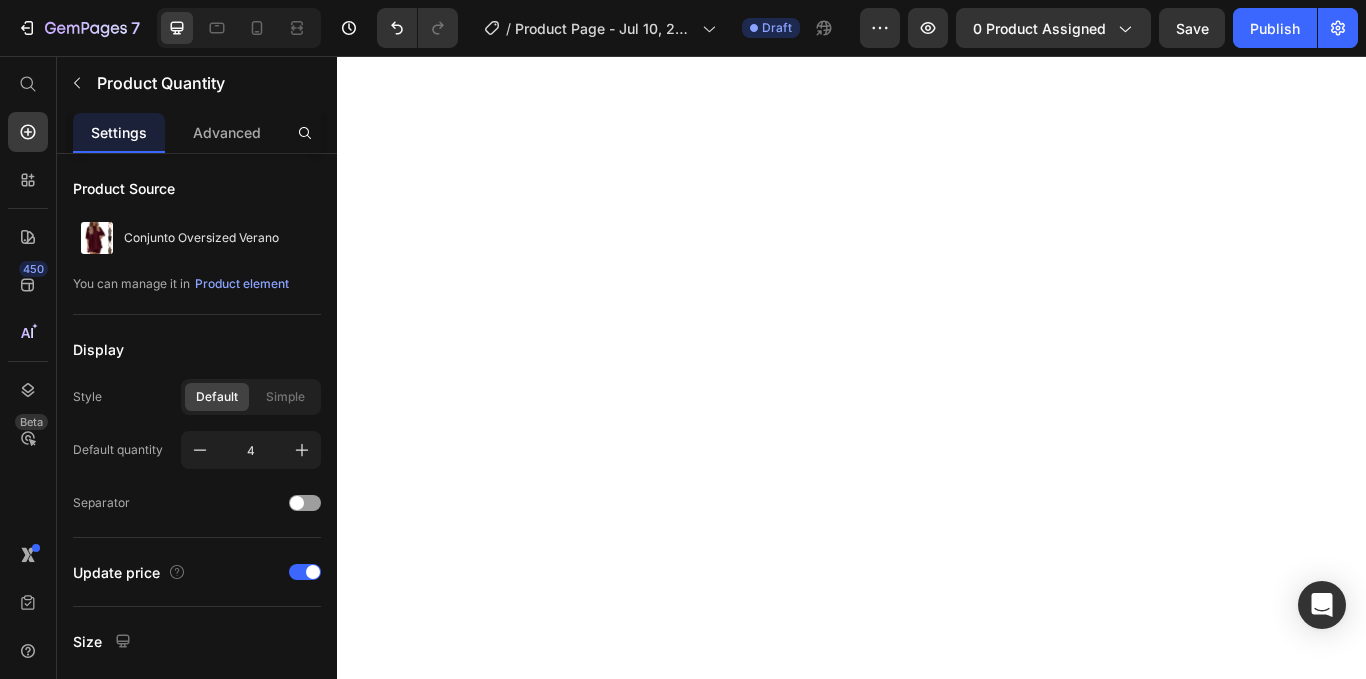 scroll, scrollTop: 0, scrollLeft: 0, axis: both 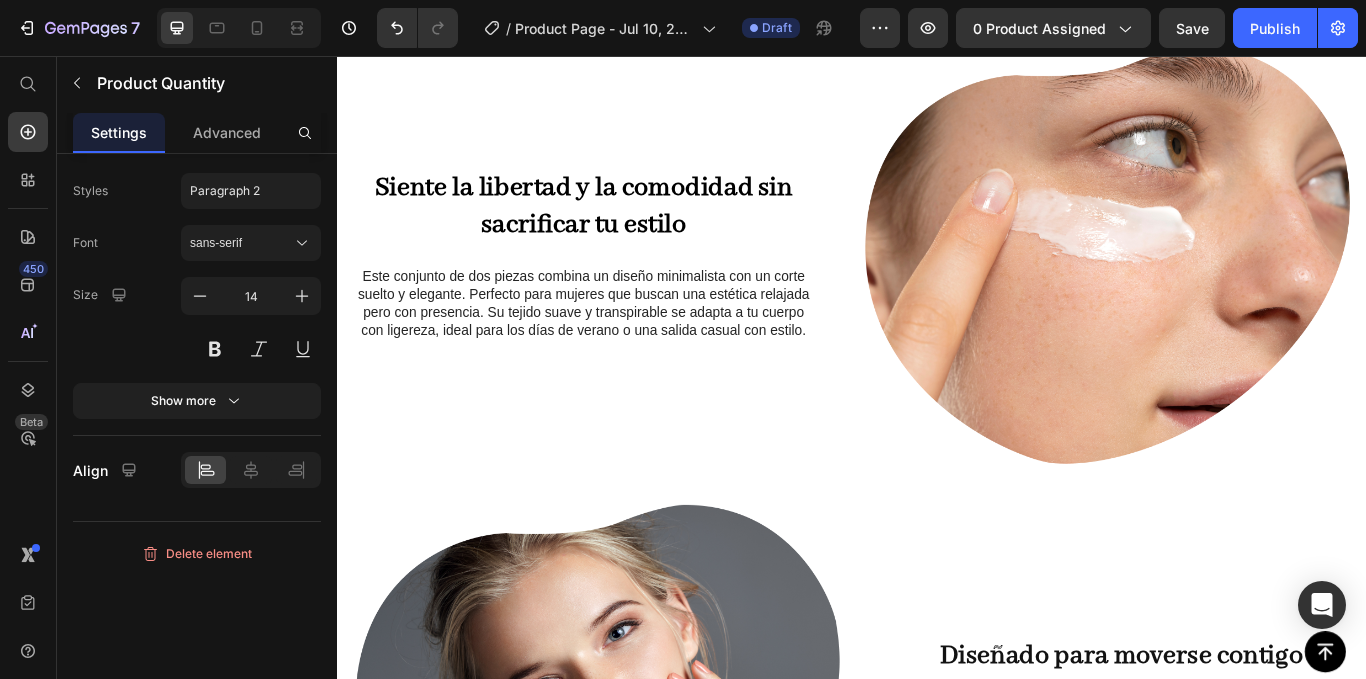 type 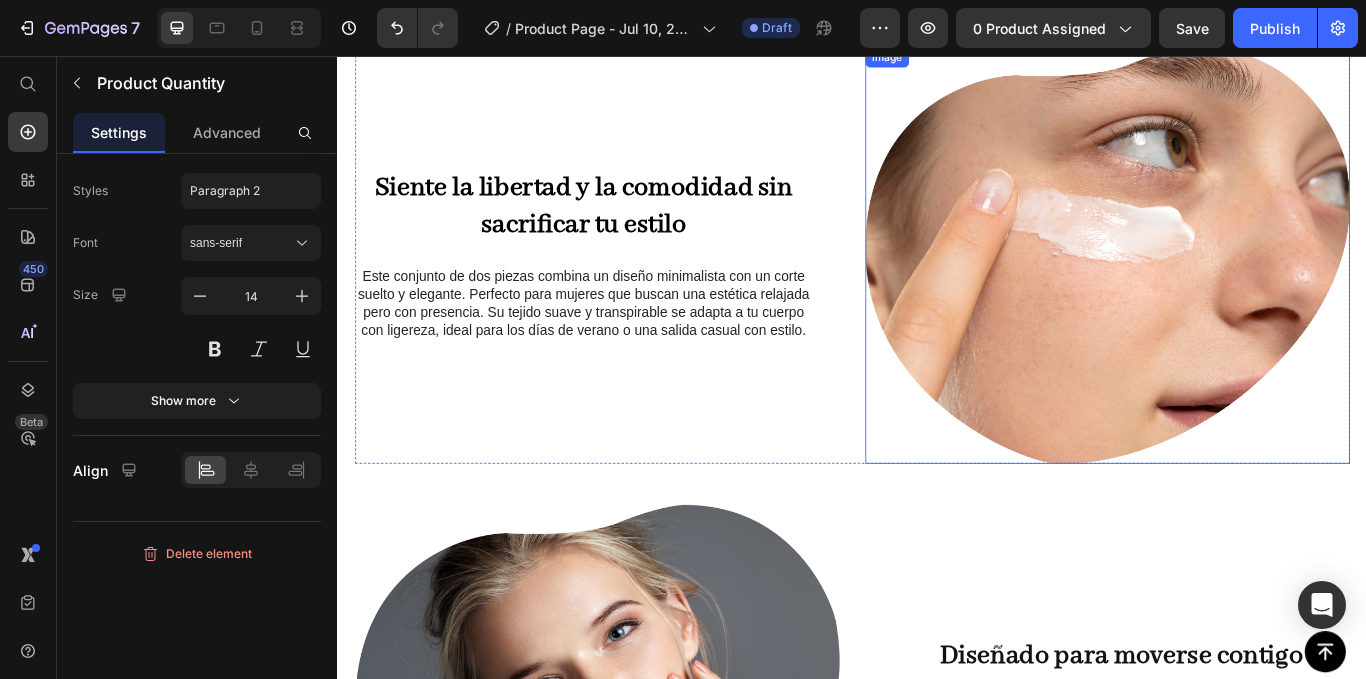scroll, scrollTop: 1110, scrollLeft: 0, axis: vertical 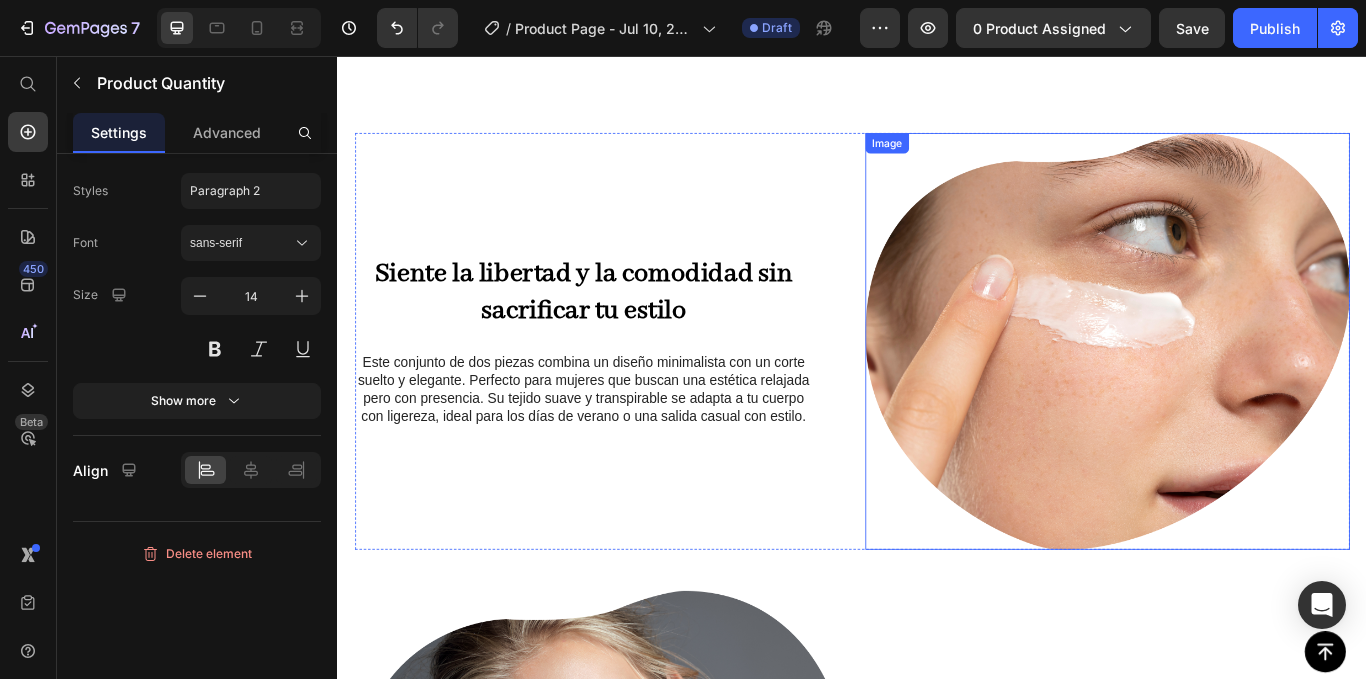 click at bounding box center [1234, 389] 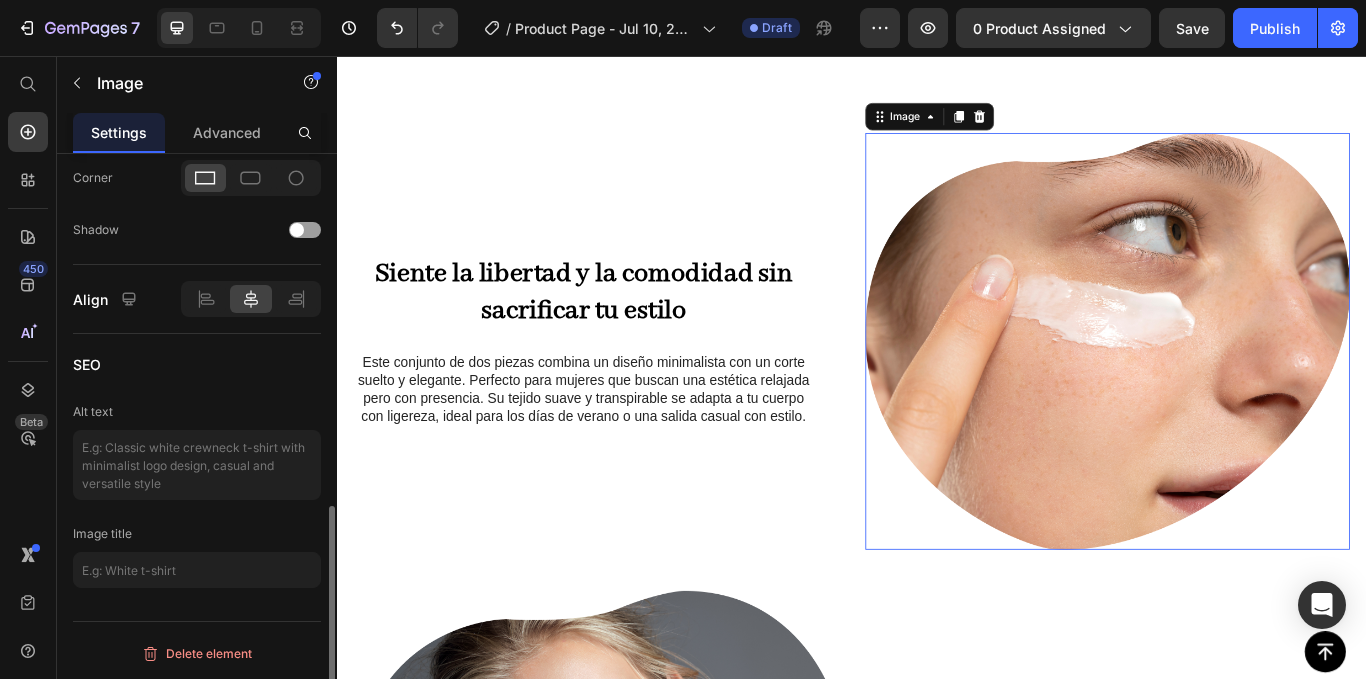 scroll, scrollTop: 0, scrollLeft: 0, axis: both 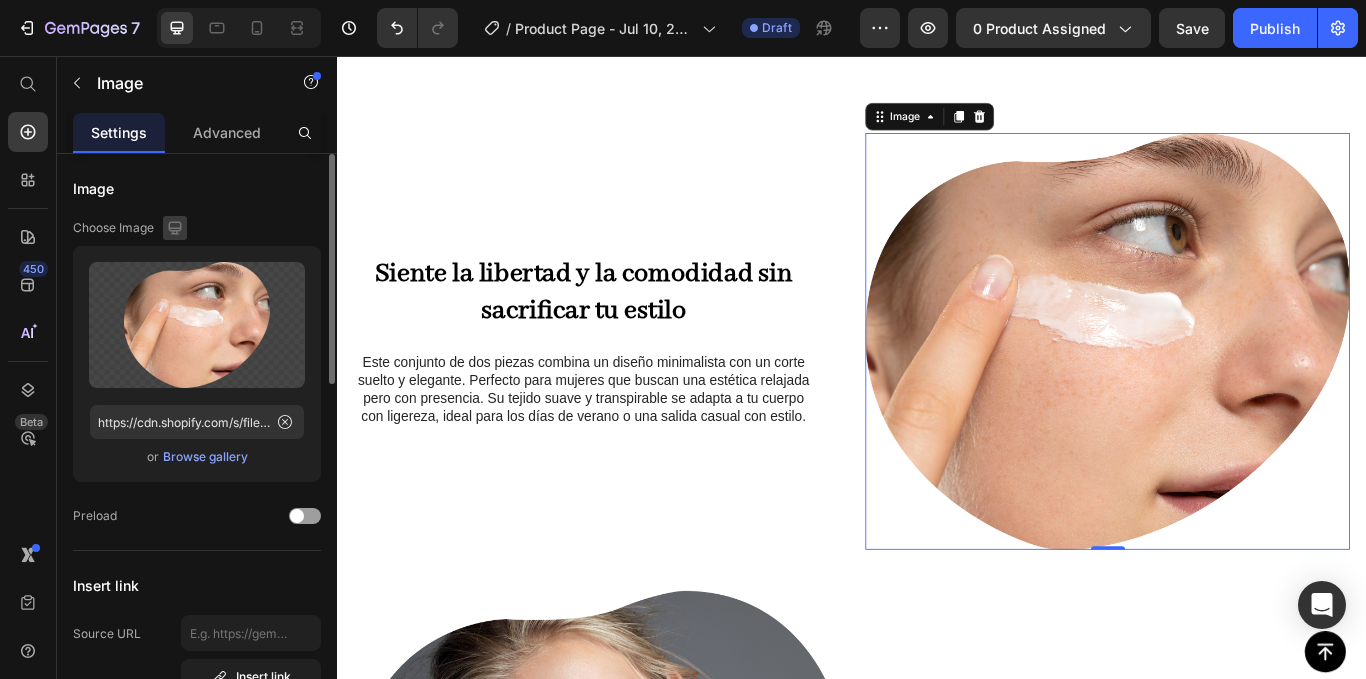 click 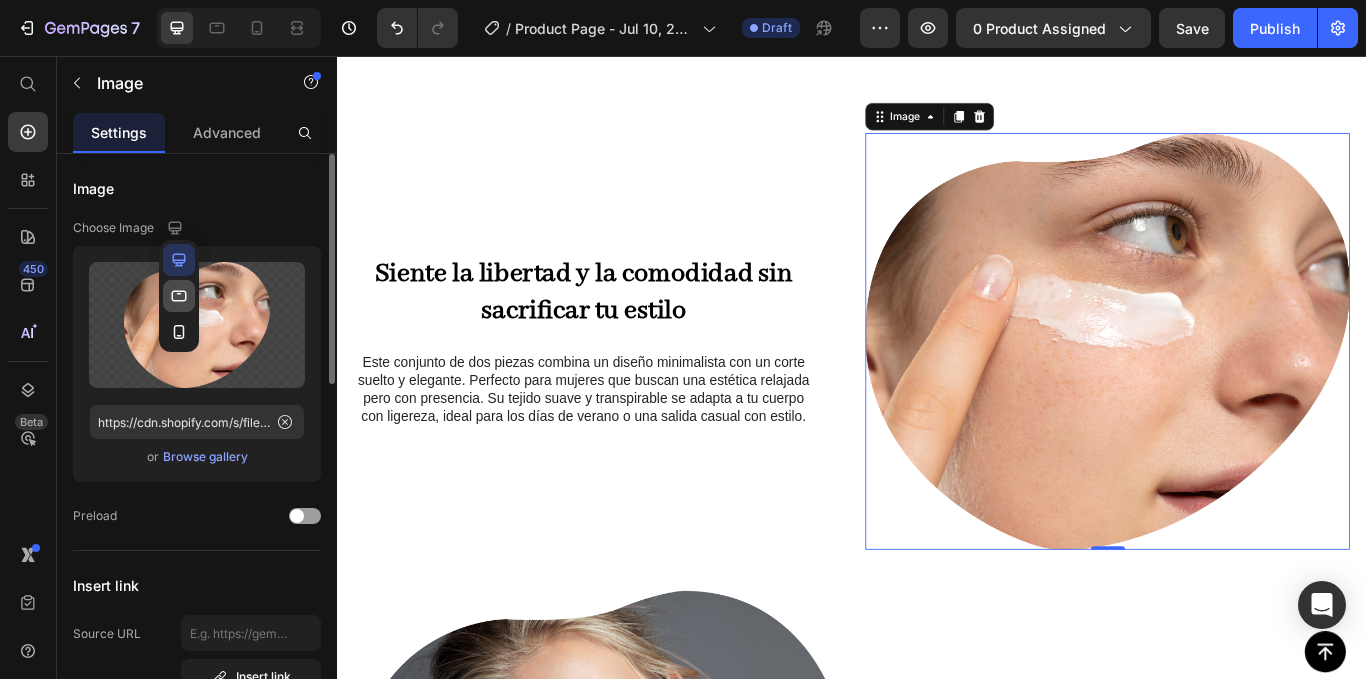 click 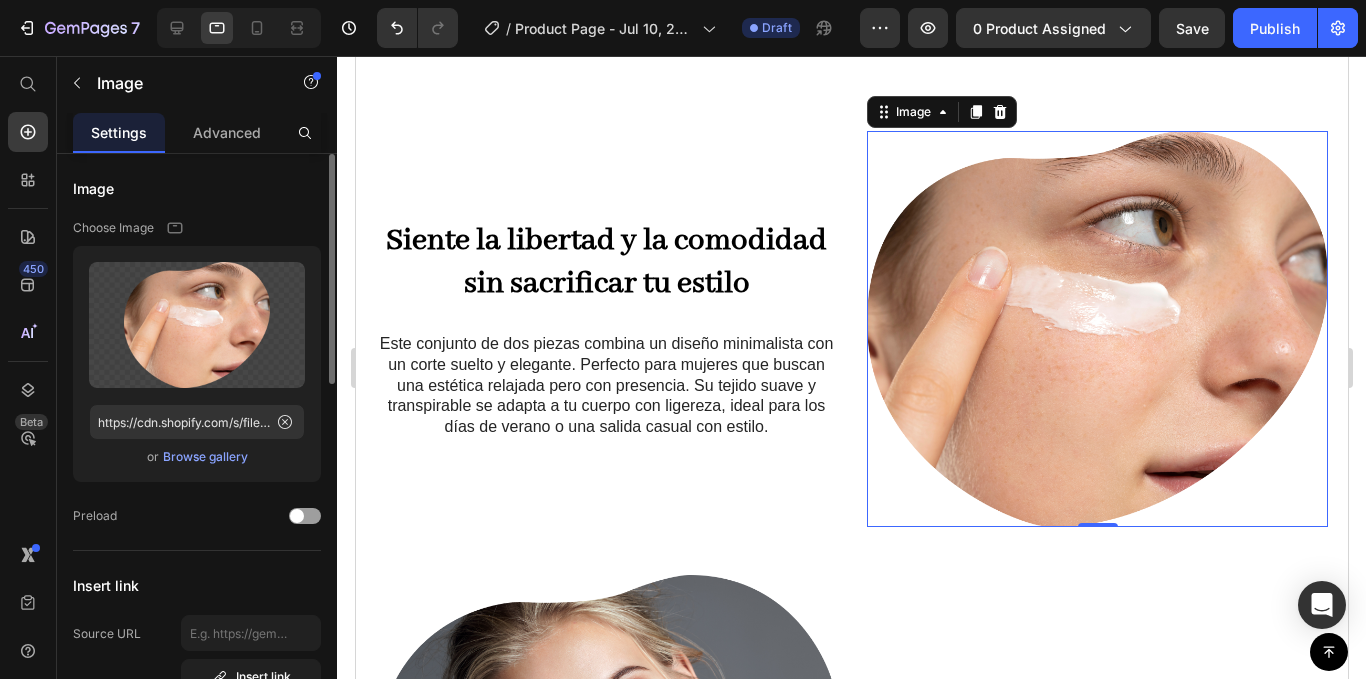 scroll, scrollTop: 1153, scrollLeft: 0, axis: vertical 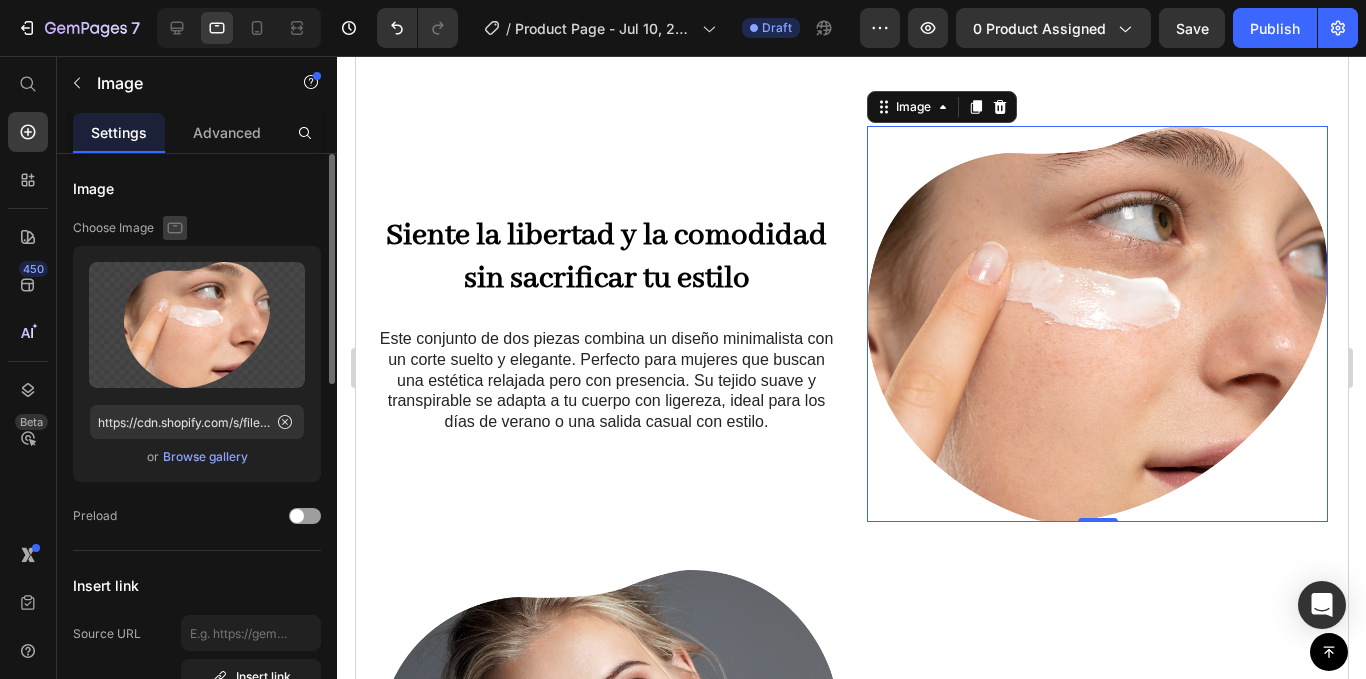 click 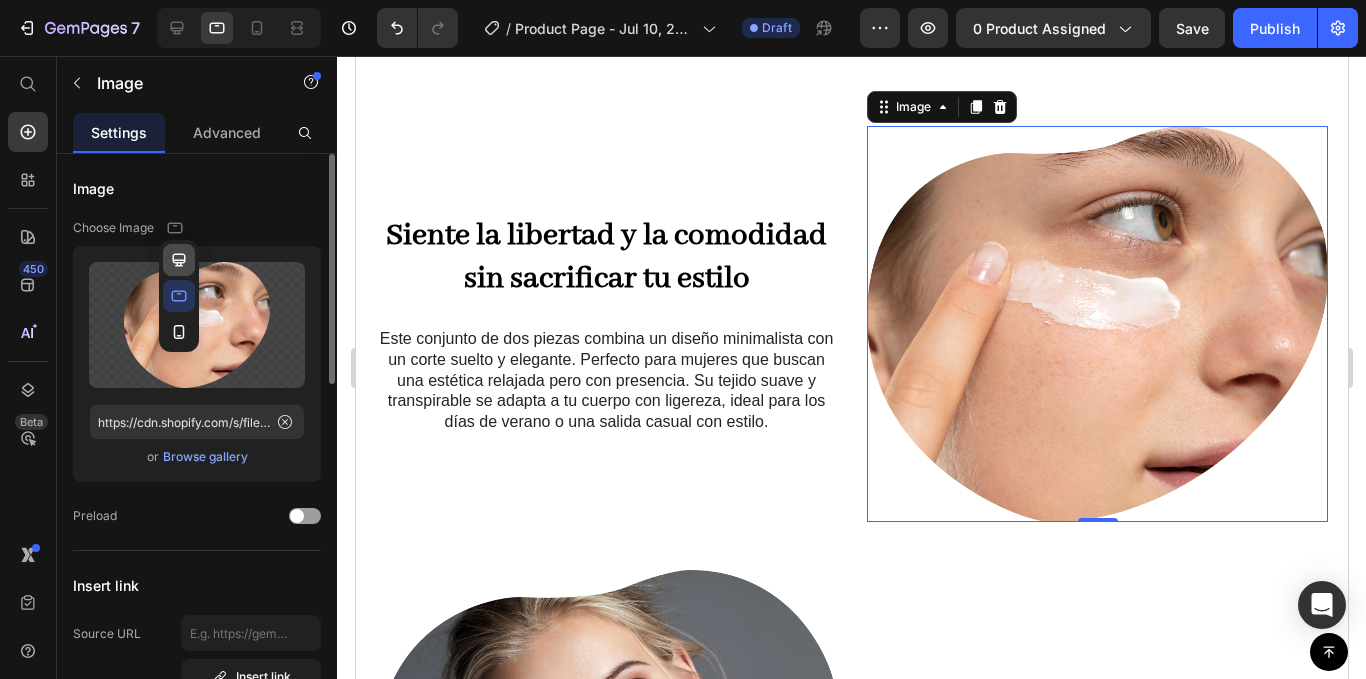click 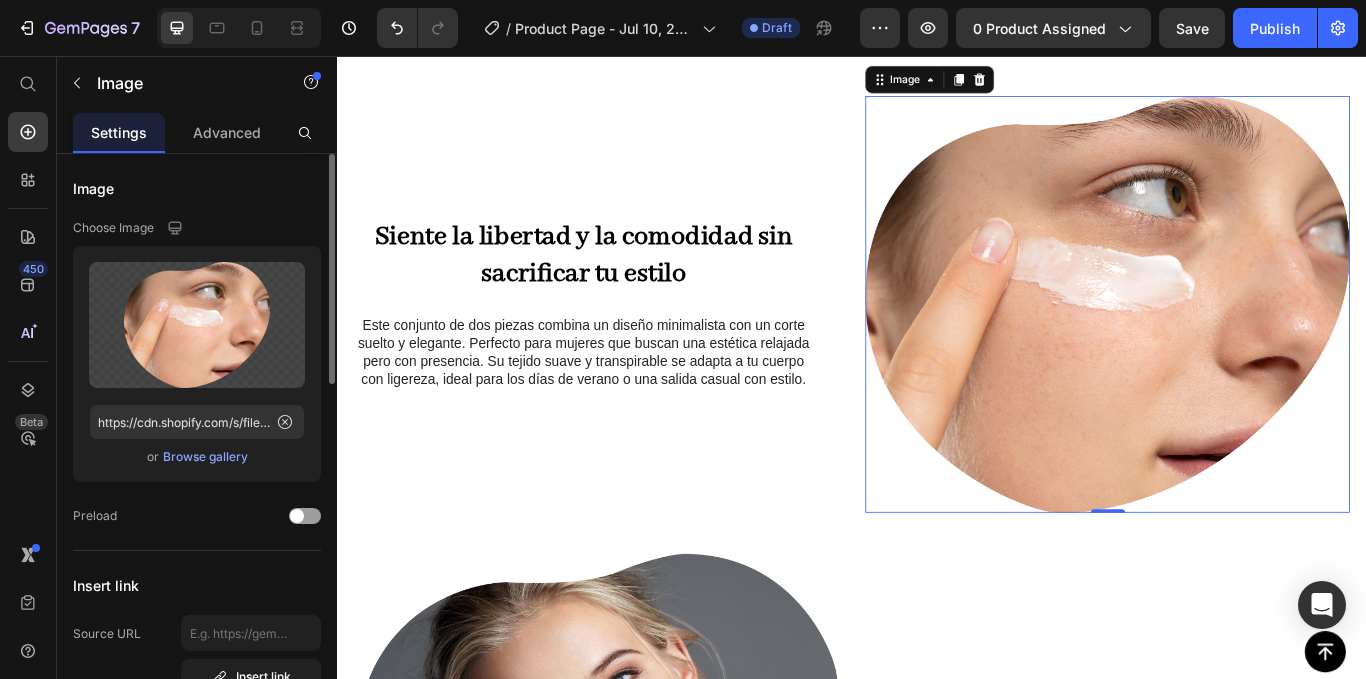 scroll, scrollTop: 1130, scrollLeft: 0, axis: vertical 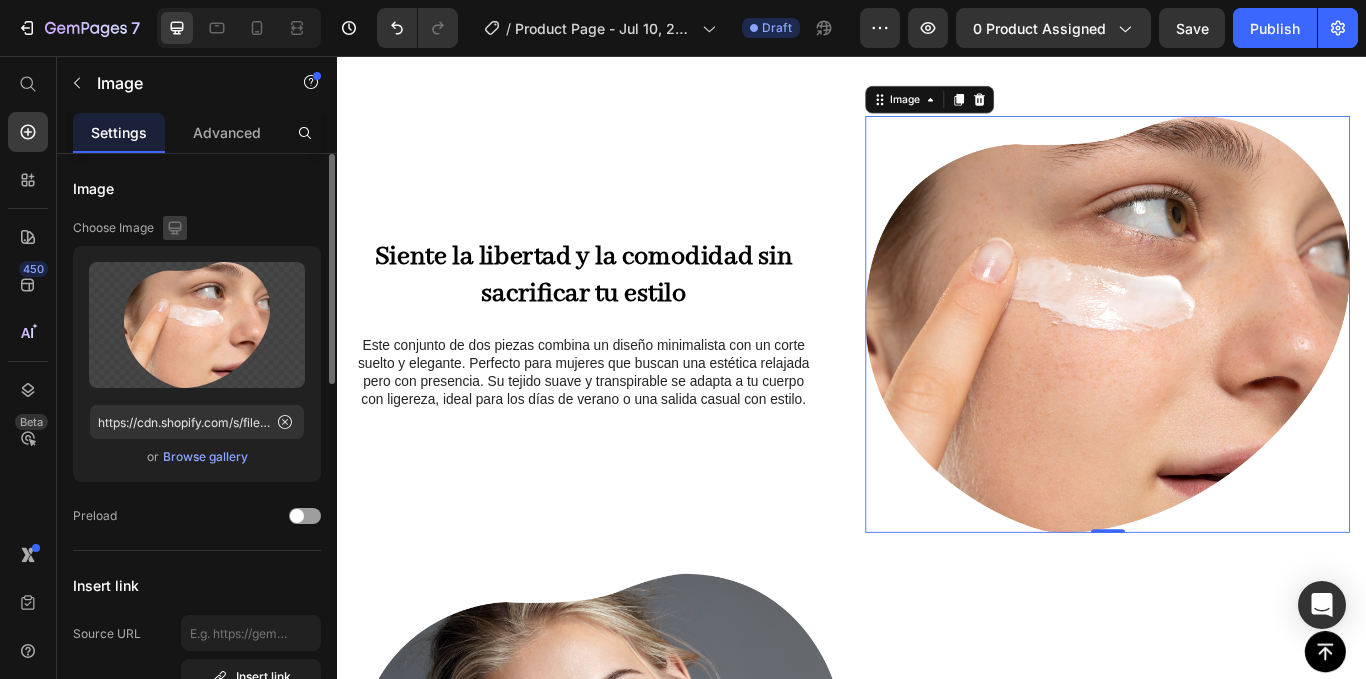 click 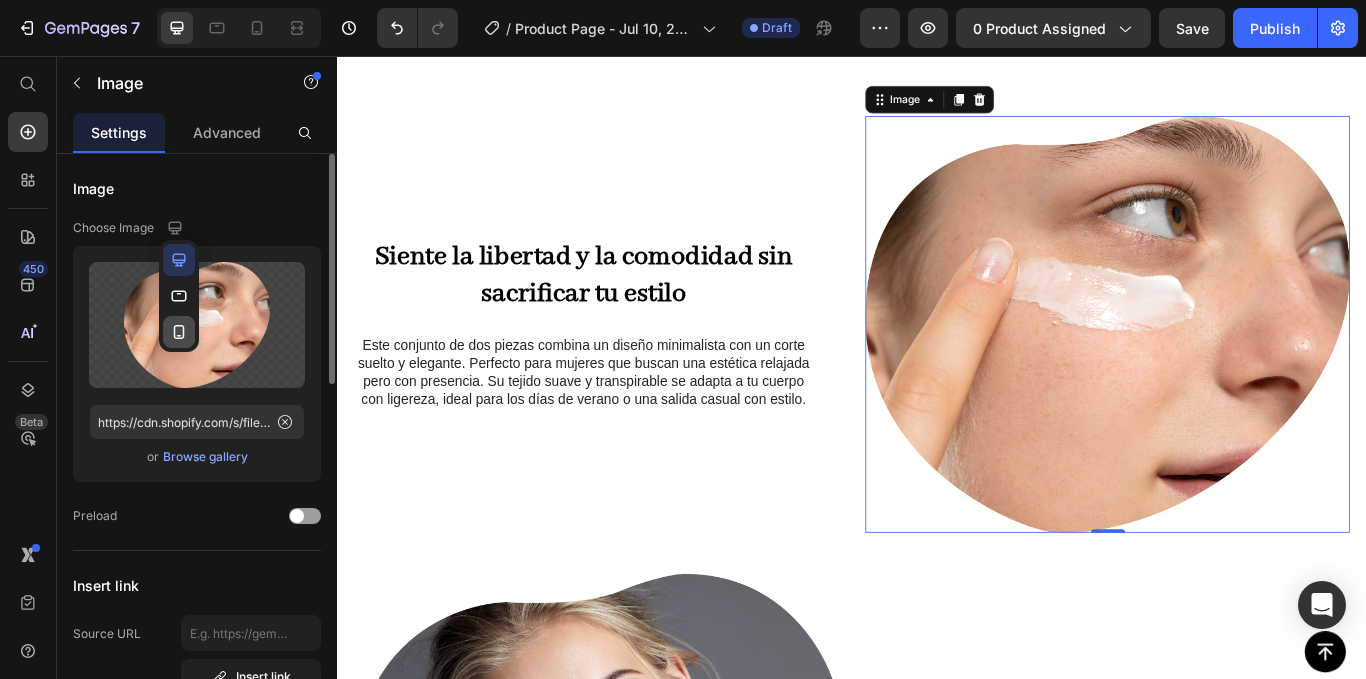 click 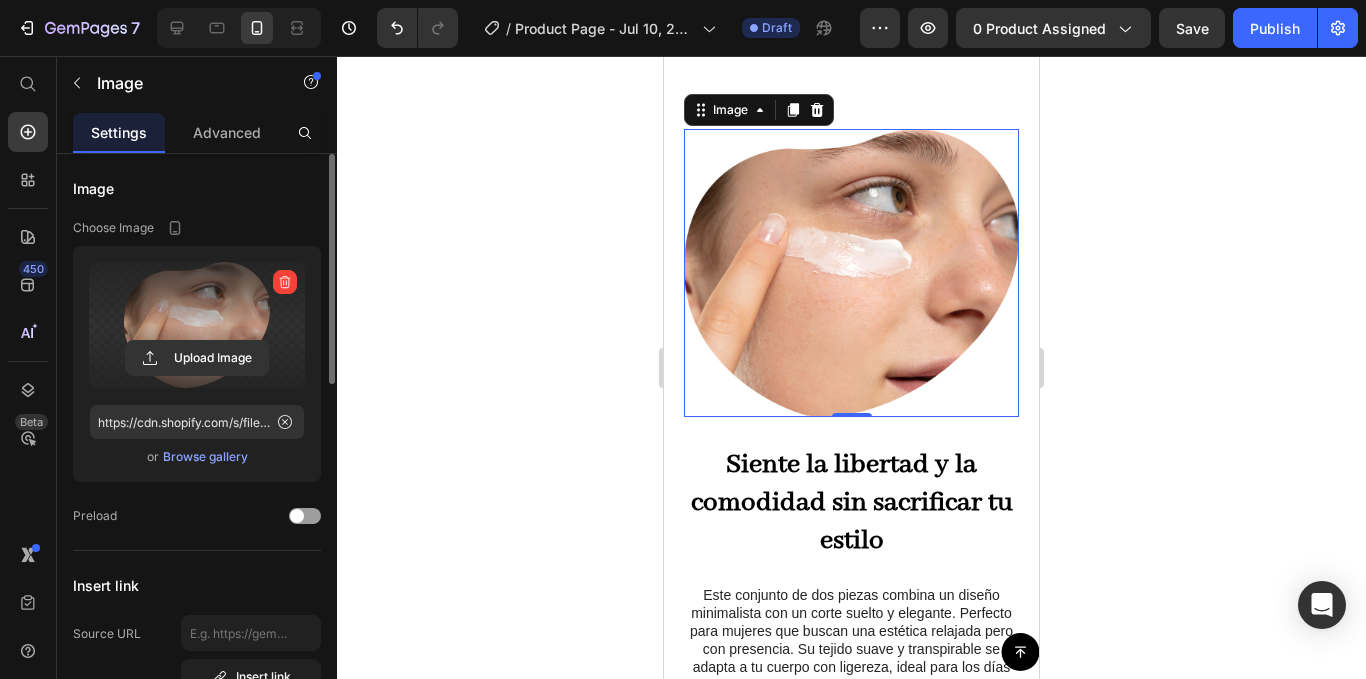scroll, scrollTop: 1833, scrollLeft: 0, axis: vertical 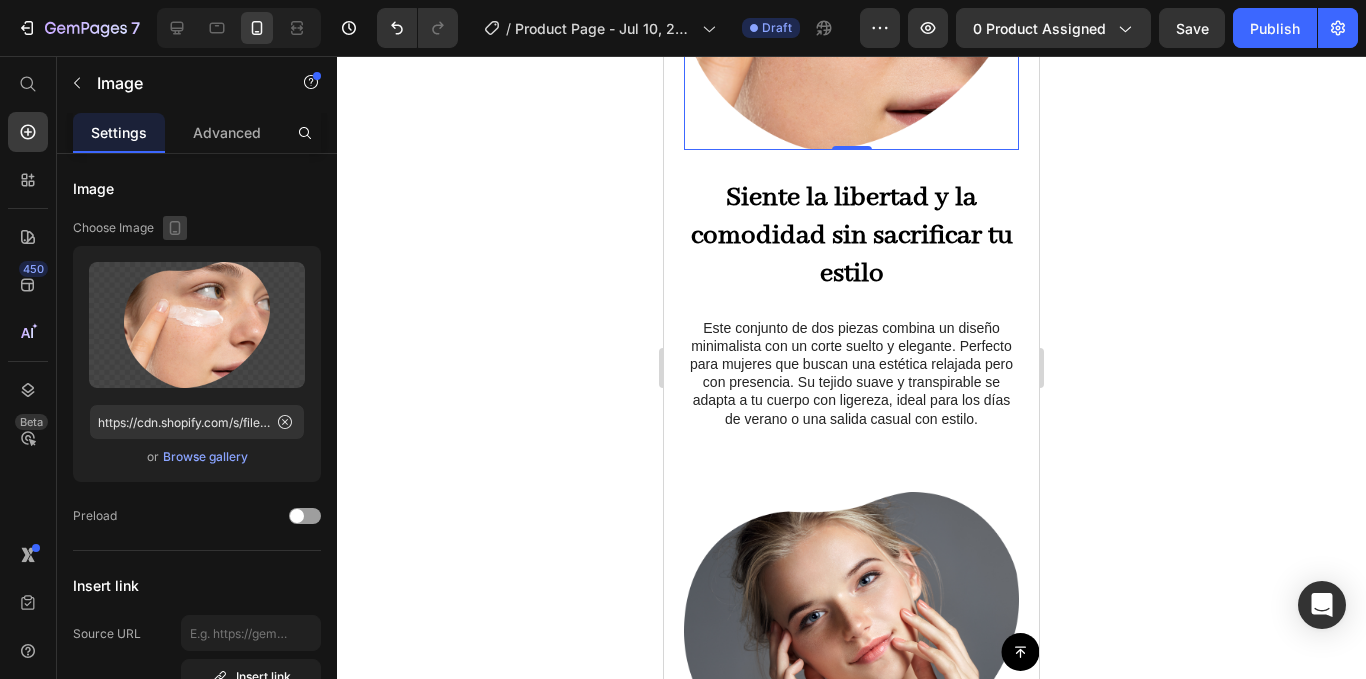 click 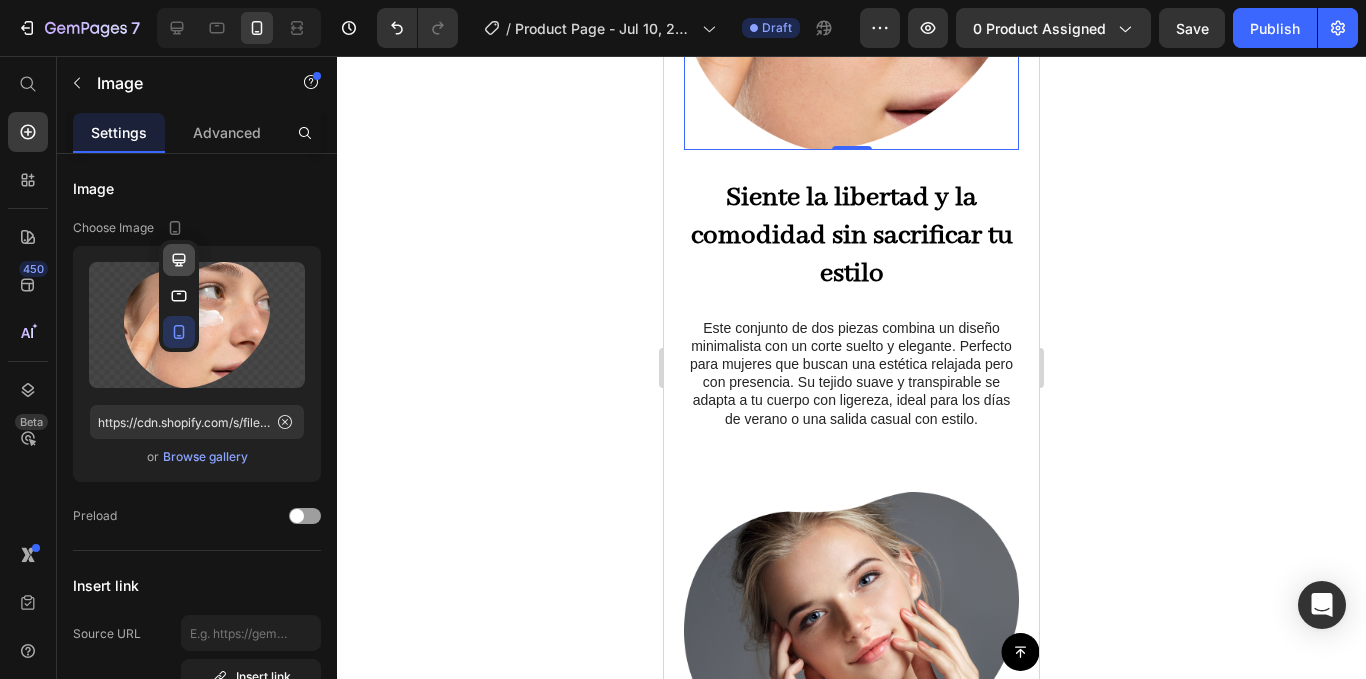 click 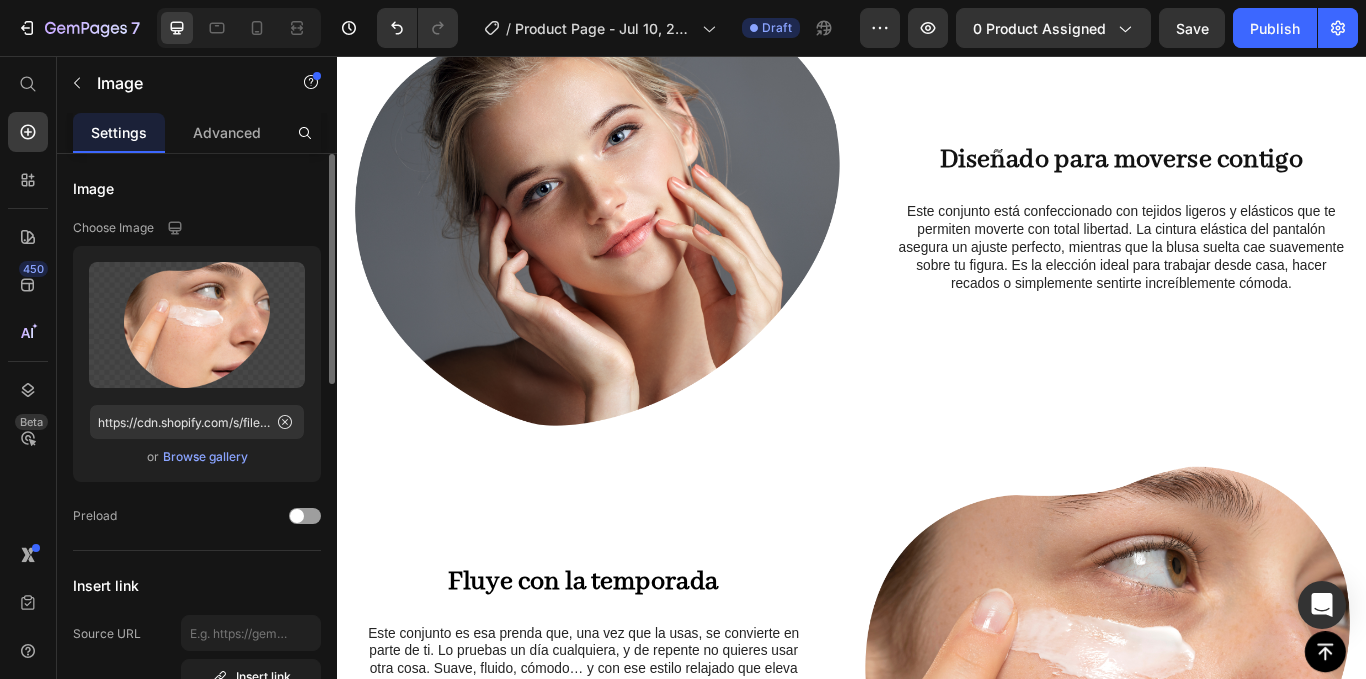 scroll, scrollTop: 1290, scrollLeft: 0, axis: vertical 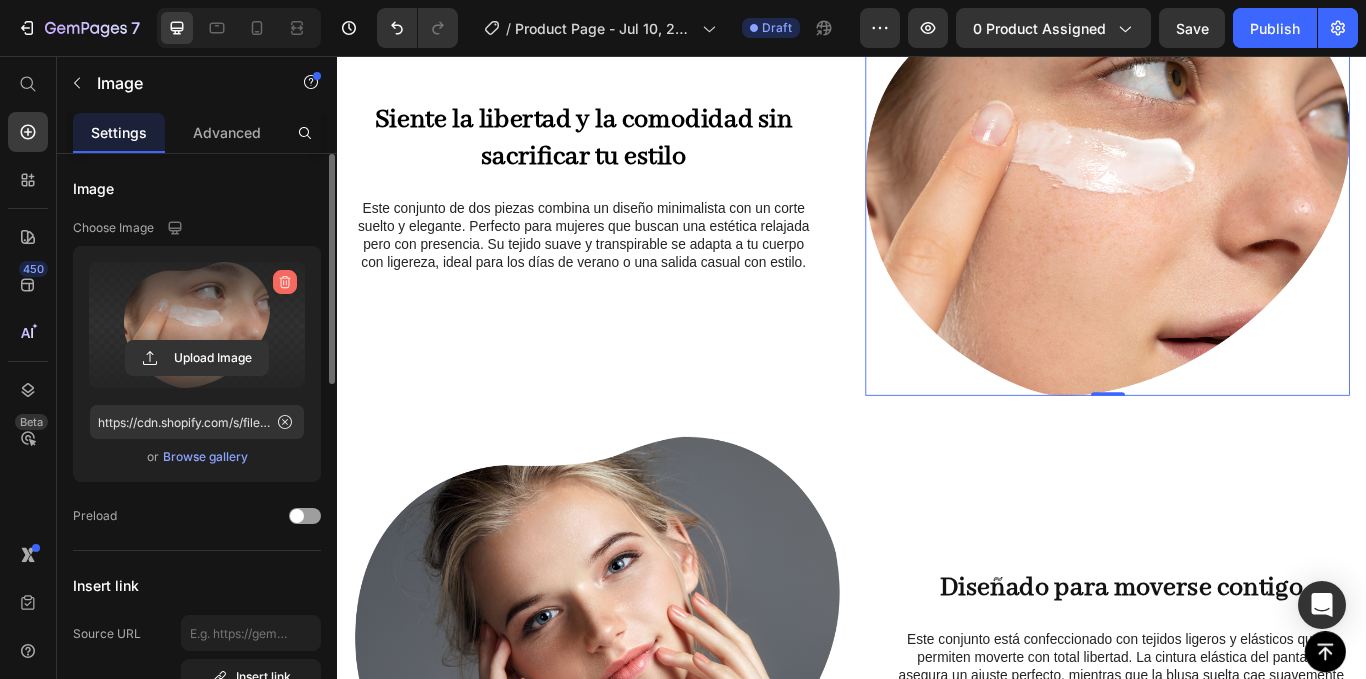click 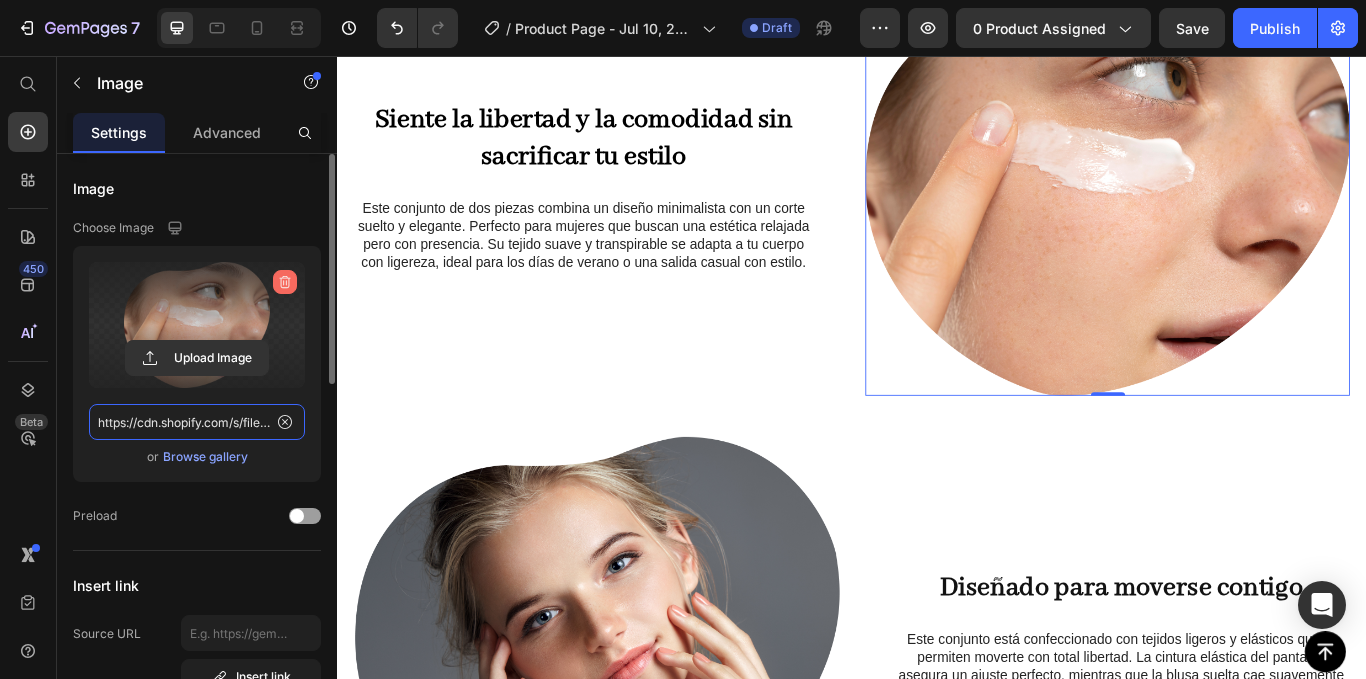 type 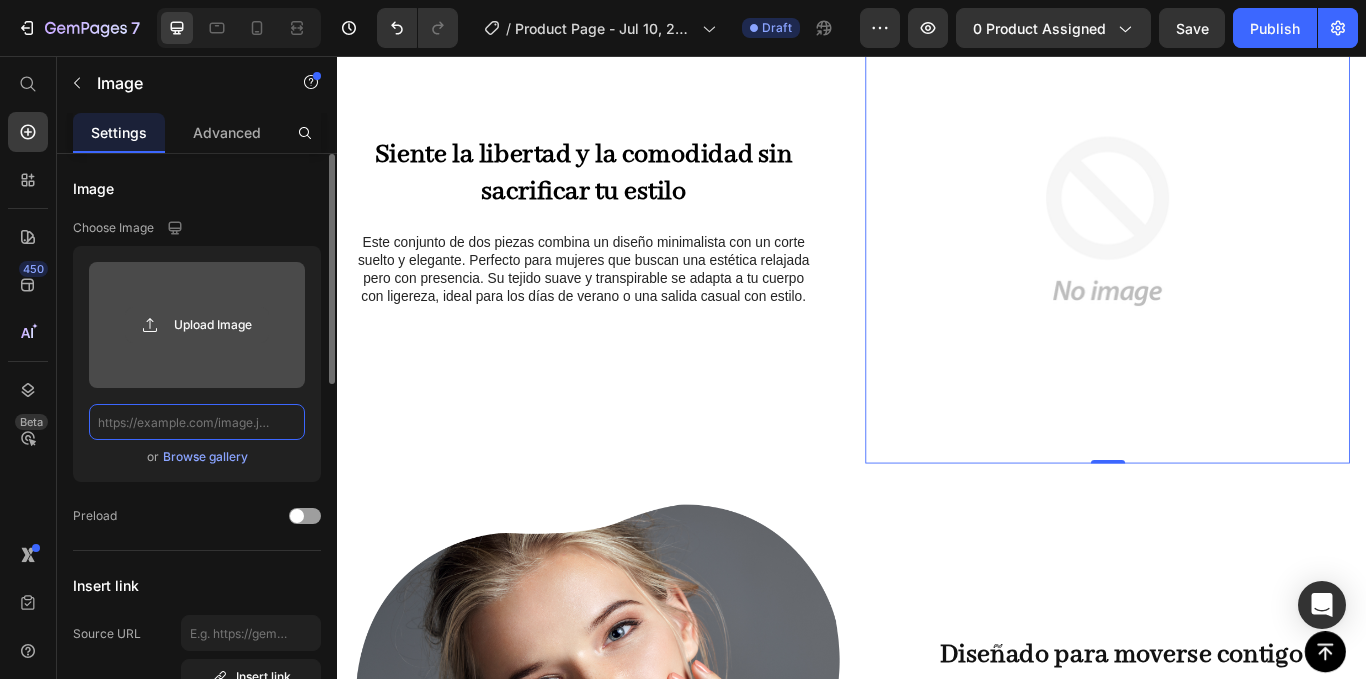 scroll, scrollTop: 0, scrollLeft: 0, axis: both 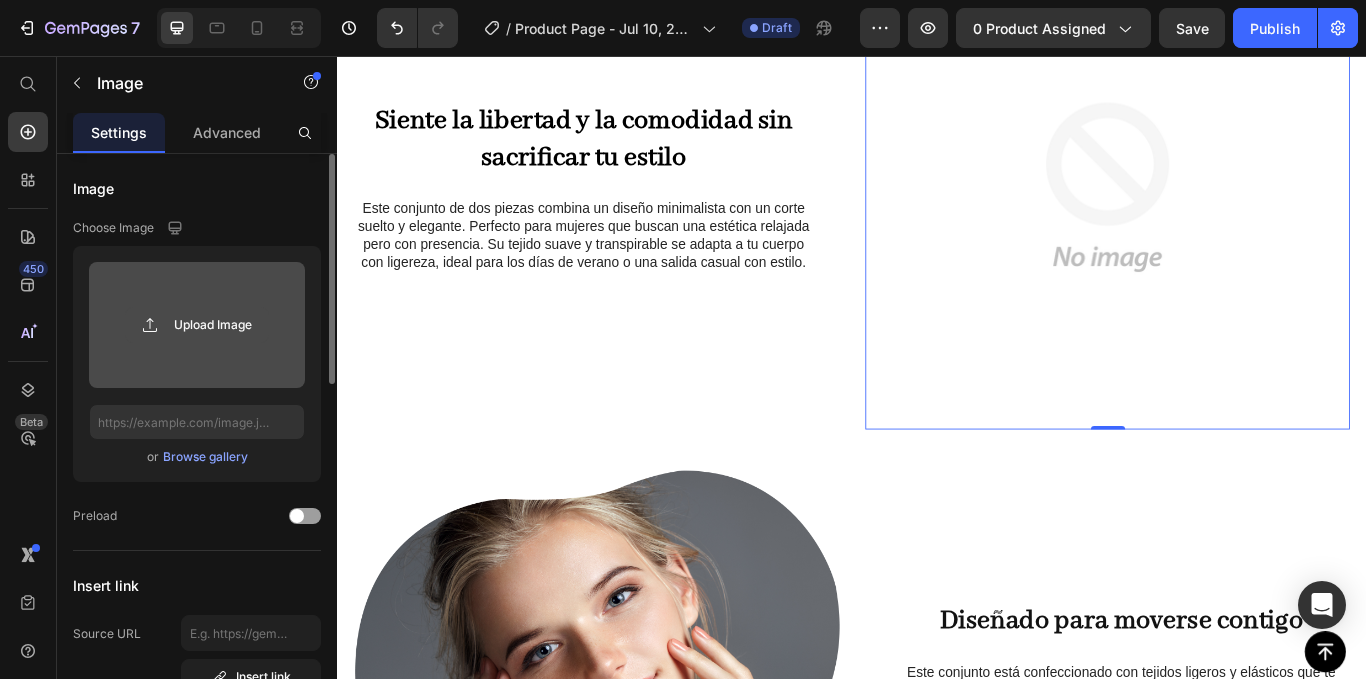 click 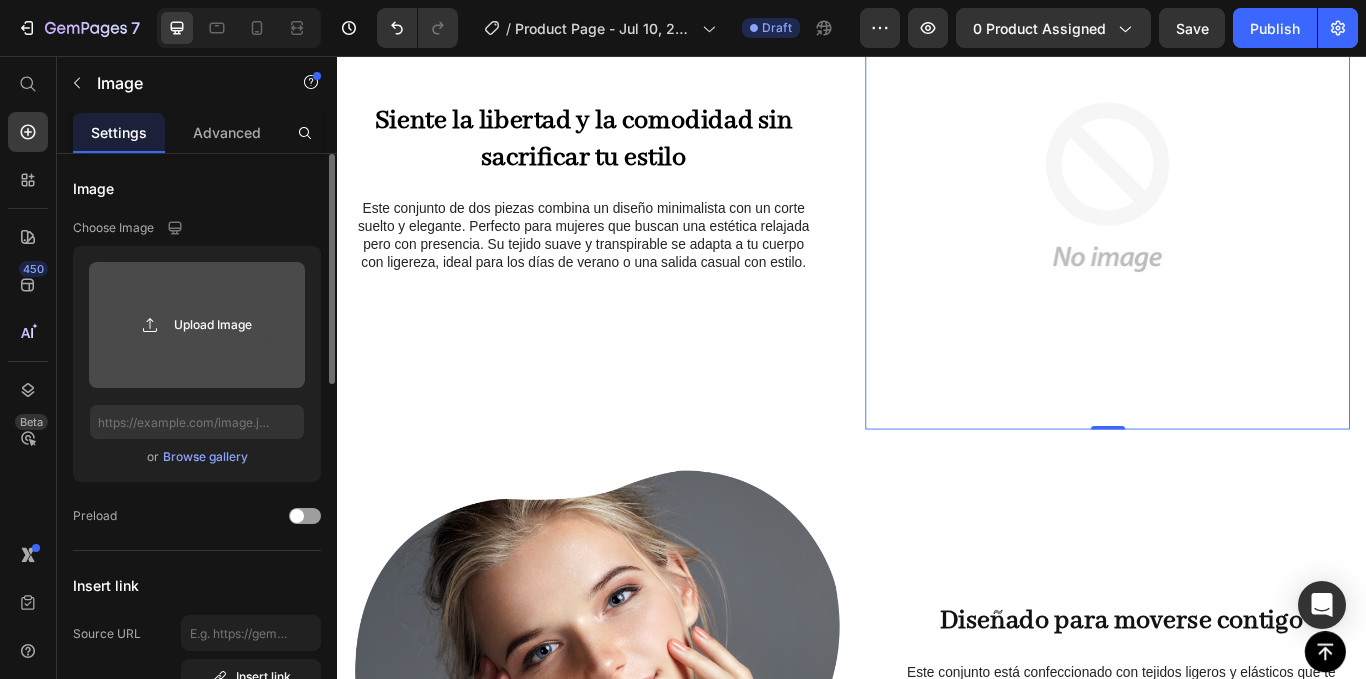 type on "C:\fakepath\ssstik.io_@annaschae.fitness_1752245378998.gif" 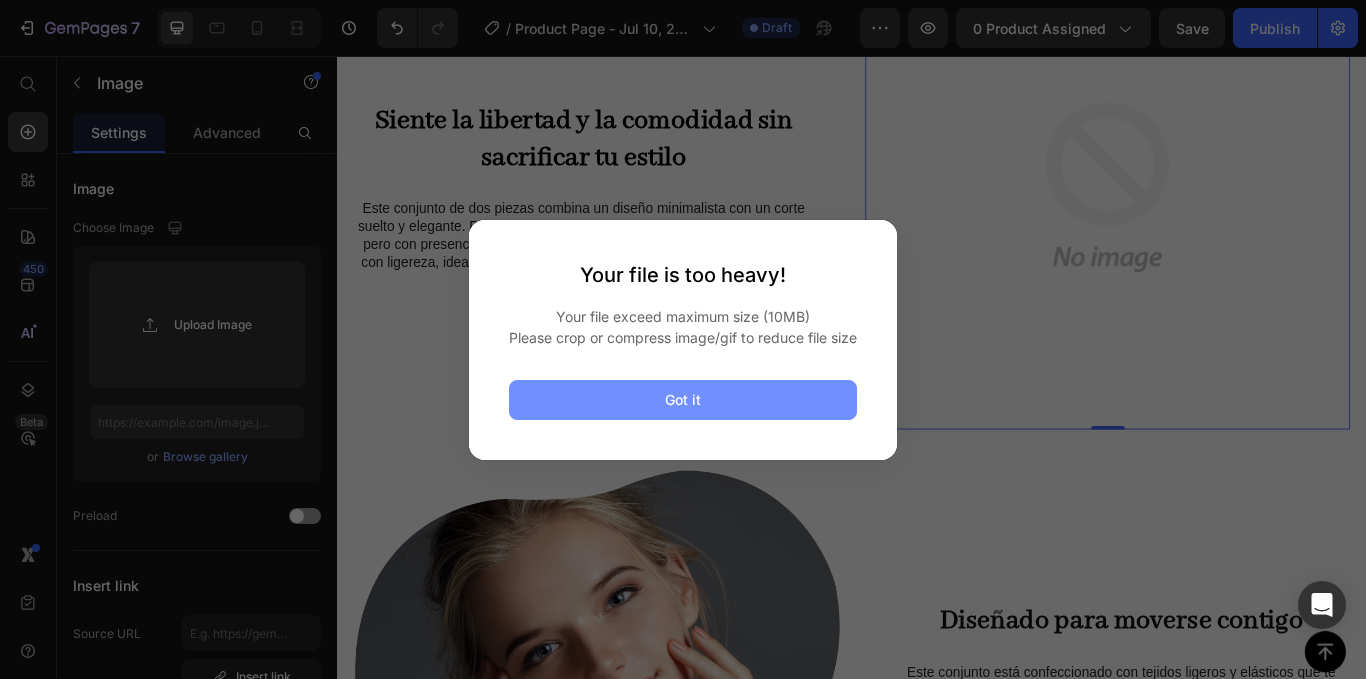 click on "Got it" at bounding box center [683, 400] 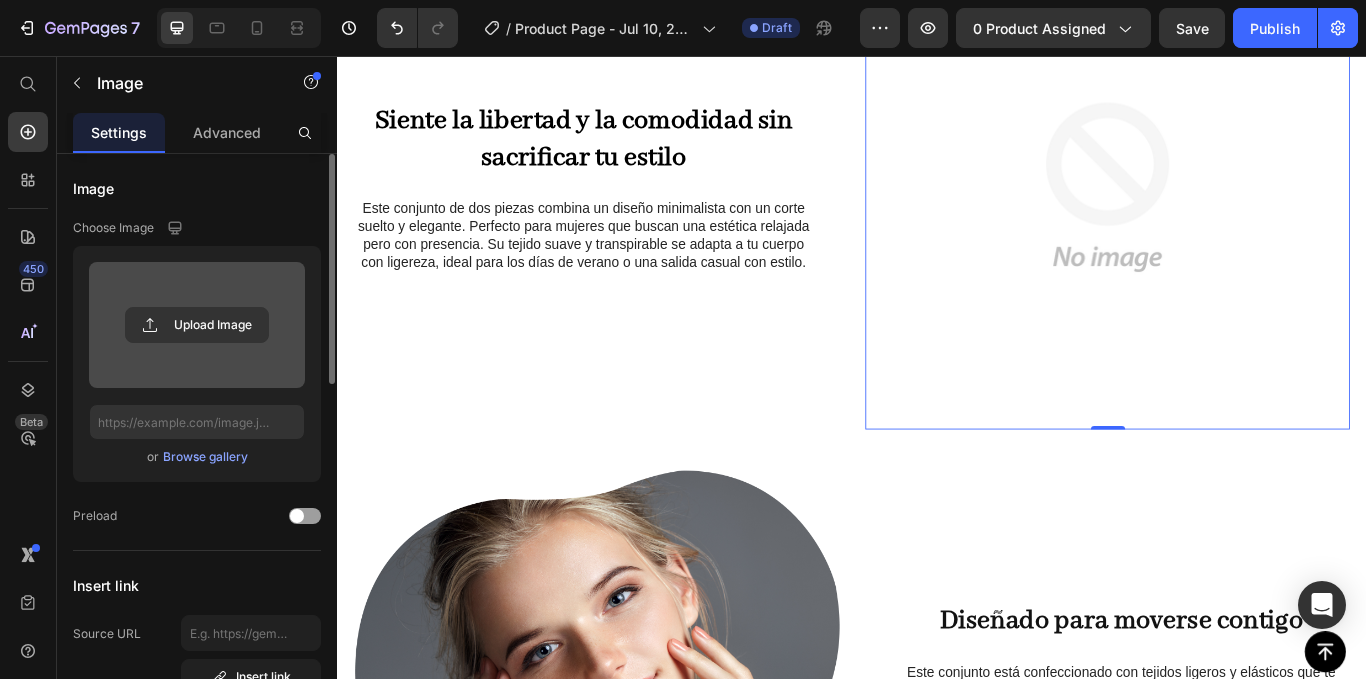 click at bounding box center (197, 325) 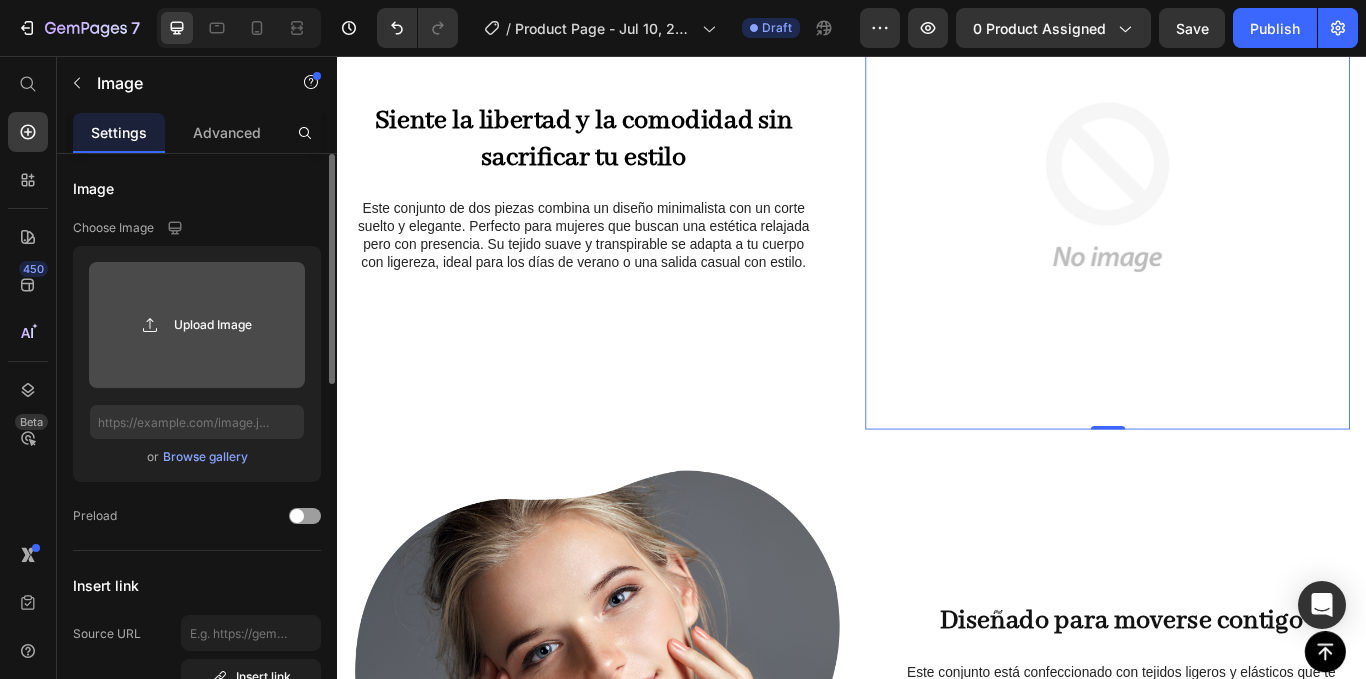 click 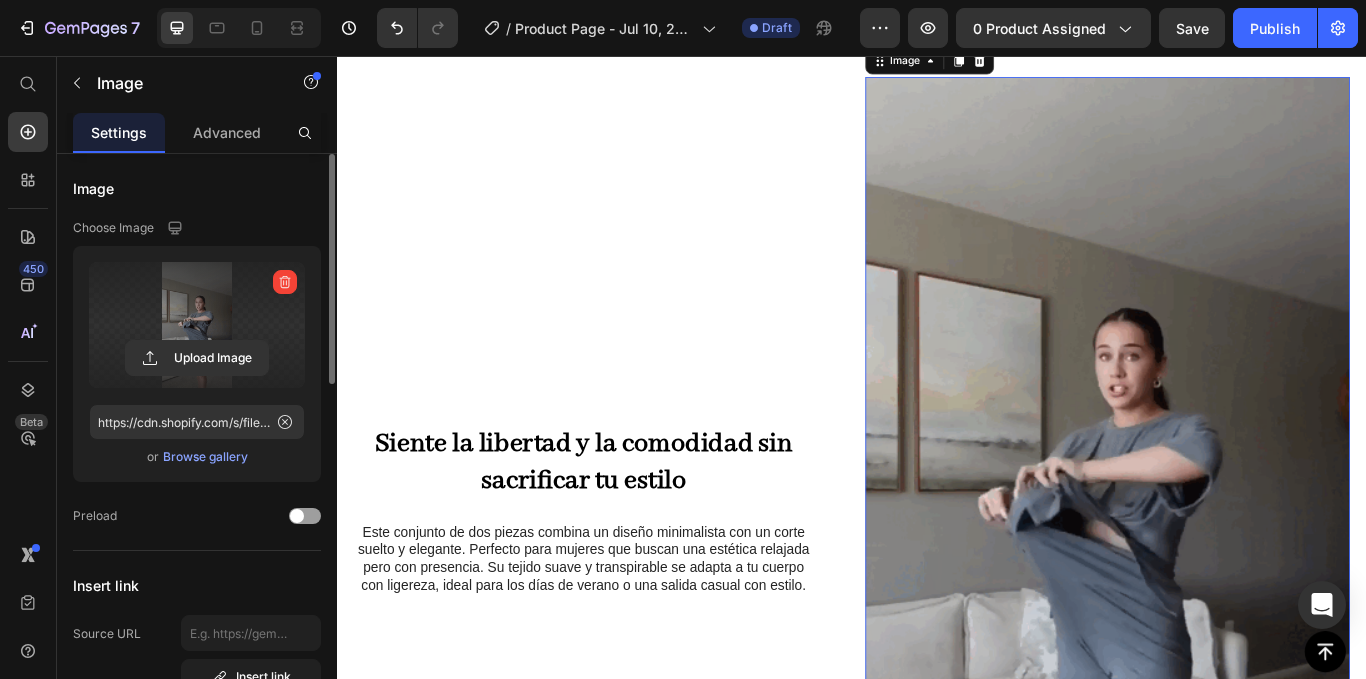scroll, scrollTop: 1149, scrollLeft: 0, axis: vertical 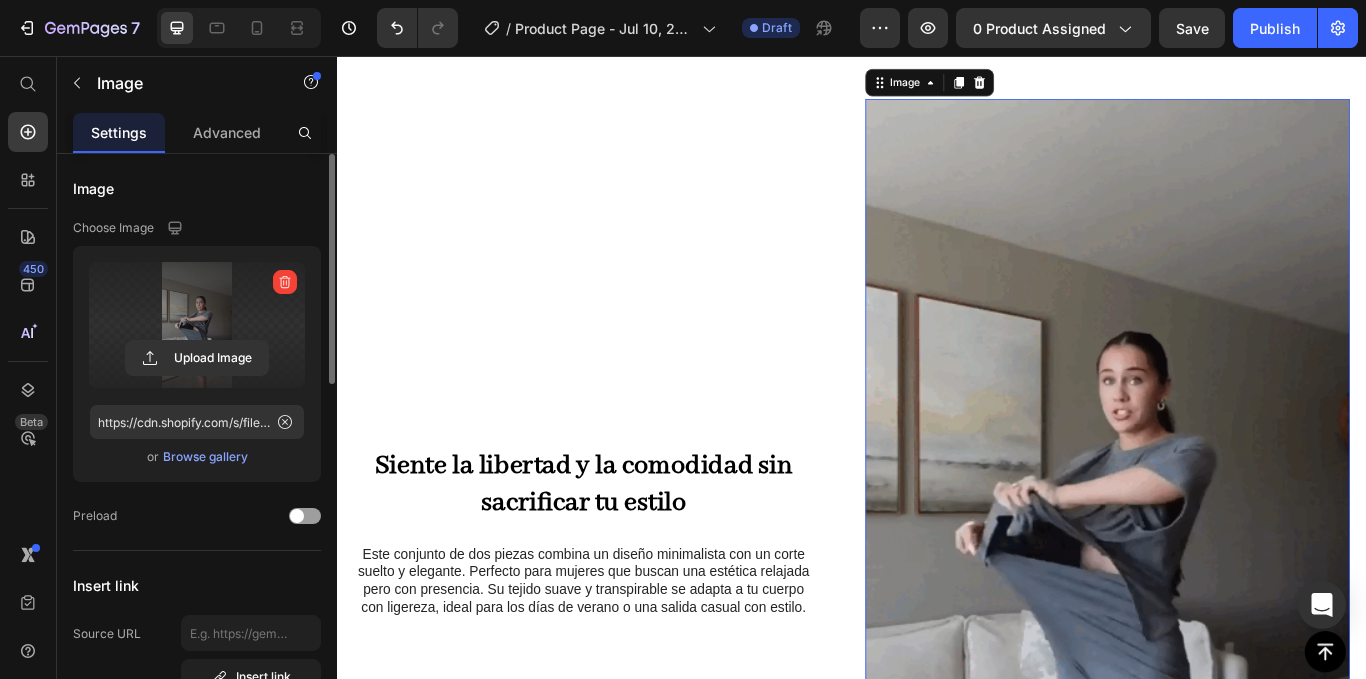 click at bounding box center [1234, 612] 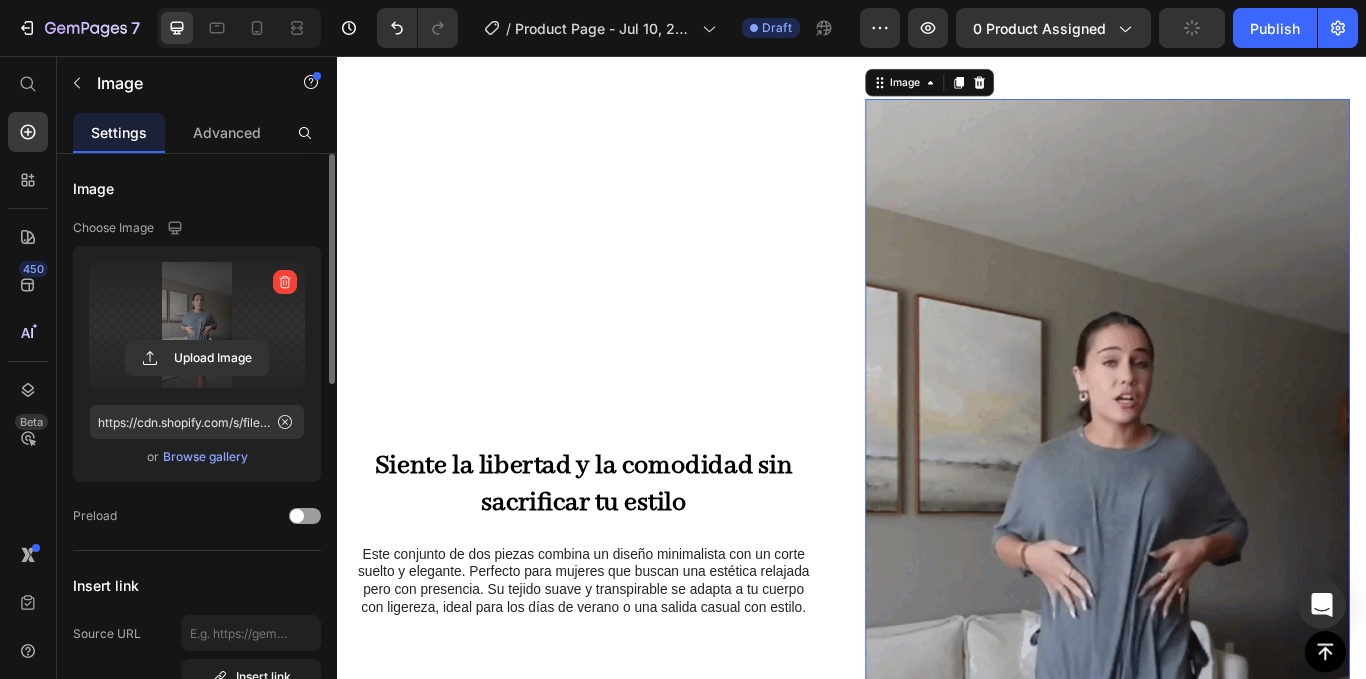 click on "Browse gallery" at bounding box center [205, 457] 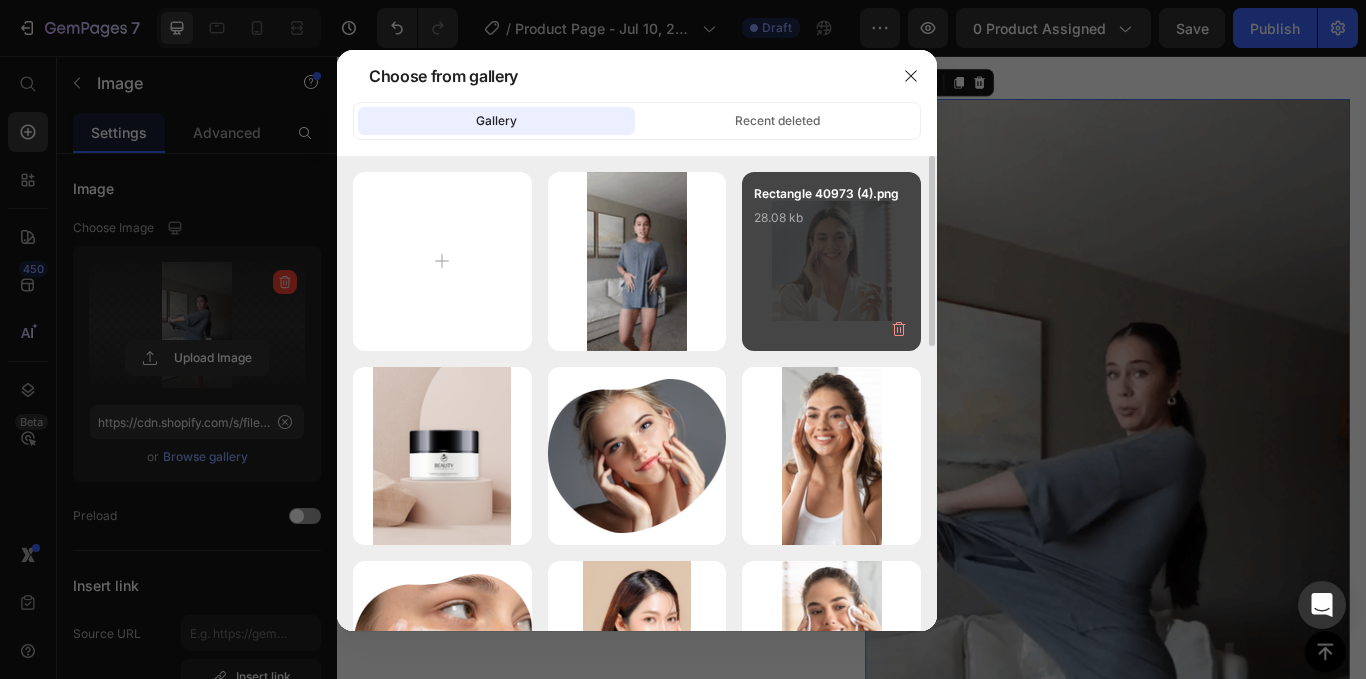 click on "Rectangle 40973 (4).png 28.08 kb" at bounding box center (831, 224) 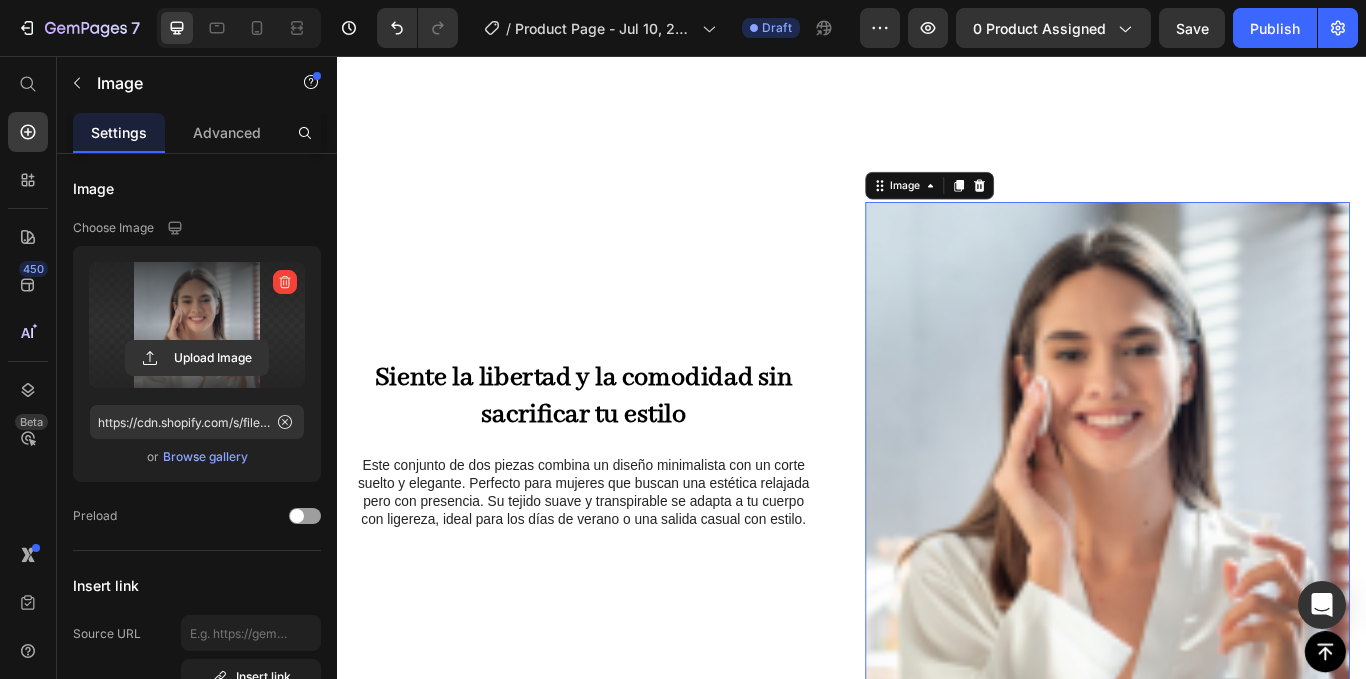 scroll, scrollTop: 1129, scrollLeft: 0, axis: vertical 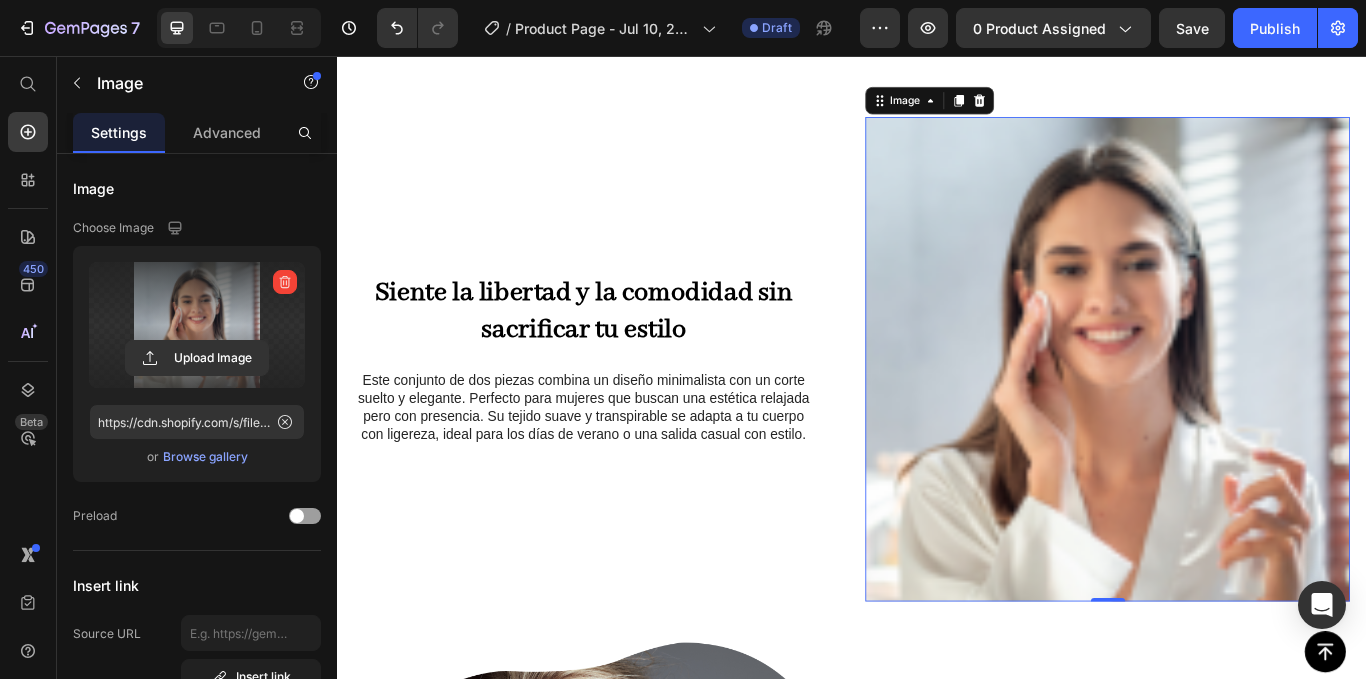 click at bounding box center [1234, 409] 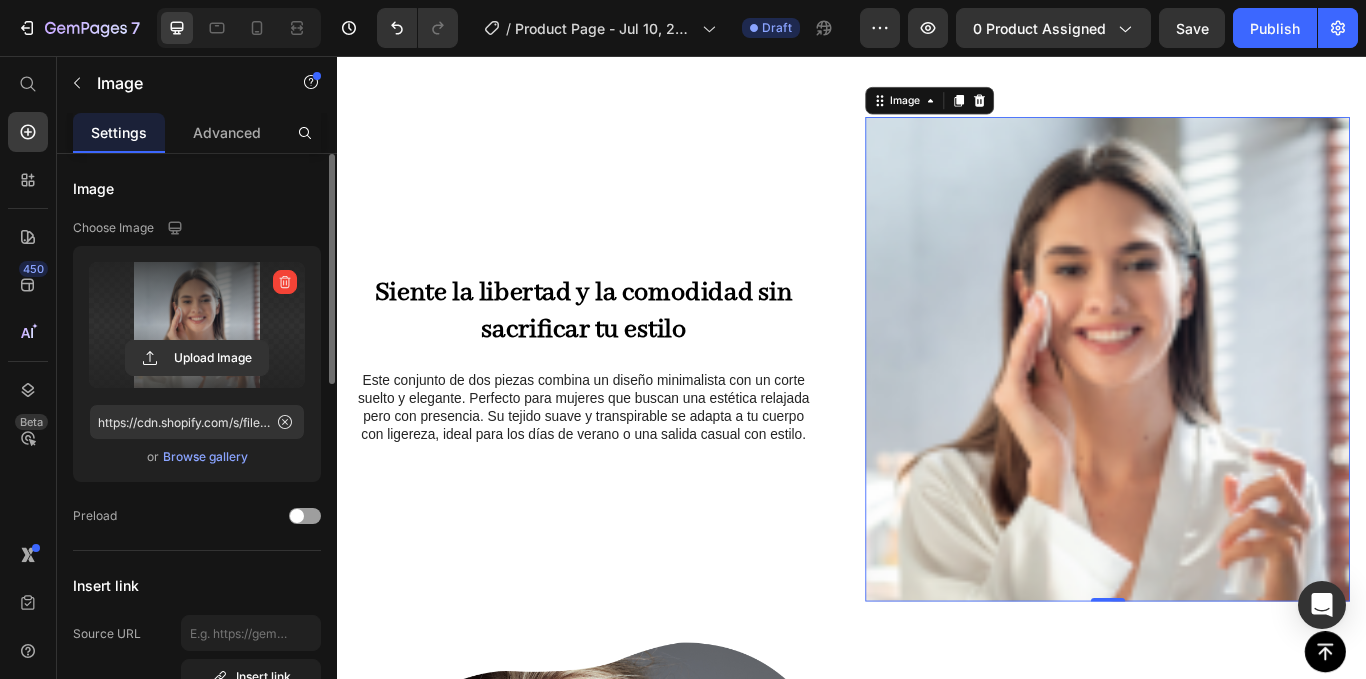 click on "Browse gallery" at bounding box center (205, 457) 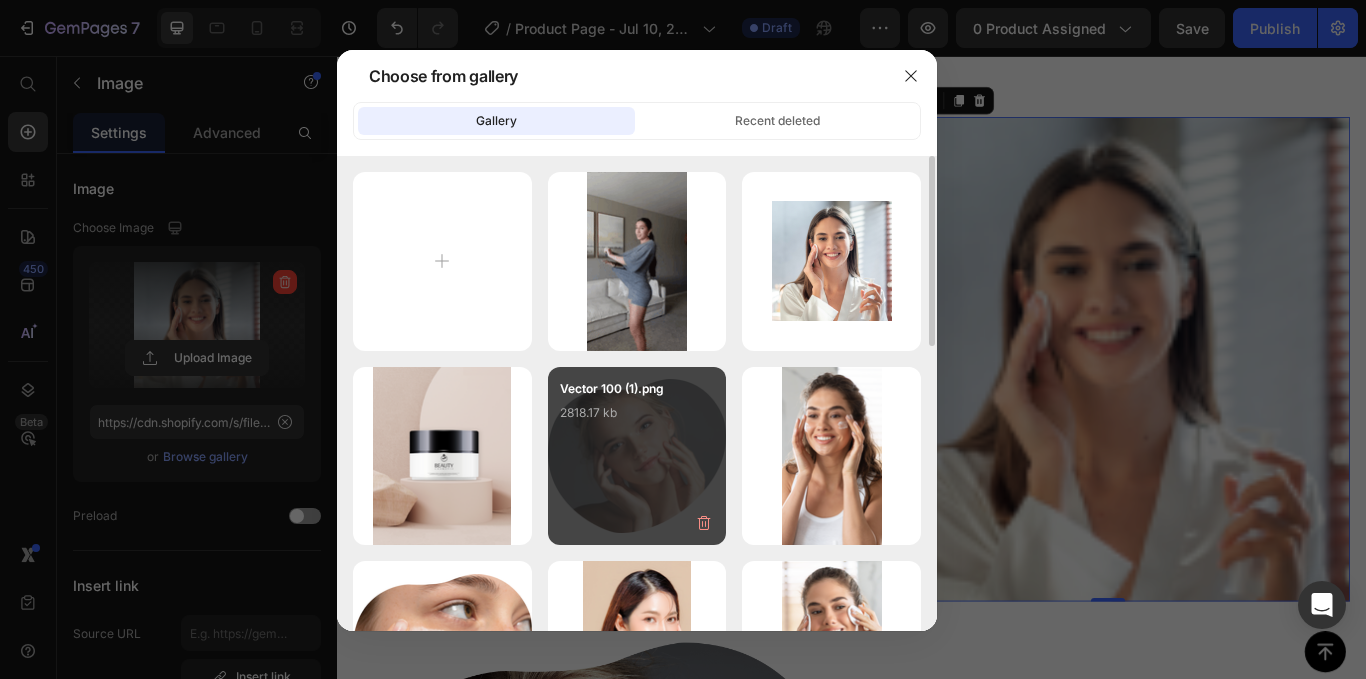 click on "Vector 100 (1).png 2818.17 kb" at bounding box center [637, 419] 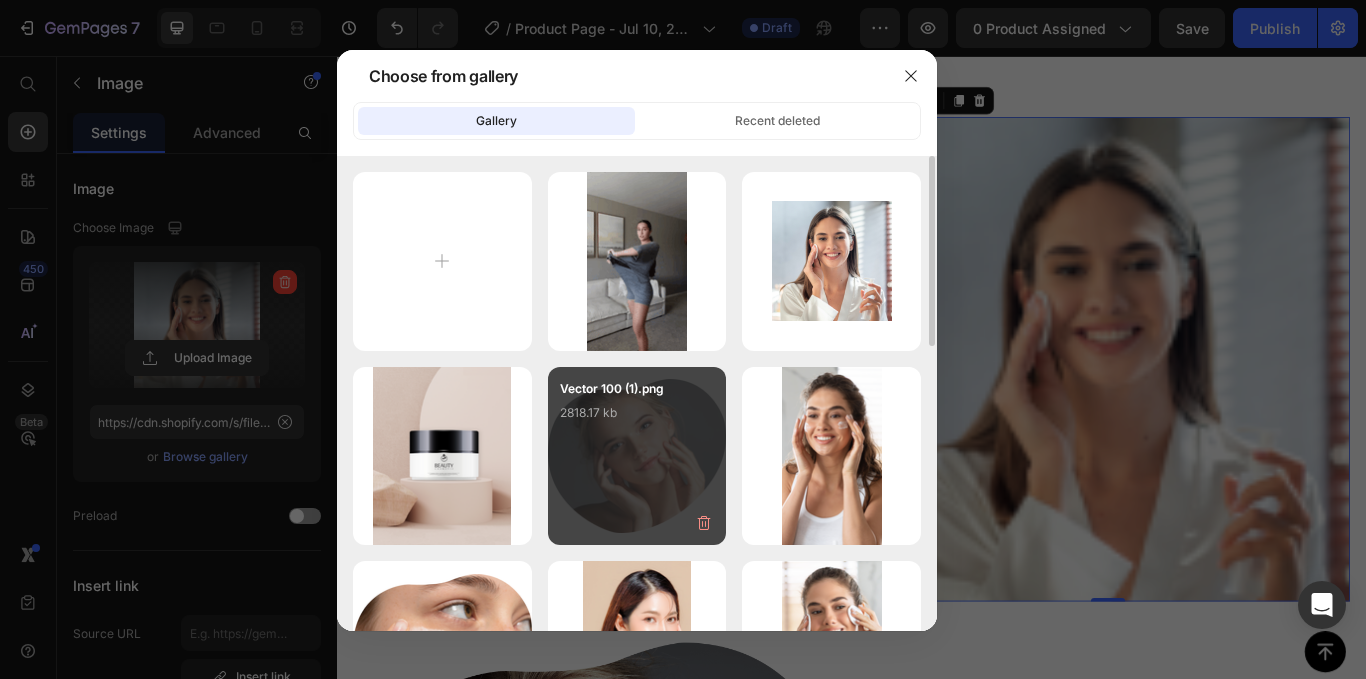 type on "https://cdn.shopify.com/s/files/1/0947/4523/1707/files/gempages_574871652806951711-c2051e2f-87a1-4b6e-a3e0-2200832c9d13.png" 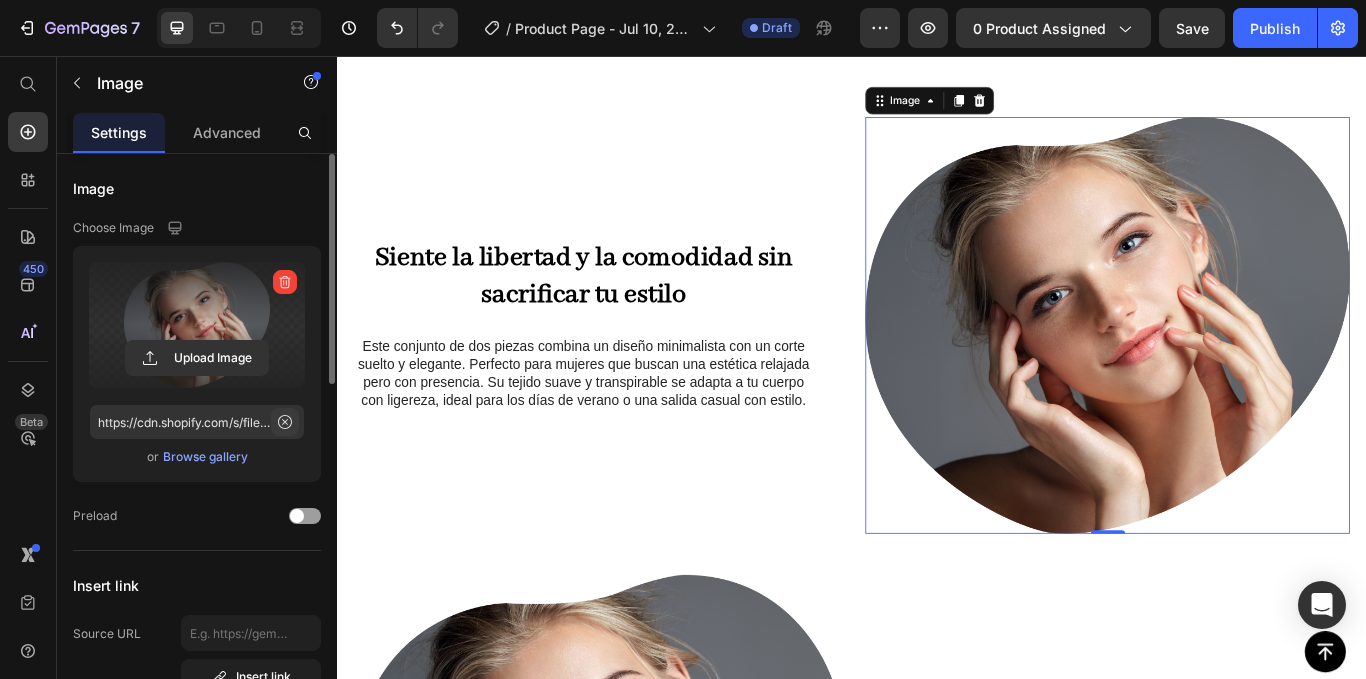 click 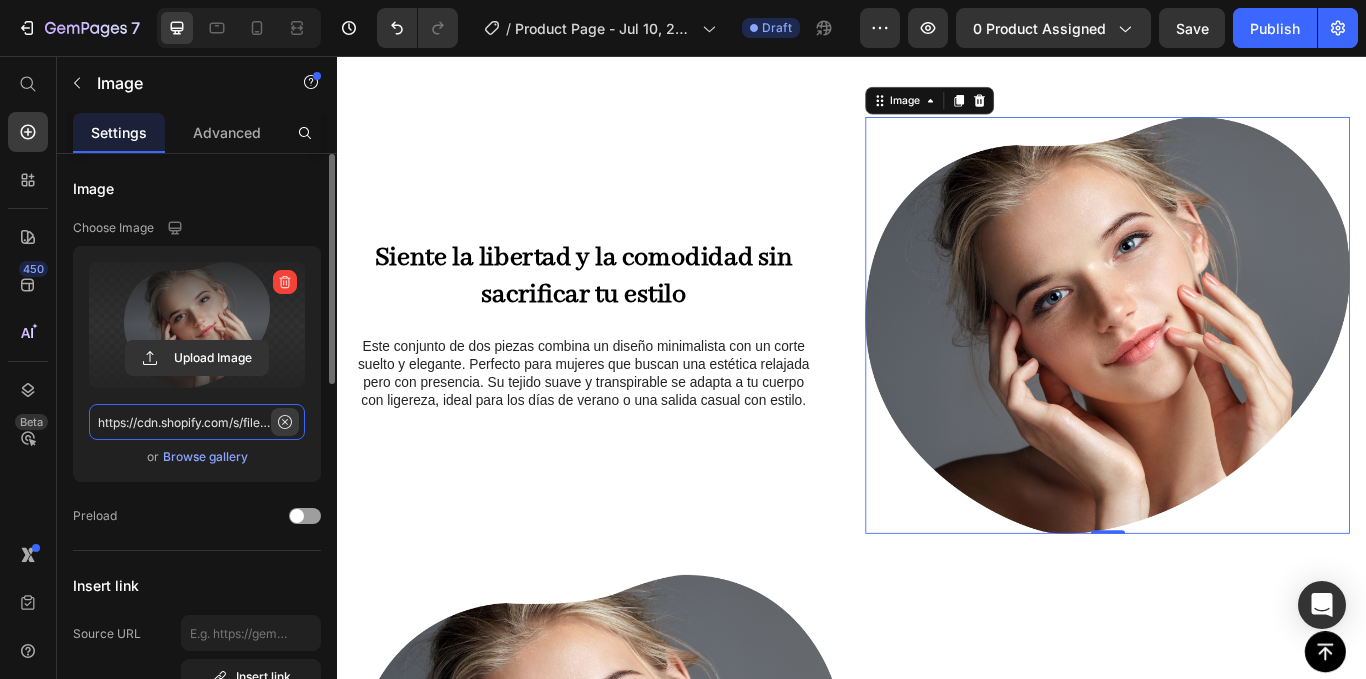 type 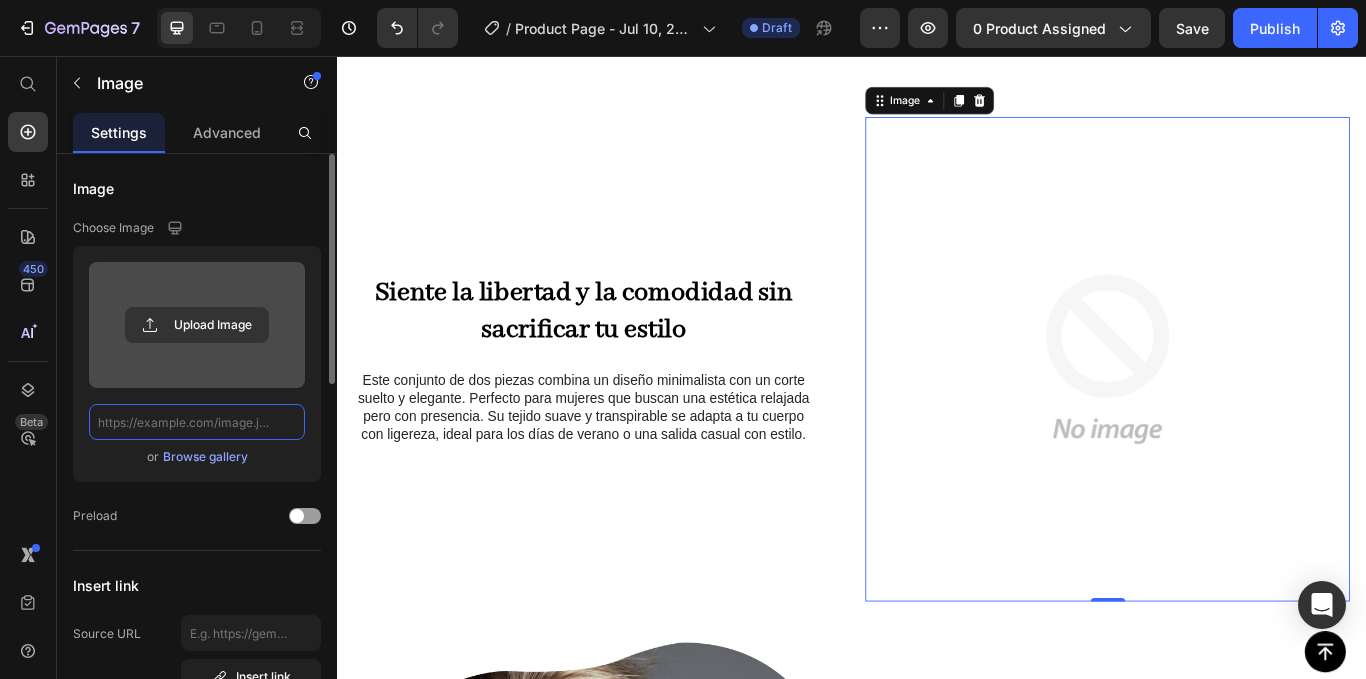 scroll, scrollTop: 0, scrollLeft: 0, axis: both 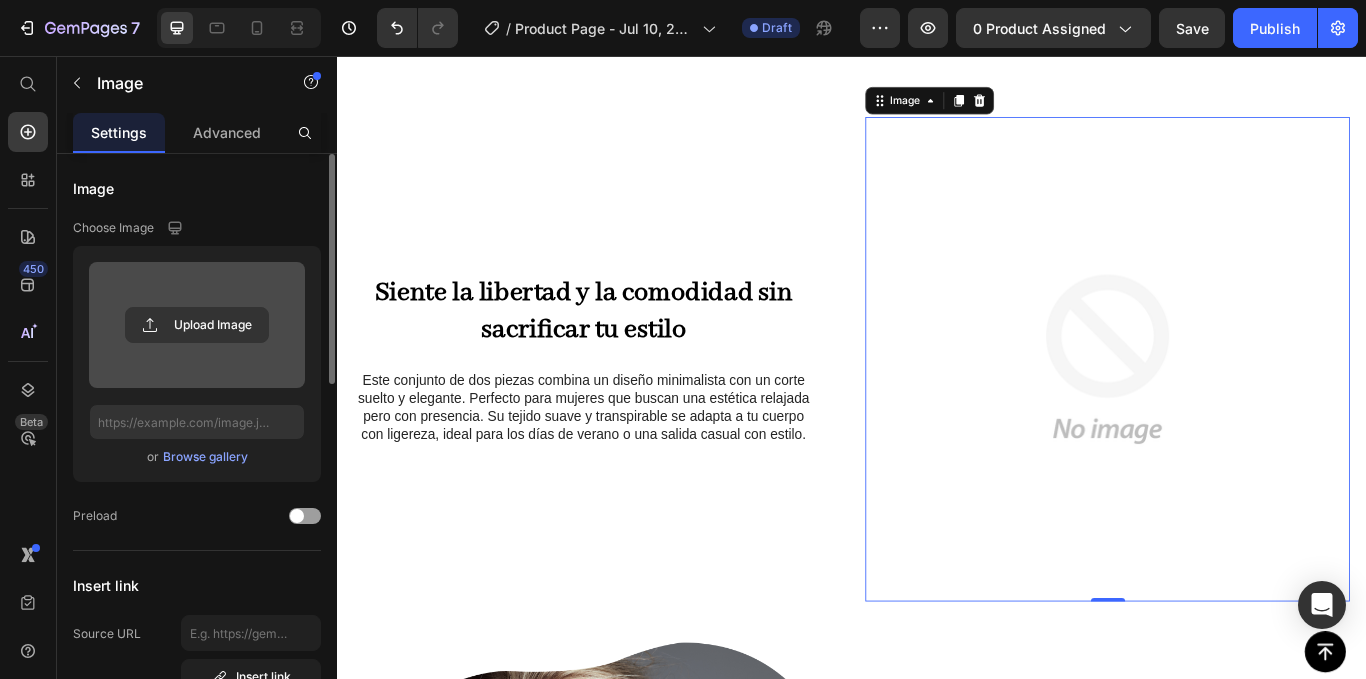 click on "Browse gallery" at bounding box center (205, 457) 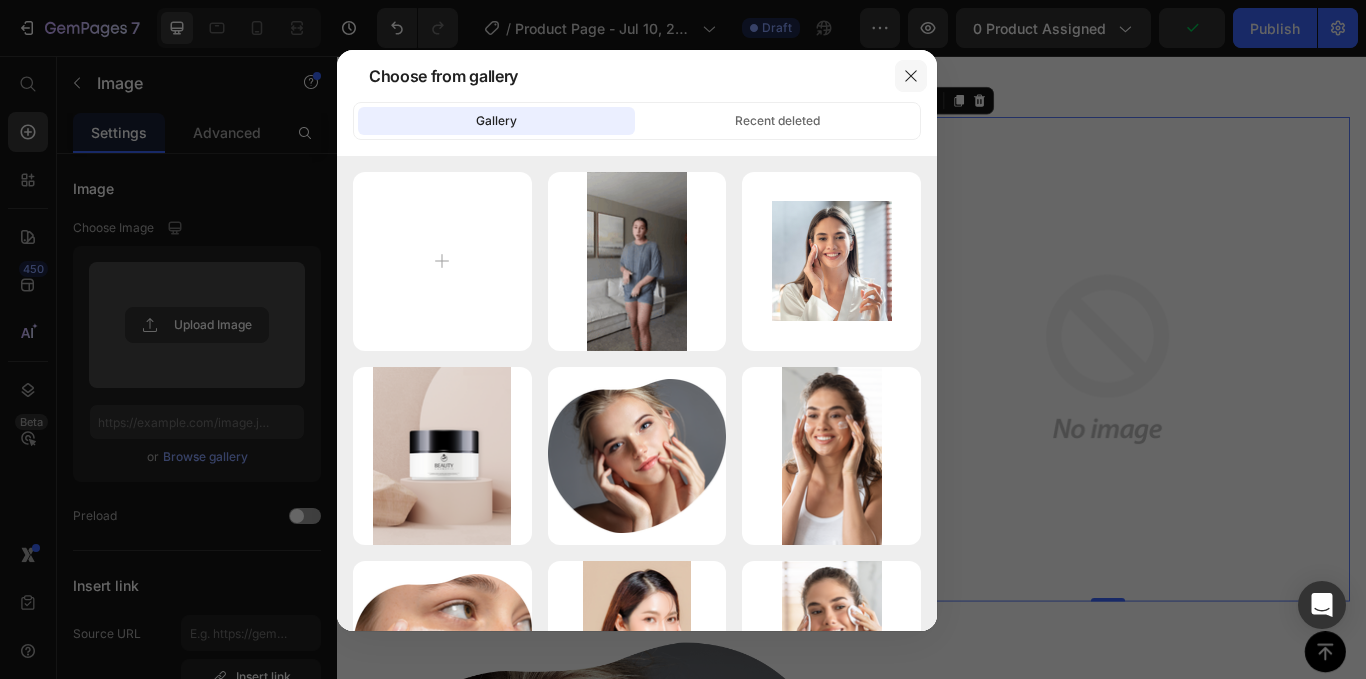 click 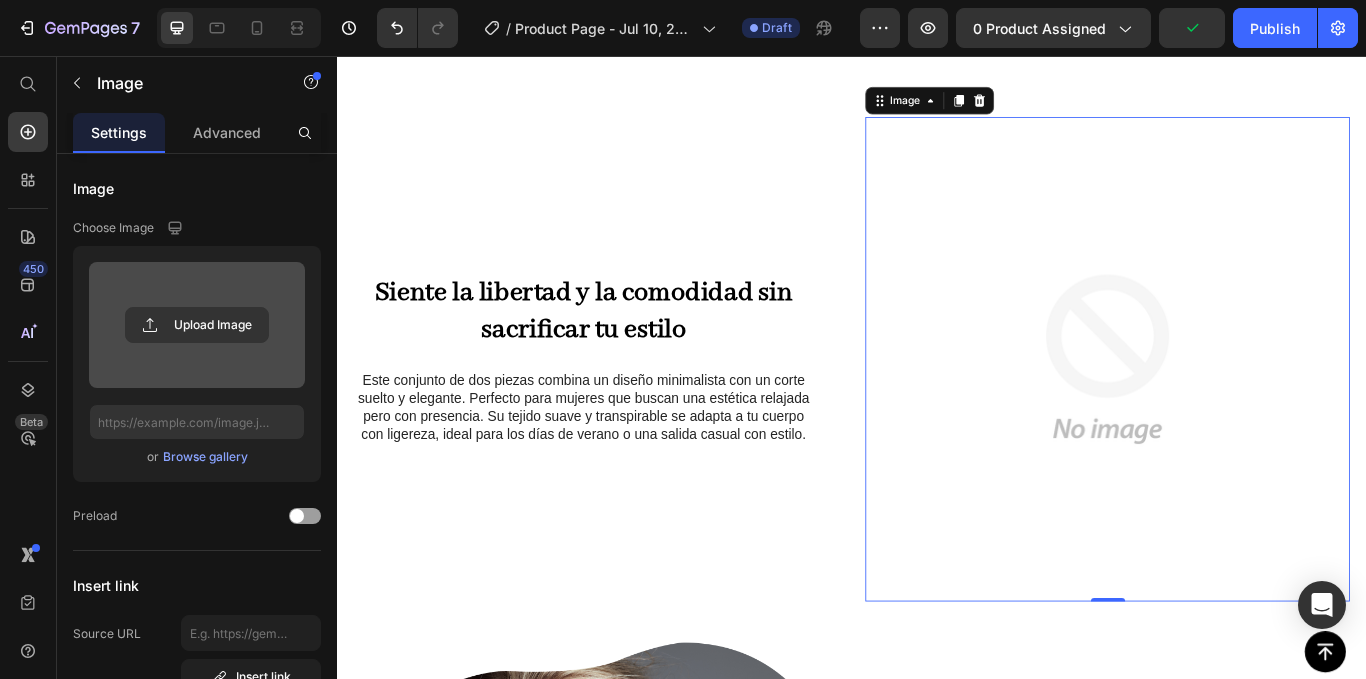 click at bounding box center (1234, 409) 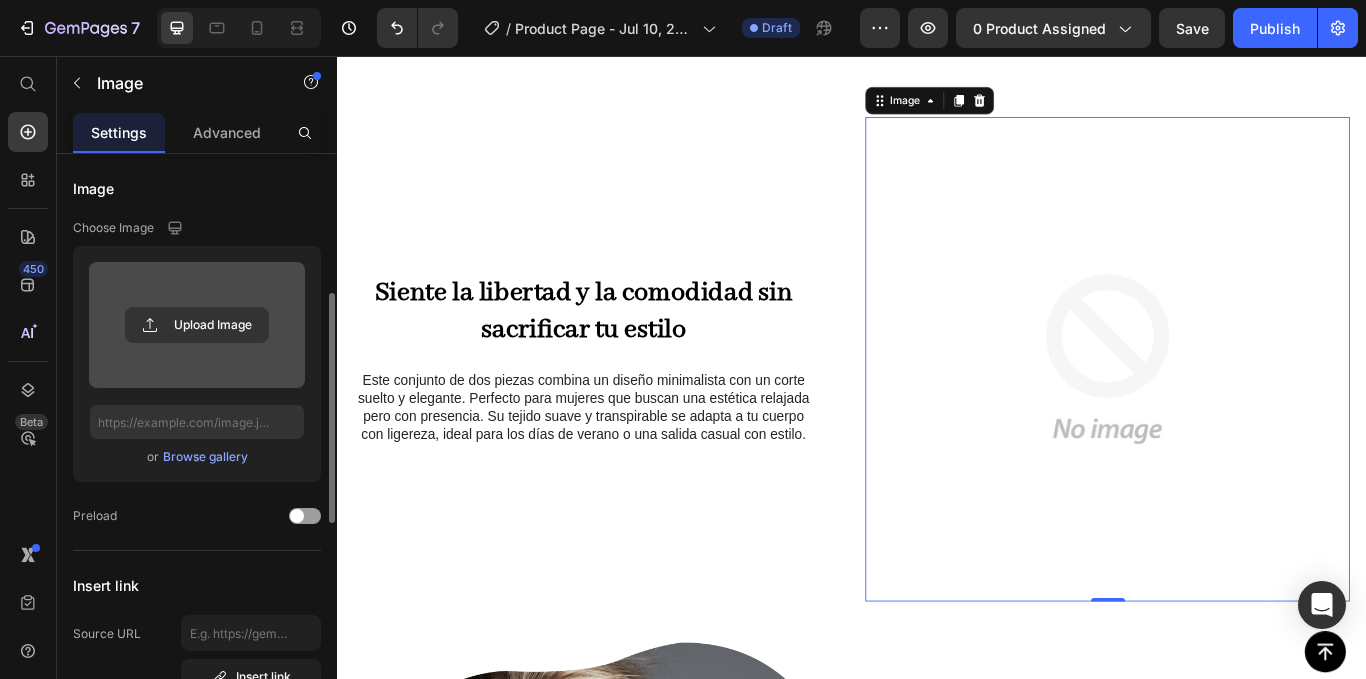 scroll, scrollTop: 200, scrollLeft: 0, axis: vertical 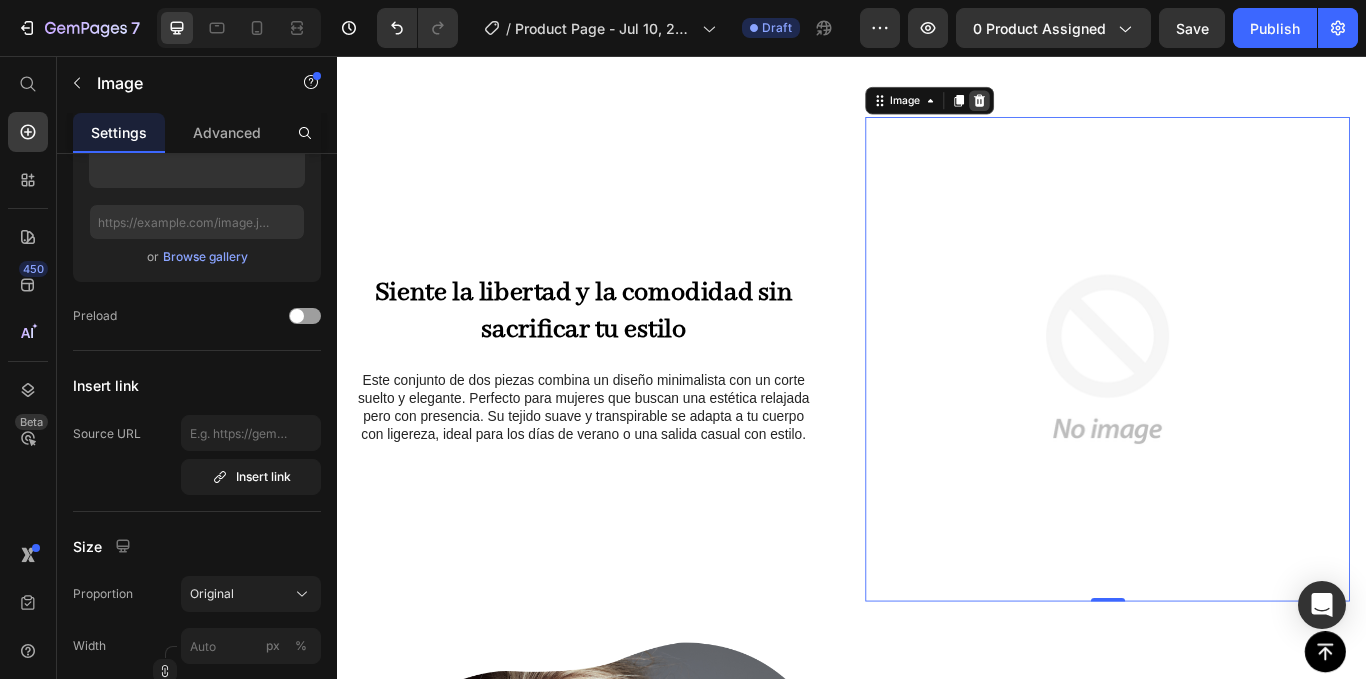 click 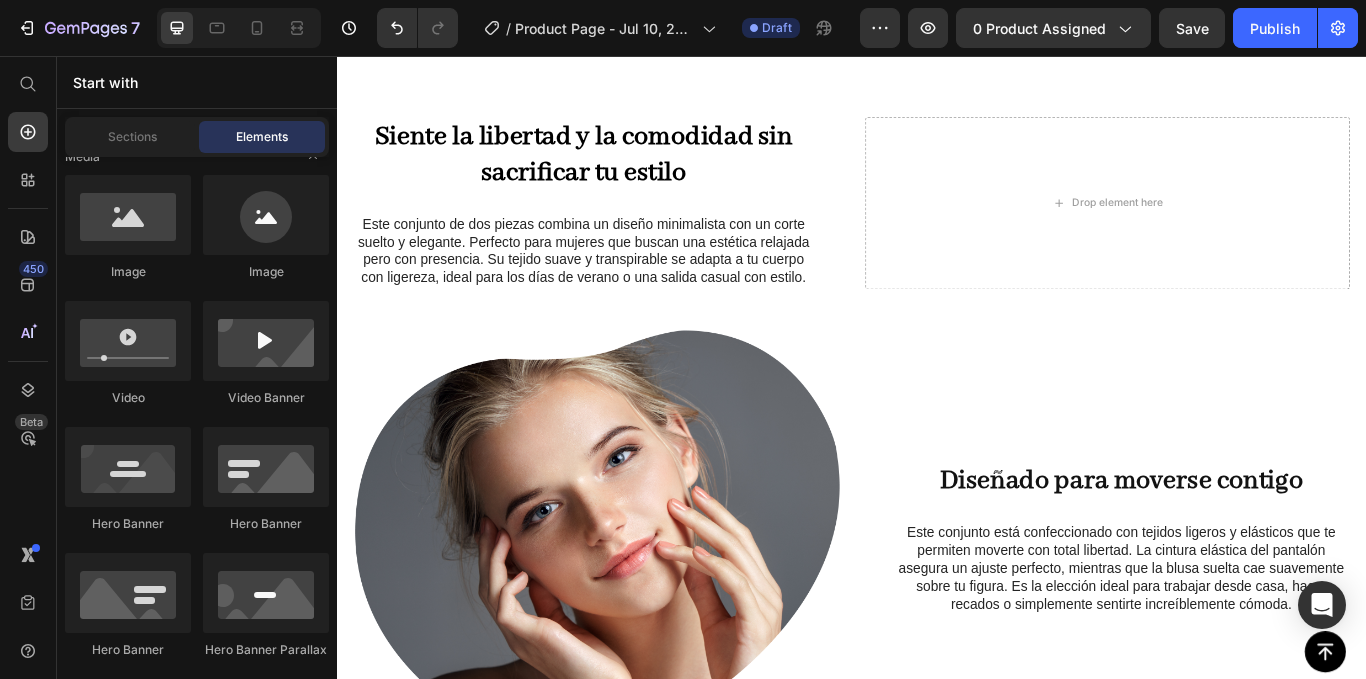 scroll, scrollTop: 670, scrollLeft: 0, axis: vertical 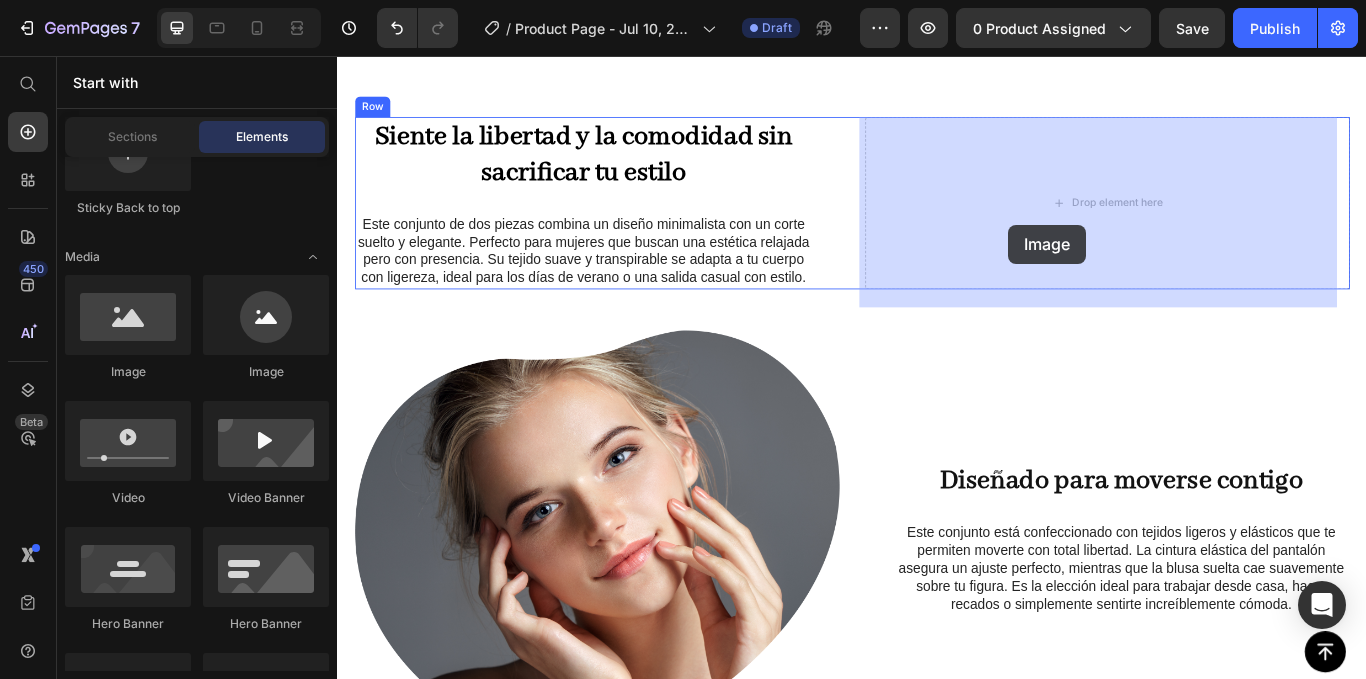 drag, startPoint x: 475, startPoint y: 380, endPoint x: 1119, endPoint y: 253, distance: 656.4031 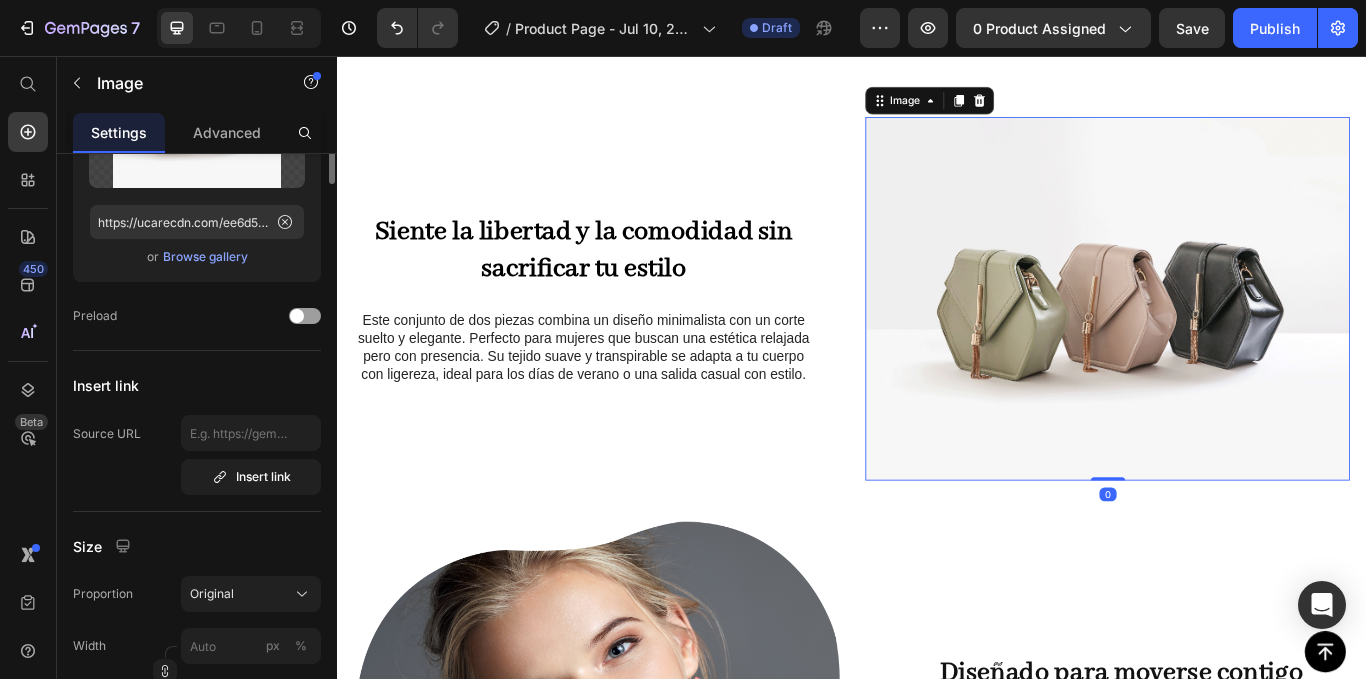 scroll, scrollTop: 0, scrollLeft: 0, axis: both 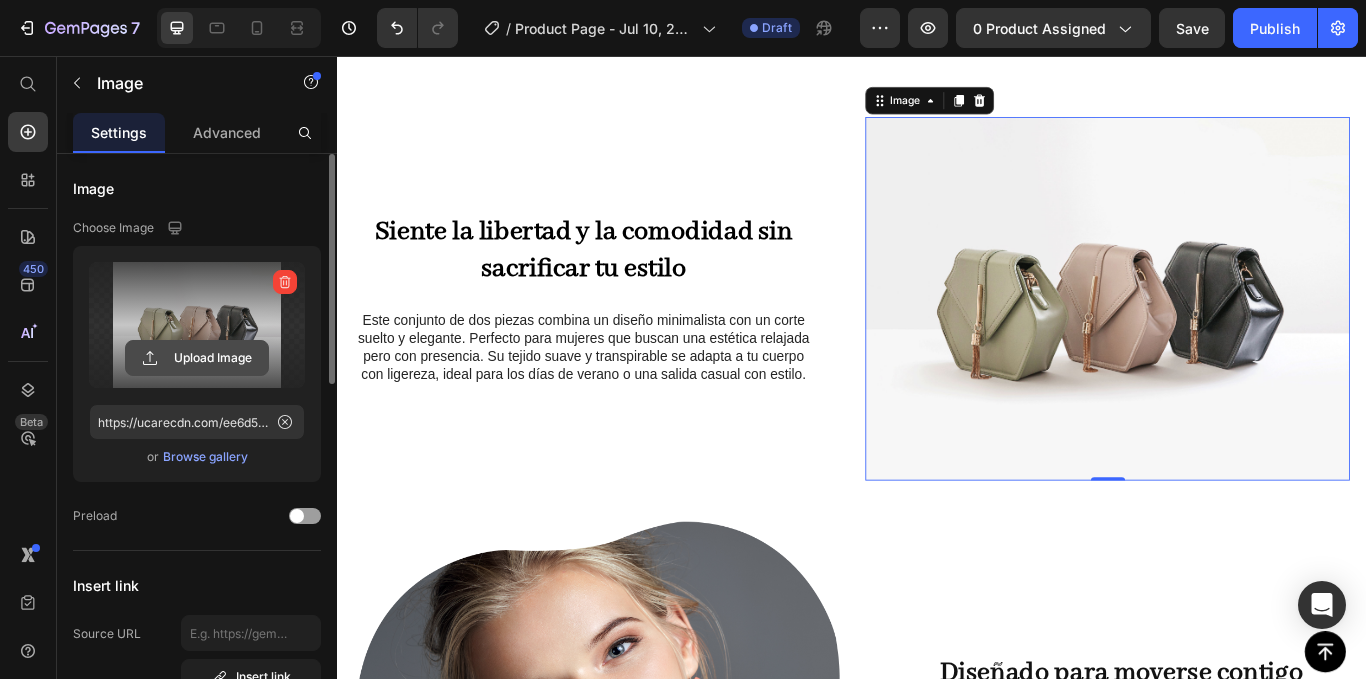 click 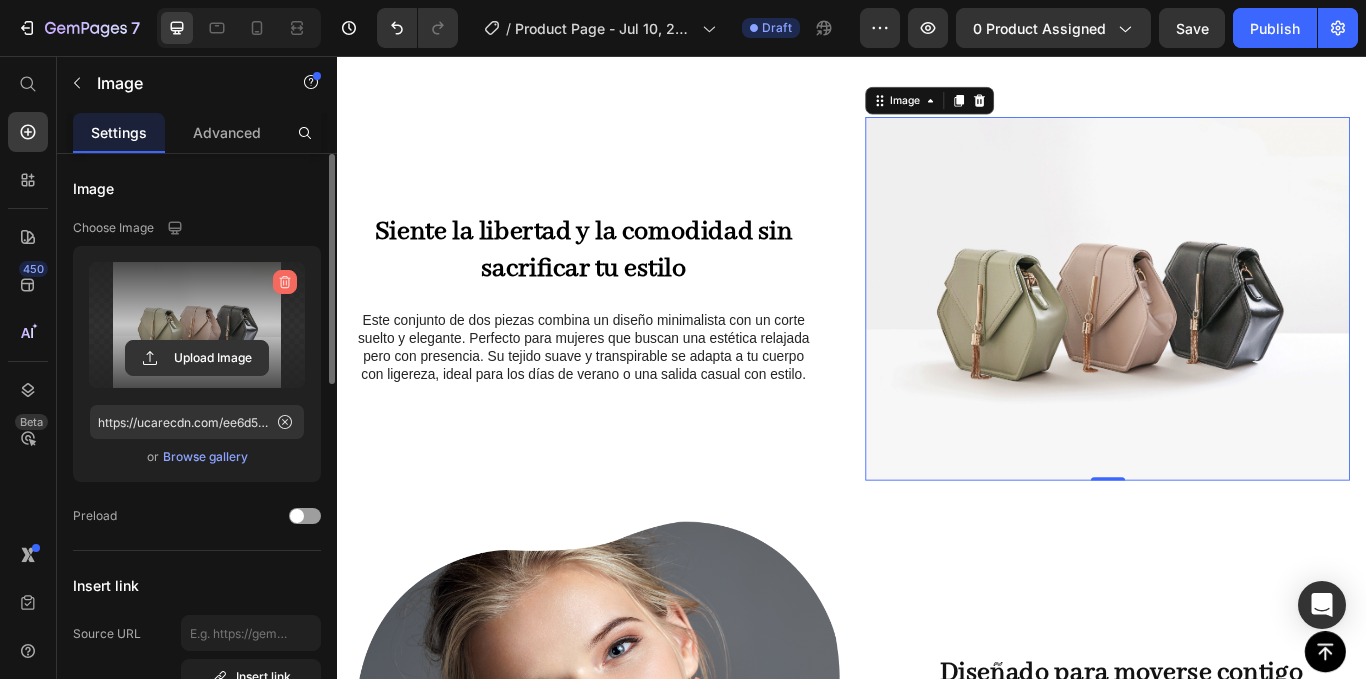 click 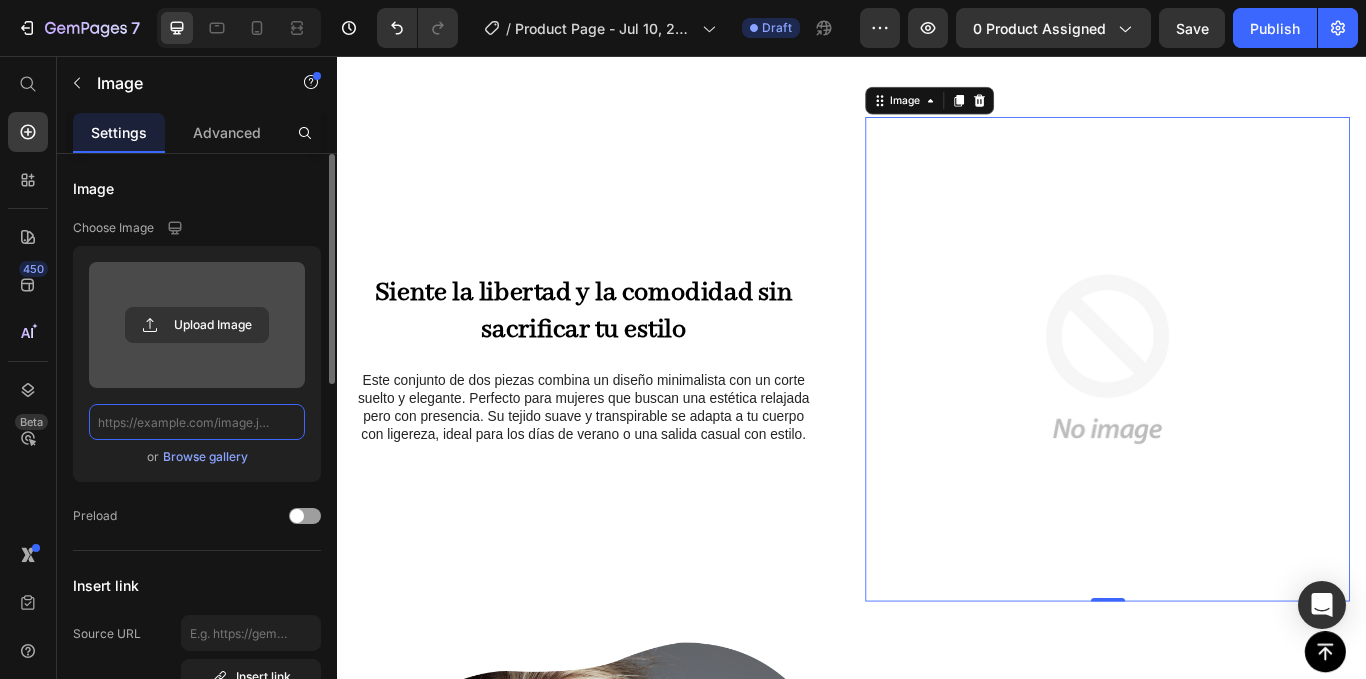 scroll, scrollTop: 0, scrollLeft: 0, axis: both 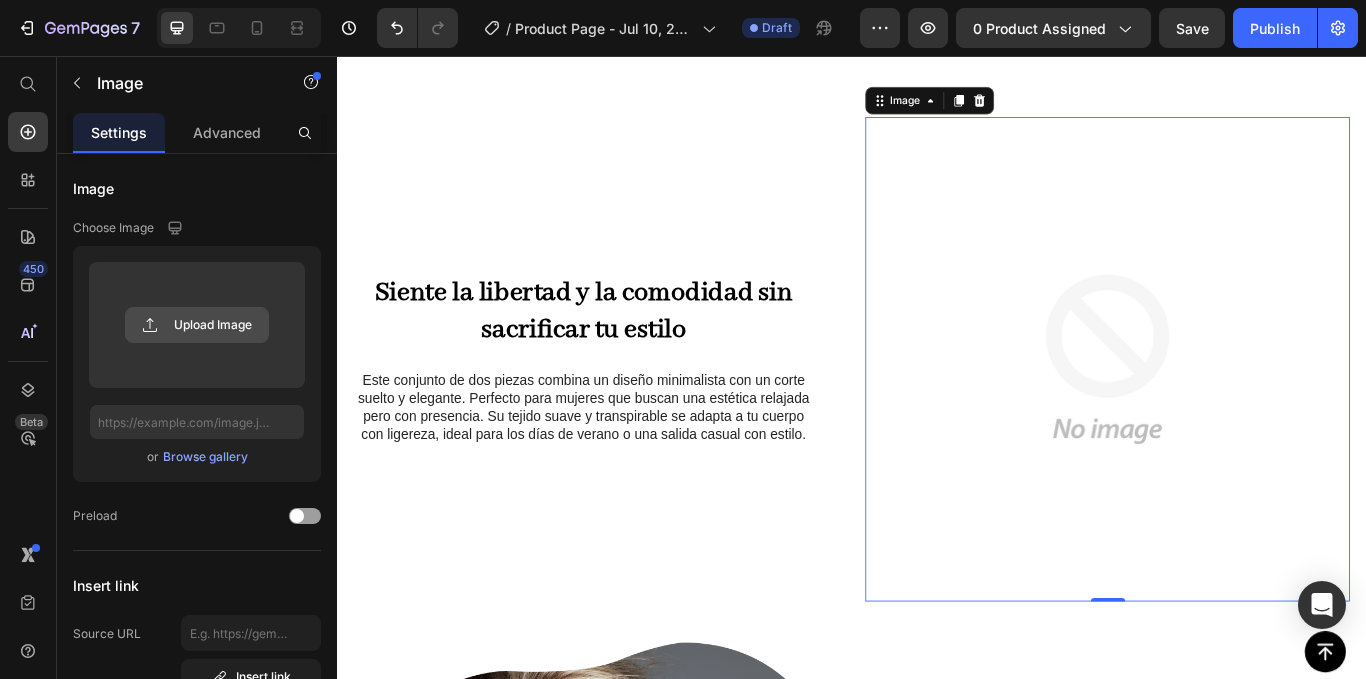 click 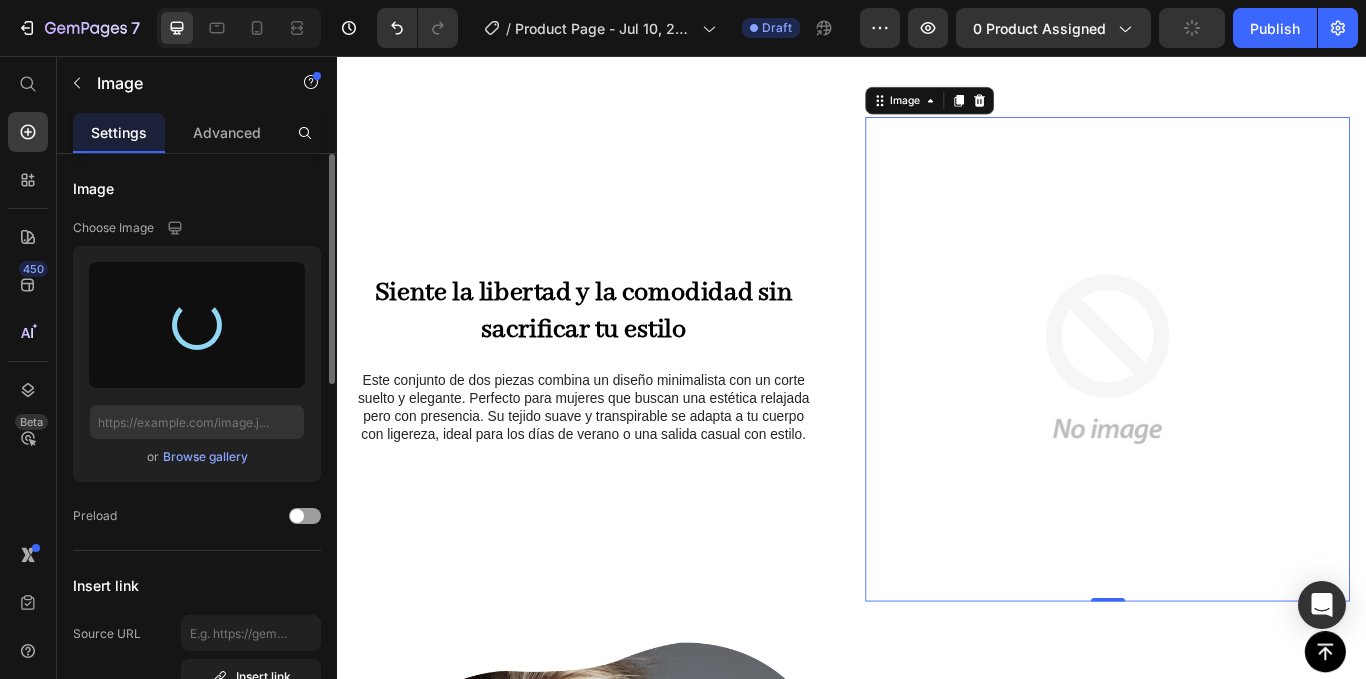 type on "https://cdn.shopify.com/s/files/1/0947/4523/1707/files/gempages_574871652806951711-d3980fa8-24cd-4ebb-9a13-5fd68680542a.gif" 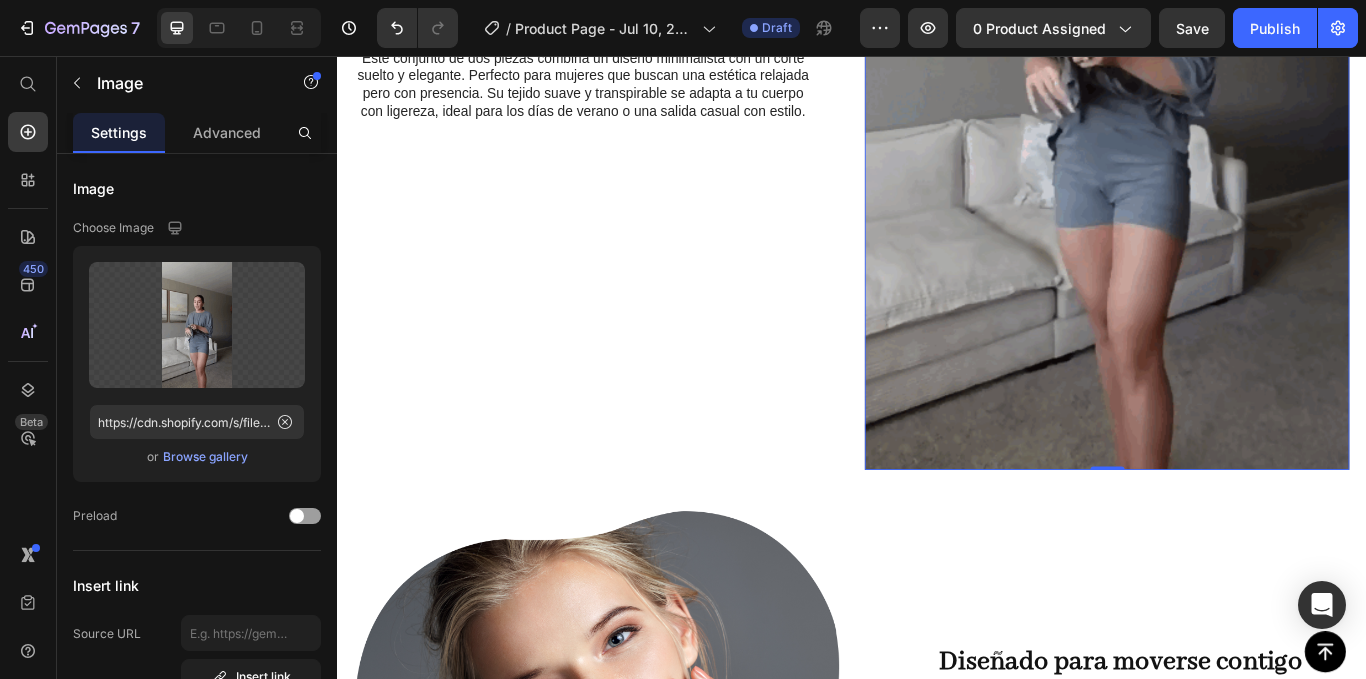 scroll, scrollTop: 1729, scrollLeft: 0, axis: vertical 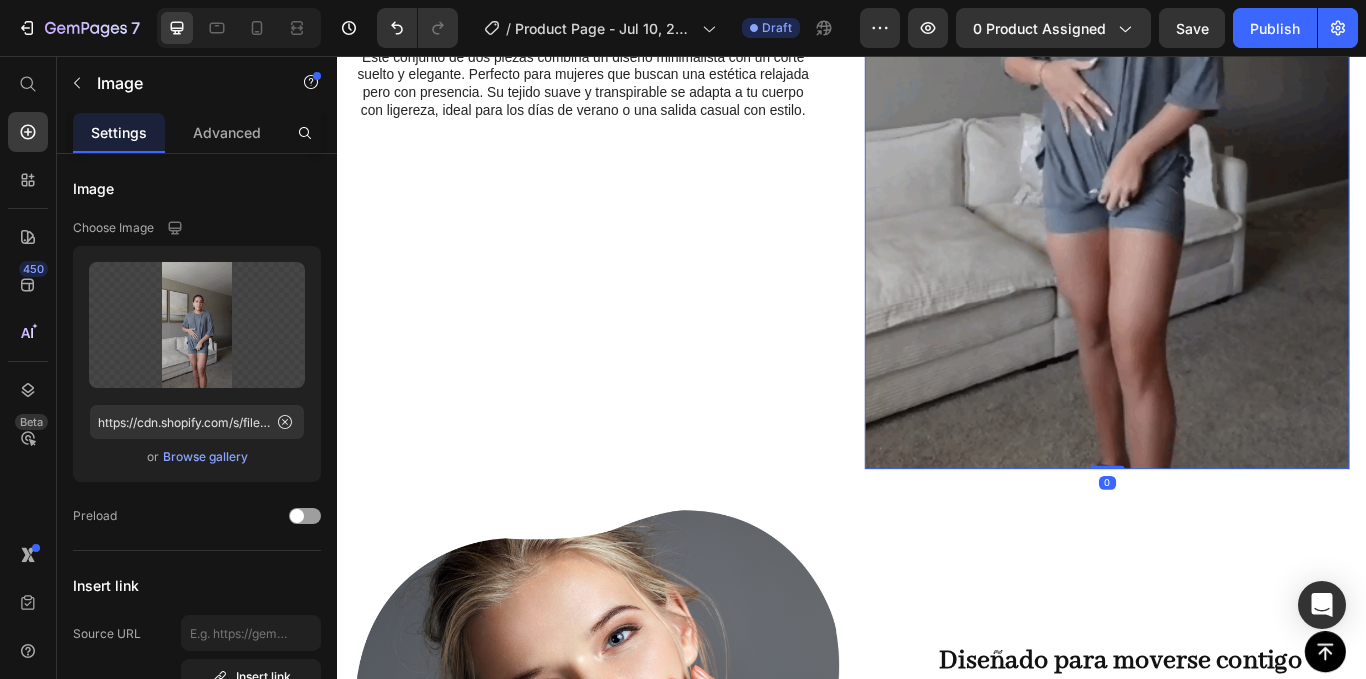 drag, startPoint x: 1232, startPoint y: 521, endPoint x: 1189, endPoint y: 355, distance: 171.47887 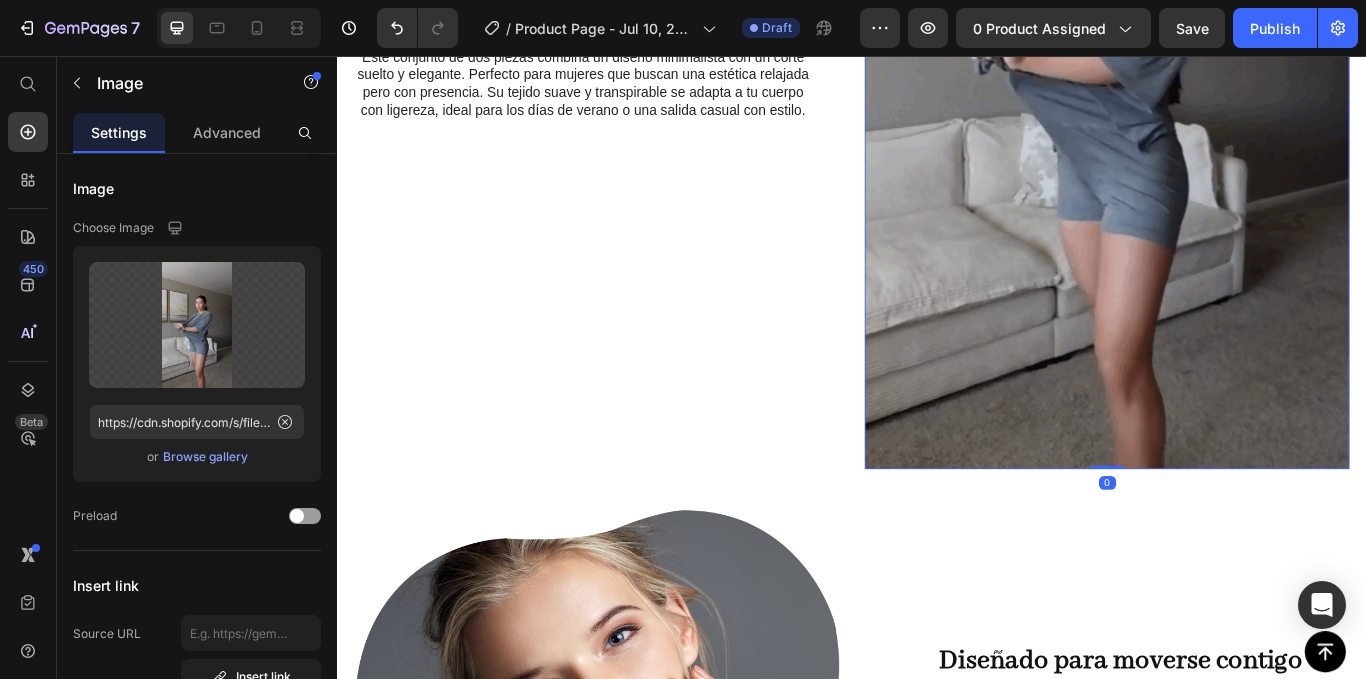 click on "Image   0" at bounding box center [1234, 32] 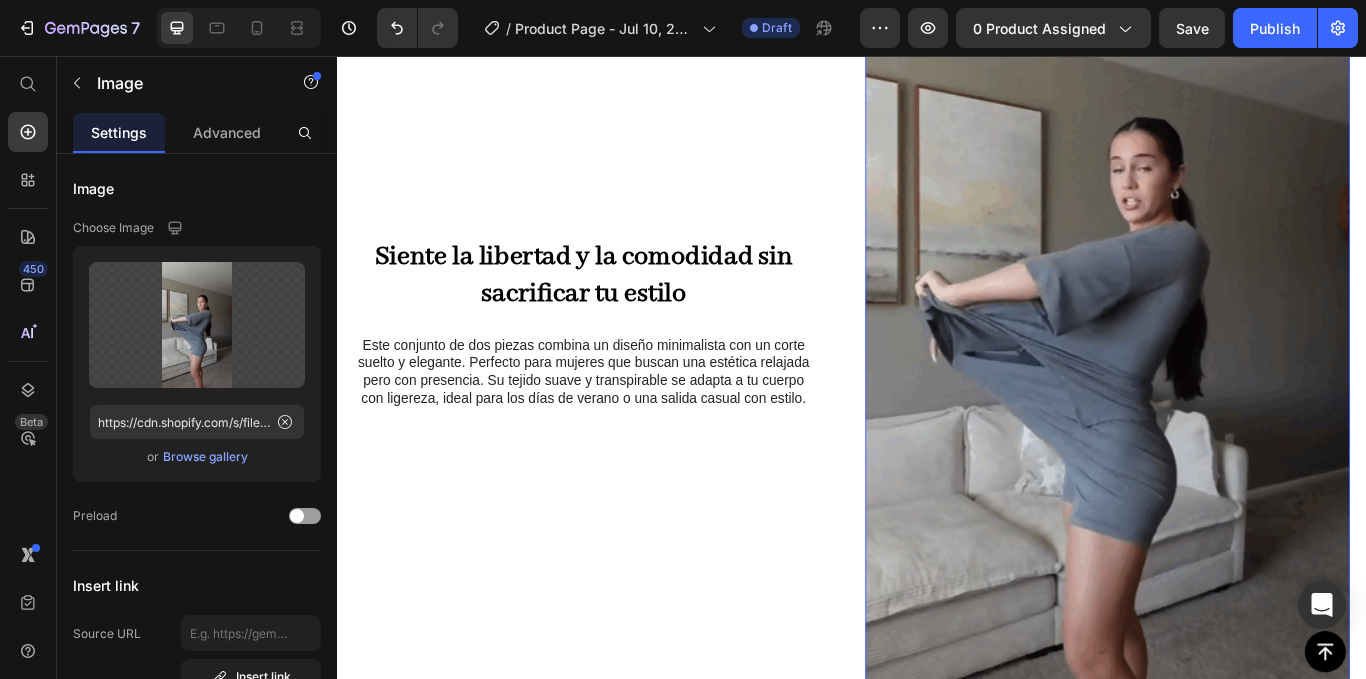 scroll, scrollTop: 1329, scrollLeft: 0, axis: vertical 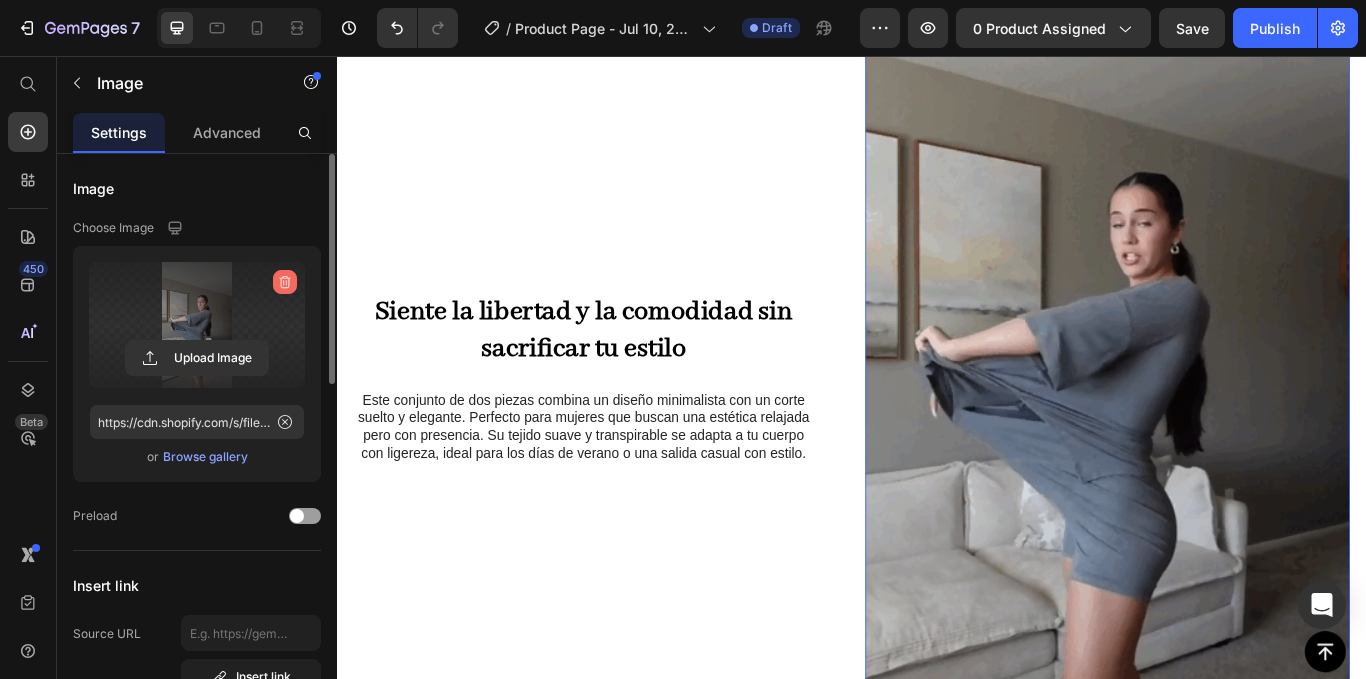 click at bounding box center [285, 282] 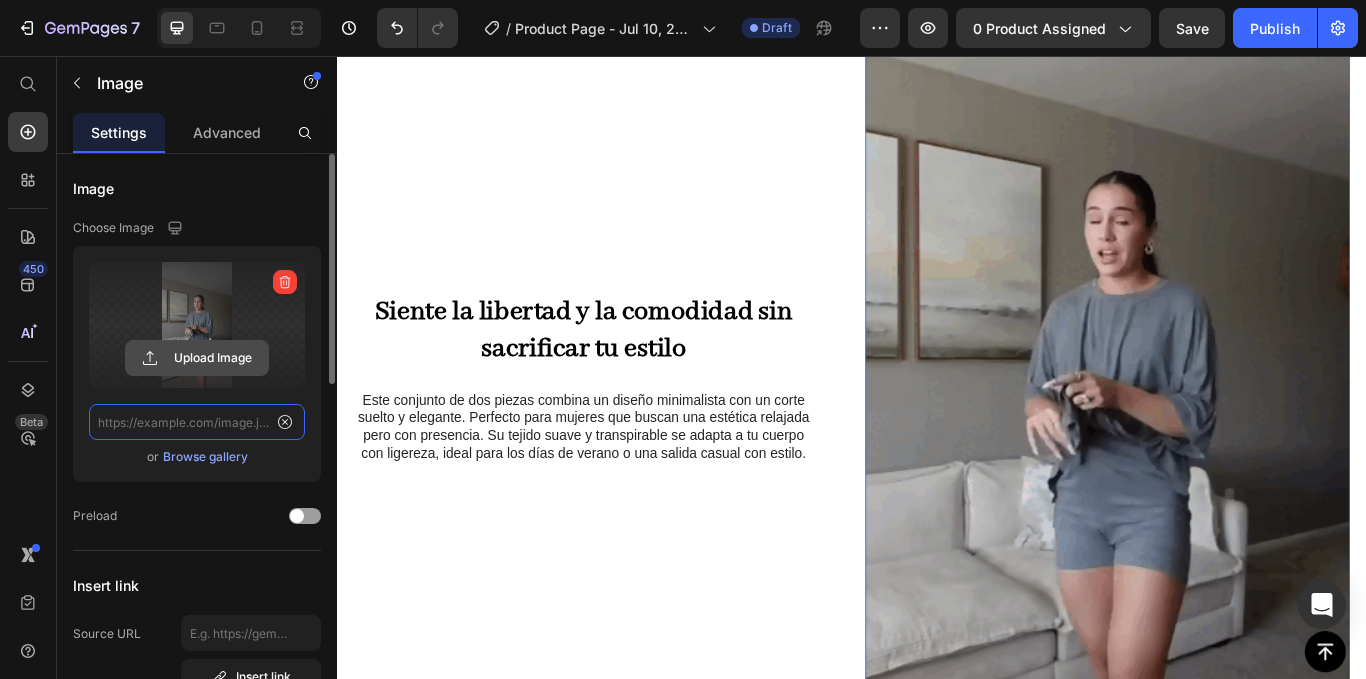 scroll, scrollTop: 1109, scrollLeft: 0, axis: vertical 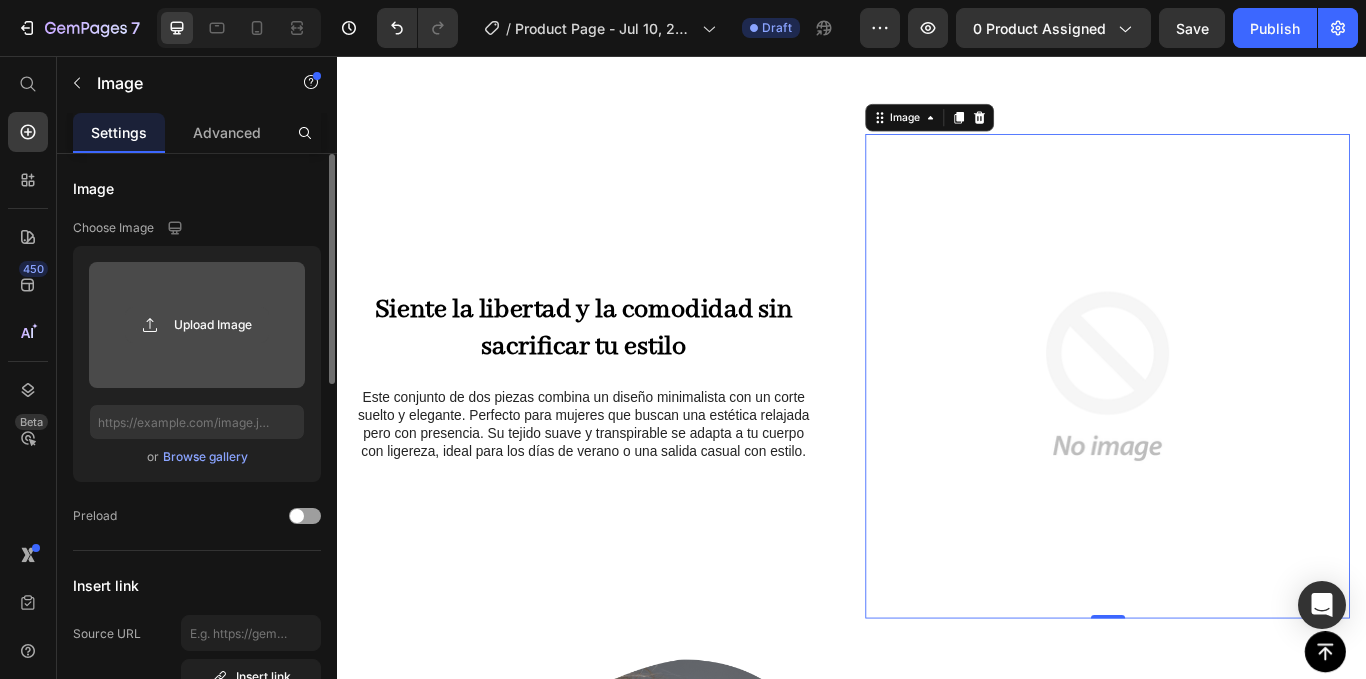 click 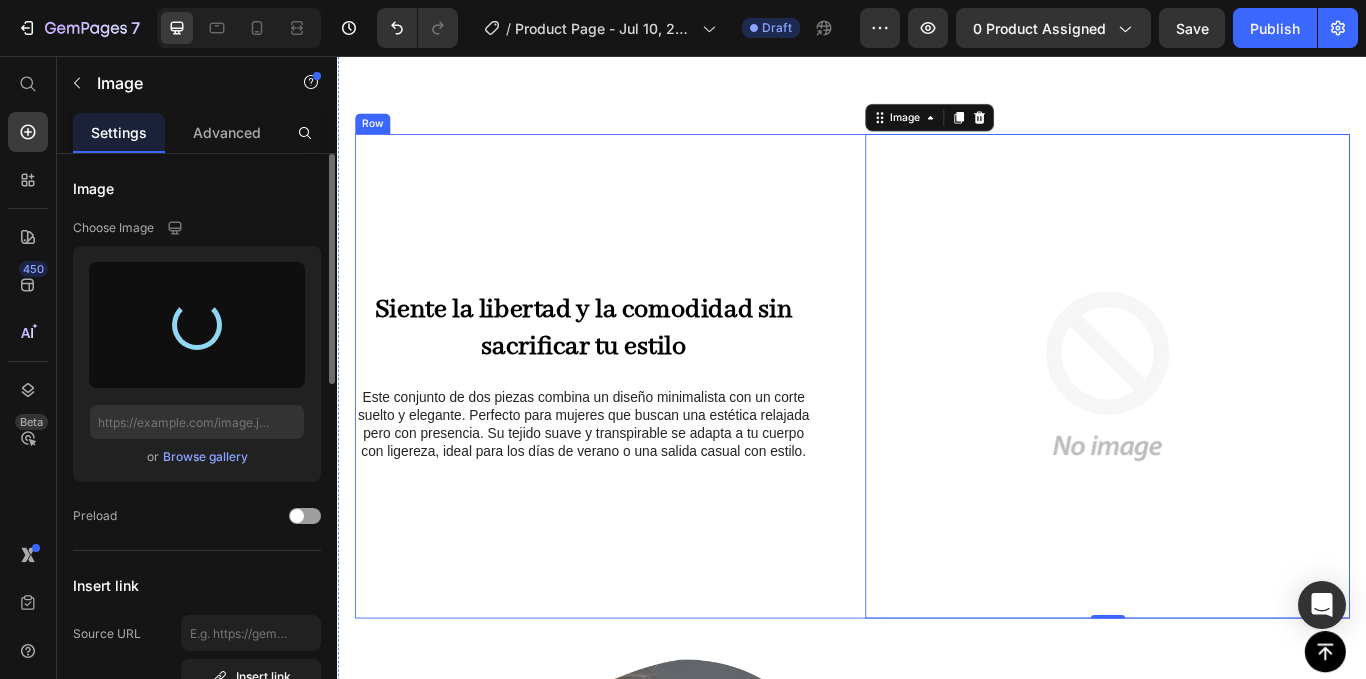 type on "https://cdn.shopify.com/s/files/1/0947/4523/1707/files/gempages_574871652806951711-ccc46483-7e9b-46db-afde-428c5fb5675b.gif" 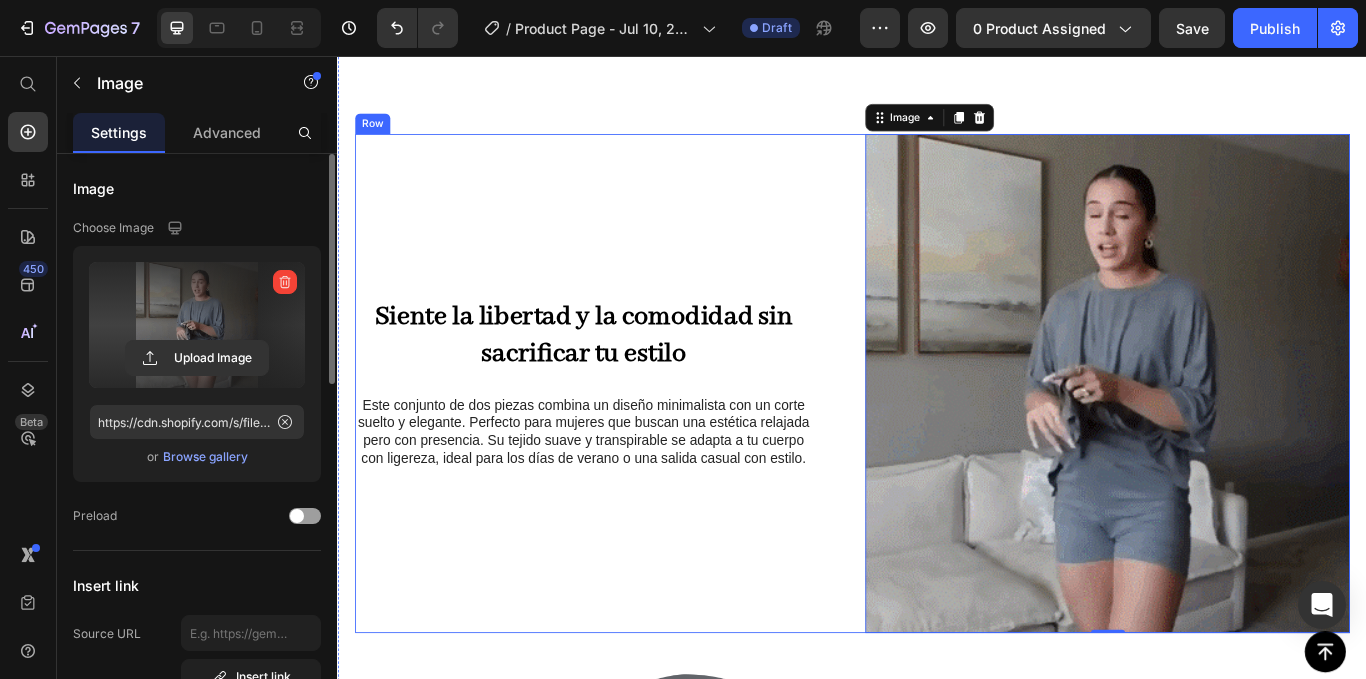 scroll, scrollTop: 1117, scrollLeft: 0, axis: vertical 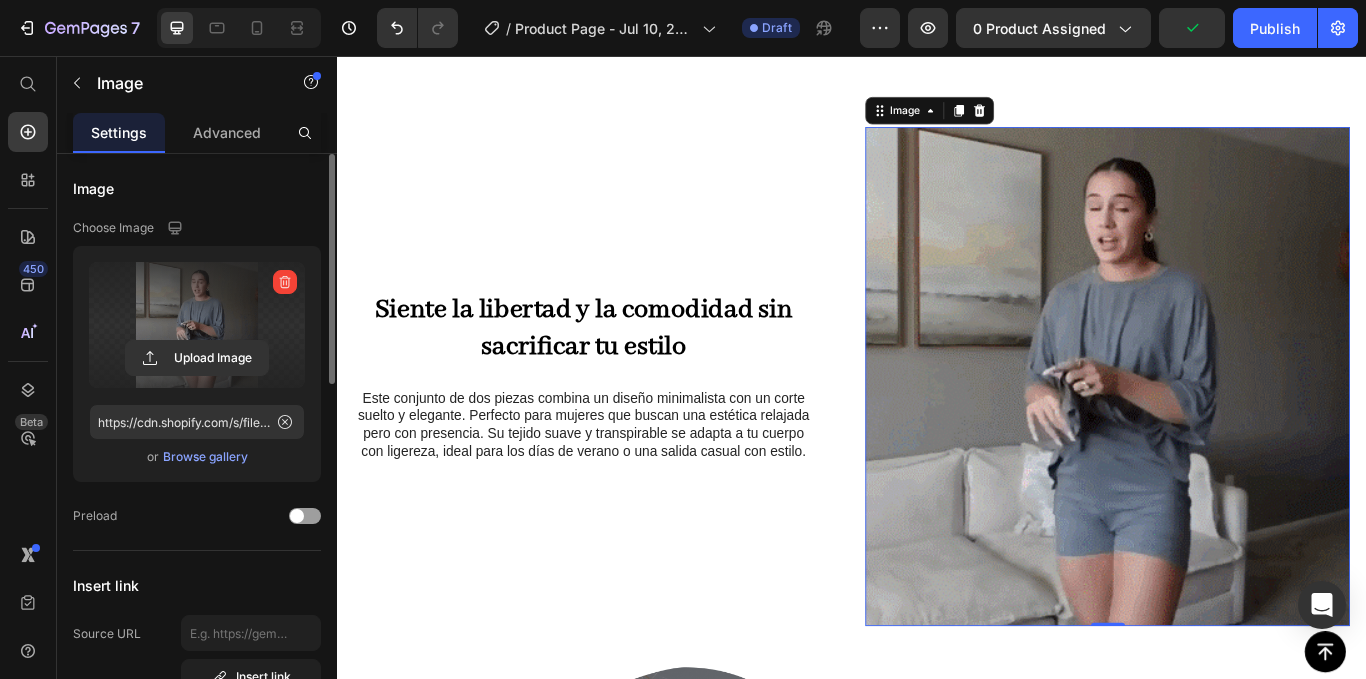 click at bounding box center (1234, 430) 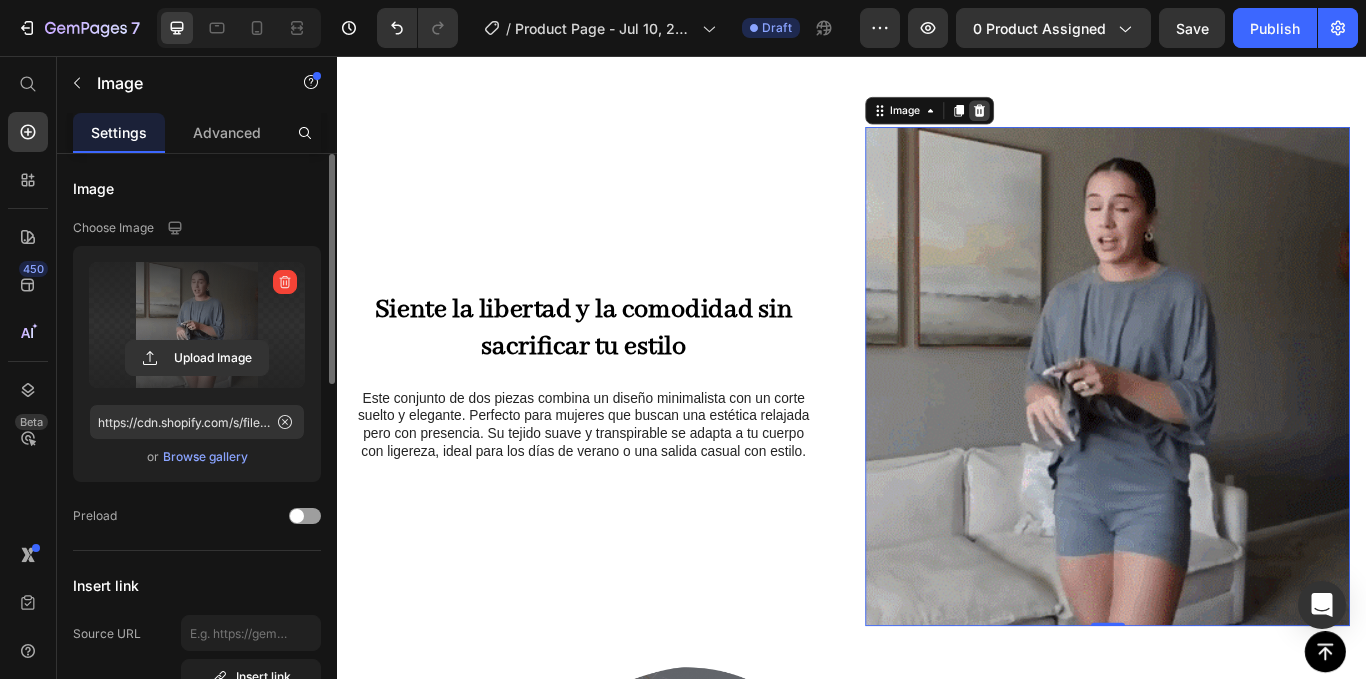 click 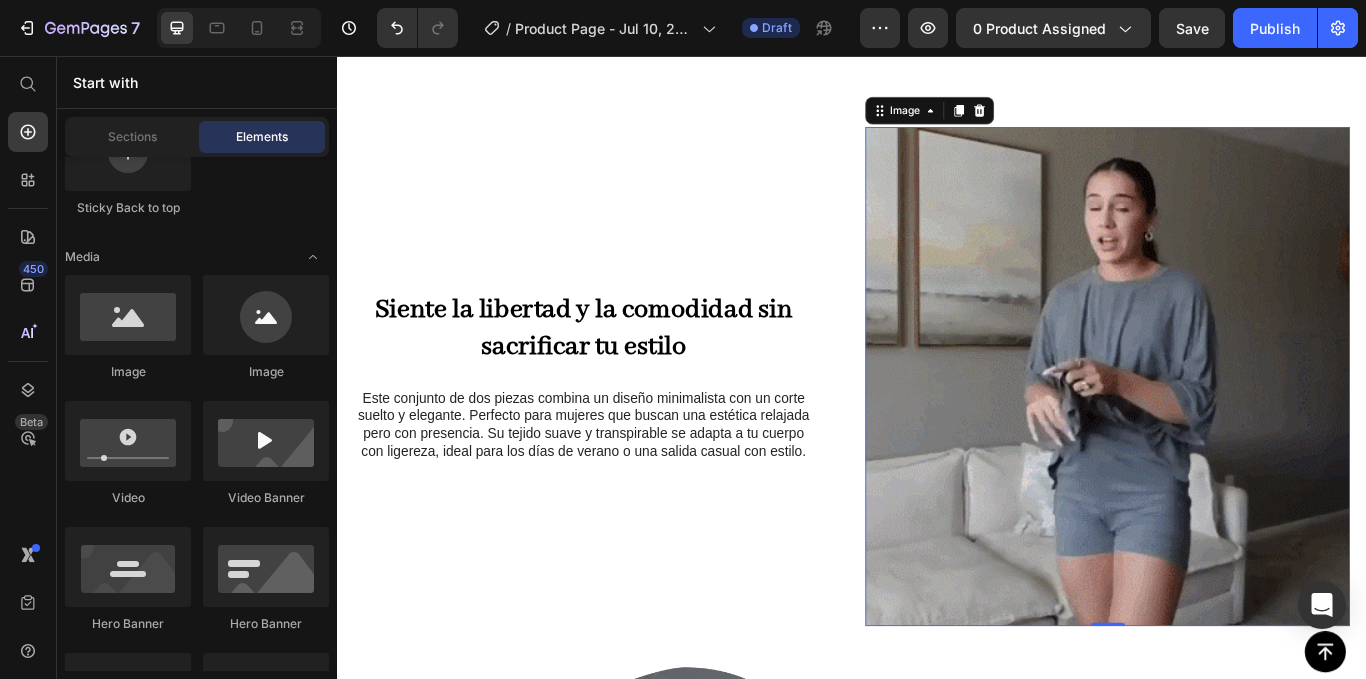 scroll, scrollTop: 941, scrollLeft: 0, axis: vertical 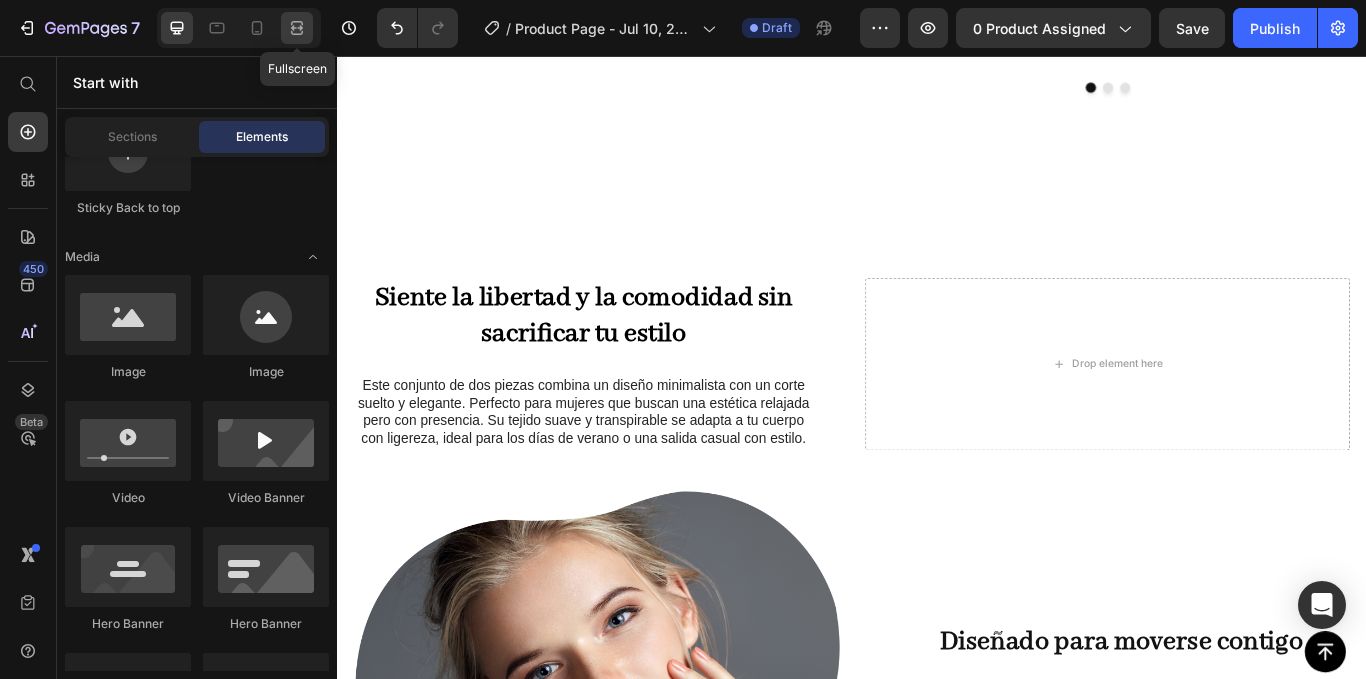 click 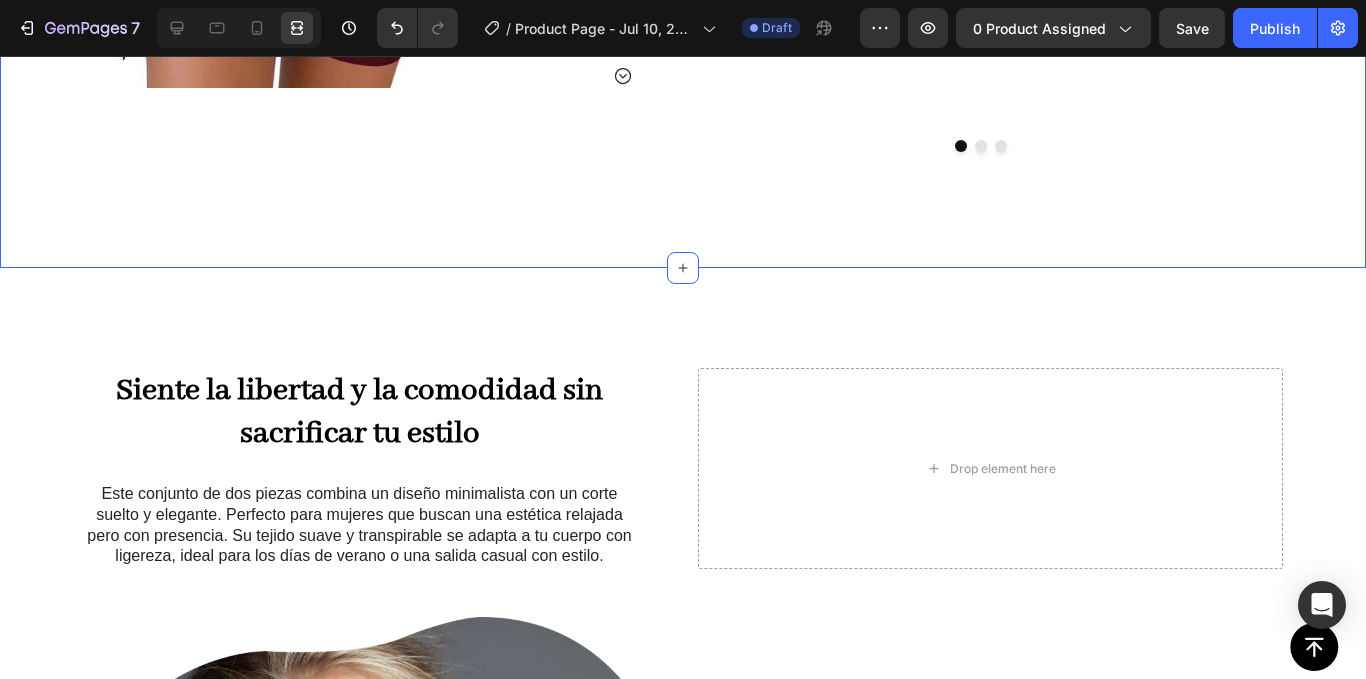 scroll, scrollTop: 1000, scrollLeft: 0, axis: vertical 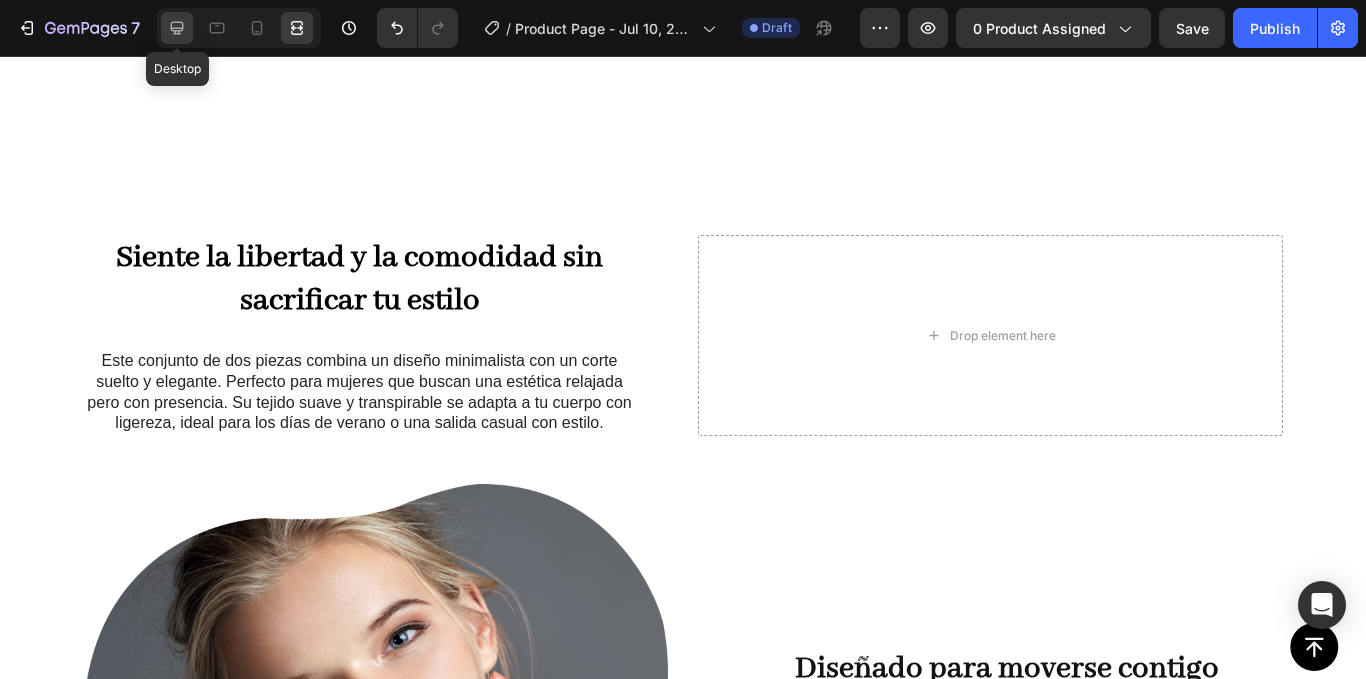 click 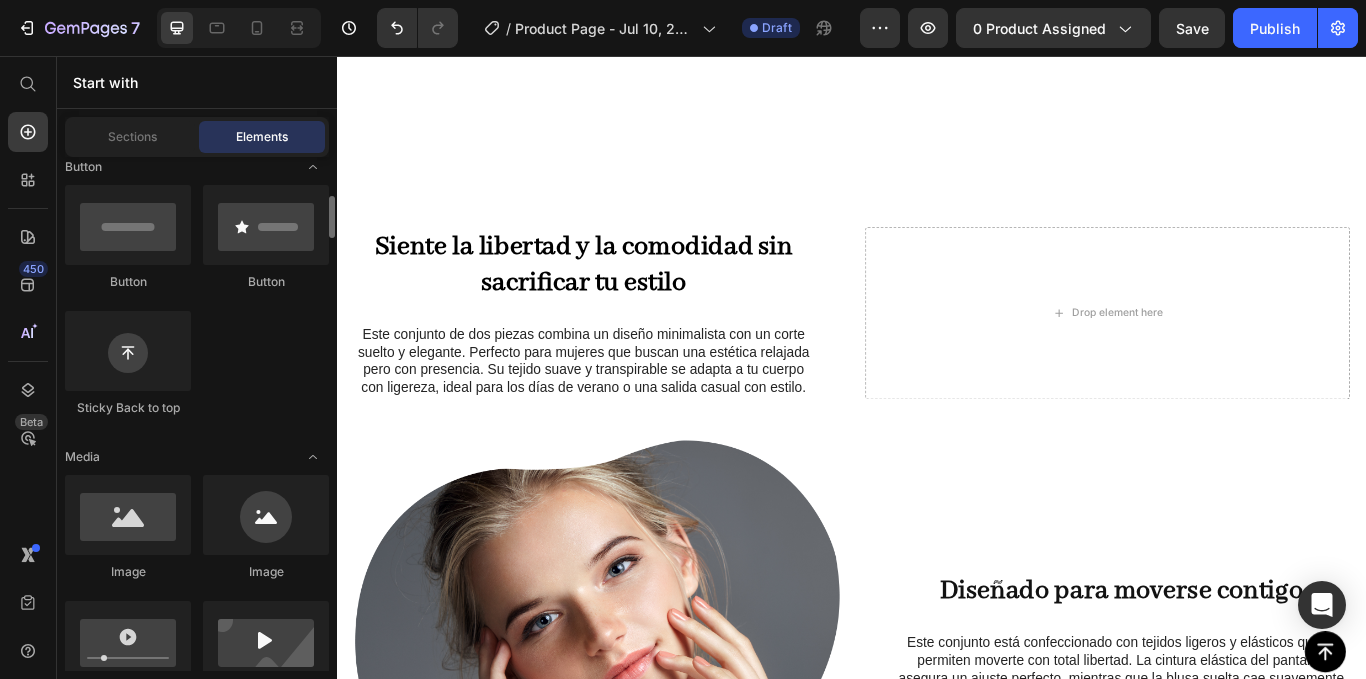 scroll, scrollTop: 370, scrollLeft: 0, axis: vertical 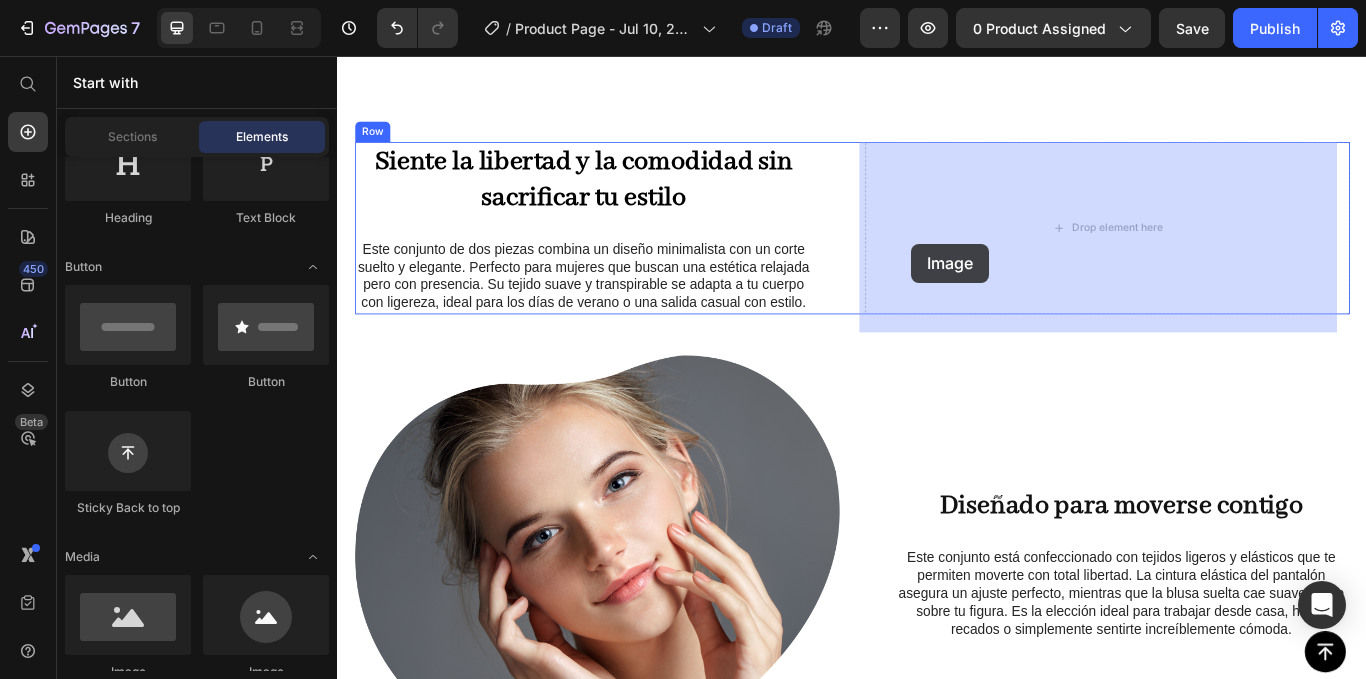 drag, startPoint x: 483, startPoint y: 703, endPoint x: 979, endPoint y: 318, distance: 627.8861 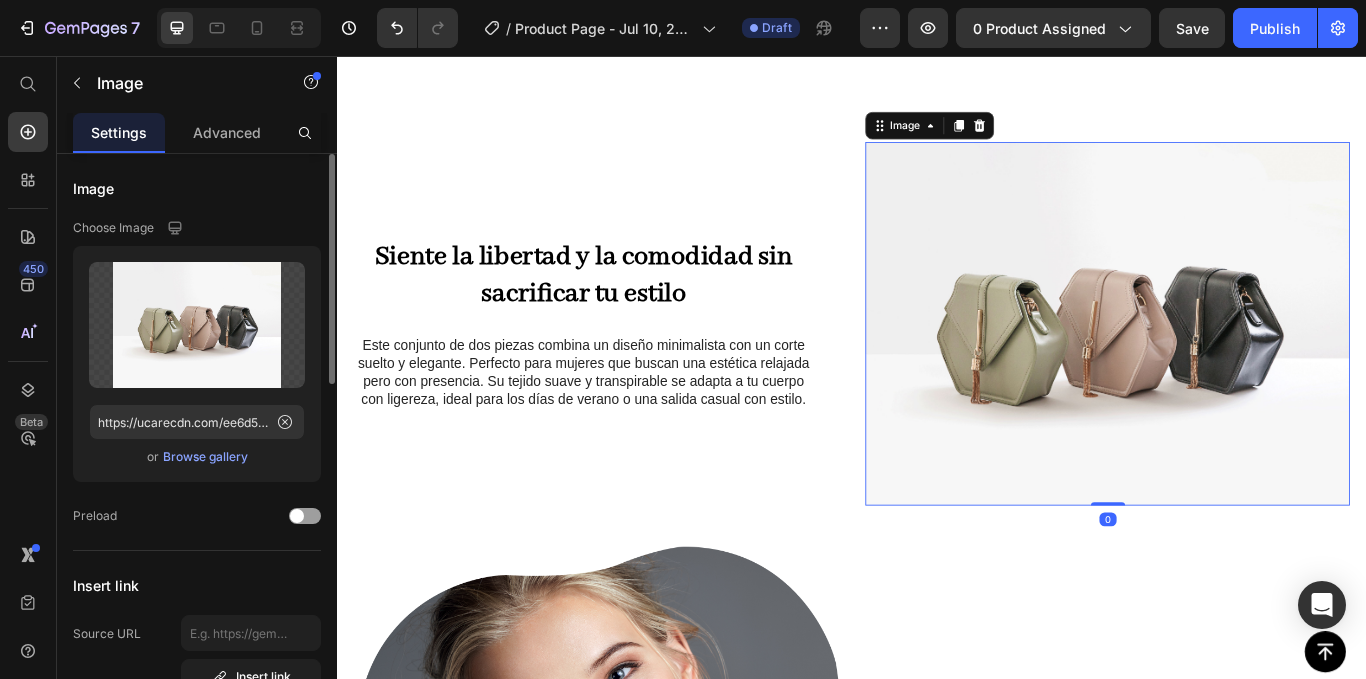 click on "Browse gallery" at bounding box center (205, 457) 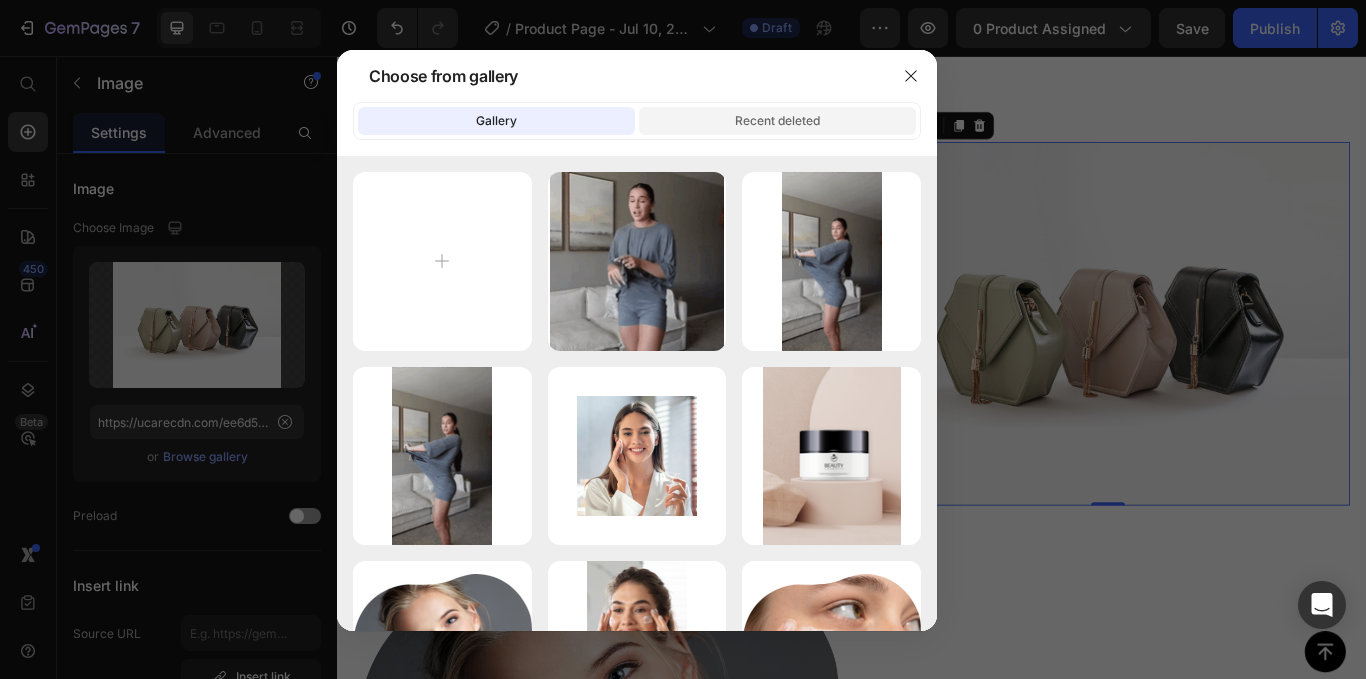 click on "Recent deleted" 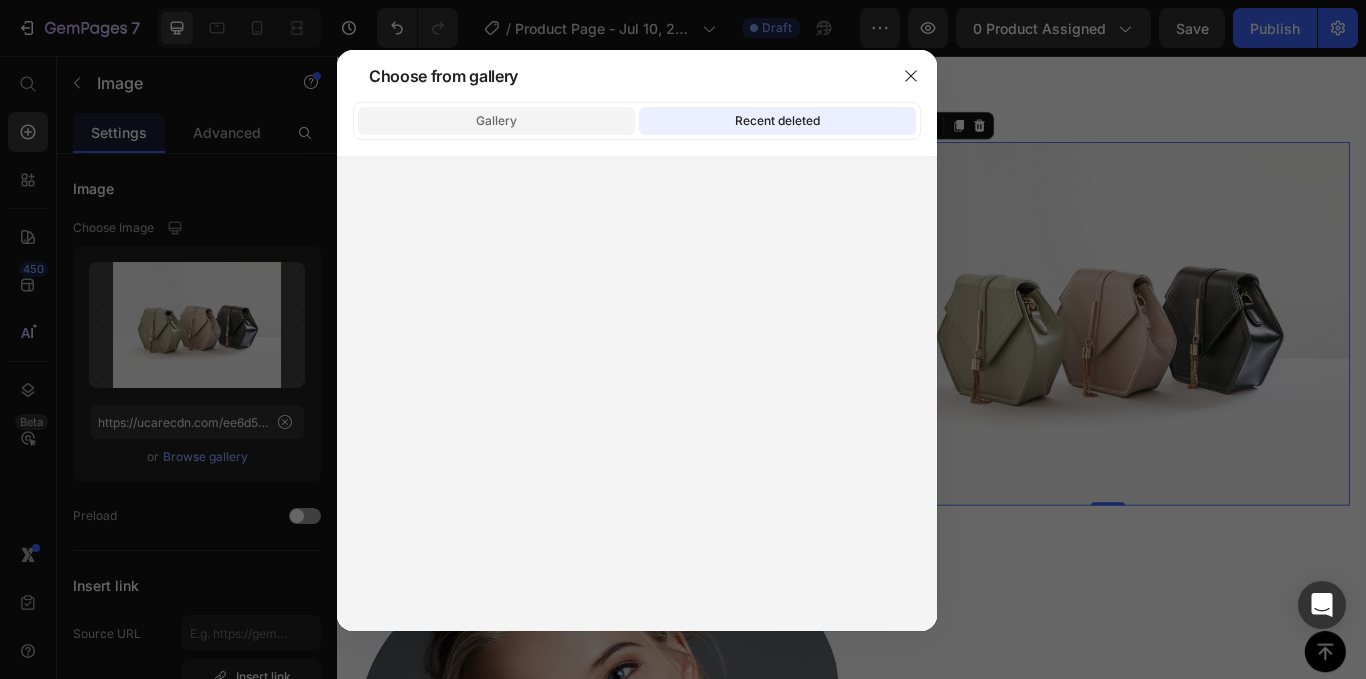 click on "Gallery" 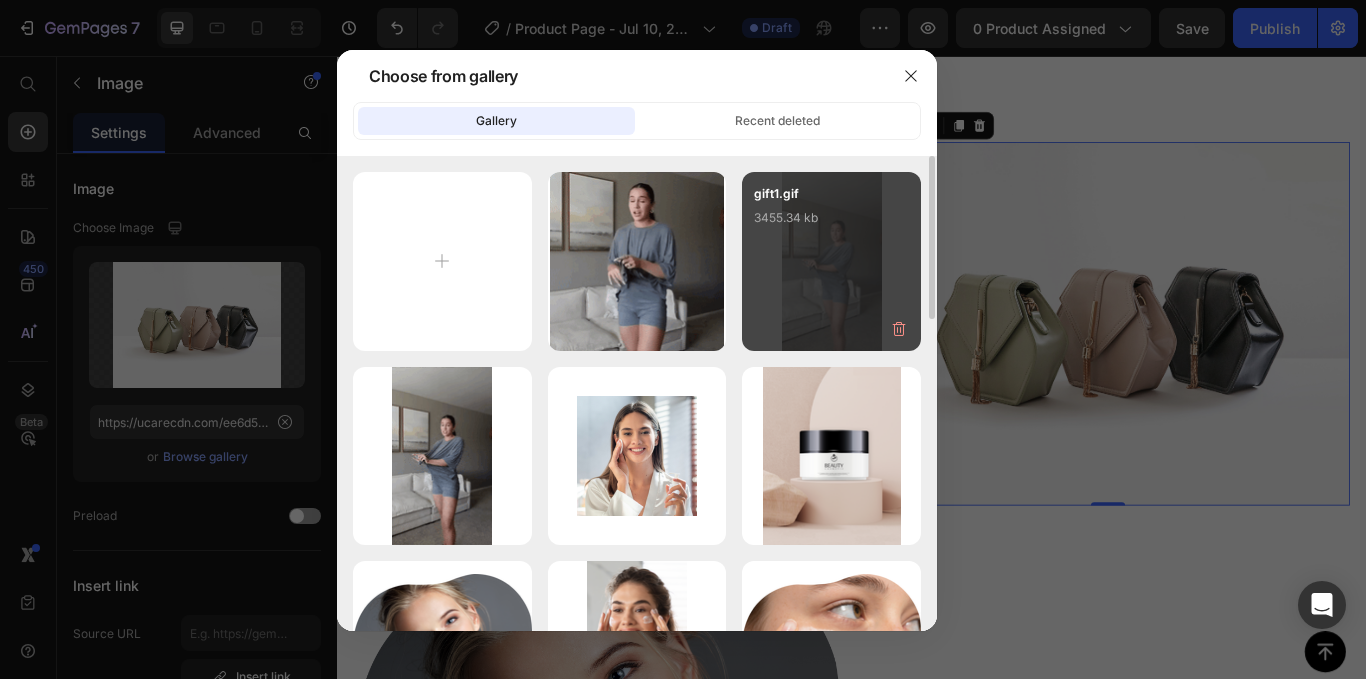 click on "gift1.gif 3455.34 kb" at bounding box center (831, 224) 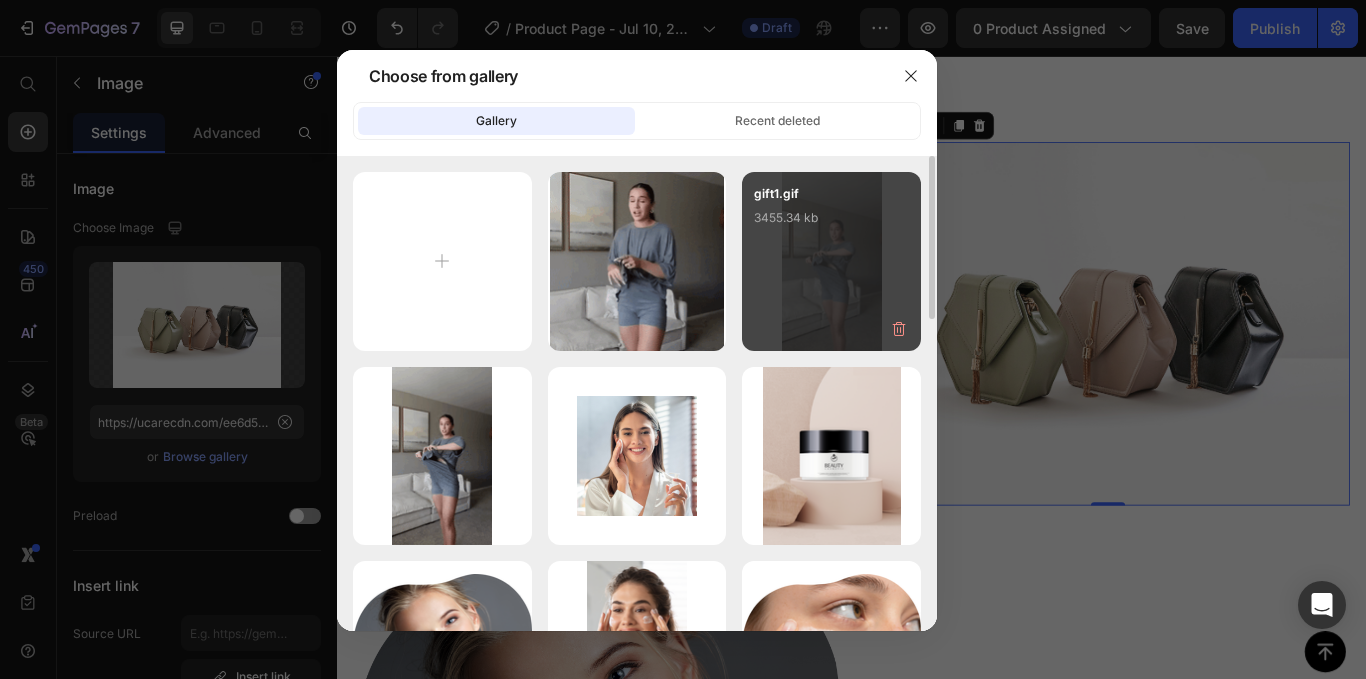 type on "https://cdn.shopify.com/s/files/1/0947/4523/1707/files/gempages_574871652806951711-d3980fa8-24cd-4ebb-9a13-5fd68680542a.gif" 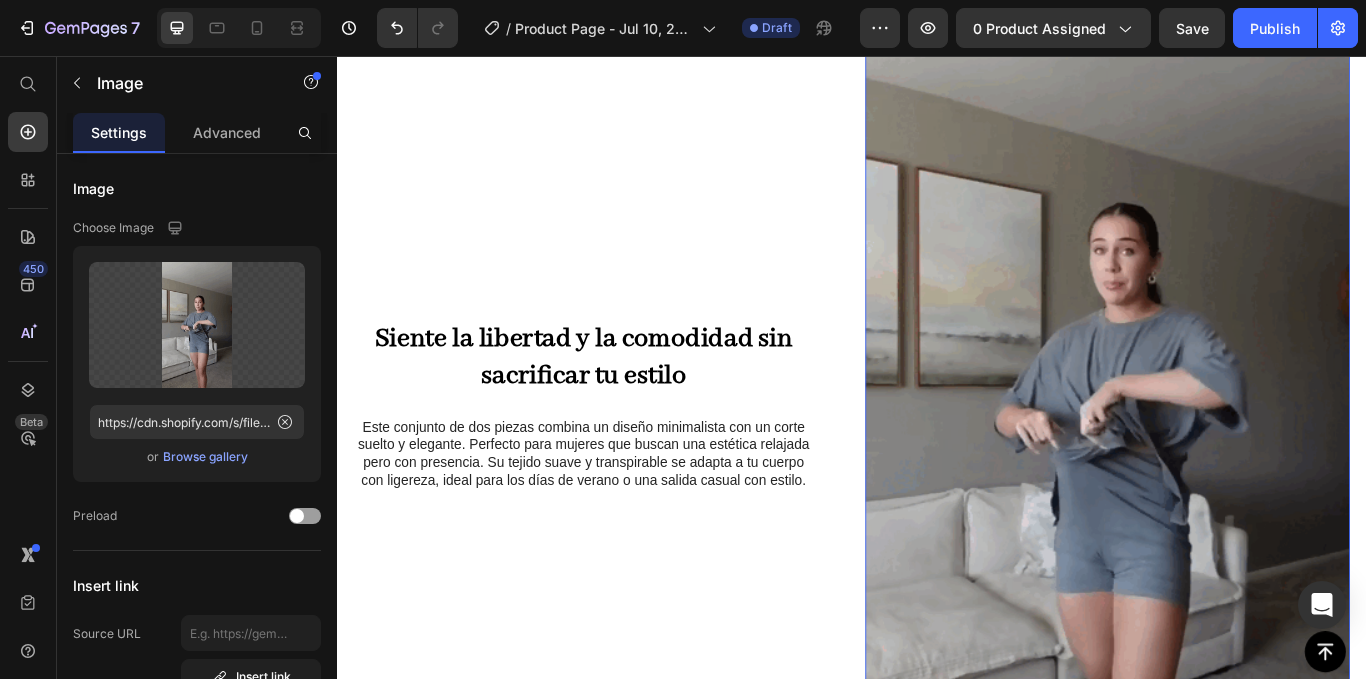 scroll, scrollTop: 1300, scrollLeft: 0, axis: vertical 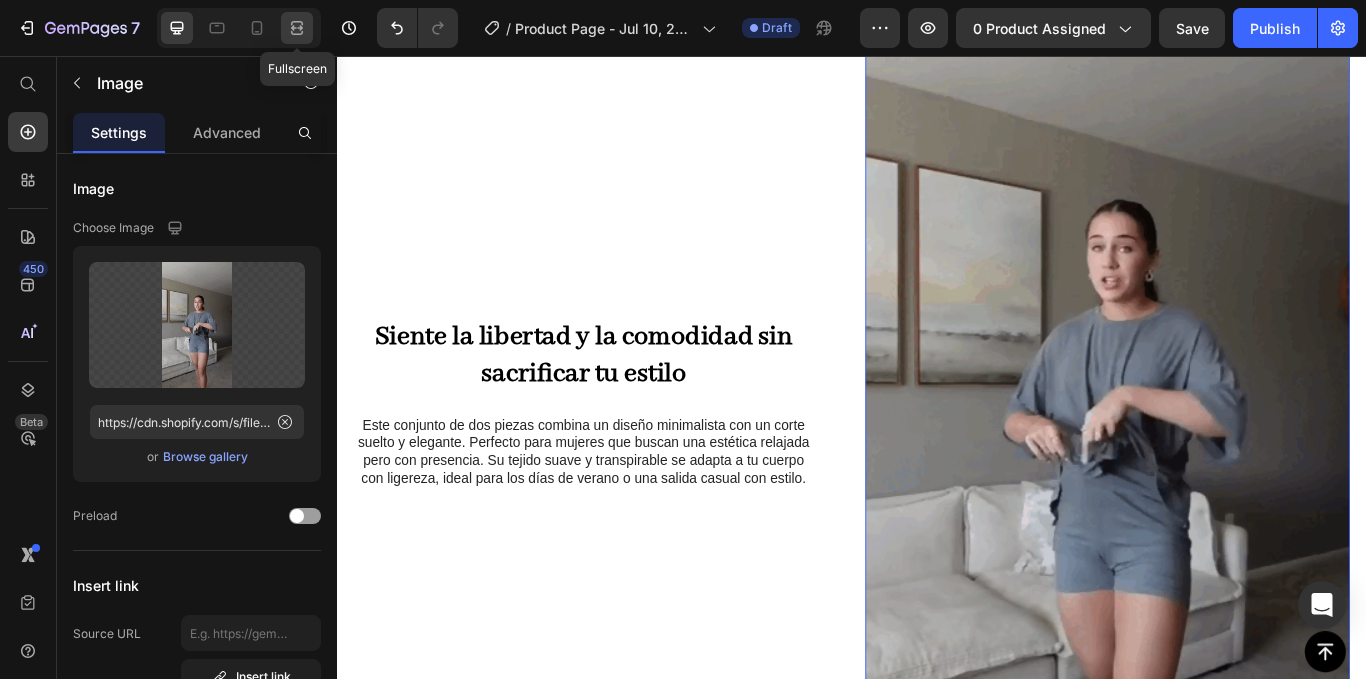 click 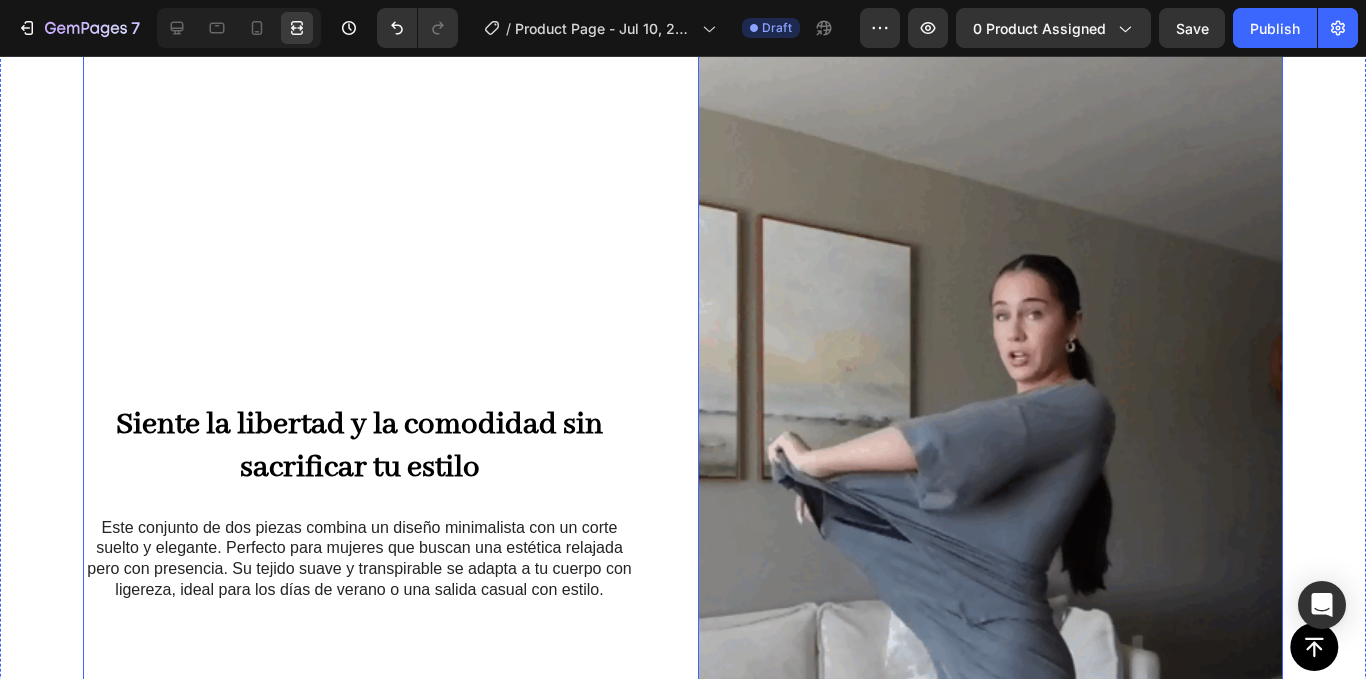 scroll, scrollTop: 1255, scrollLeft: 0, axis: vertical 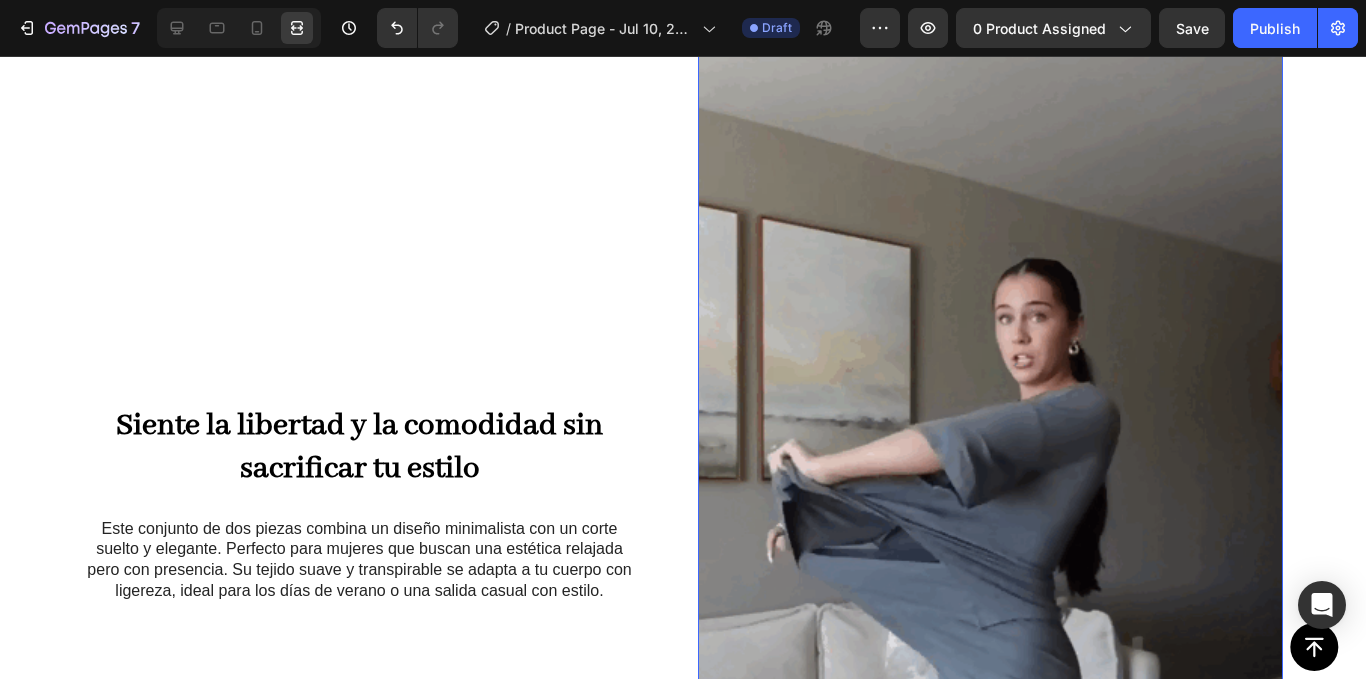 click at bounding box center [990, 503] 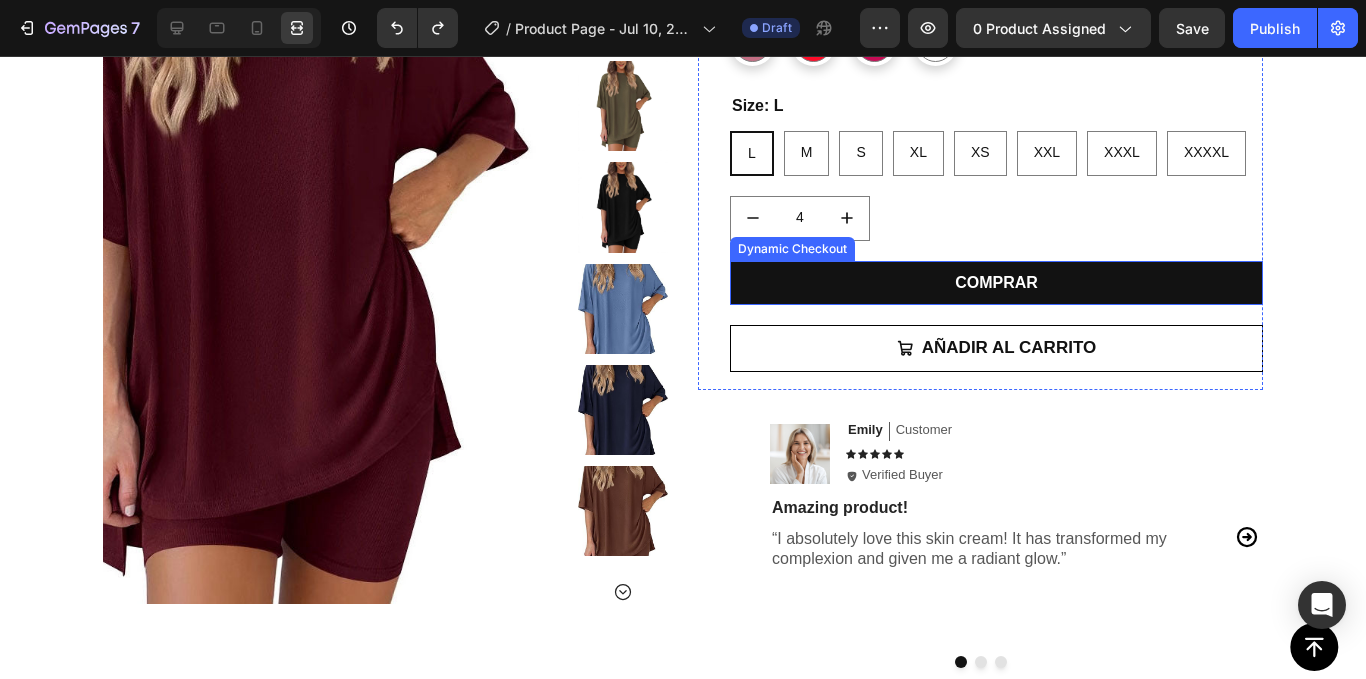 scroll, scrollTop: 51, scrollLeft: 0, axis: vertical 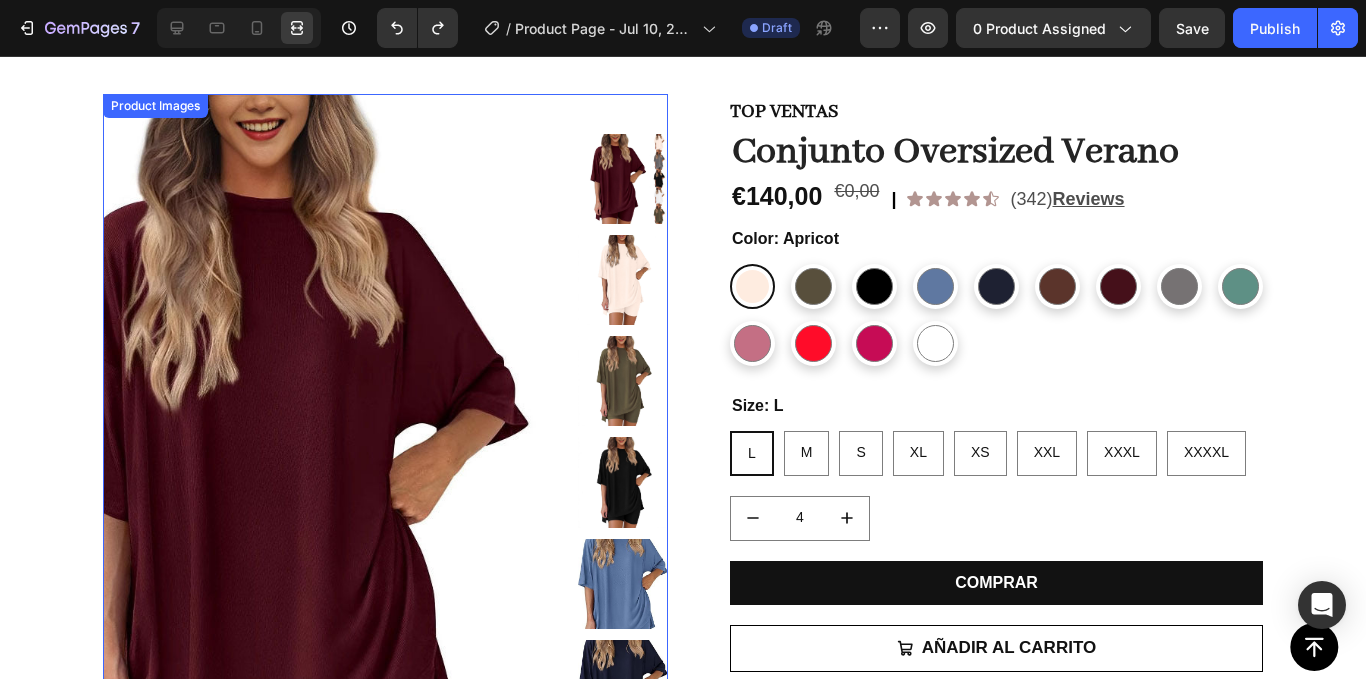 click at bounding box center [328, 486] 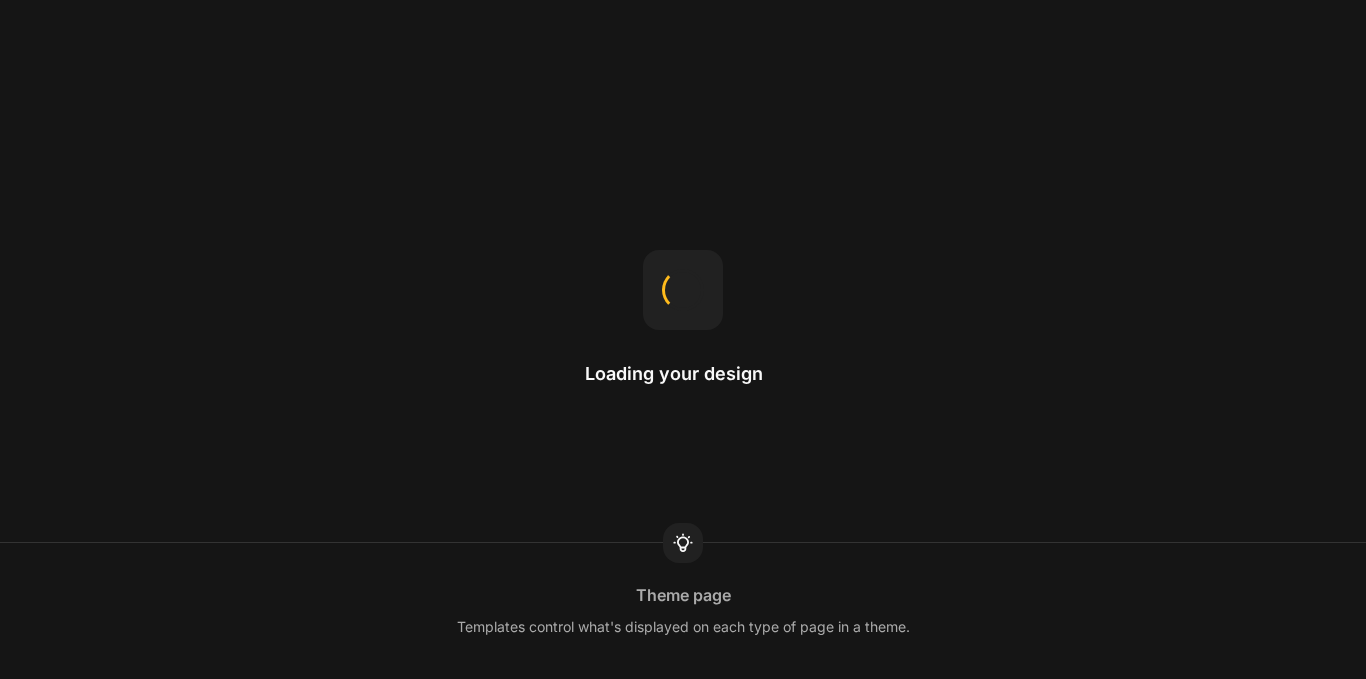 scroll, scrollTop: 0, scrollLeft: 0, axis: both 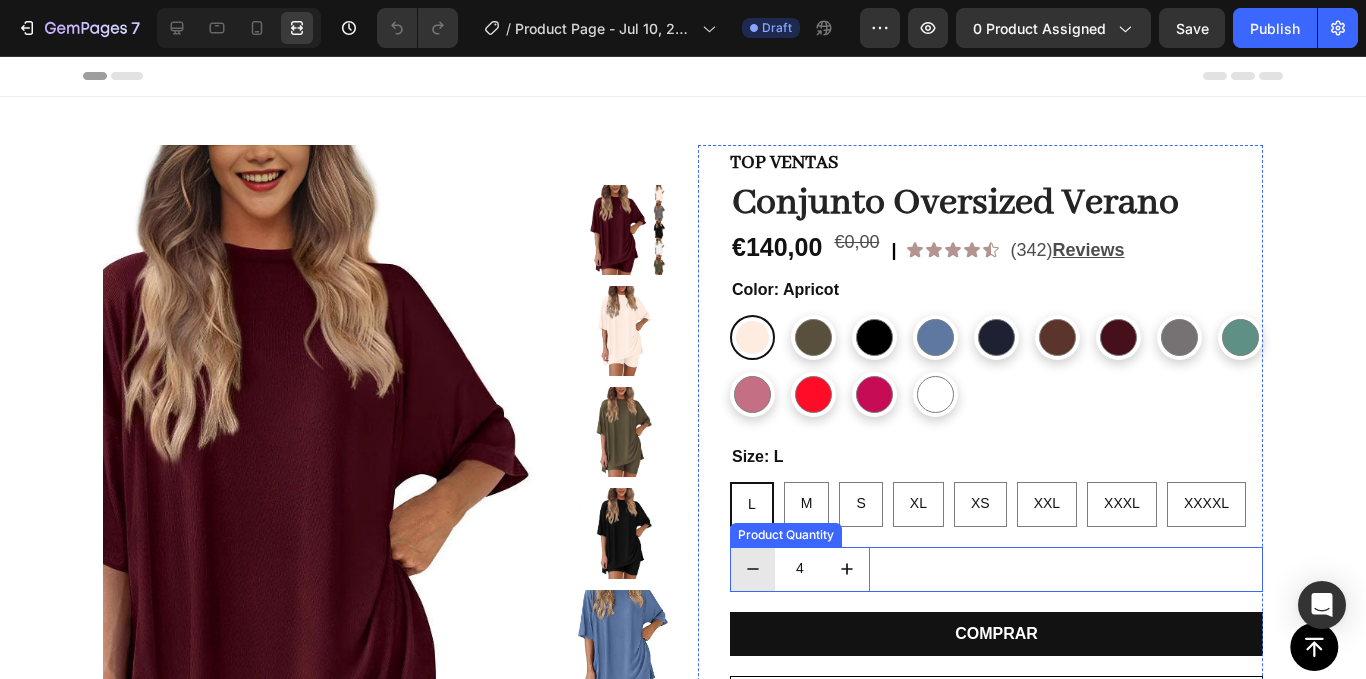 click 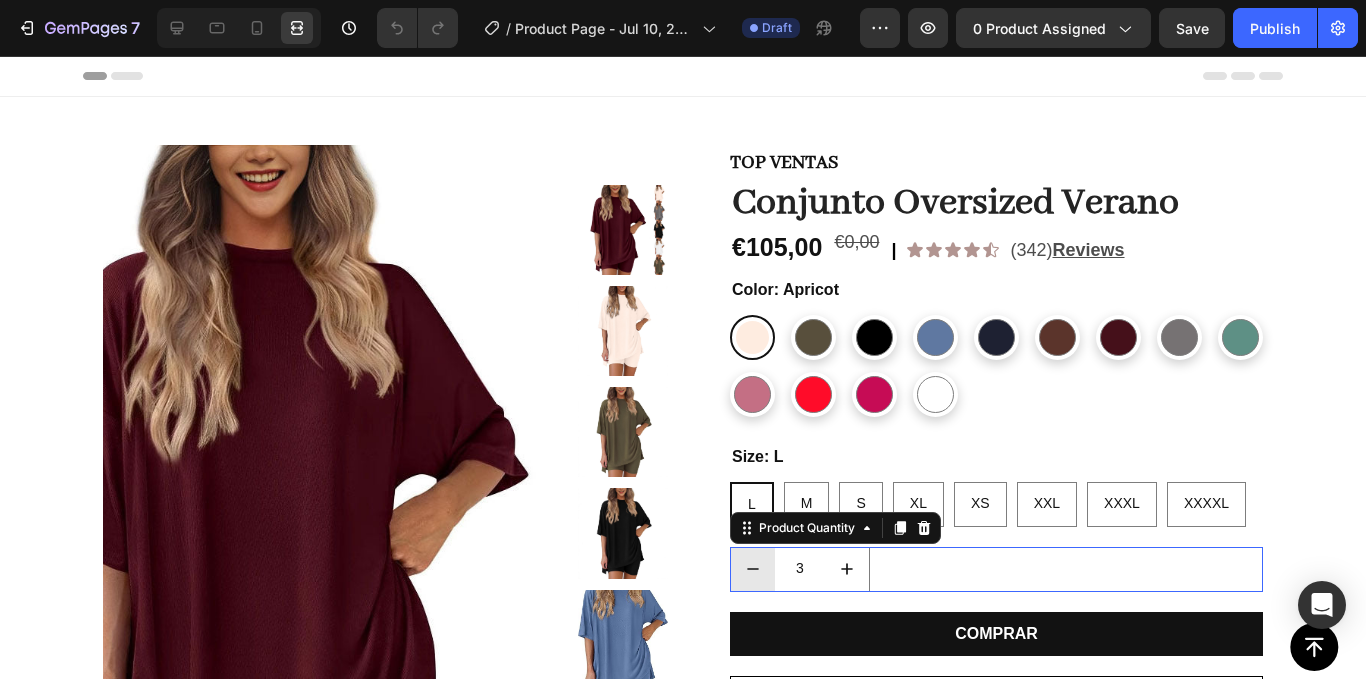 click 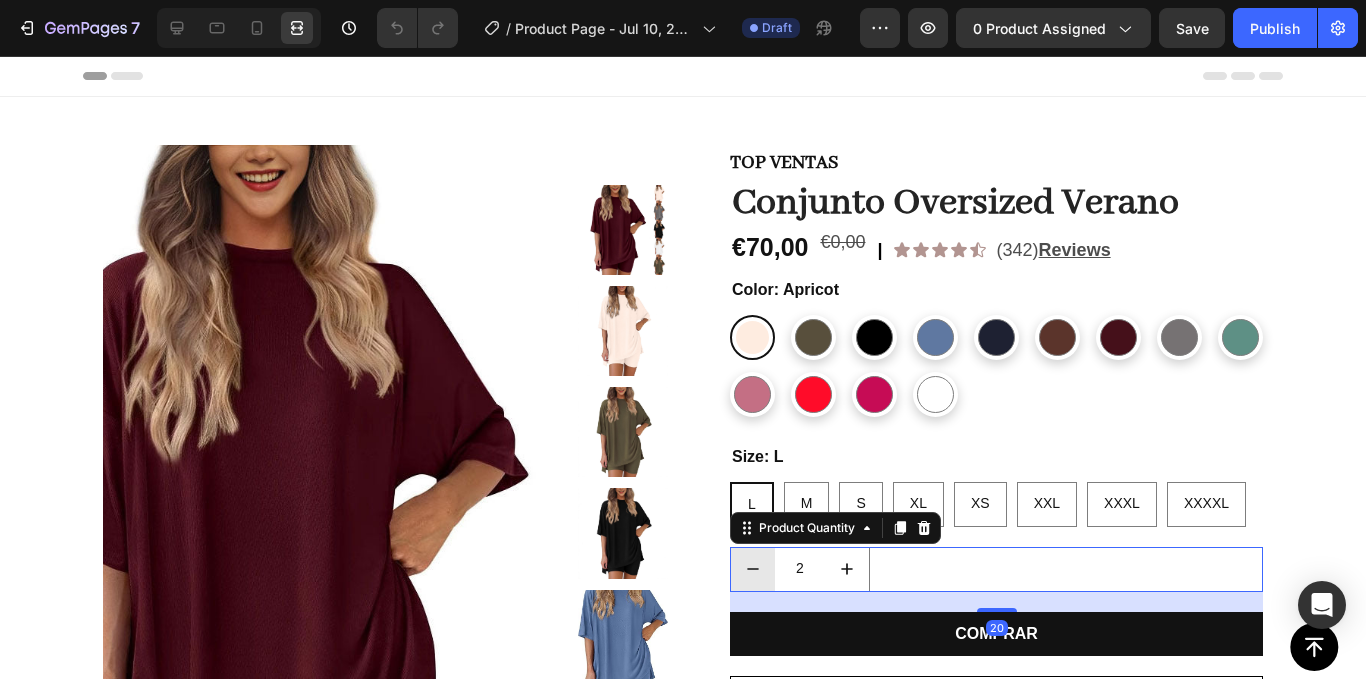 click 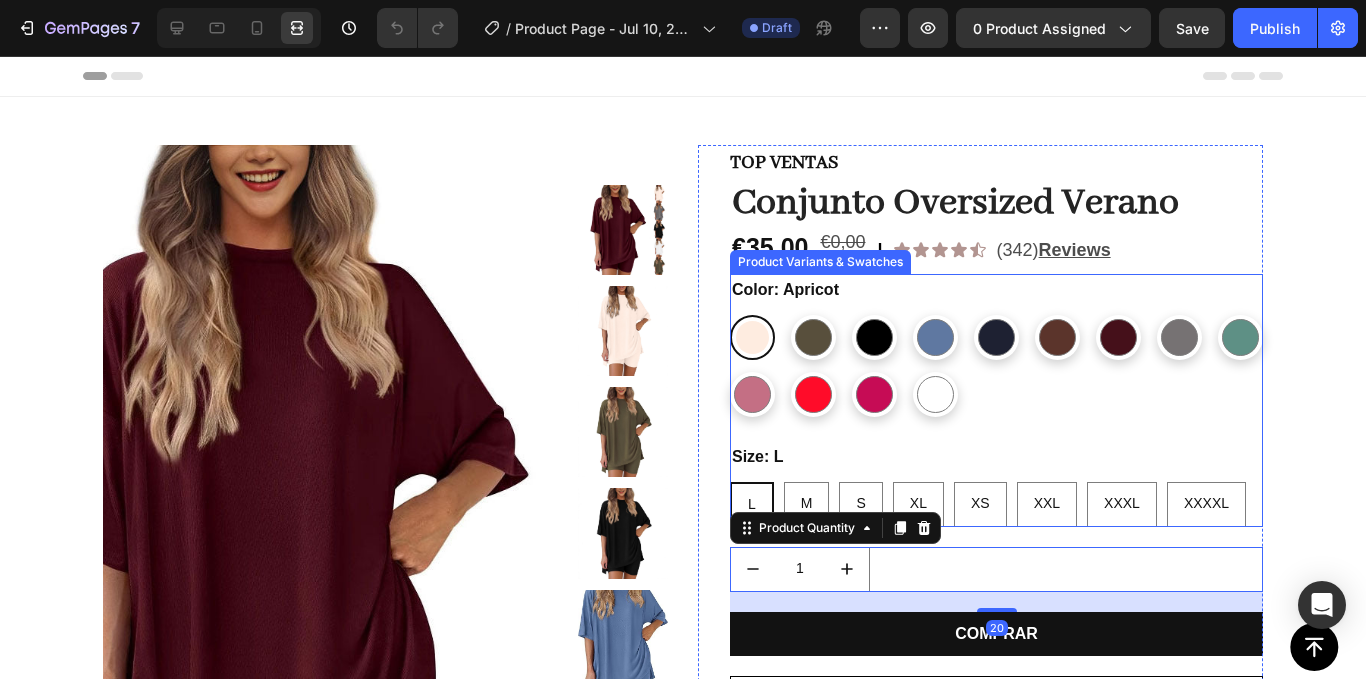 click on "Pink" at bounding box center (752, 349) 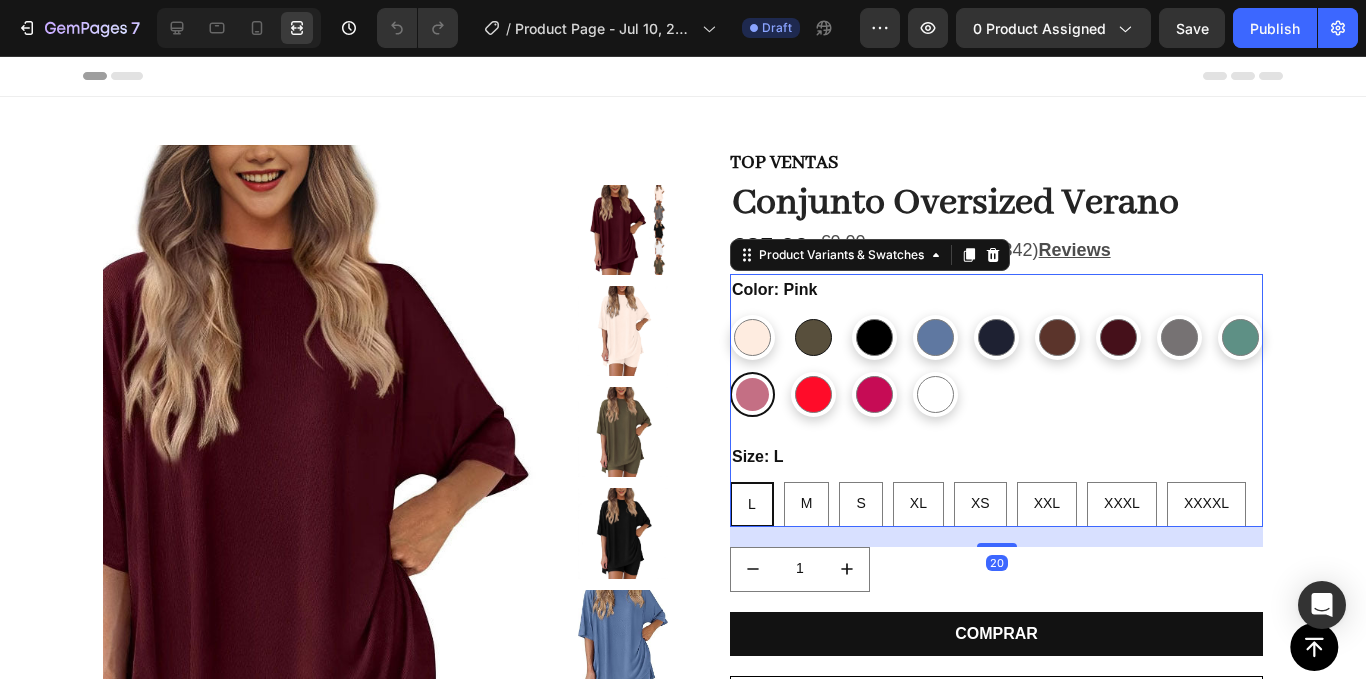 click at bounding box center [813, 337] 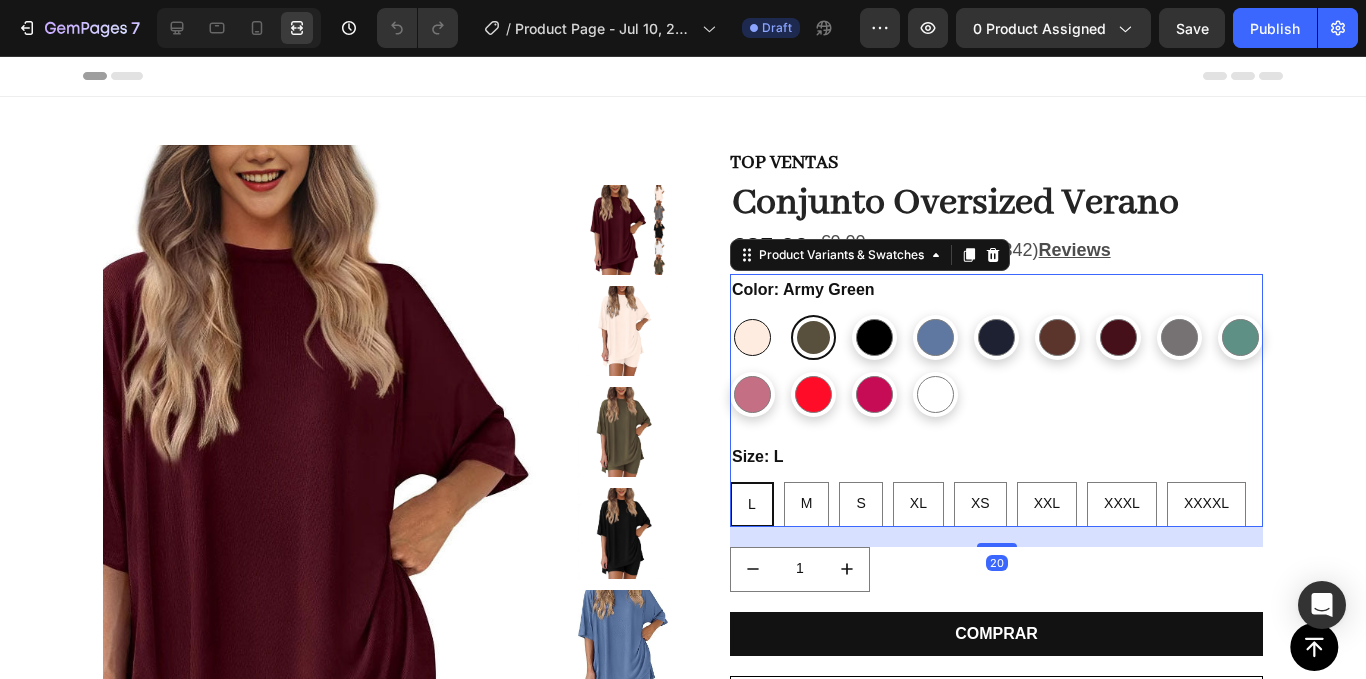 click at bounding box center (752, 337) 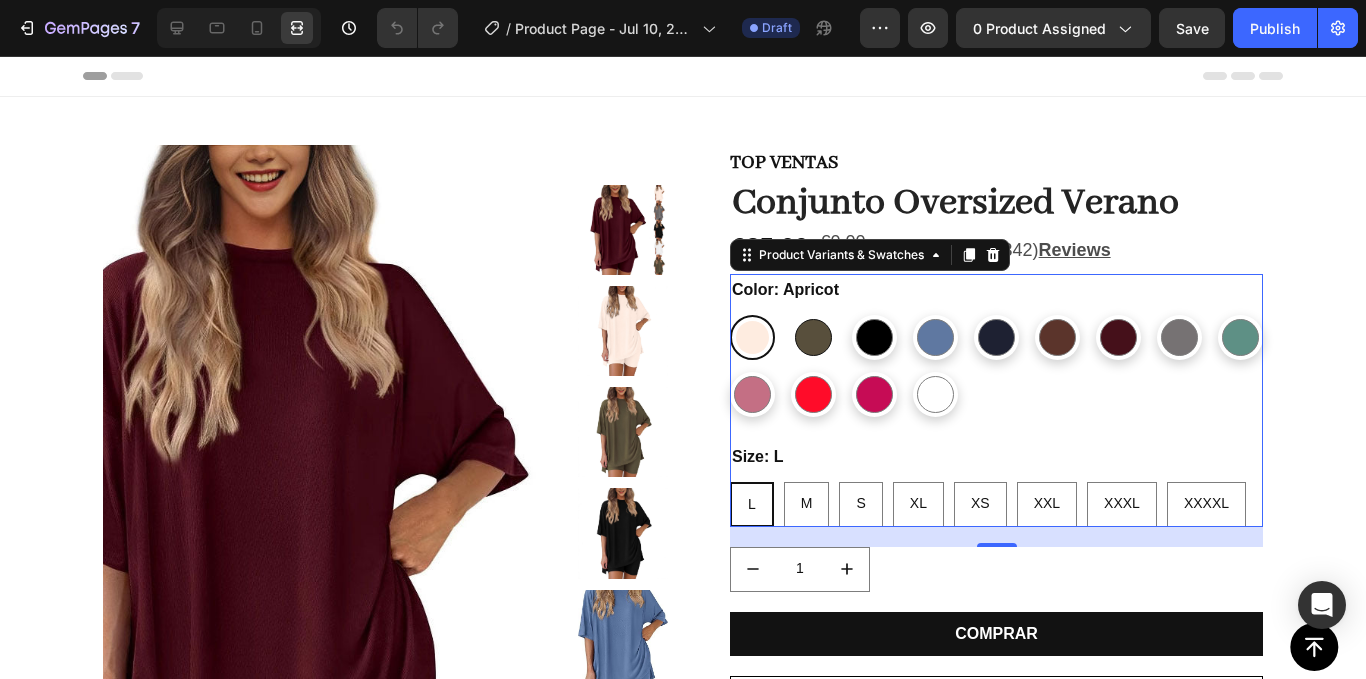 click at bounding box center (813, 337) 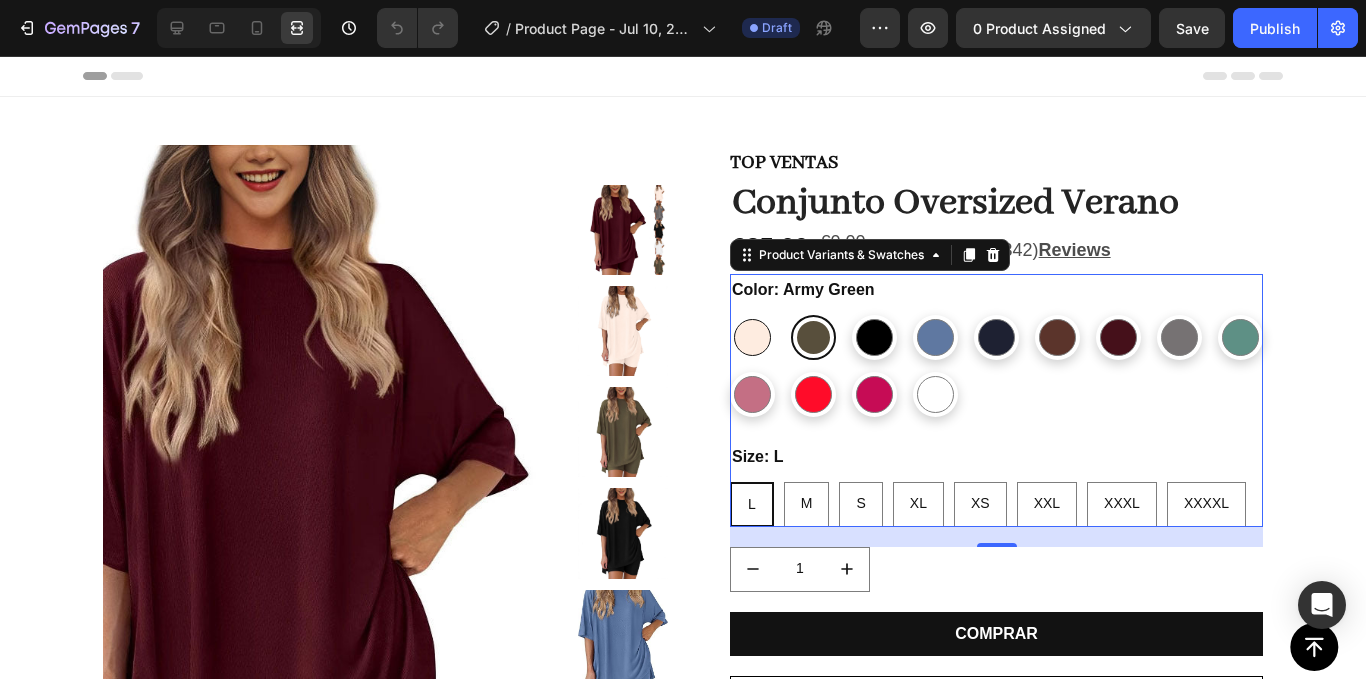 click at bounding box center (752, 337) 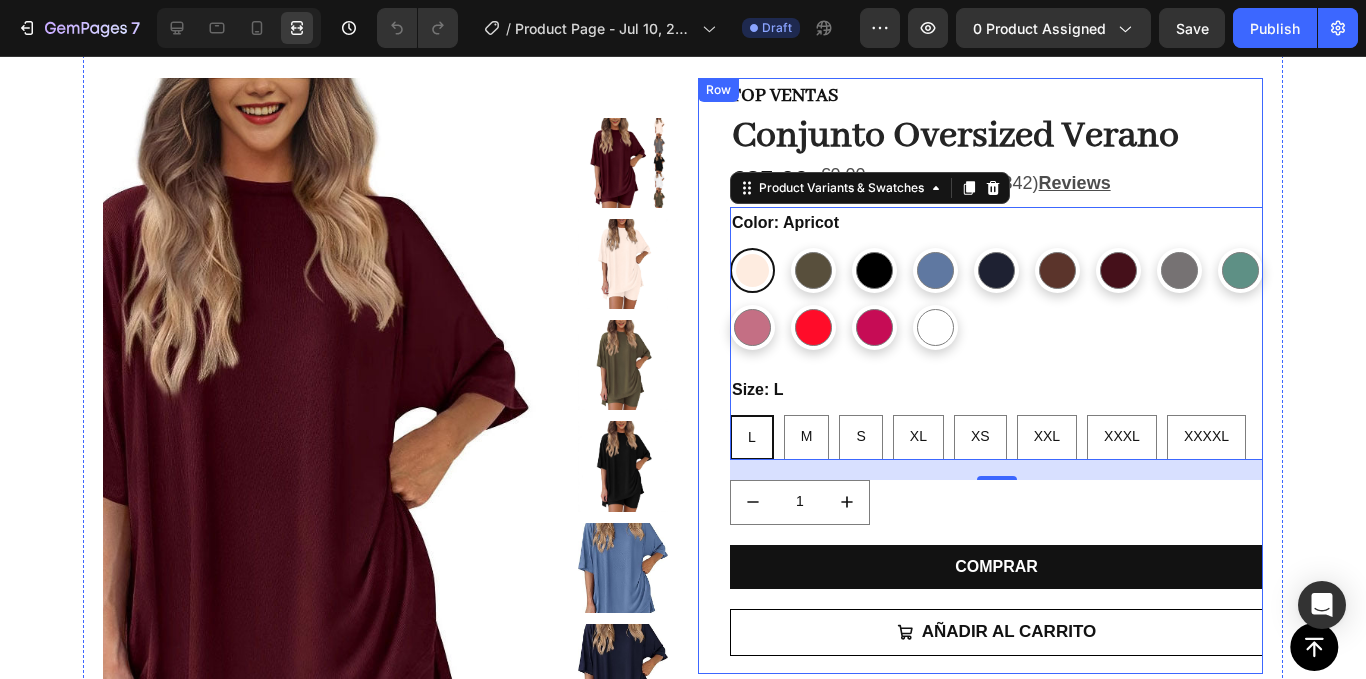 scroll, scrollTop: 100, scrollLeft: 0, axis: vertical 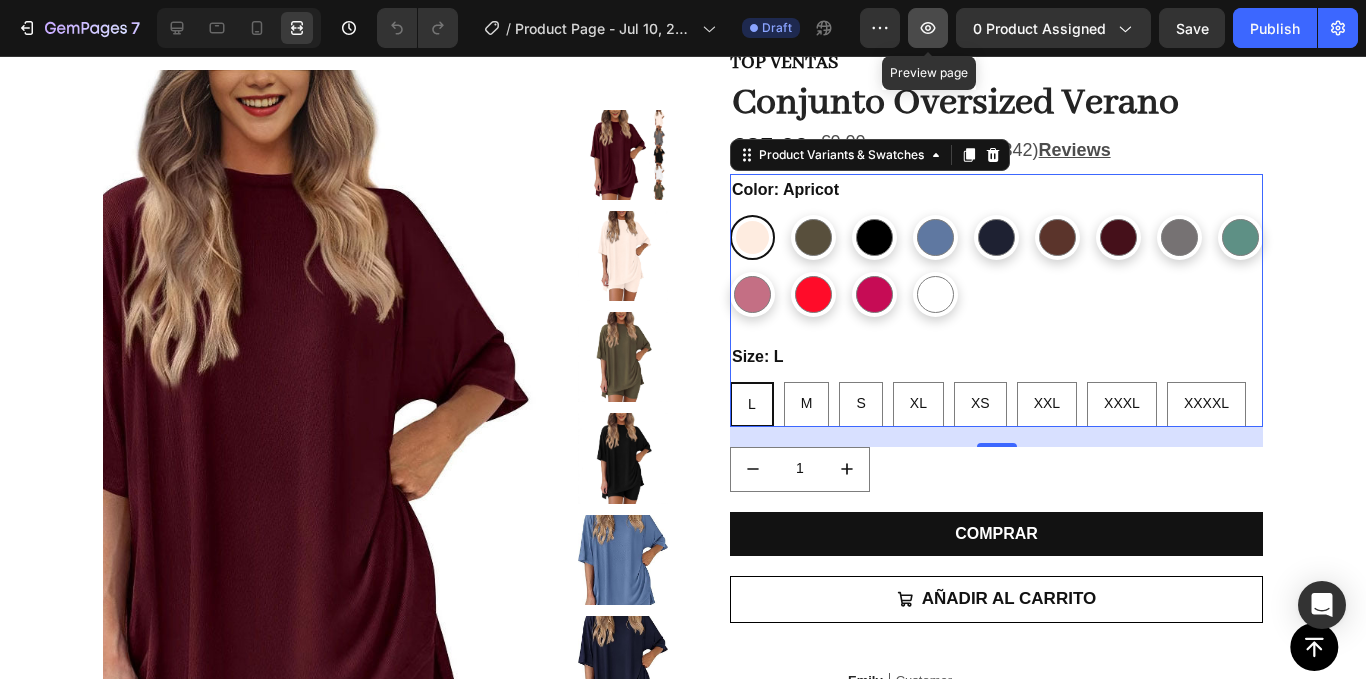 click 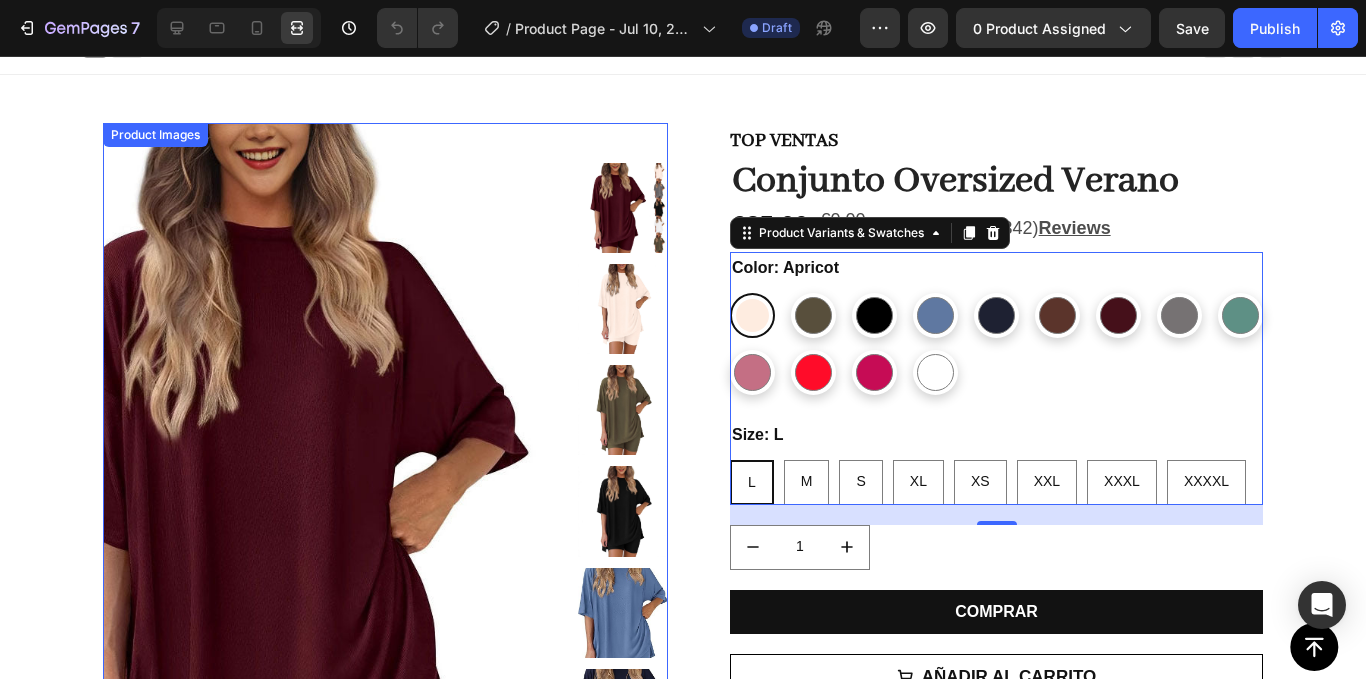 scroll, scrollTop: 0, scrollLeft: 0, axis: both 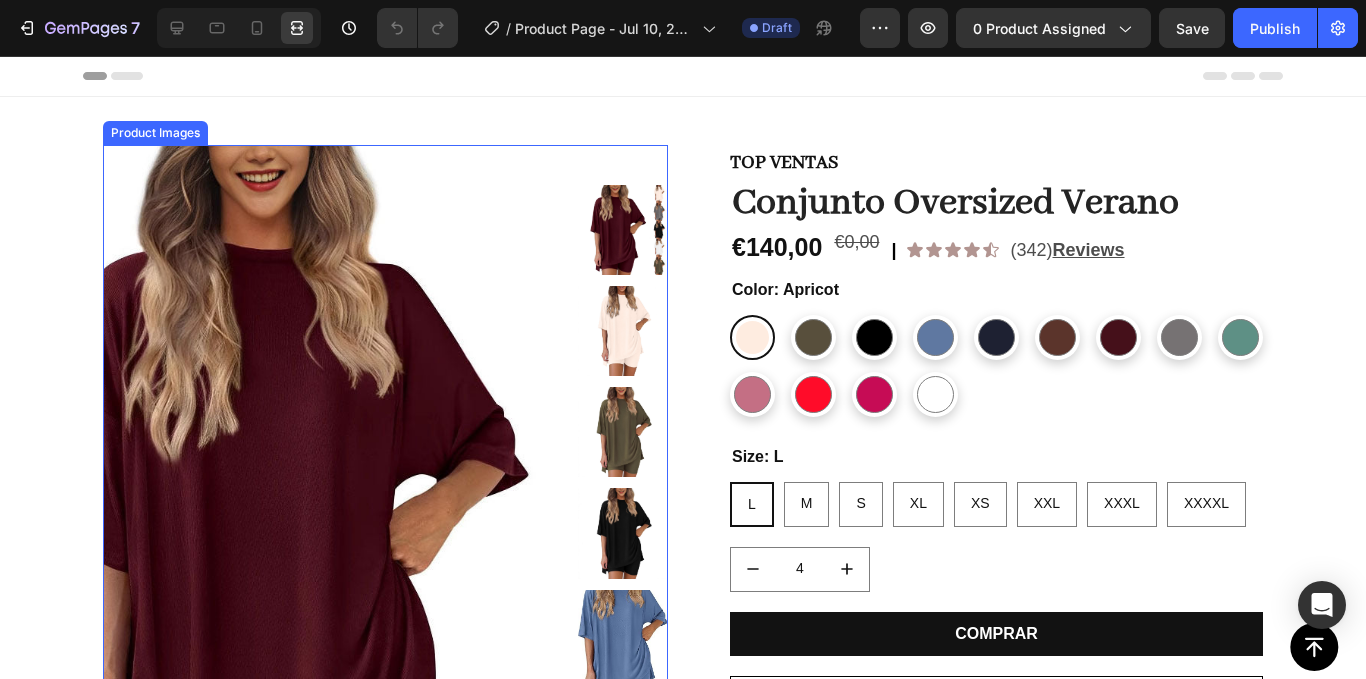 click at bounding box center (328, 537) 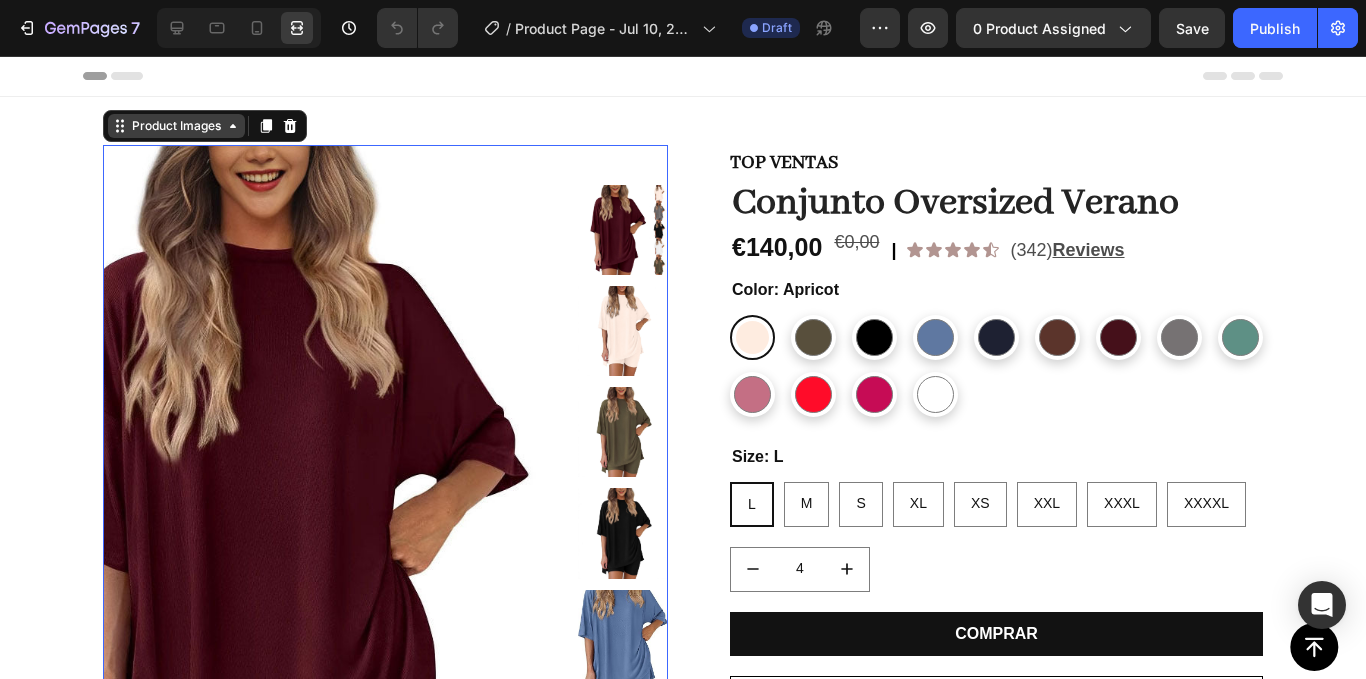 click on "Product Images" at bounding box center [176, 126] 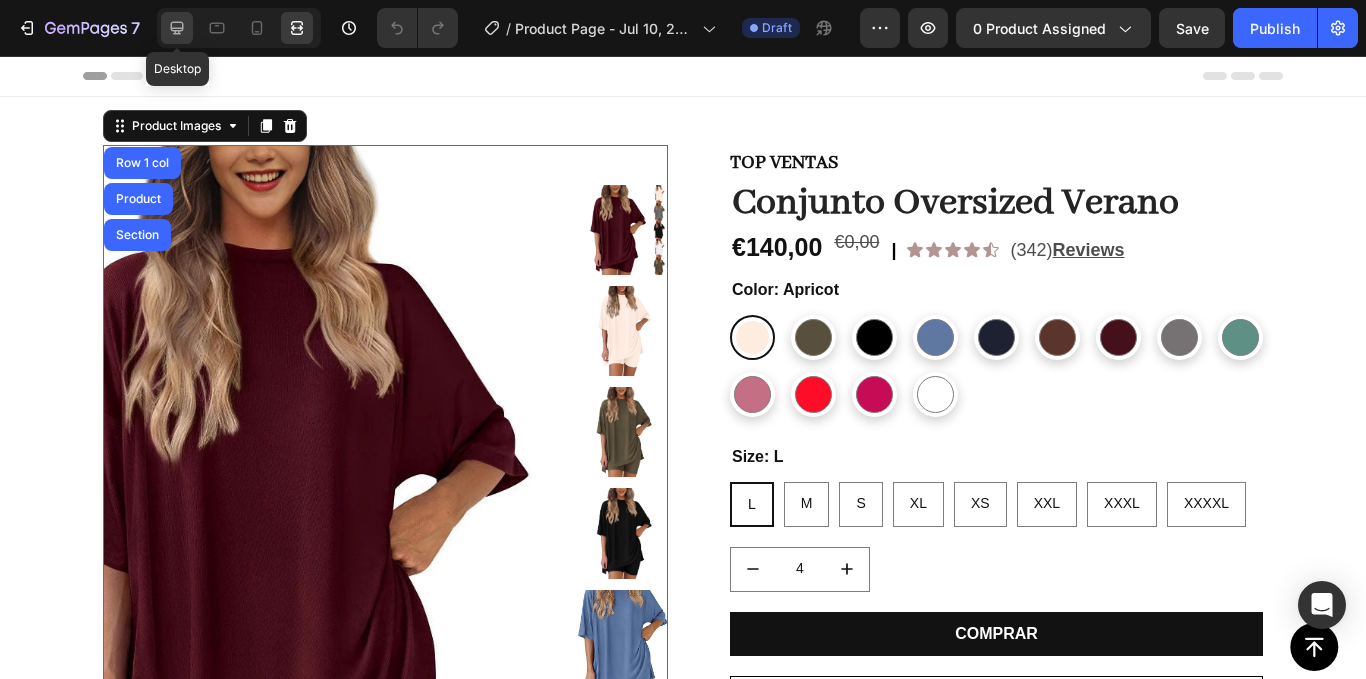 click 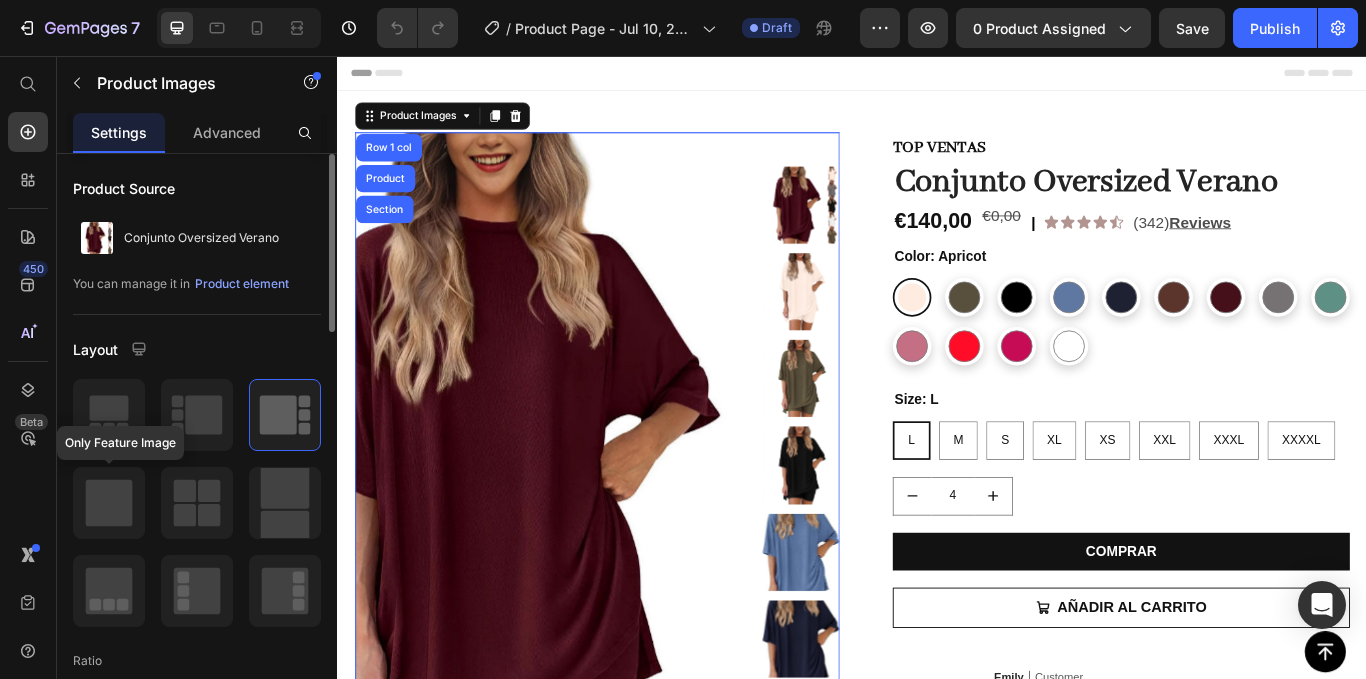 click 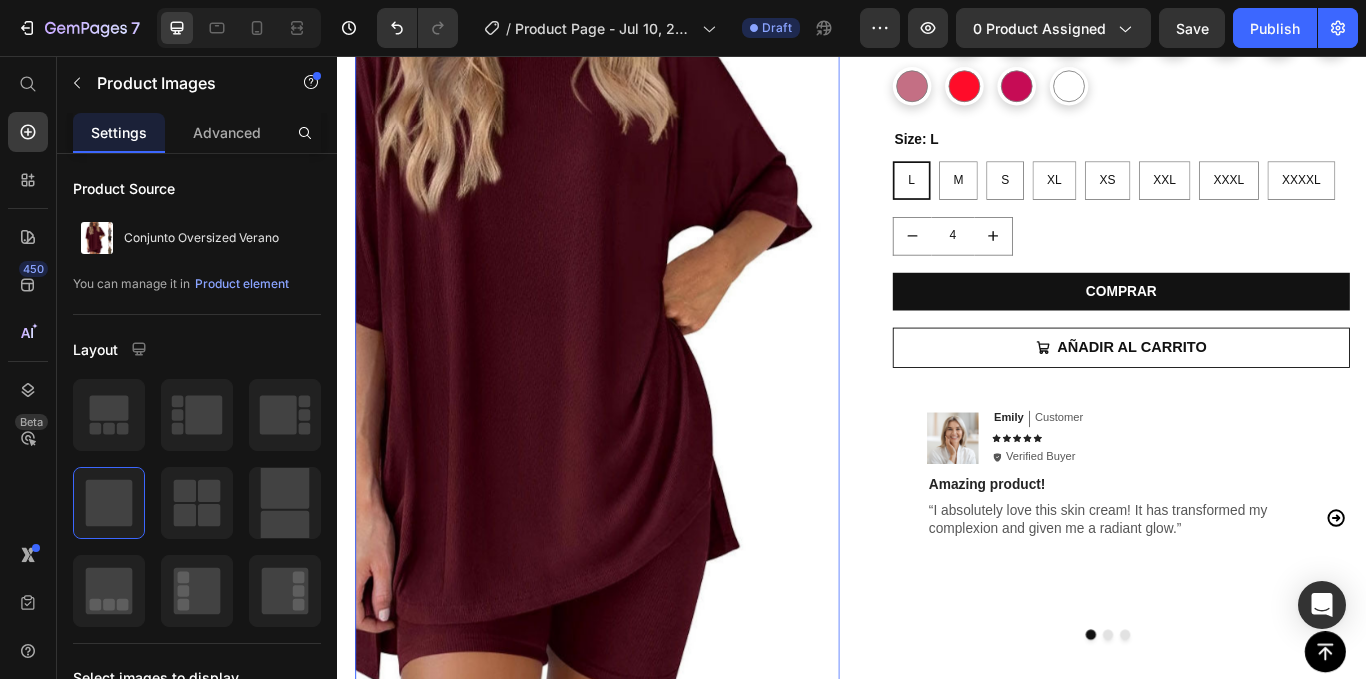 scroll, scrollTop: 300, scrollLeft: 0, axis: vertical 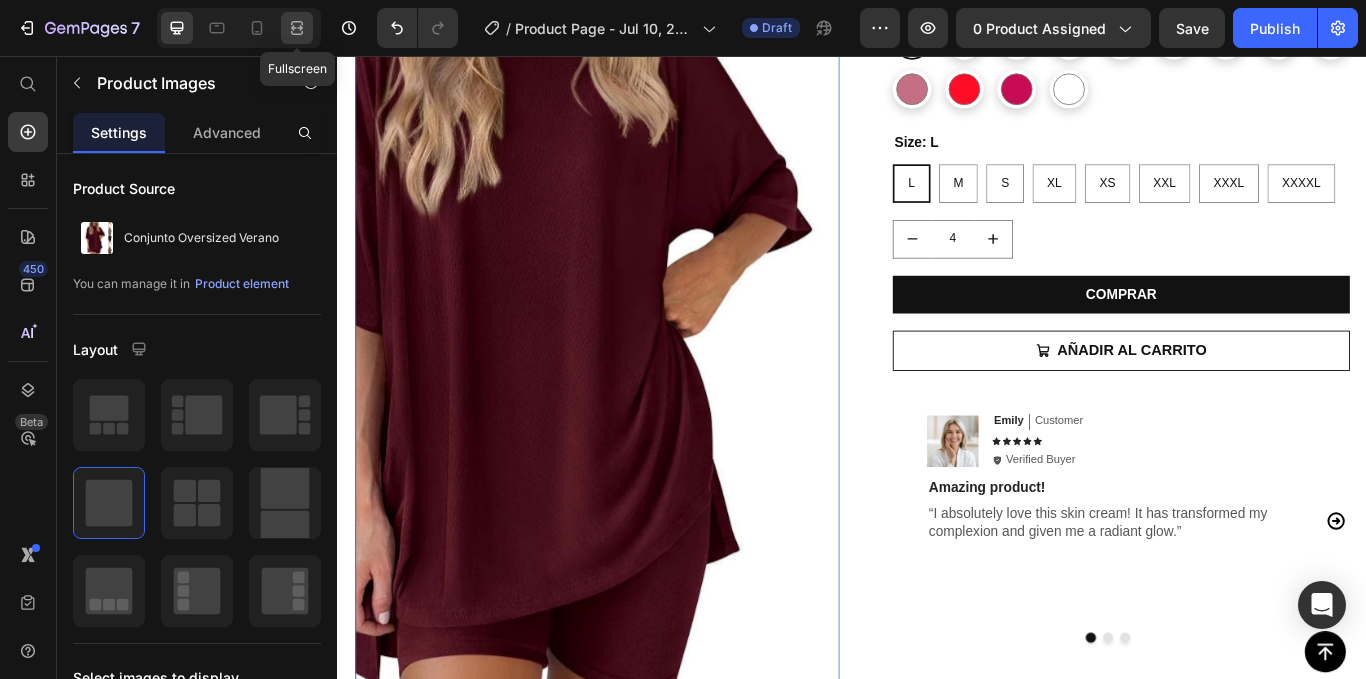 click 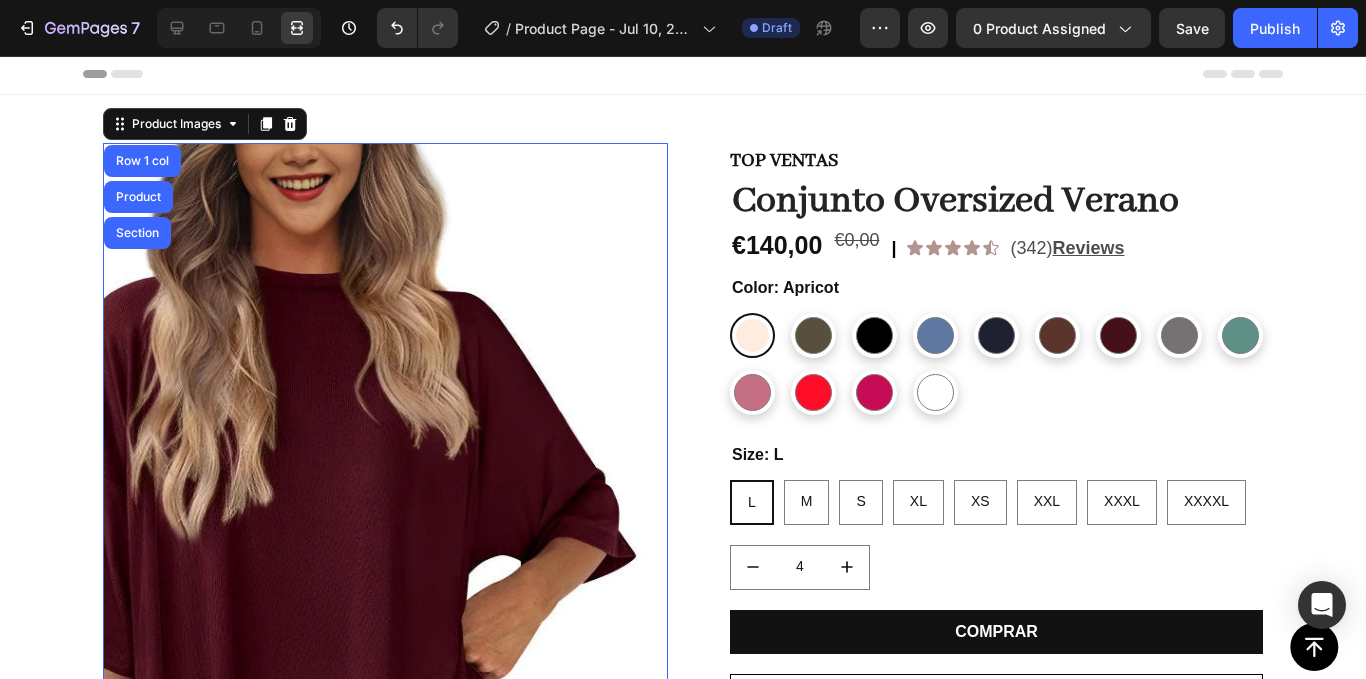 scroll, scrollTop: 0, scrollLeft: 0, axis: both 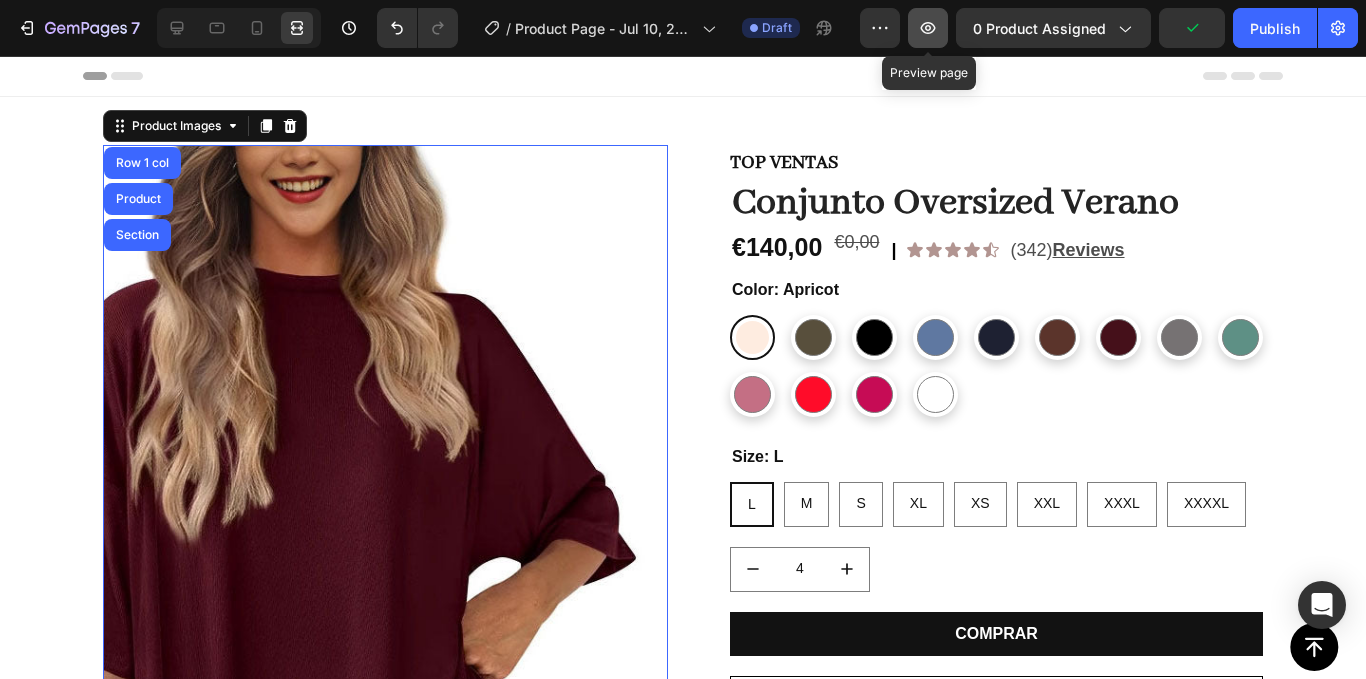 click 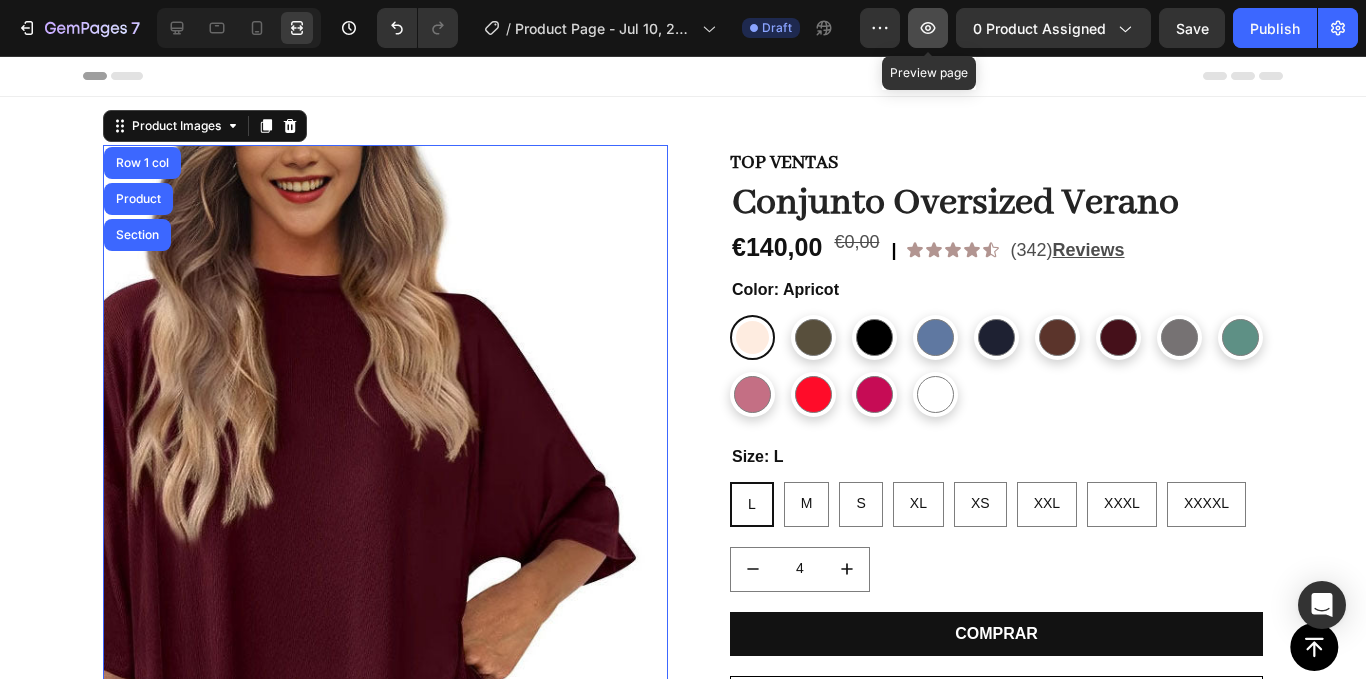 click 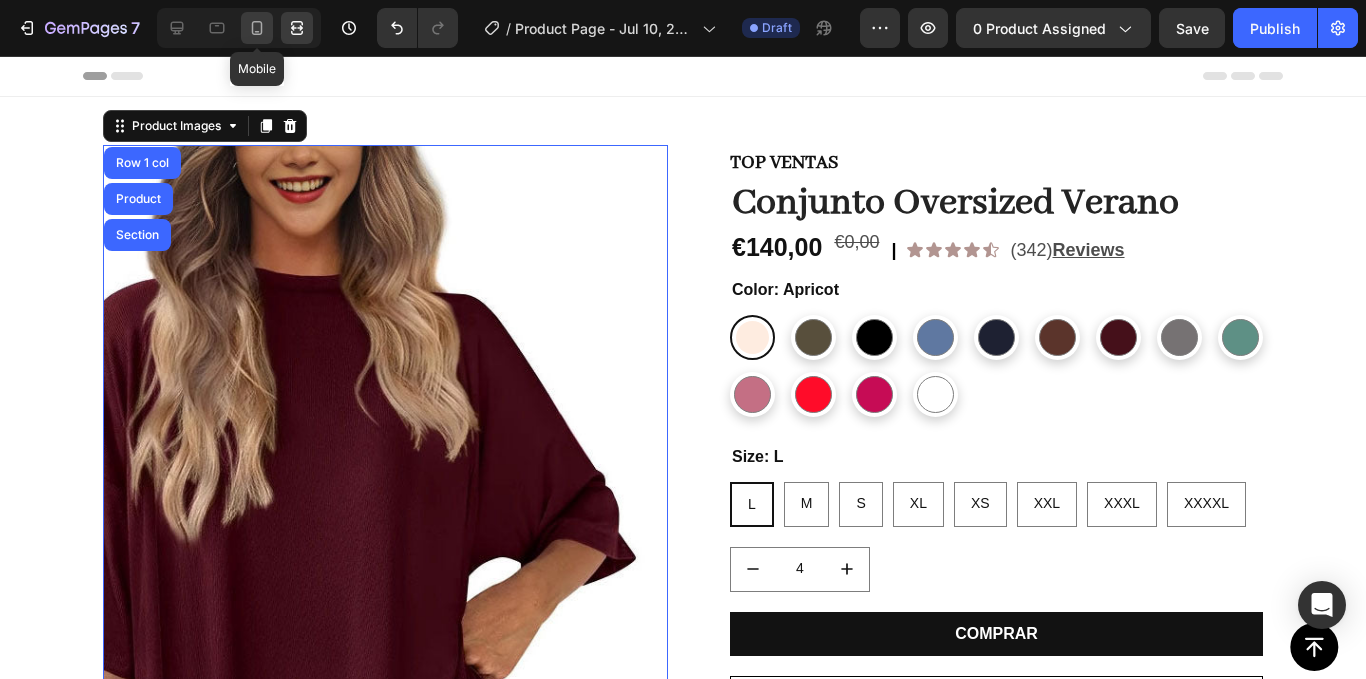 click 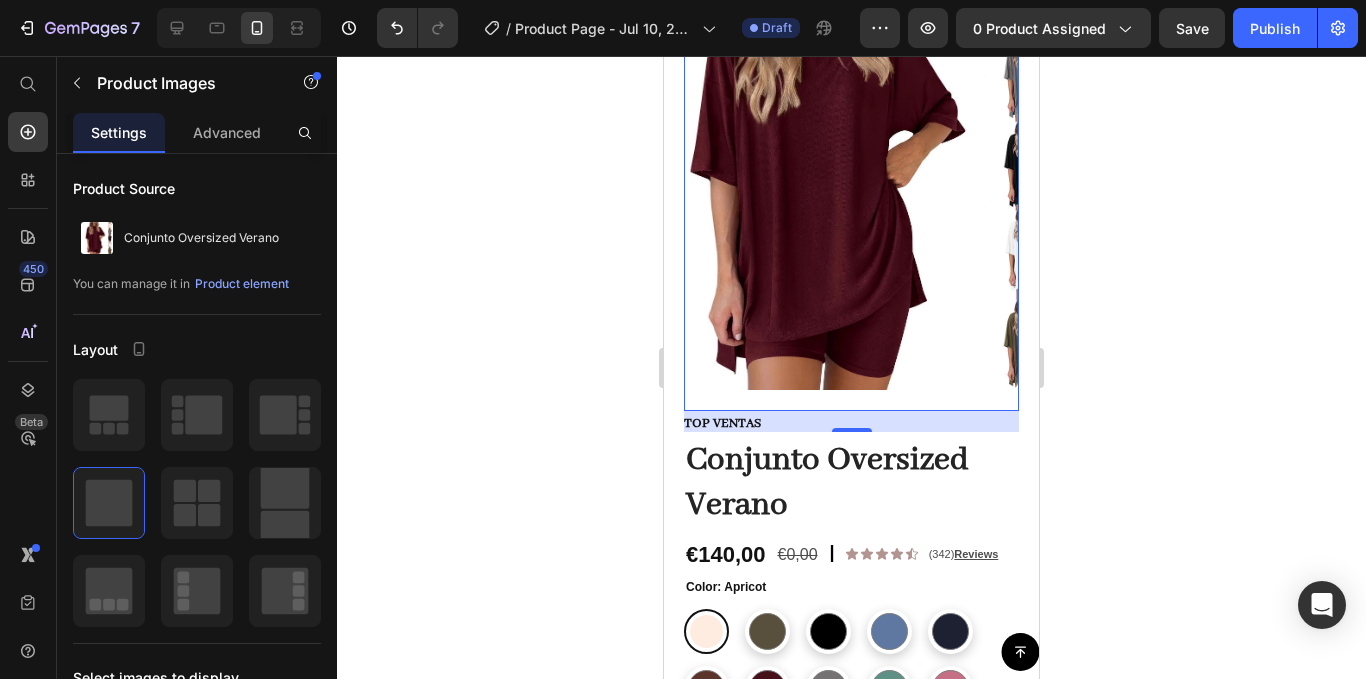 scroll, scrollTop: 200, scrollLeft: 0, axis: vertical 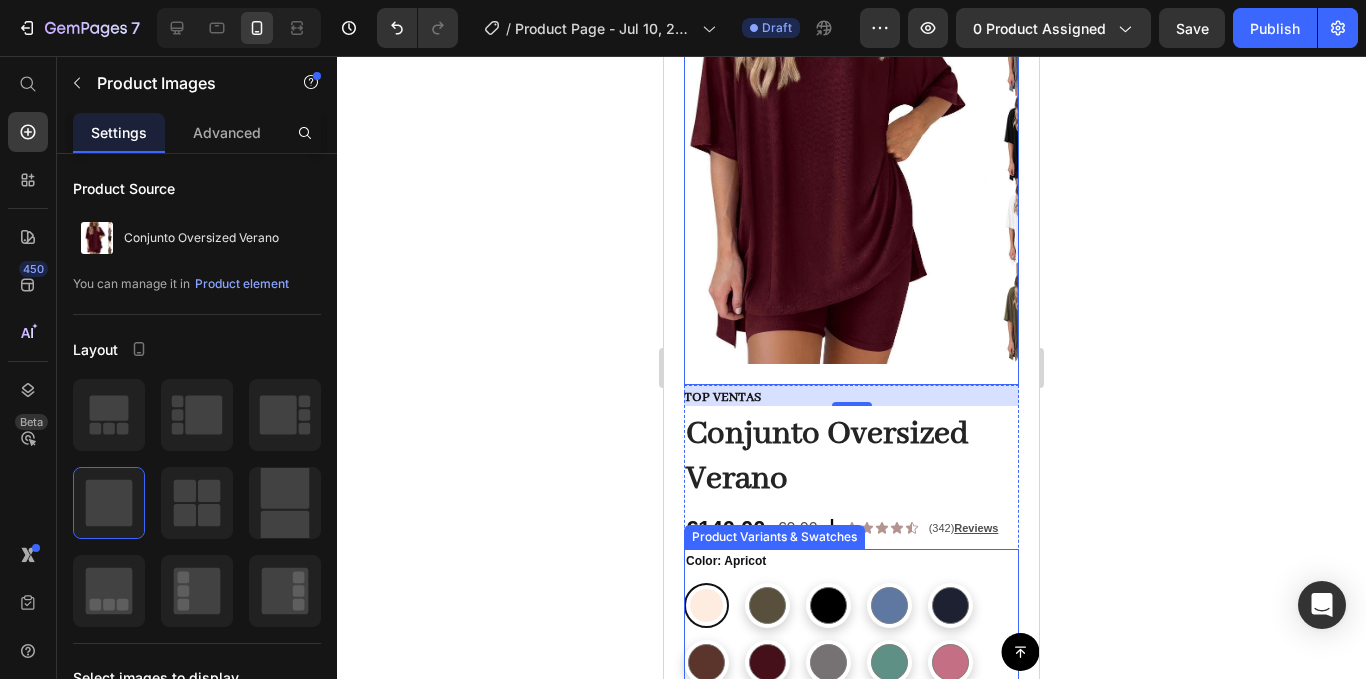 click at bounding box center (706, 605) 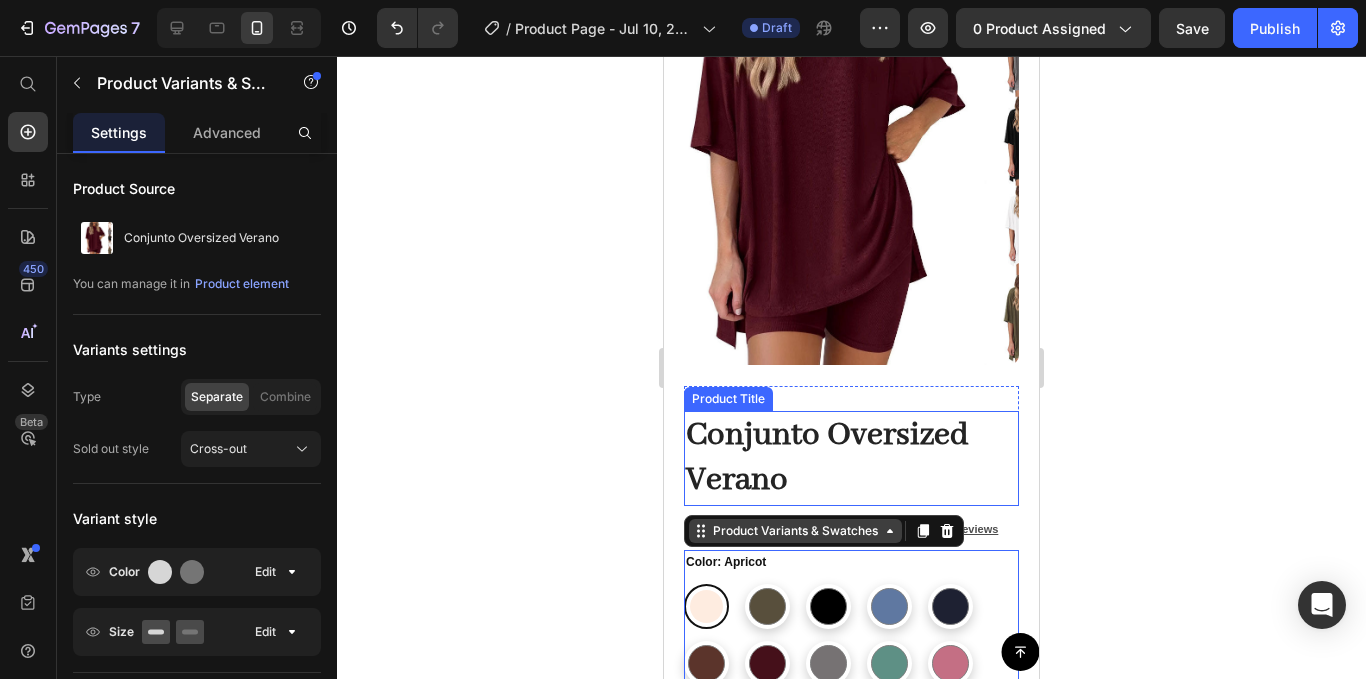 scroll, scrollTop: 200, scrollLeft: 0, axis: vertical 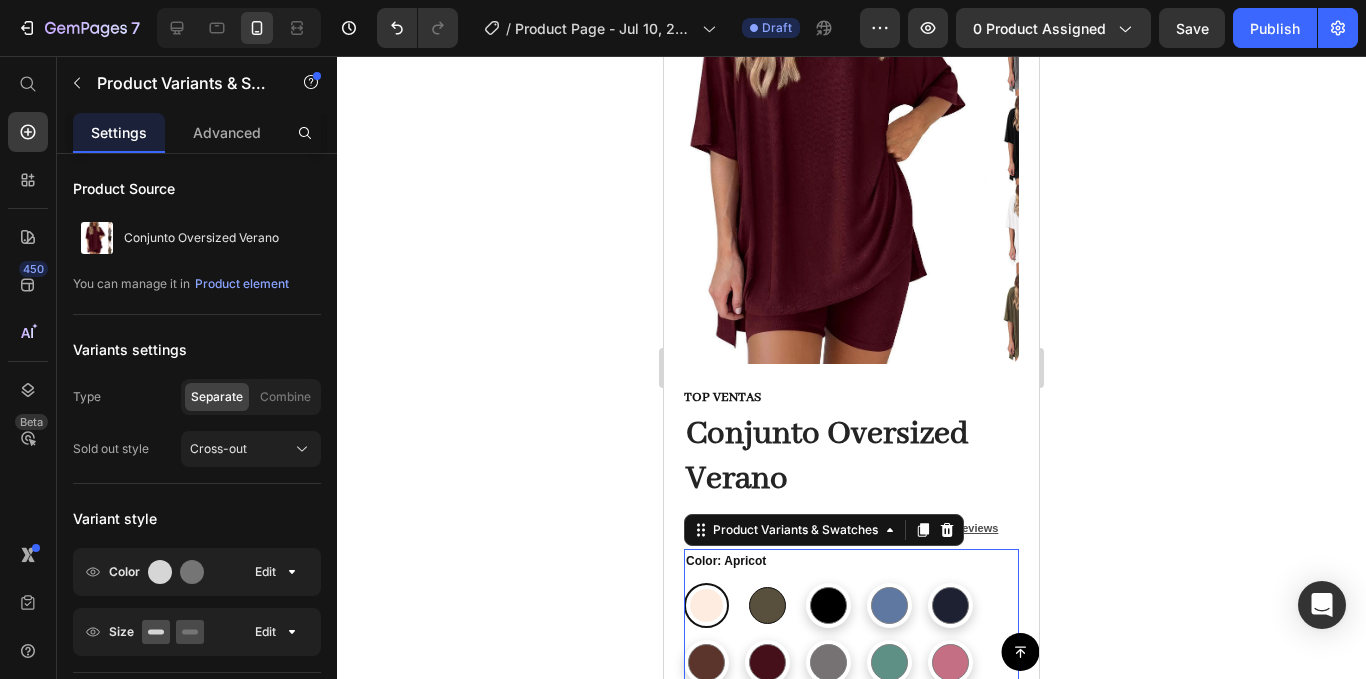 click at bounding box center [767, 605] 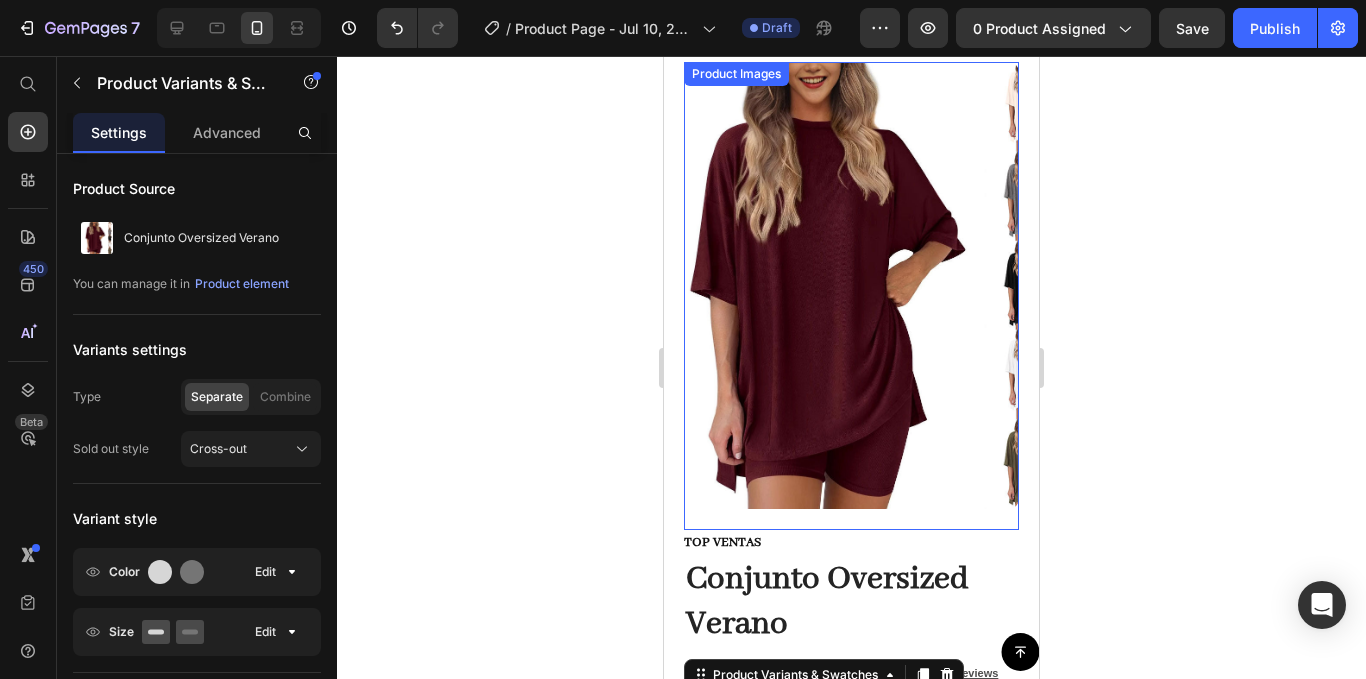 scroll, scrollTop: 200, scrollLeft: 0, axis: vertical 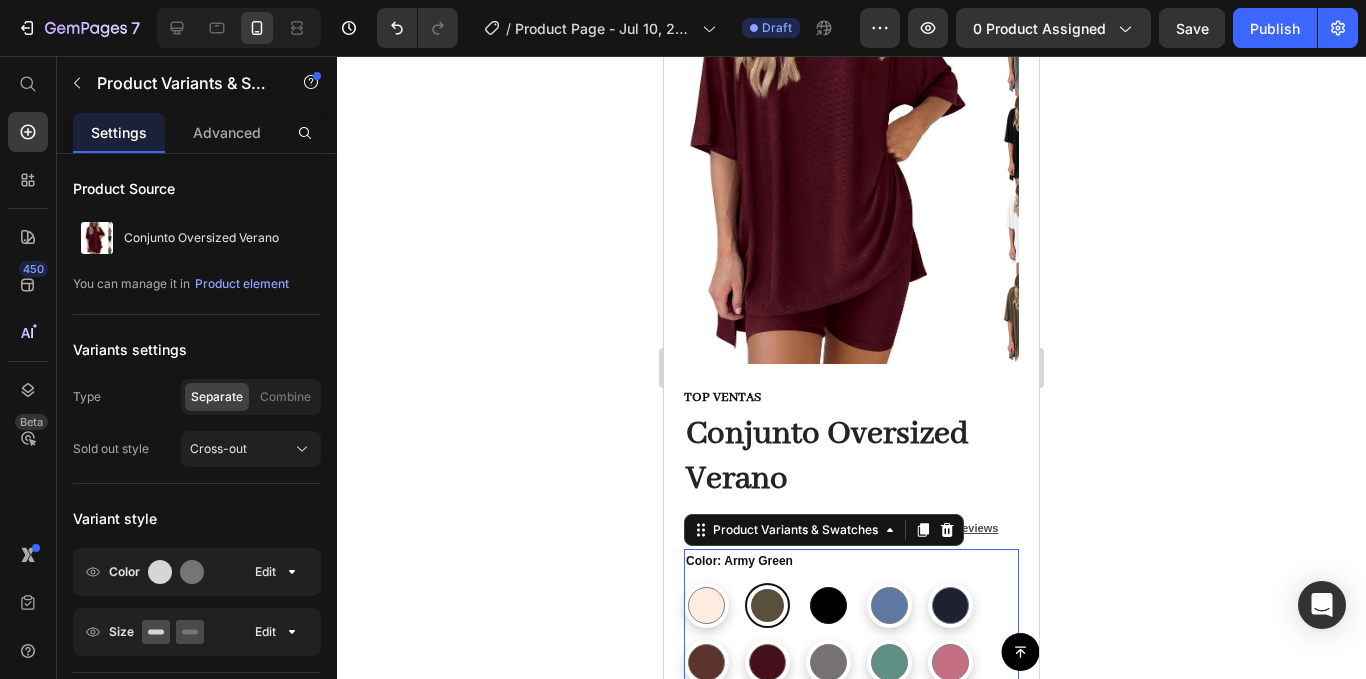 click at bounding box center [828, 605] 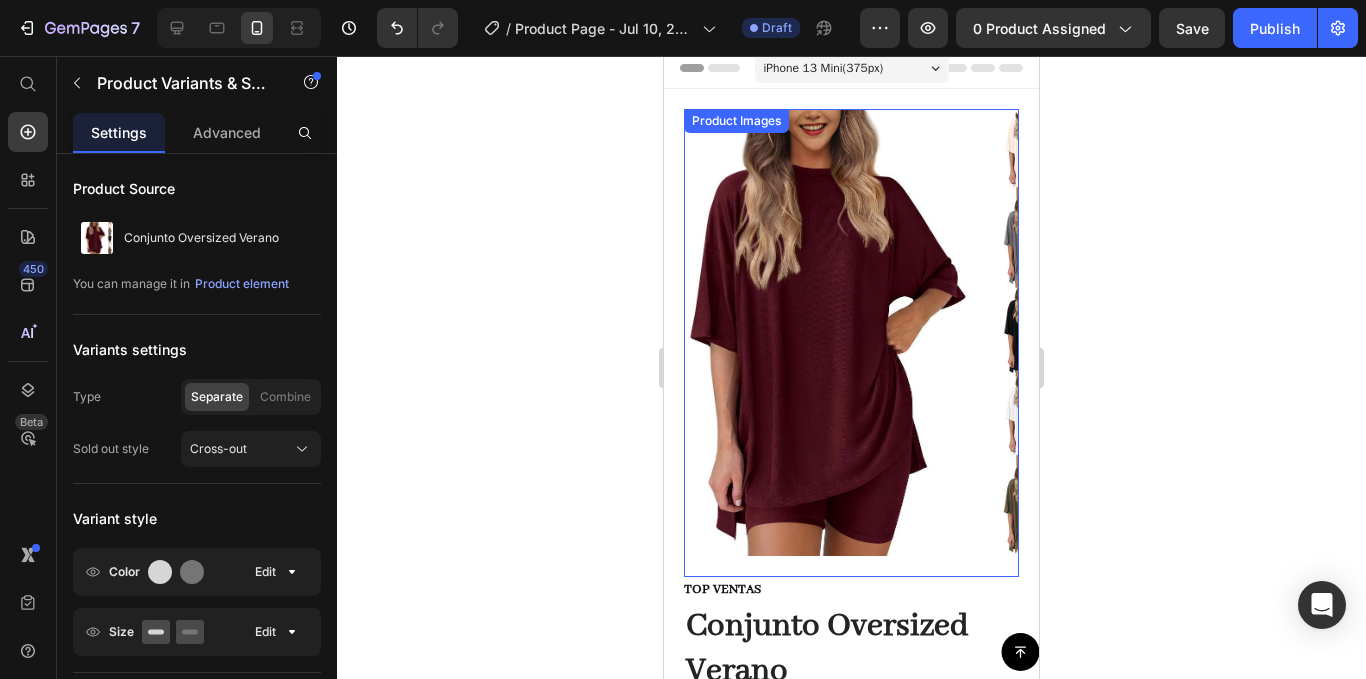 scroll, scrollTop: 0, scrollLeft: 0, axis: both 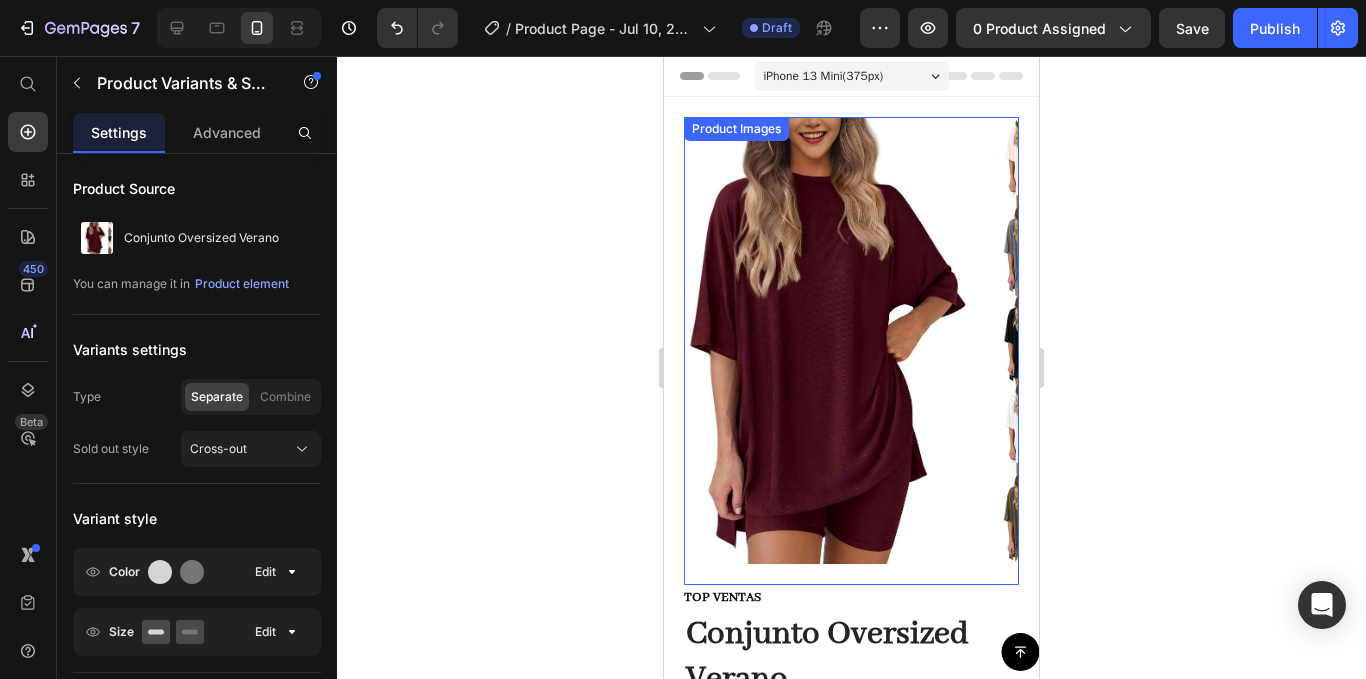 click at bounding box center [851, 340] 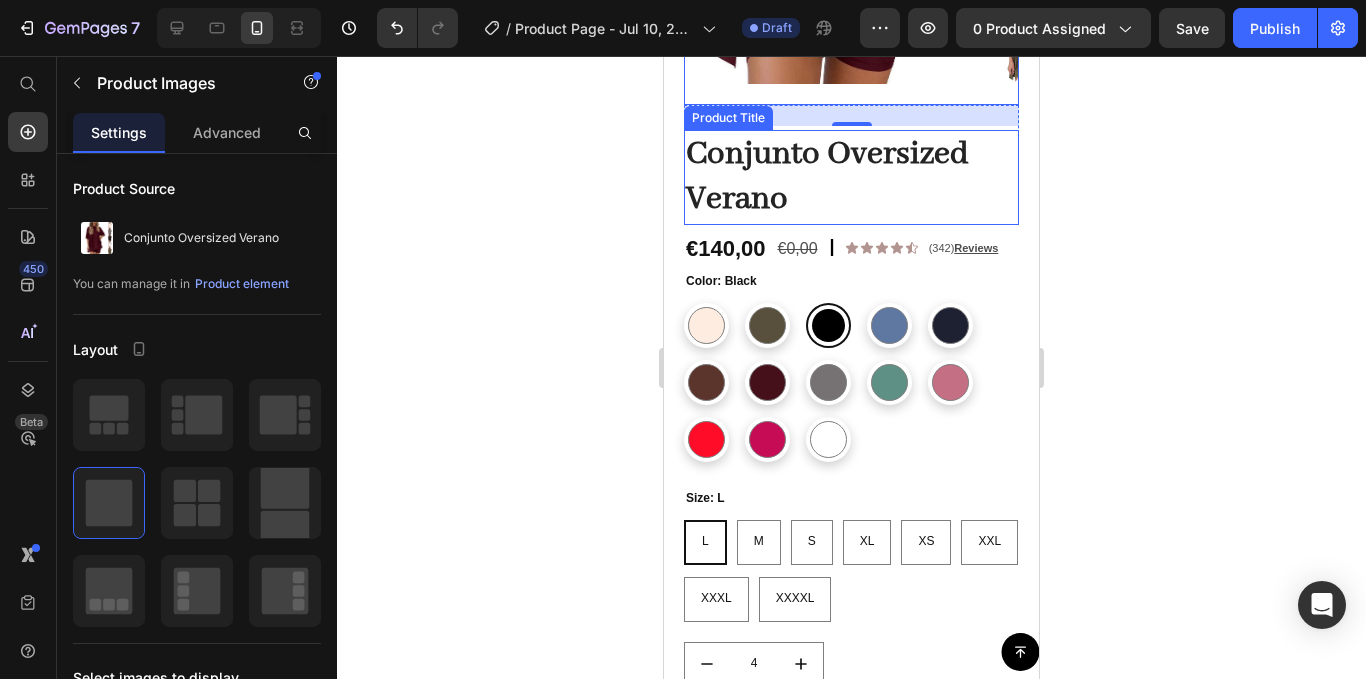 scroll, scrollTop: 500, scrollLeft: 0, axis: vertical 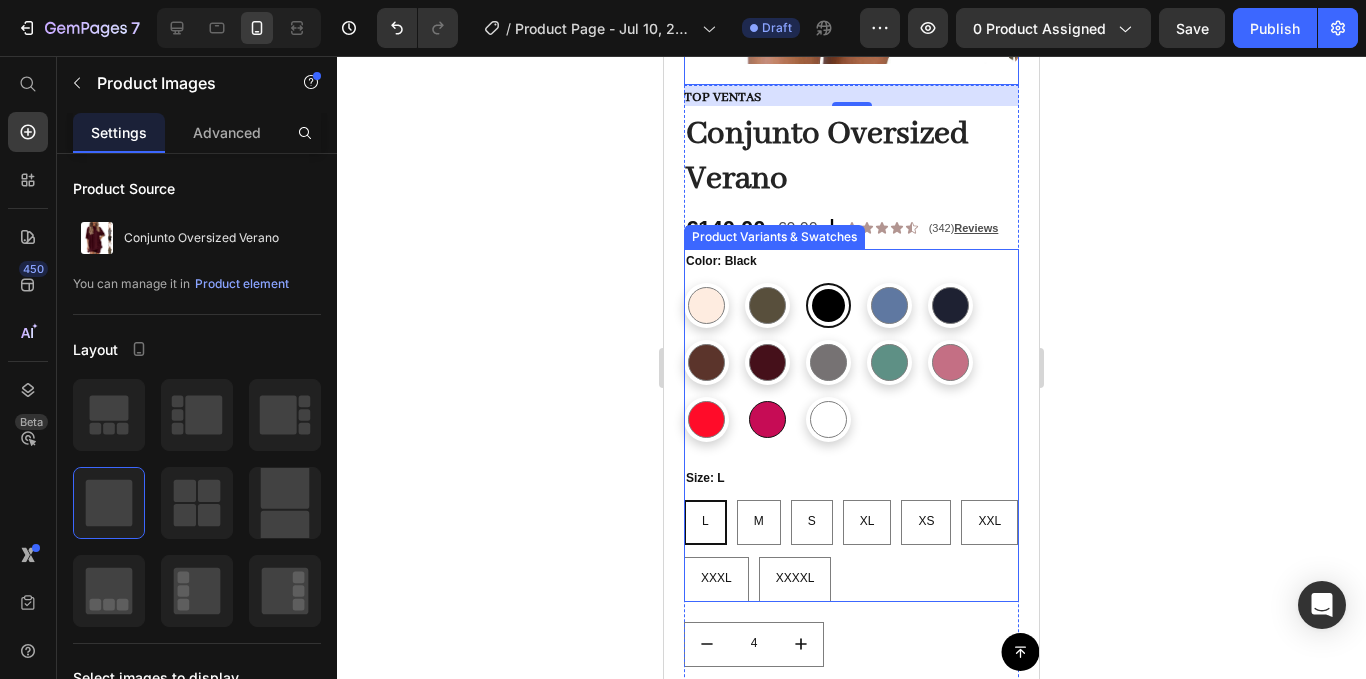 click at bounding box center [767, 419] 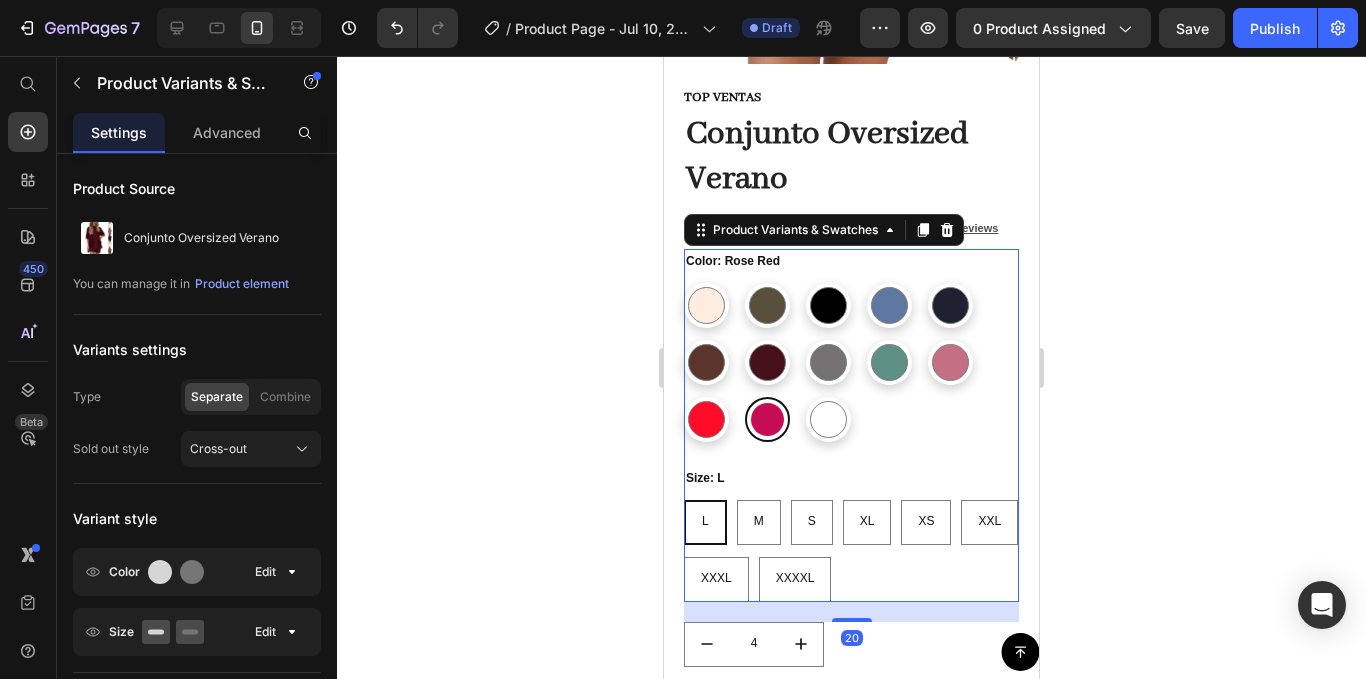 scroll, scrollTop: 200, scrollLeft: 0, axis: vertical 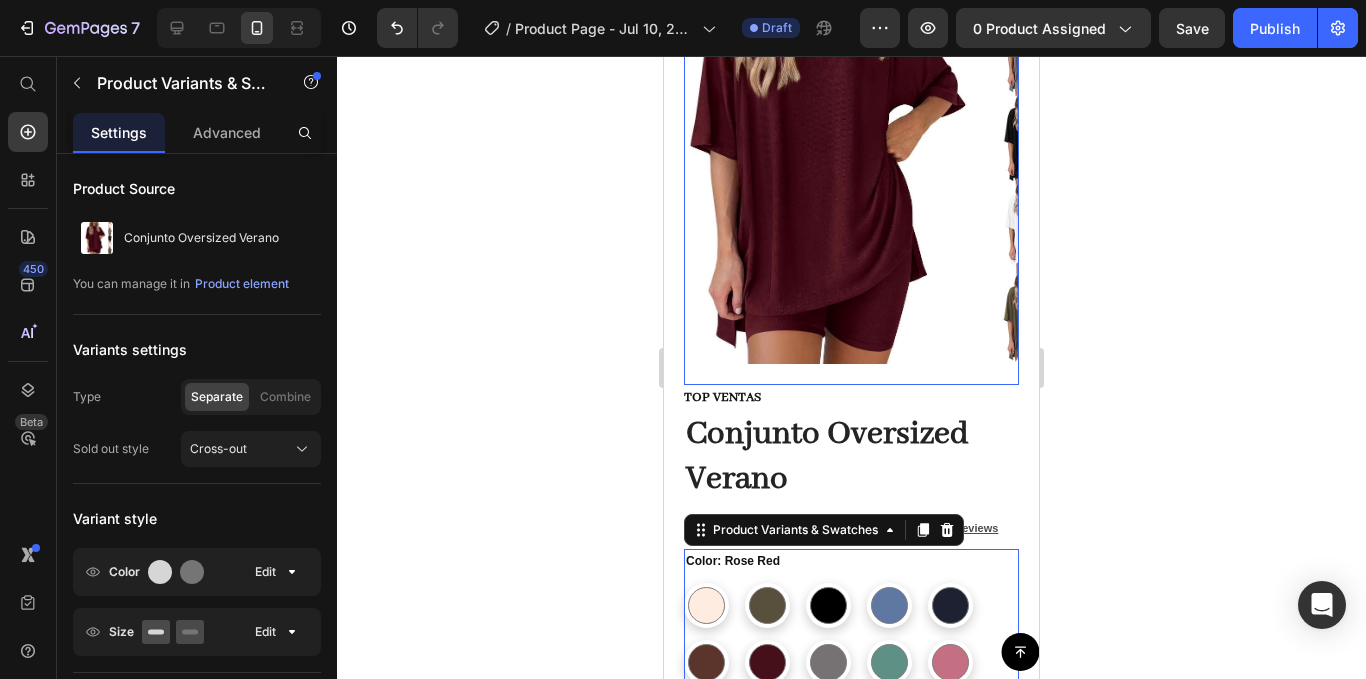 click at bounding box center (851, 140) 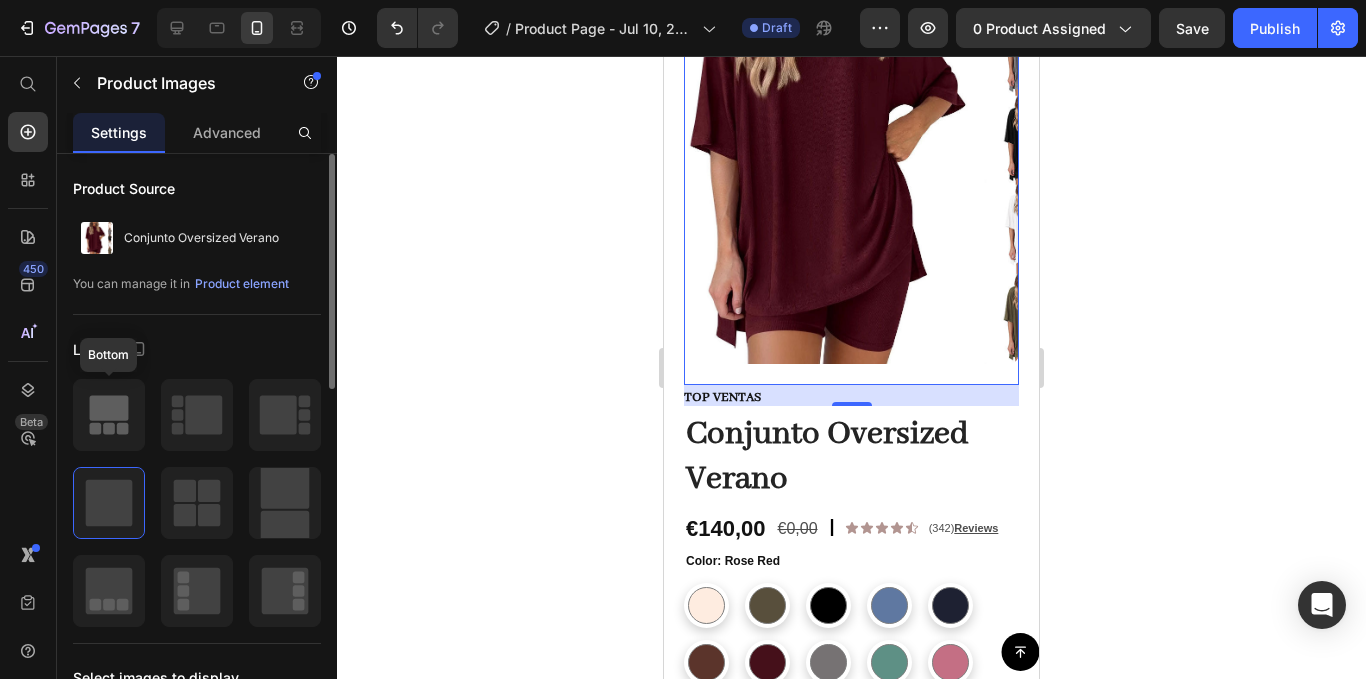 click 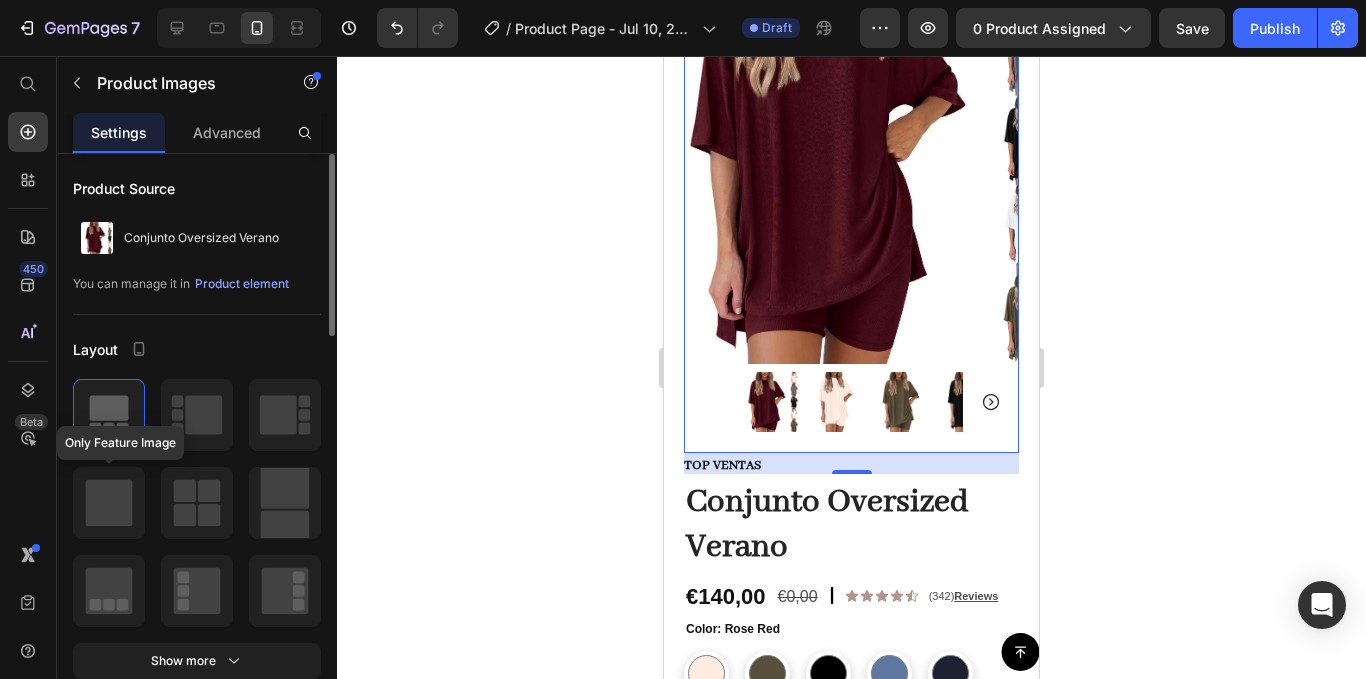 click 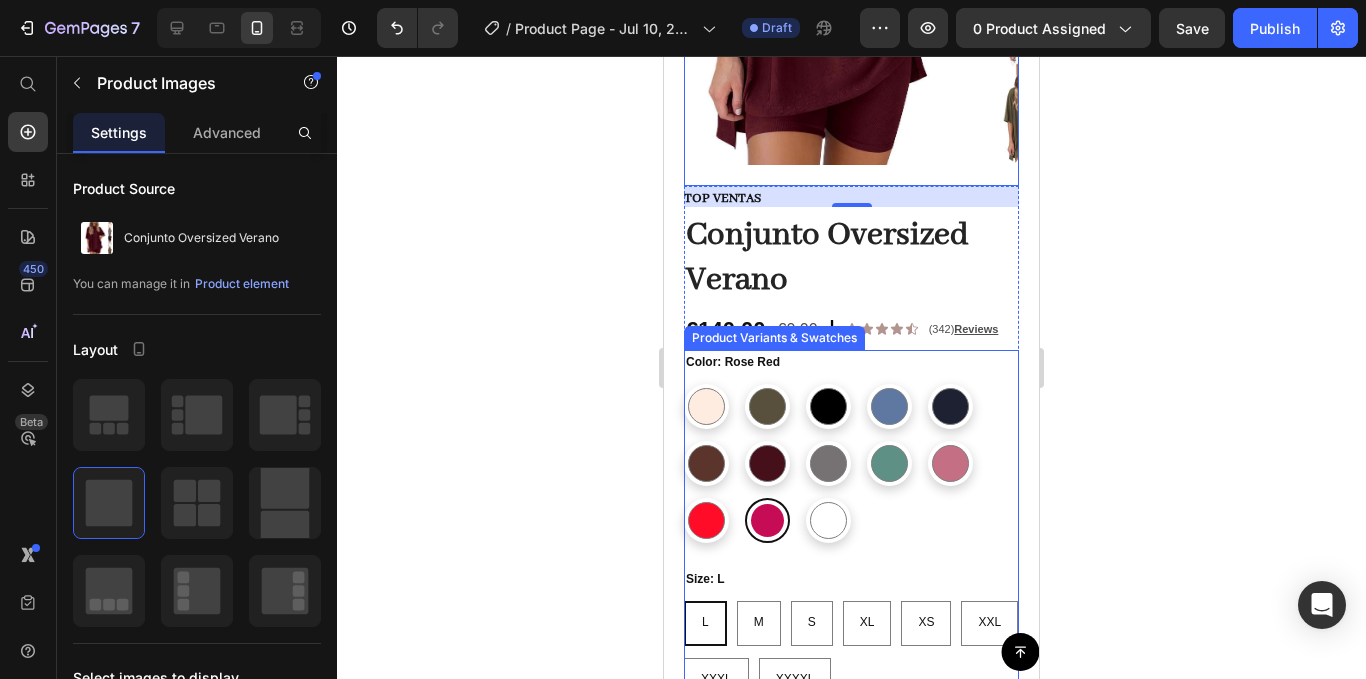 scroll, scrollTop: 400, scrollLeft: 0, axis: vertical 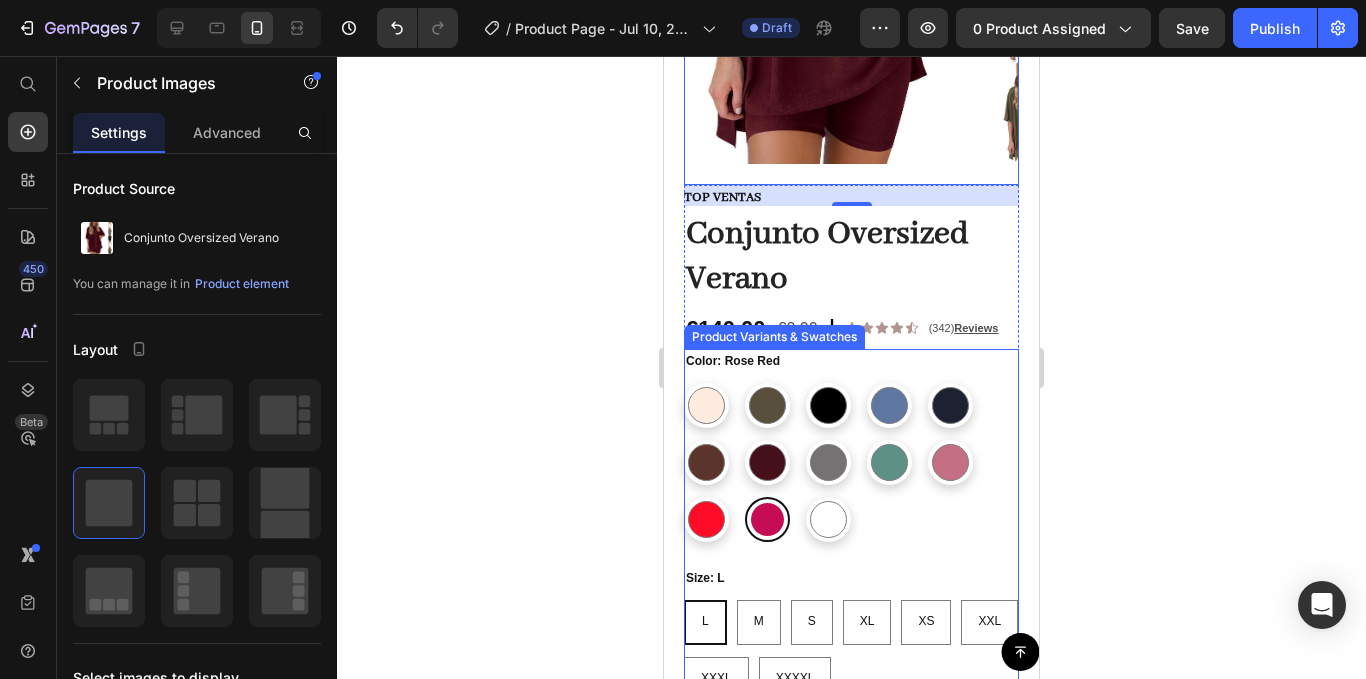 click at bounding box center (767, 462) 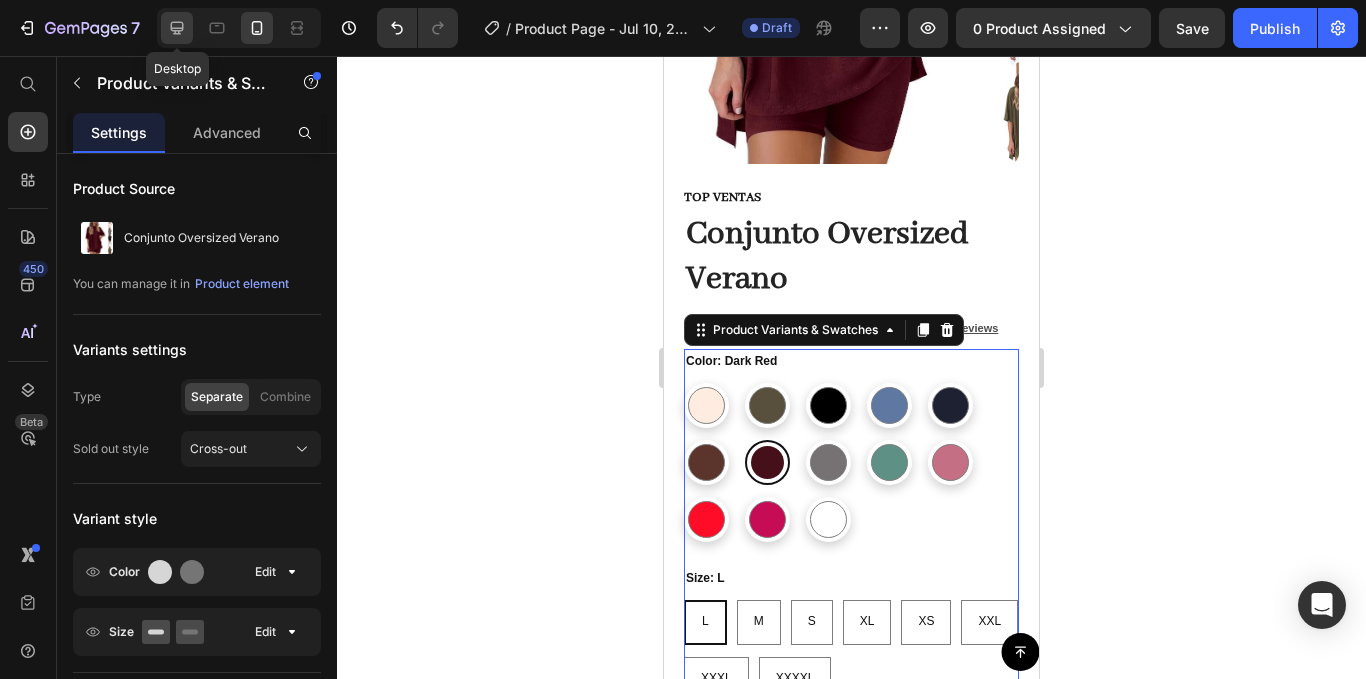 click 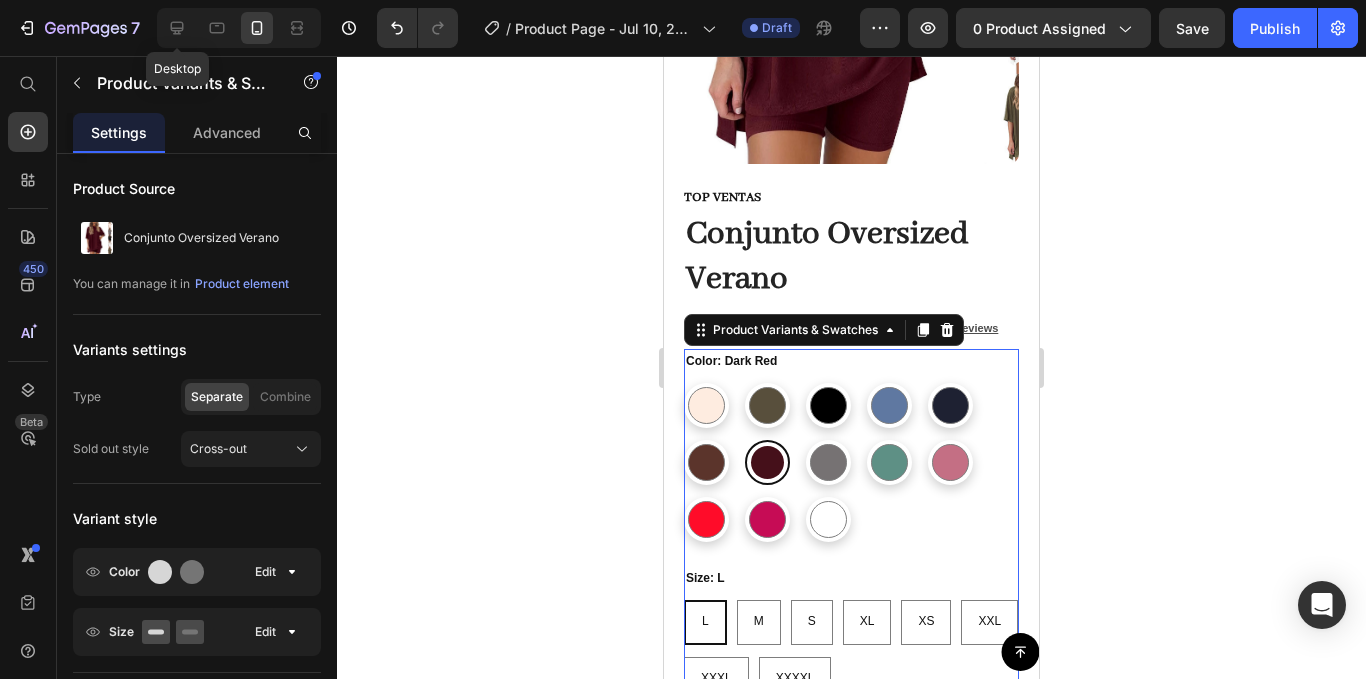 type on "14" 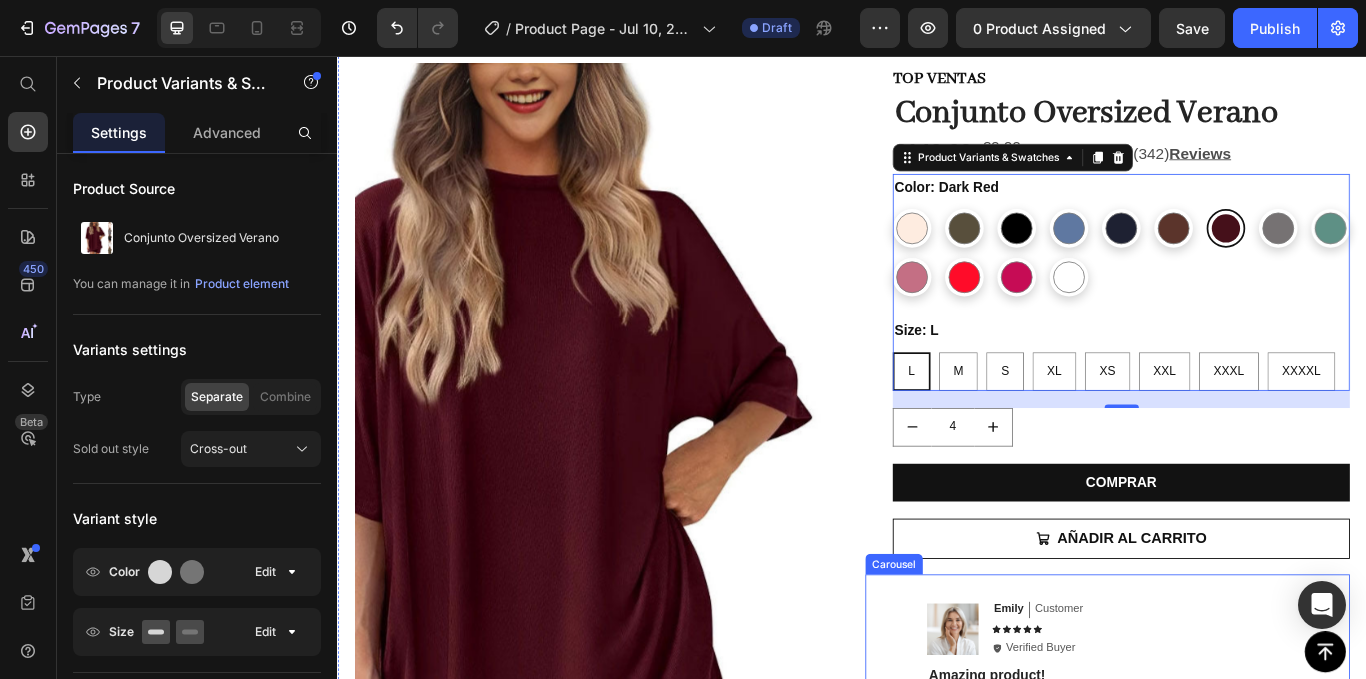 scroll, scrollTop: 48, scrollLeft: 0, axis: vertical 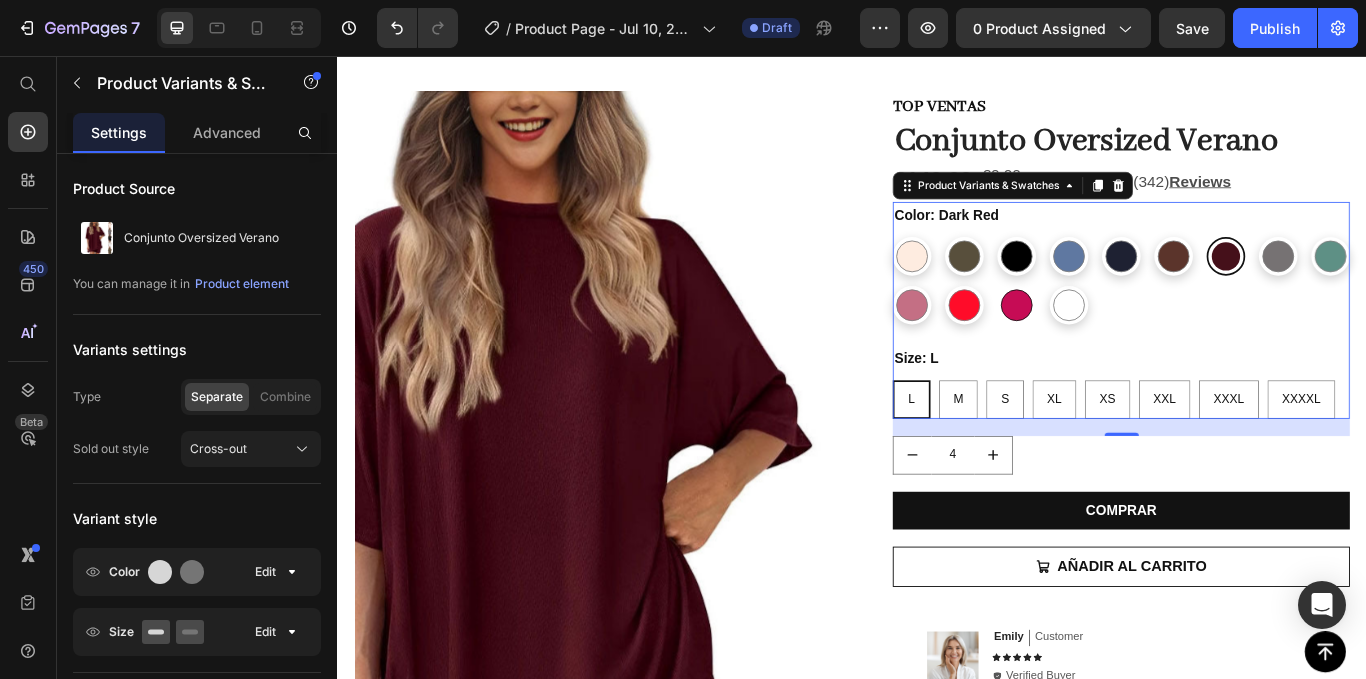 click at bounding box center [1128, 346] 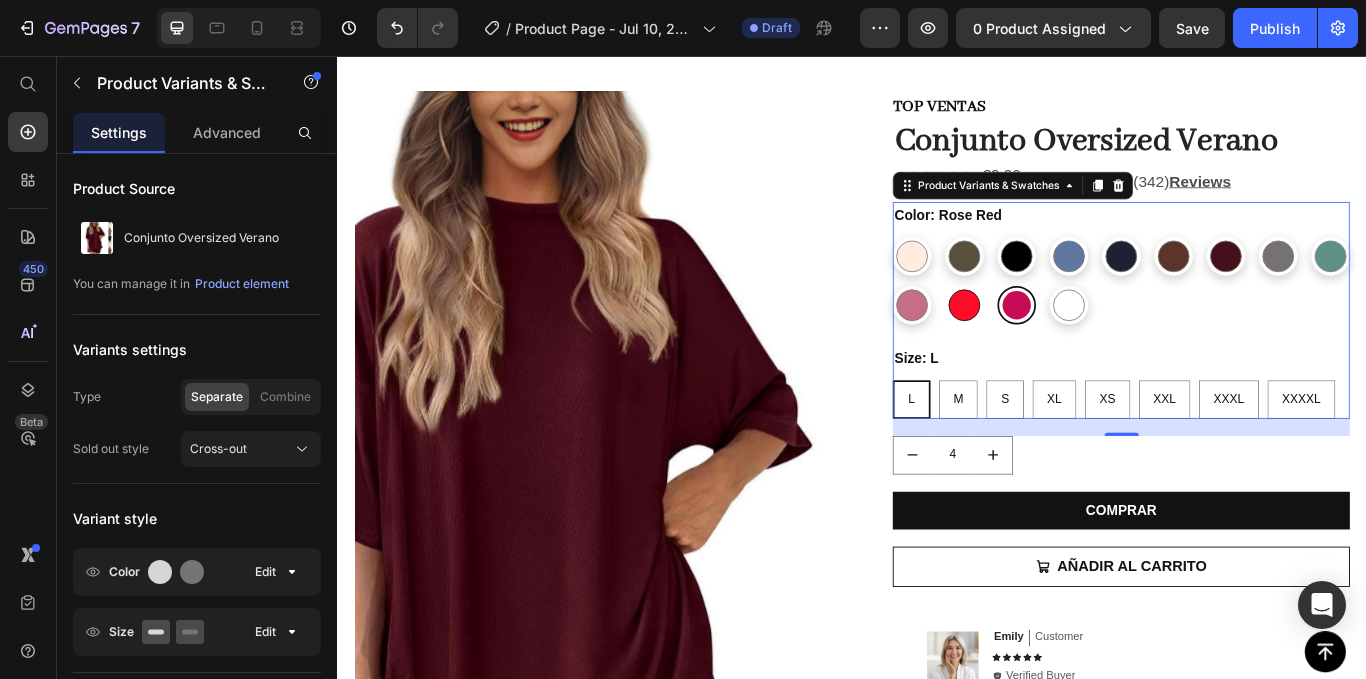 click at bounding box center (1067, 346) 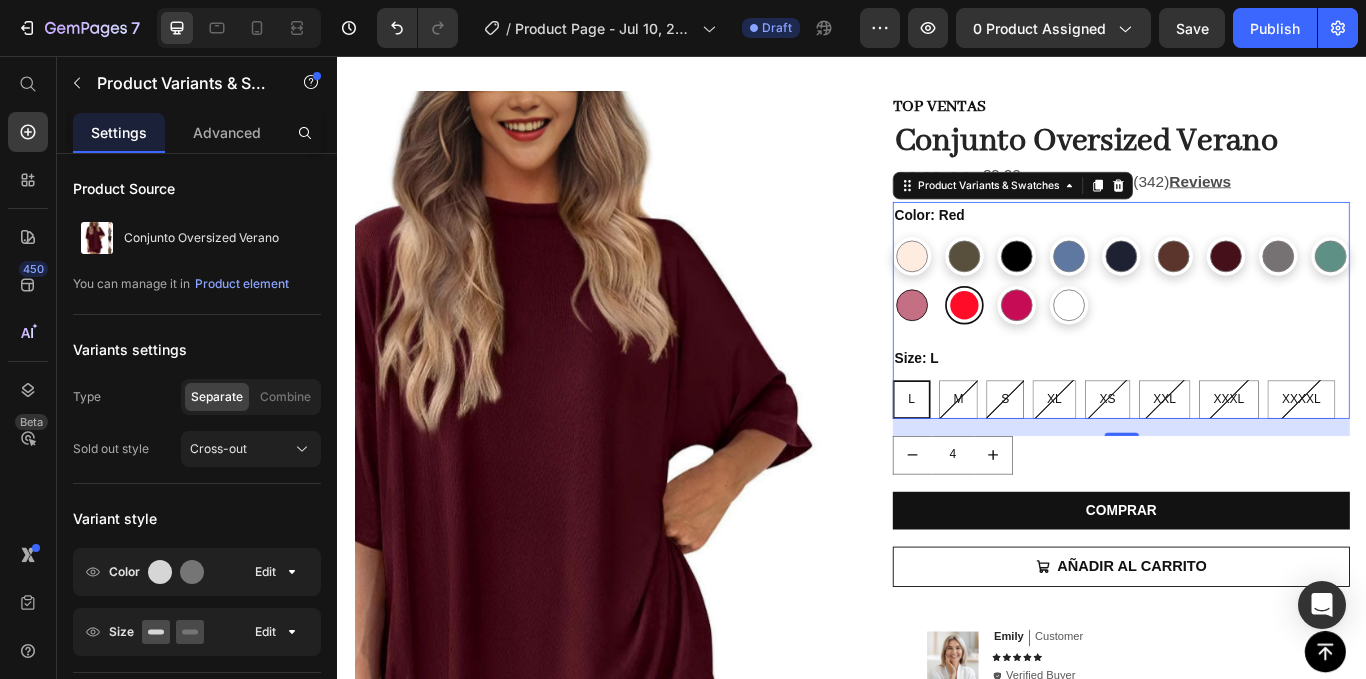 click at bounding box center [1006, 346] 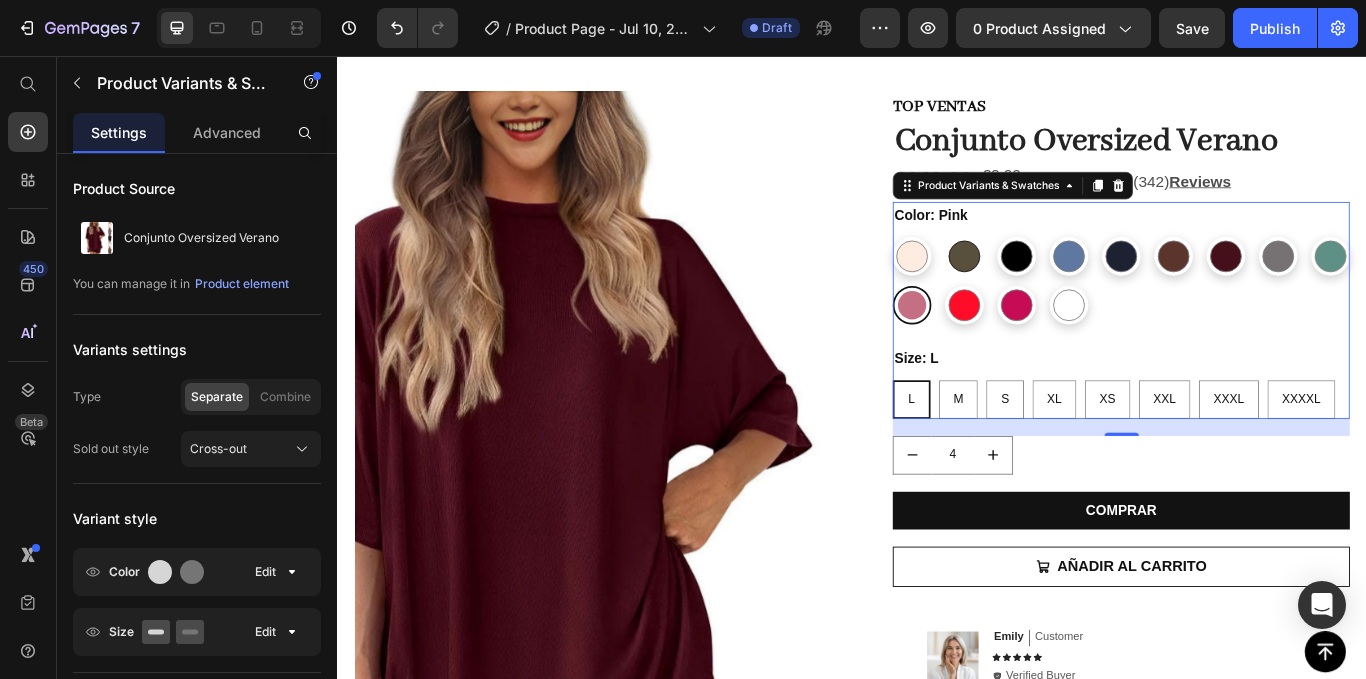 click at bounding box center [1067, 289] 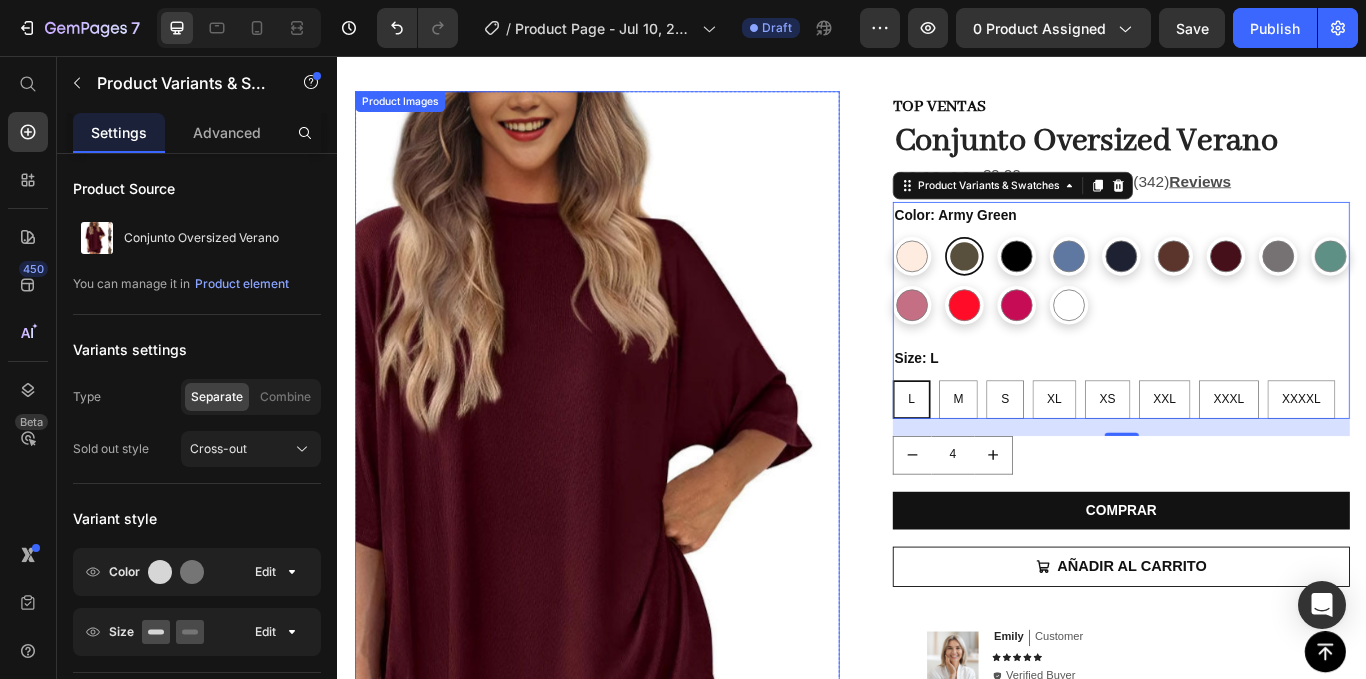 click at bounding box center (639, 588) 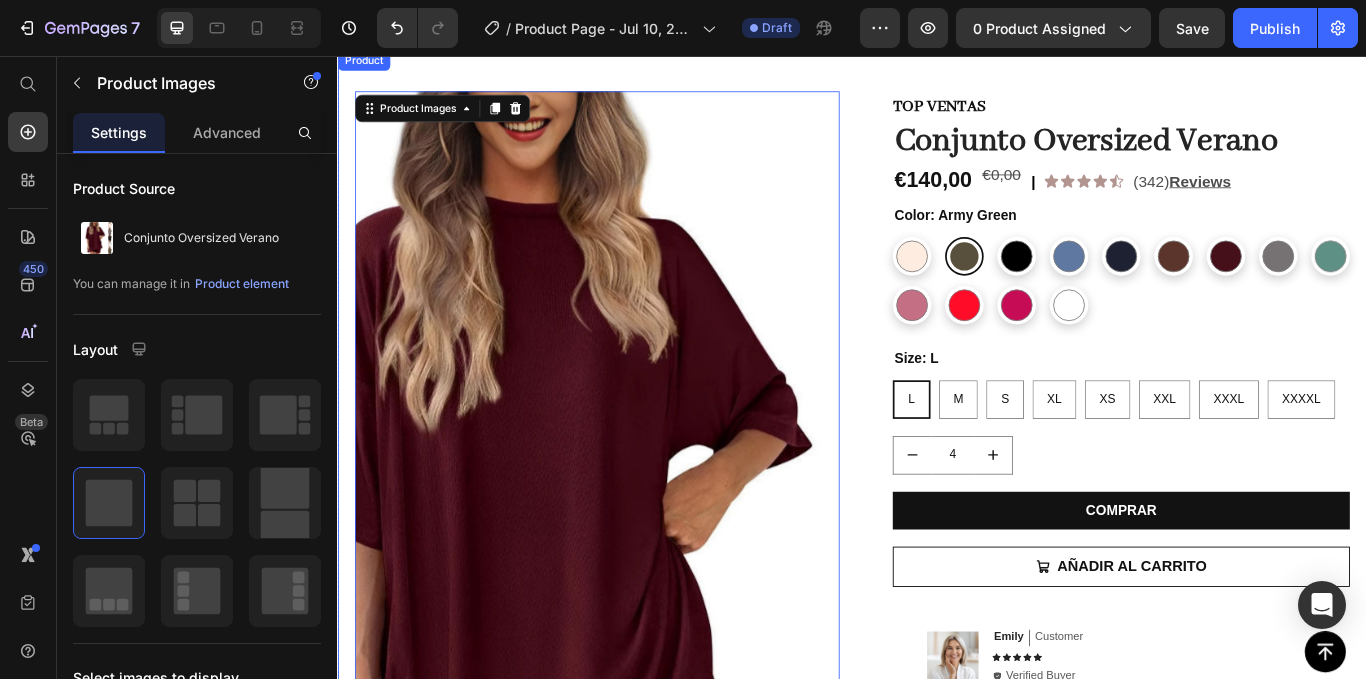 click on "Product Images   80 Row TOP VENTAS Text Block Conjunto Oversized Verano Product Title Row €140,00 Product Price €0,00 Product Price | Text Block Icon Icon Icon Icon Icon Icon List (342)  Reviews Text Block Row Text Block Row Color: Army Green Apricot Apricot Army Green Army Green Black Black Blue Blue Dark Blue Dark Blue Dark Brown Dark Brown Dark Red Dark Red Gray Gray Green Green Pink Pink Red Red Rose Red Rose Red White White Size: L L L L M M M S S S XL XL XL XS XS XS XXL XXL XXL XXXL XXXL XXXL XXXXL XXXXL XXXXL Product Variants & Swatches 4 Product Quantity COMPRAR Dynamic Checkout
AÑADIR AL CARRITO Add to Cart Row Row
Image Emily Text Block Customer  Text Block Row Icon Icon Icon Icon Icon Icon List
Icon Verified Buyer Text Block Row Row Amazing product! Text Block “I absolutely love this skin cream! It has transformed my complexion and given me a radiant glow.” Text Block Row Image Olivia Text Block Customer  Text Block Row Icon Icon Icon" at bounding box center [937, 604] 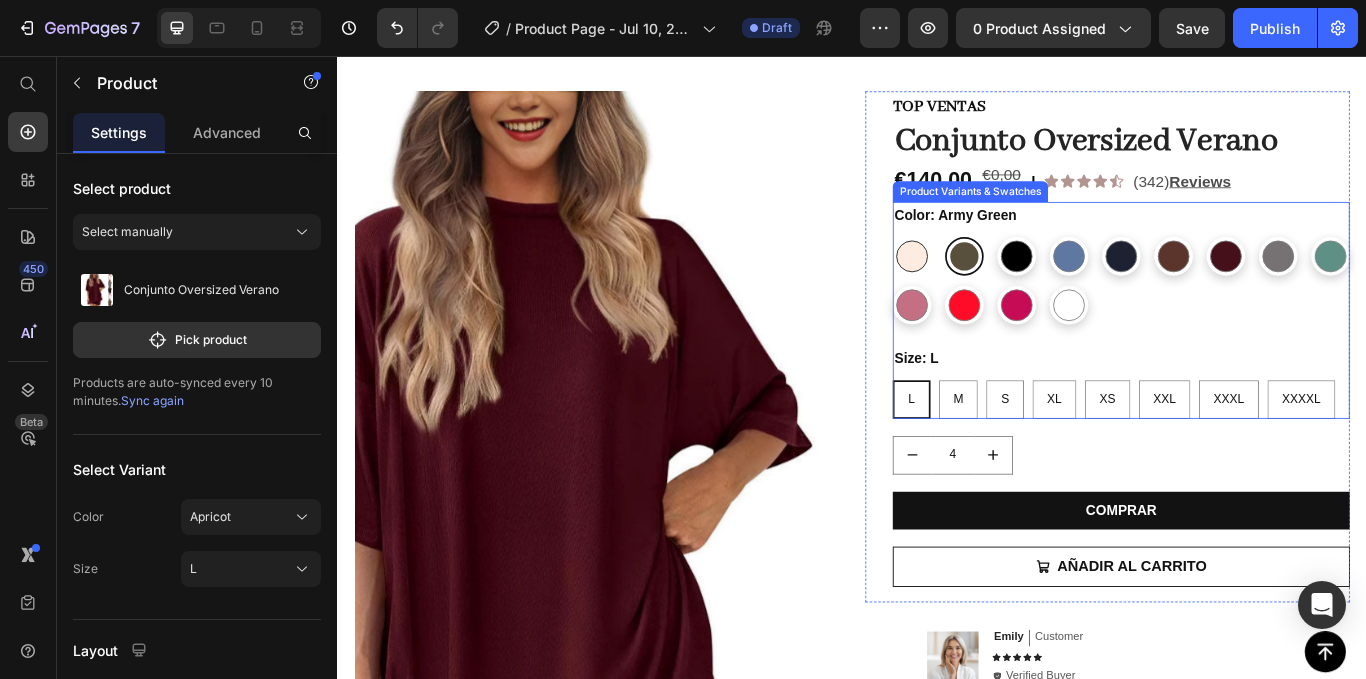 click at bounding box center (1006, 289) 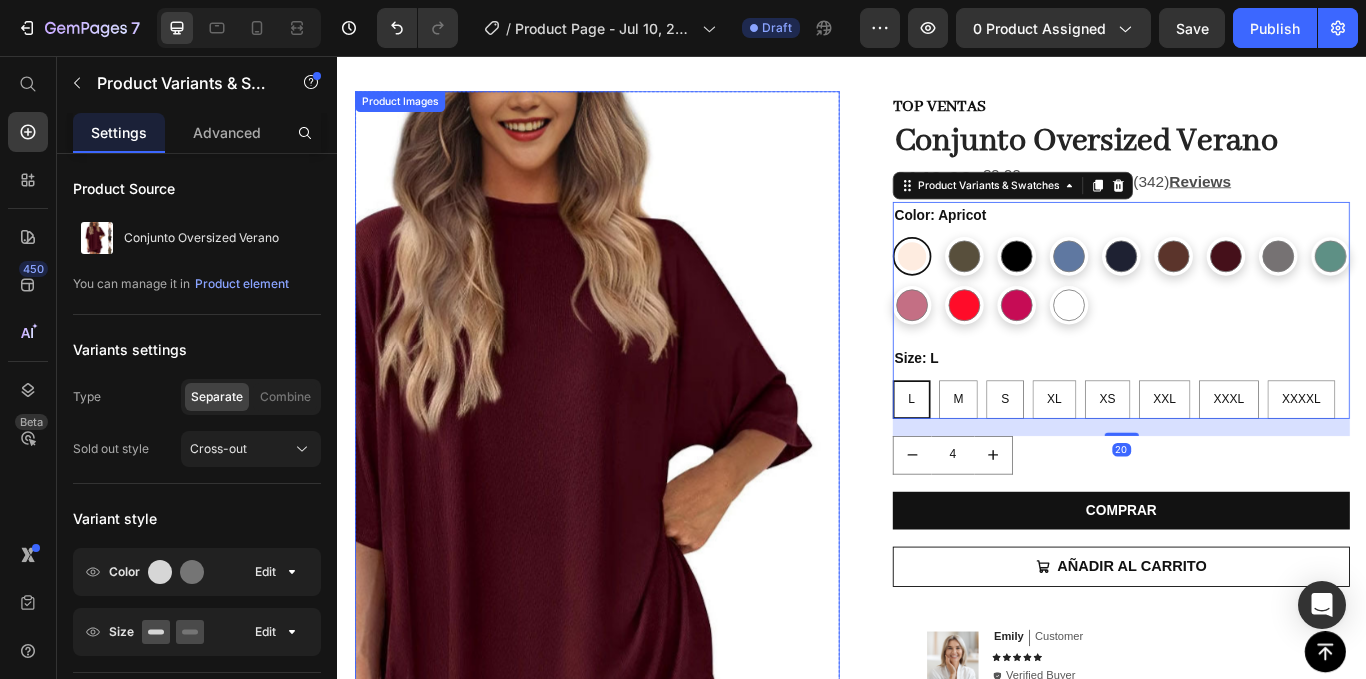 click at bounding box center [639, 588] 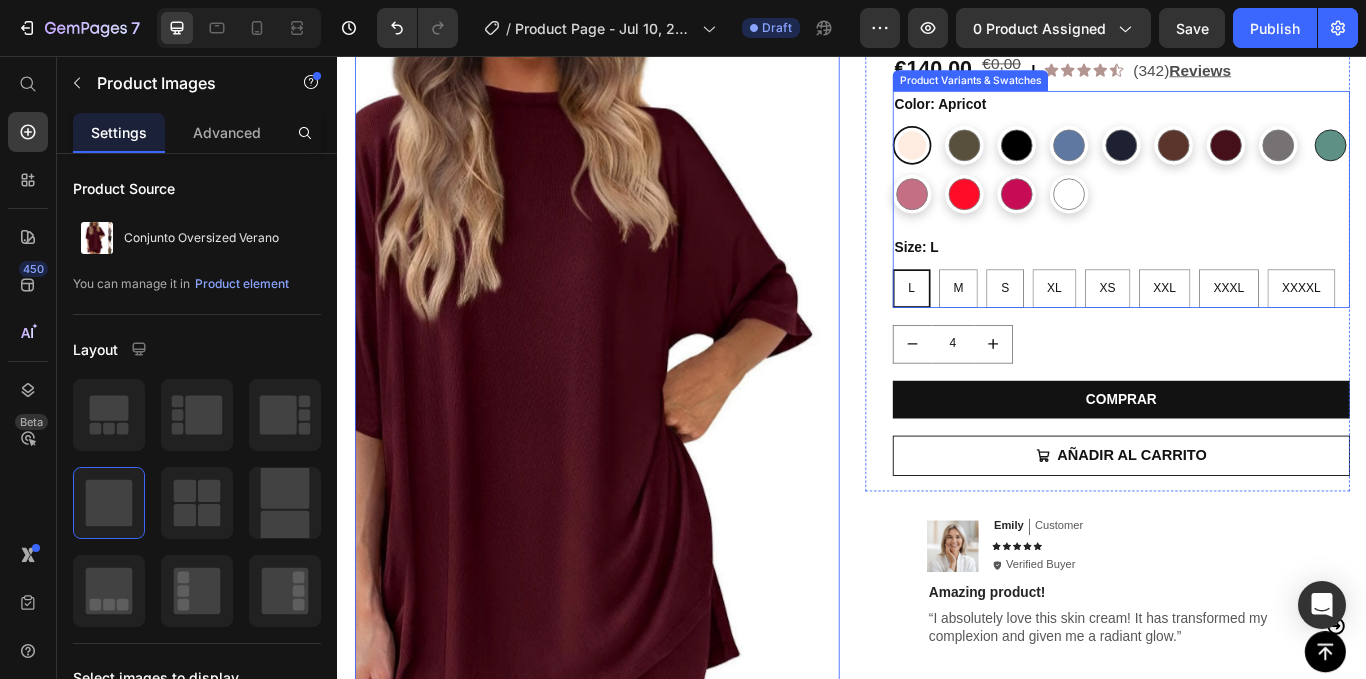 scroll, scrollTop: 148, scrollLeft: 0, axis: vertical 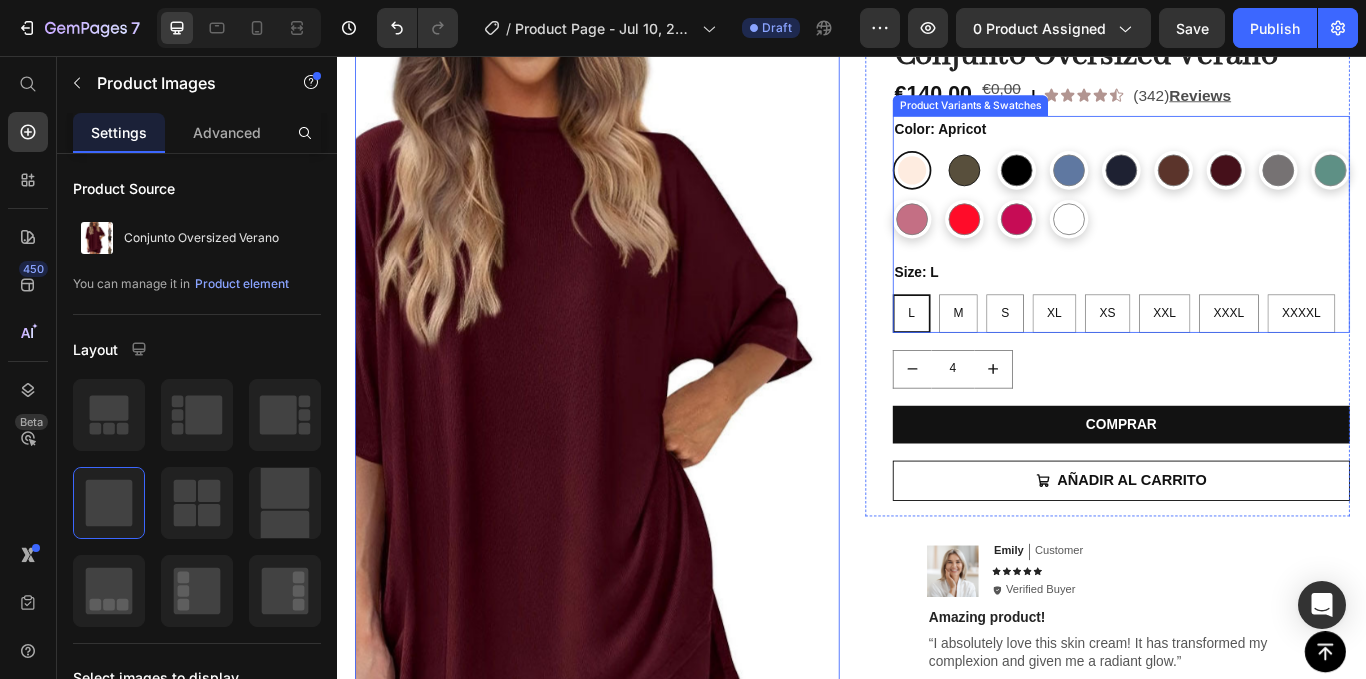 click at bounding box center [1067, 189] 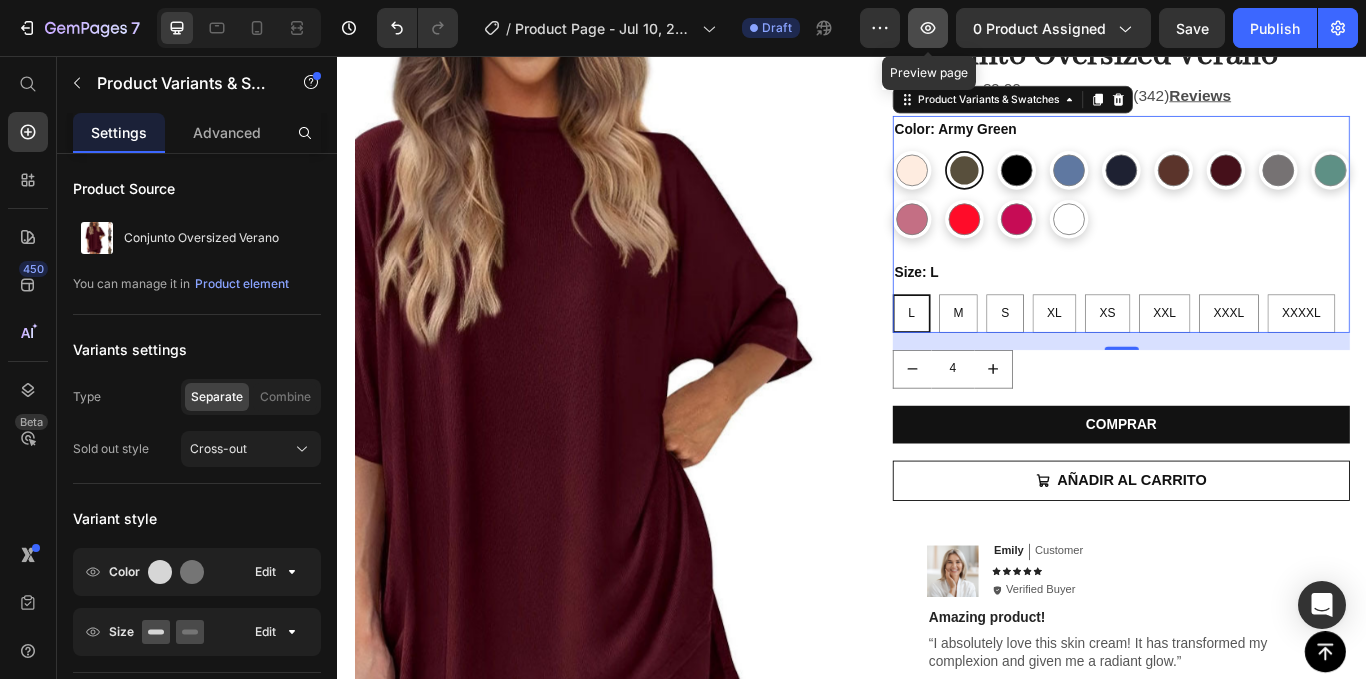 click 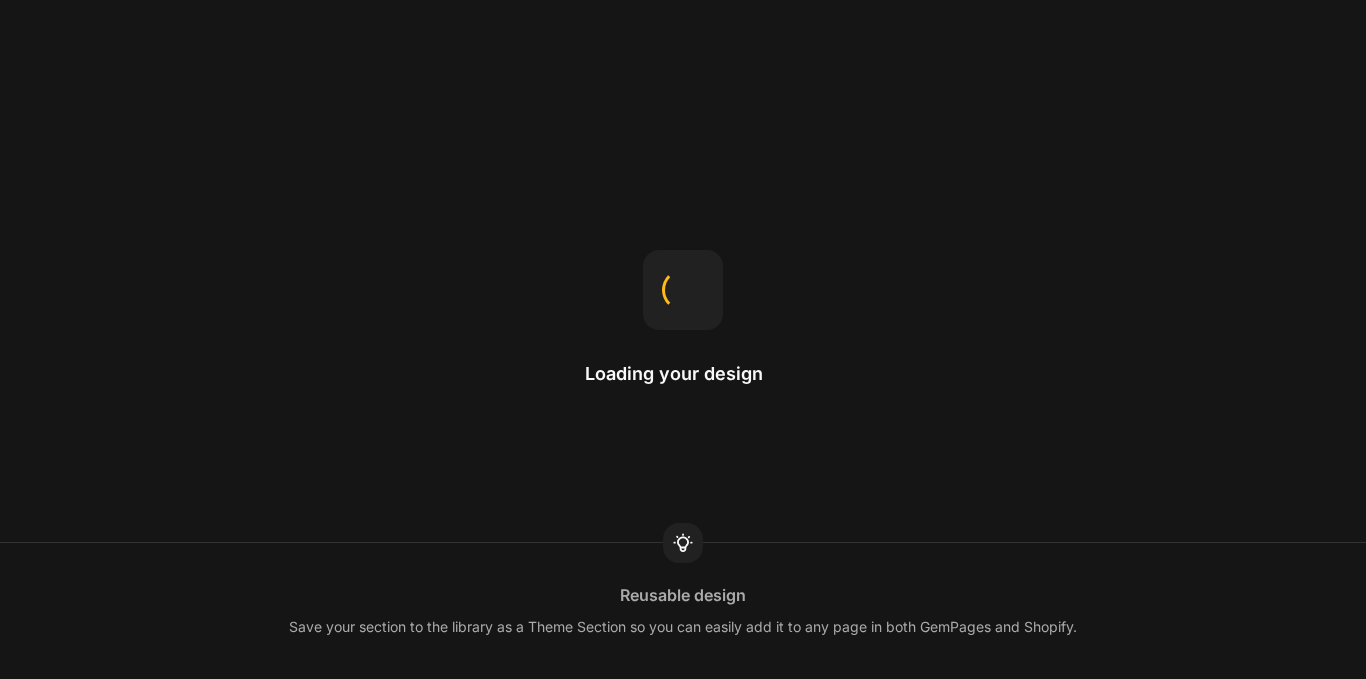 scroll, scrollTop: 0, scrollLeft: 0, axis: both 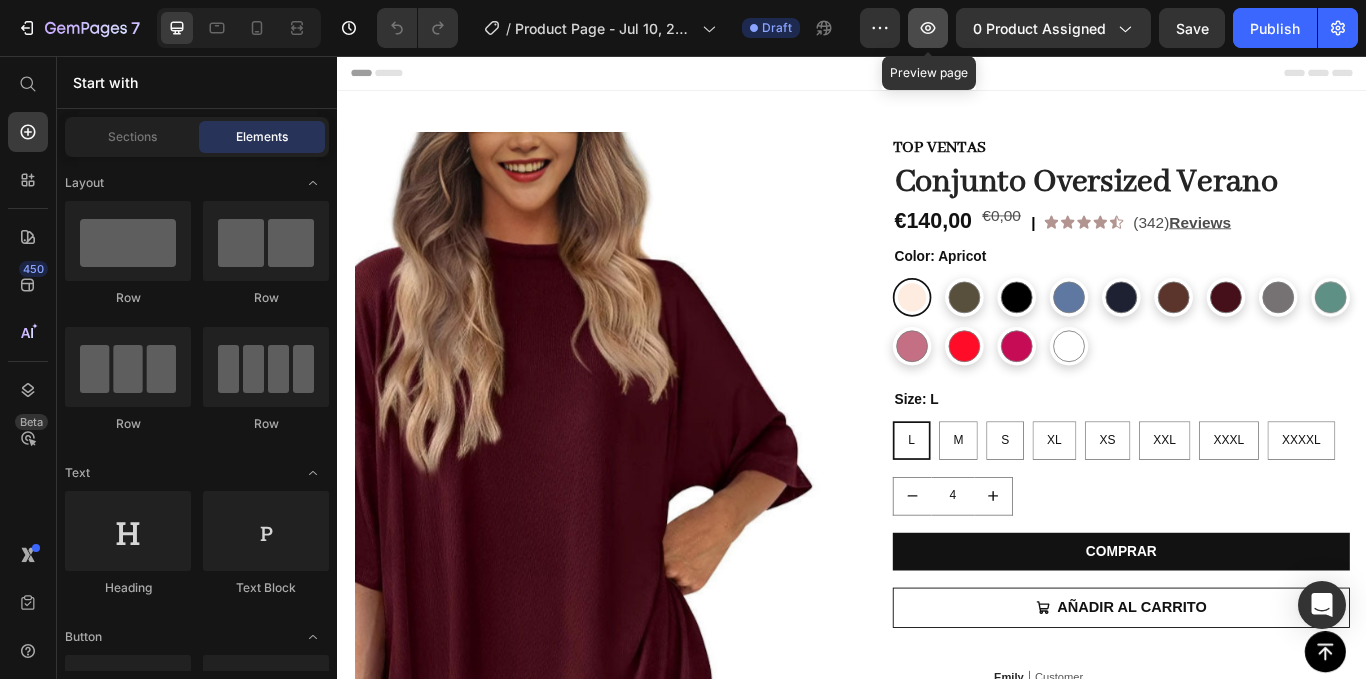 click 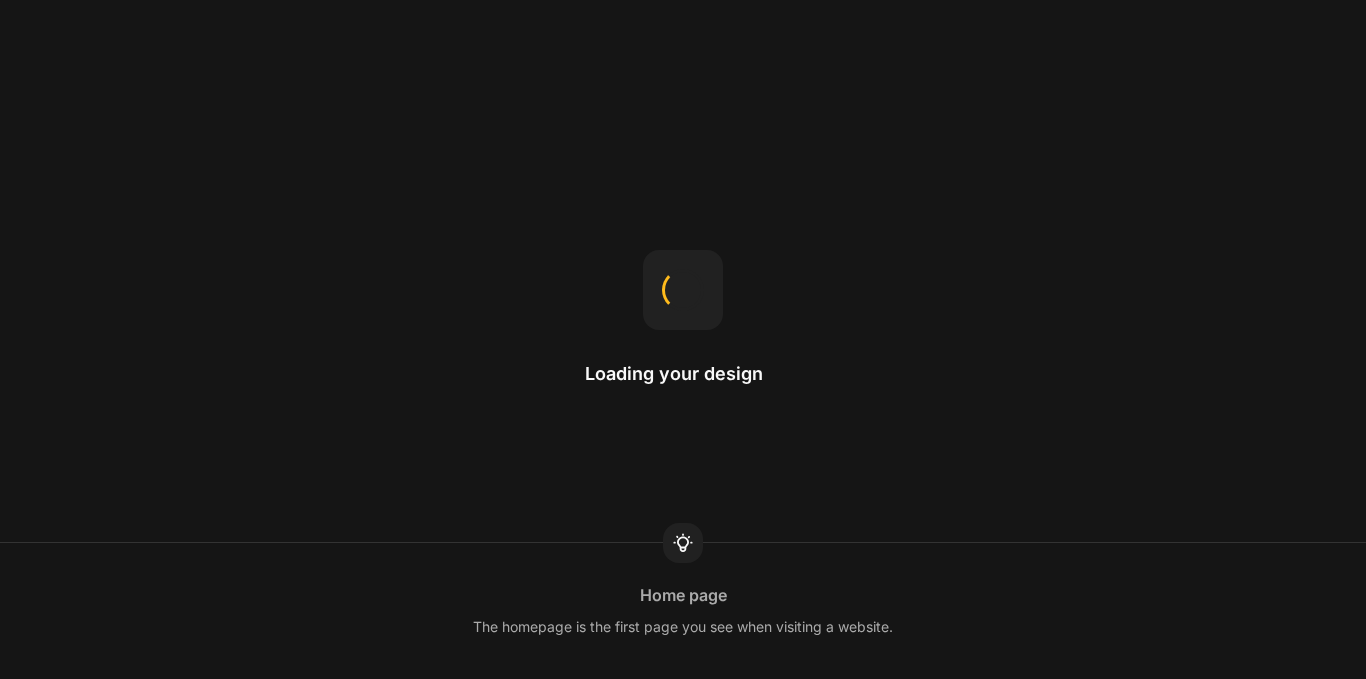 scroll, scrollTop: 0, scrollLeft: 0, axis: both 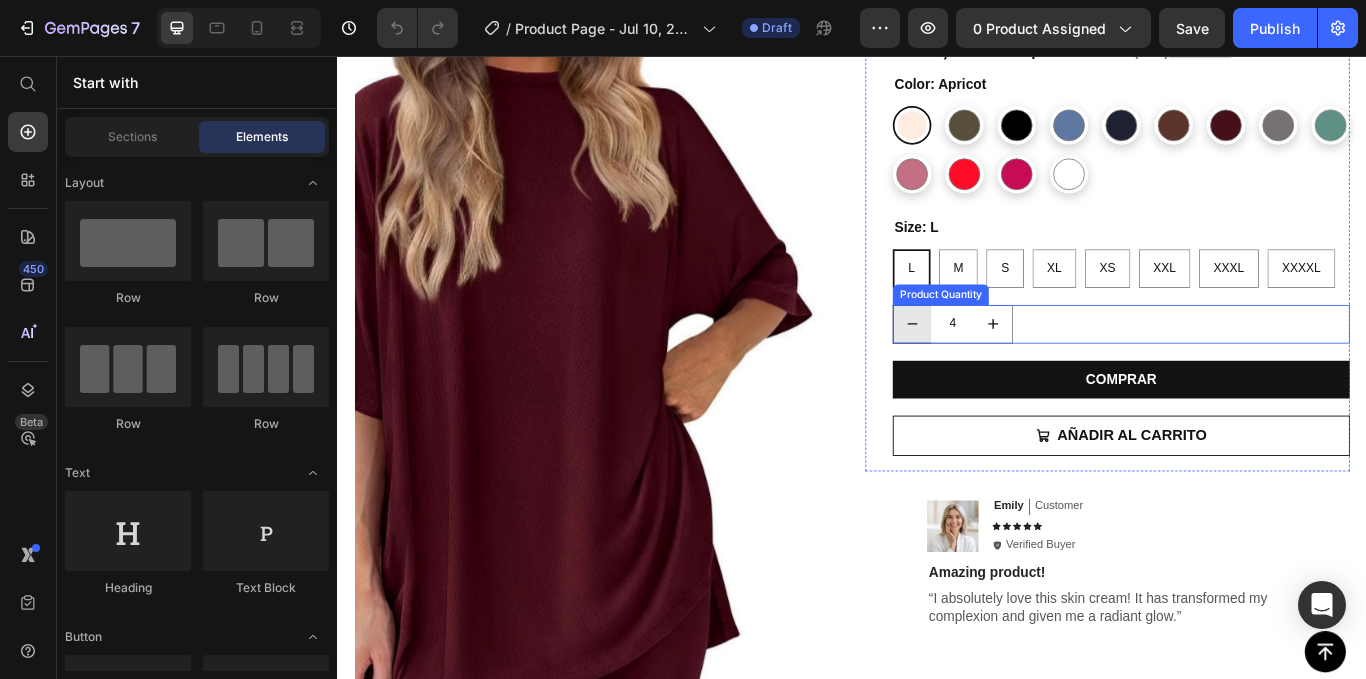 click 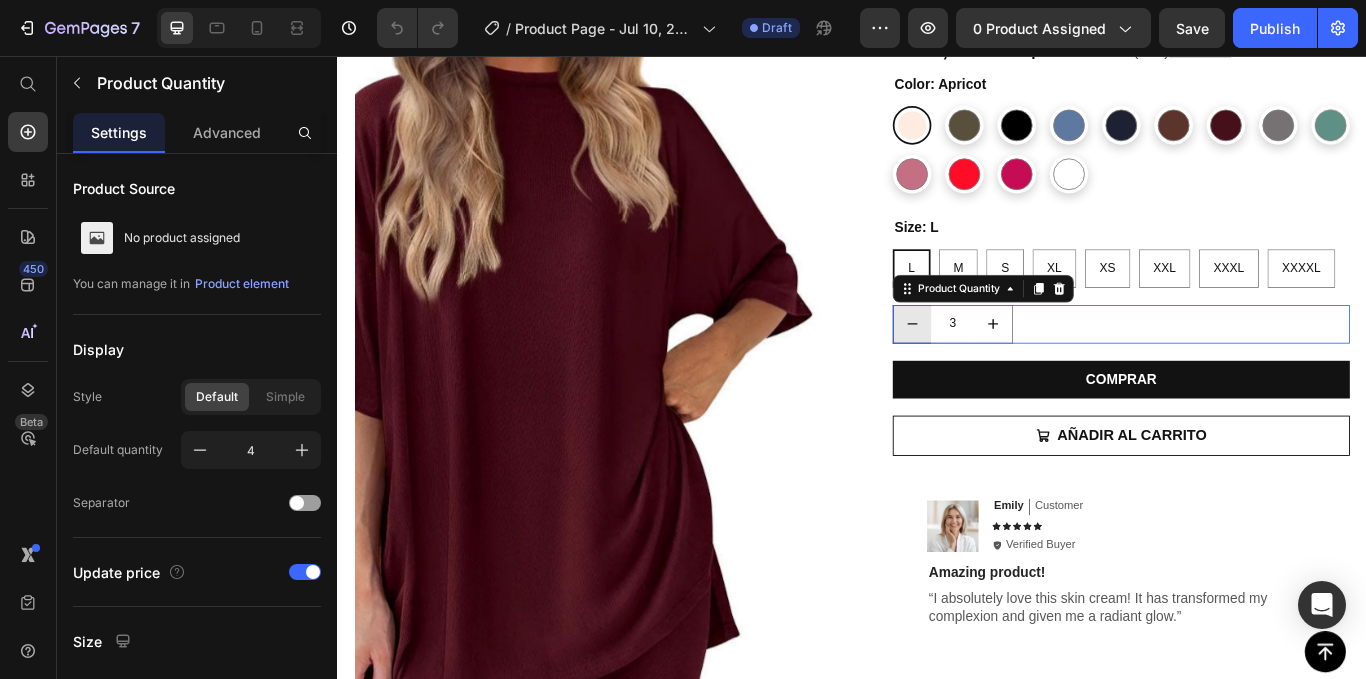click 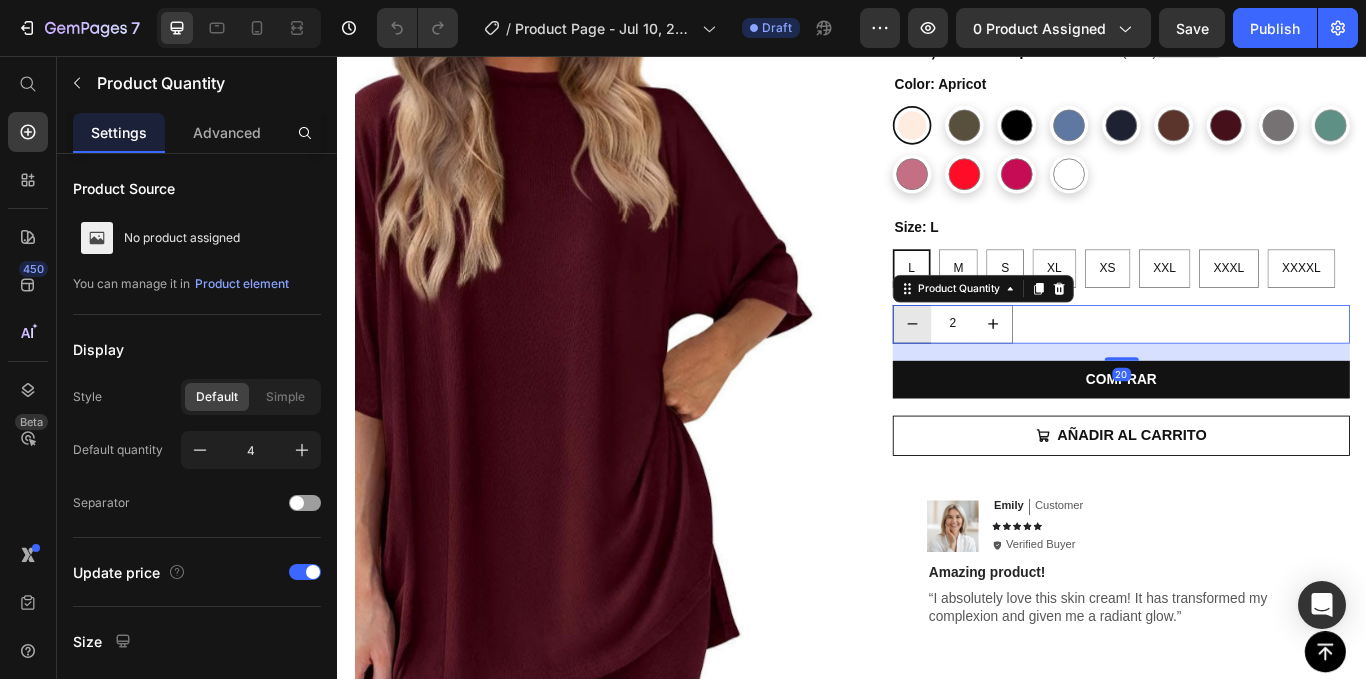 click 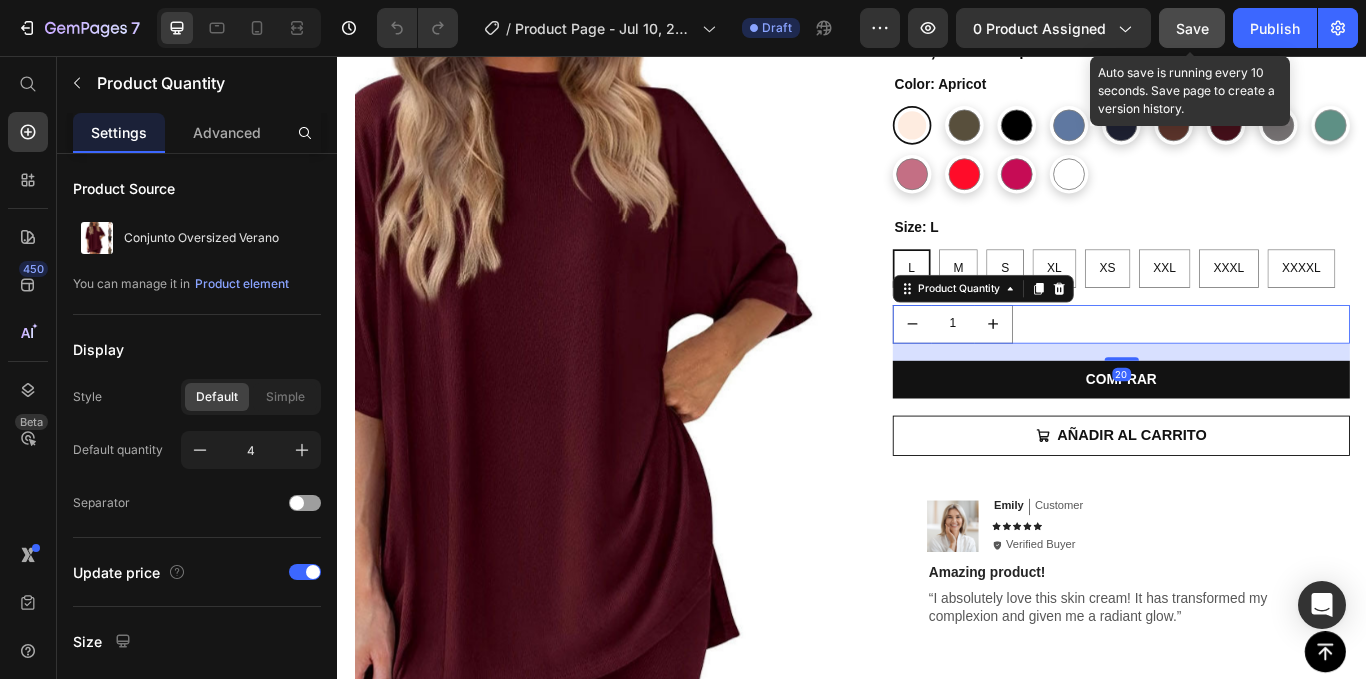 click on "Save" at bounding box center (1192, 28) 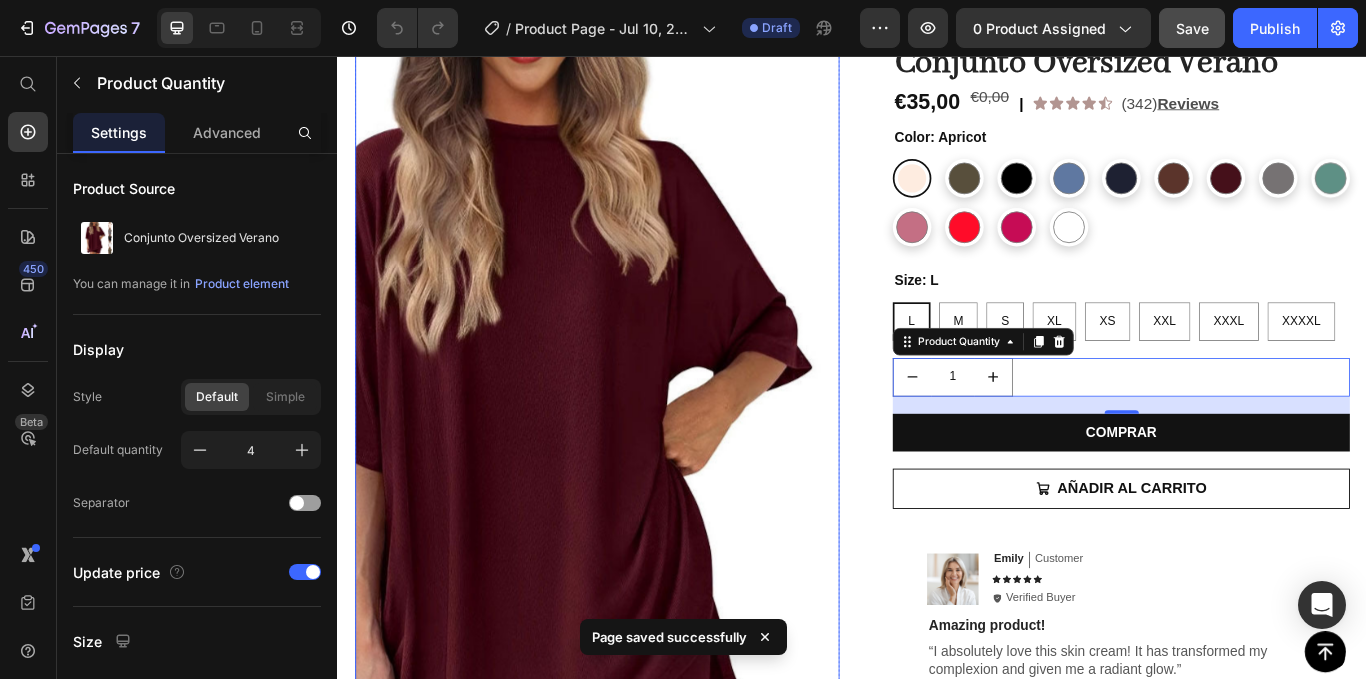 scroll, scrollTop: 100, scrollLeft: 0, axis: vertical 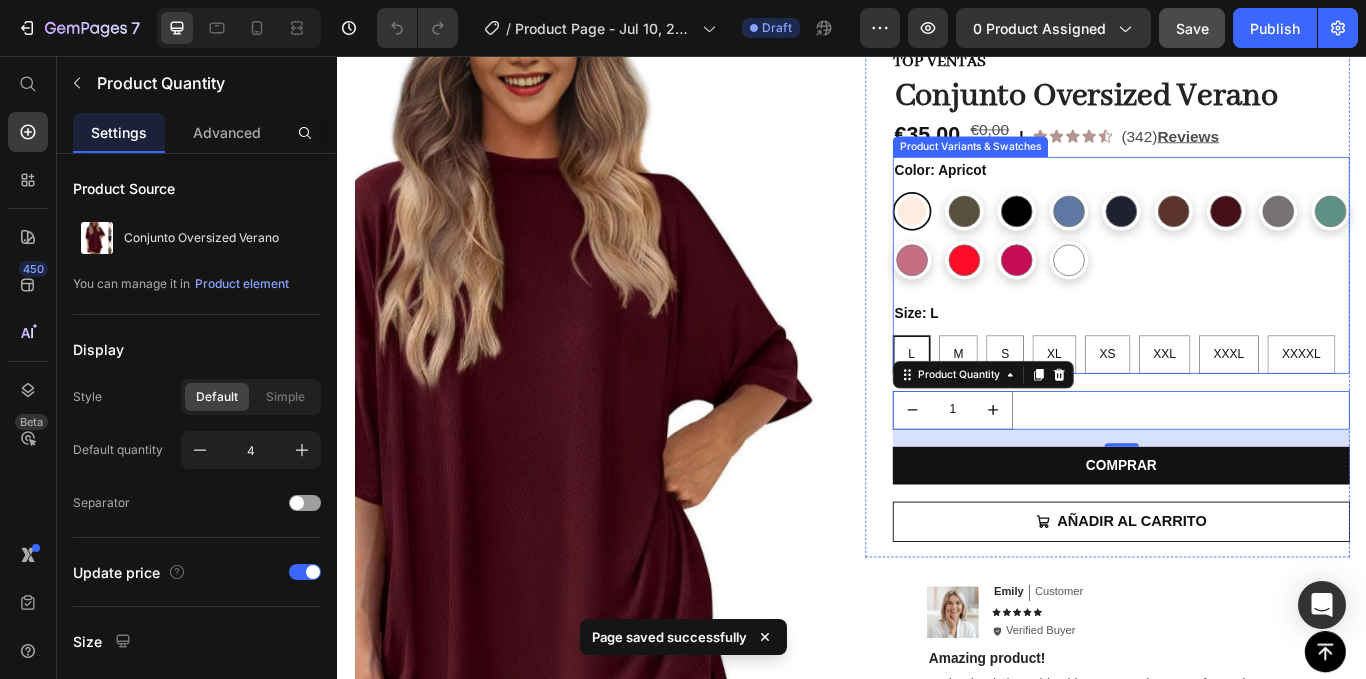 click at bounding box center [1006, 237] 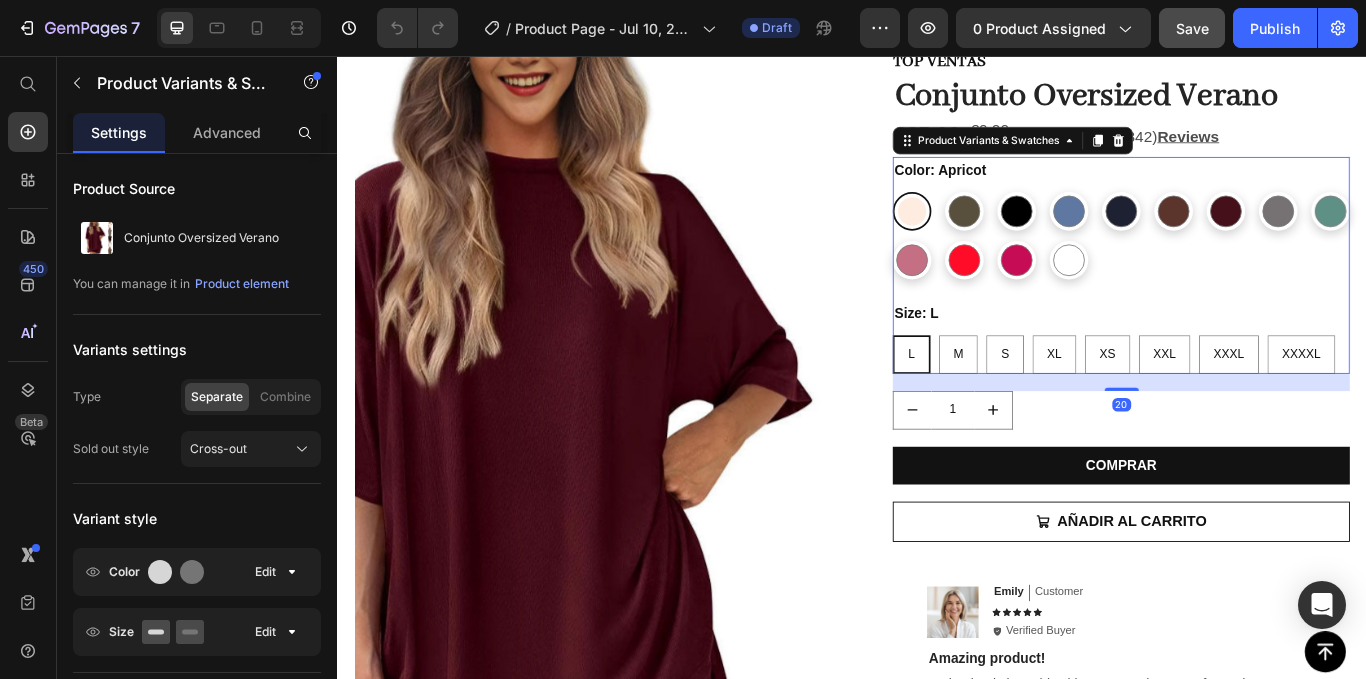 click at bounding box center (1067, 237) 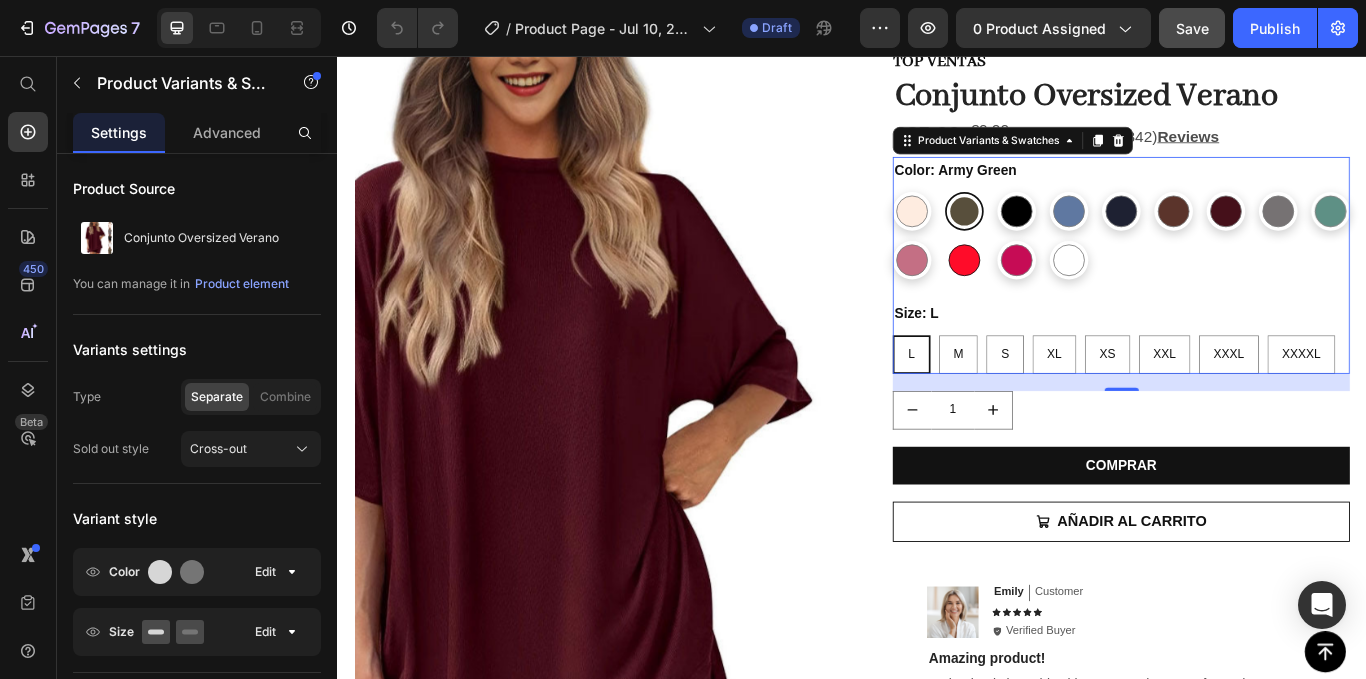 click at bounding box center (1067, 294) 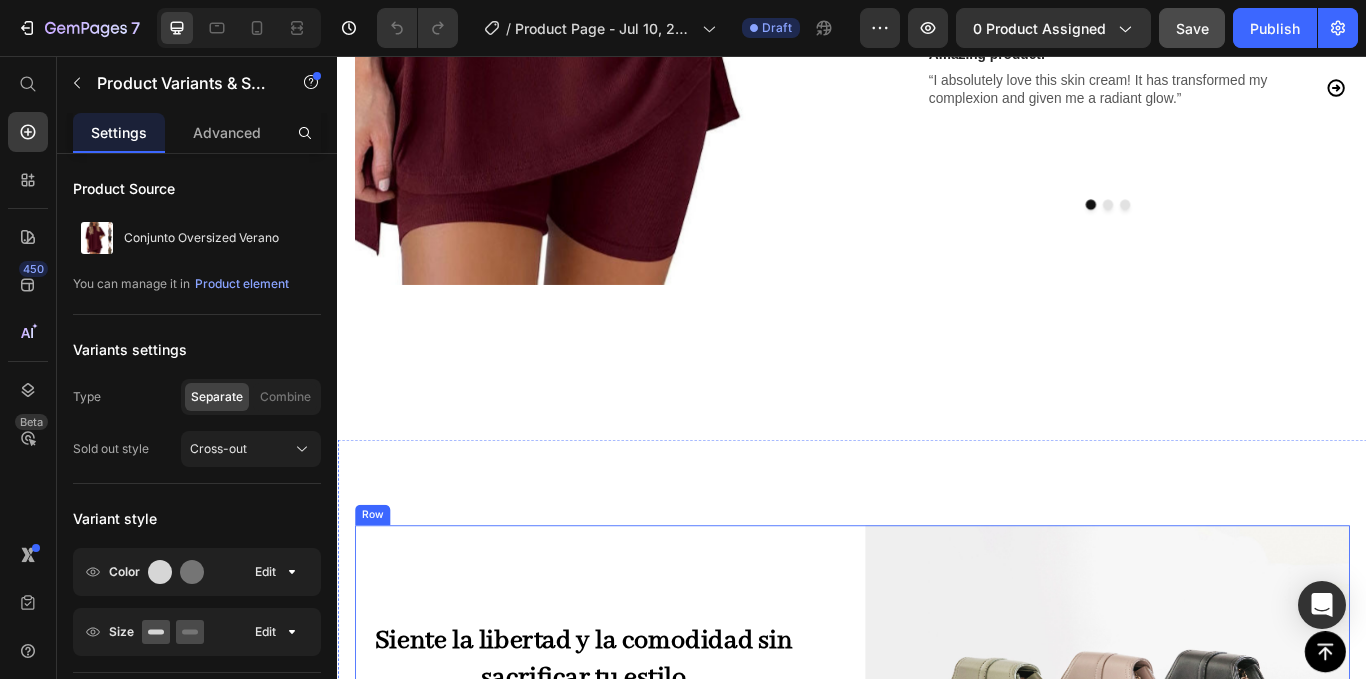 scroll, scrollTop: 800, scrollLeft: 0, axis: vertical 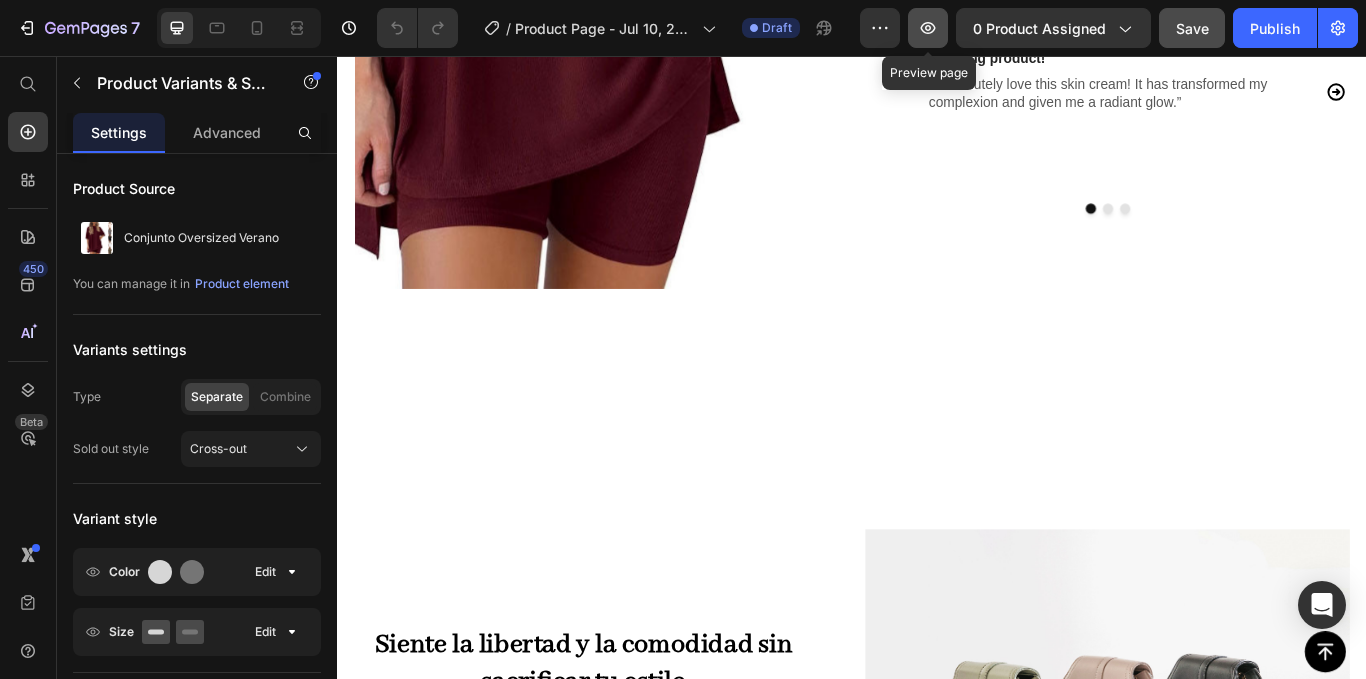 click 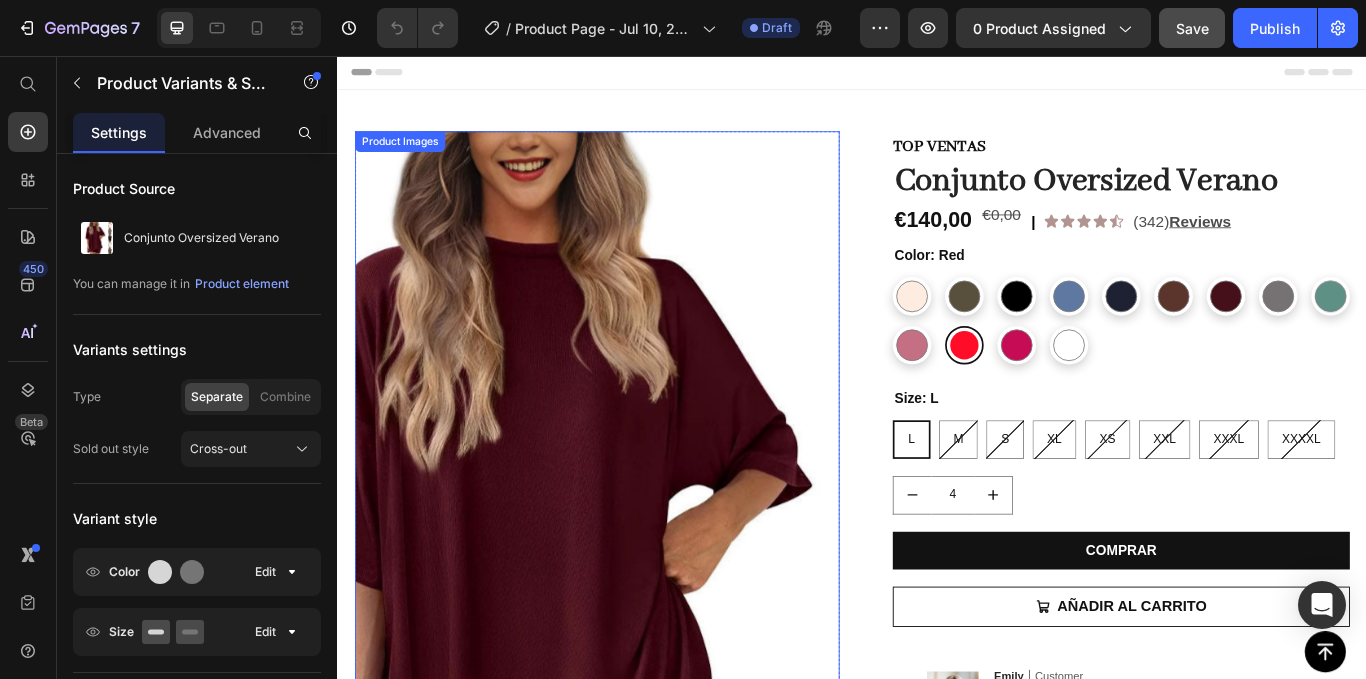 scroll, scrollTop: 0, scrollLeft: 0, axis: both 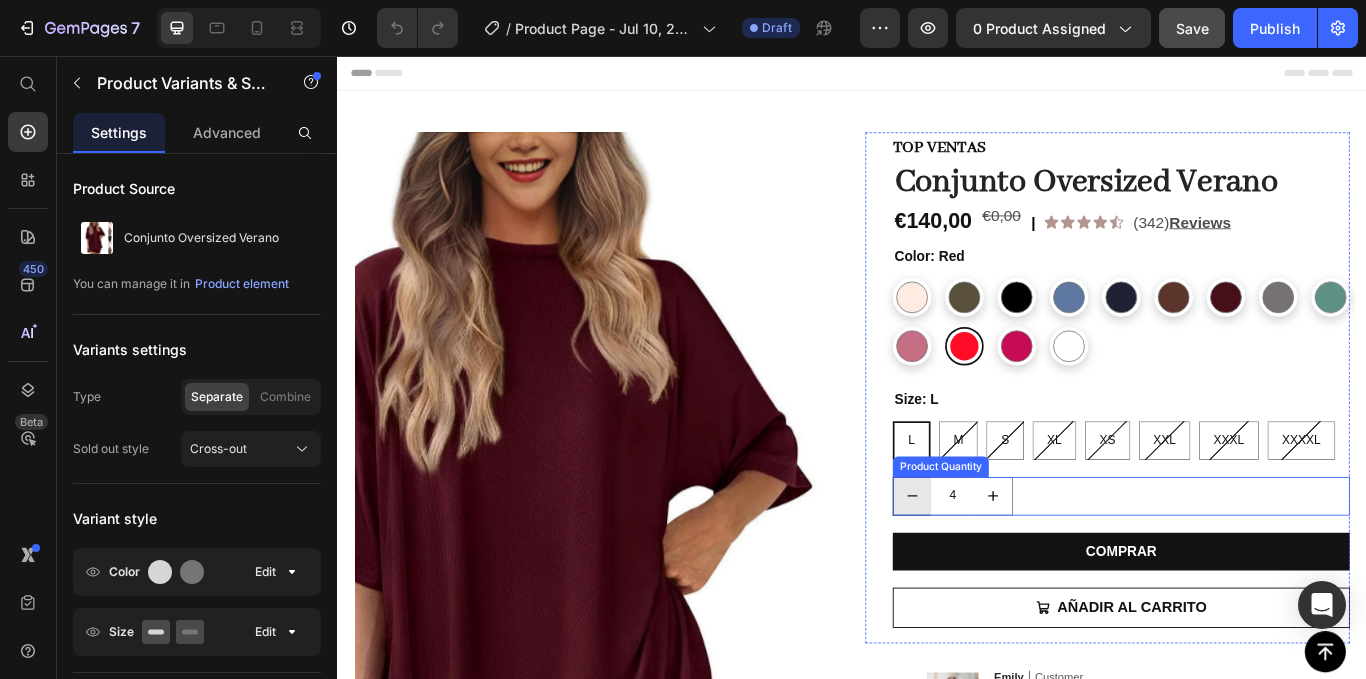 click at bounding box center (1006, 569) 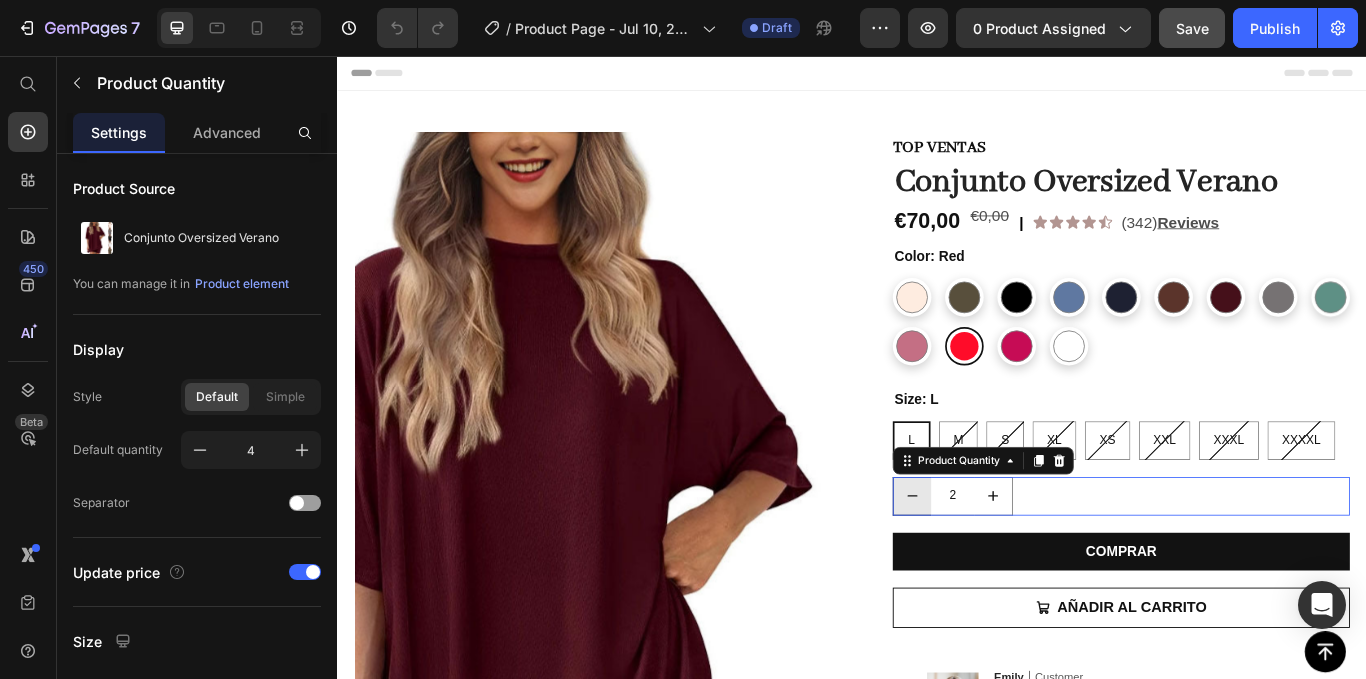click at bounding box center (1006, 569) 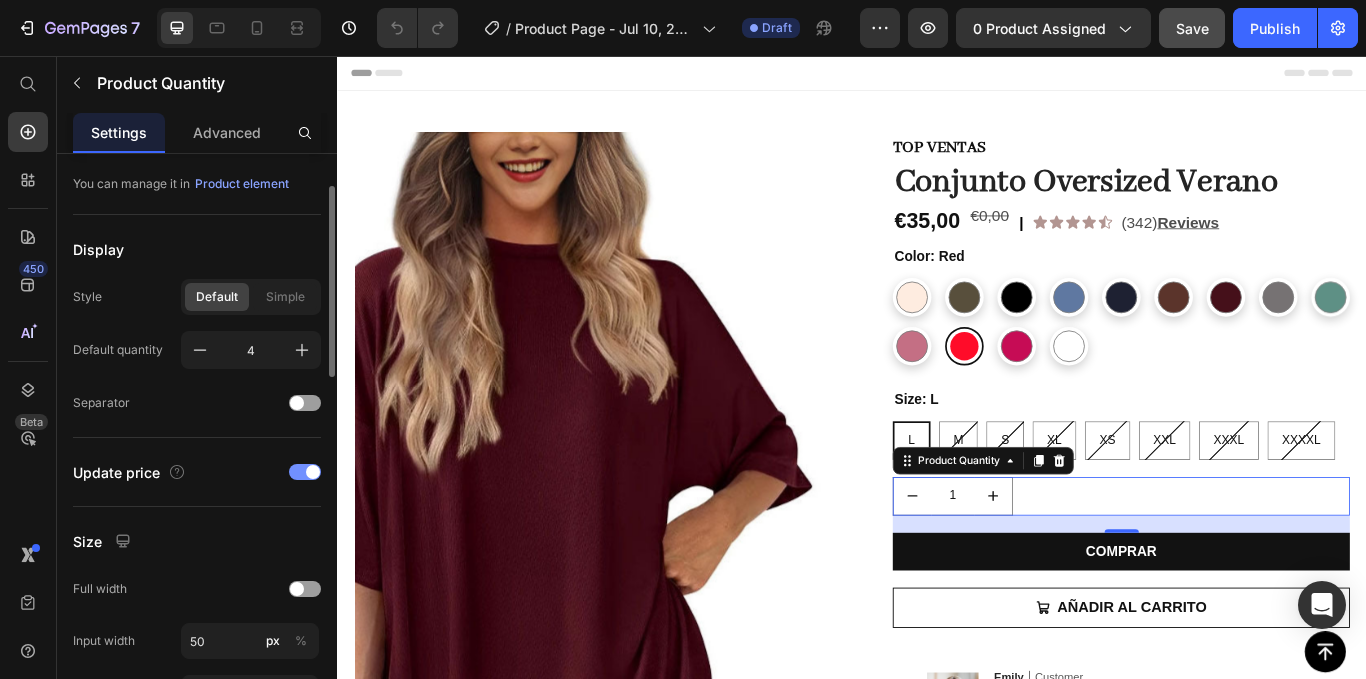 scroll, scrollTop: 0, scrollLeft: 0, axis: both 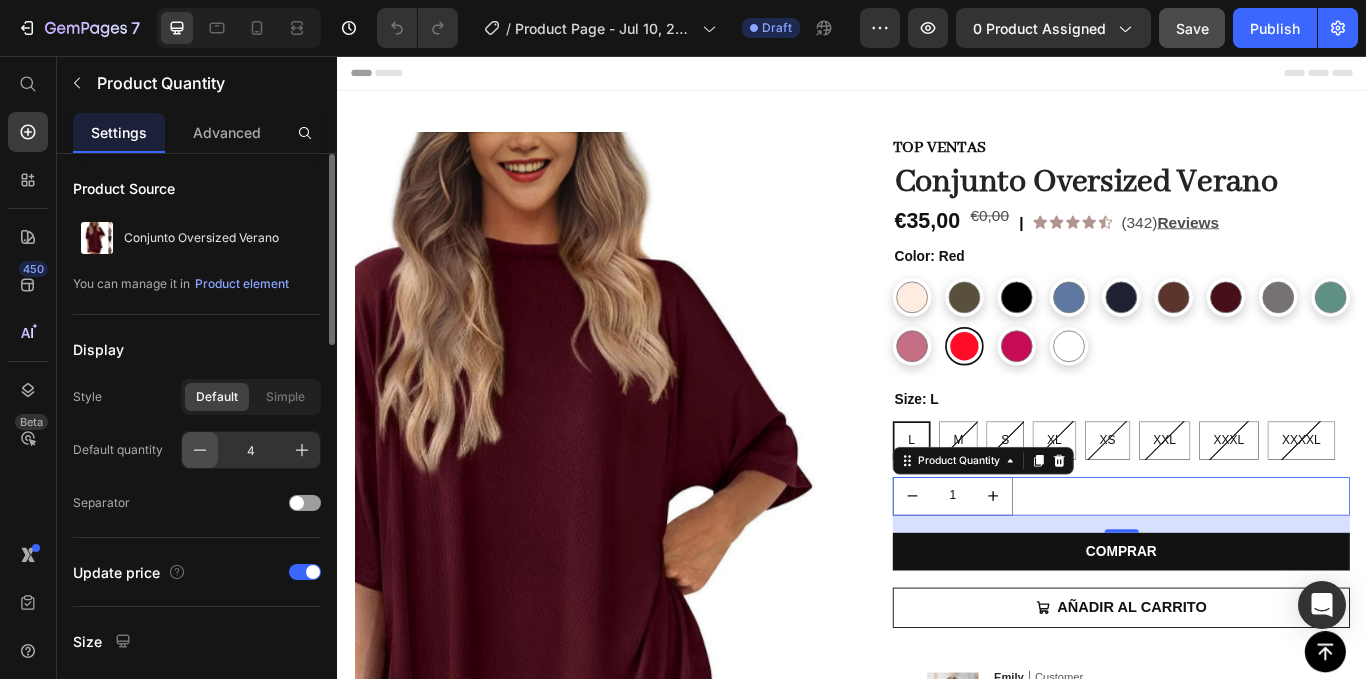 click 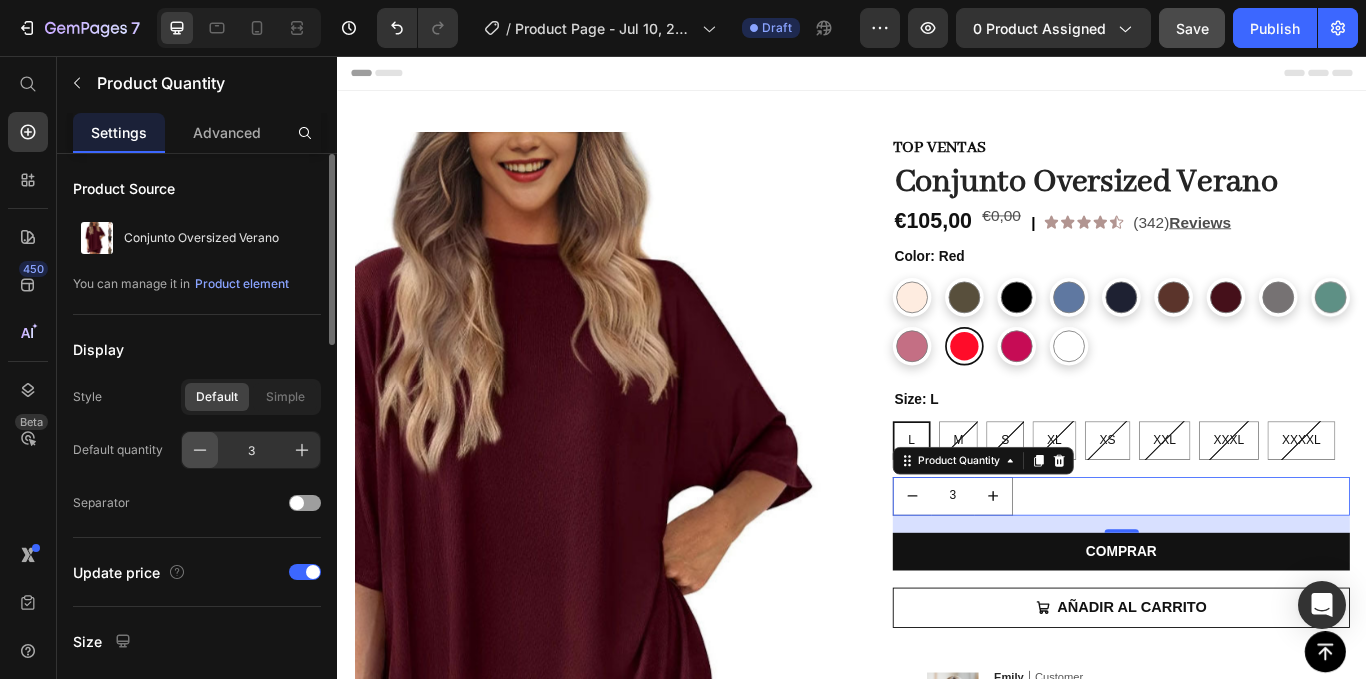 click 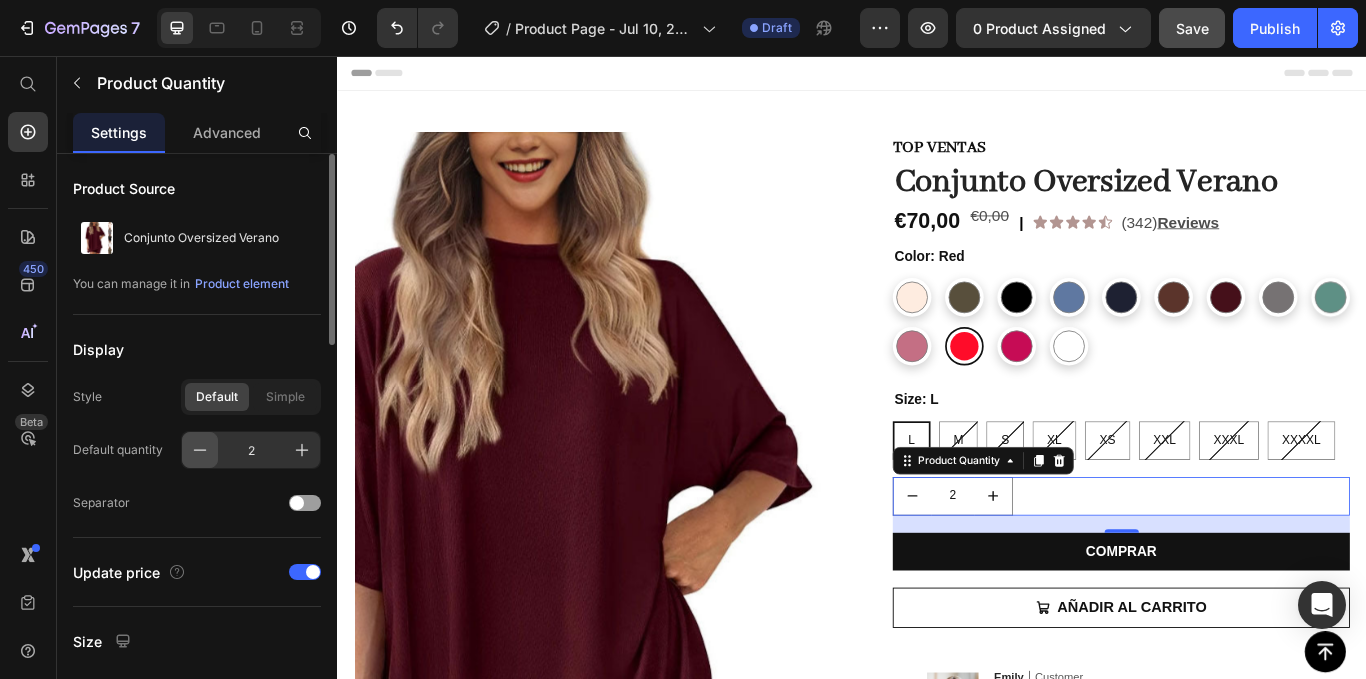 click 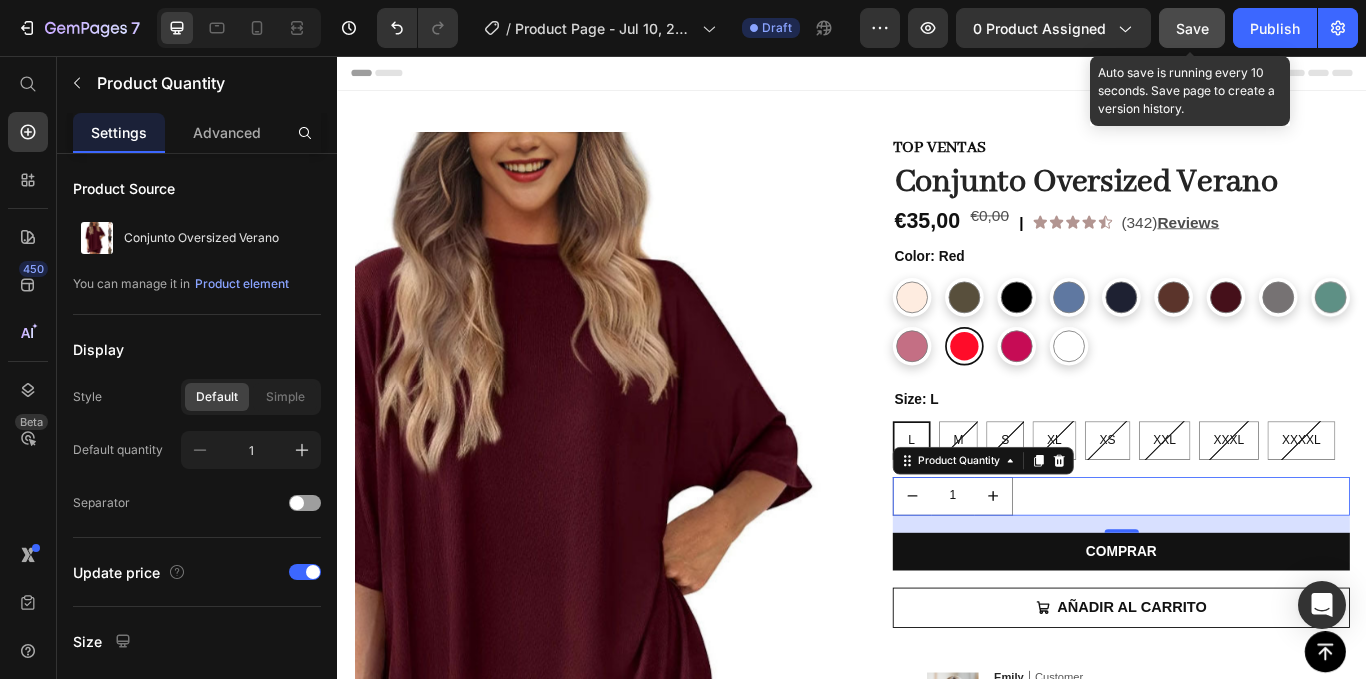 click on "Save" at bounding box center (1192, 28) 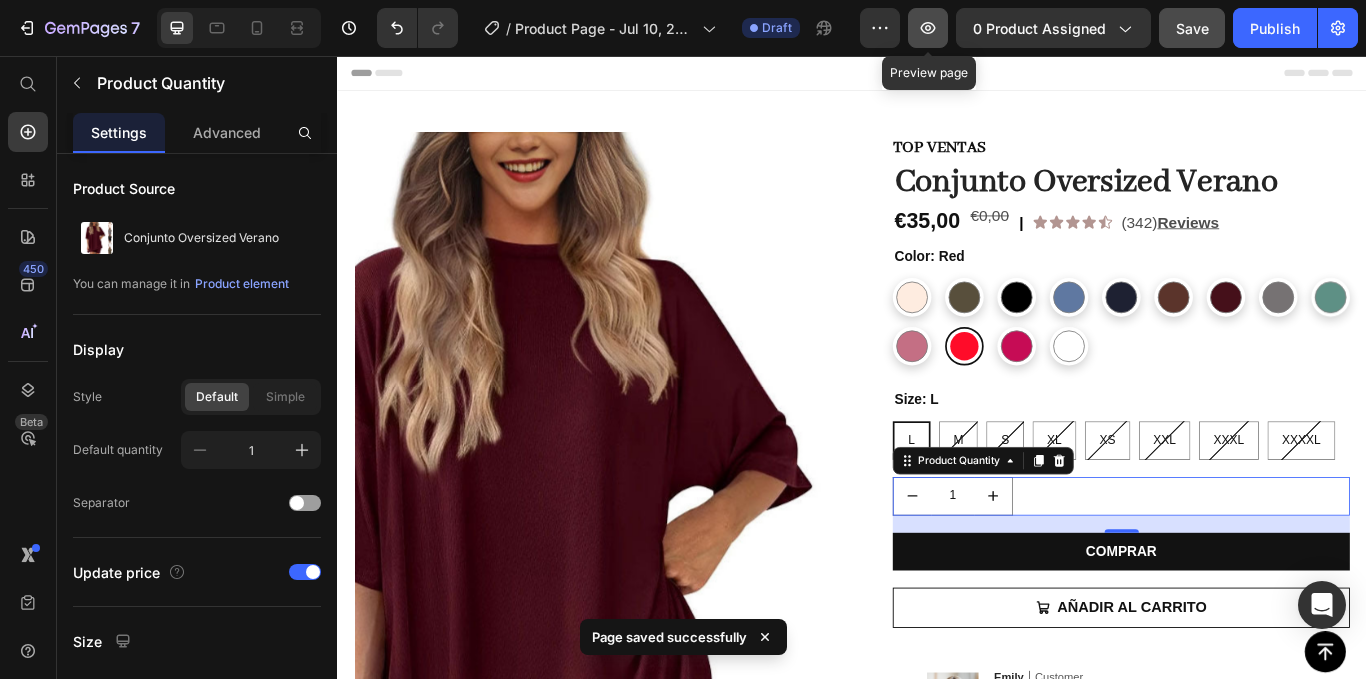 click 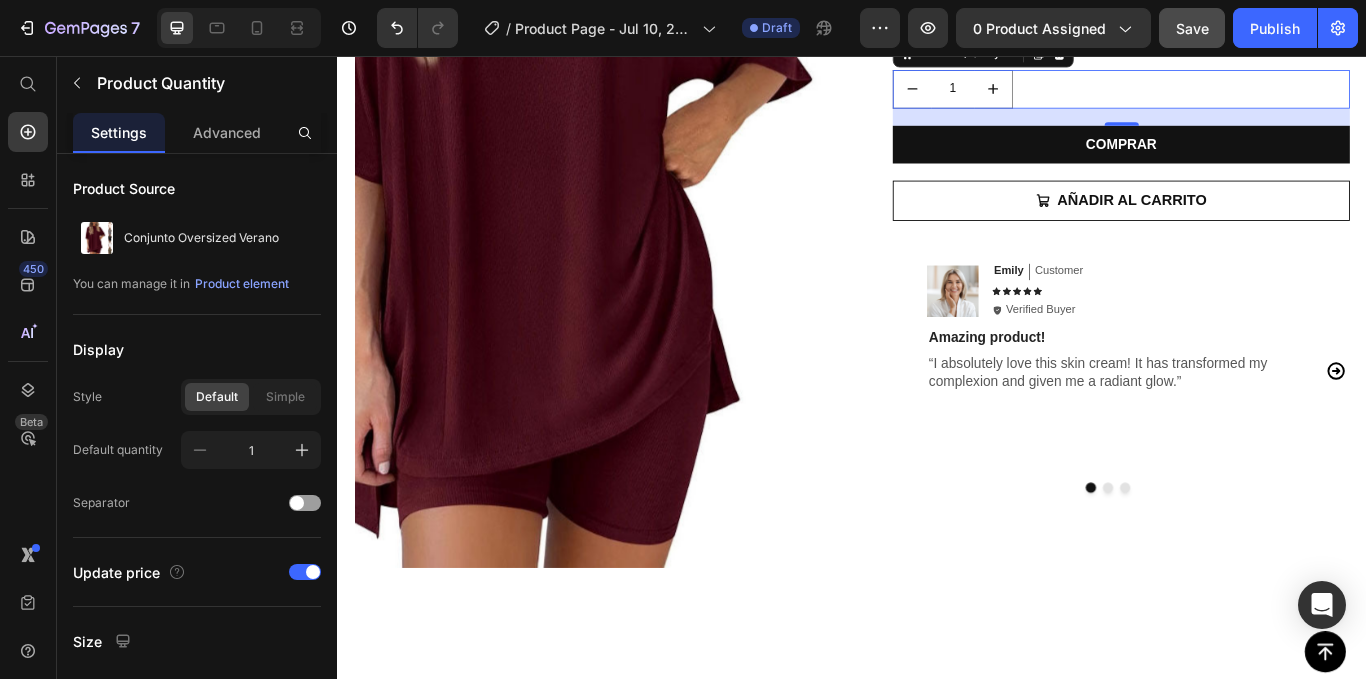 scroll, scrollTop: 500, scrollLeft: 0, axis: vertical 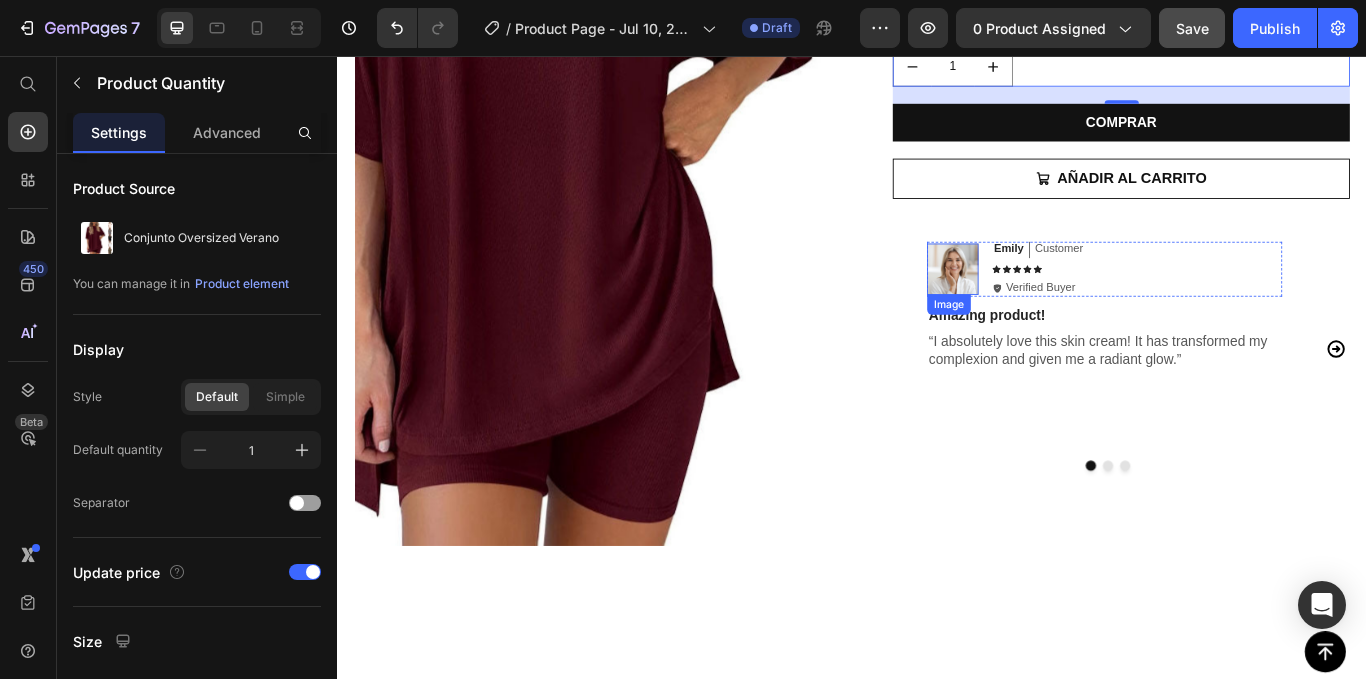 click at bounding box center [1054, 305] 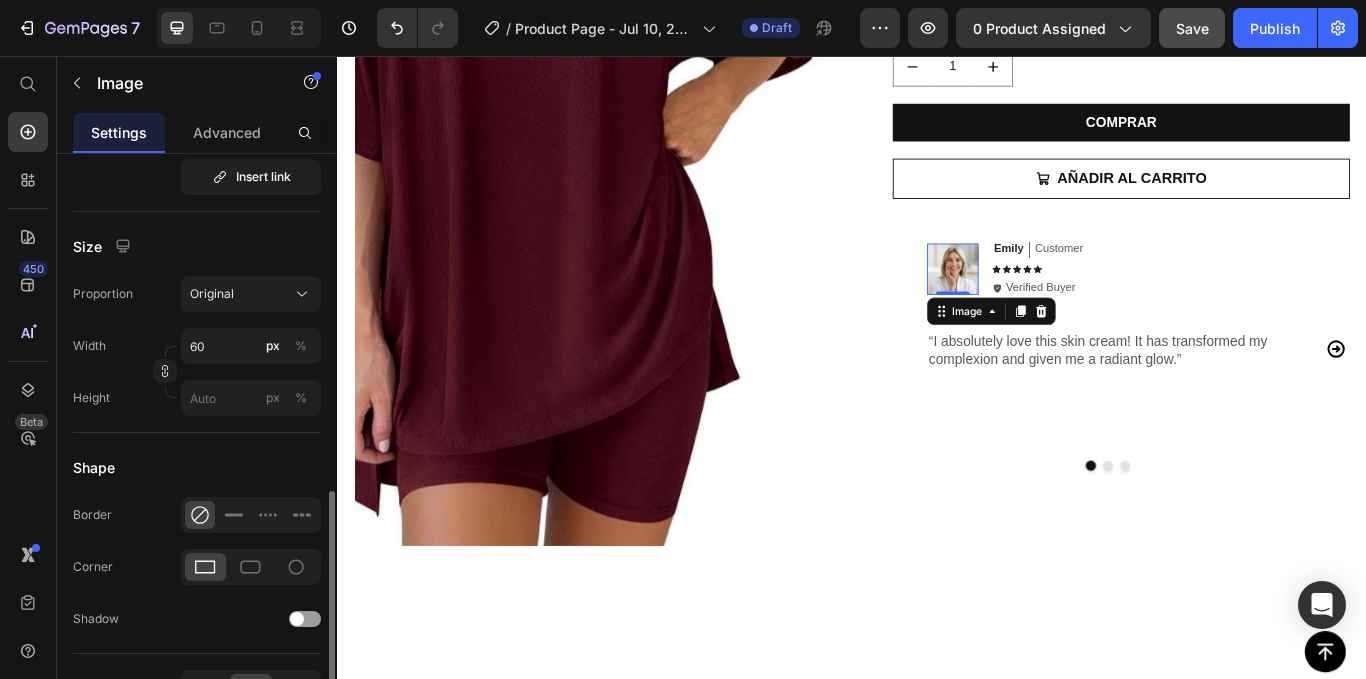 scroll, scrollTop: 600, scrollLeft: 0, axis: vertical 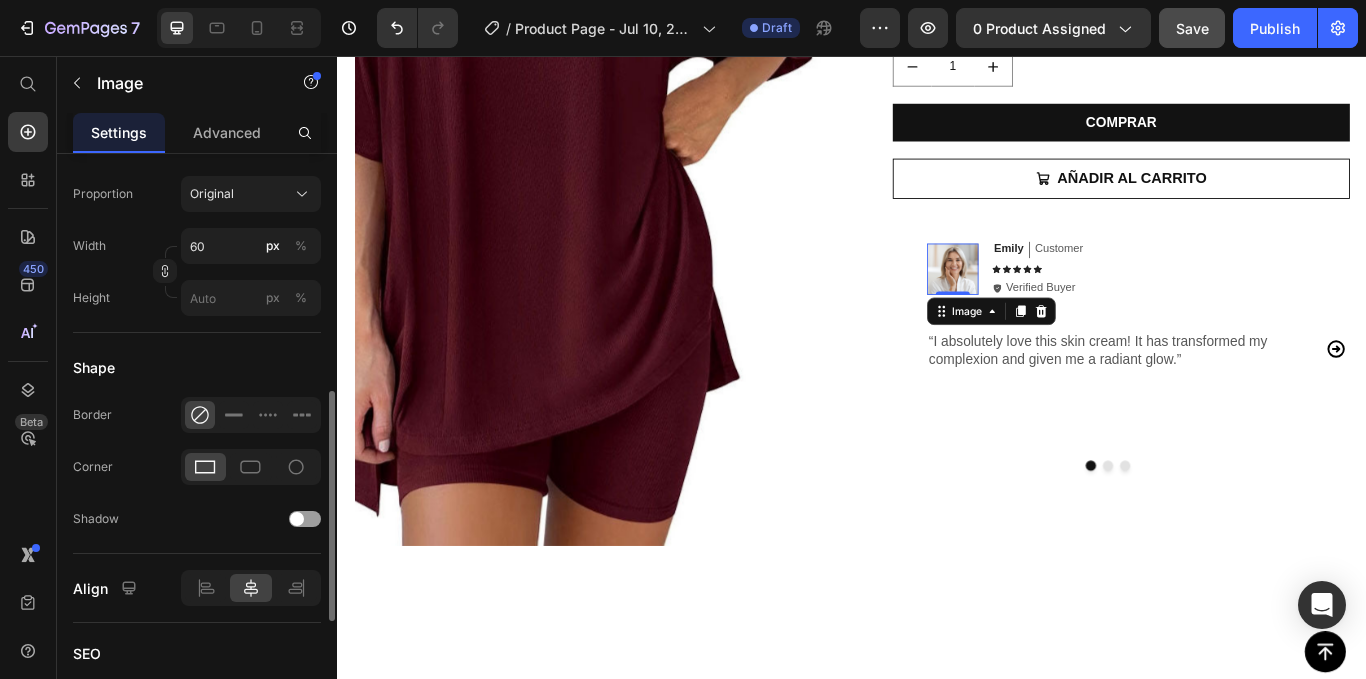 click on "Shape Border Corner Shadow" 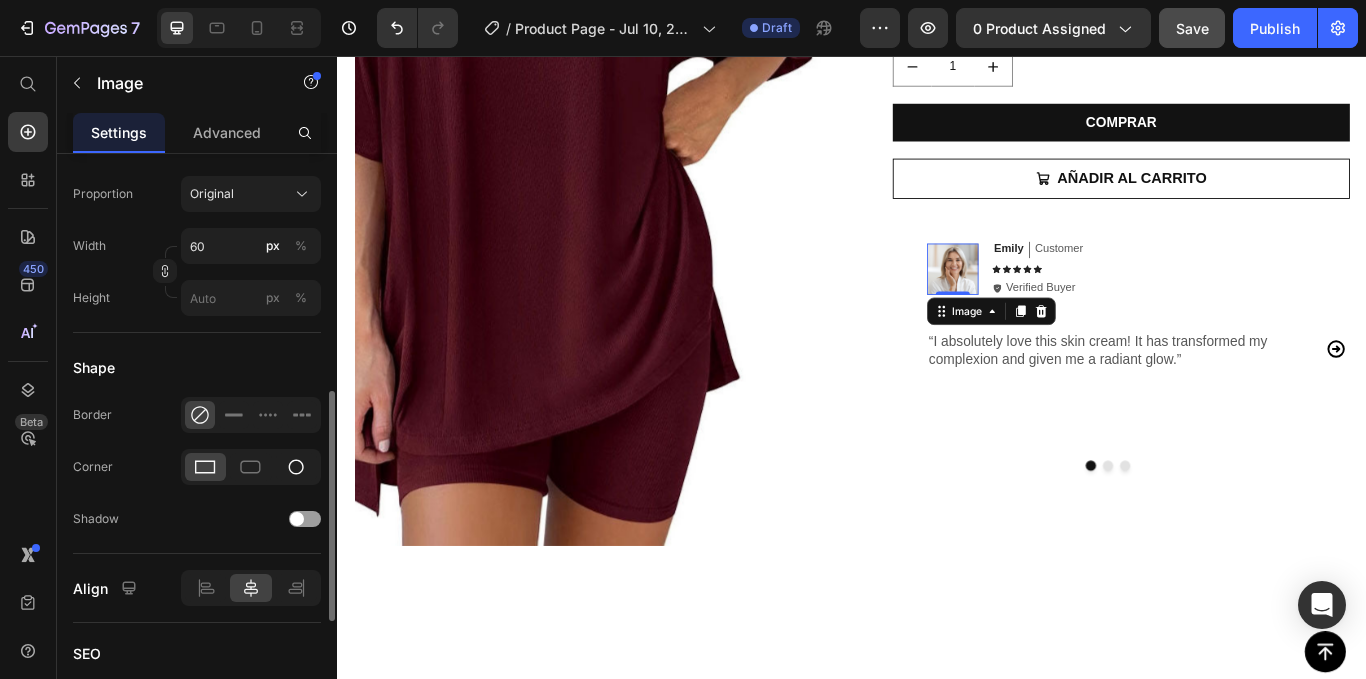 click 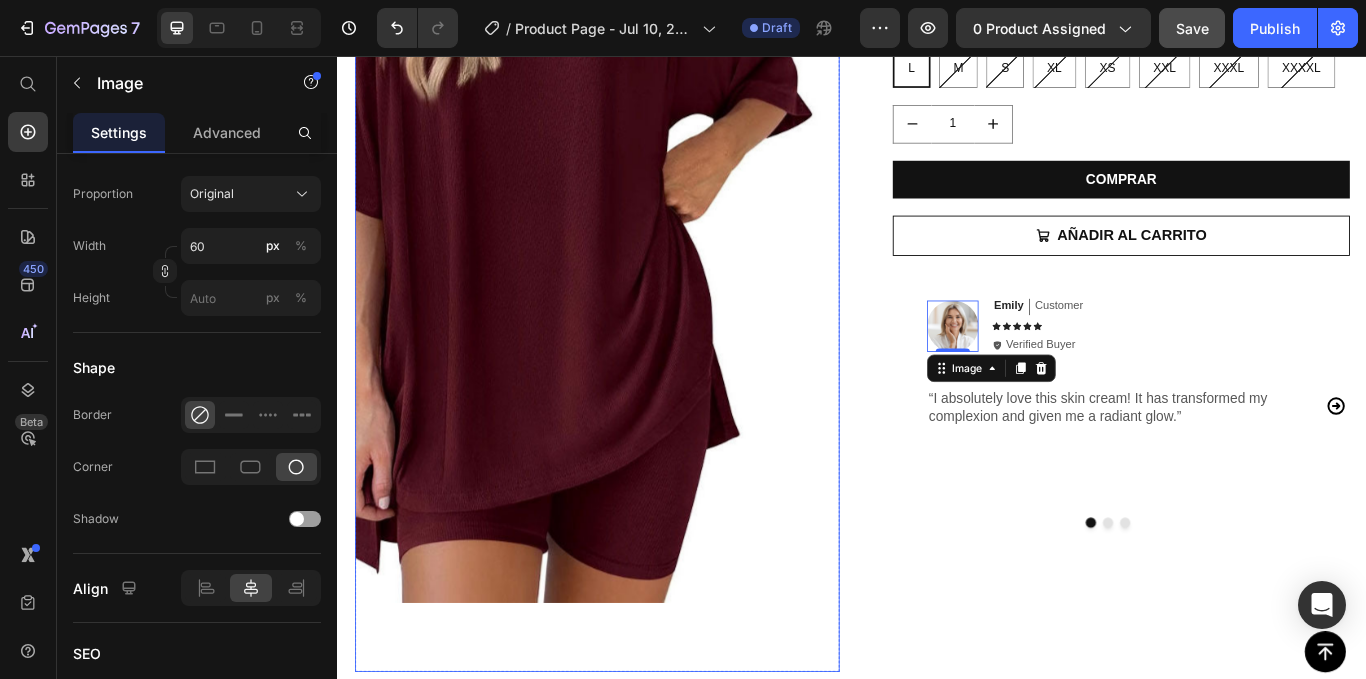 scroll, scrollTop: 400, scrollLeft: 0, axis: vertical 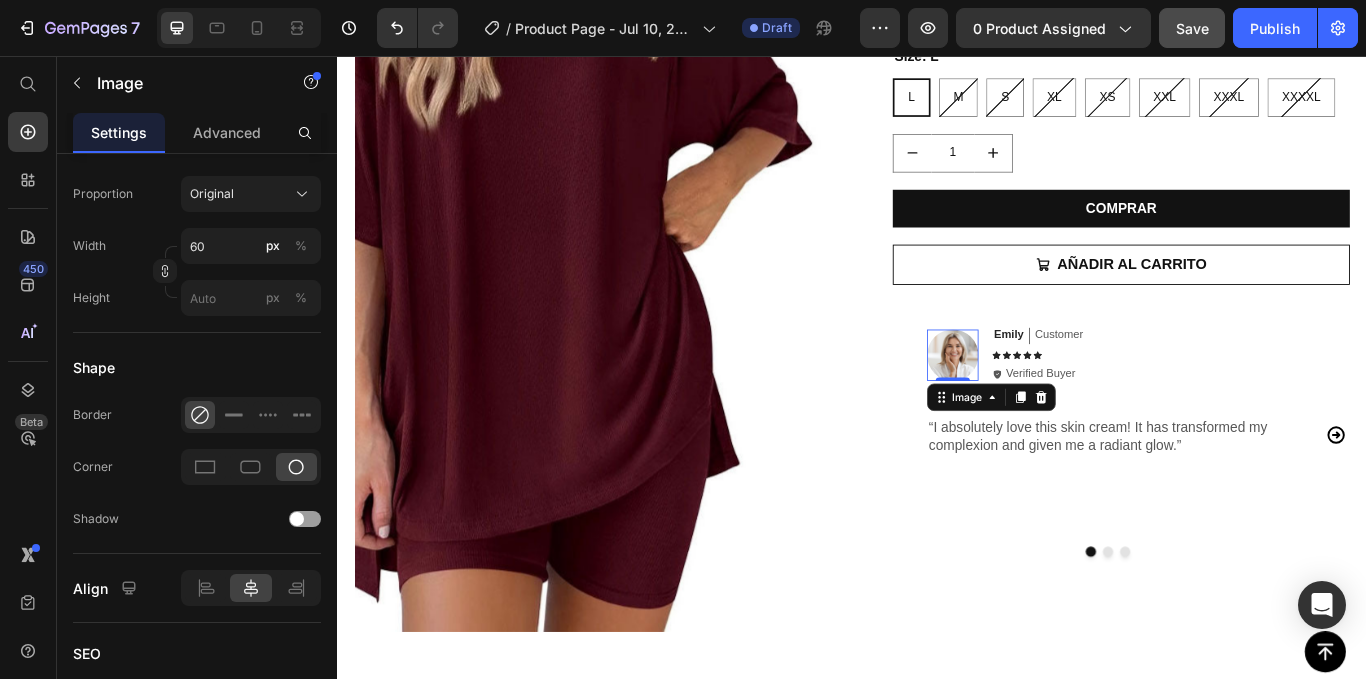 click at bounding box center (1054, 405) 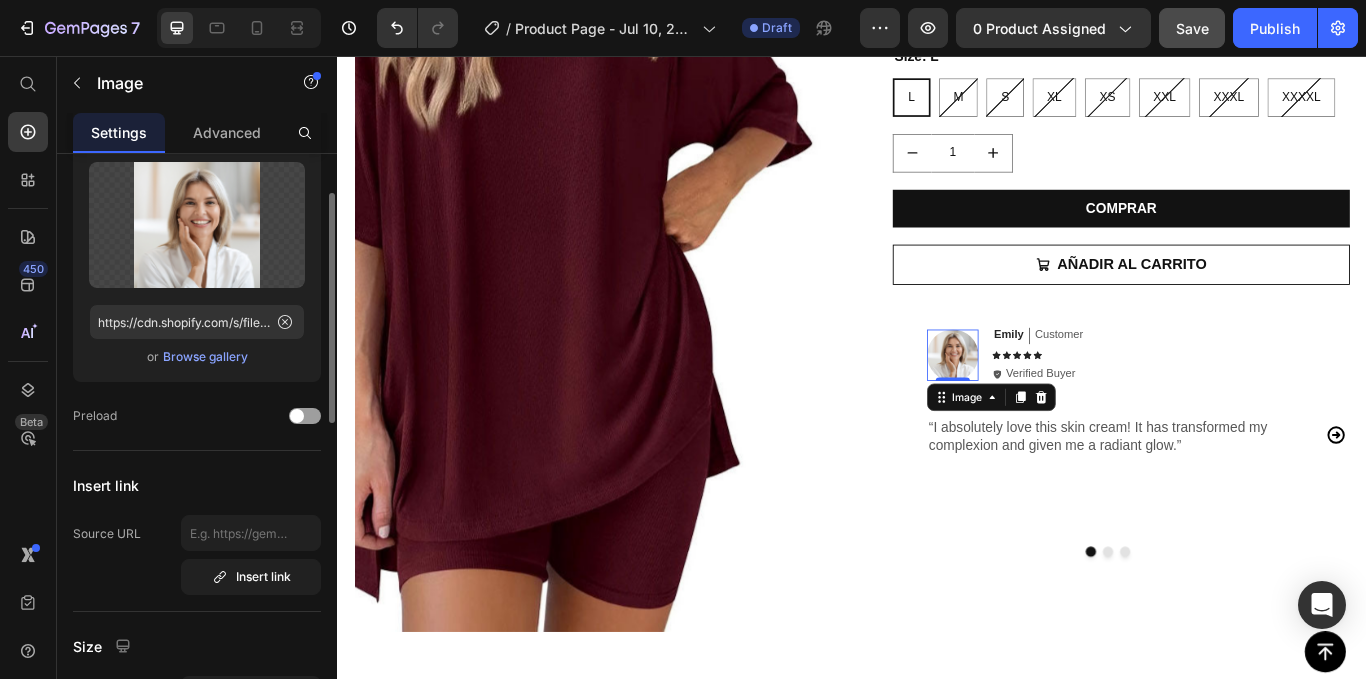 scroll, scrollTop: 0, scrollLeft: 0, axis: both 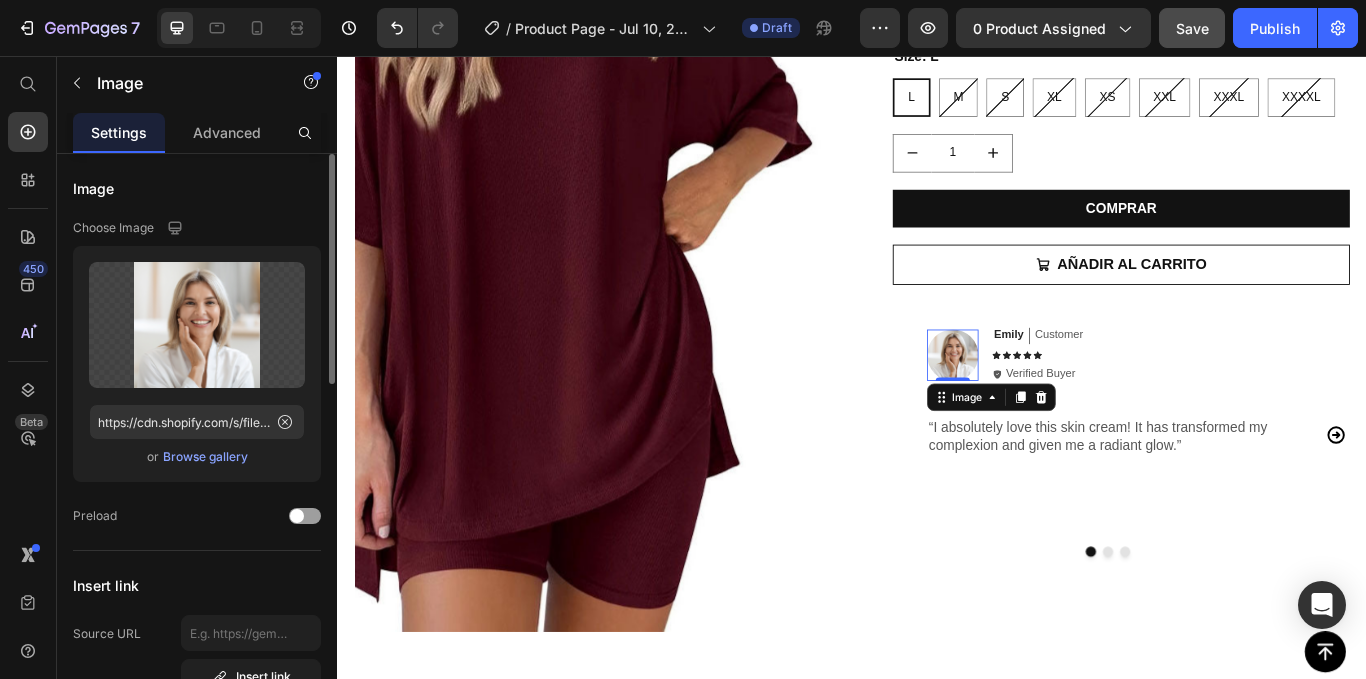 click on "Browse gallery" at bounding box center [205, 457] 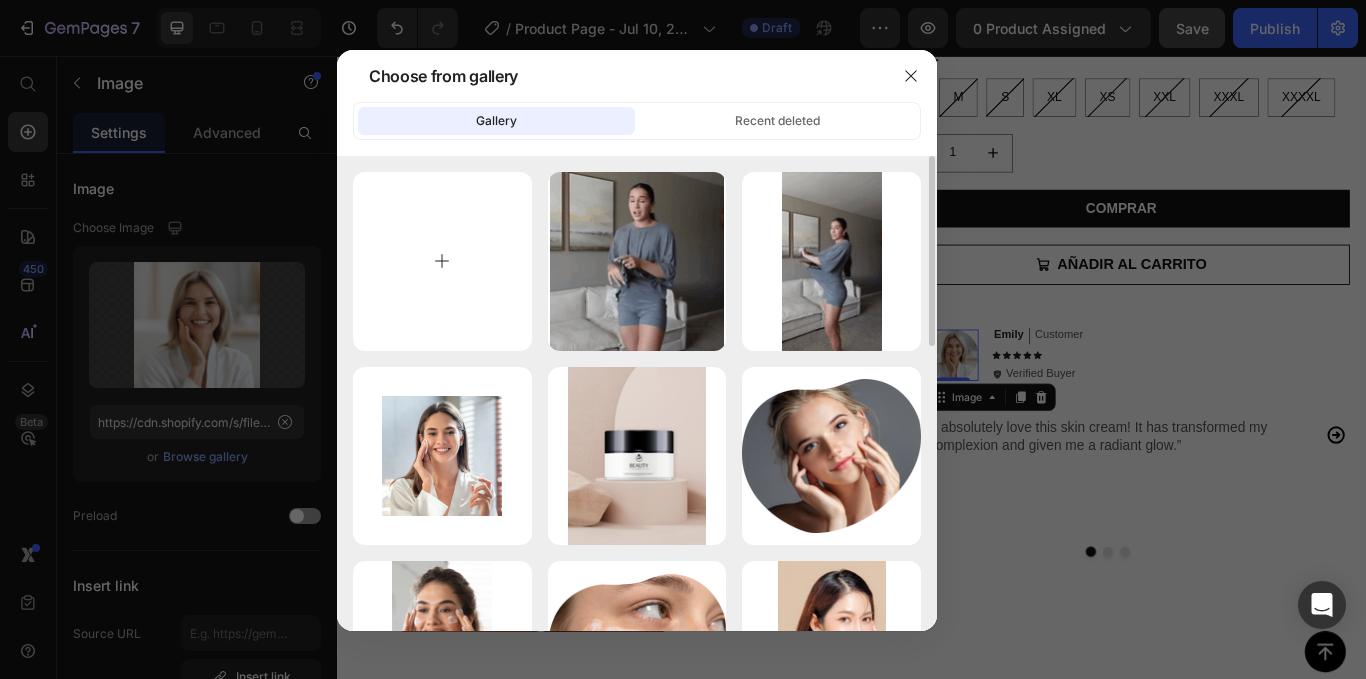 click at bounding box center [442, 261] 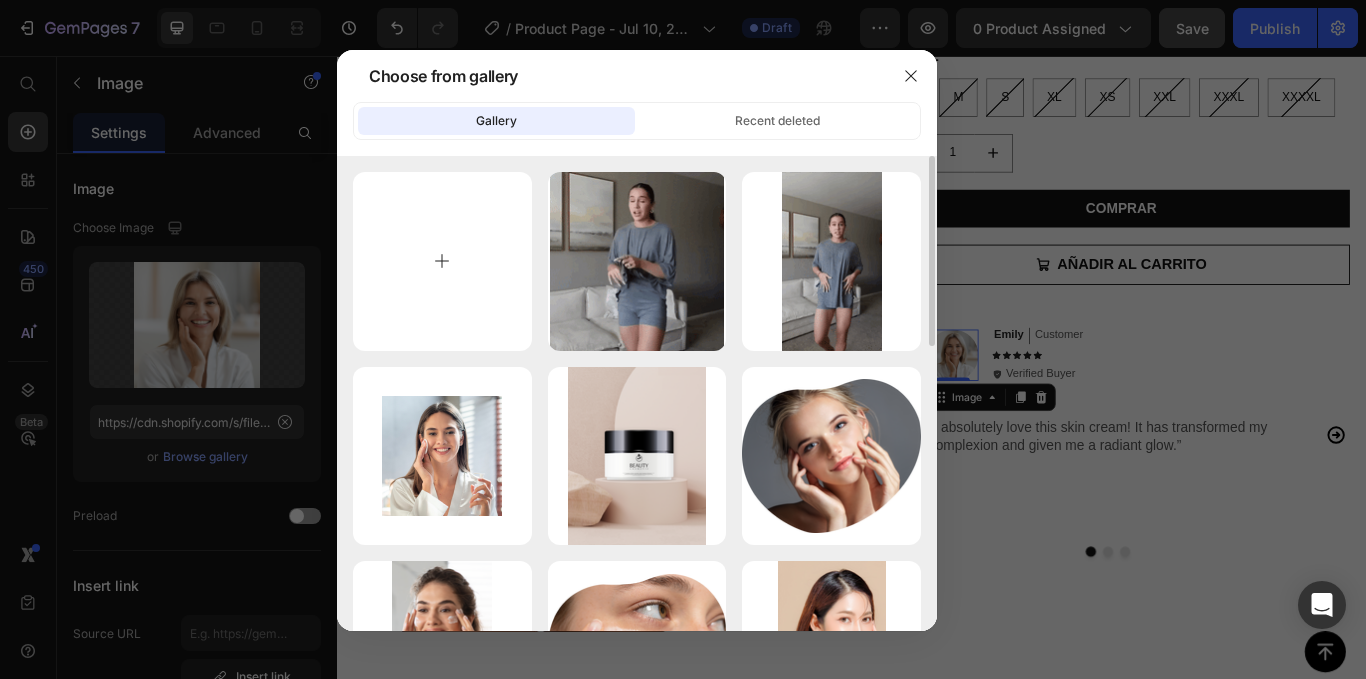 type on "C:\fakepath\Imagen de WhatsApp 2025-07-11 a las 17.58.26_02b569f2.jpg" 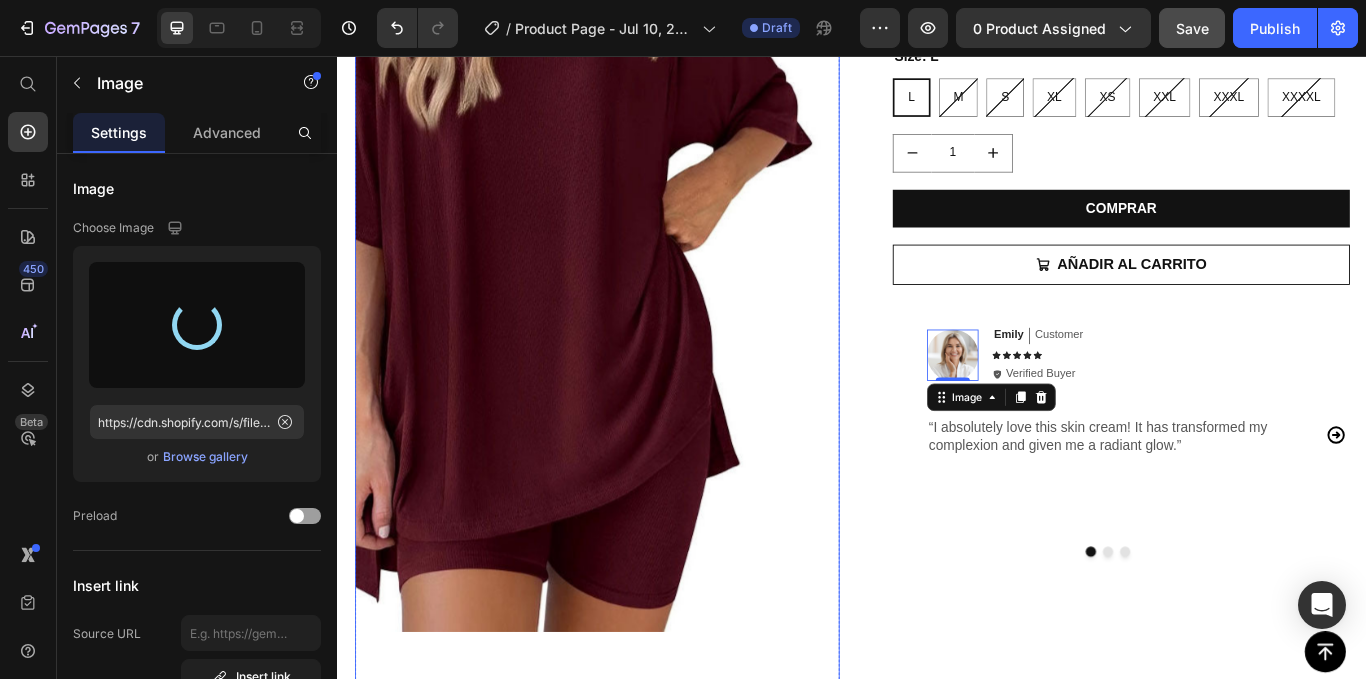 type on "https://cdn.shopify.com/s/files/1/0947/4523/1707/files/gempages_574871652806951711-62ec768a-dccd-4675-85ac-6a6fe1a5024d.jpg" 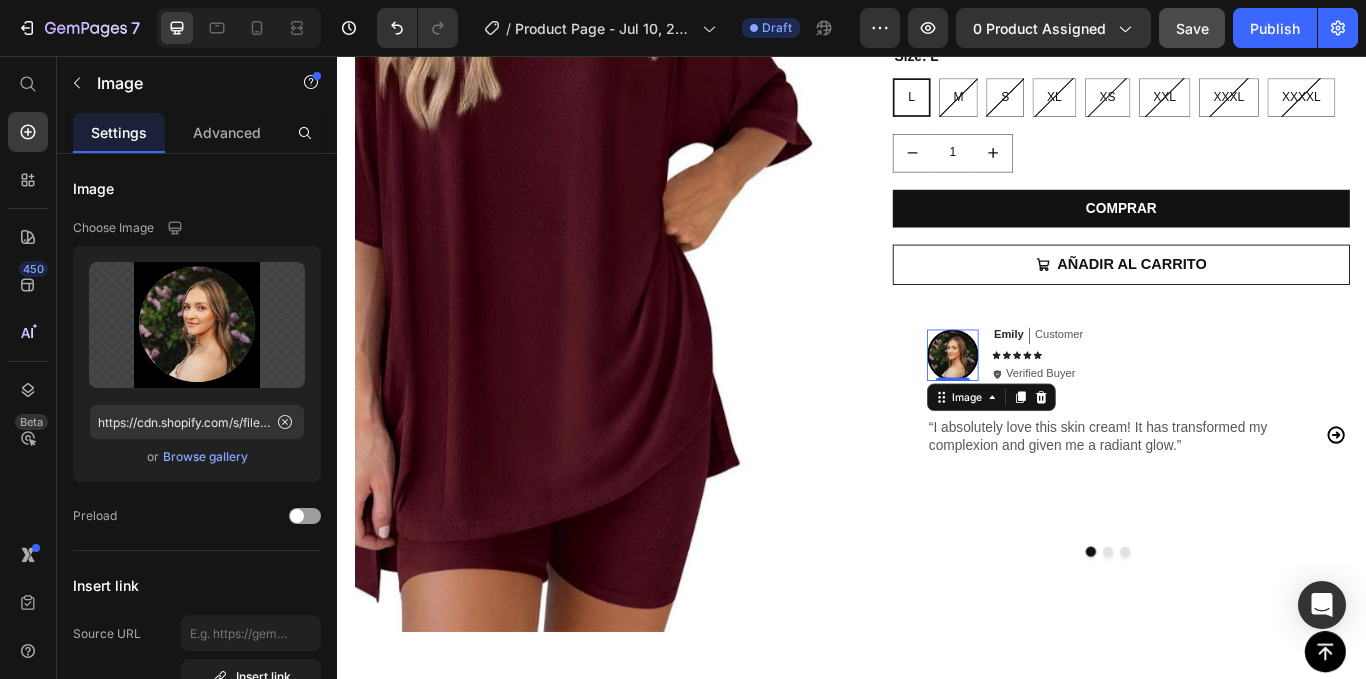 scroll, scrollTop: 500, scrollLeft: 0, axis: vertical 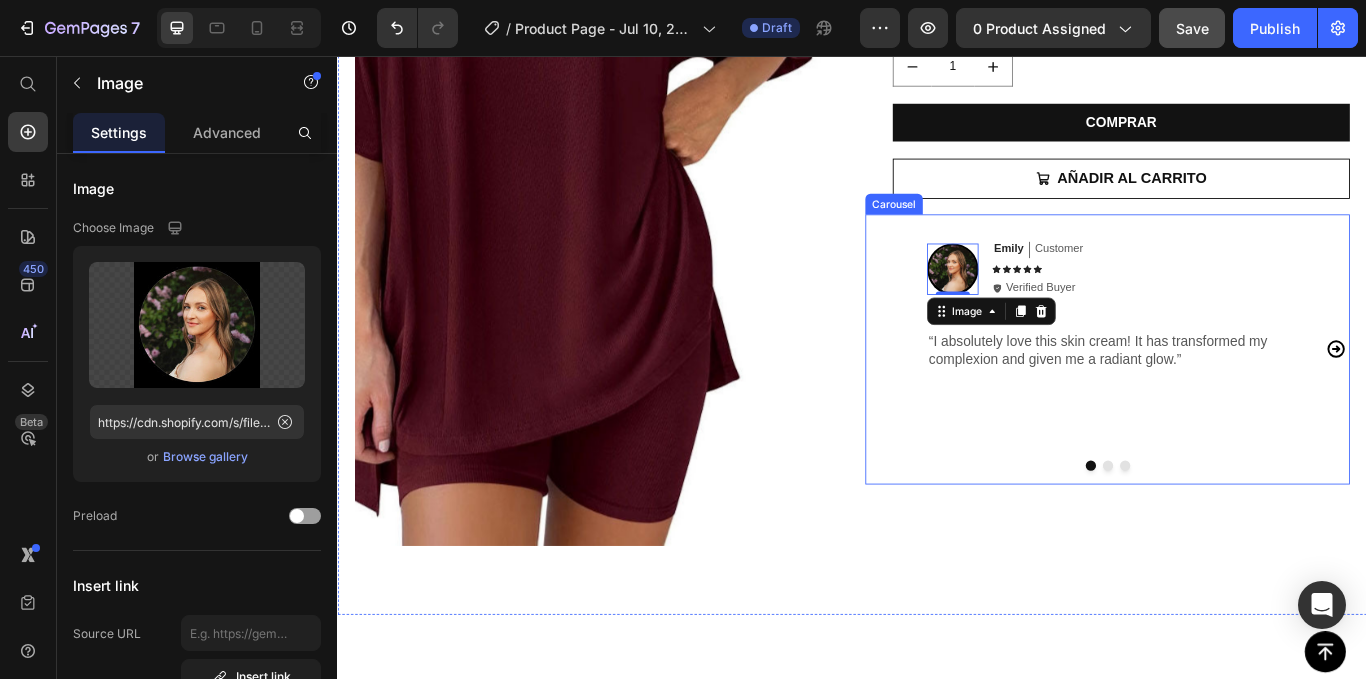 click on "Image   0 Emily Text Block Customer  Text Block Row Icon Icon Icon Icon Icon Icon List
Icon Verified Buyer Text Block Row Row Amazing product! Text Block “I absolutely love this skin cream! It has transformed my complexion and given me a radiant glow.” Text Block Row Image Olivia Text Block Customer  Text Block Row Icon Icon Icon Icon Icon Icon List
Icon Verified Buyer Text Block Row Row Rejuvenated every time I use it Text Block “I'm impressed by how versatile this skin cream is. It works seamlessly with my makeup, providing a smooth canvas.” Text Block Row Image Jessica Text Block Customer  Text Block Row Icon Icon Icon Icon Icon Icon List
Icon Verified Buyer Text Block Row Row Highly recommend! Text Block "I can't get enough of this skin cream! It has noticeably improved my skin's texture and reduced the appearance of fine lines.” Text Block Row" at bounding box center [1234, 398] 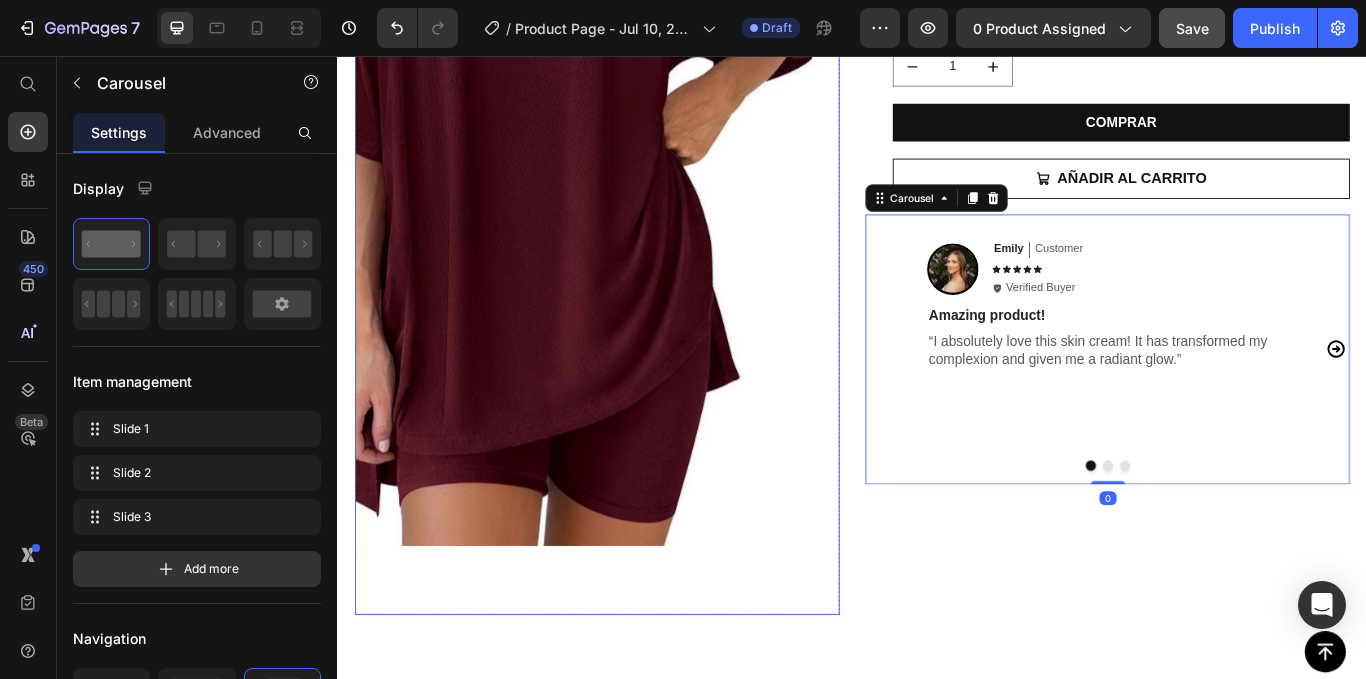 click at bounding box center [639, 136] 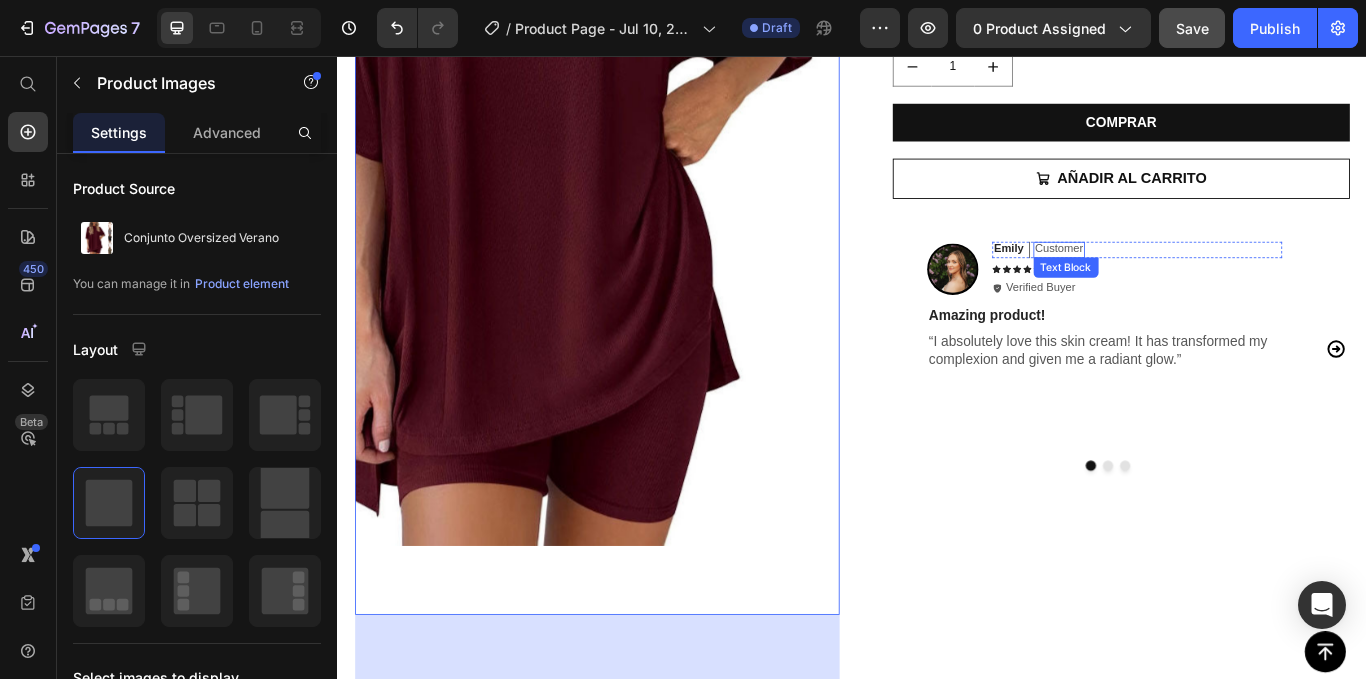 click on "Customer" at bounding box center [1178, 281] 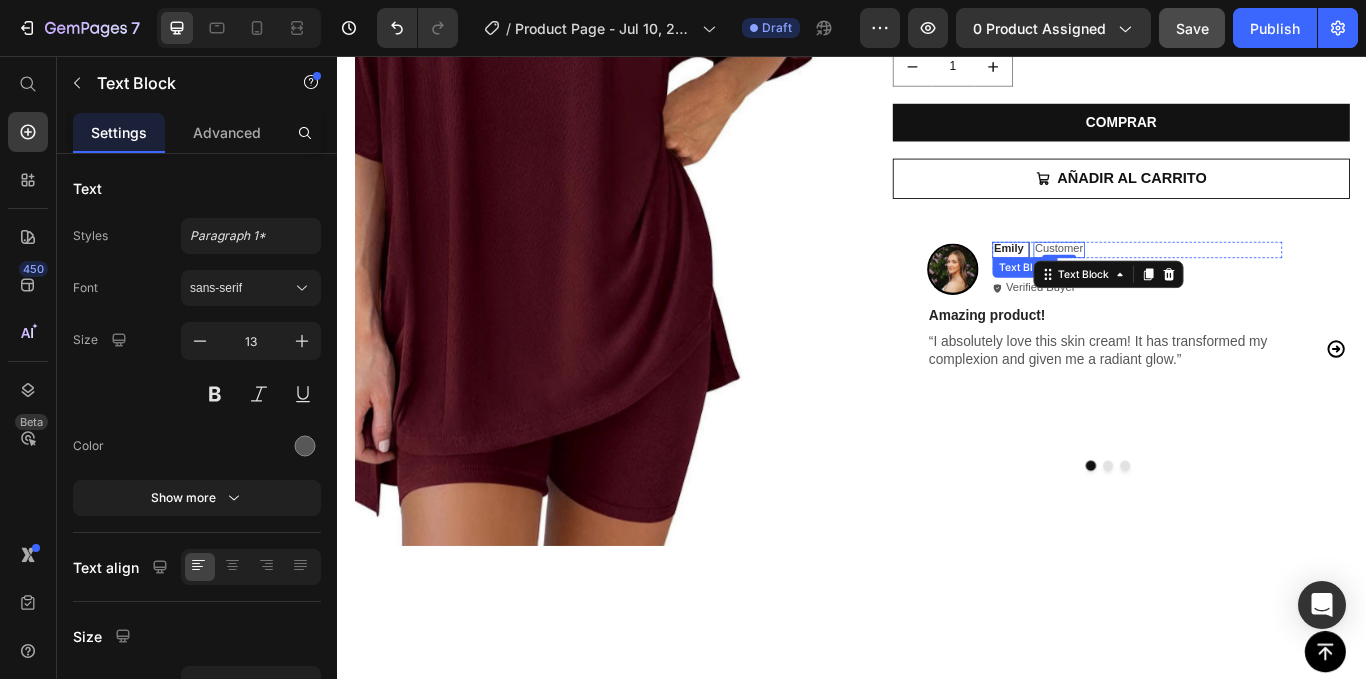 click on "Emily" at bounding box center [1119, 281] 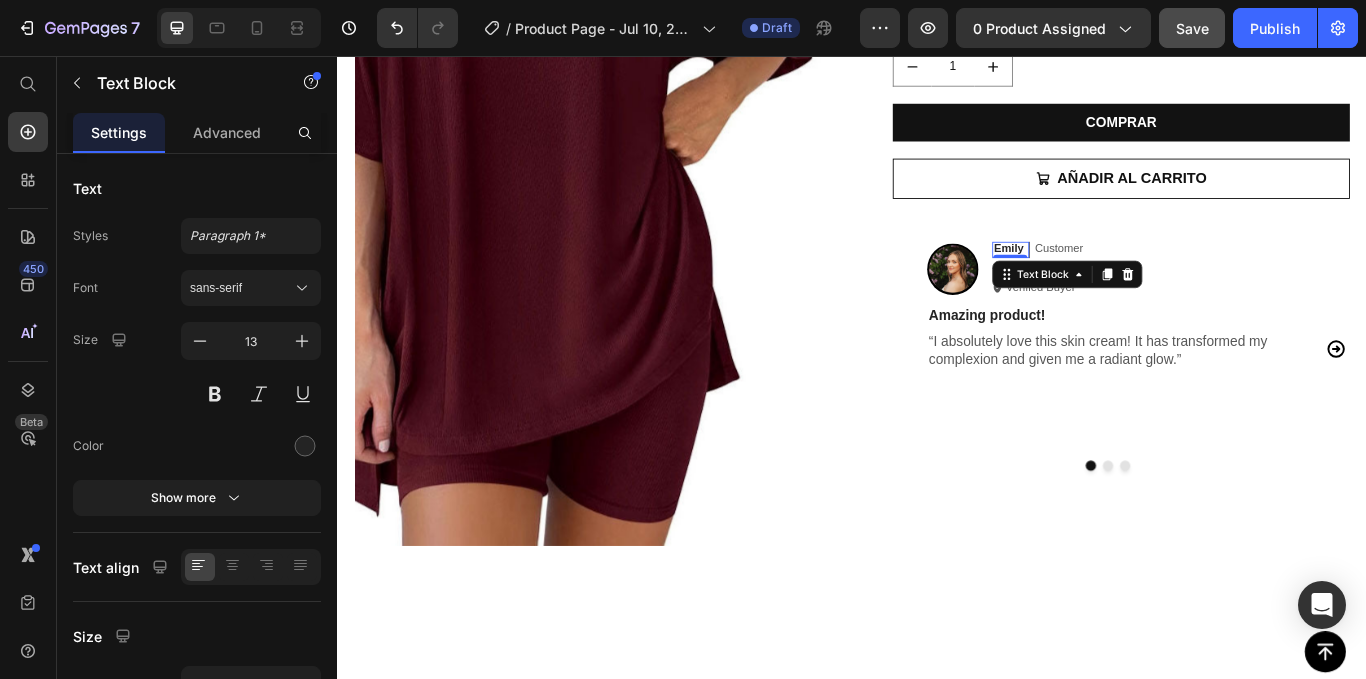 click on "Emily" at bounding box center (1119, 281) 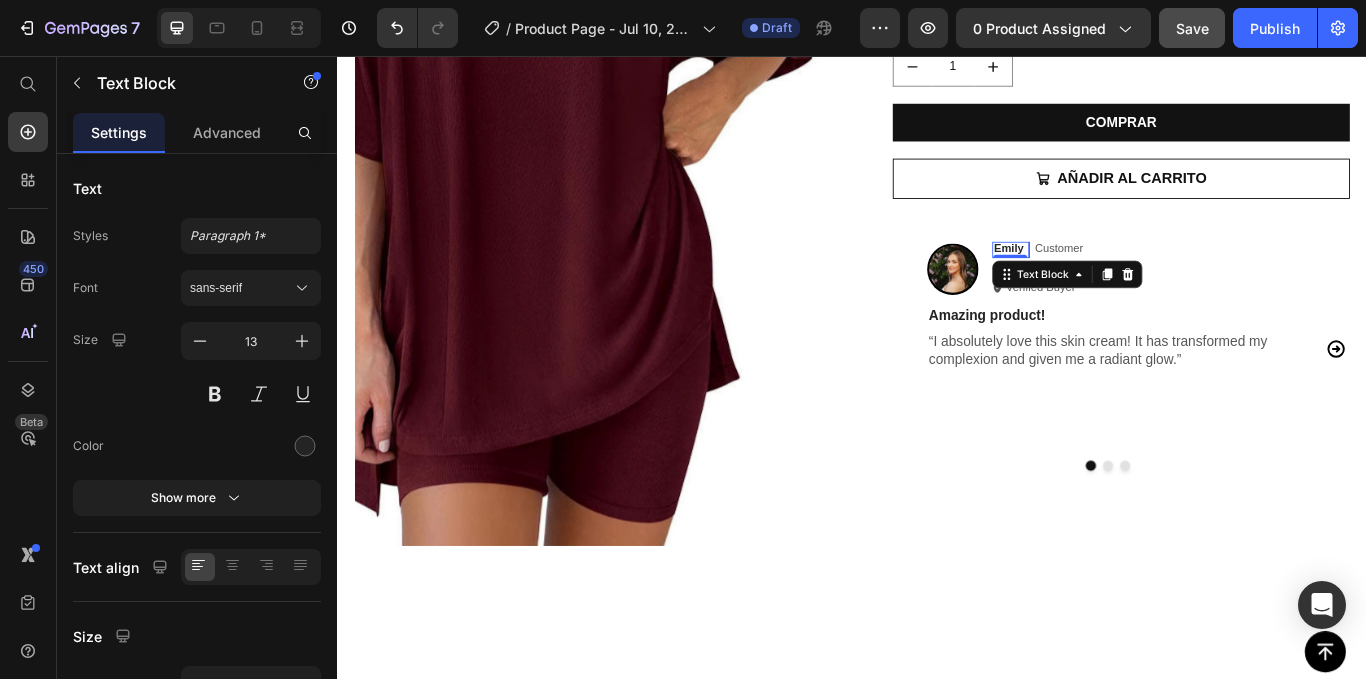click on "Emily" at bounding box center (1119, 281) 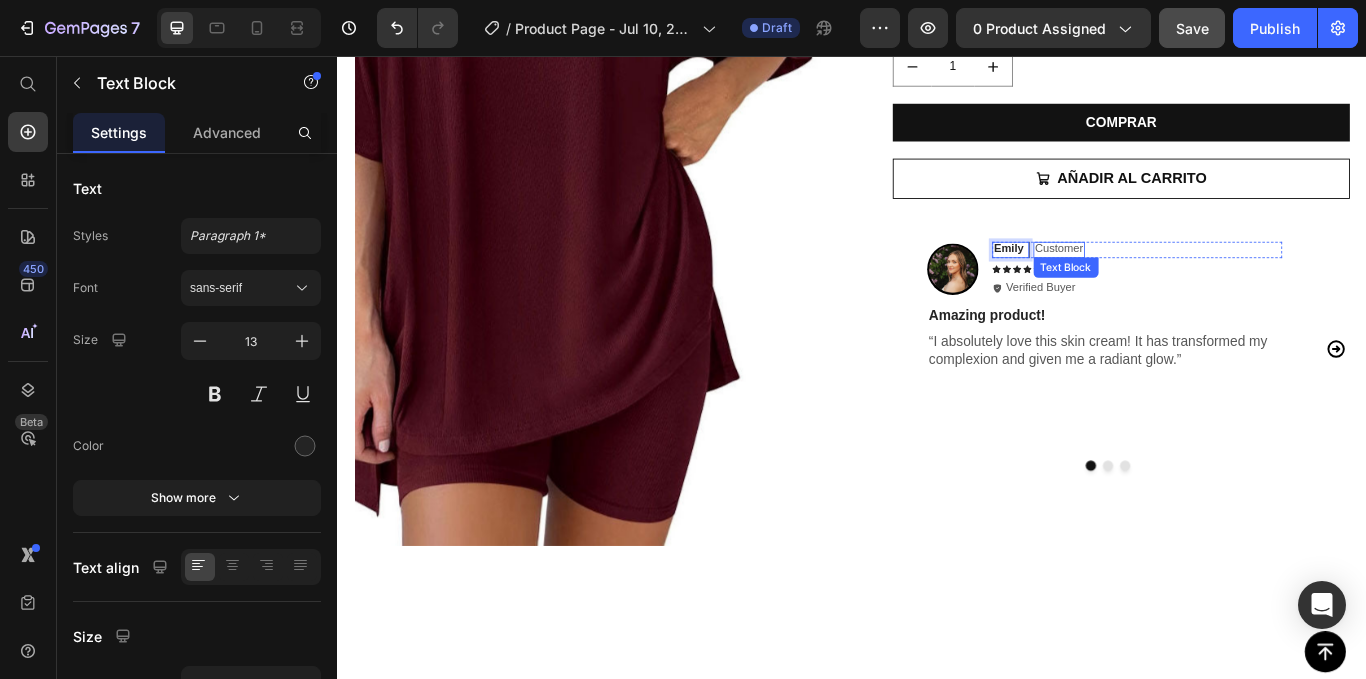 click on "Customer" at bounding box center (1178, 281) 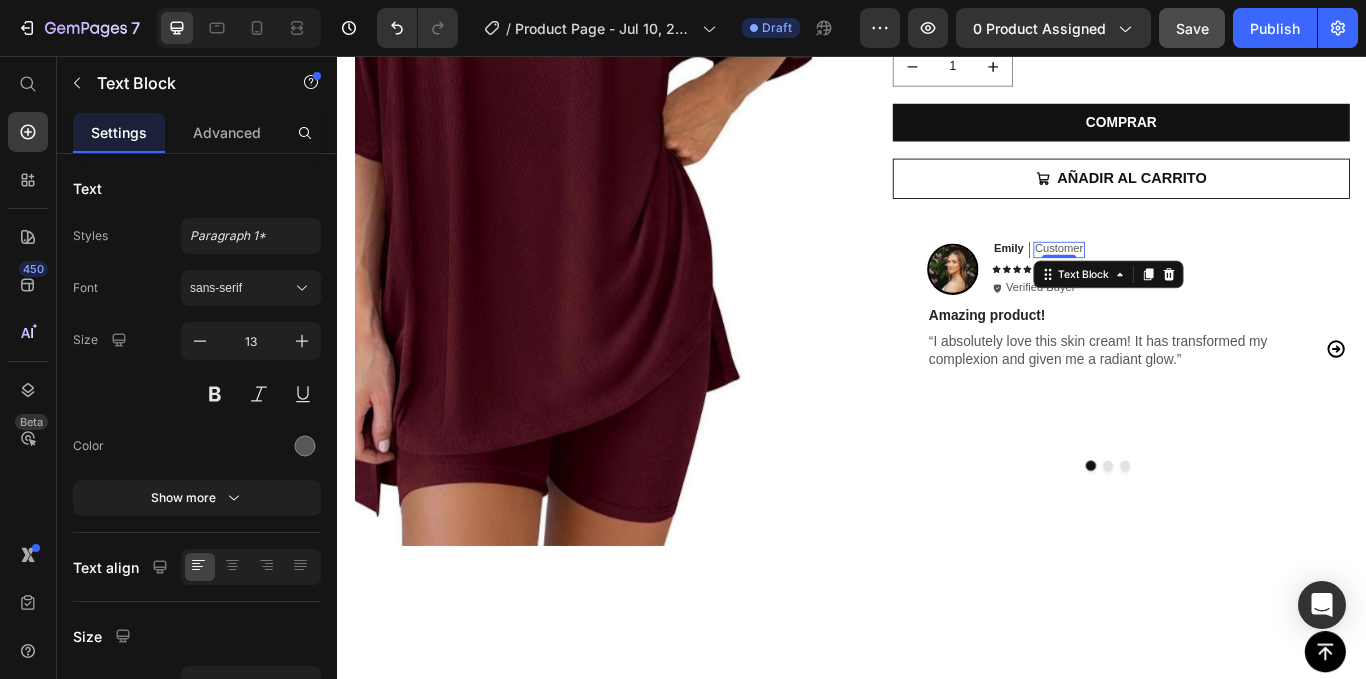click on "Customer" at bounding box center [1178, 281] 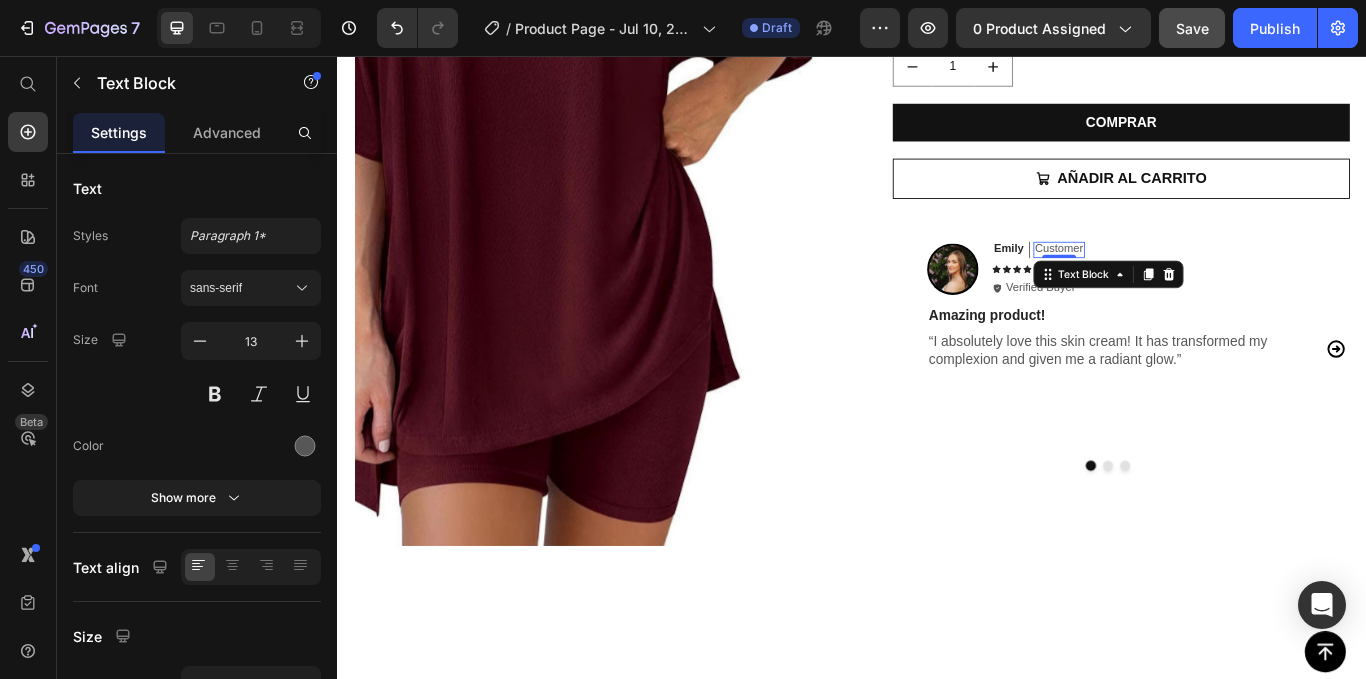 click on "Customer" at bounding box center [1178, 281] 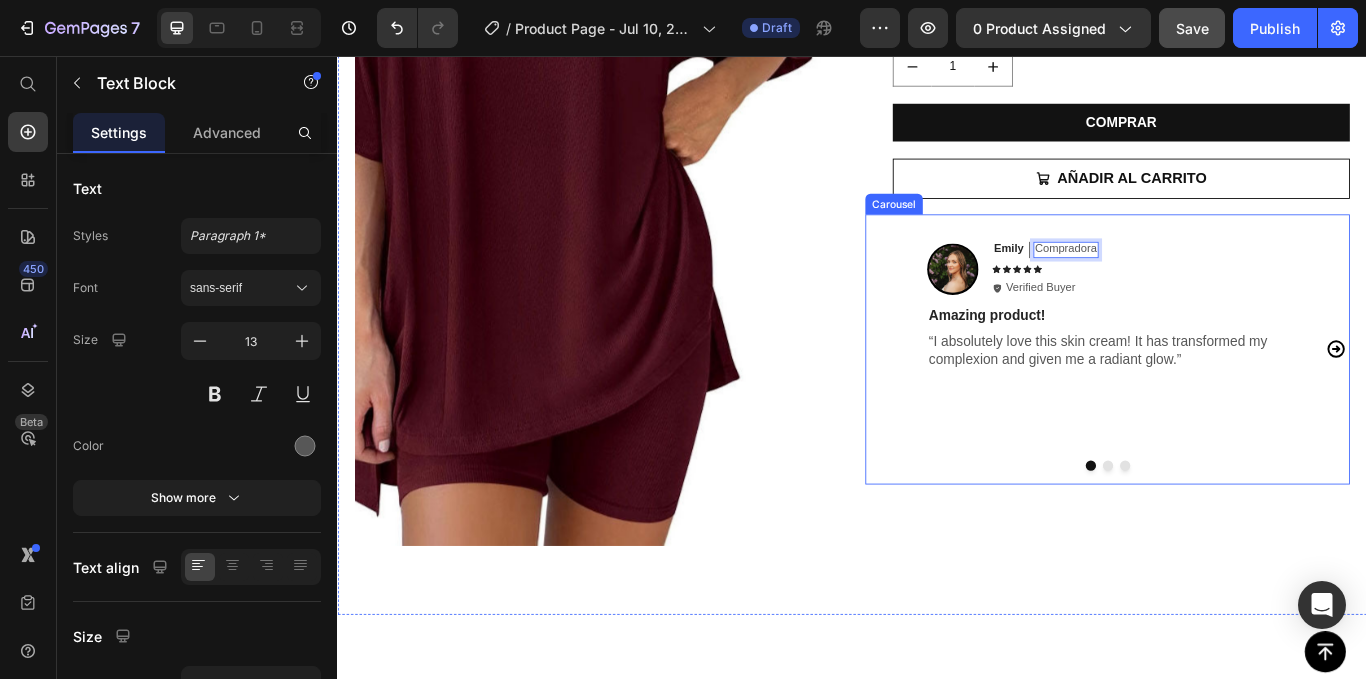 click on "Image Emily Text Block Compradora Text Block   0 Row Icon Icon Icon Icon Icon Icon List
Icon Verified Buyer Text Block Row Row Amazing product! Text Block “I absolutely love this skin cream! It has transformed my complexion and given me a radiant glow.” Text Block Row" at bounding box center [1231, 398] 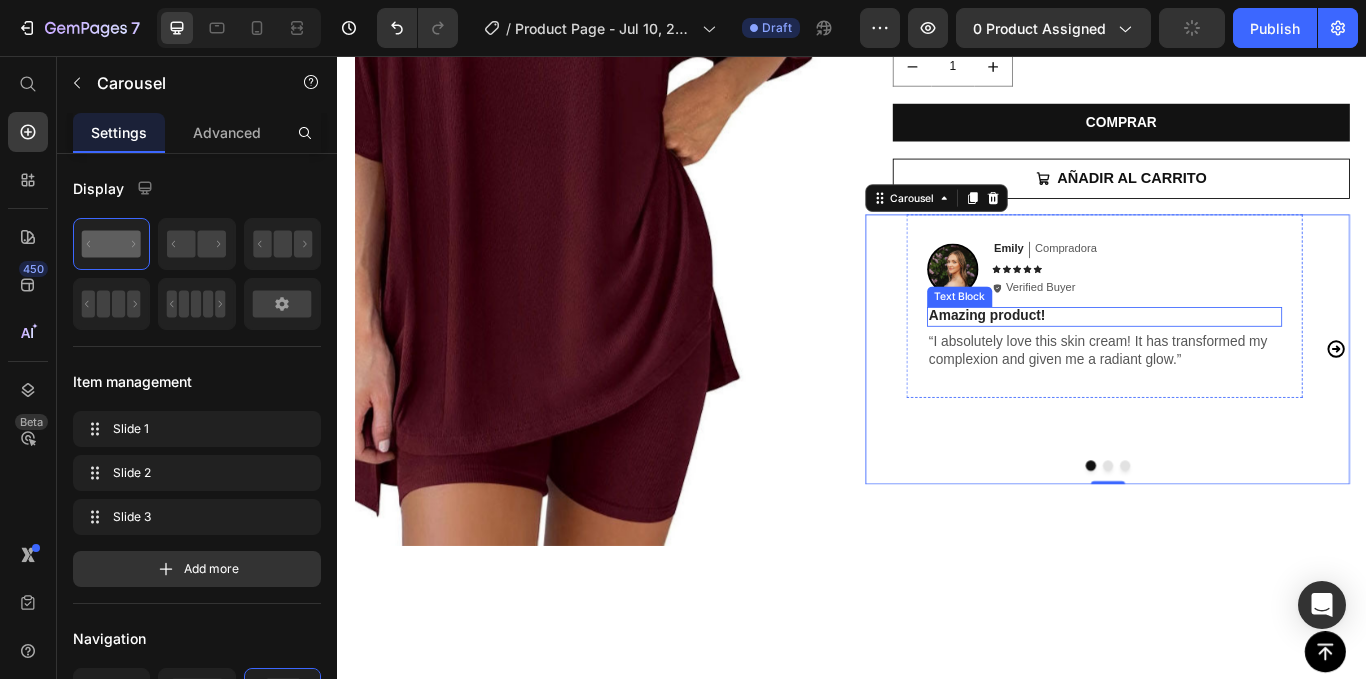 click on "Amazing product!" at bounding box center (1231, 359) 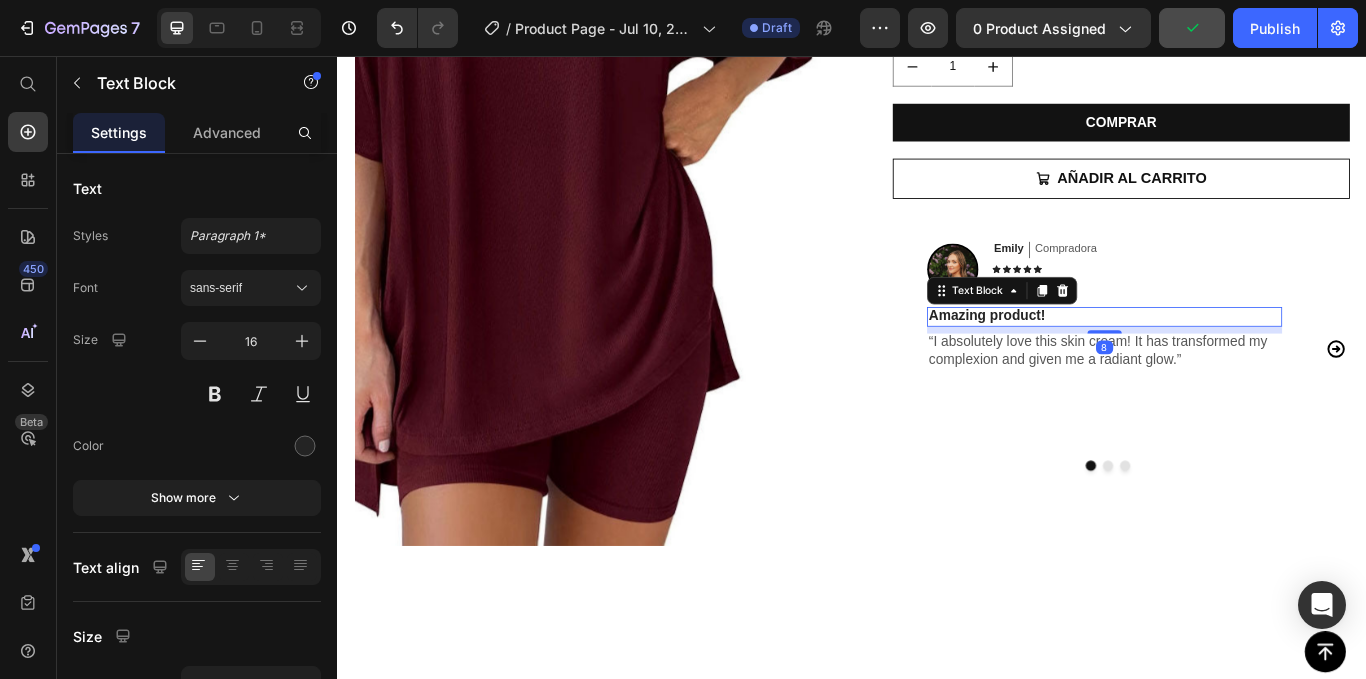 click on "Amazing product!" at bounding box center [1231, 359] 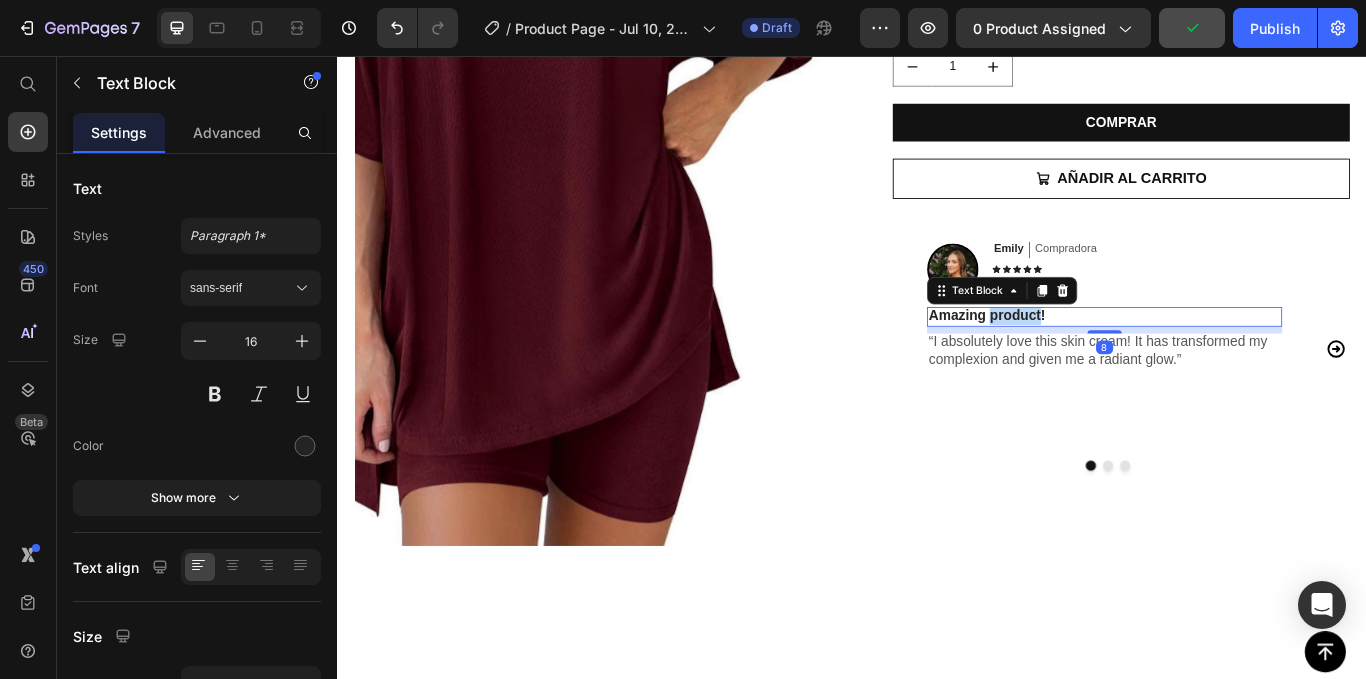 click on "Amazing product!" at bounding box center (1231, 359) 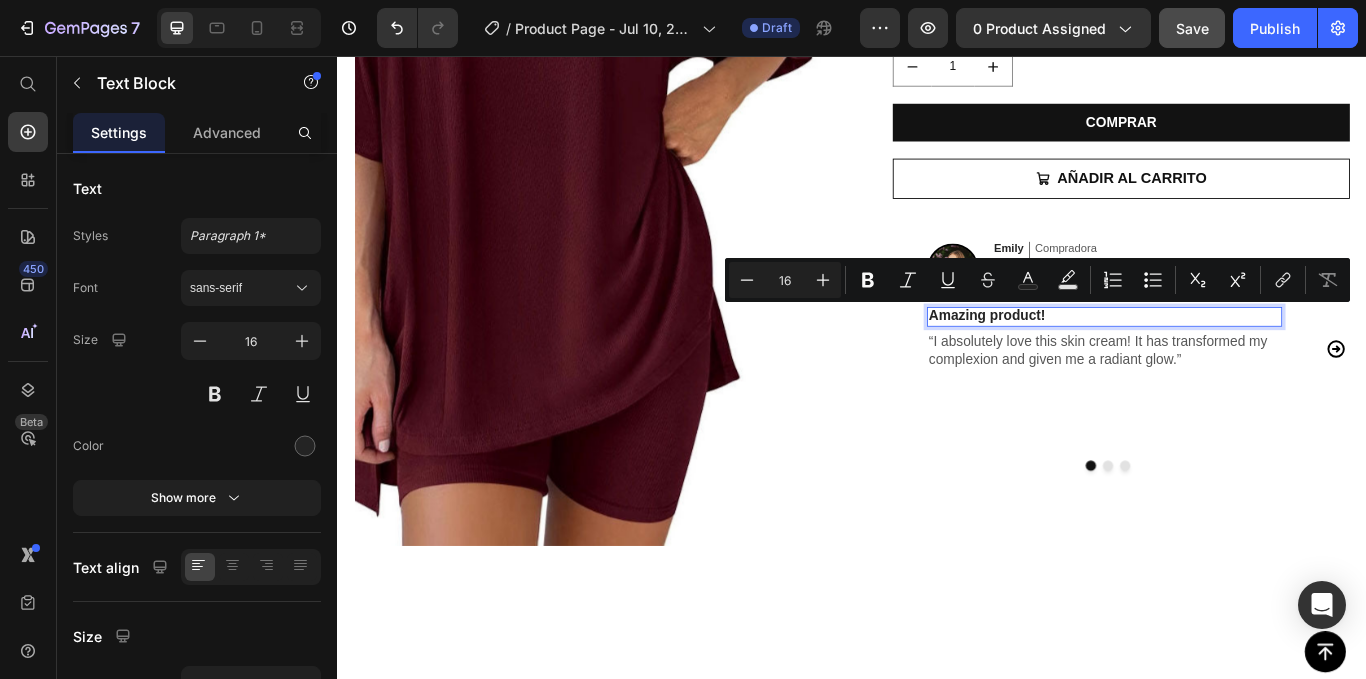 click on "Amazing product!" at bounding box center (1231, 359) 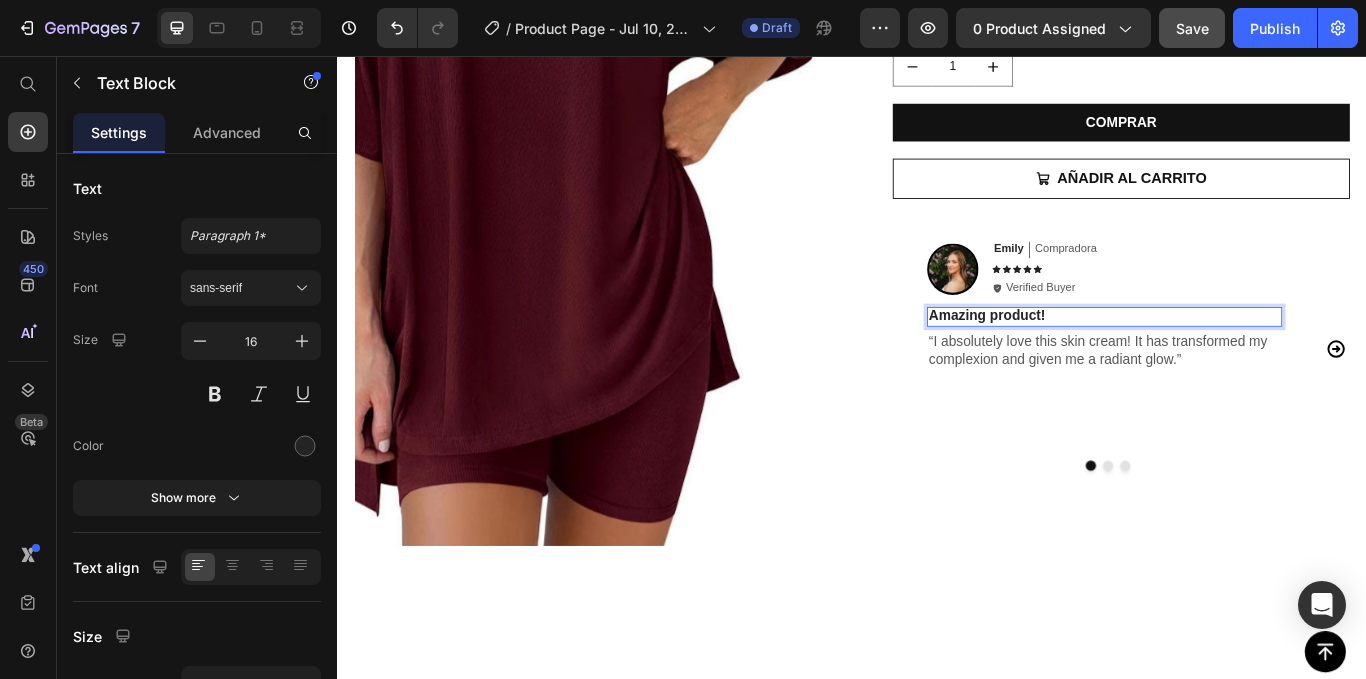 click on "Amazing product!" at bounding box center (1231, 359) 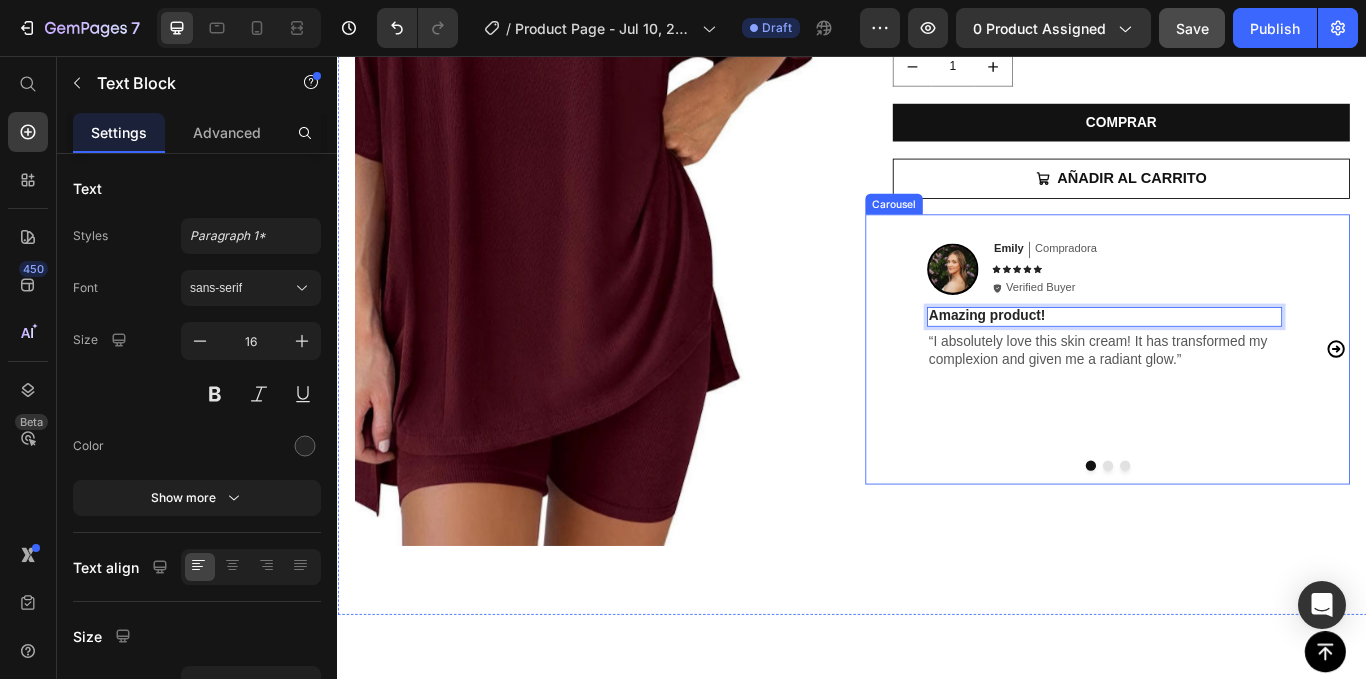 click 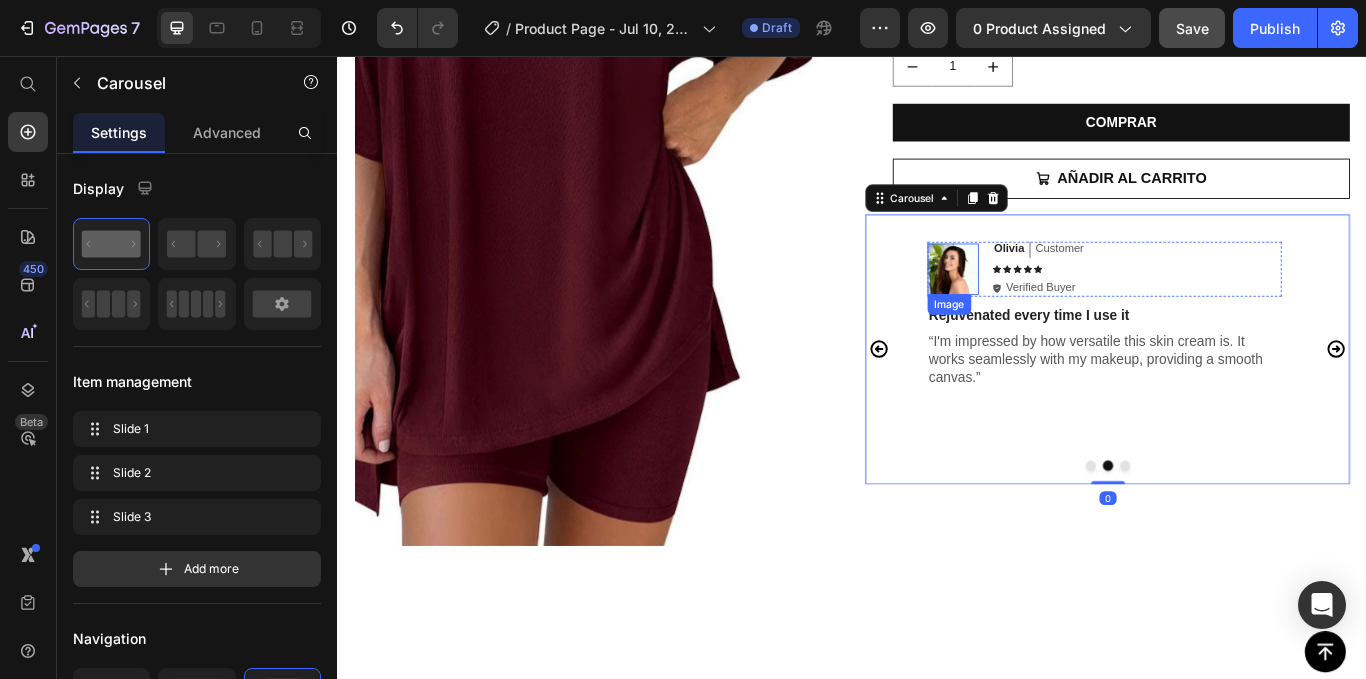 click at bounding box center (1054, 305) 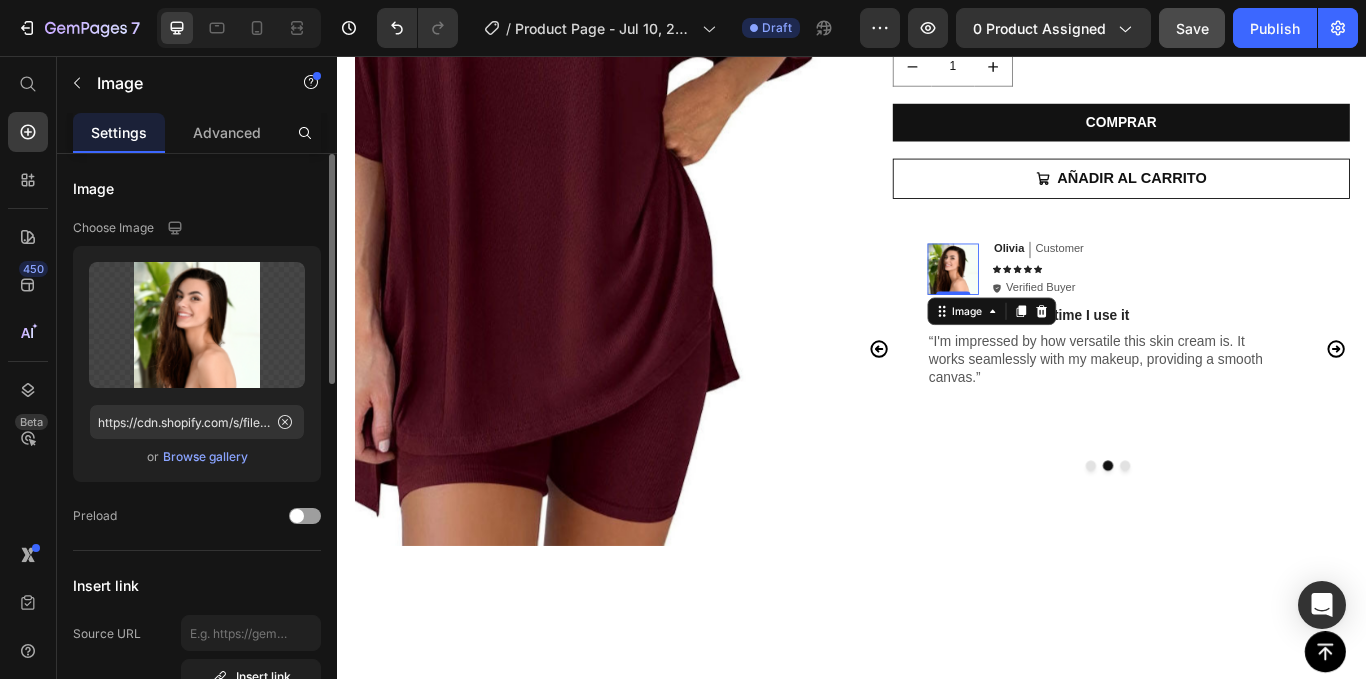 click on "Browse gallery" at bounding box center (205, 457) 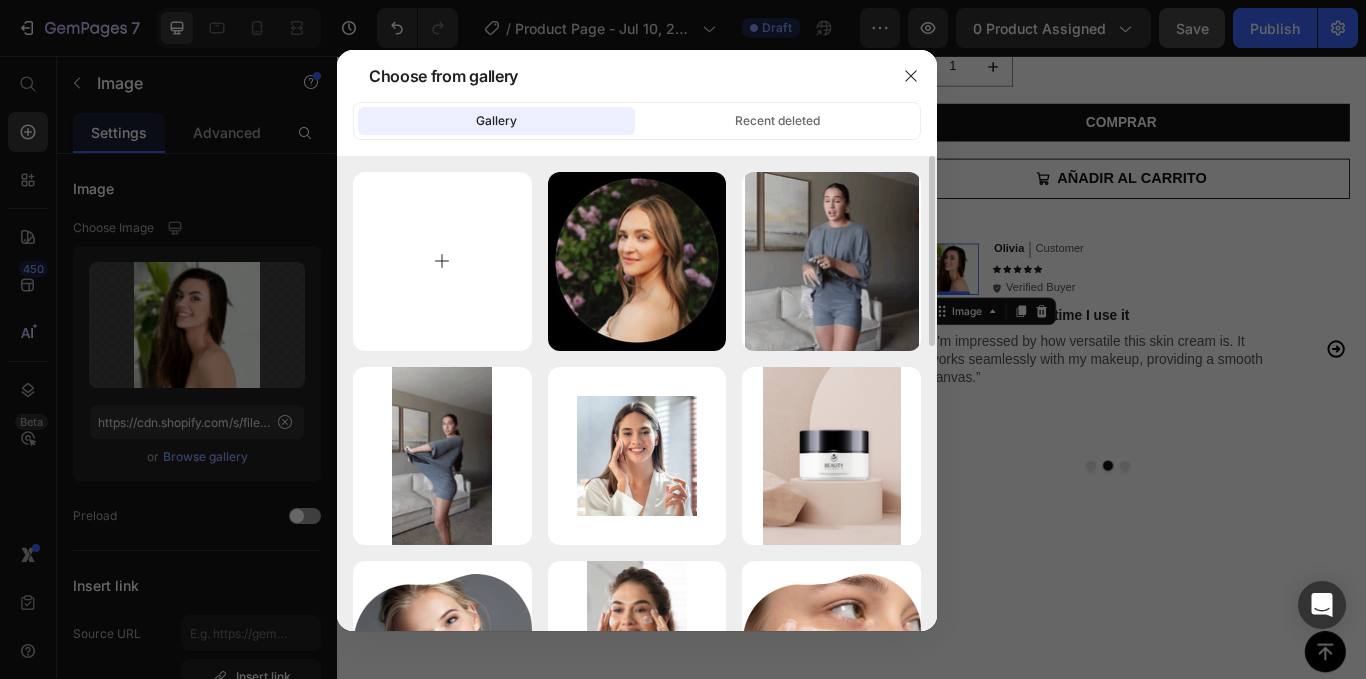 click at bounding box center (442, 261) 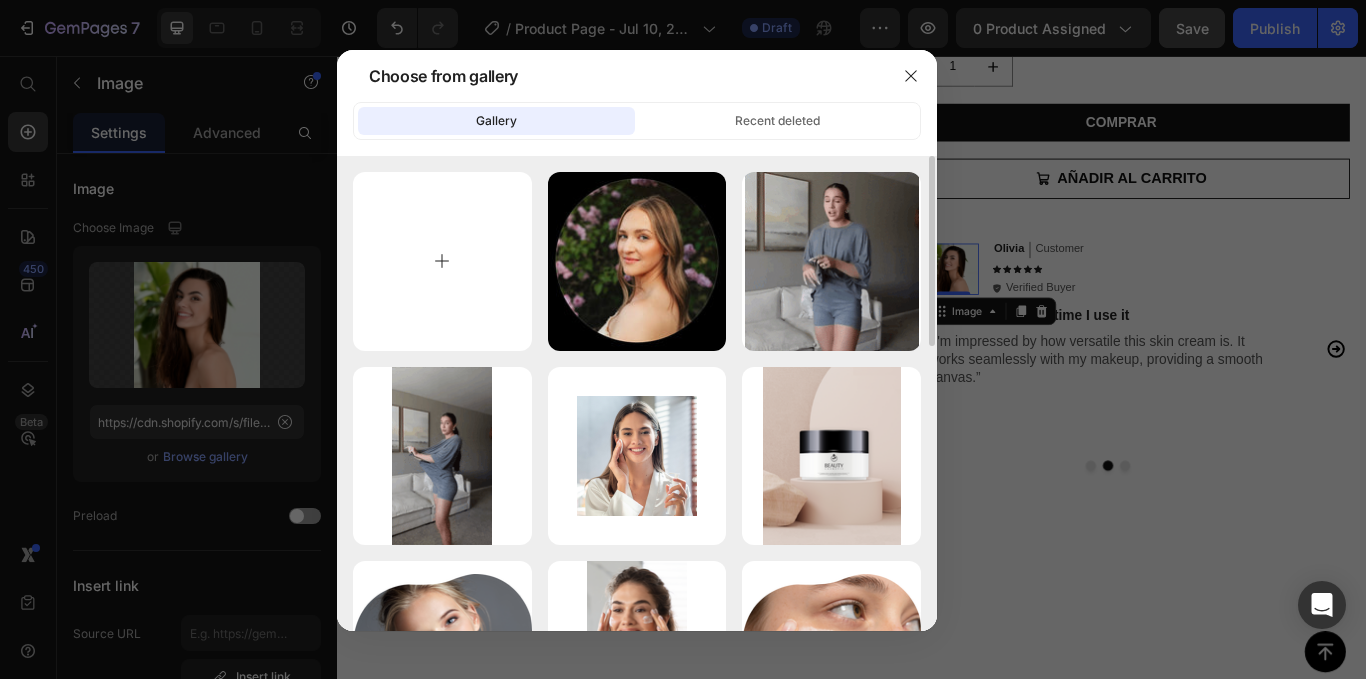 type on "C:\fakepath\Imagen de WhatsApp 2025-07-11 a las 18.00.39_3bdaefb3.jpg" 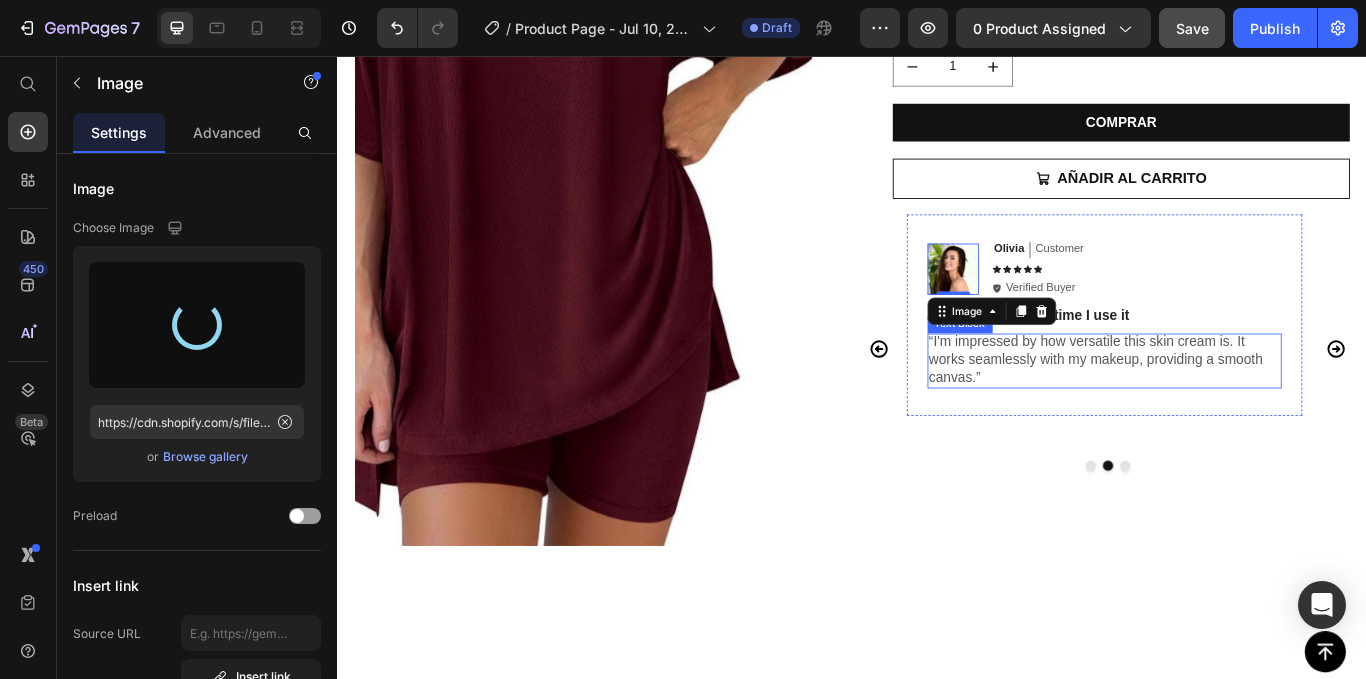 type on "https://cdn.shopify.com/s/files/1/0947/4523/1707/files/gempages_574871652806951711-4e683e50-25f3-4612-929f-4ce03f7db482.jpg" 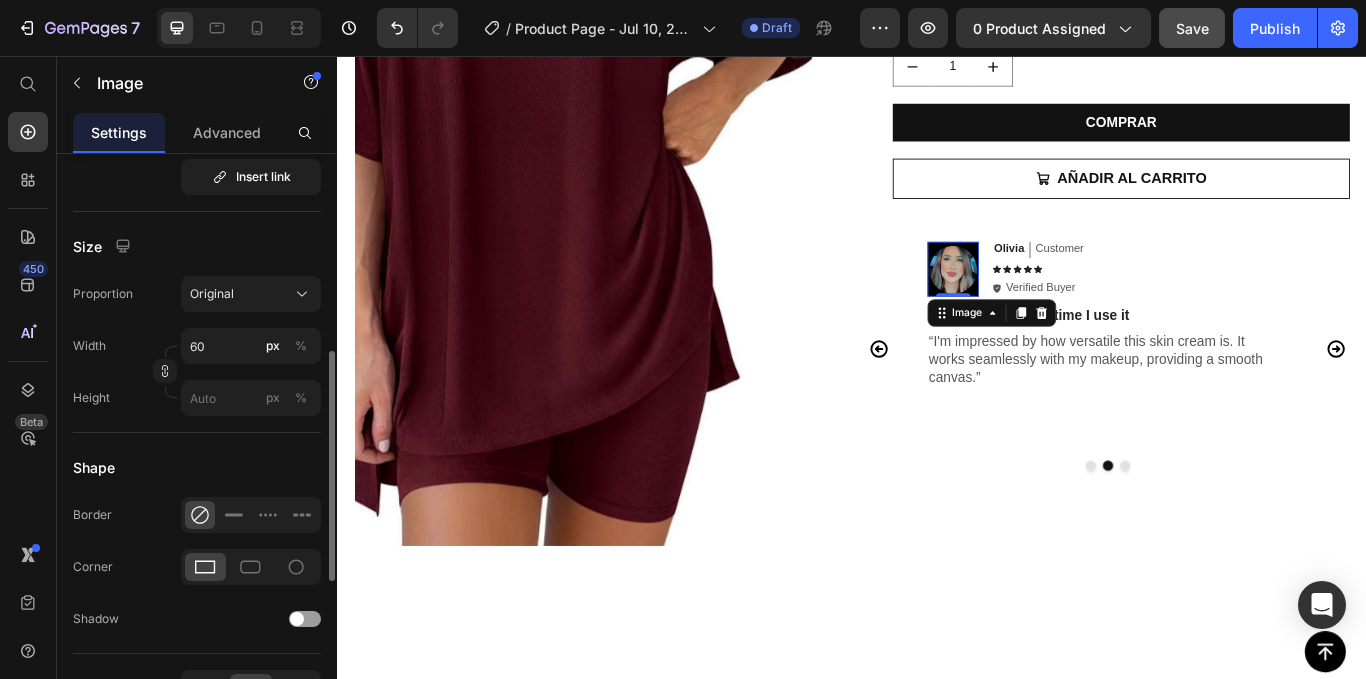 scroll, scrollTop: 600, scrollLeft: 0, axis: vertical 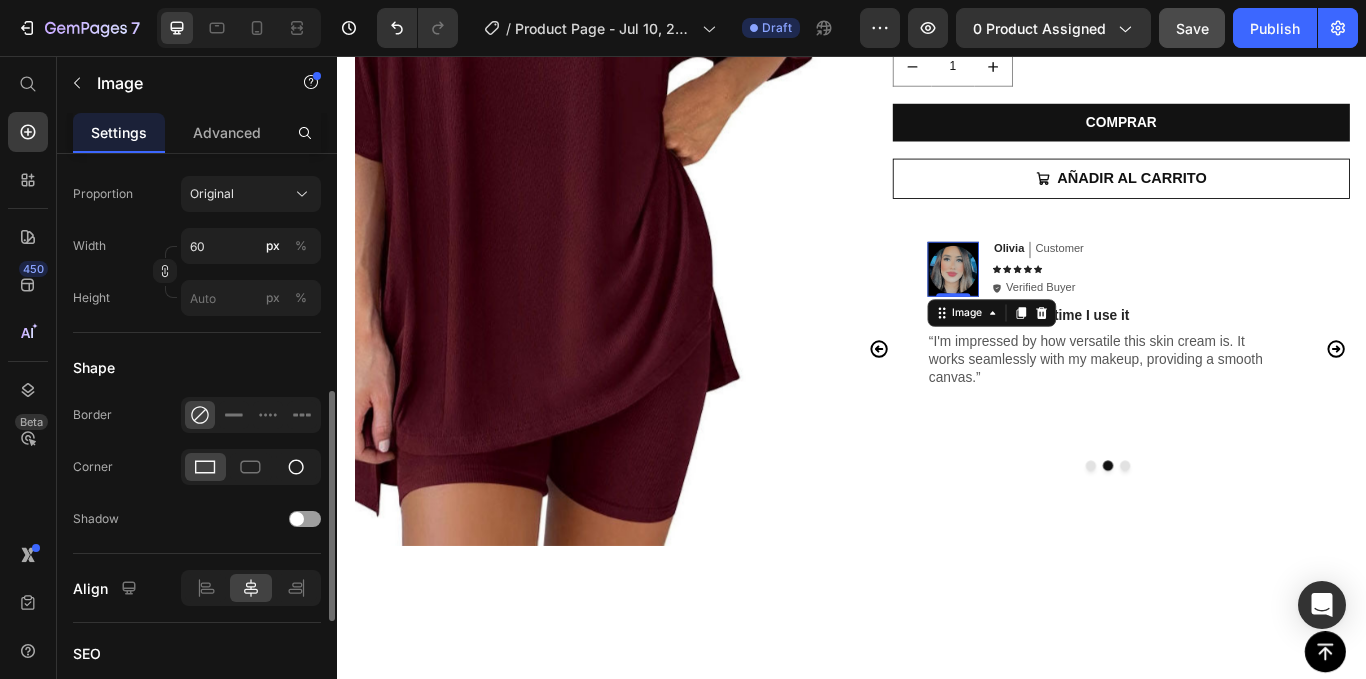 click 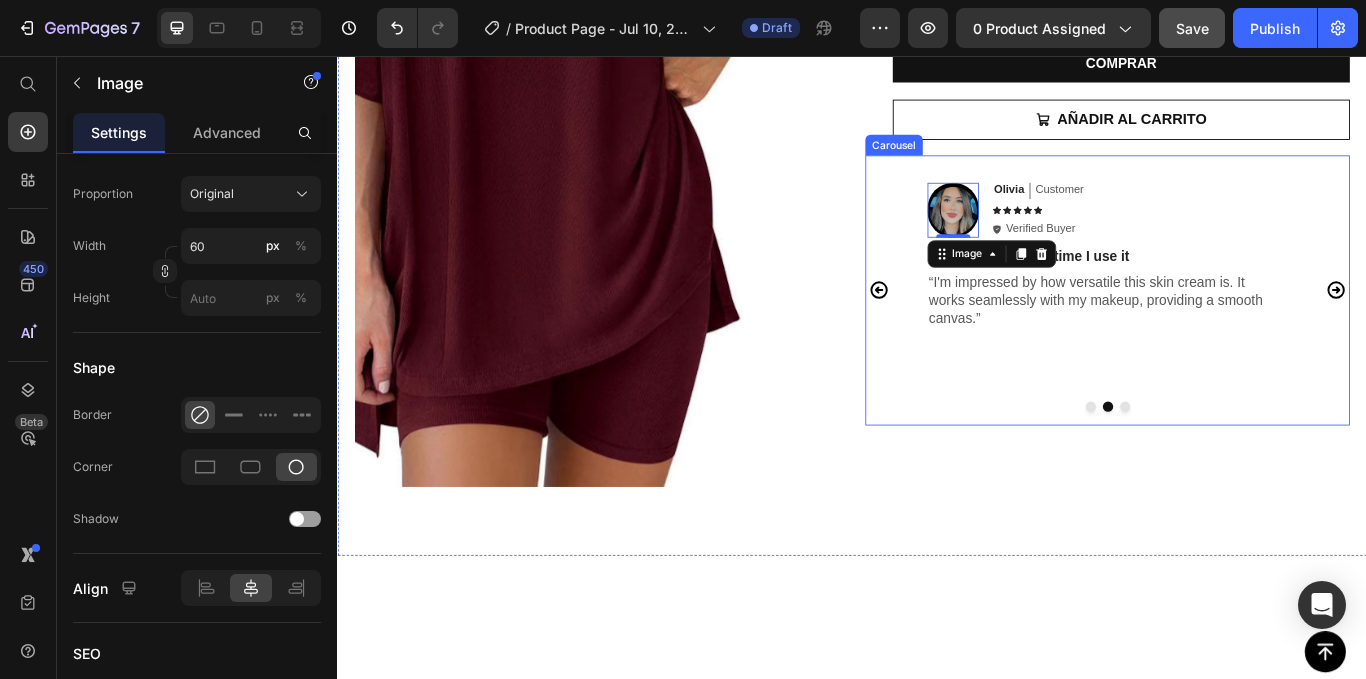 scroll, scrollTop: 600, scrollLeft: 0, axis: vertical 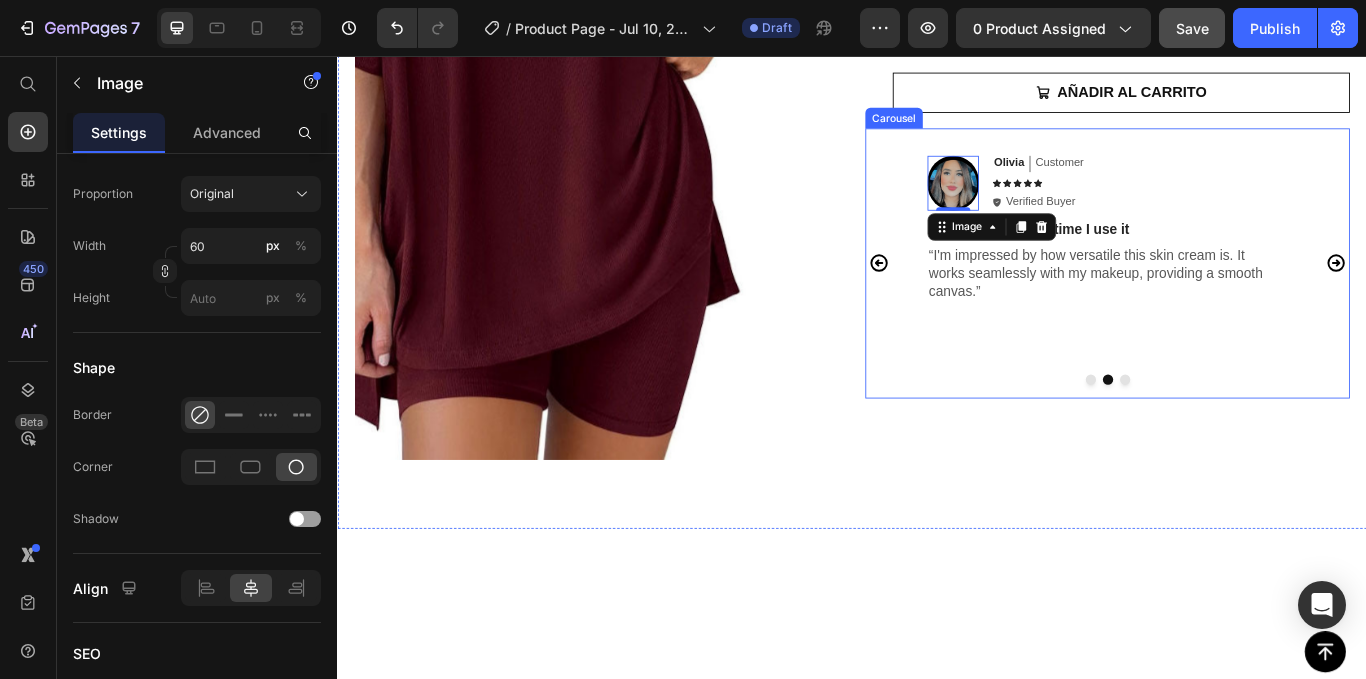 click 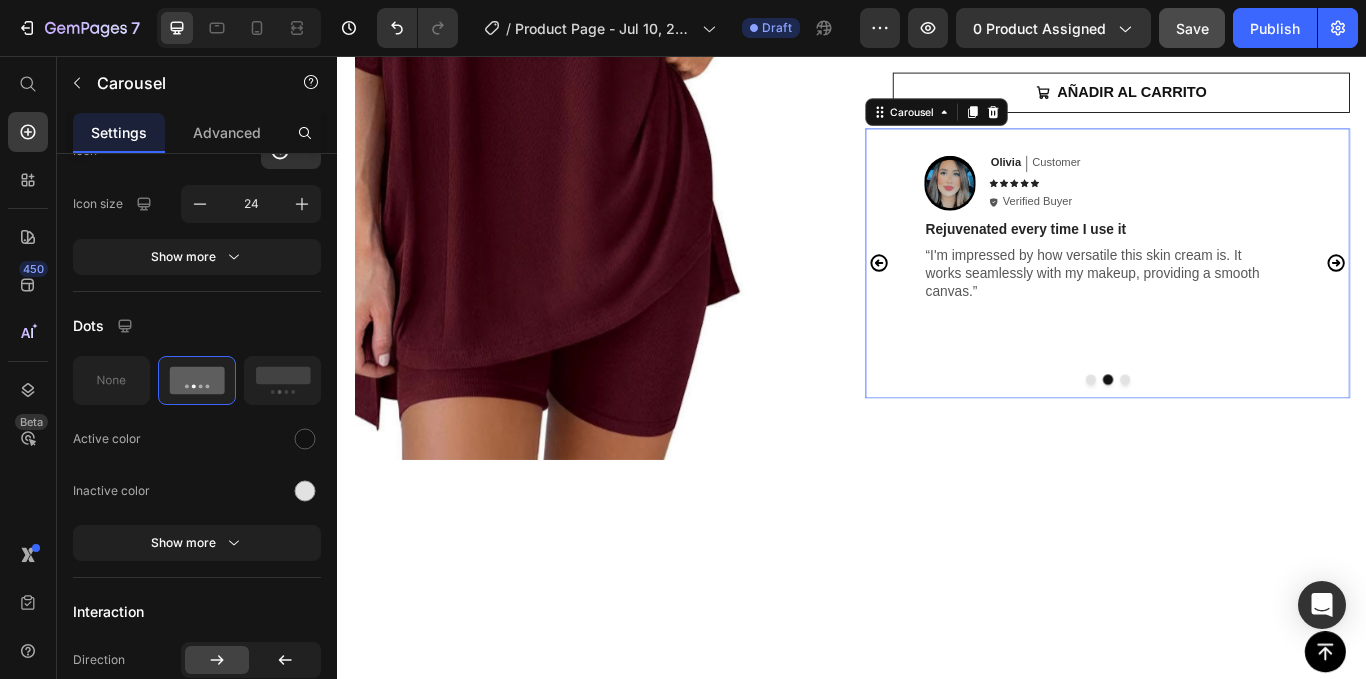 scroll, scrollTop: 0, scrollLeft: 0, axis: both 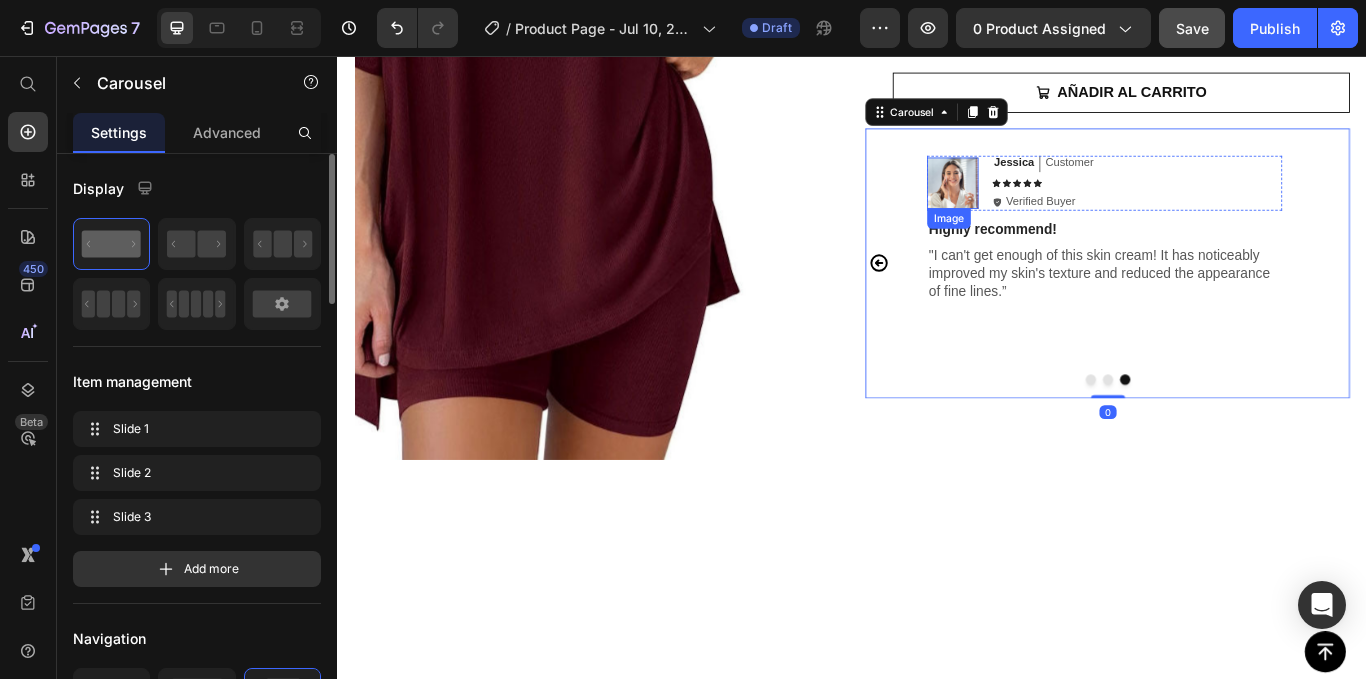 click at bounding box center (1054, 205) 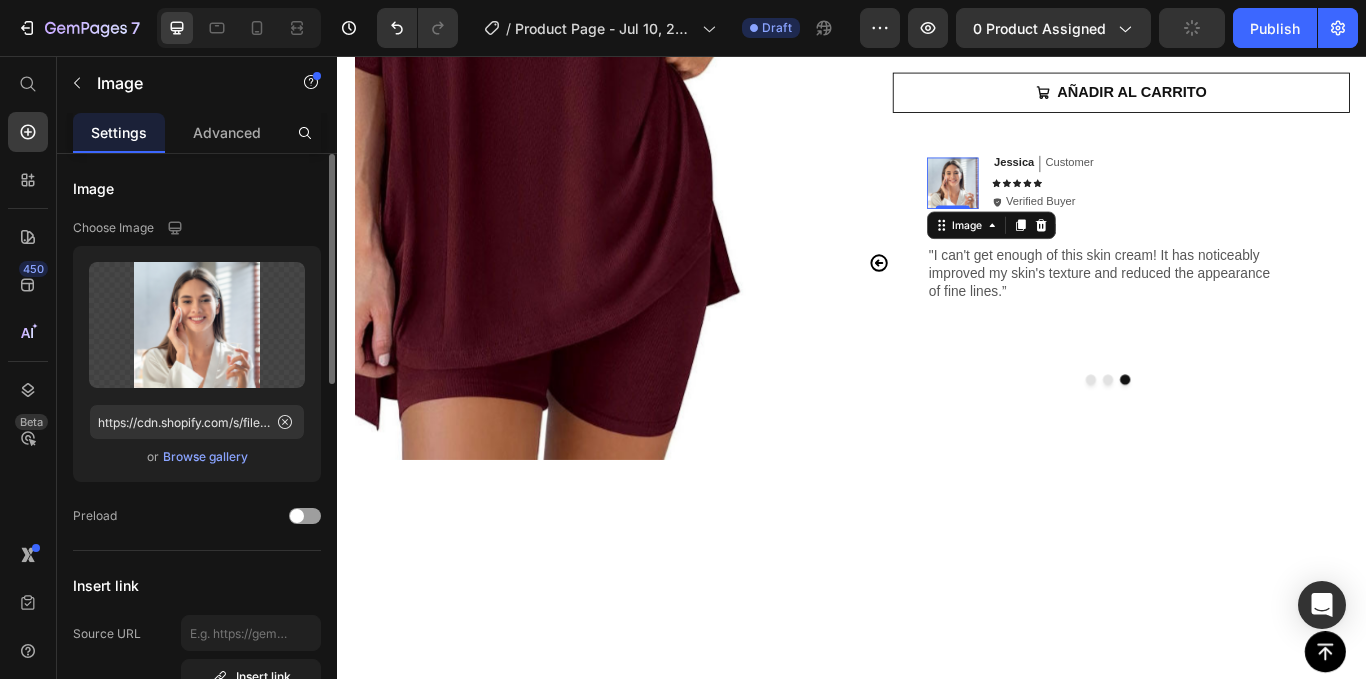 click on "Browse gallery" at bounding box center (205, 457) 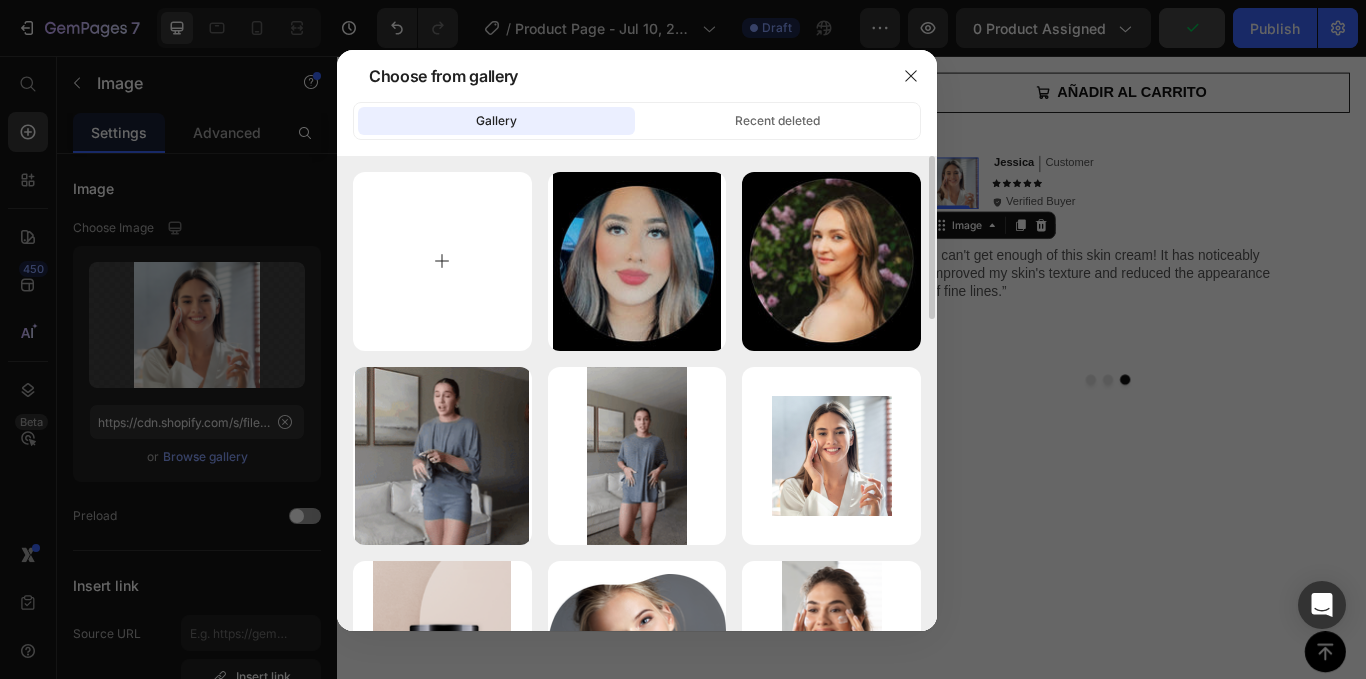 click at bounding box center [442, 261] 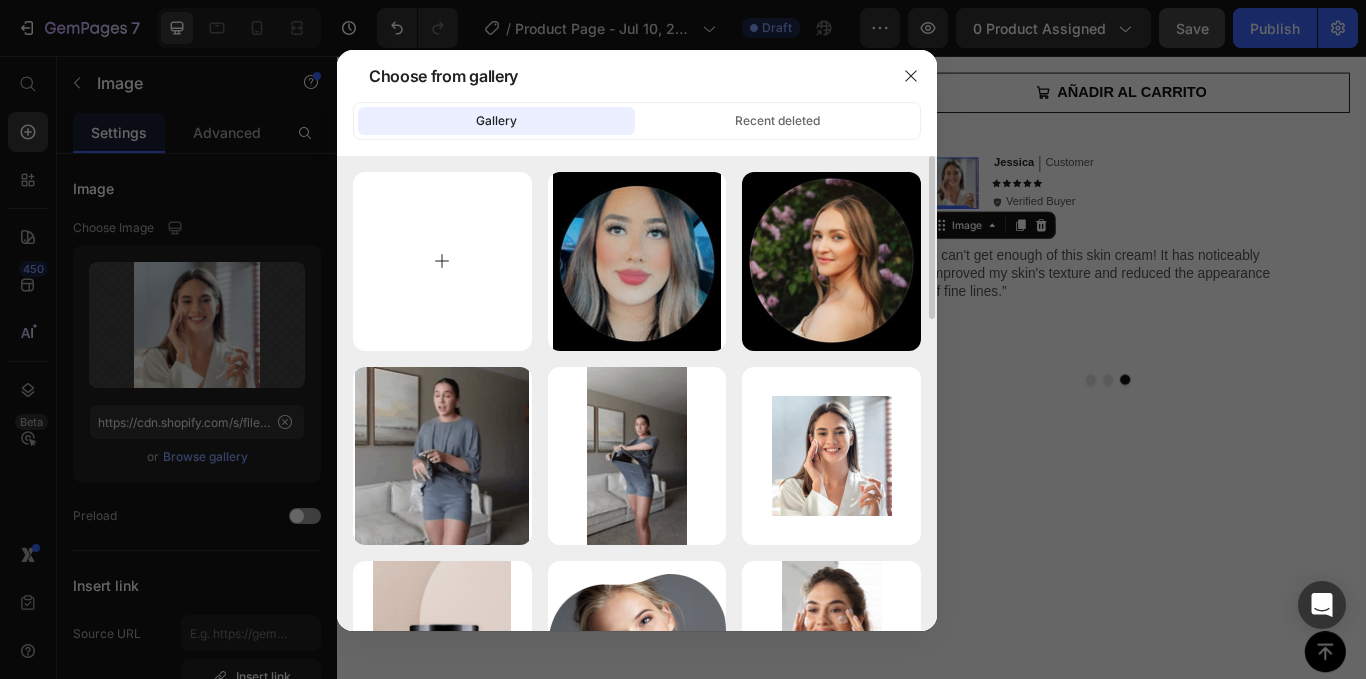 type on "C:\fakepath\Imagen de WhatsApp [DATE] a las [TIME]. [FILENAME].jpg" 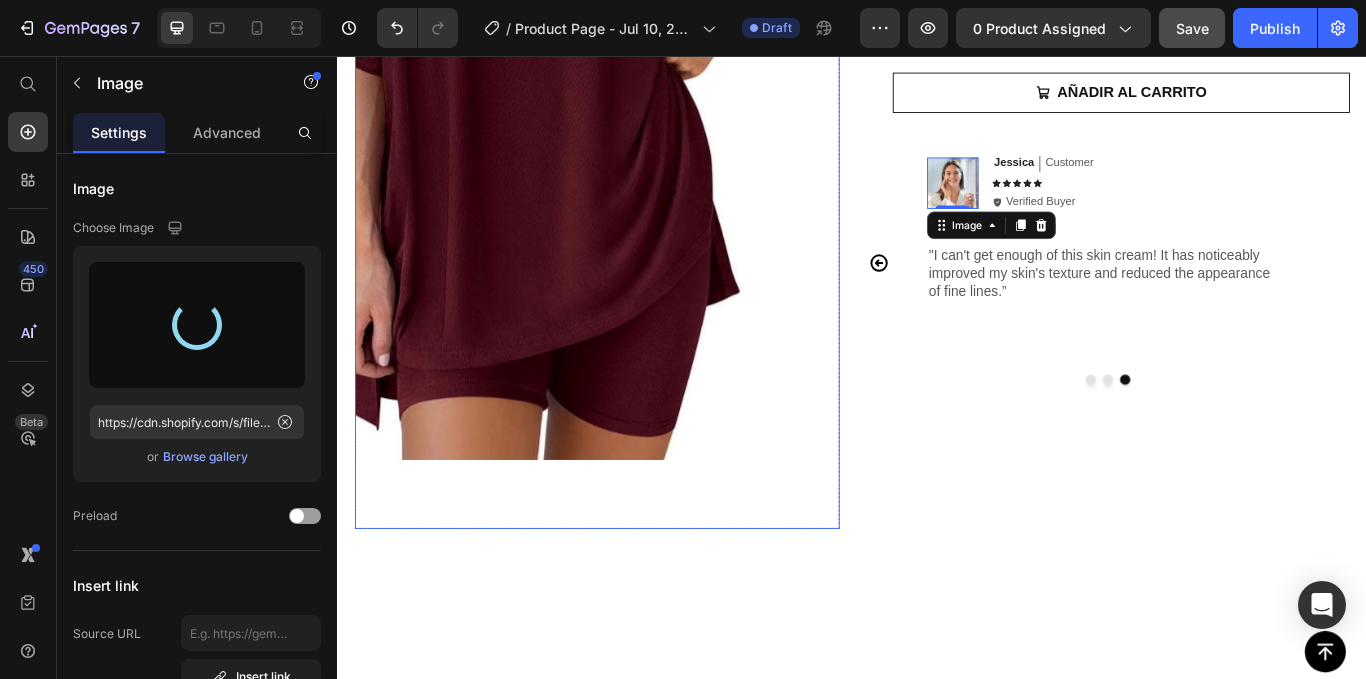 type on "https://cdn.shopify.com/s/files/1/0947/4523/1707/files/gempages_574871652806951711-9fcac632-687c-459b-b5ee-e5588d932f18.jpg" 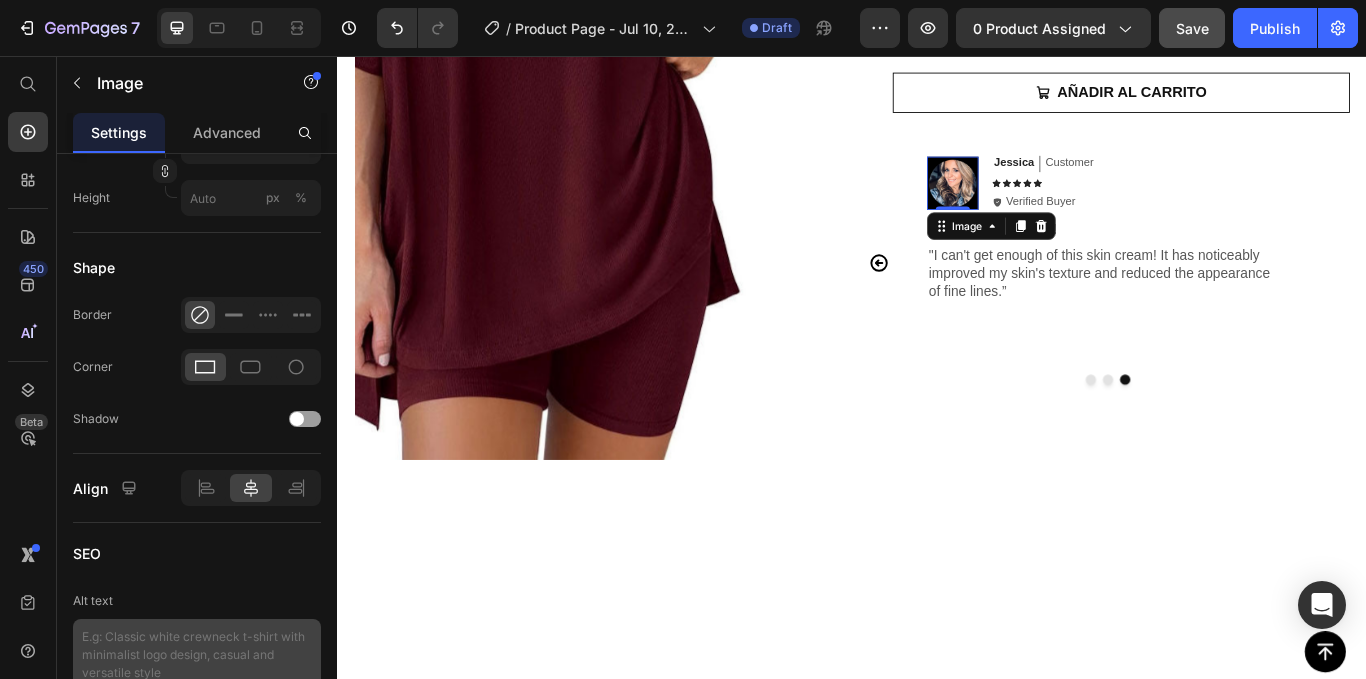 scroll, scrollTop: 889, scrollLeft: 0, axis: vertical 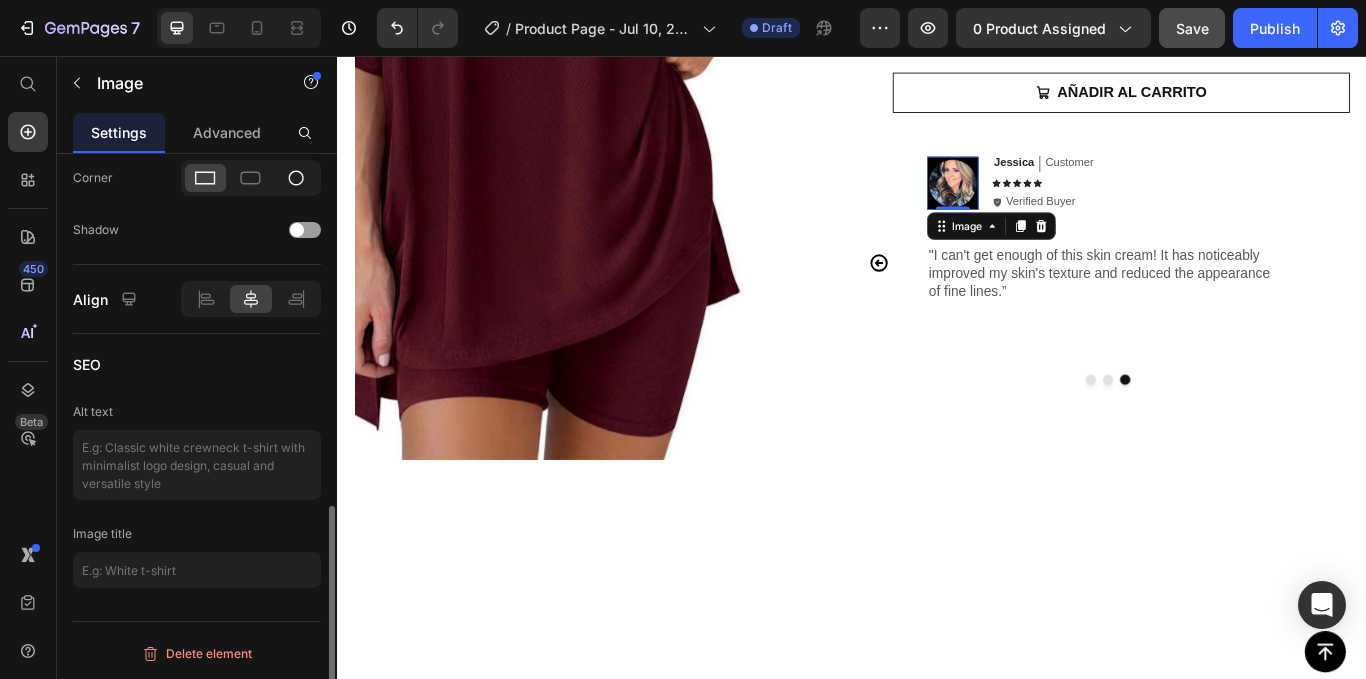 click 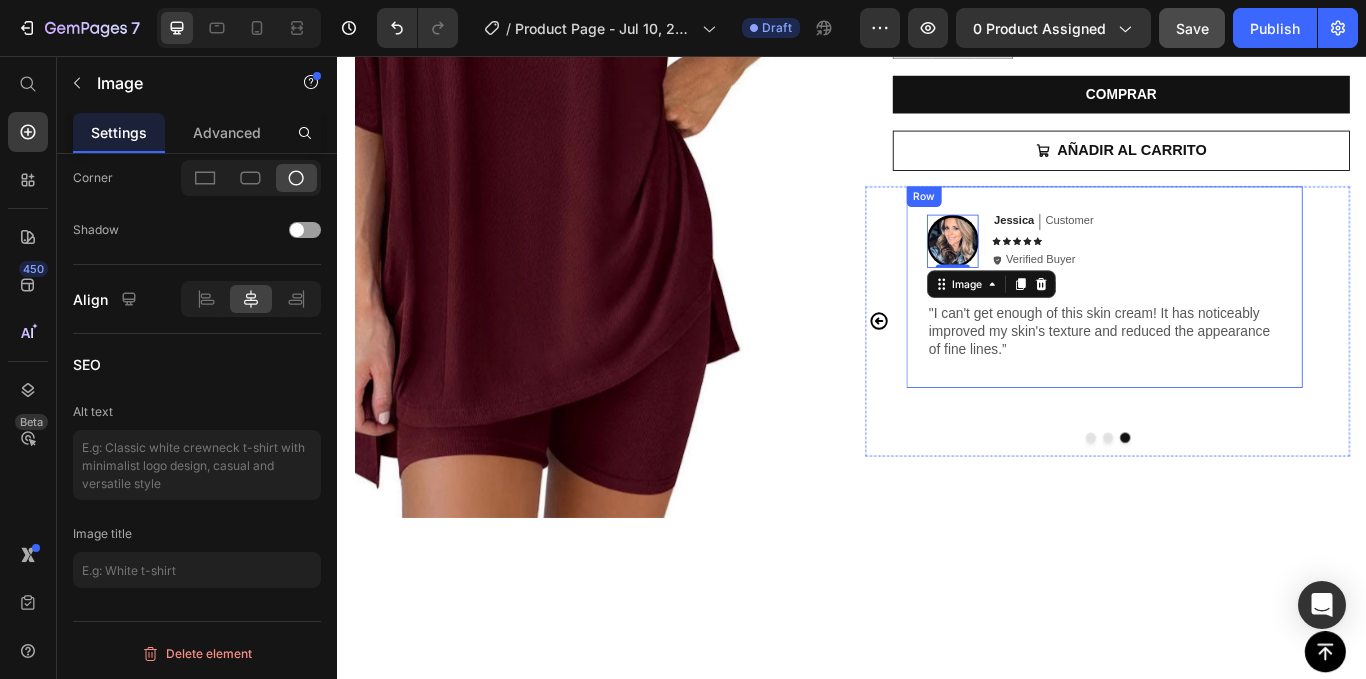 scroll, scrollTop: 500, scrollLeft: 0, axis: vertical 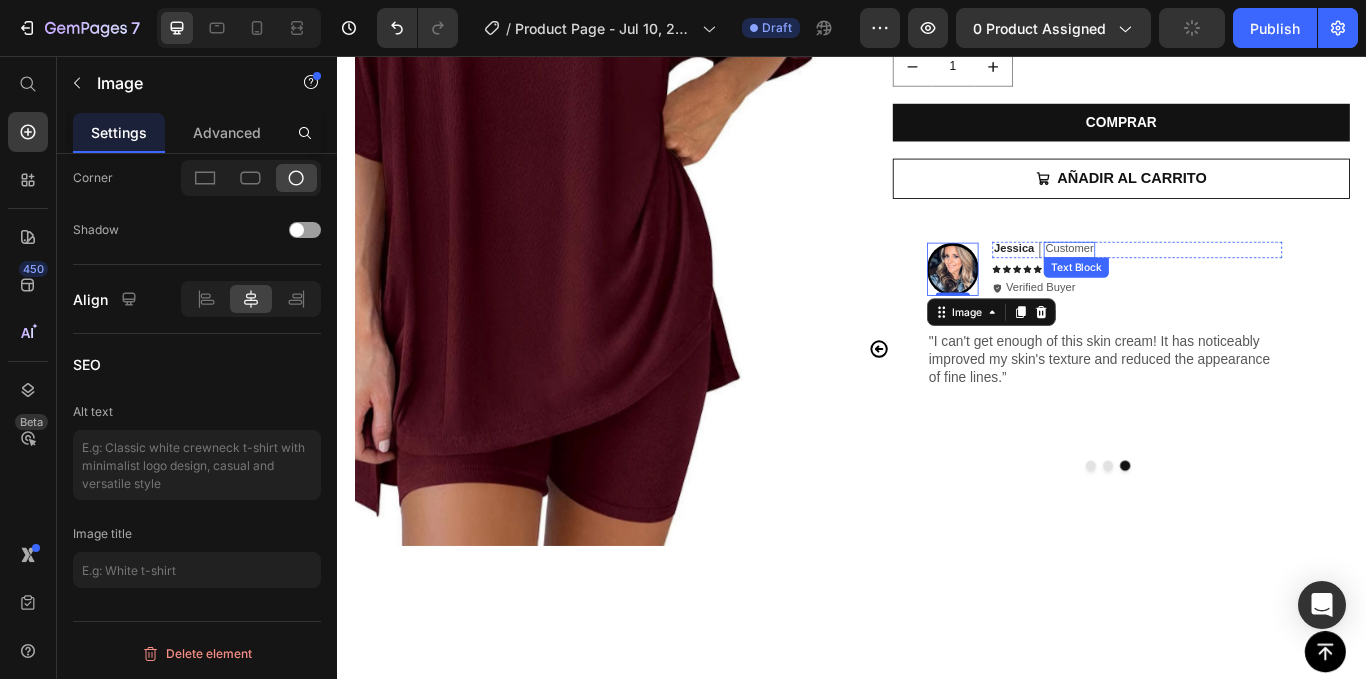 click on "Customer" at bounding box center (1190, 281) 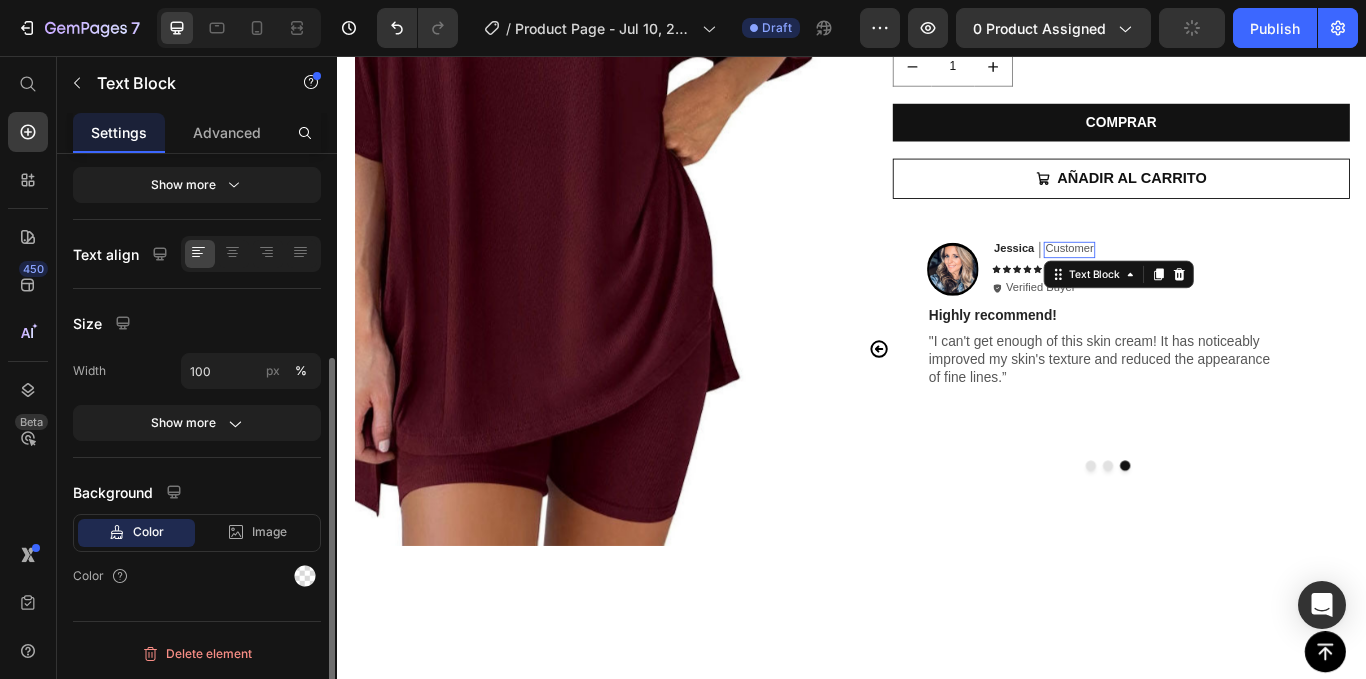 scroll, scrollTop: 0, scrollLeft: 0, axis: both 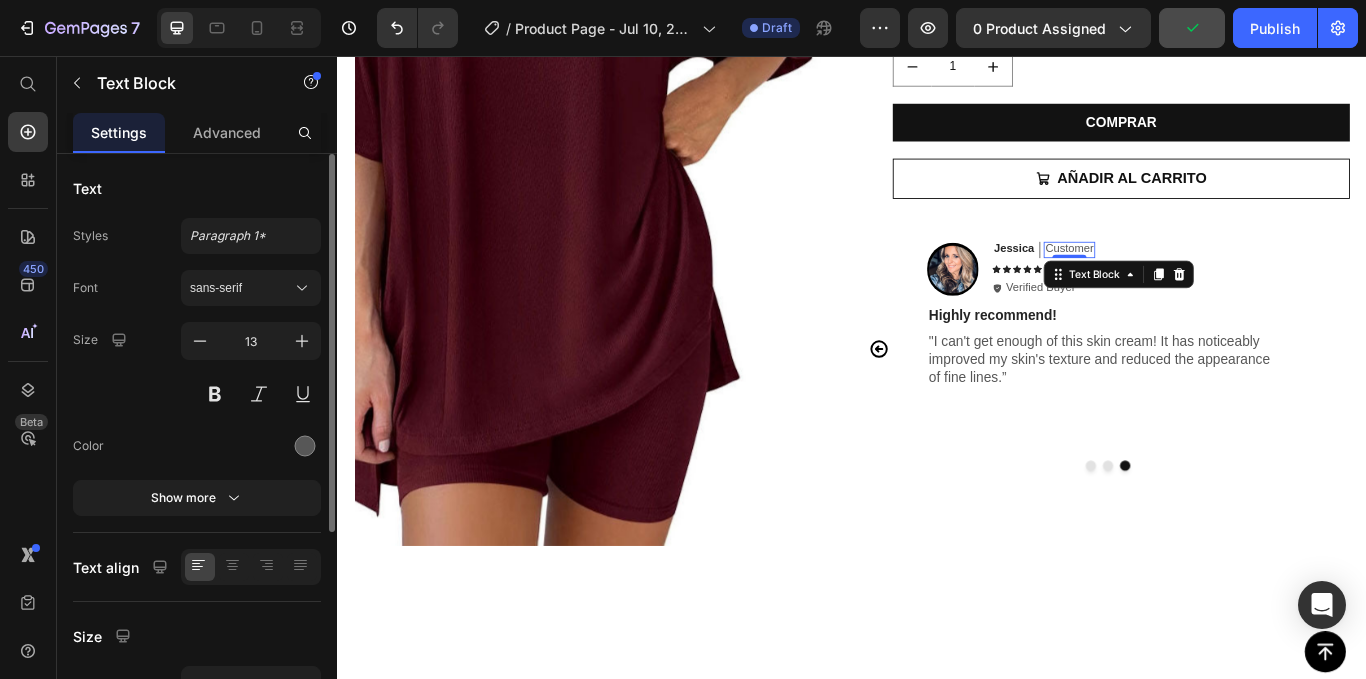 click on "Customer" at bounding box center (1190, 281) 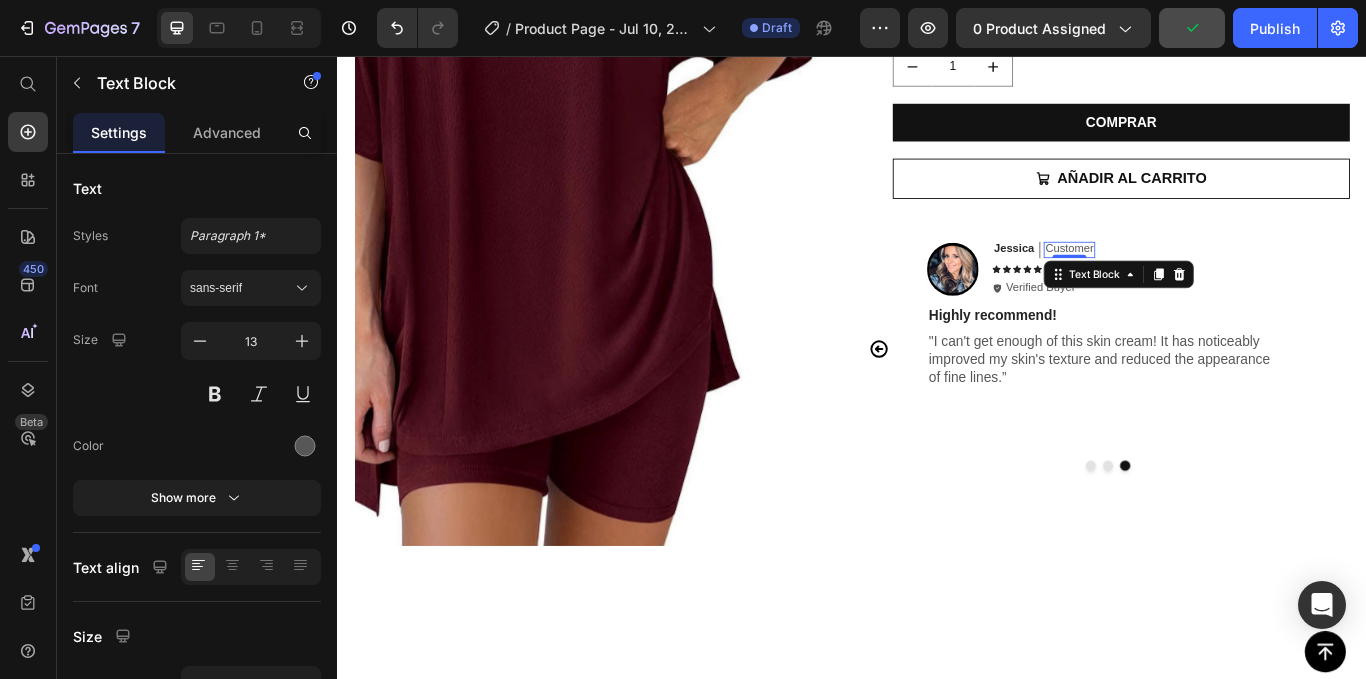 click on "Customer" at bounding box center [1190, 281] 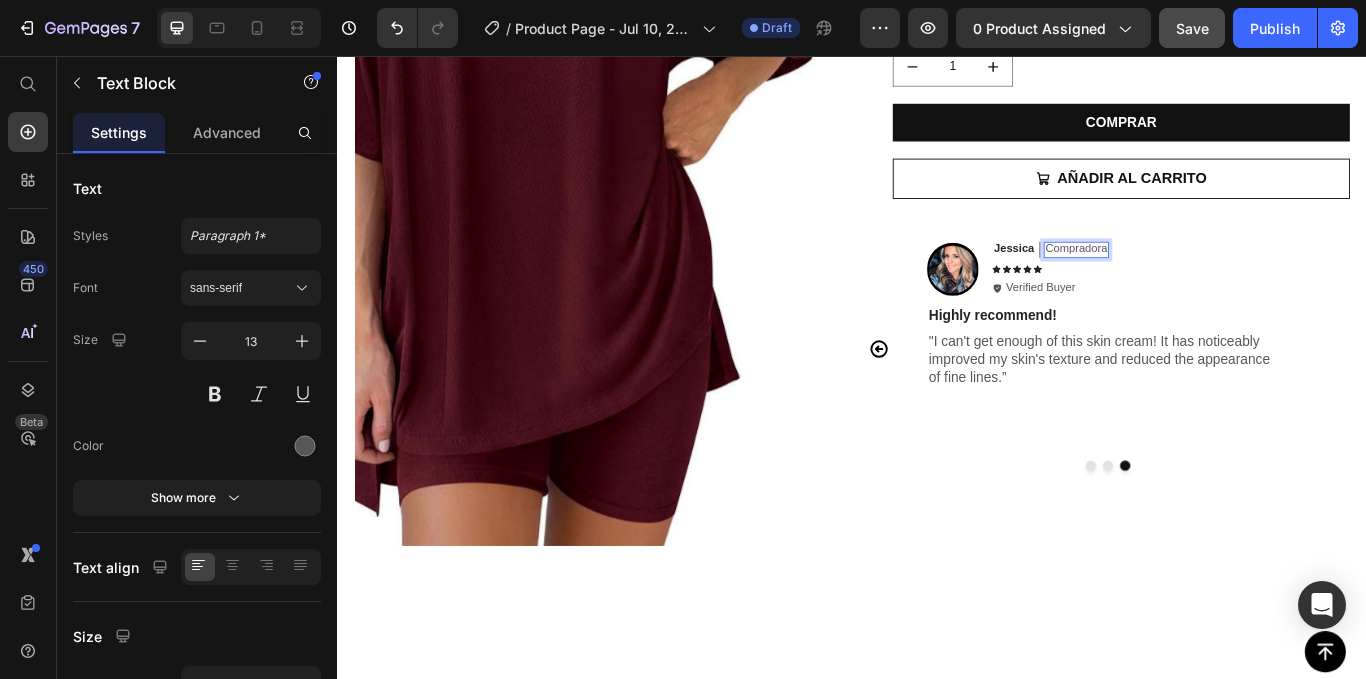 click on "Compradora" at bounding box center (1198, 281) 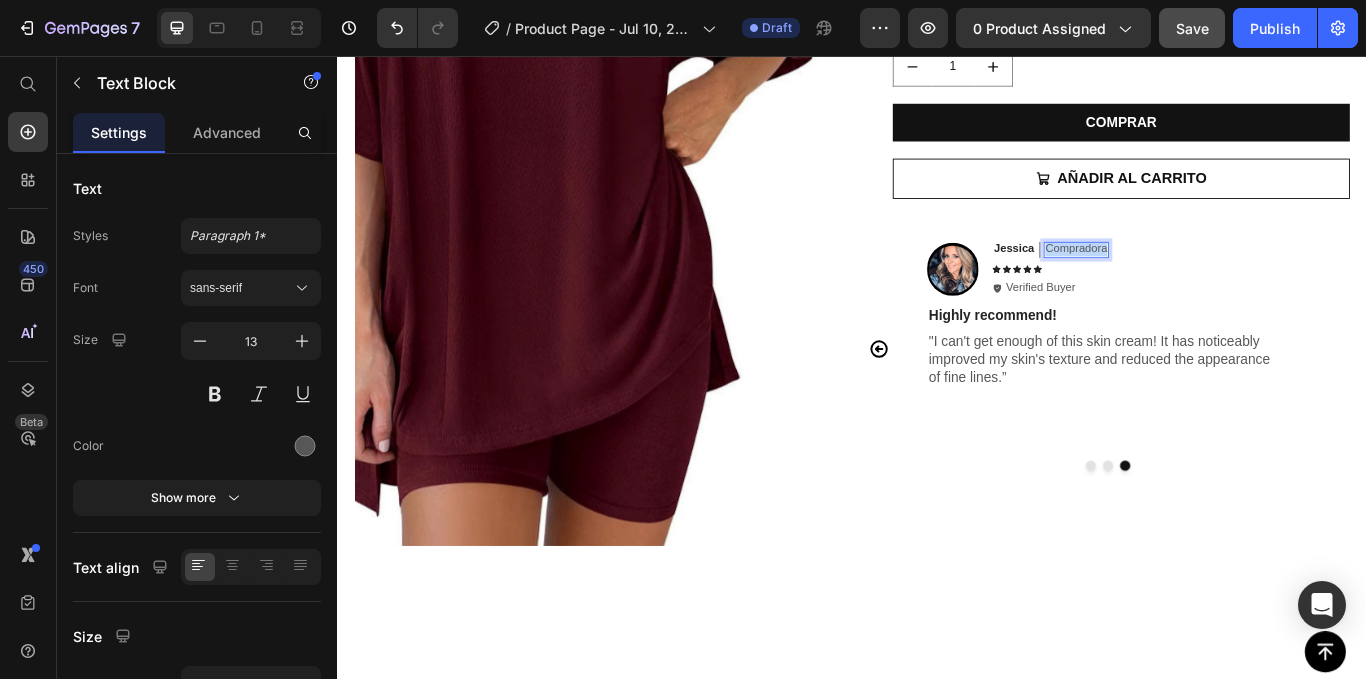 click on "Compradora" at bounding box center [1198, 281] 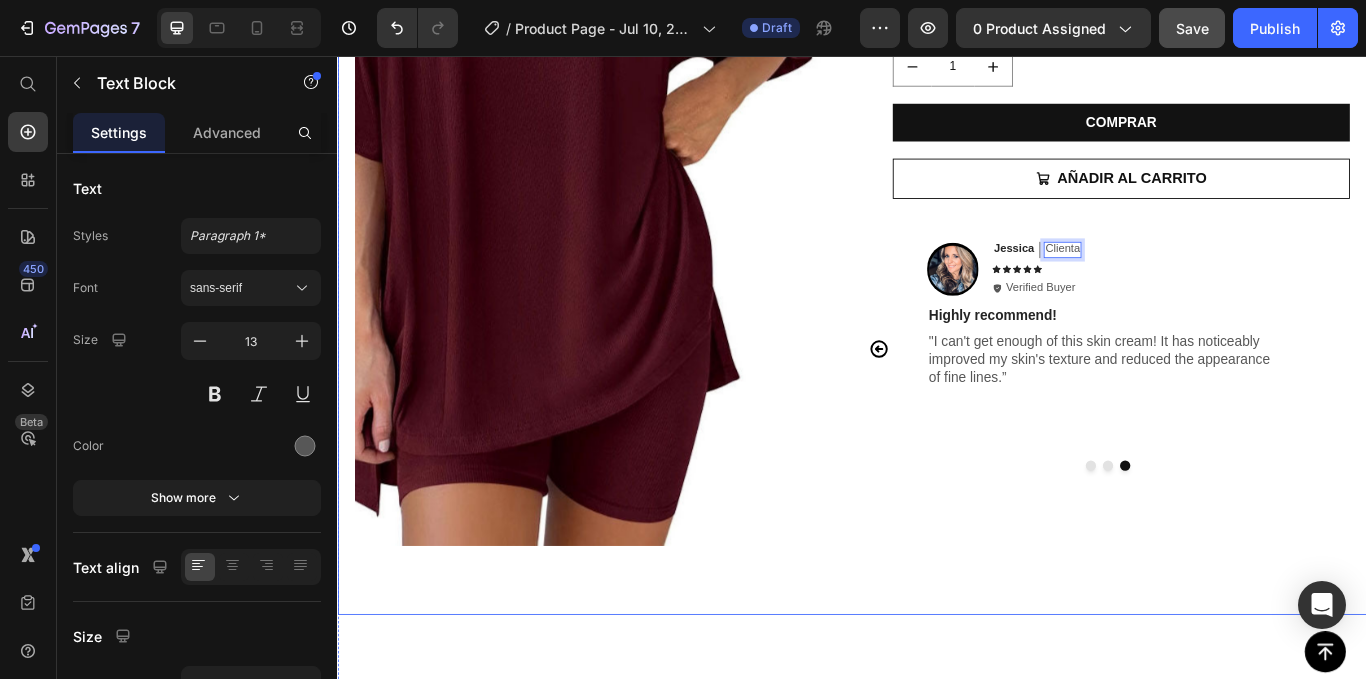 click on "Product Images Row TOP VENTAS Text Block Conjunto Oversized Verano Product Title Row €35,00 Product Price €0,00 Product Price | Text Block Icon Icon Icon Icon Icon Icon List (342)  Reviews Text Block Row Text Block Row Color: Red Apricot Apricot Army Green Army Green Black Black Blue Blue Dark Blue Dark Blue Dark Brown Dark Brown Dark Red Dark Red Gray Gray Green Green Pink Pink Red Red Rose Red Rose Red White White Size: L L L L M M M S S S XL XL XL XS XS XS XXL XXL XXL XXXL XXXL XXXL XXXXL XXXXL XXXXL Product Variants & Swatches 1 Product Quantity COMPRAR Dynamic Checkout
AÑADIR AL CARRITO Add to Cart Row Row
Image Emily Text Block Compradora Text Block Row Icon Icon Icon Icon Icon Icon List
Icon Verified Buyer Text Block Row Row Amazing product! Text Block “I absolutely love this skin cream! It has transformed my complexion and given me a radiant glow.” Text Block Row Image Olivia Text Block Customer  Text Block Row Icon Icon Icon Icon Icon" at bounding box center (937, 152) 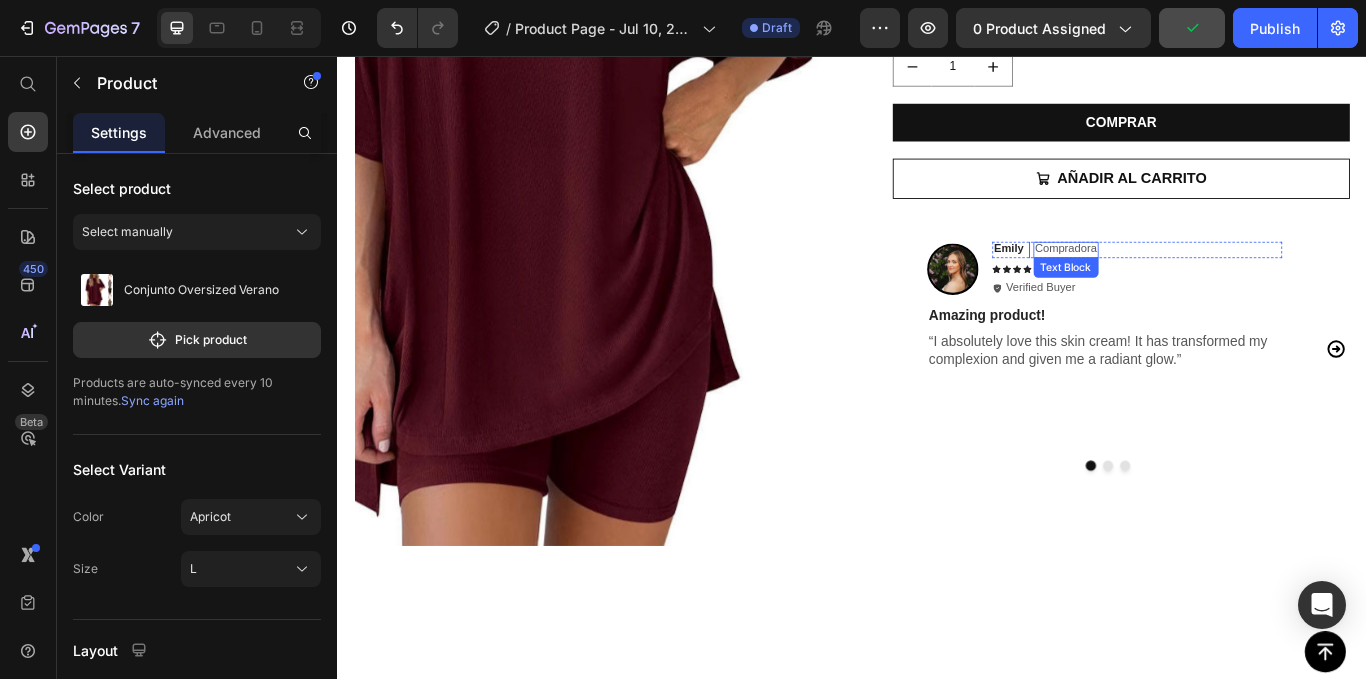 click on "Compradora" at bounding box center [1186, 281] 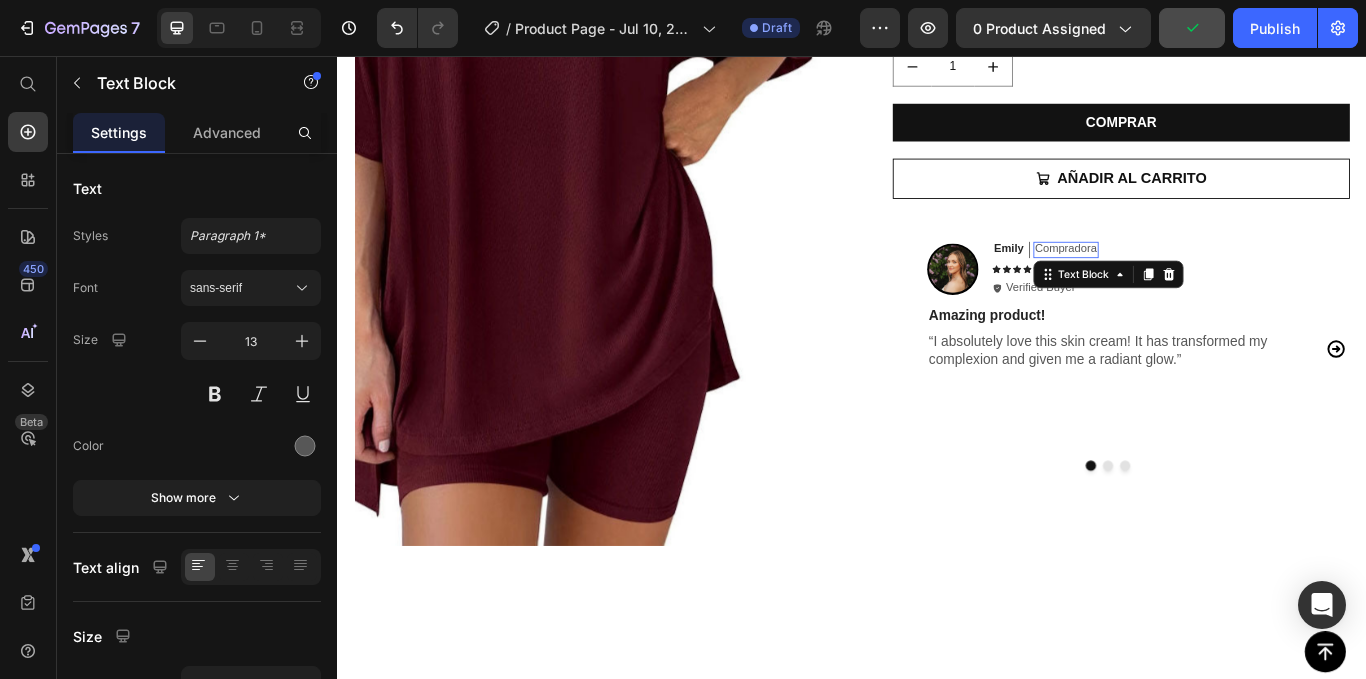 click on "Compradora" at bounding box center [1186, 281] 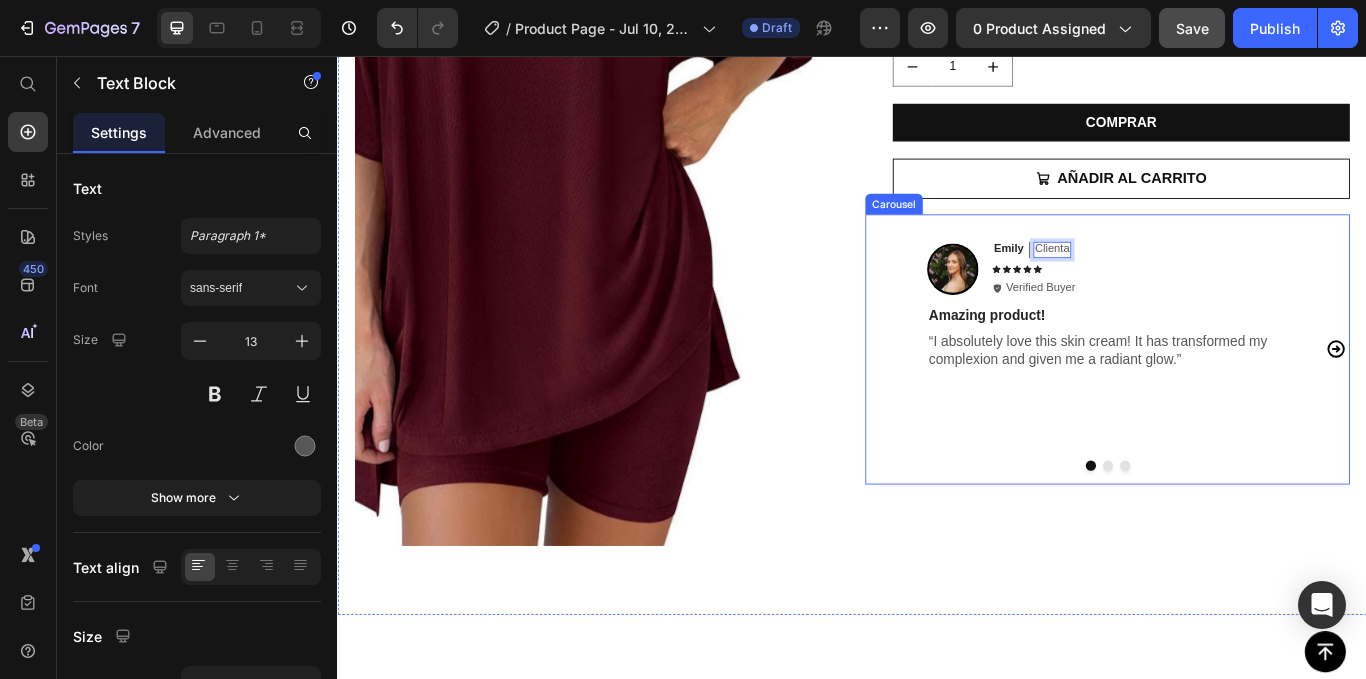 click 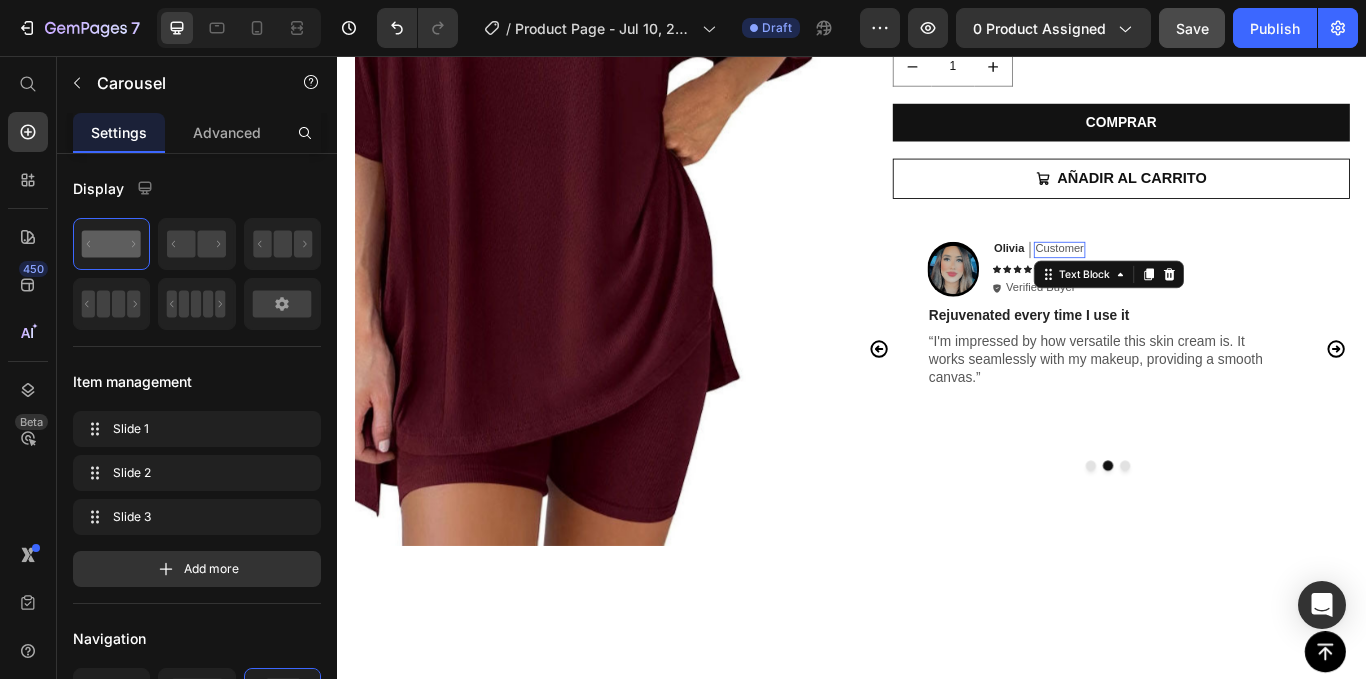 click on "Customer" at bounding box center (1178, 281) 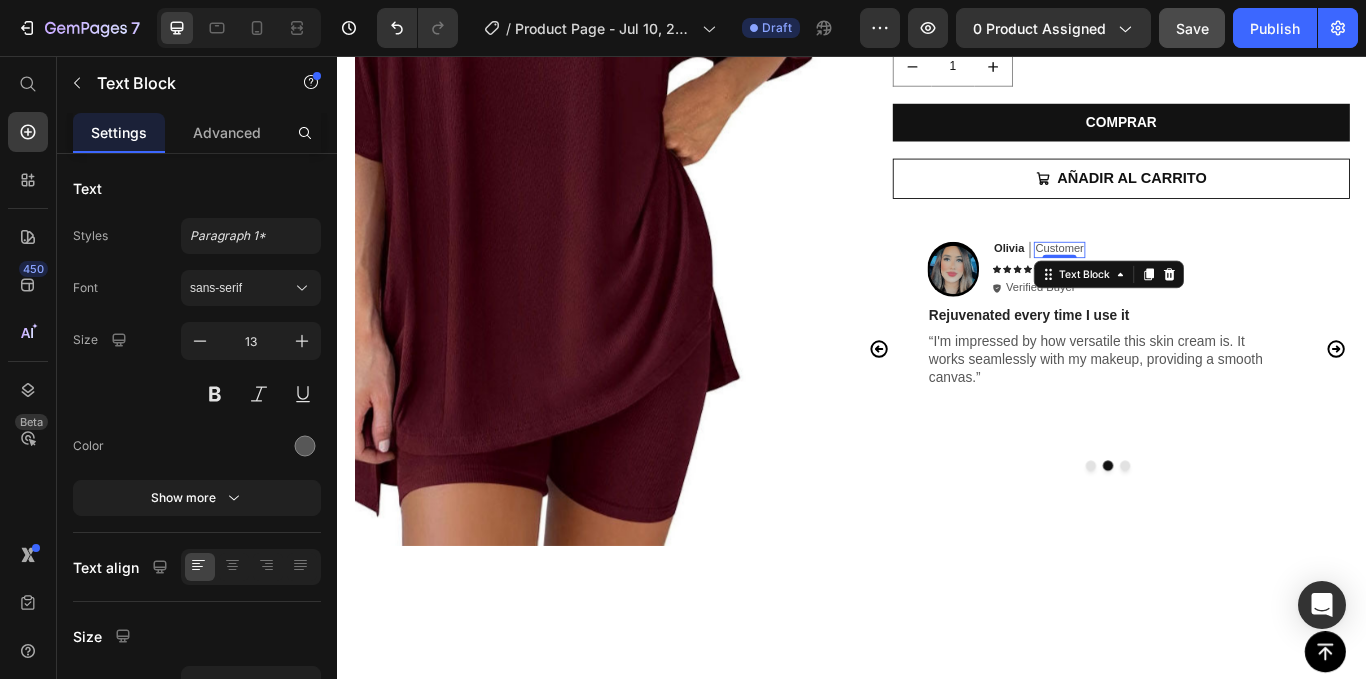 click on "Customer" at bounding box center [1178, 281] 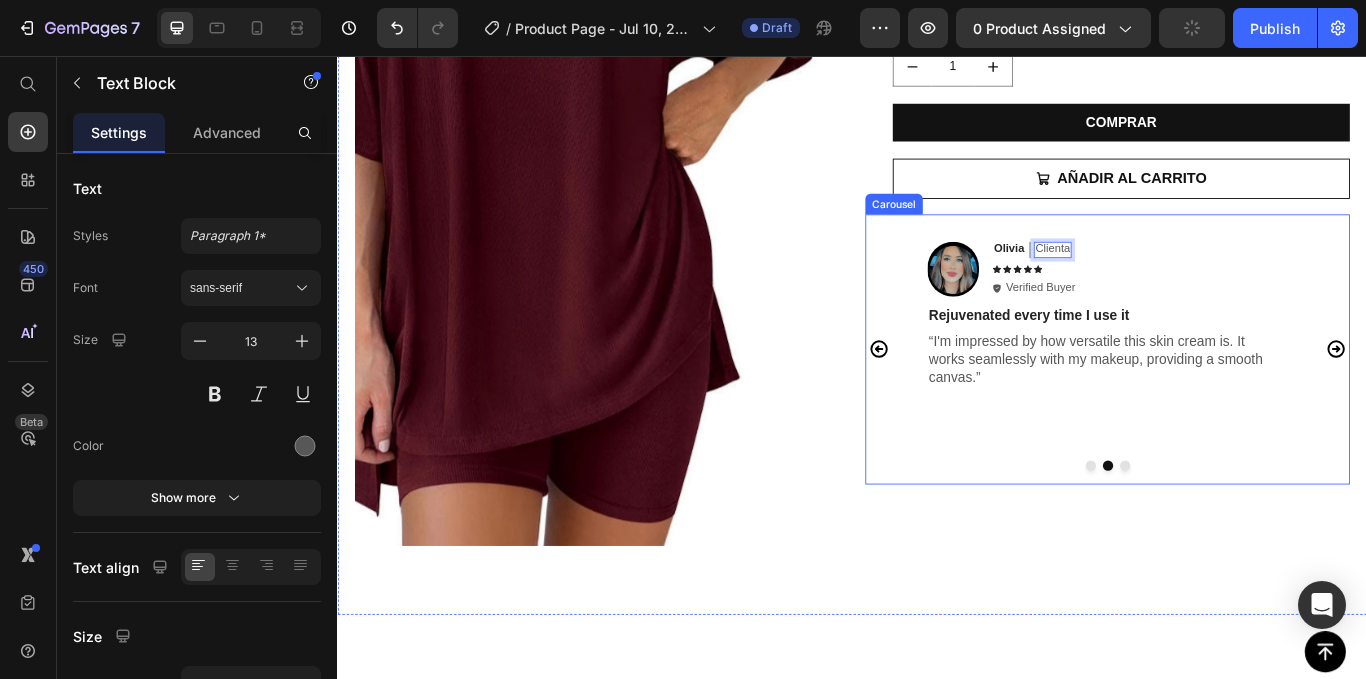 click 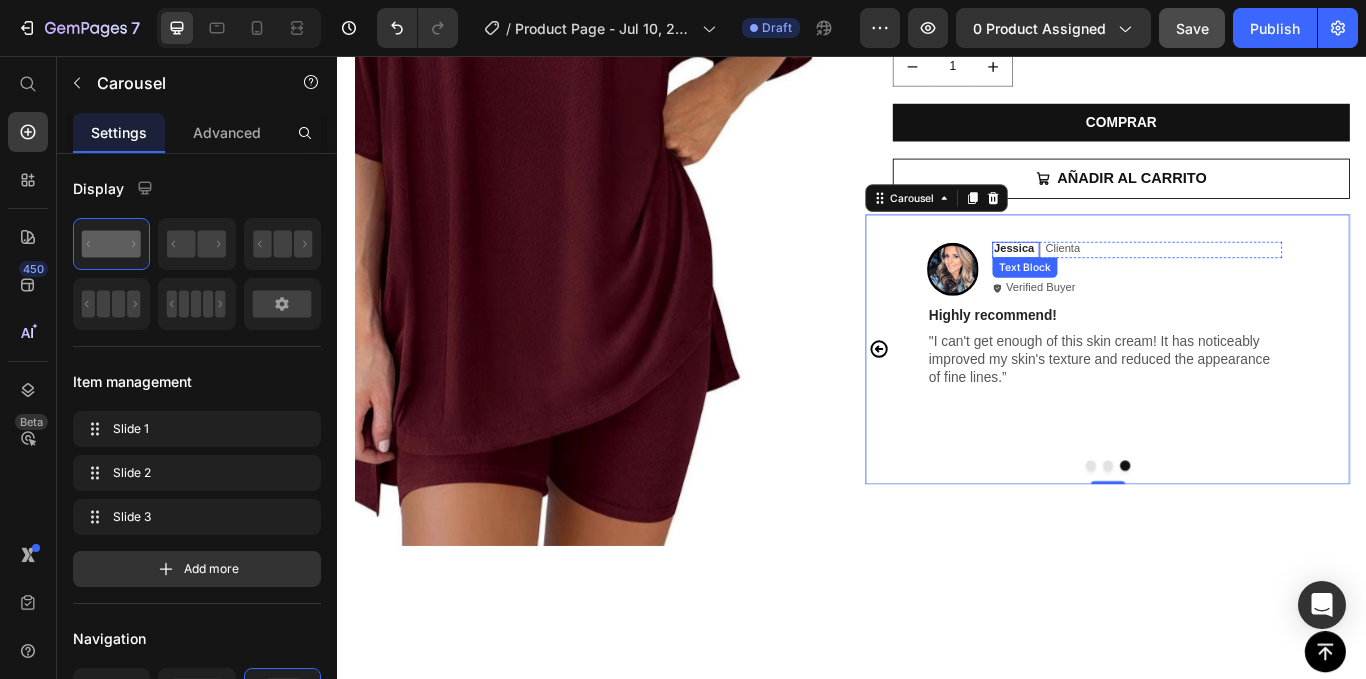 click on "Jessica" at bounding box center [1125, 281] 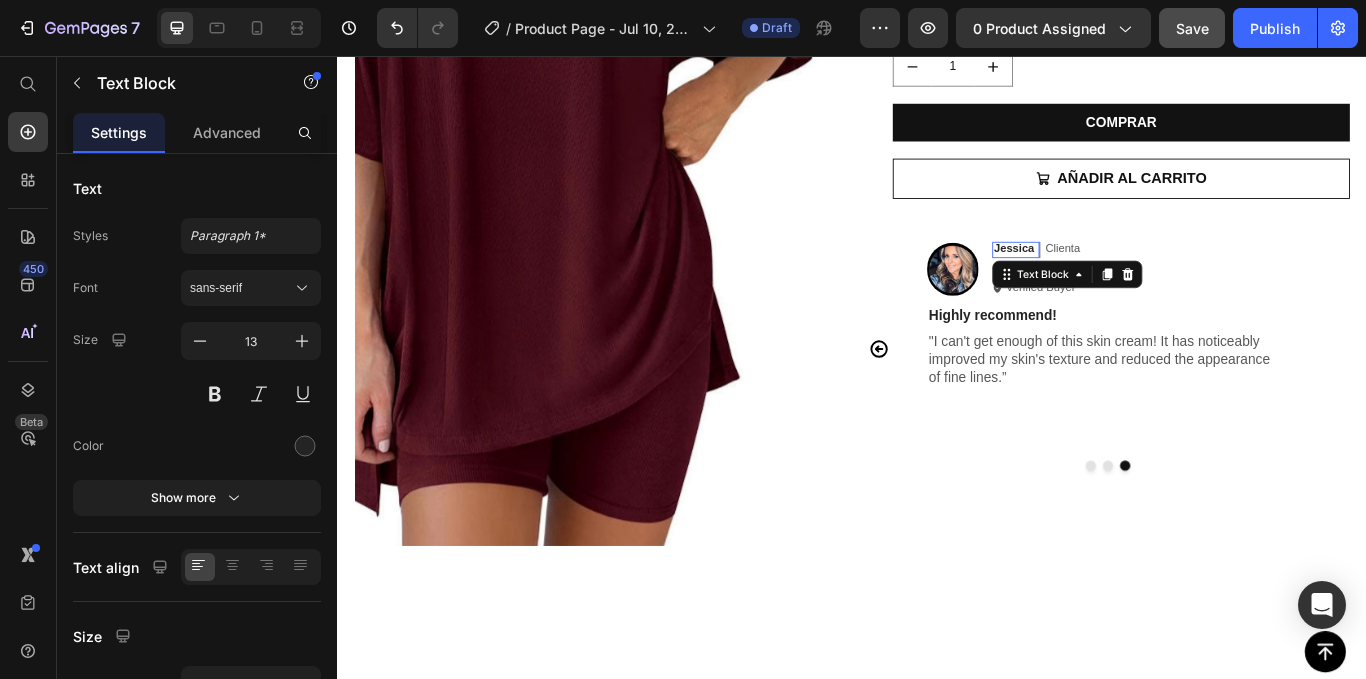 click on "Jessica" at bounding box center [1125, 281] 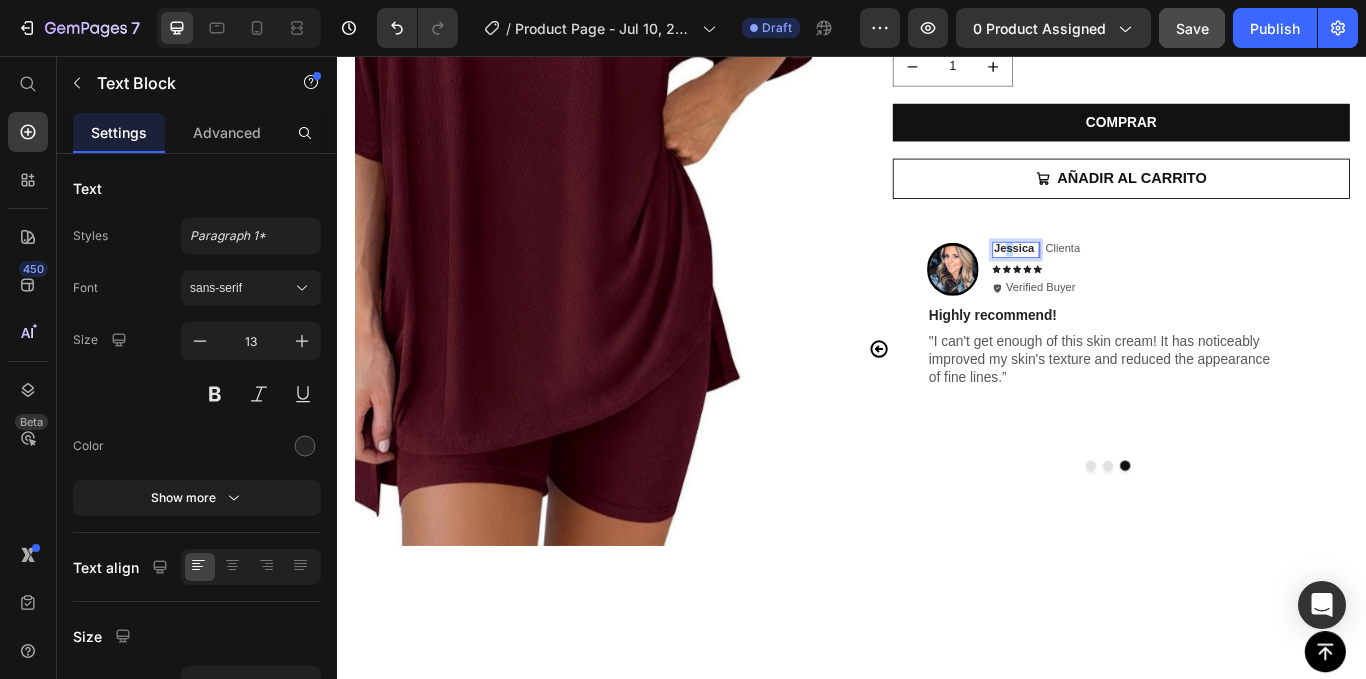 click on "Image Jessica Text Block   0 Clienta Text Block Row Icon Icon Icon Icon Icon Icon List
Icon Verified Buyer Text Block Row Row Highly recommend! Text Block "I can't get enough of this skin cream! It has noticeably improved my skin's texture and reduced the appearance of fine lines.” Text Block Row" at bounding box center [1231, 358] 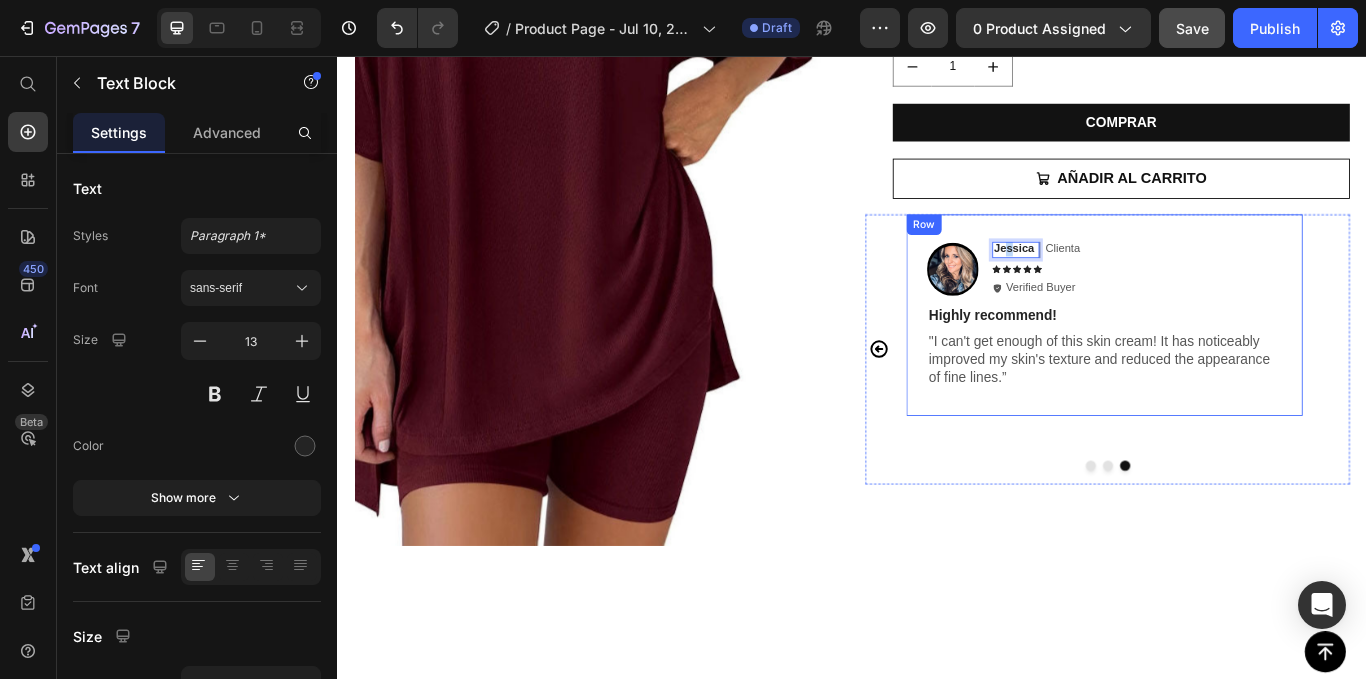 click on "Image Jessica Text Block   0 Clienta Text Block Row Icon Icon Icon Icon Icon Icon List
Icon Verified Buyer Text Block Row Row Highly recommend! Text Block "I can't get enough of this skin cream! It has noticeably improved my skin's texture and reduced the appearance of fine lines.” Text Block Row" at bounding box center [1231, 358] 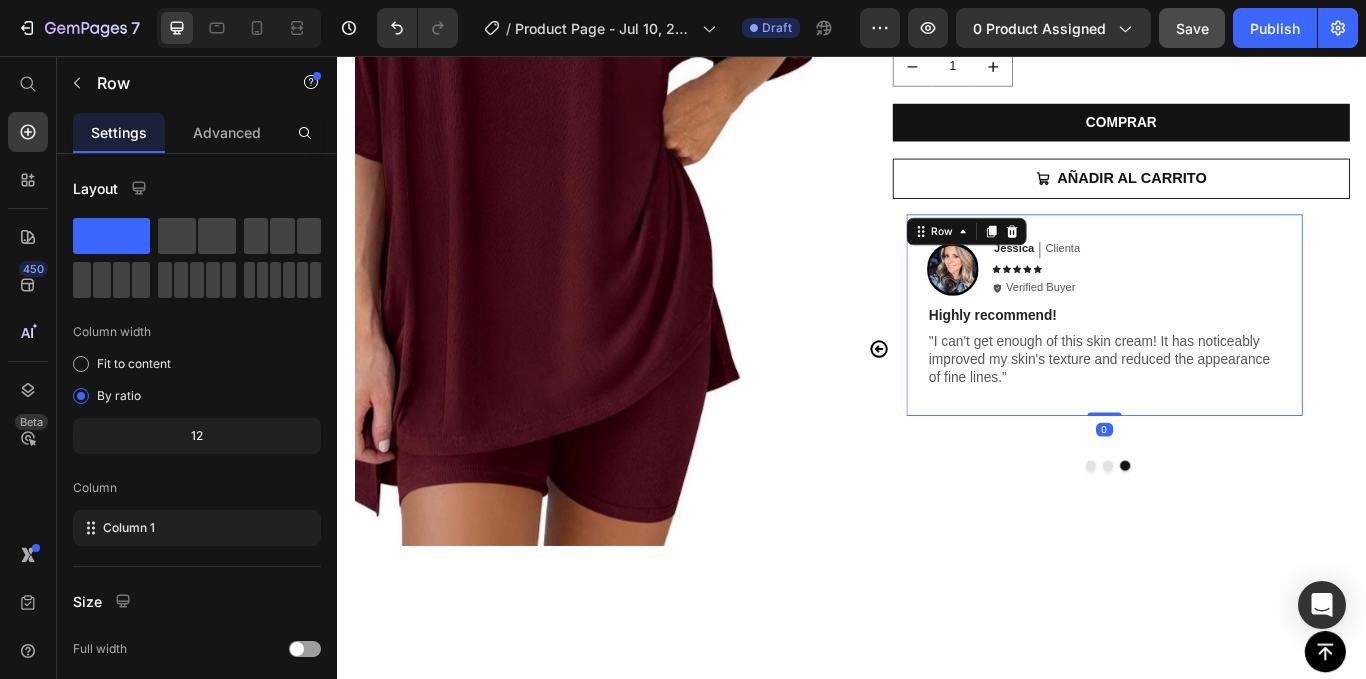 click on "Row" at bounding box center [1070, 261] 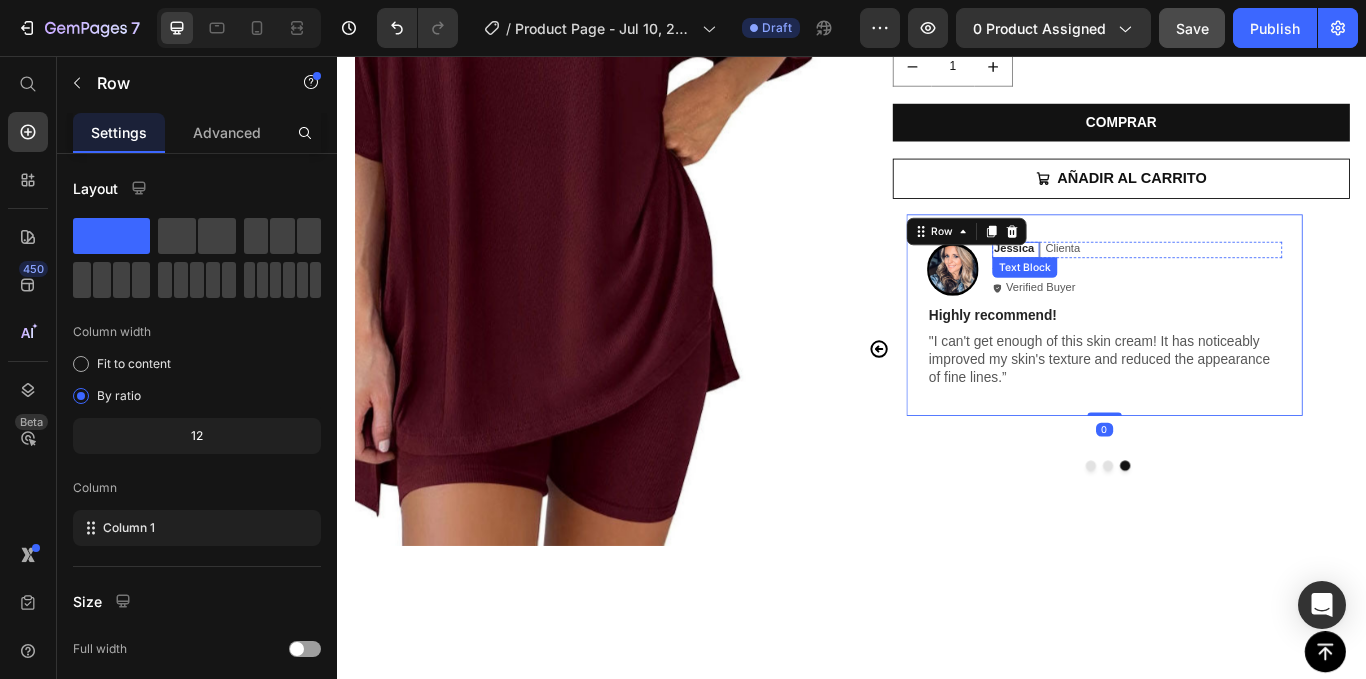 click on "Jessica" at bounding box center (1125, 281) 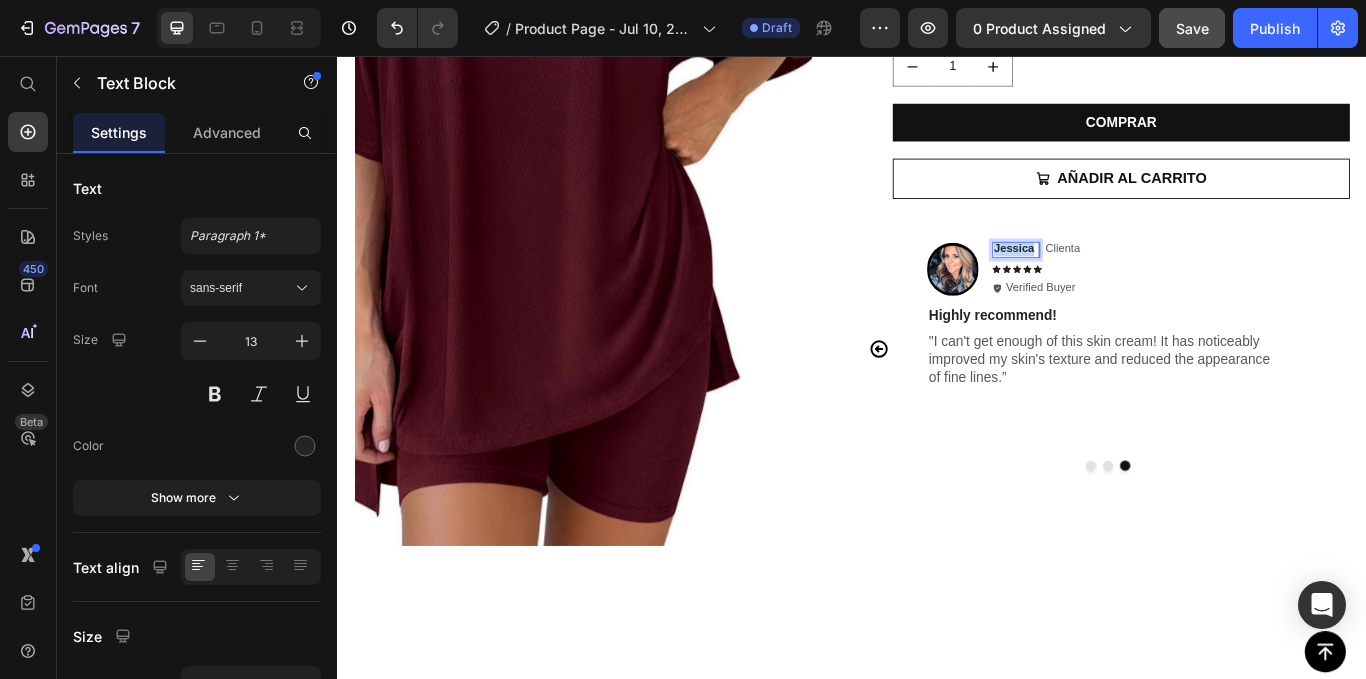 click on "Jessica" at bounding box center (1125, 281) 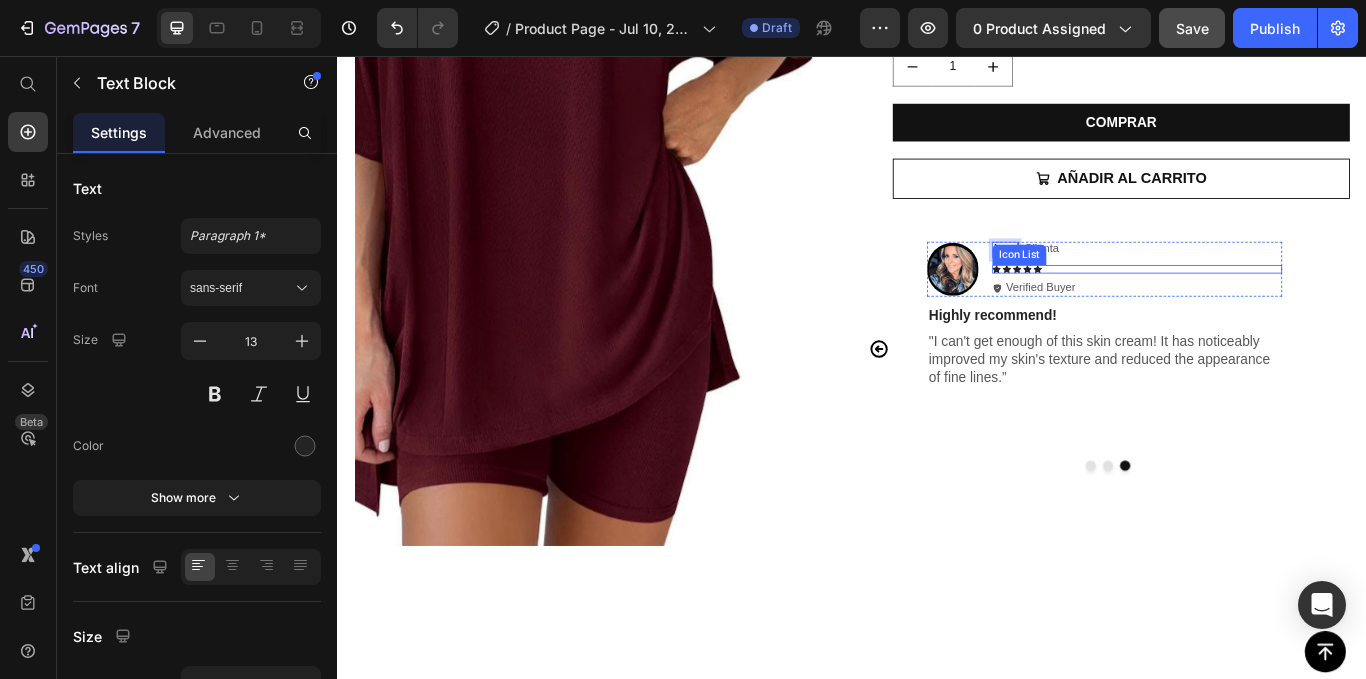 click on "Icon Icon Icon Icon Icon" at bounding box center [1269, 305] 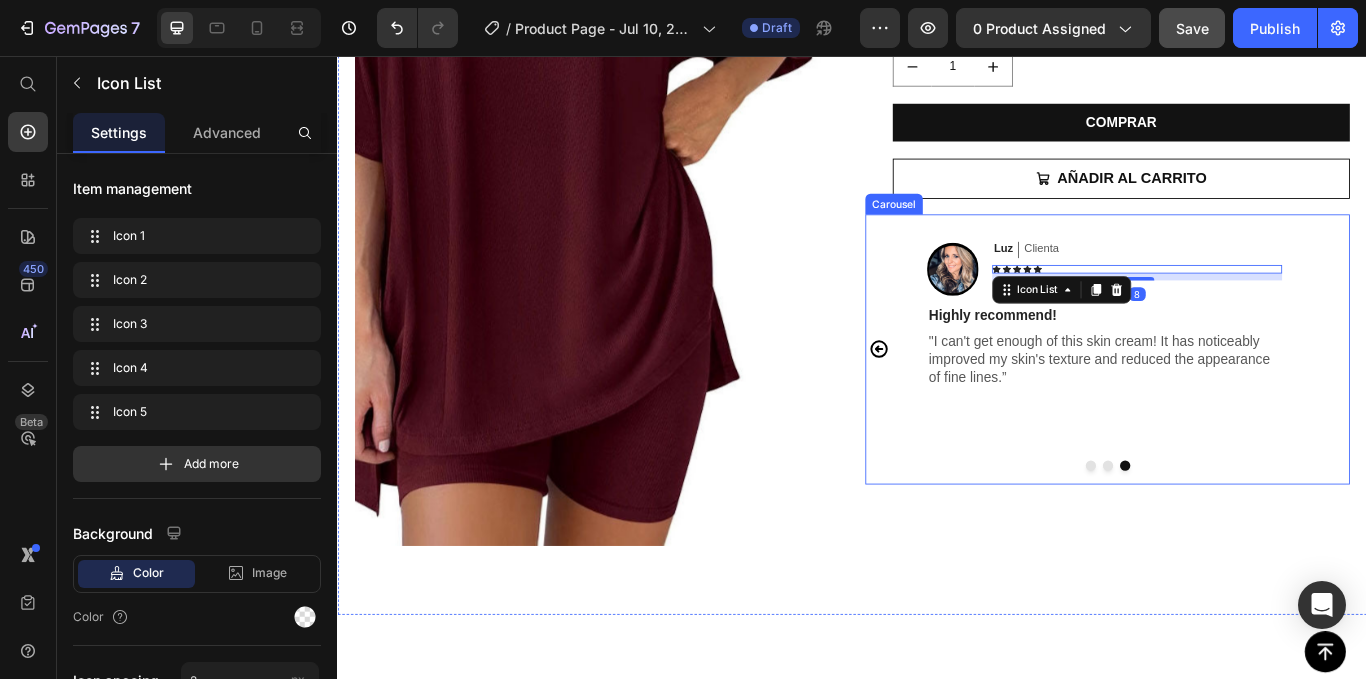 click on "Image Luz Text Block Clienta Text Block Row Icon Icon Icon Icon Icon Icon List   8
Icon Verified Buyer Text Block Row Row Highly recommend! Text Block "I can't get enough of this skin cream! It has noticeably improved my skin's texture and reduced the appearance of fine lines.” Text Block Row" at bounding box center (1231, 398) 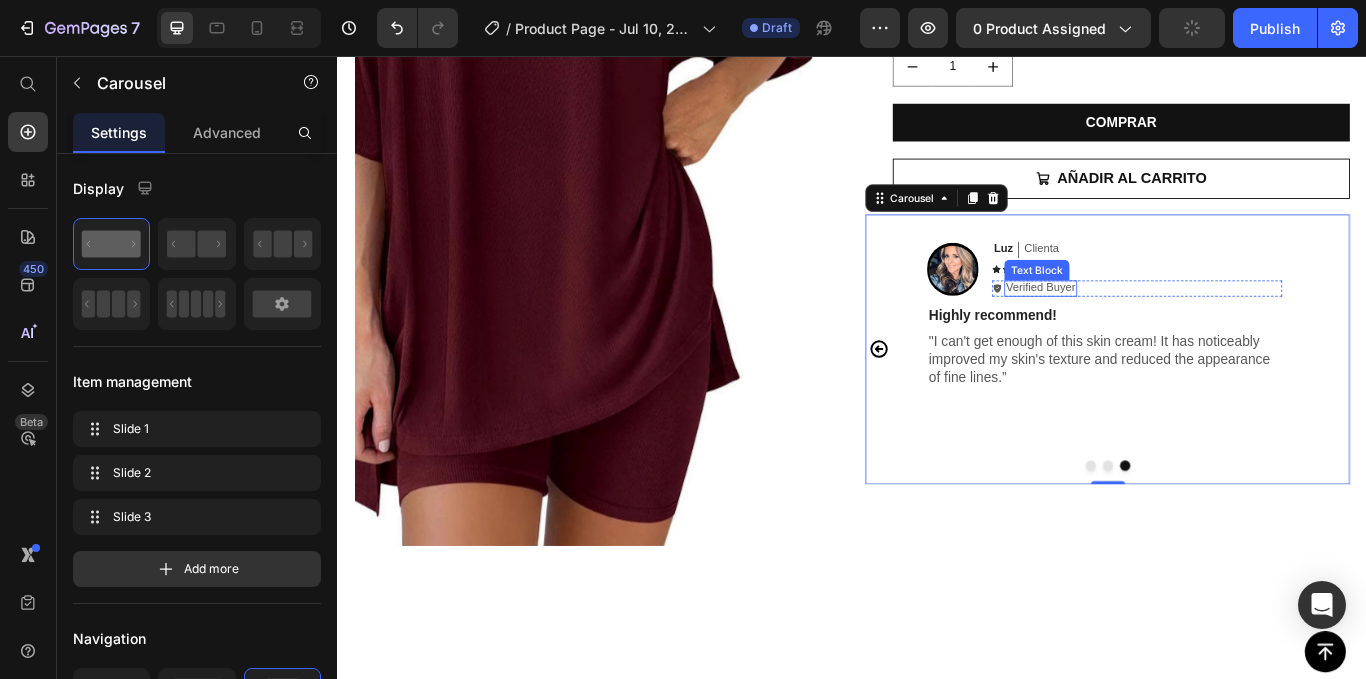 click on "Verified Buyer" at bounding box center [1156, 327] 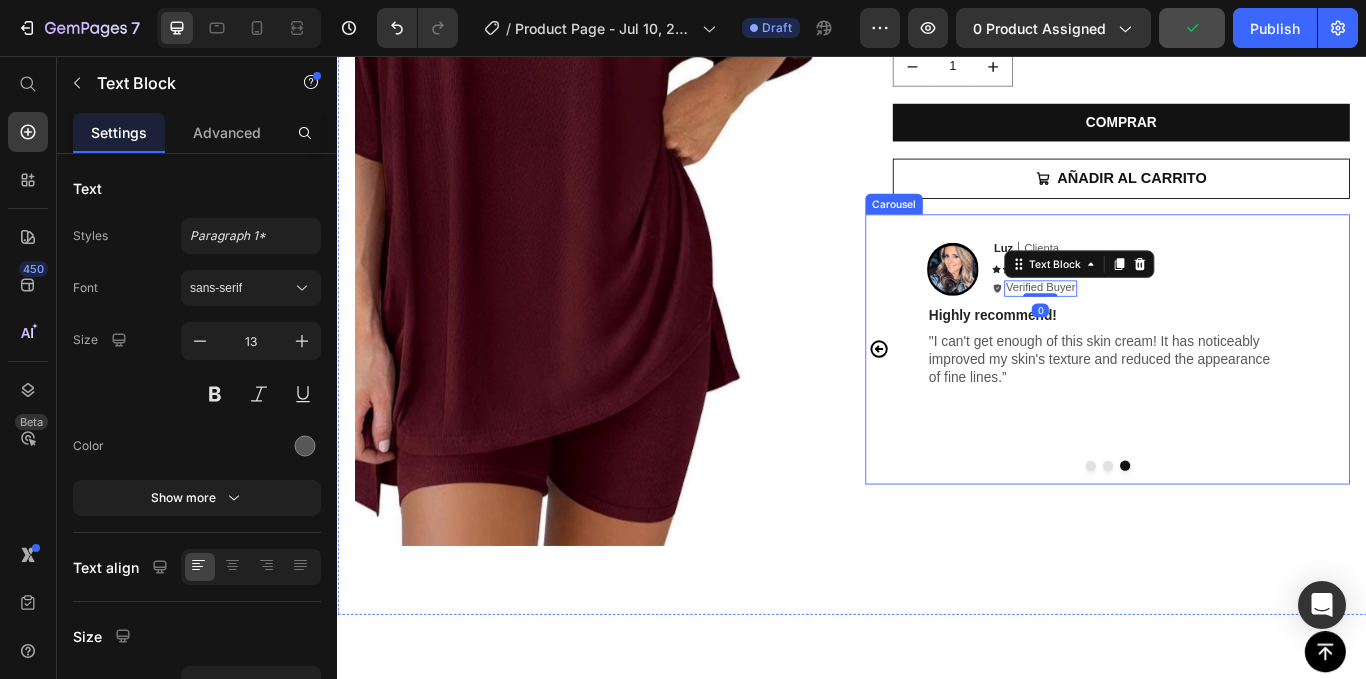 click 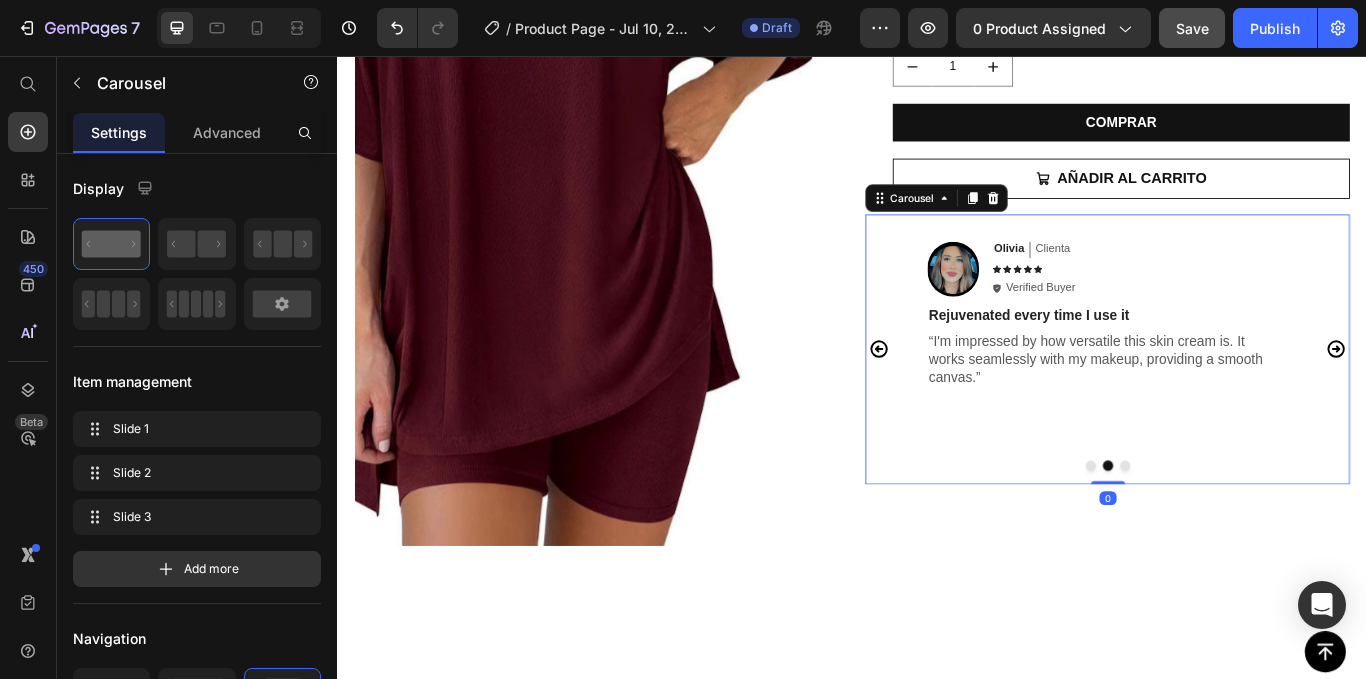 click 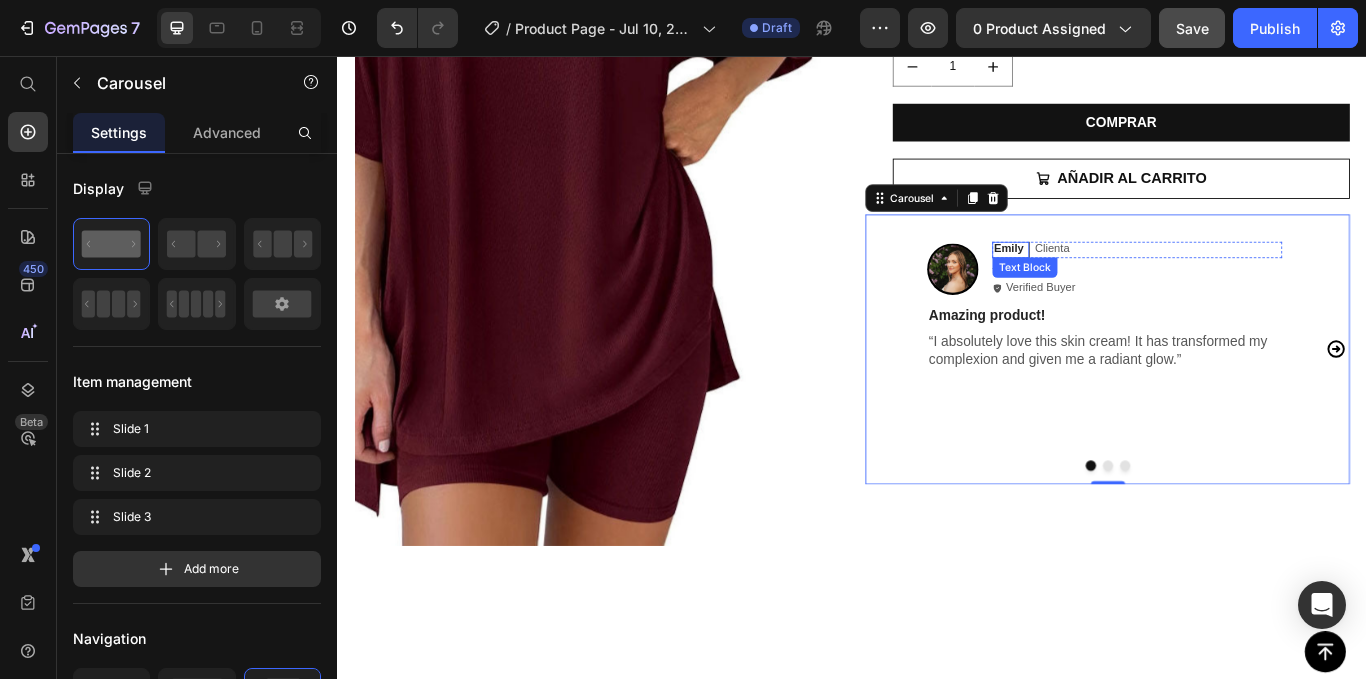 click on "Emily" at bounding box center [1119, 281] 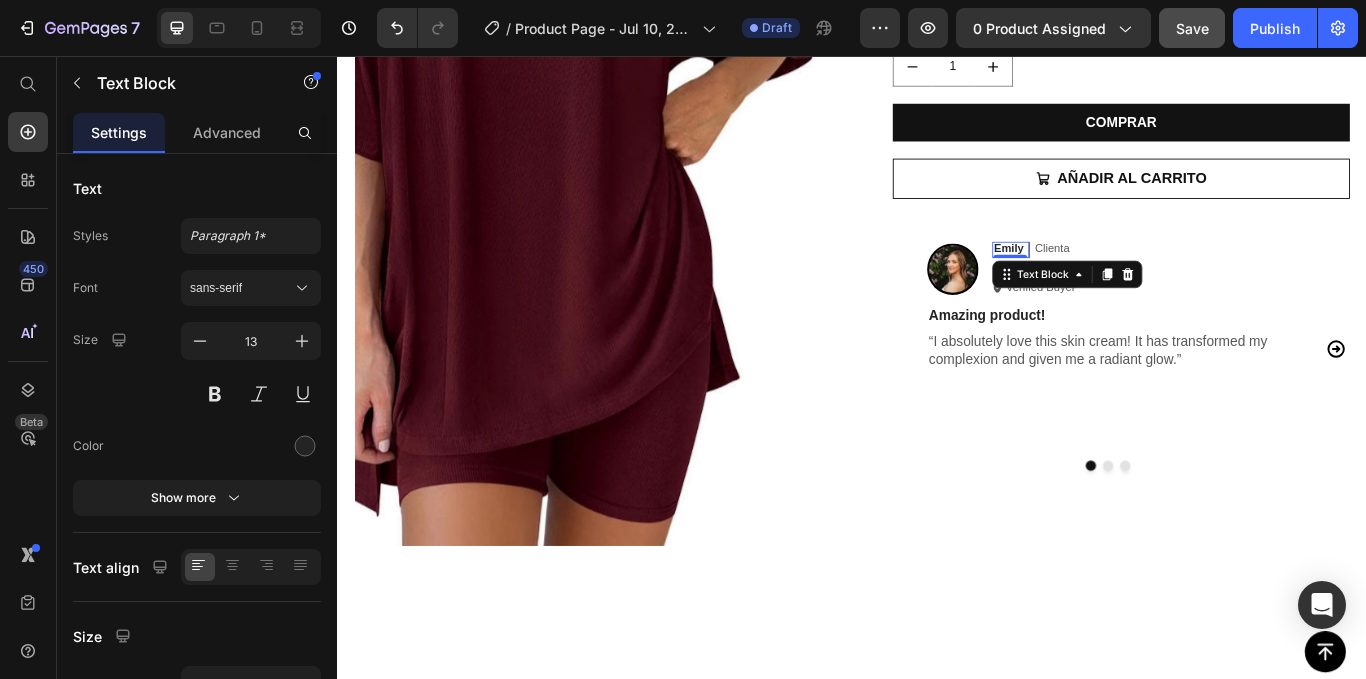 click on "Emily" at bounding box center (1119, 281) 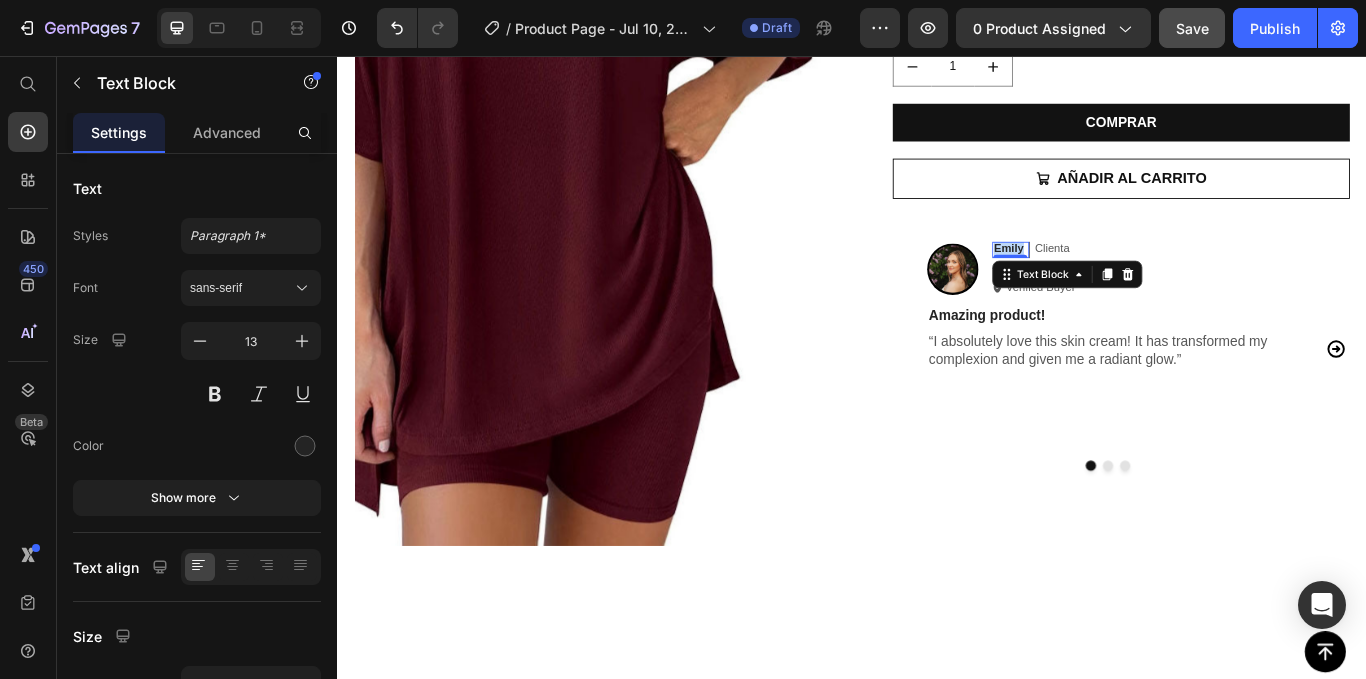 click on "Emily" at bounding box center [1119, 281] 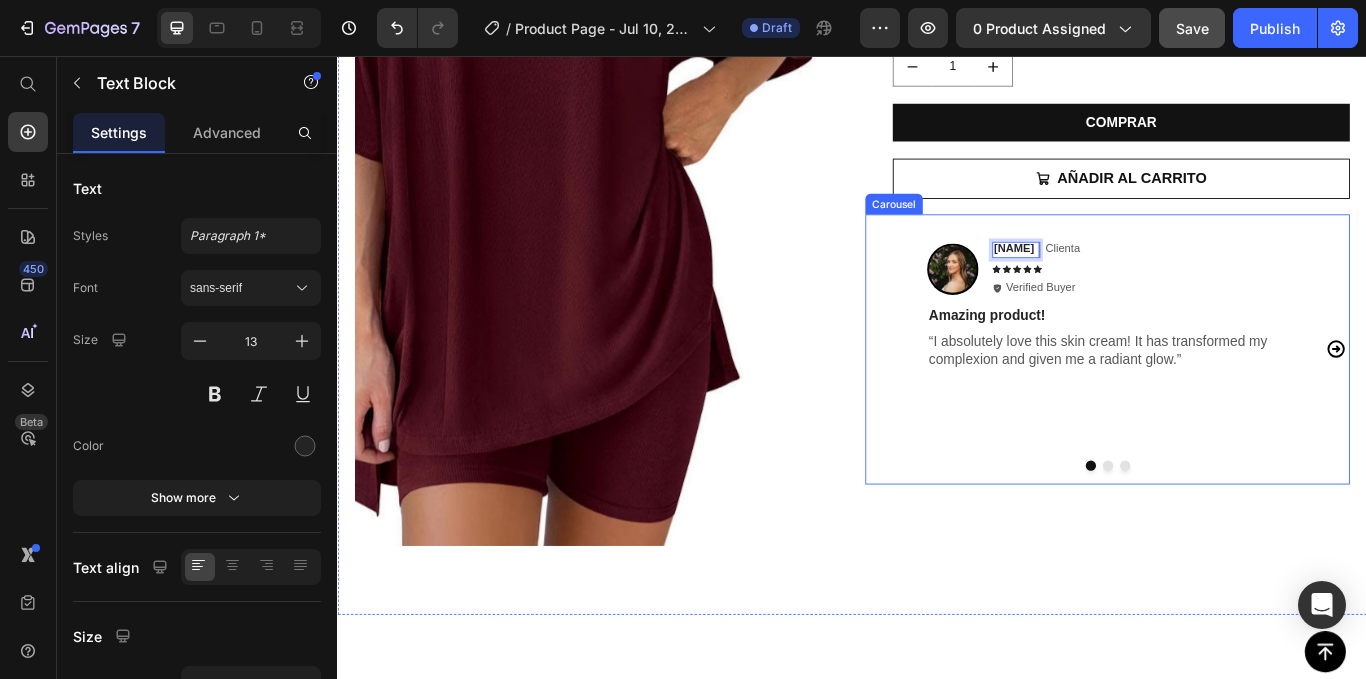 click on "Image Carmen Text Block   0 Clienta Text Block Row Icon Icon Icon Icon Icon Icon List
Icon Verified Buyer Text Block Row Row Amazing product! Text Block “I absolutely love this skin cream! It has transformed my complexion and given me a radiant glow.” Text Block Row" at bounding box center [1231, 398] 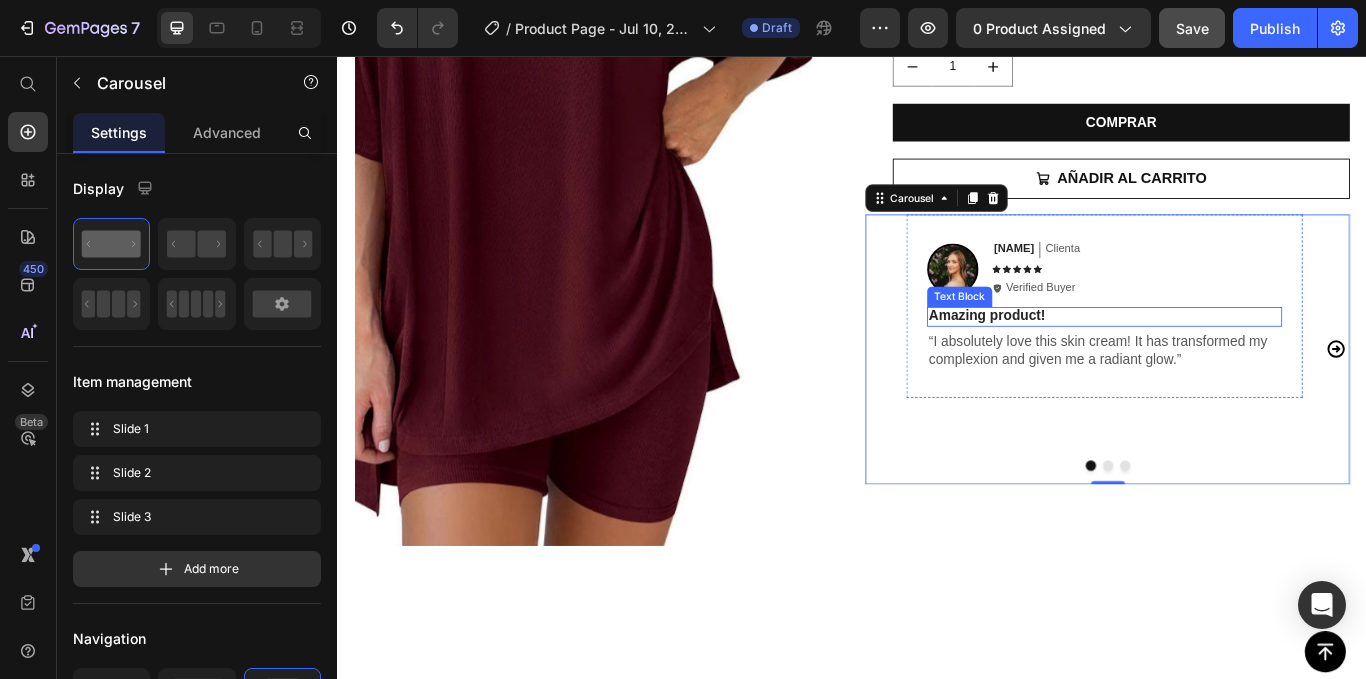 click on "Amazing product!" at bounding box center [1231, 359] 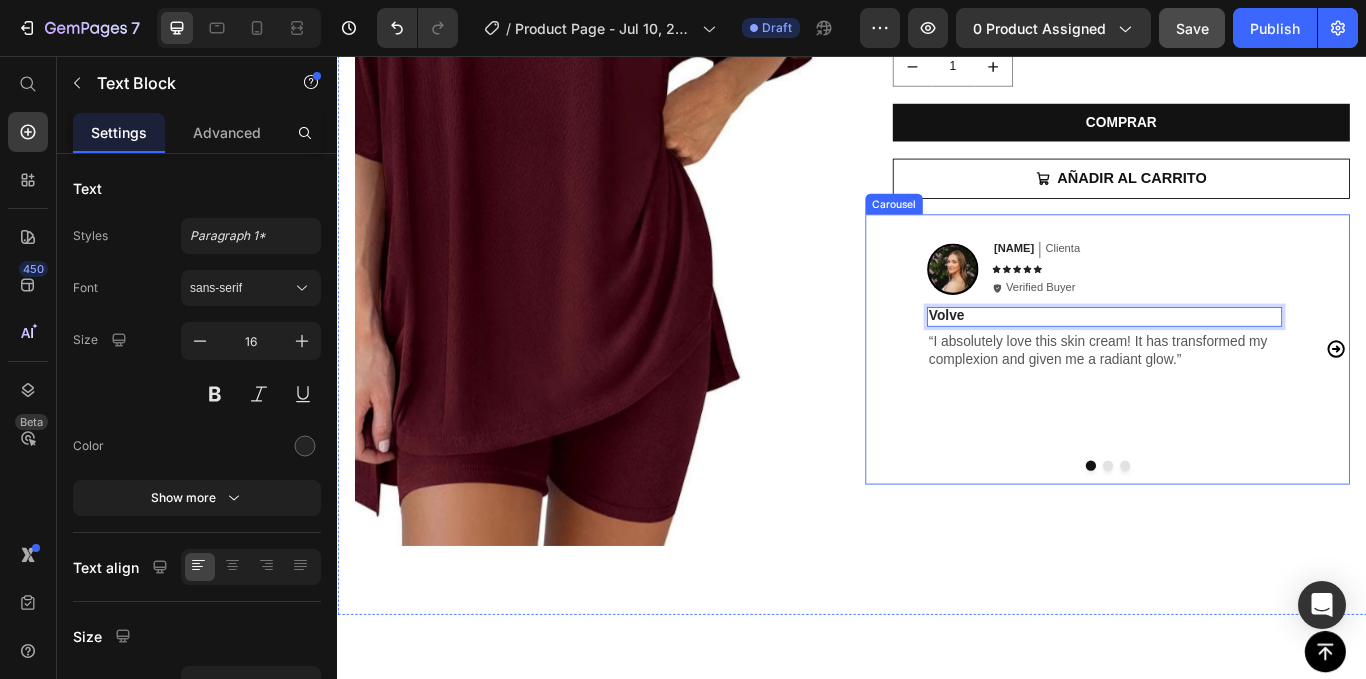 click on "Image Carmen Text Block Clienta Text Block Row Icon Icon Icon Icon Icon Icon List
Icon Verified Buyer Text Block Row Row Volve Text Block   8 “I absolutely love this skin cream! It has transformed my complexion and given me a radiant glow.” Text Block Row" at bounding box center (1231, 398) 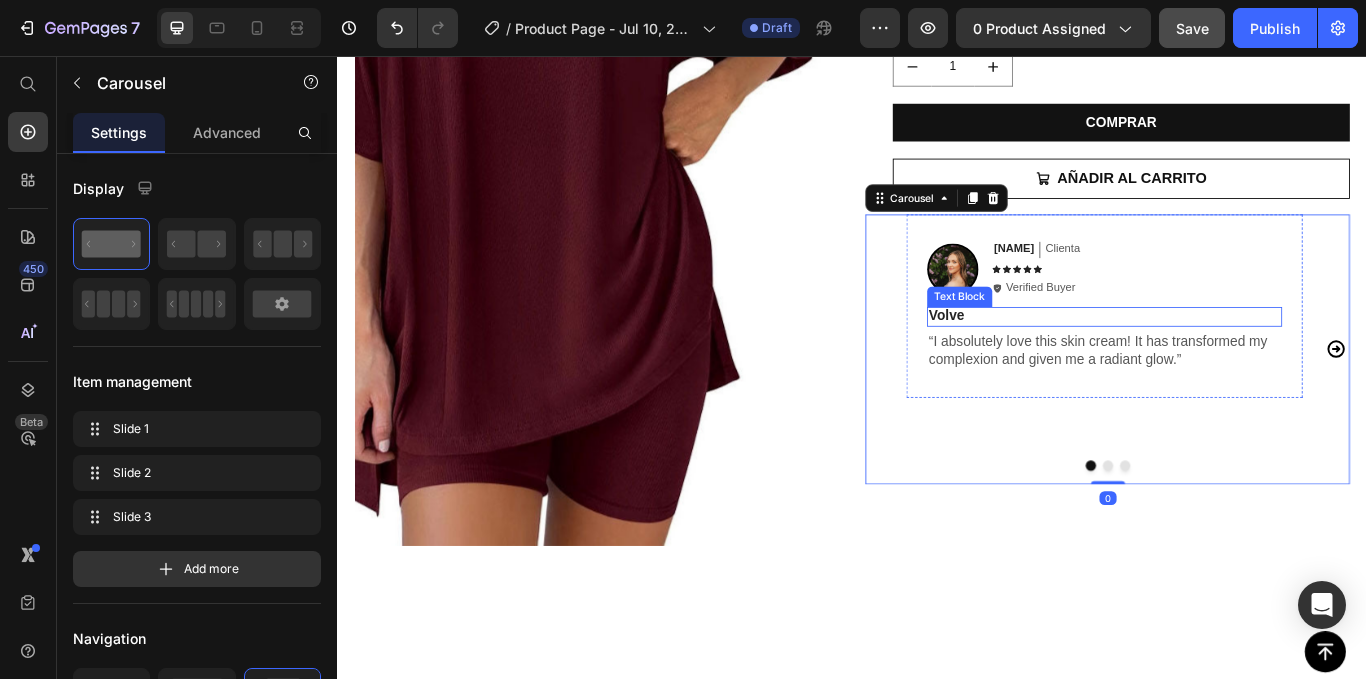 click on "Volve" at bounding box center [1231, 359] 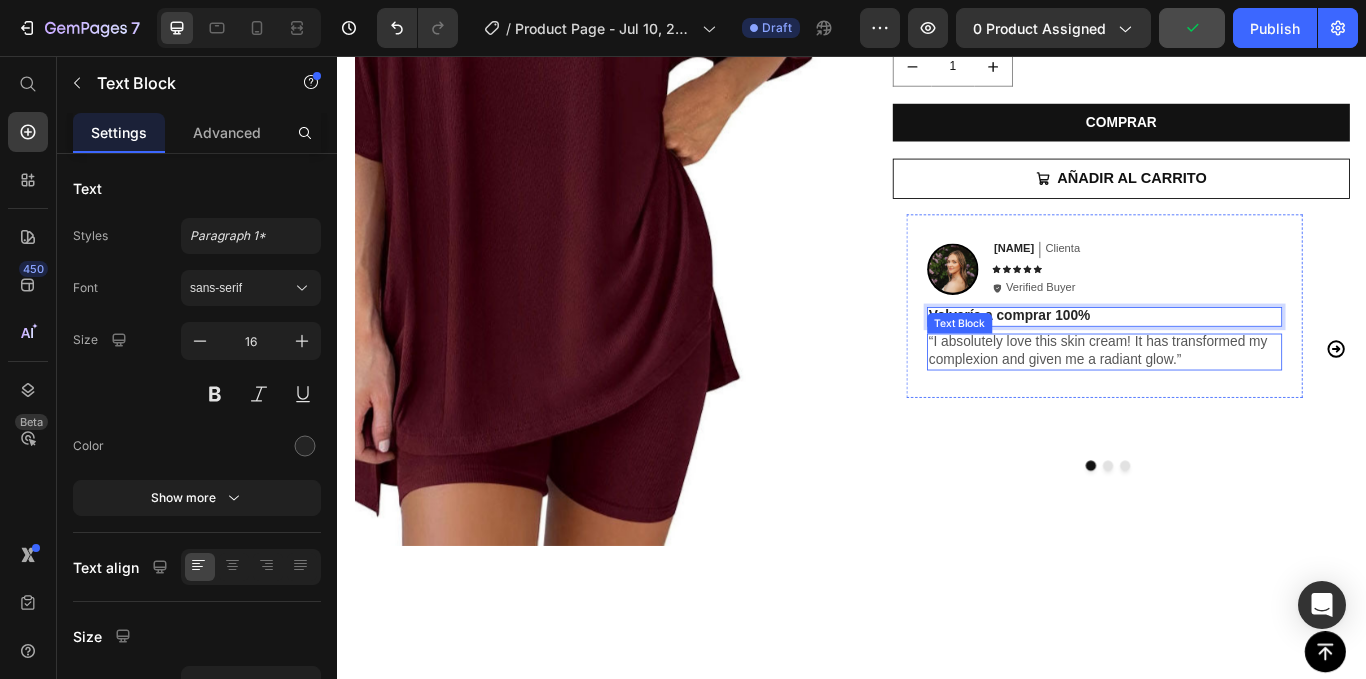 click on "“I absolutely love this skin cream! It has transformed my complexion and given me a radiant glow.”" at bounding box center [1231, 401] 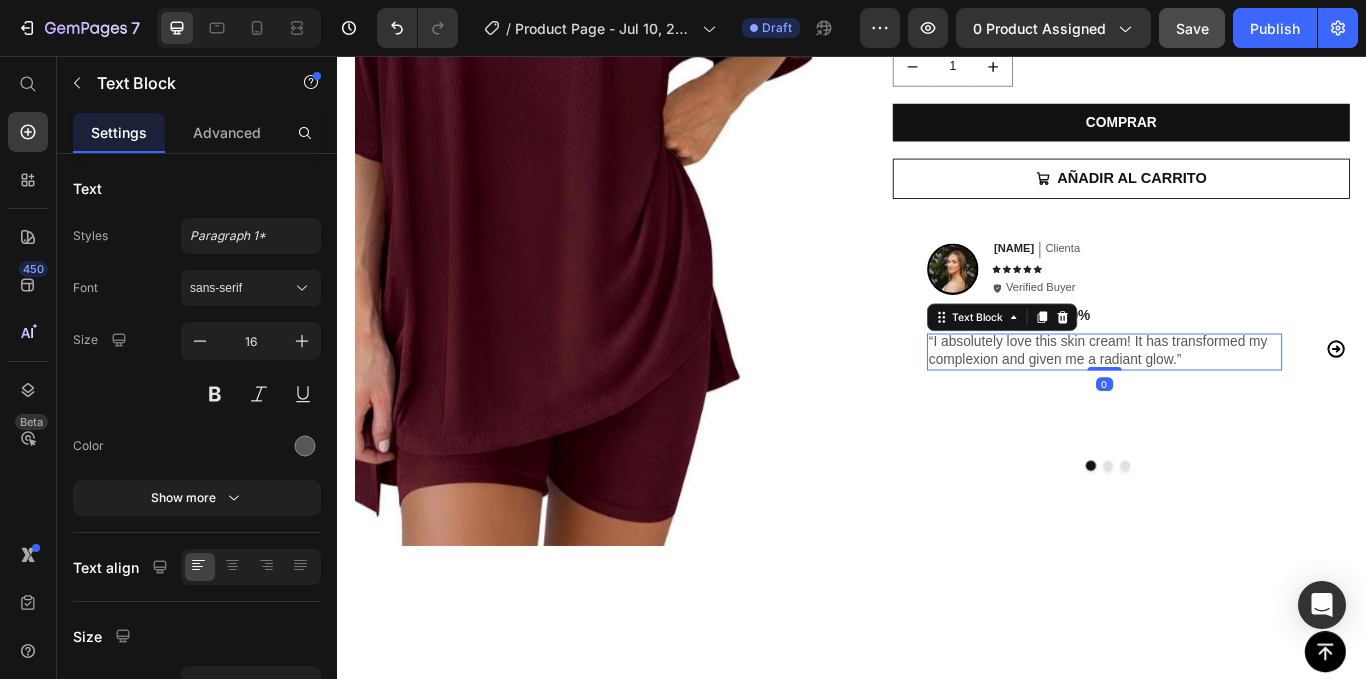 click on "“I absolutely love this skin cream! It has transformed my complexion and given me a radiant glow.”" at bounding box center [1231, 401] 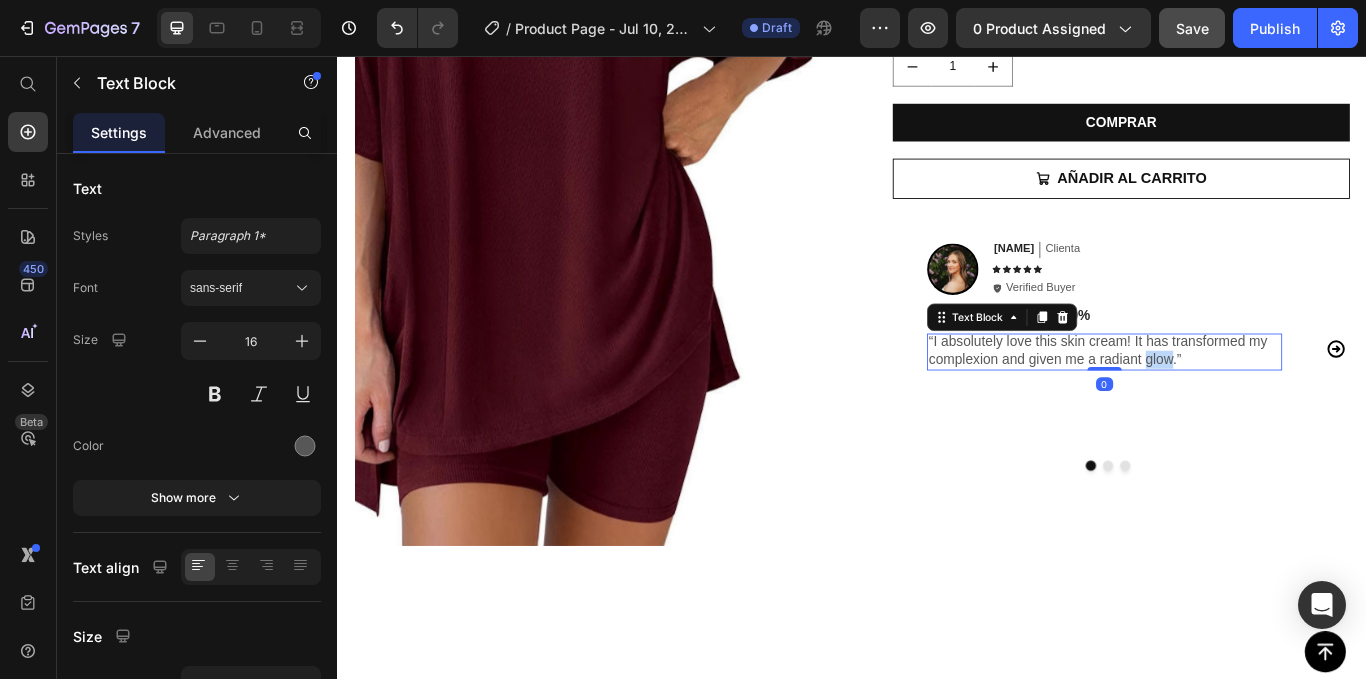 click on "“I absolutely love this skin cream! It has transformed my complexion and given me a radiant glow.”" at bounding box center [1231, 401] 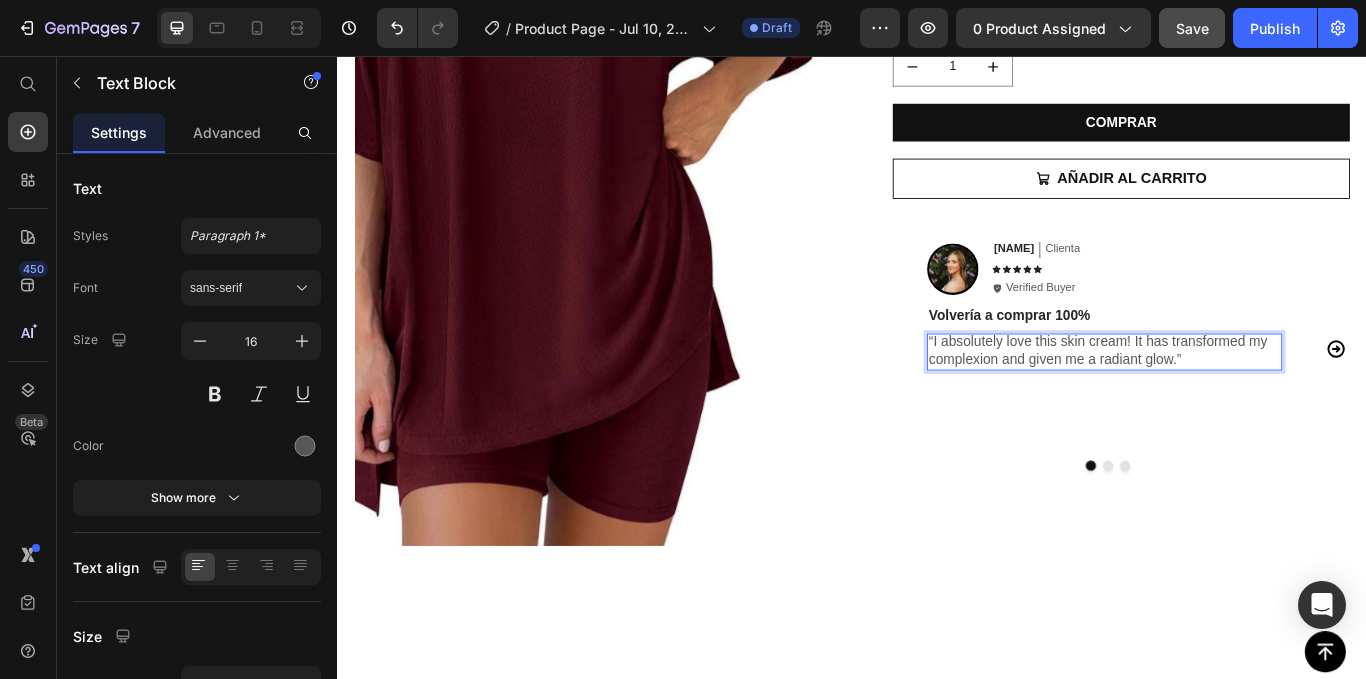 click on "“I absolutely love this skin cream! It has transformed my complexion and given me a radiant glow.”" at bounding box center (1231, 401) 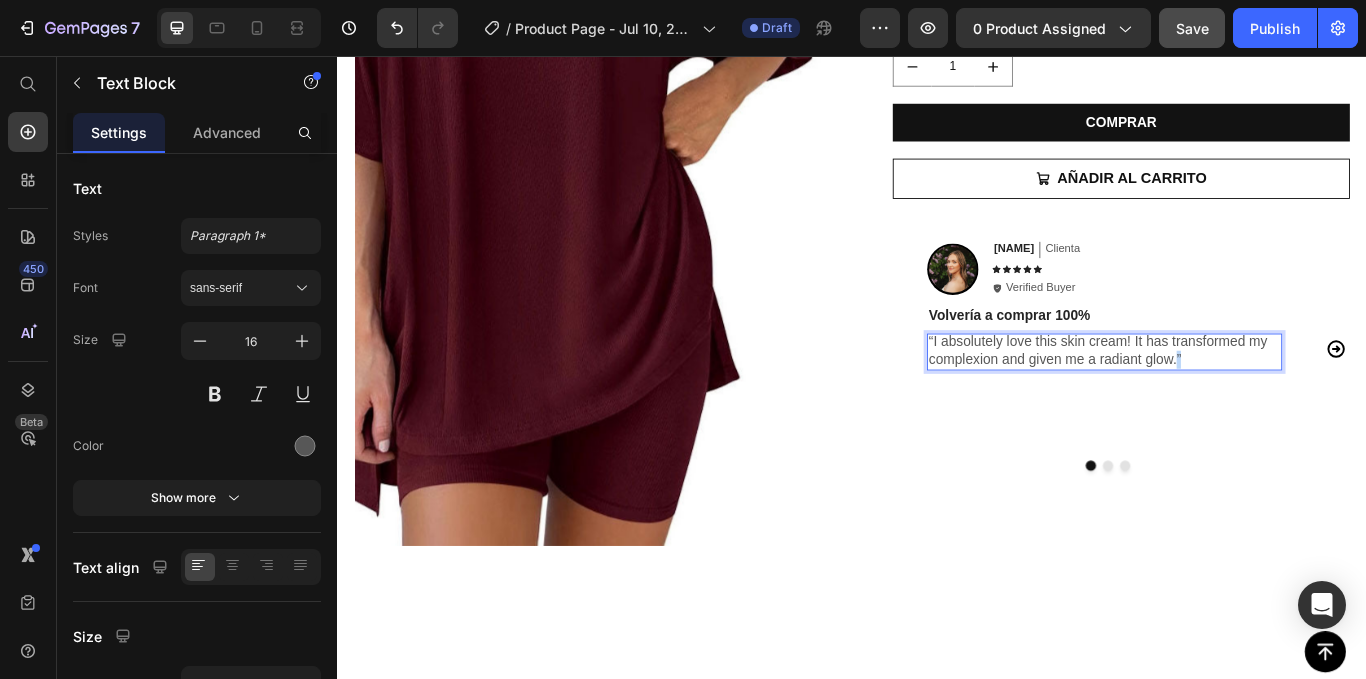 click on "“I absolutely love this skin cream! It has transformed my complexion and given me a radiant glow.”" at bounding box center (1231, 401) 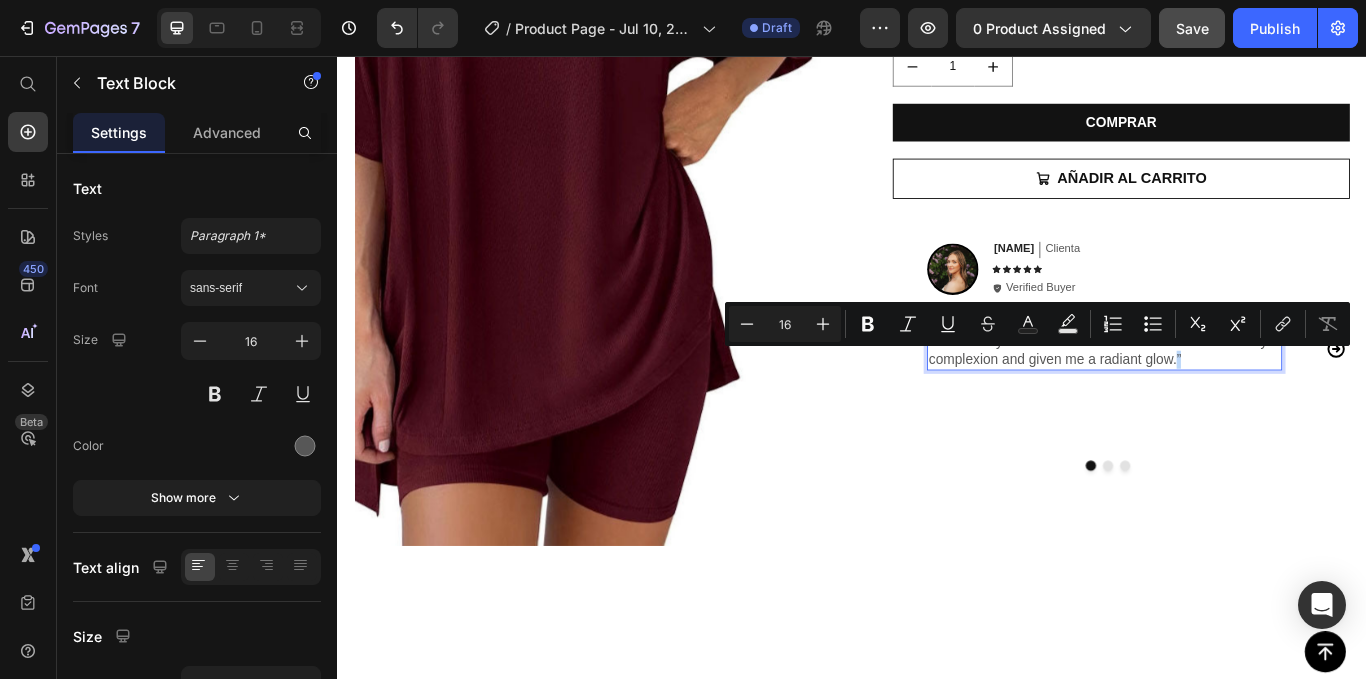 click on "“I absolutely love this skin cream! It has transformed my complexion and given me a radiant glow.”" at bounding box center [1231, 401] 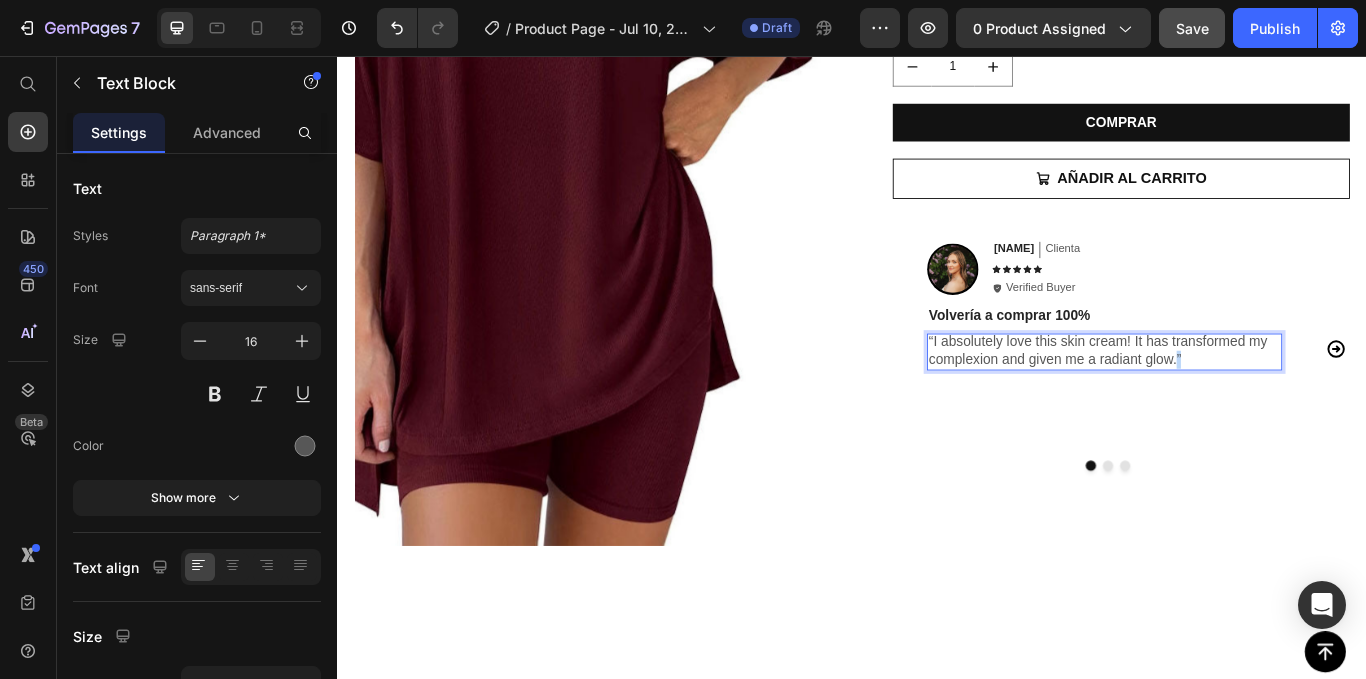 click on "“I absolutely love this skin cream! It has transformed my complexion and given me a radiant glow.”" at bounding box center [1231, 401] 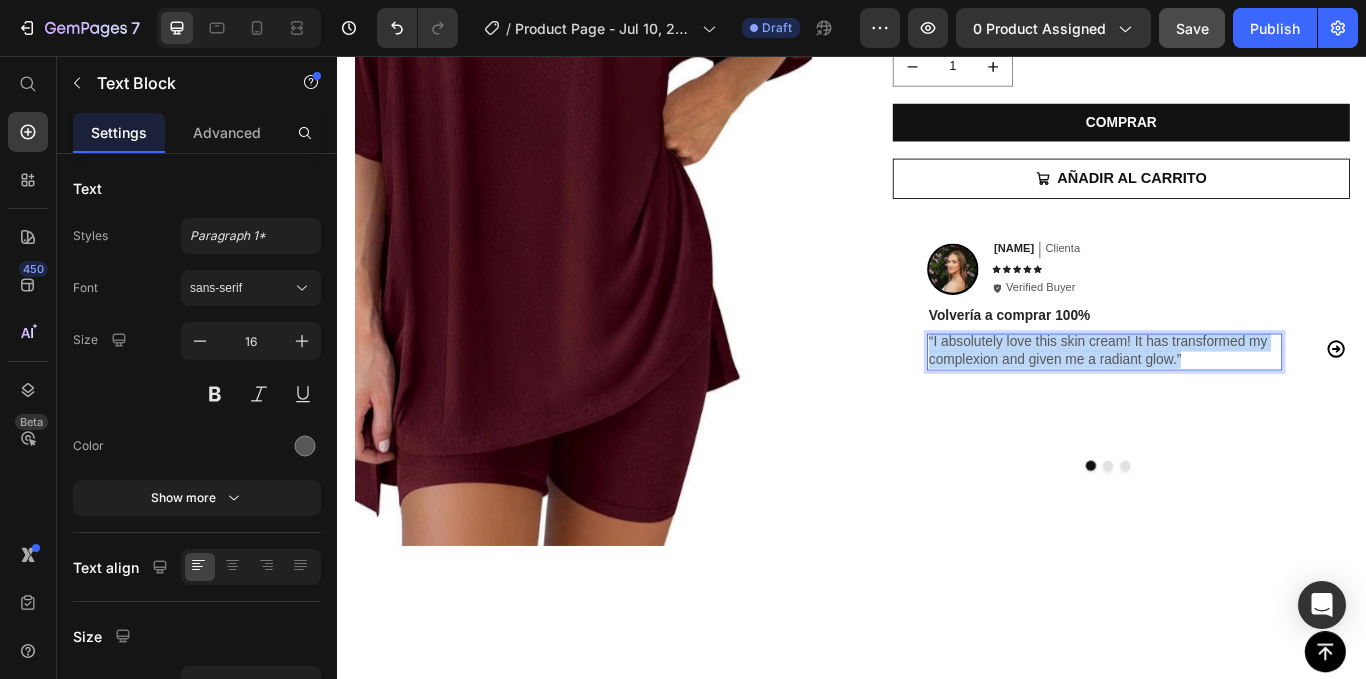 click on "“I absolutely love this skin cream! It has transformed my complexion and given me a radiant glow.”" at bounding box center (1231, 401) 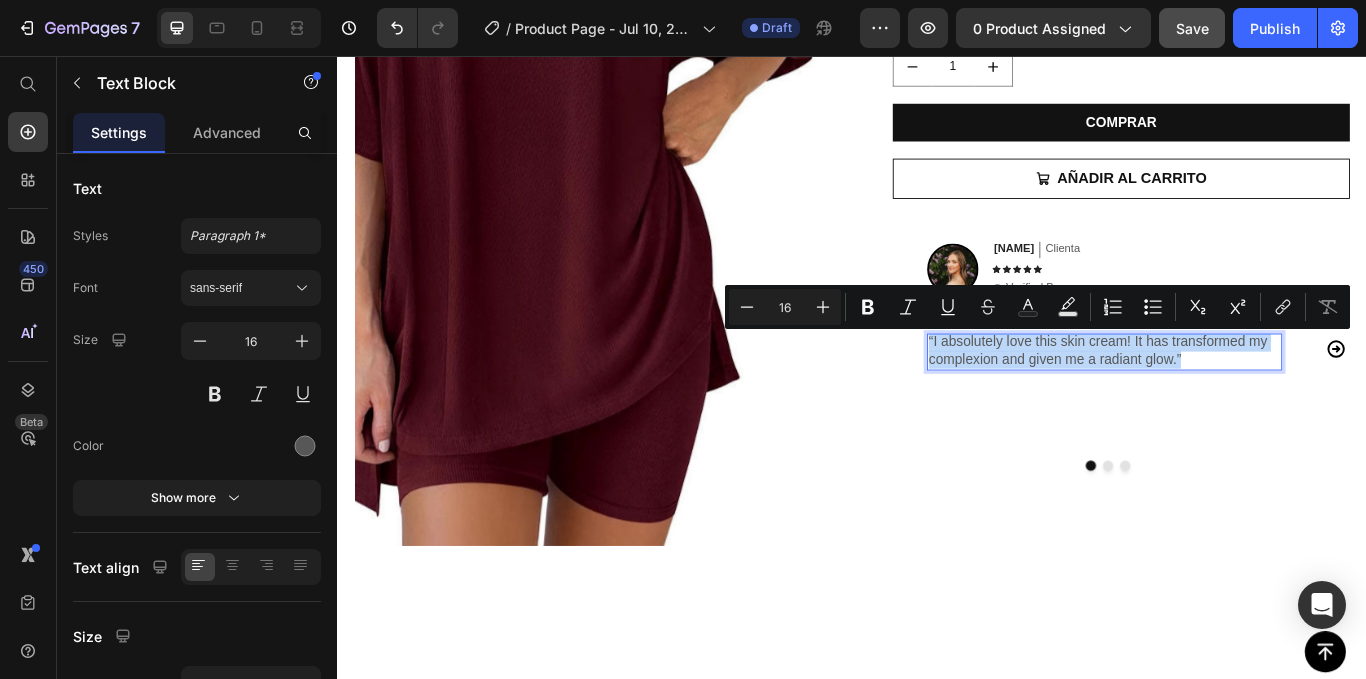 click on "“I absolutely love this skin cream! It has transformed my complexion and given me a radiant glow.”" at bounding box center (1231, 401) 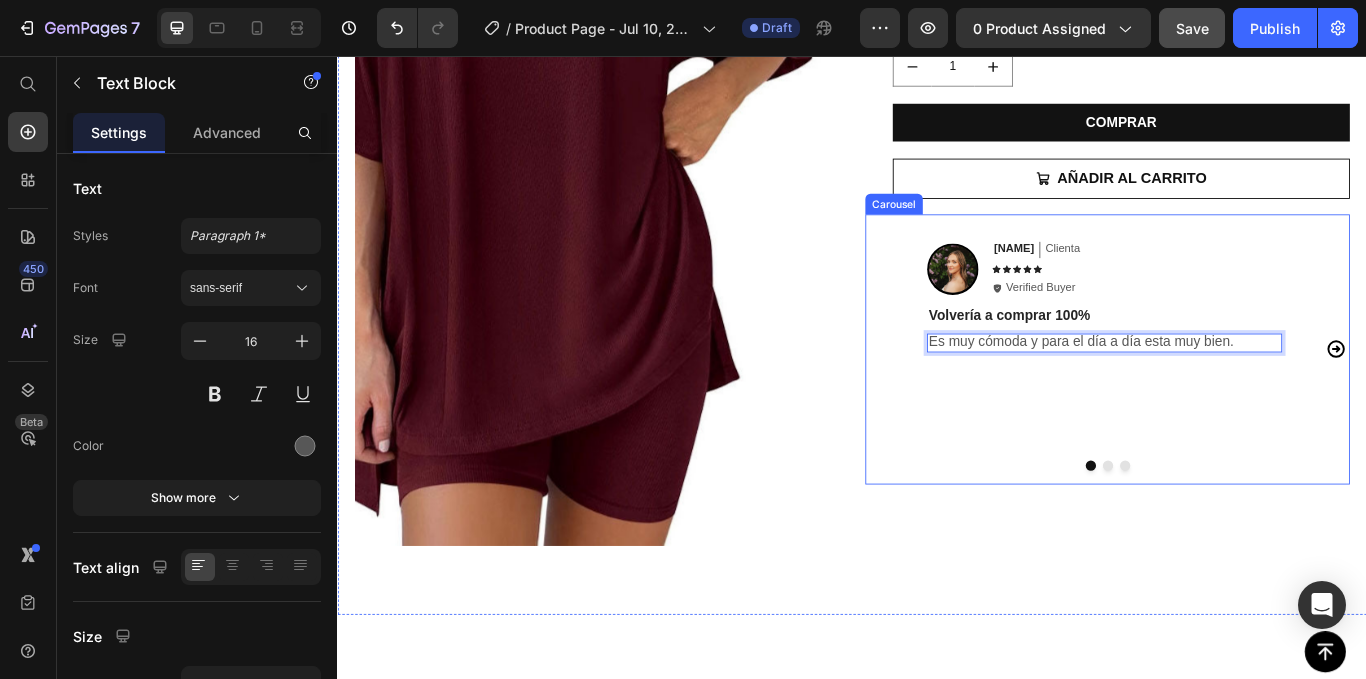click on "Image Carmen Text Block Clienta Text Block Row Icon Icon Icon Icon Icon Icon List
Icon Verified Buyer Text Block Row Row Volvería a comprar 100% Text Block Es muy cómoda y para el día a día esta muy bien. Text Block   0 Row" at bounding box center [1231, 398] 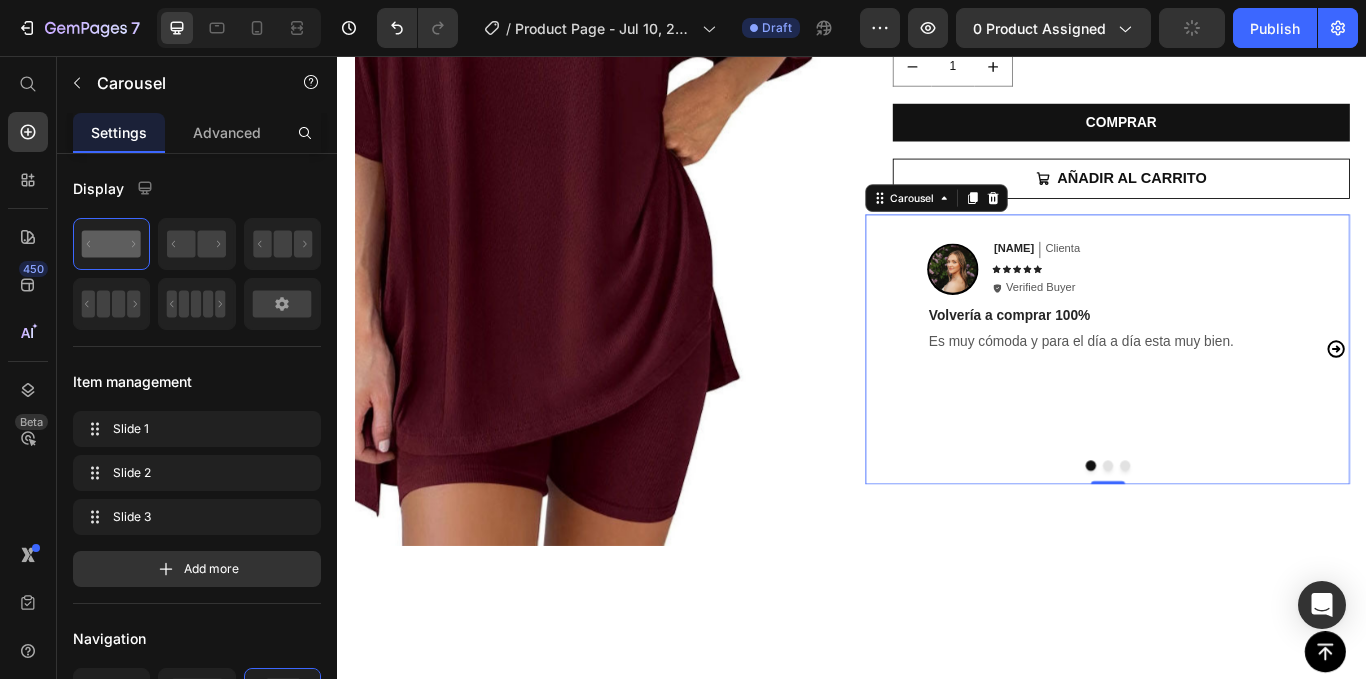 click 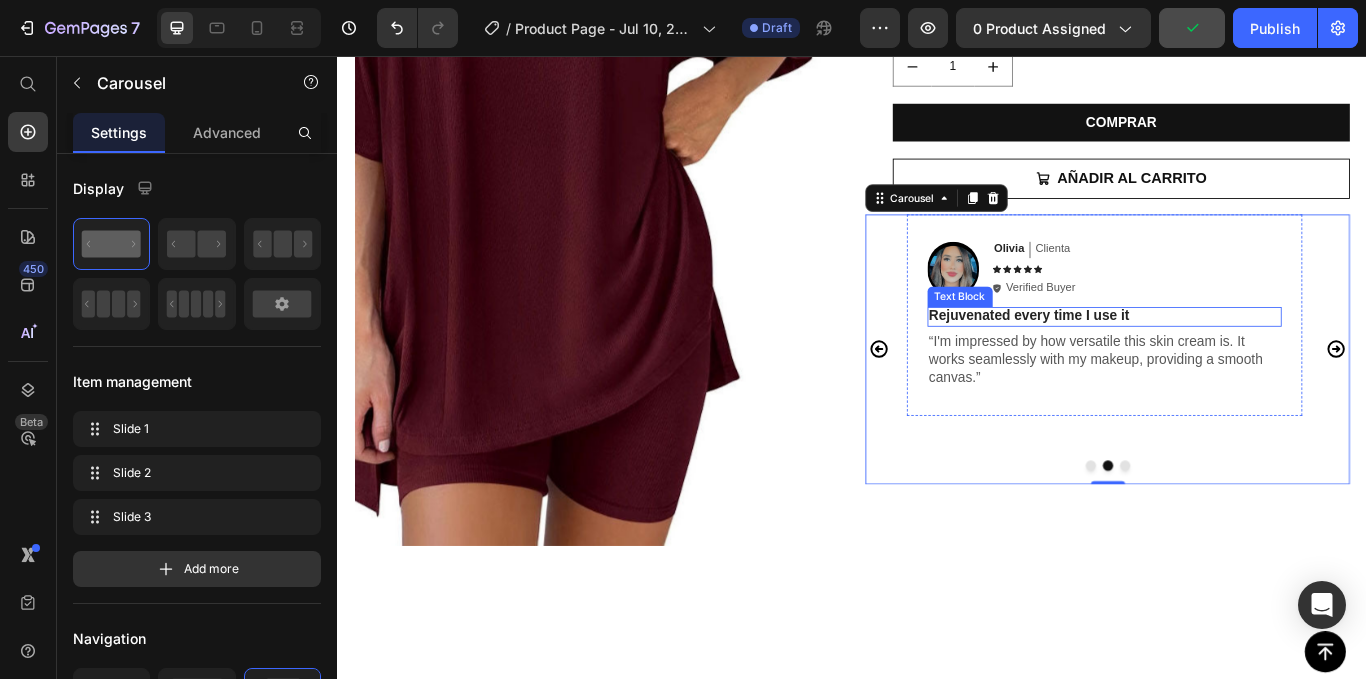 click on "Rejuvenated every time I use it" at bounding box center [1231, 359] 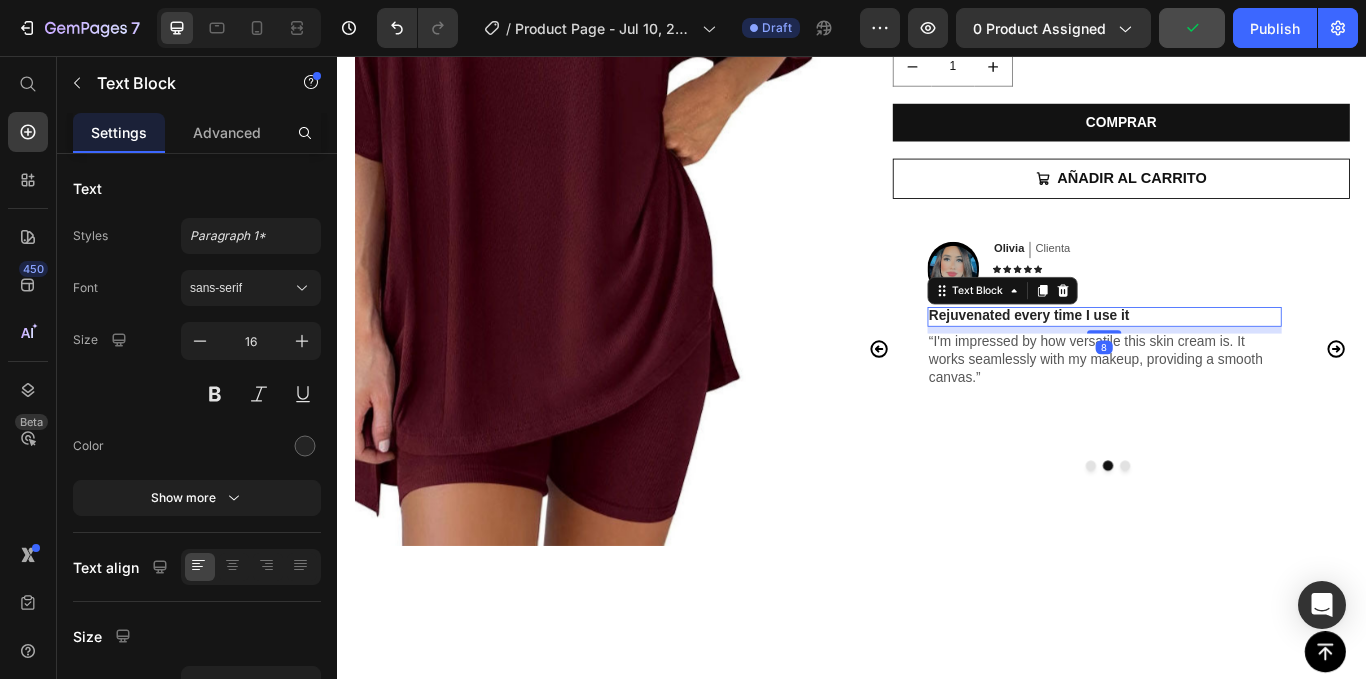 click on "Rejuvenated every time I use it" at bounding box center (1231, 359) 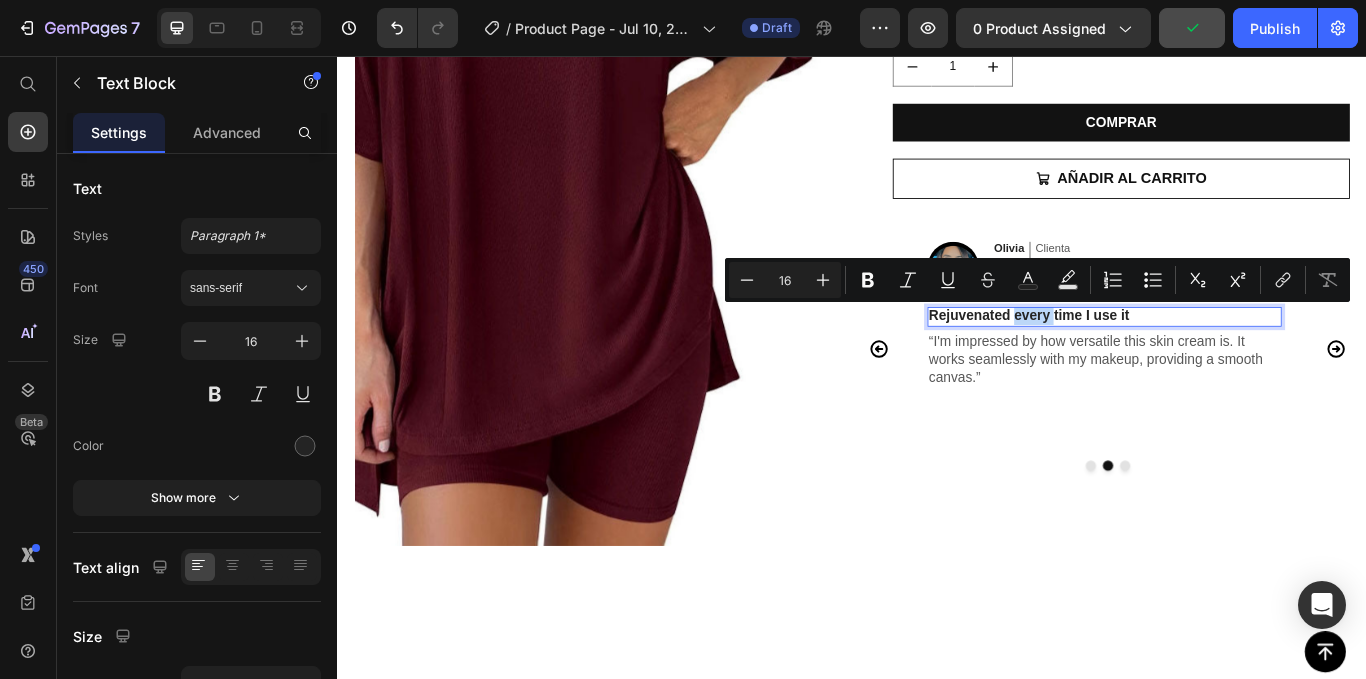 click on "Rejuvenated every time I use it" at bounding box center (1231, 359) 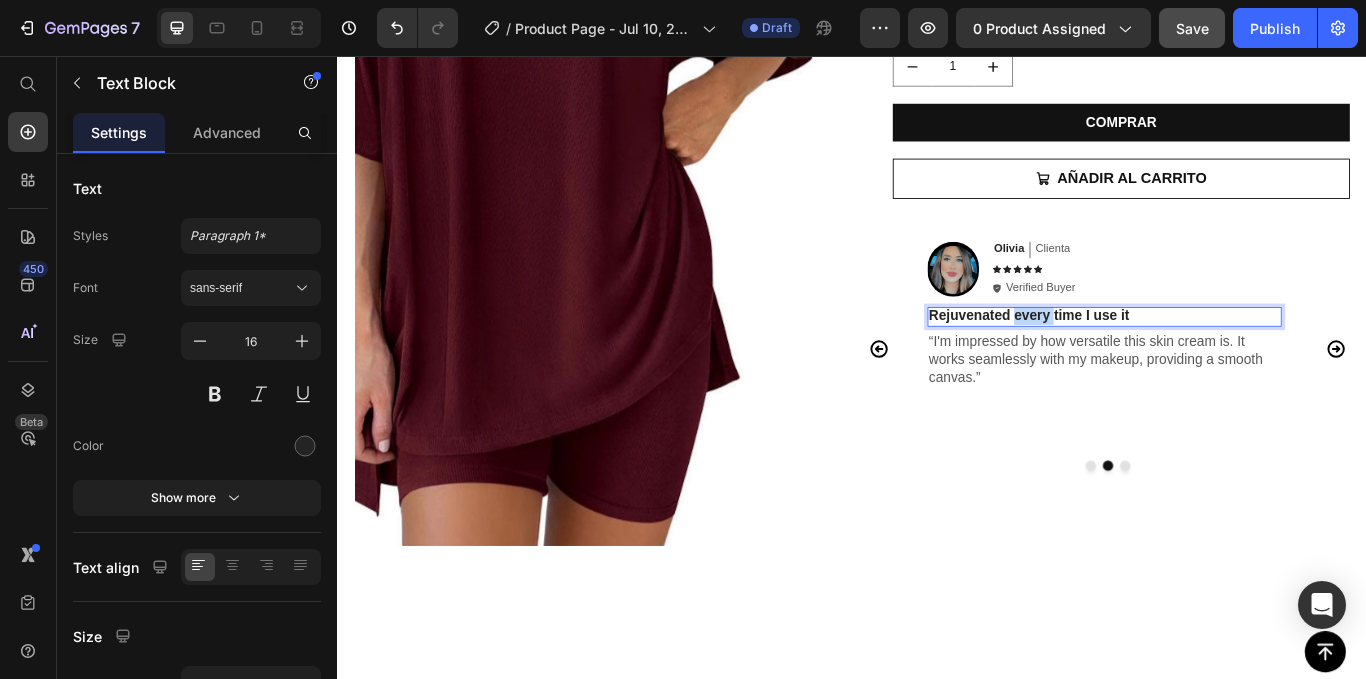 click on "Rejuvenated every time I use it" at bounding box center [1231, 359] 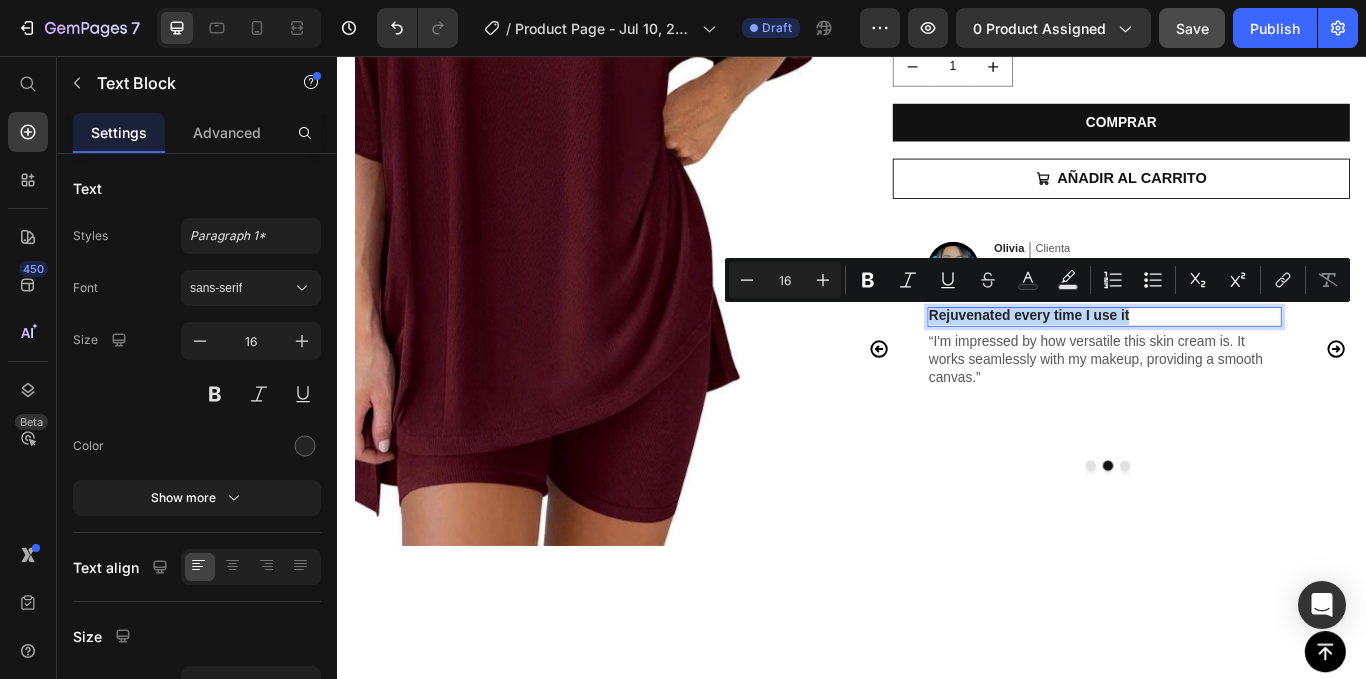 click on "Rejuvenated every time I use it" at bounding box center [1231, 359] 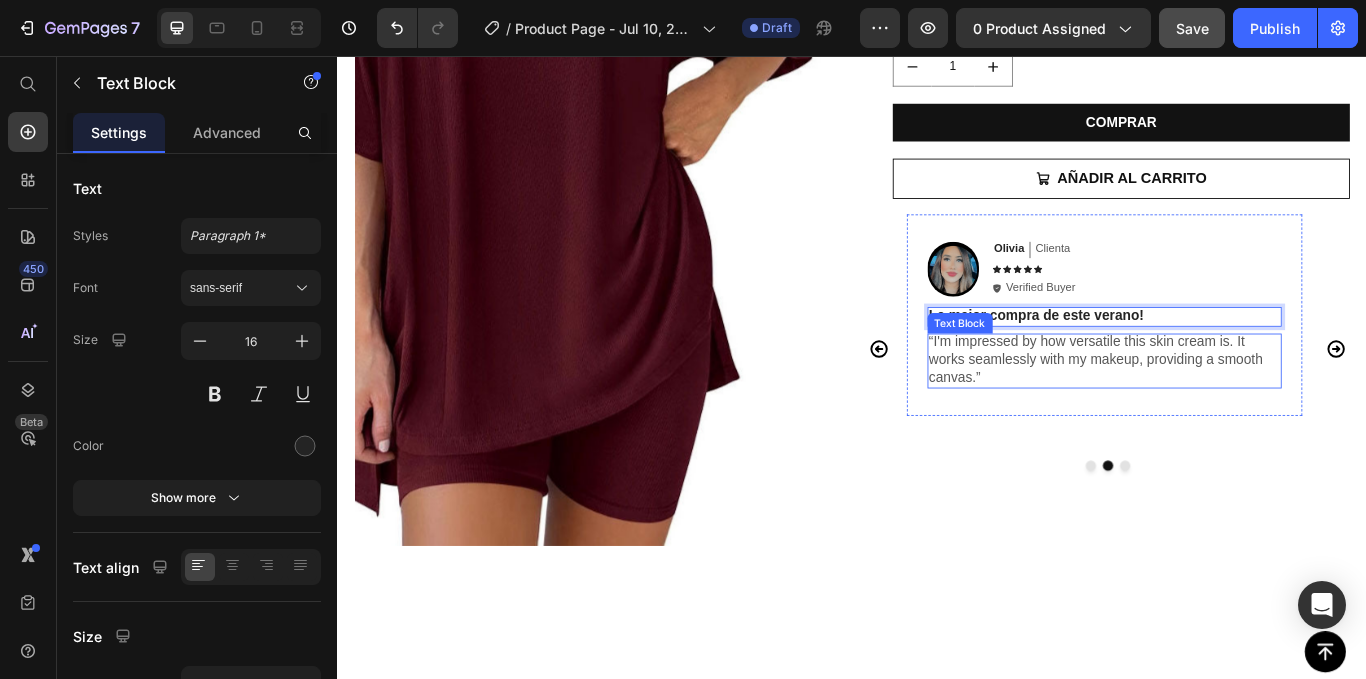 click on "“I'm impressed by how versatile this skin cream is. It works seamlessly with my makeup, providing a smooth canvas.”" at bounding box center (1231, 411) 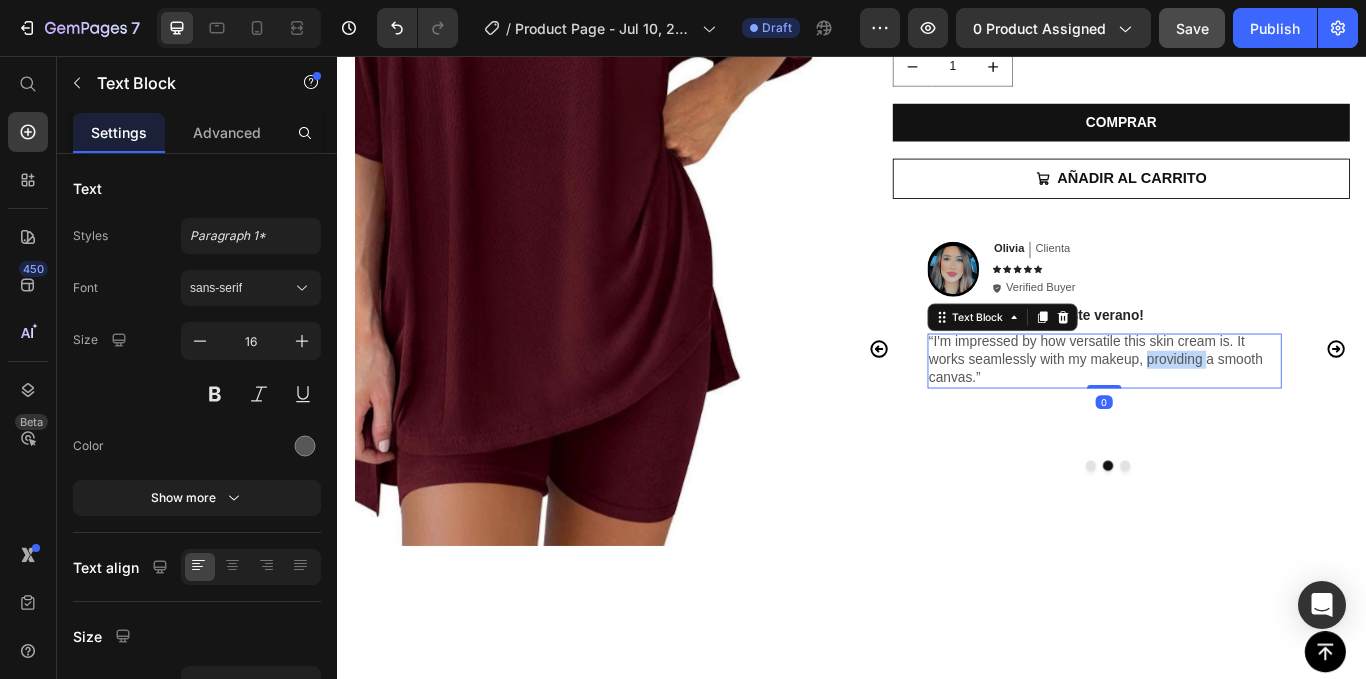 click on "“I'm impressed by how versatile this skin cream is. It works seamlessly with my makeup, providing a smooth canvas.”" at bounding box center (1231, 411) 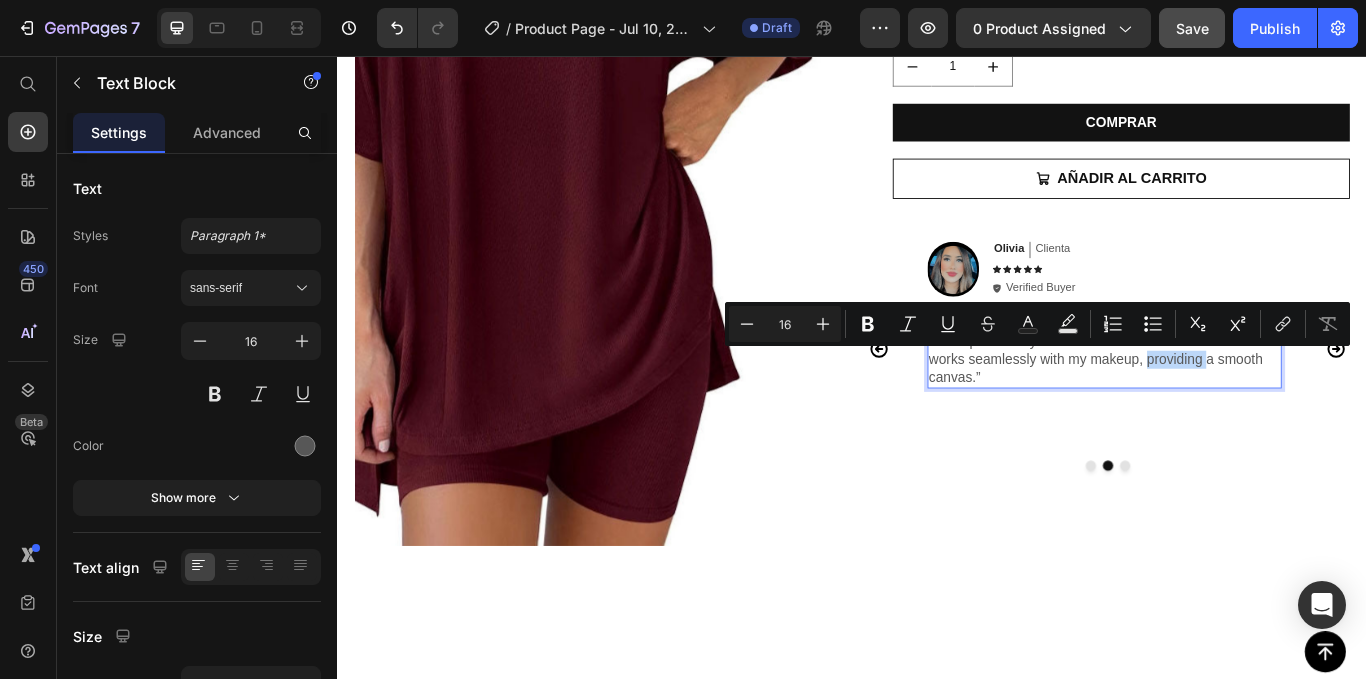 click on "“I'm impressed by how versatile this skin cream is. It works seamlessly with my makeup, providing a smooth canvas.”" at bounding box center [1231, 411] 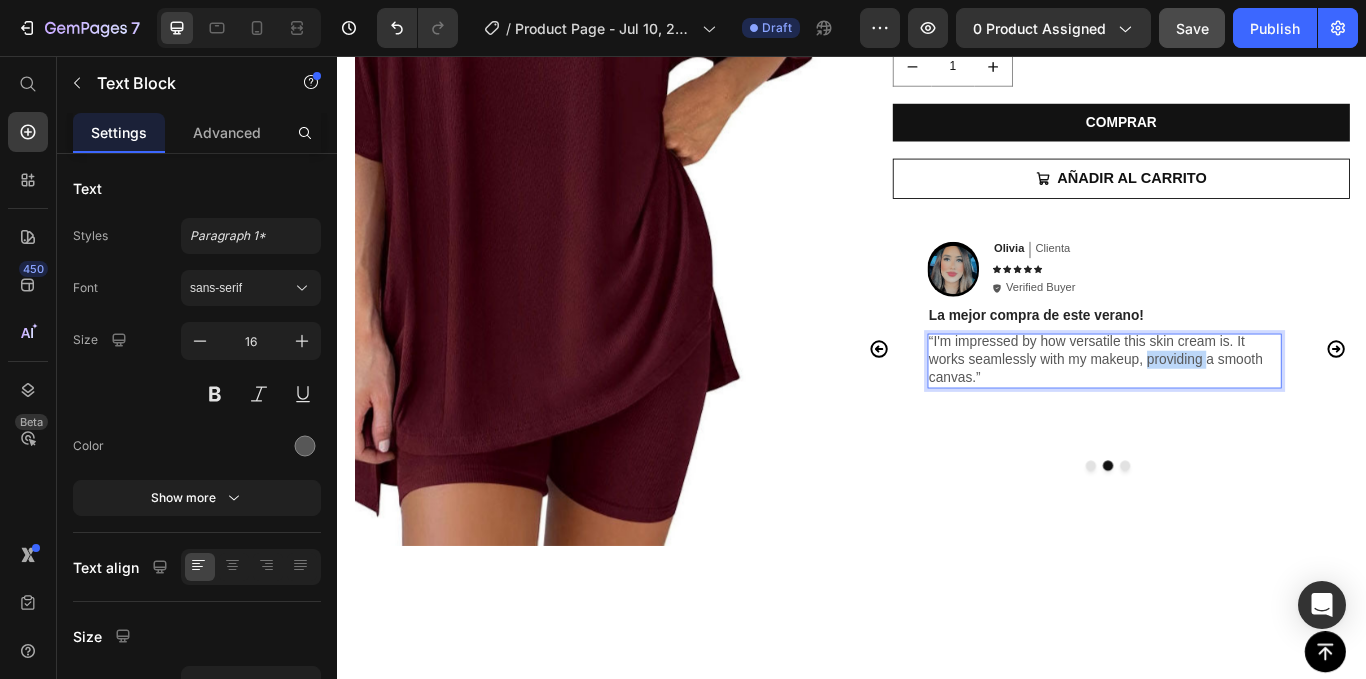 click on "“I'm impressed by how versatile this skin cream is. It works seamlessly with my makeup, providing a smooth canvas.”" at bounding box center (1231, 411) 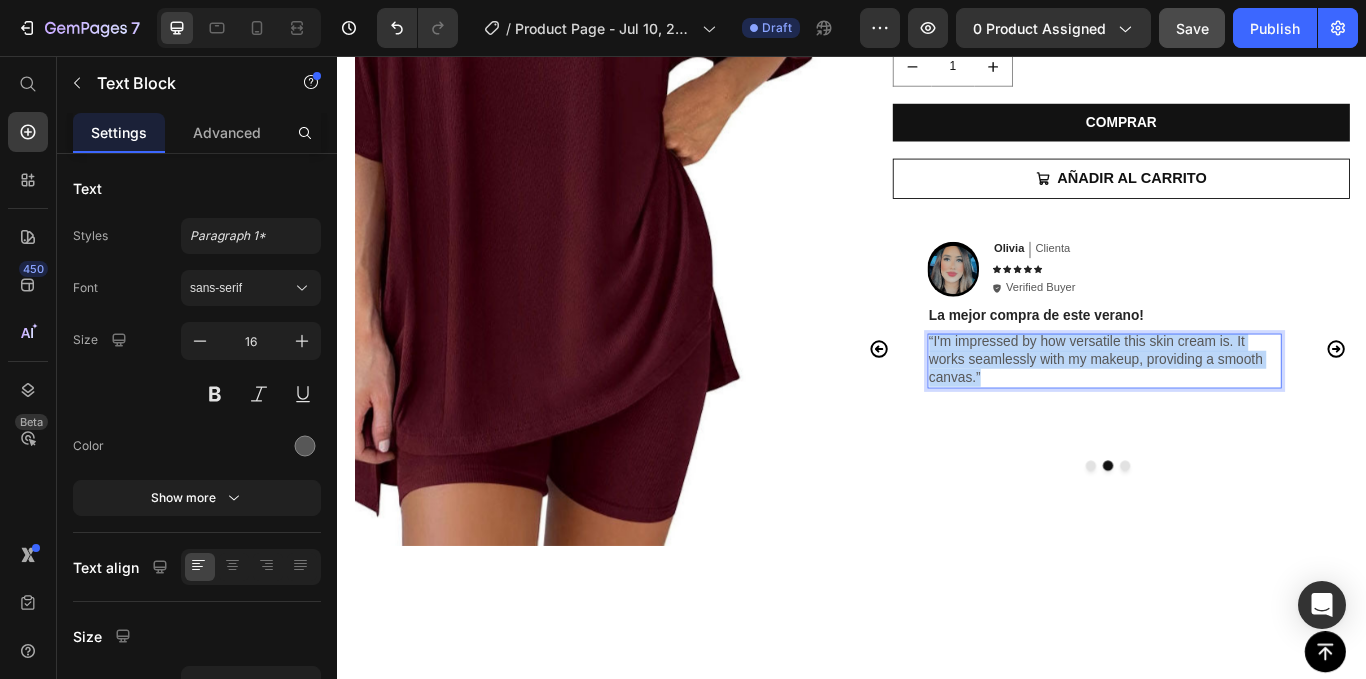 click on "“I'm impressed by how versatile this skin cream is. It works seamlessly with my makeup, providing a smooth canvas.”" at bounding box center [1231, 411] 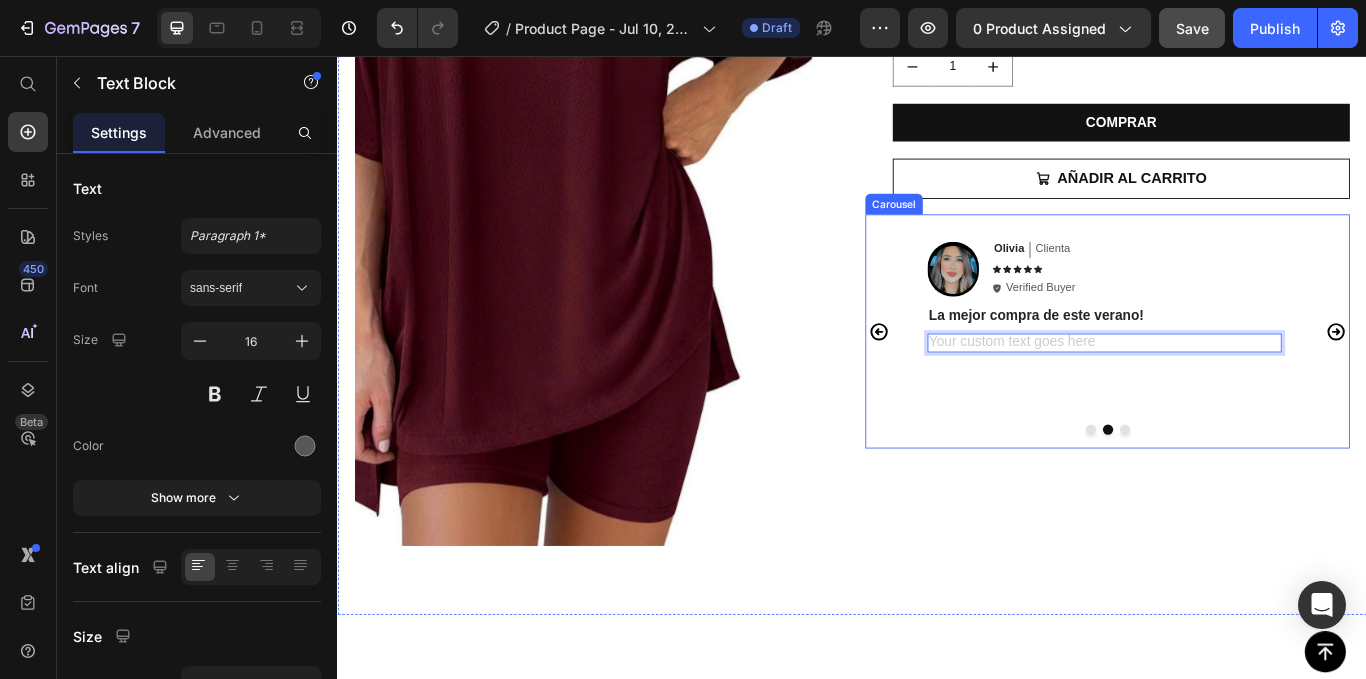 click 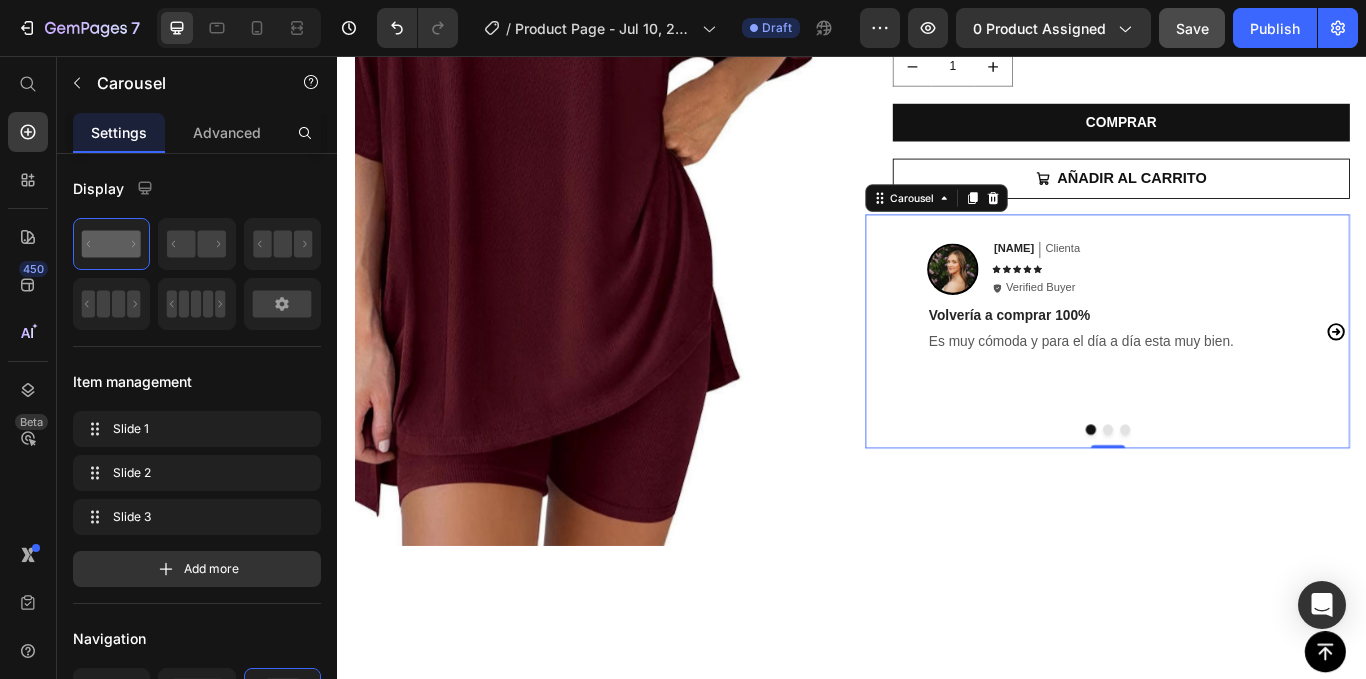 click 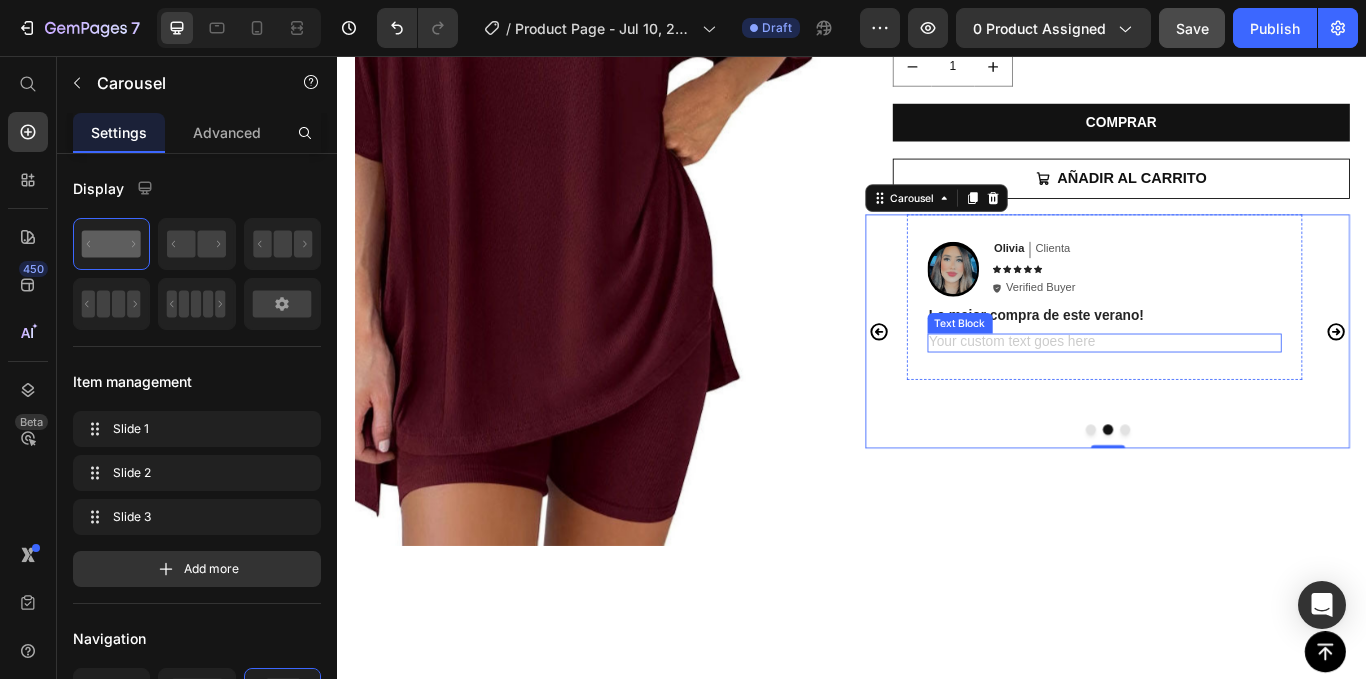 click at bounding box center (1231, 391) 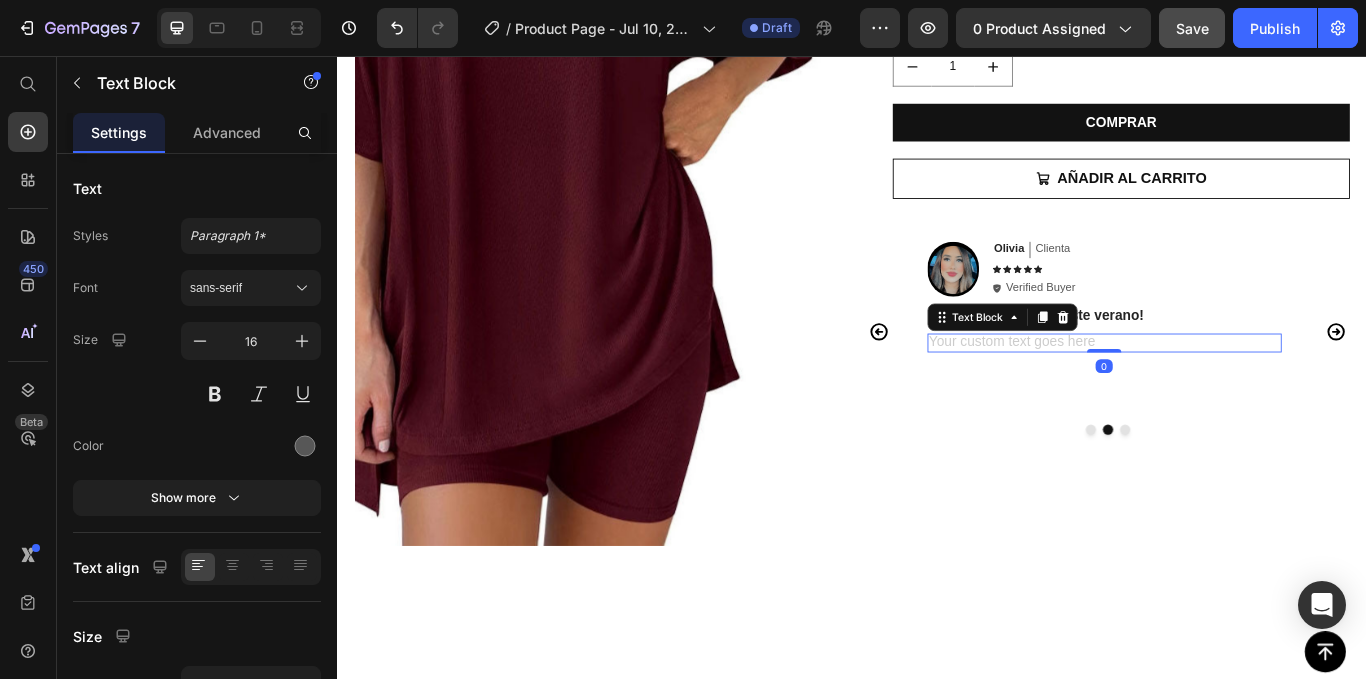click at bounding box center [1231, 391] 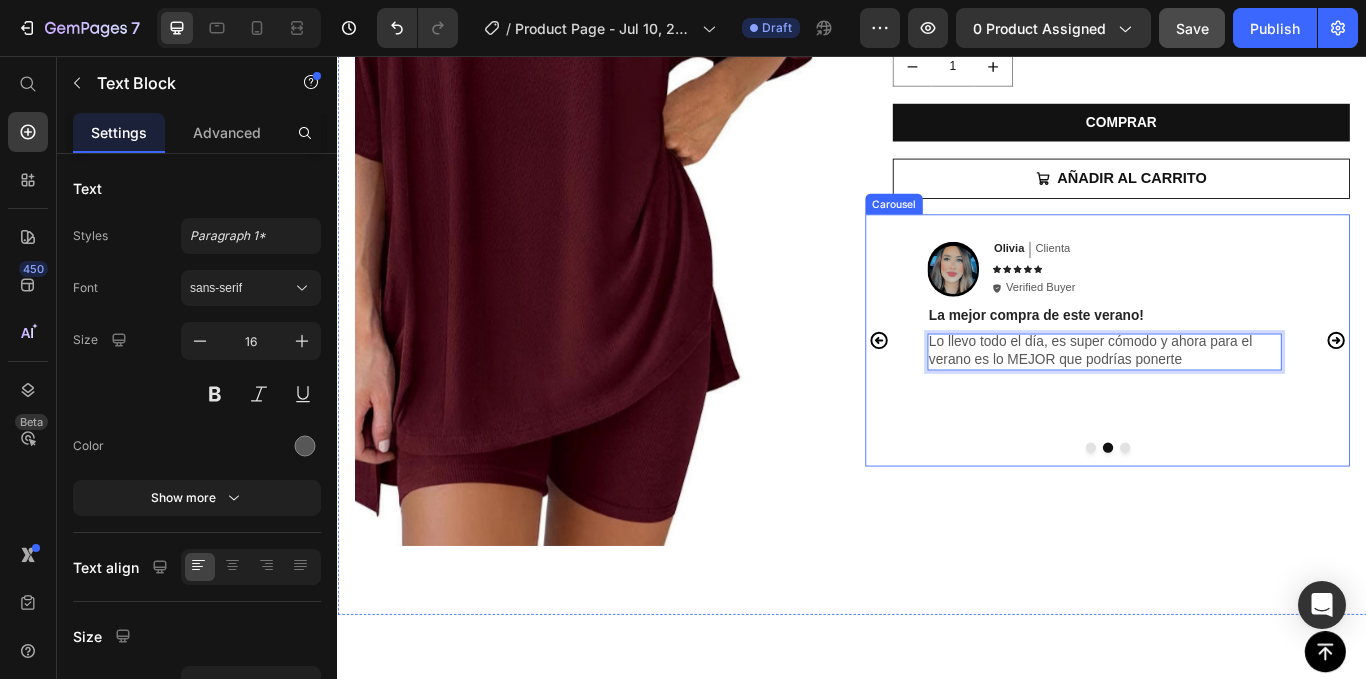 click on "Image Olivia Text Block Clienta Text Block Row Icon Icon Icon Icon Icon Icon List
Icon Verified Buyer Text Block Row Row La mejor compra de este verano! Text Block Lo llevo todo el día, es super cómodo y ahora para el verano es lo MEJOR que podrías ponerte Text Block   0 Row" at bounding box center (1231, 388) 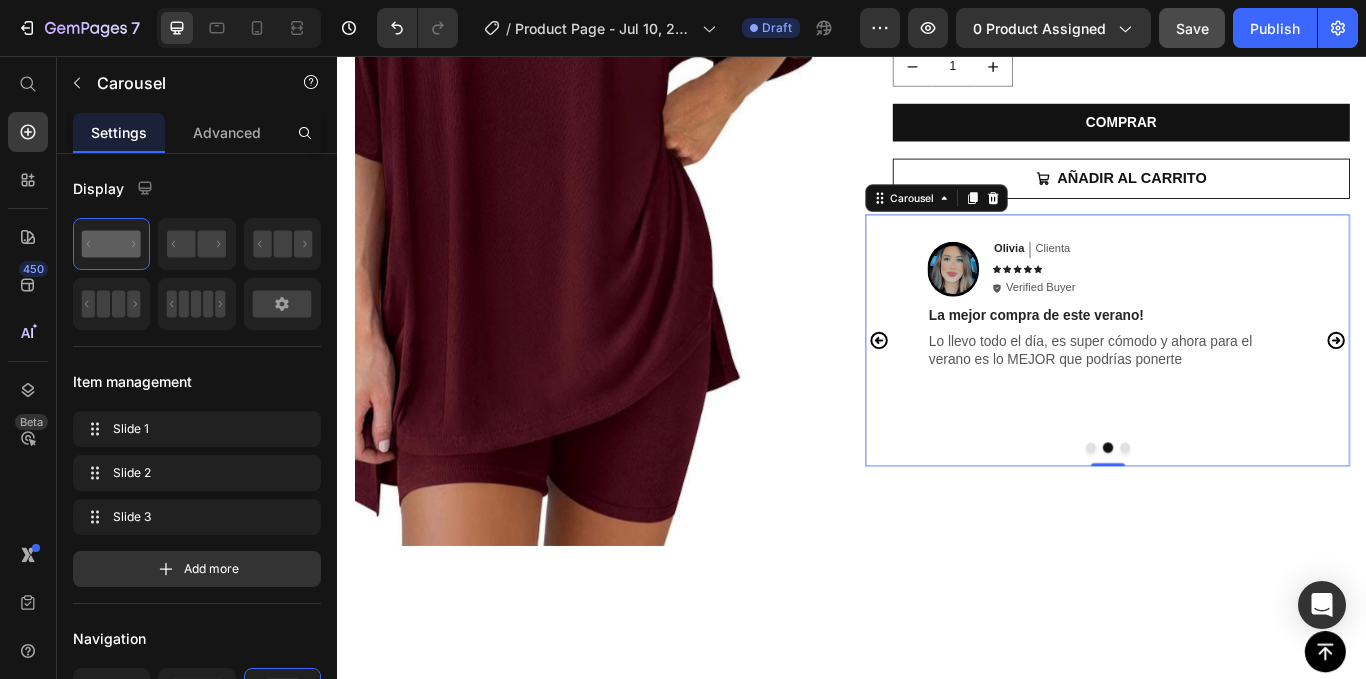 click 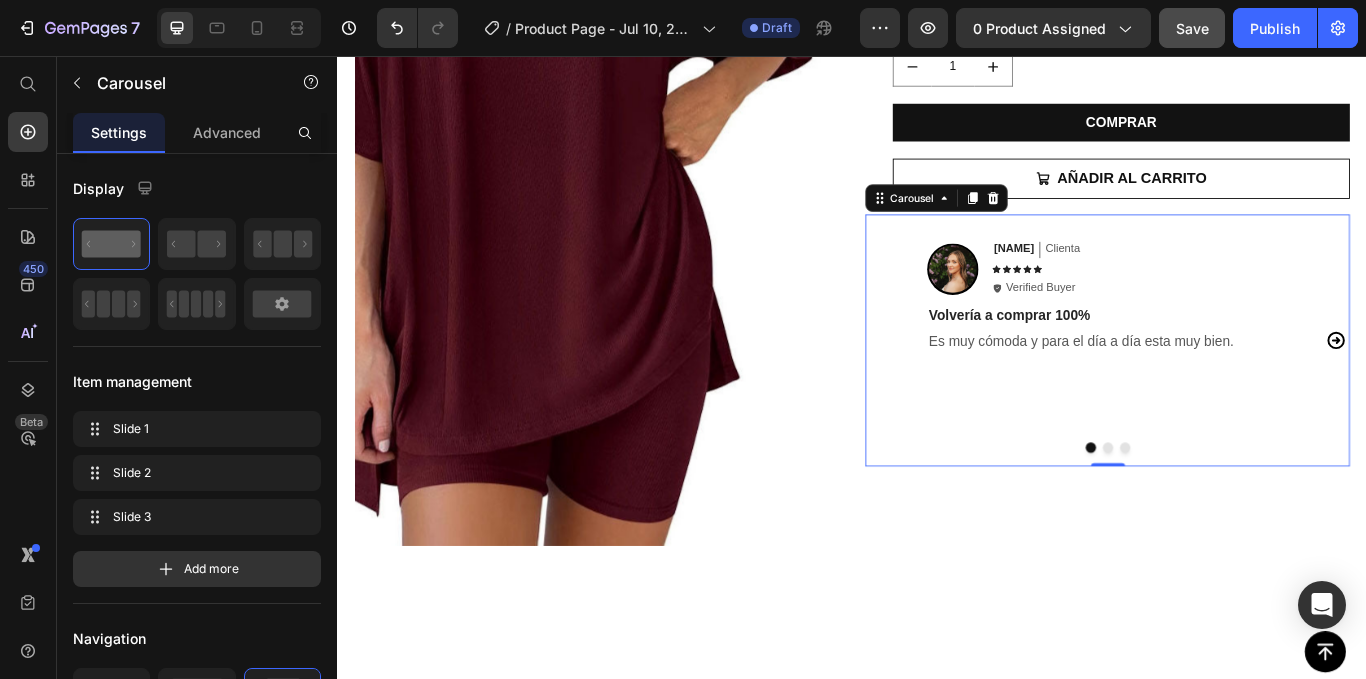 click 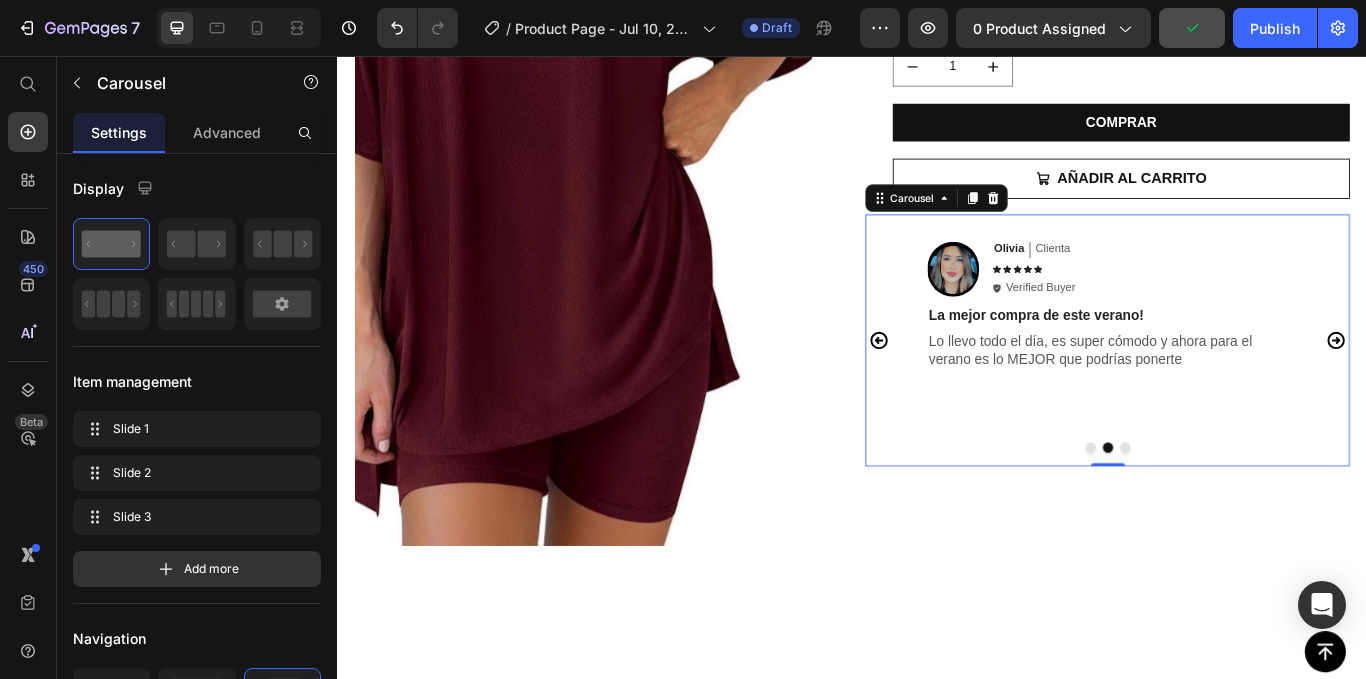 click 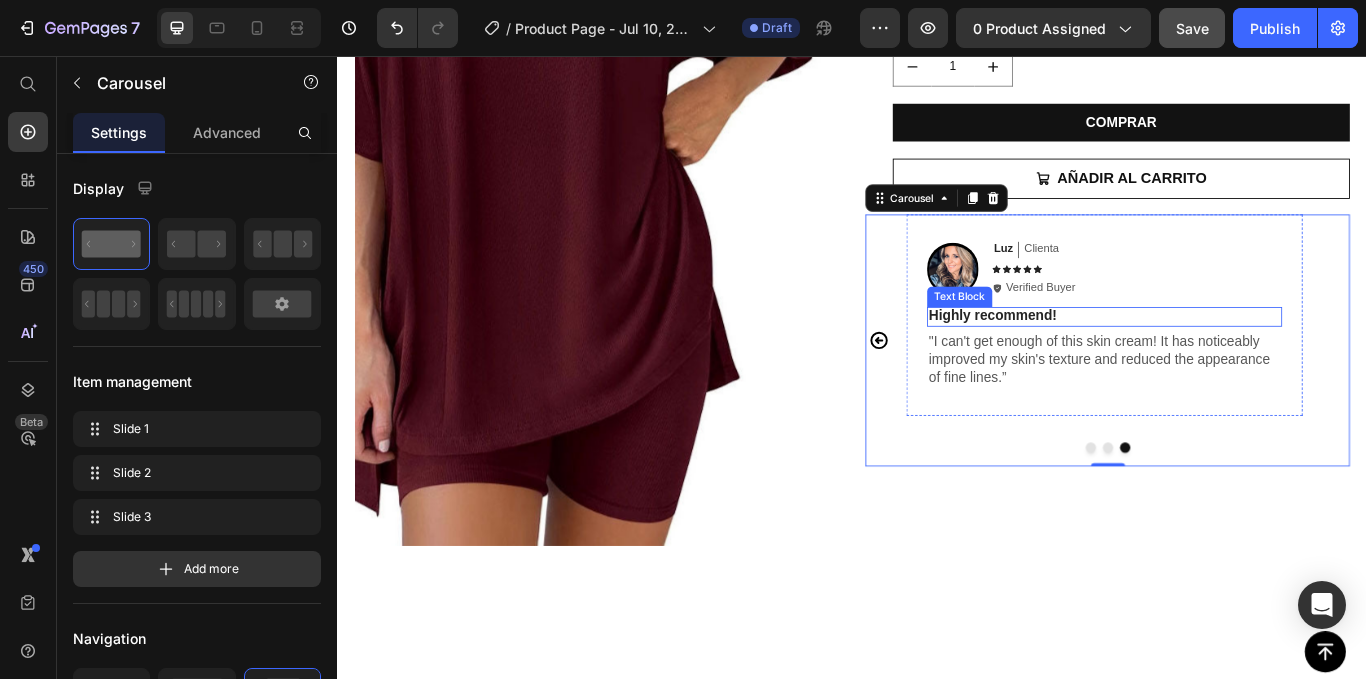 click on "Highly recommend!" at bounding box center (1231, 359) 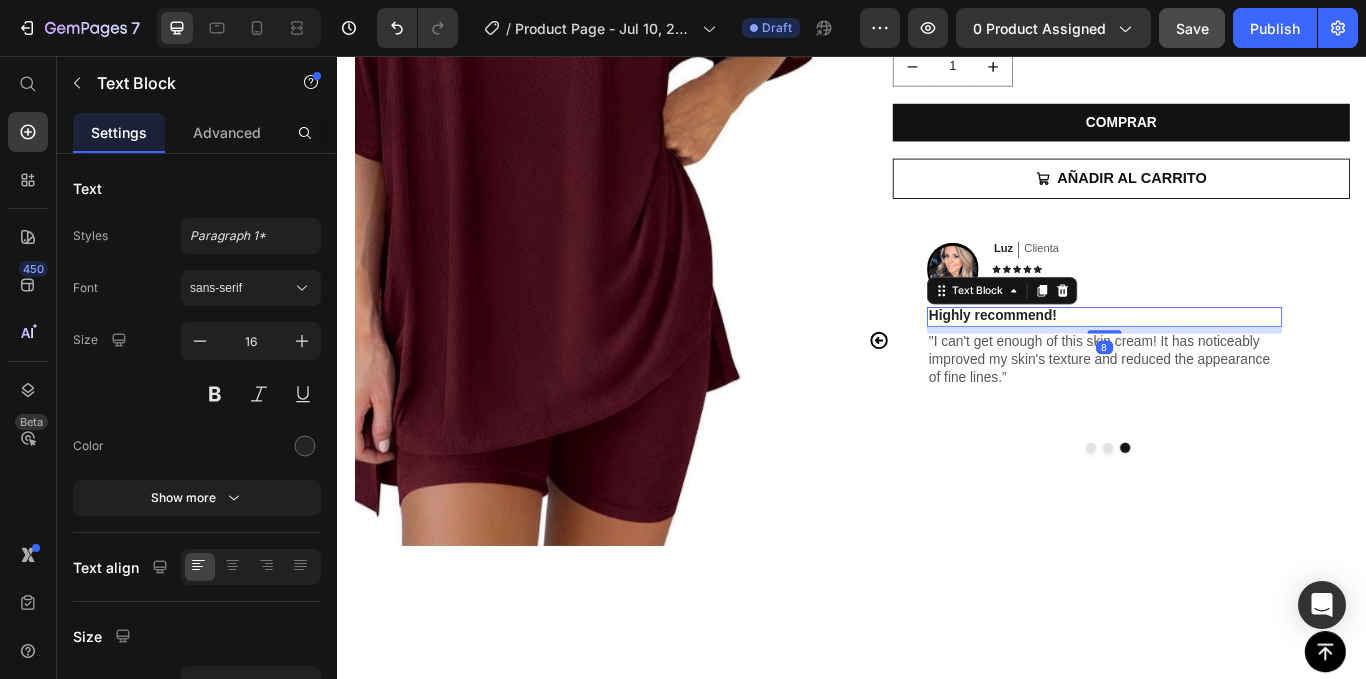 click on "Highly recommend!" at bounding box center (1231, 359) 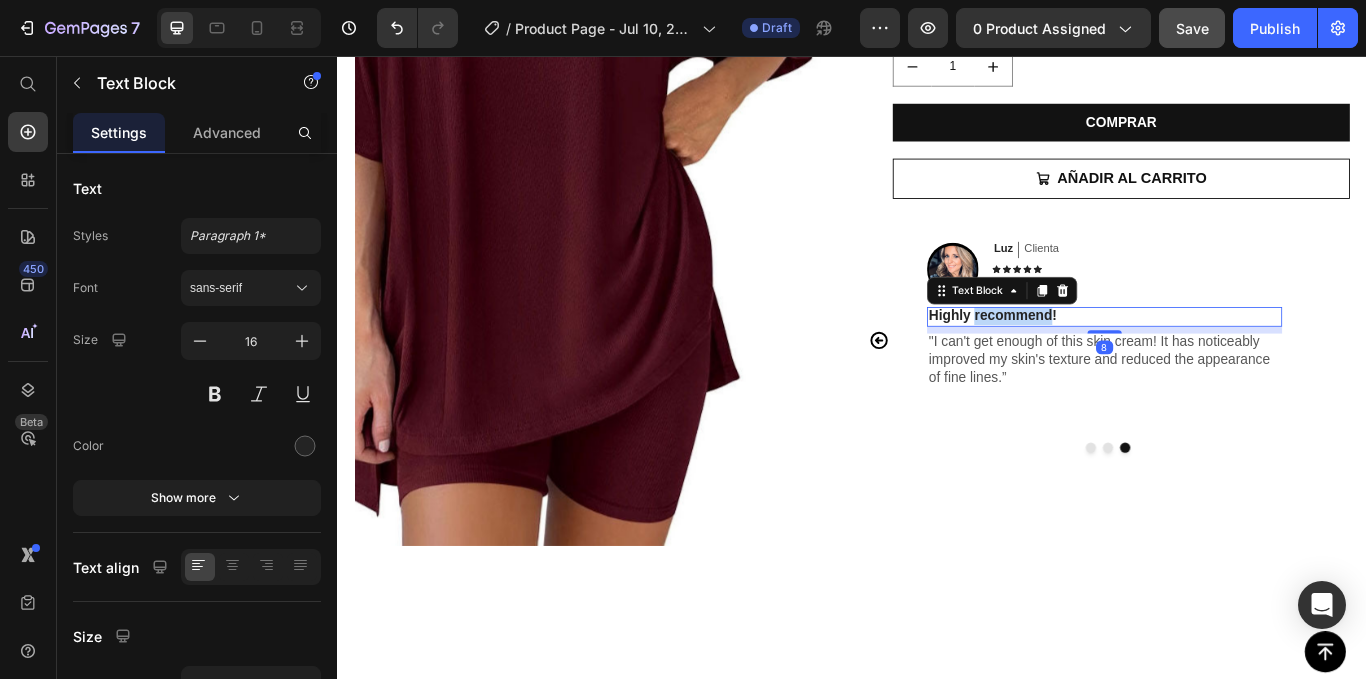 click on "Highly recommend!" at bounding box center (1231, 359) 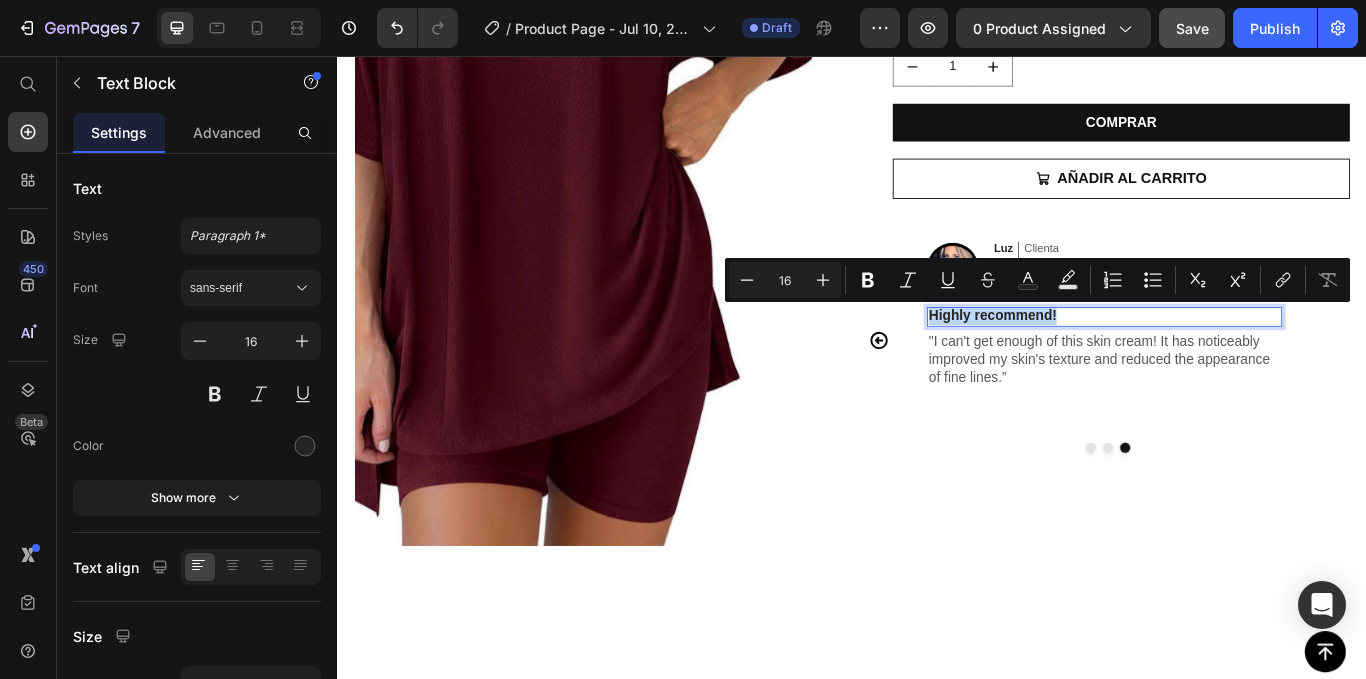 click on "Highly recommend!" at bounding box center (1231, 359) 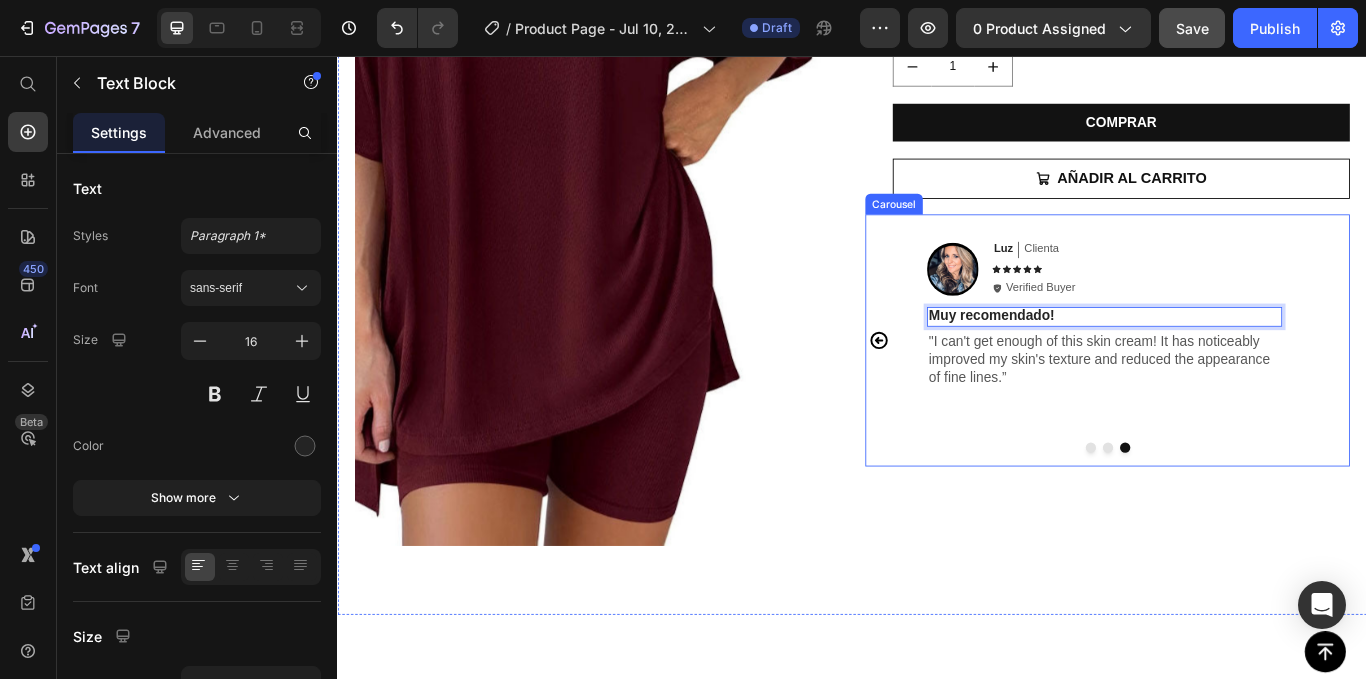 click 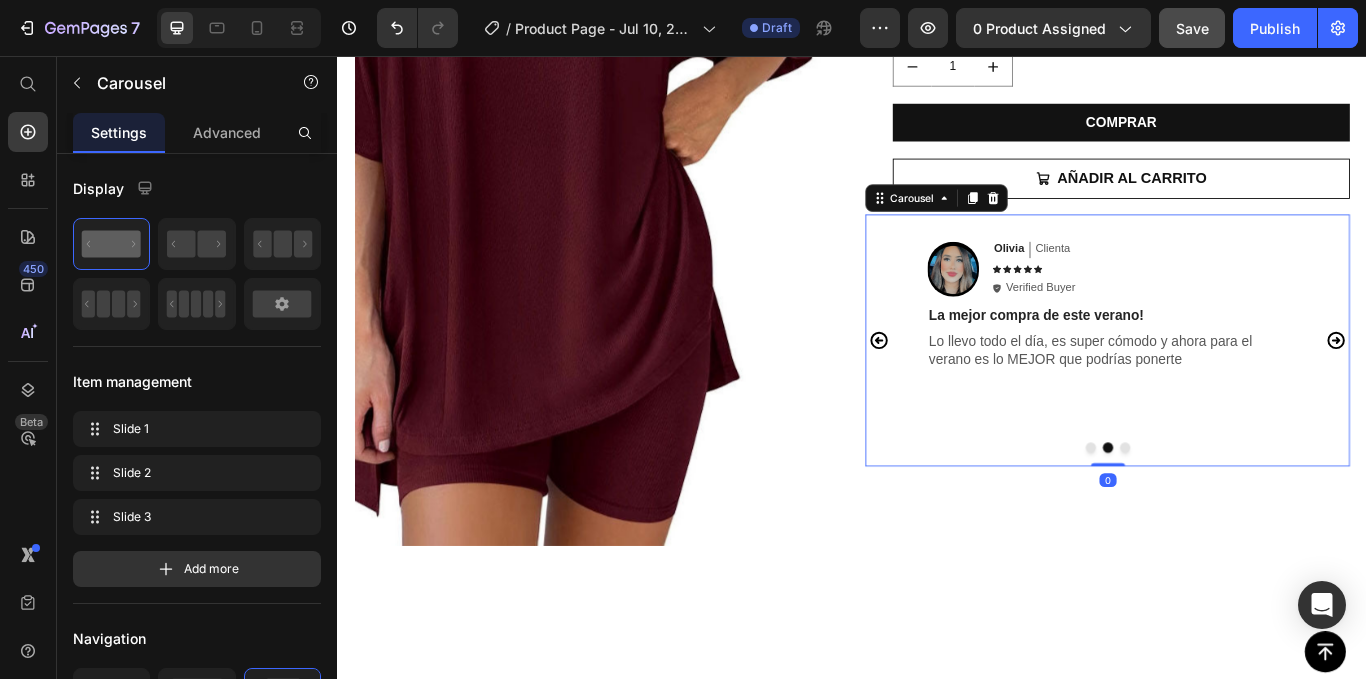 click 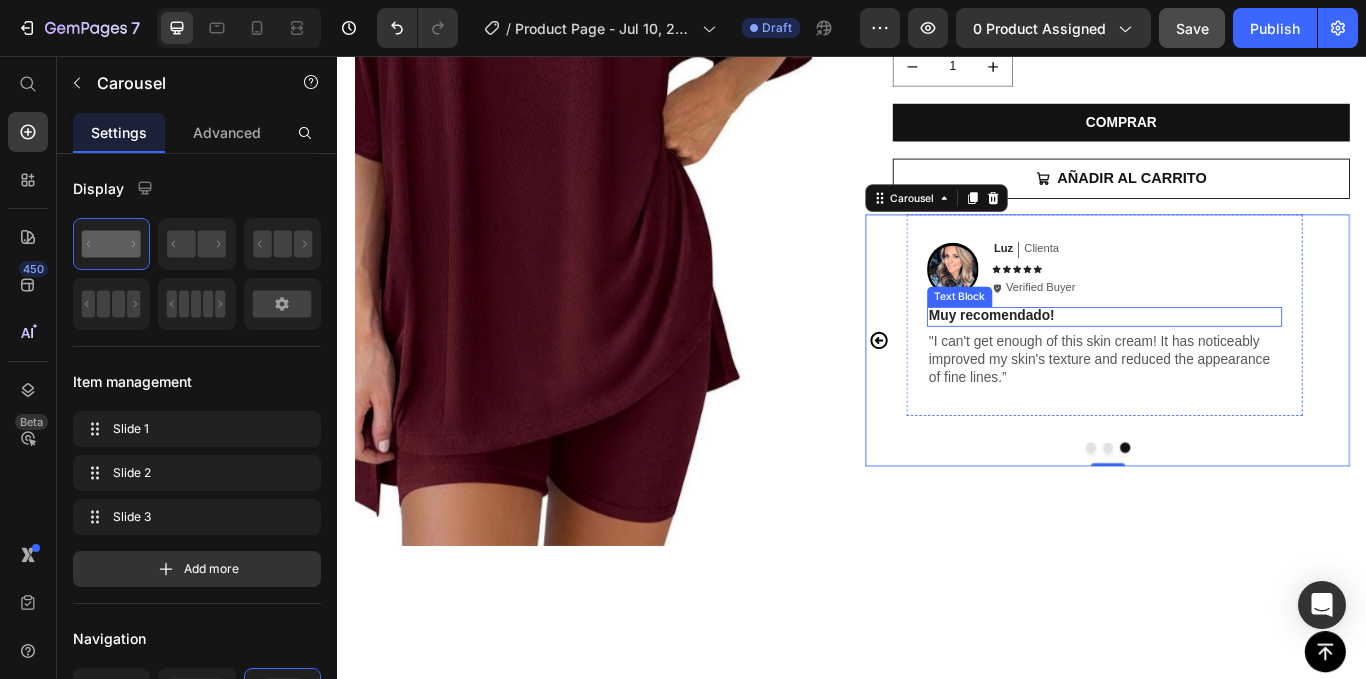 click on "Muy recomendado!" at bounding box center (1231, 359) 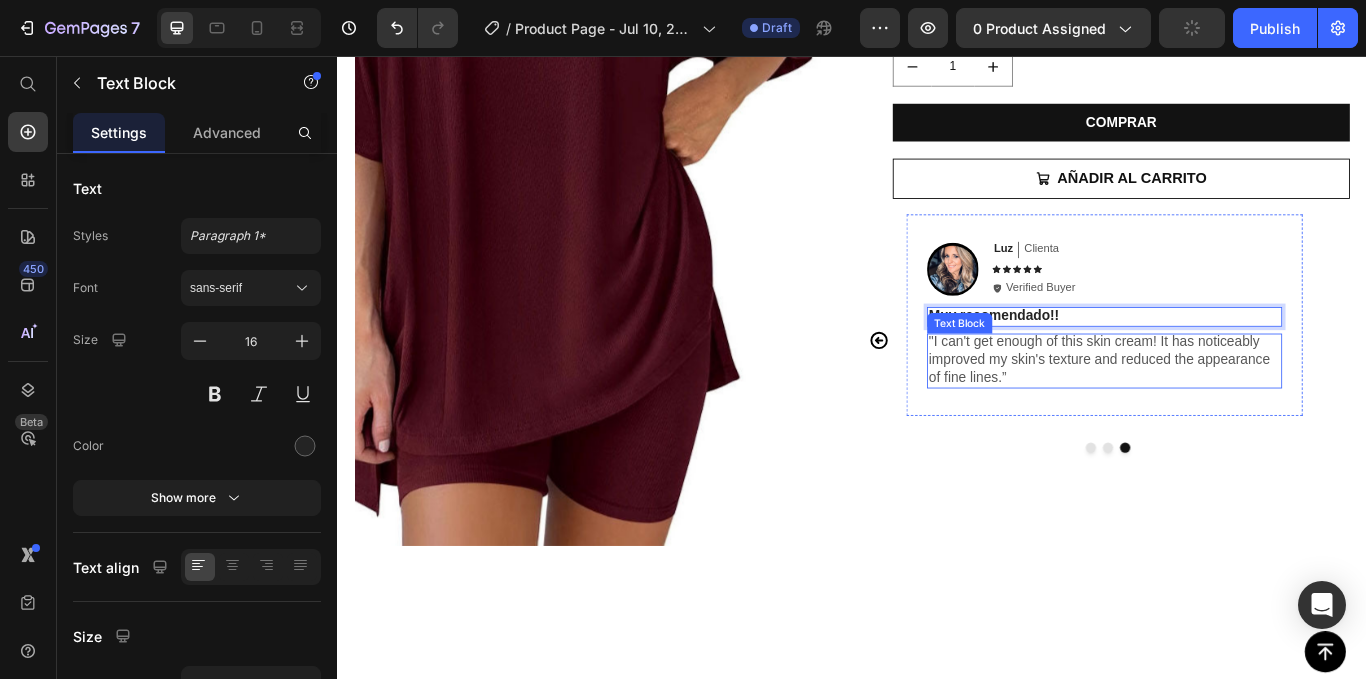 click on ""I can't get enough of this skin cream! It has noticeably improved my skin's texture and reduced the appearance of fine lines.”" at bounding box center [1231, 411] 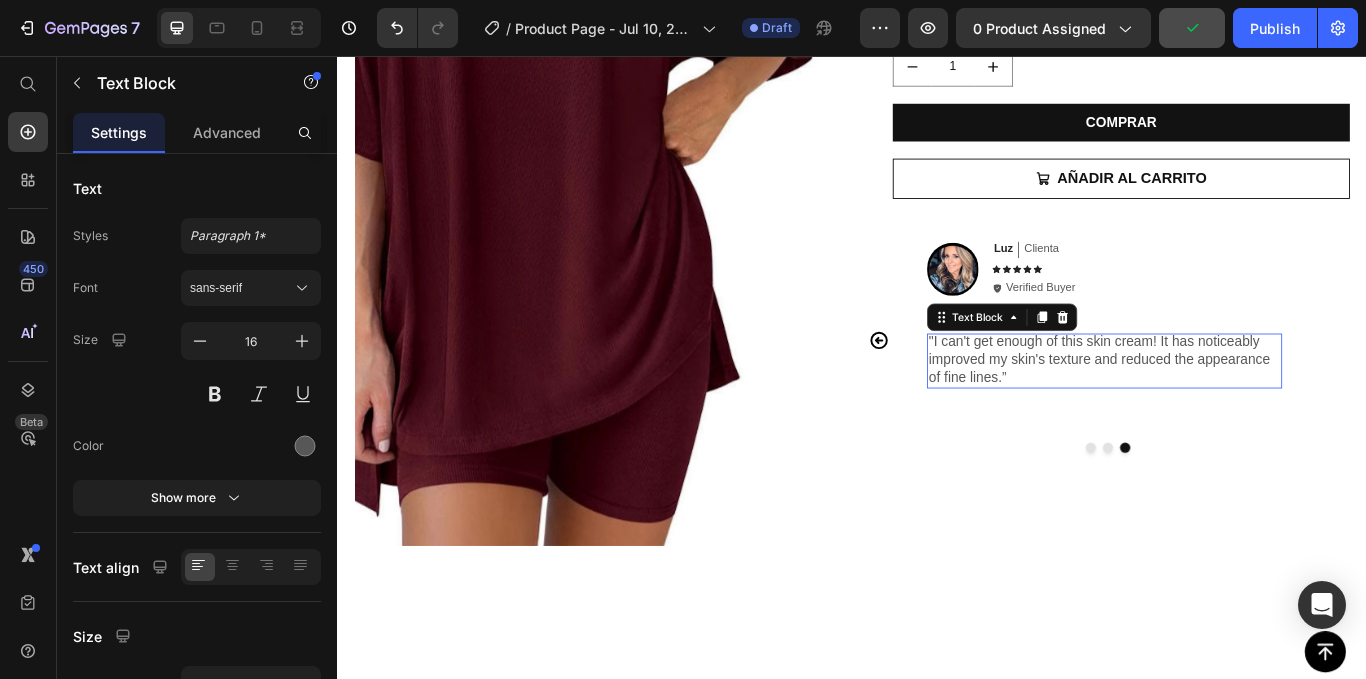 click on ""I can't get enough of this skin cream! It has noticeably improved my skin's texture and reduced the appearance of fine lines.”" at bounding box center (1231, 411) 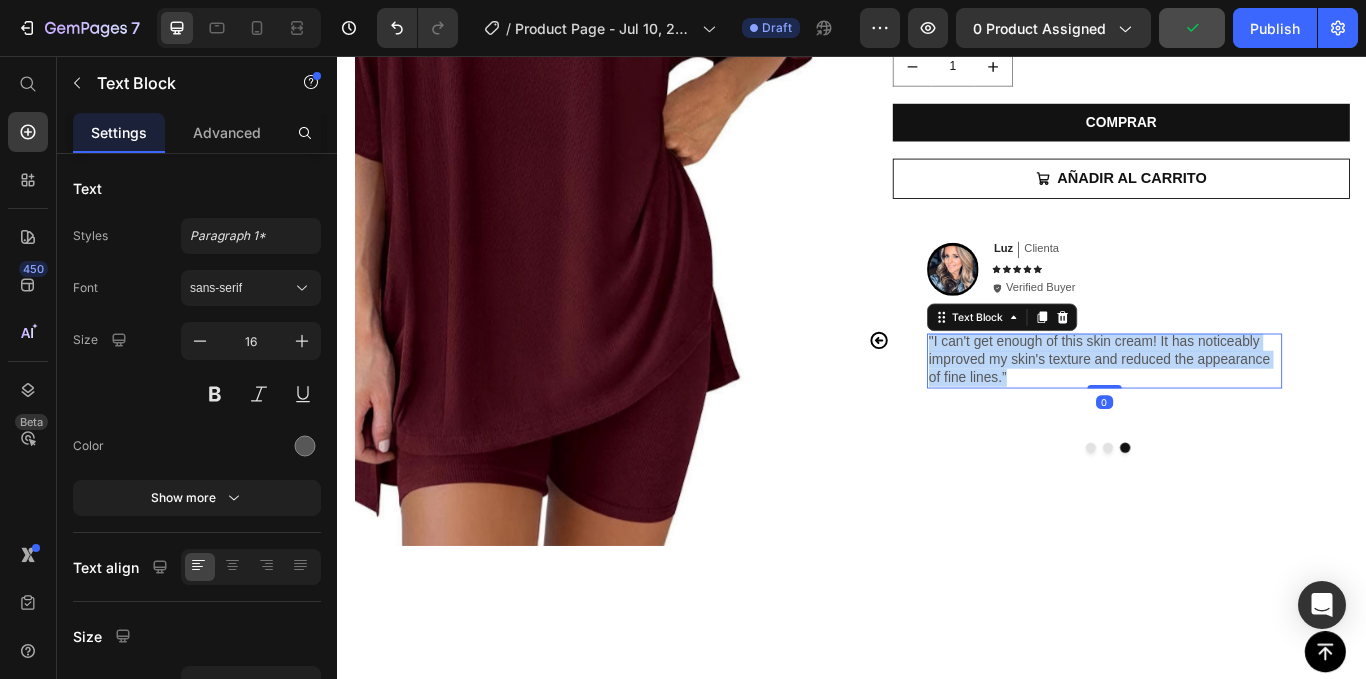 click on ""I can't get enough of this skin cream! It has noticeably improved my skin's texture and reduced the appearance of fine lines.”" at bounding box center (1231, 411) 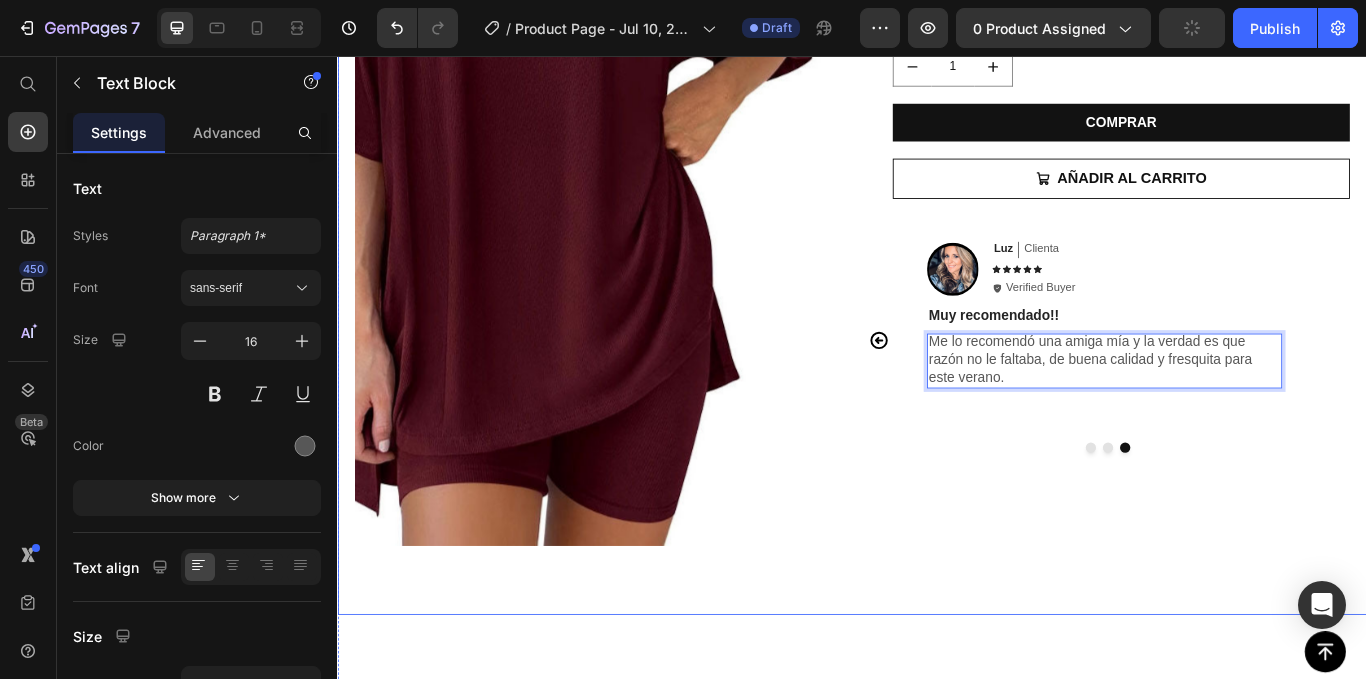 click on "Image Luz Text Block Clienta Text Block Row Icon Icon Icon Icon Icon Icon List
Icon Verified Buyer Text Block Row Row Muy recomendado!! Text Block Me lo recomendó una amiga mía y la verdad es que razón no le faltaba, de buena calidad y fresquita para este verano. Text Block   0 Row" at bounding box center [1231, 388] 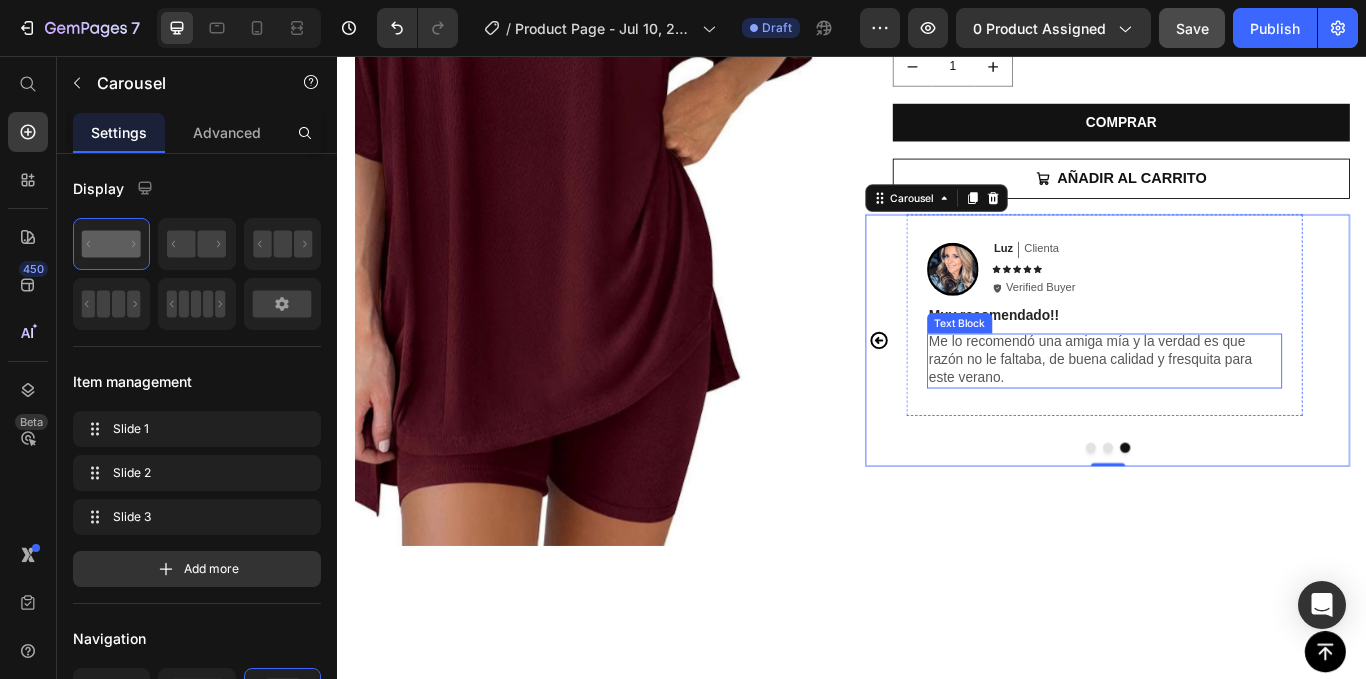 click on "Me lo recomendó una amiga mía y la verdad es que razón no le faltaba, de buena calidad y fresquita para este verano." at bounding box center [1231, 411] 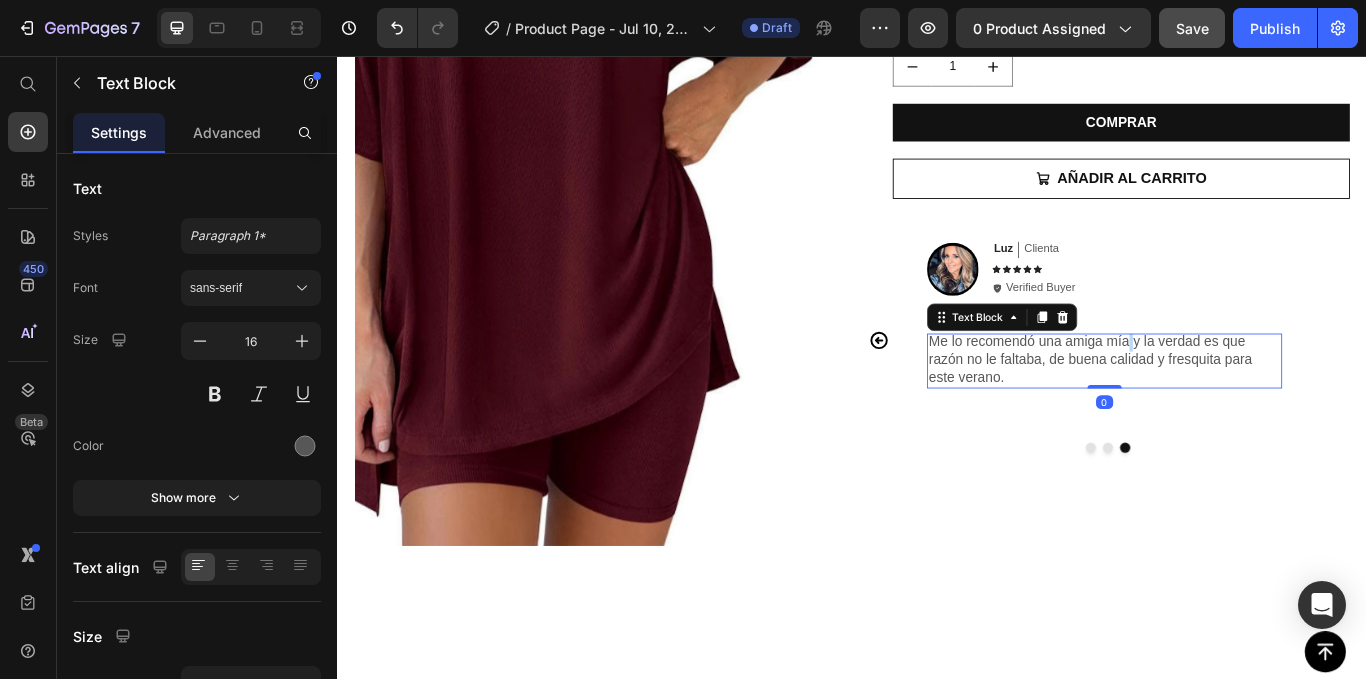 click on "Me lo recomendó una amiga mía y la verdad es que razón no le faltaba, de buena calidad y fresquita para este verano." at bounding box center [1231, 411] 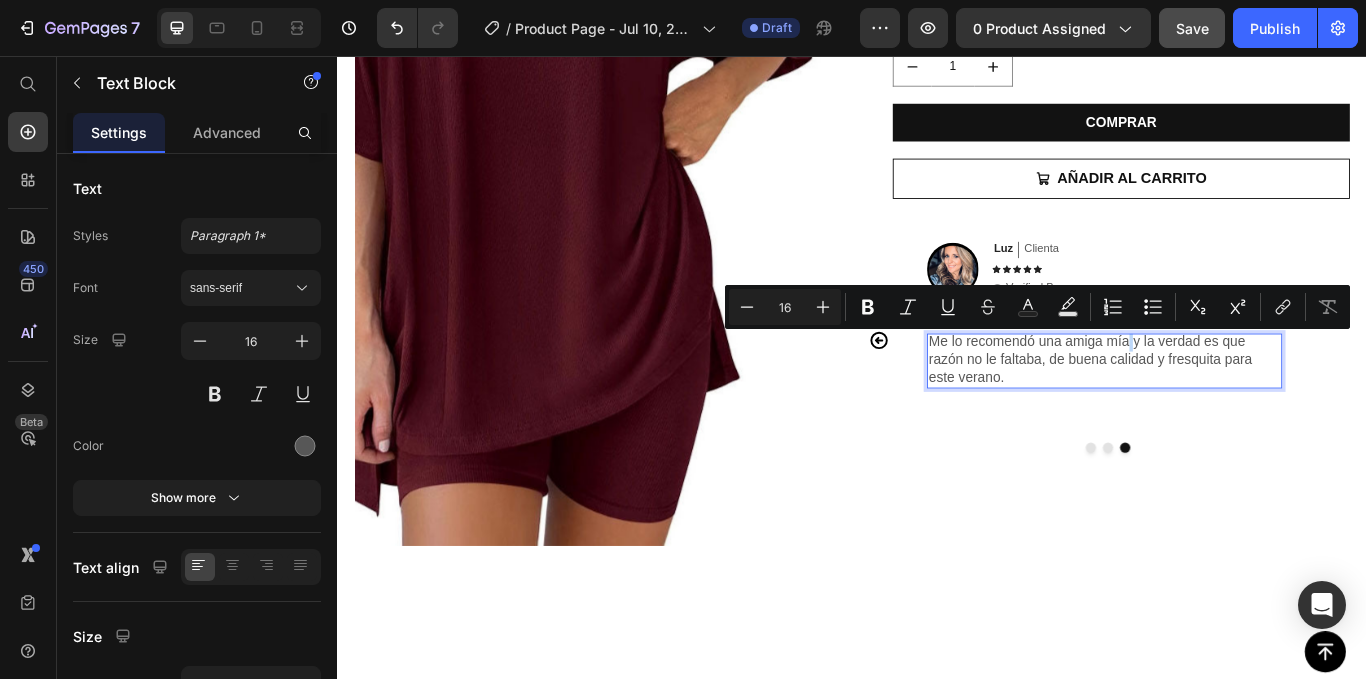 click on "Me lo recomendó una amiga mía y la verdad es que razón no le faltaba, de buena calidad y fresquita para este verano." at bounding box center (1231, 411) 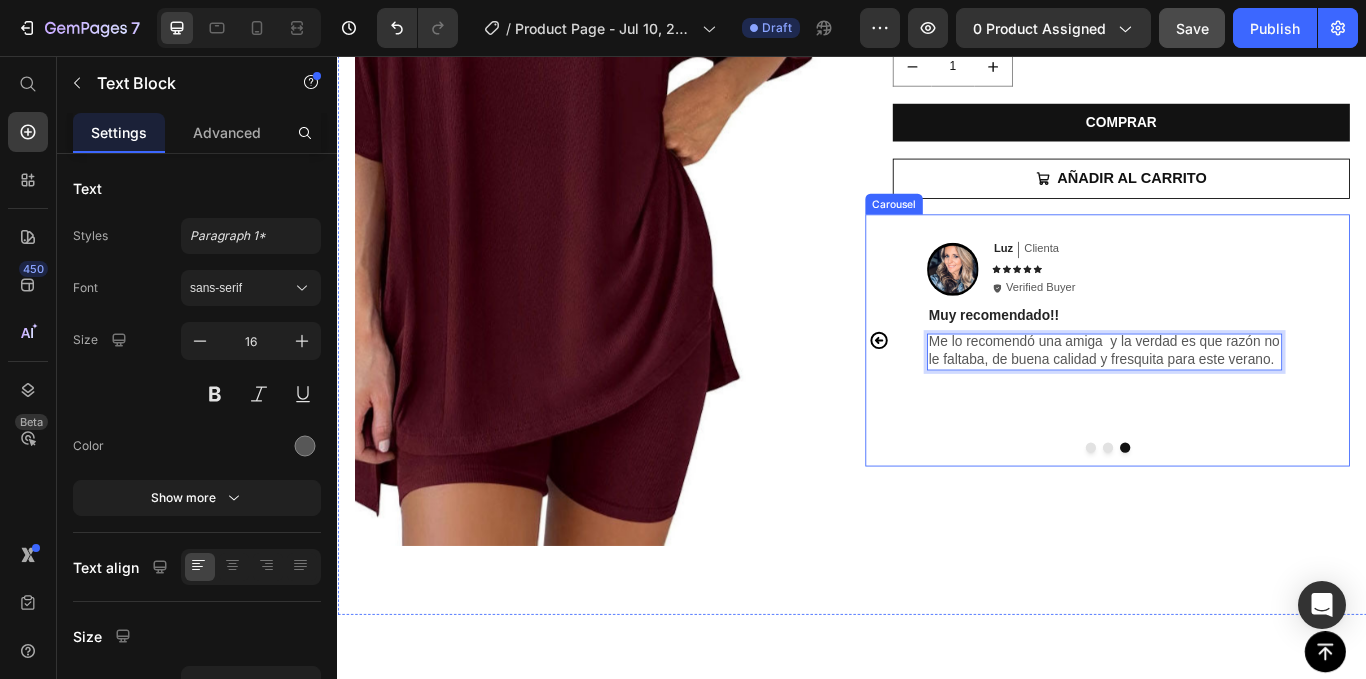 click on "Image Luz Text Block Clienta Text Block Row Icon Icon Icon Icon Icon Icon List
Icon Verified Buyer Text Block Row Row Muy recomendado!! Text Block Me lo recomendó una amiga  y la verdad es que razón no le faltaba, de buena calidad y fresquita para este verano. Text Block   0 Row" at bounding box center [1231, 388] 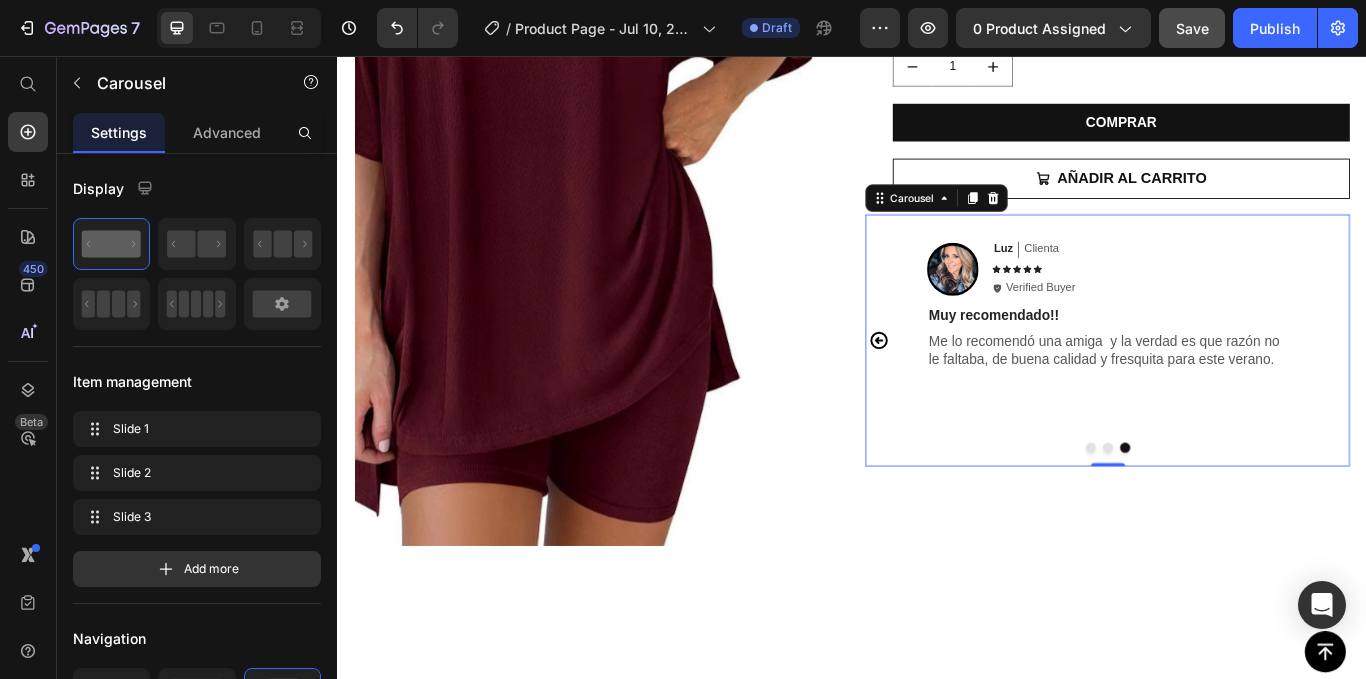 scroll, scrollTop: 700, scrollLeft: 0, axis: vertical 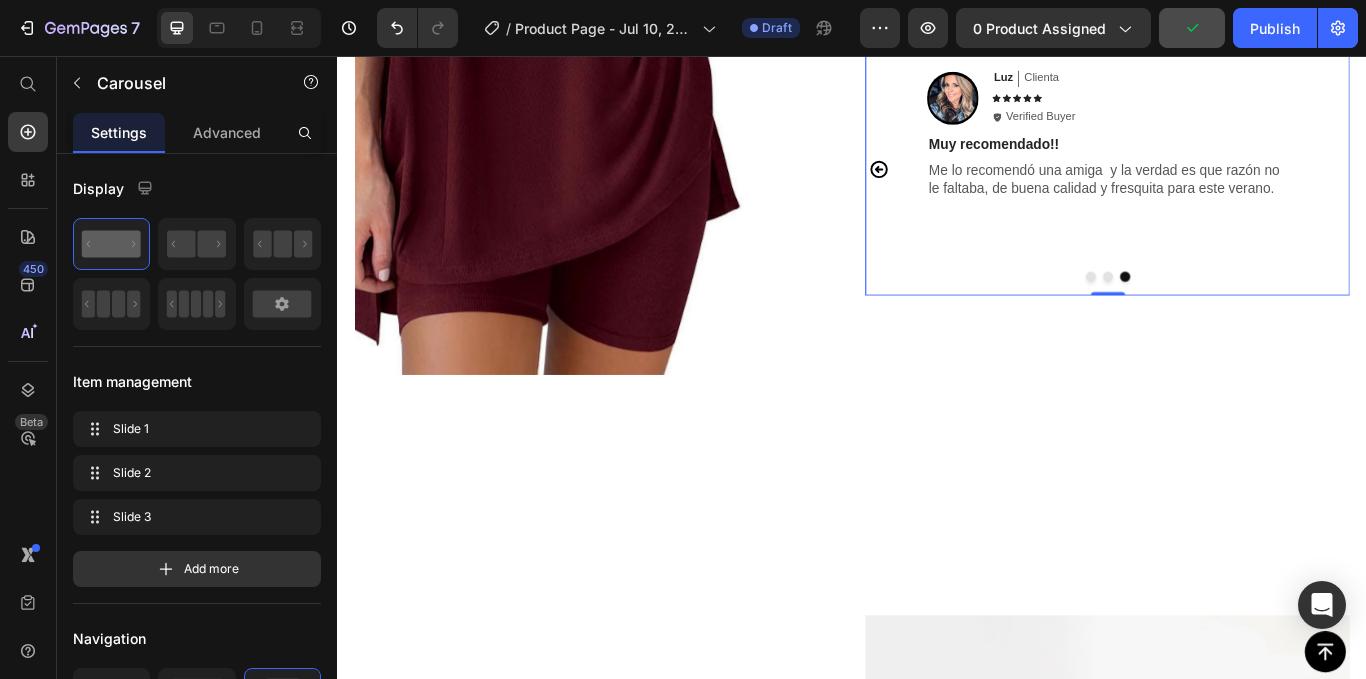 click 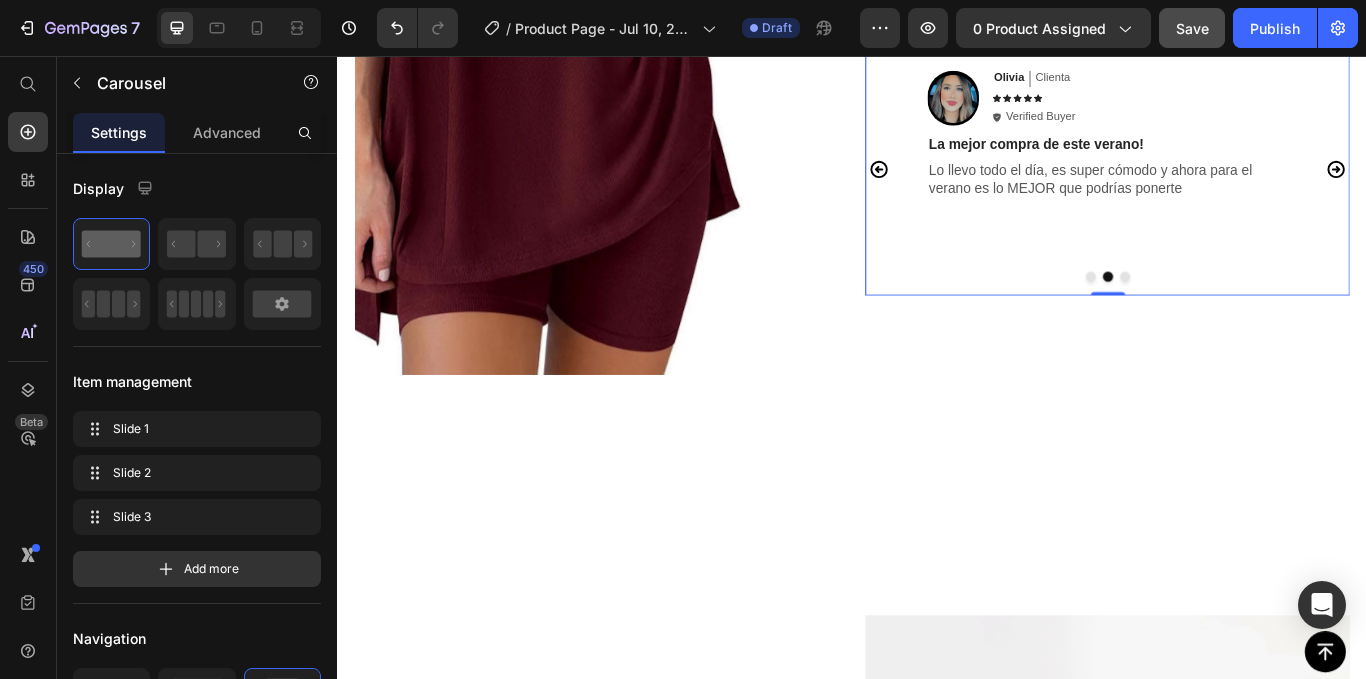 click 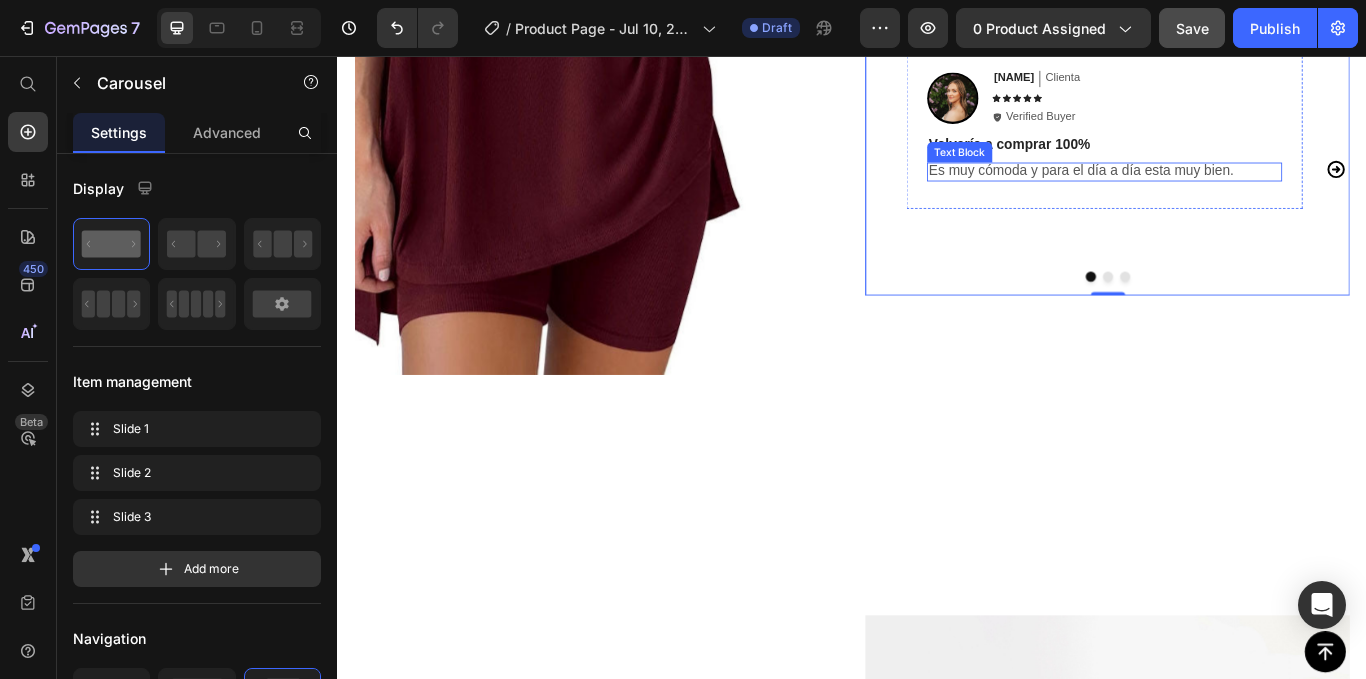 click on "Es muy cómoda y para el día a día esta muy bien." at bounding box center (1231, 190) 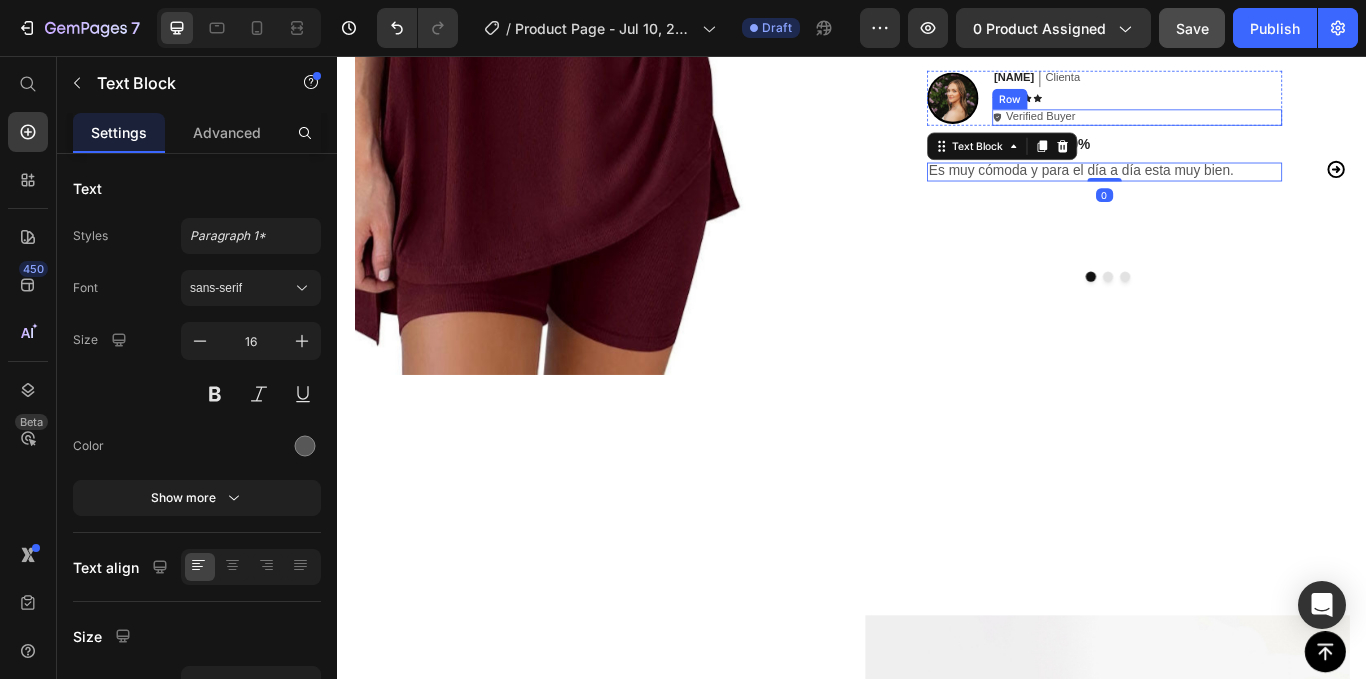 click on "Icon Verified Buyer Text Block Row" at bounding box center [1269, 127] 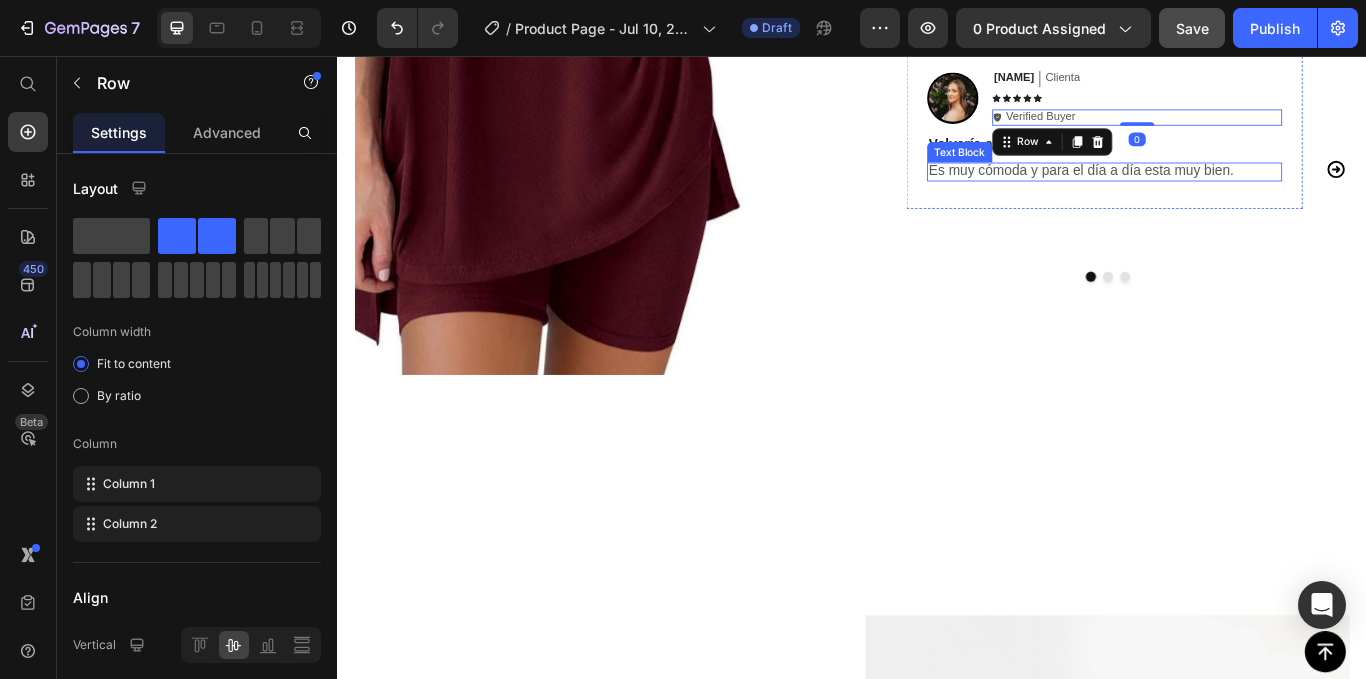 click on "Es muy cómoda y para el día a día esta muy bien." at bounding box center (1231, 190) 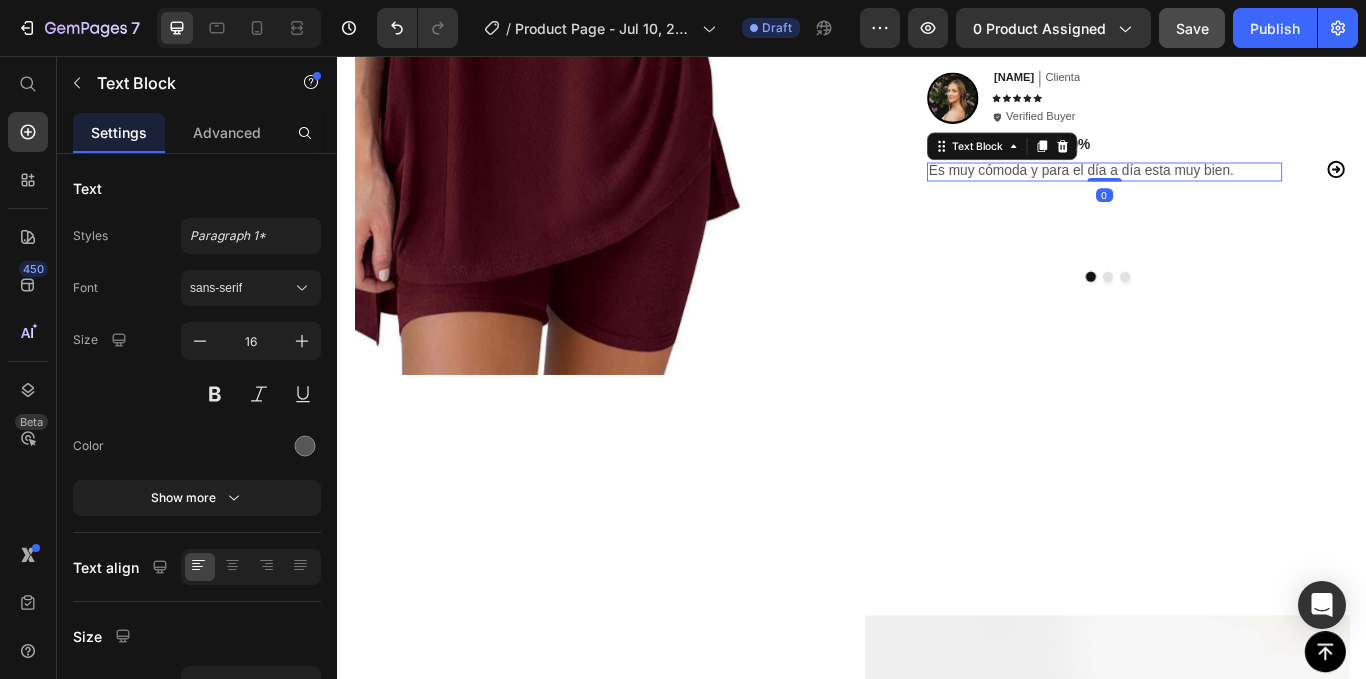 click on "Es muy cómoda y para el día a día esta muy bien." at bounding box center [1231, 190] 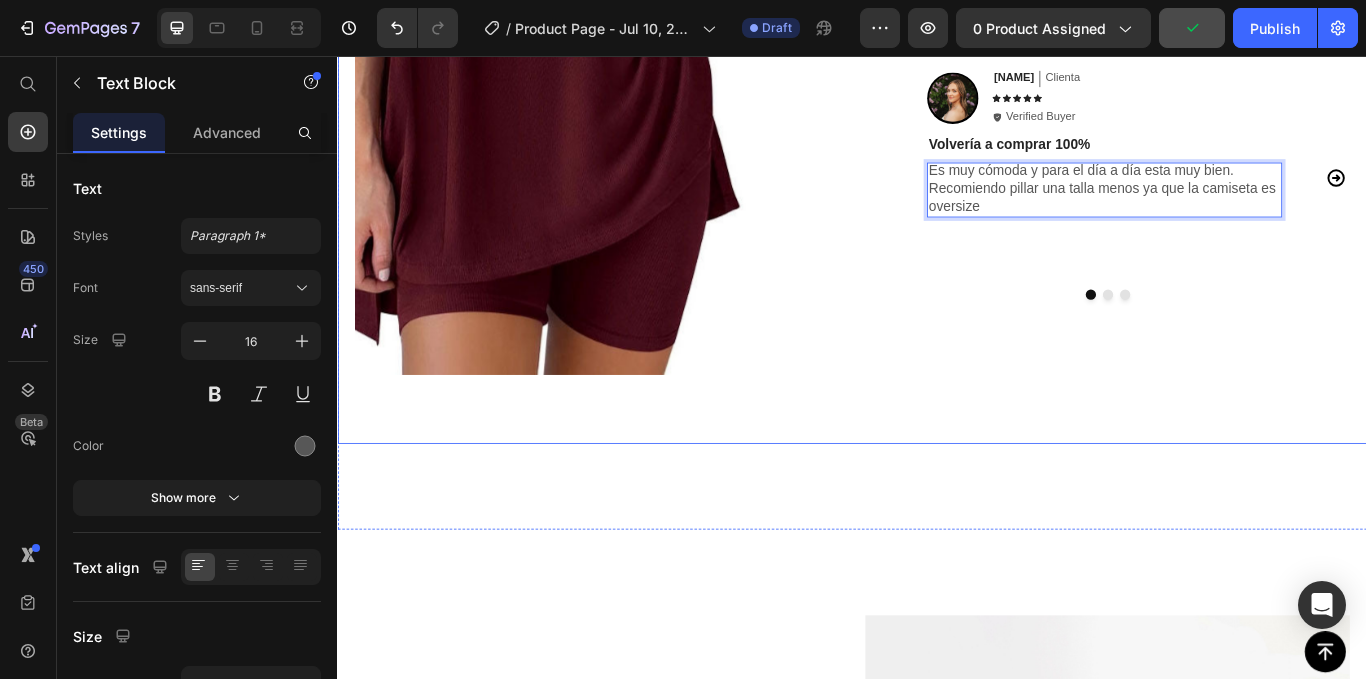 click on "TOP VENTAS Text Block Conjunto Oversized Verano Product Title Row €35,00 Product Price €0,00 Product Price | Text Block Icon Icon Icon Icon Icon Icon List (342)  Reviews Text Block Row Text Block Row Color: Red Apricot Apricot Army Green Army Green Black Black Blue Blue Dark Blue Dark Blue Dark Brown Dark Brown Dark Red Dark Red Gray Gray Green Green Pink Pink Red Red Rose Red Rose Red White White Size: L L L L M M M S S S XL XL XL XS XS XS XXL XXL XXL XXXL XXXL XXXL XXXXL XXXXL XXXXL Product Variants & Swatches 1 Product Quantity COMPRAR Dynamic Checkout
AÑADIR AL CARRITO Add to Cart Row Row
Image Carmen Text Block Clienta Text Block Row Icon Icon Icon Icon Icon Icon List
Icon Verified Buyer Text Block Row Row Volvería a comprar 100% Text Block Es muy cómoda y para el día a día esta muy bien. Recomiendo pillar una talla menos ya que la camiseta es oversize Text Block   0 Row Image Olivia Text Block Clienta Text Block Row Icon Icon Icon Icon Icon" at bounding box center (1234, -24) 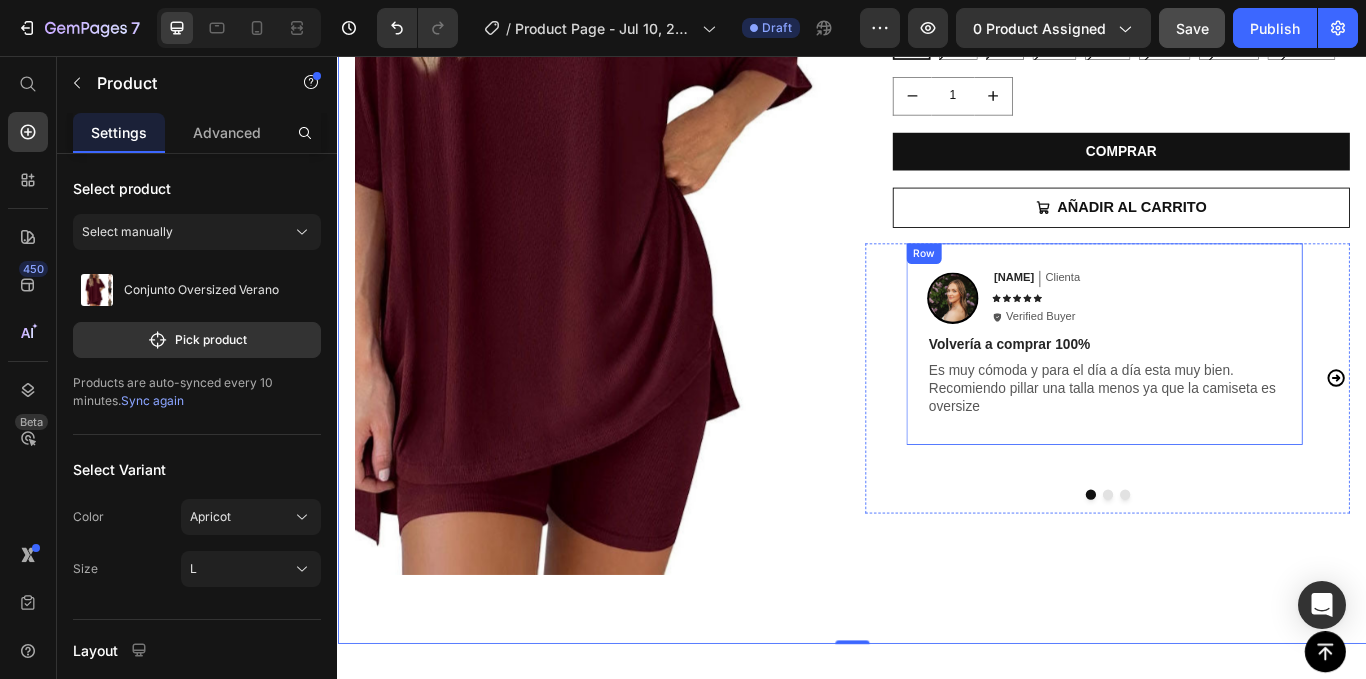 scroll, scrollTop: 500, scrollLeft: 0, axis: vertical 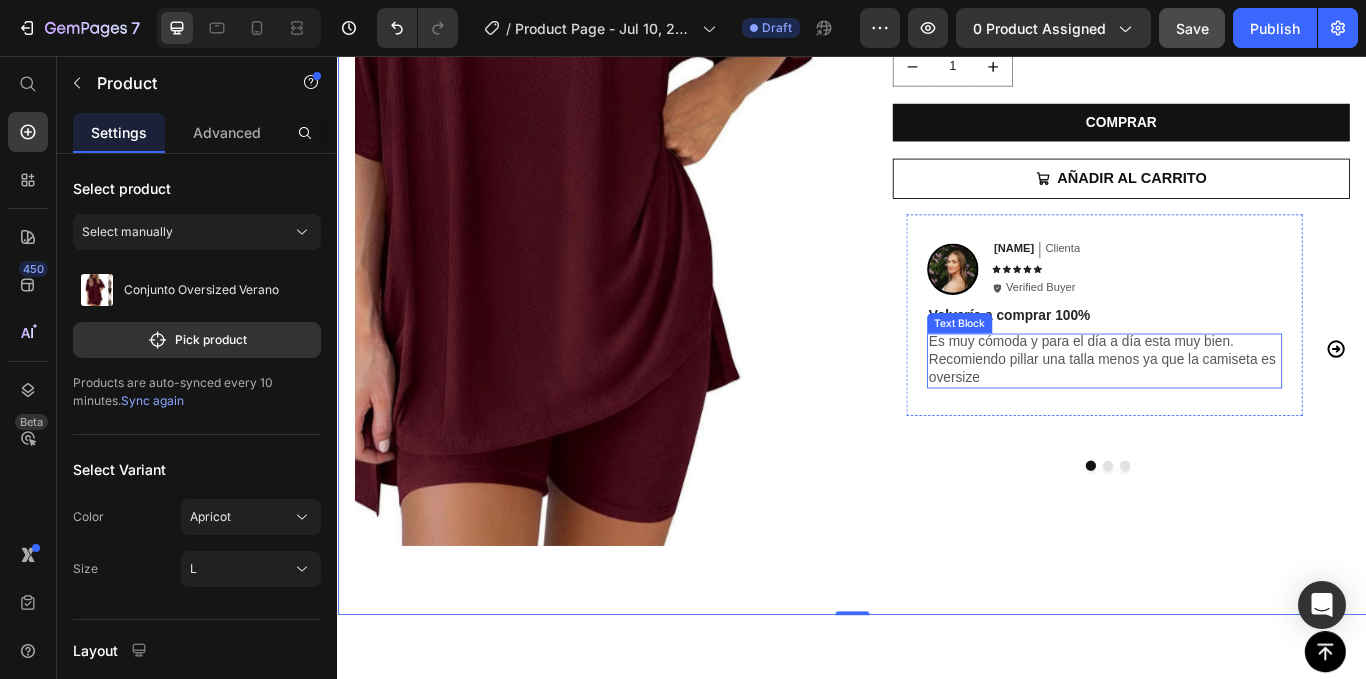 click on "Es muy cómoda y para el día a día esta muy bien. Recomiendo pillar una talla menos ya que la camiseta es oversize" at bounding box center [1231, 411] 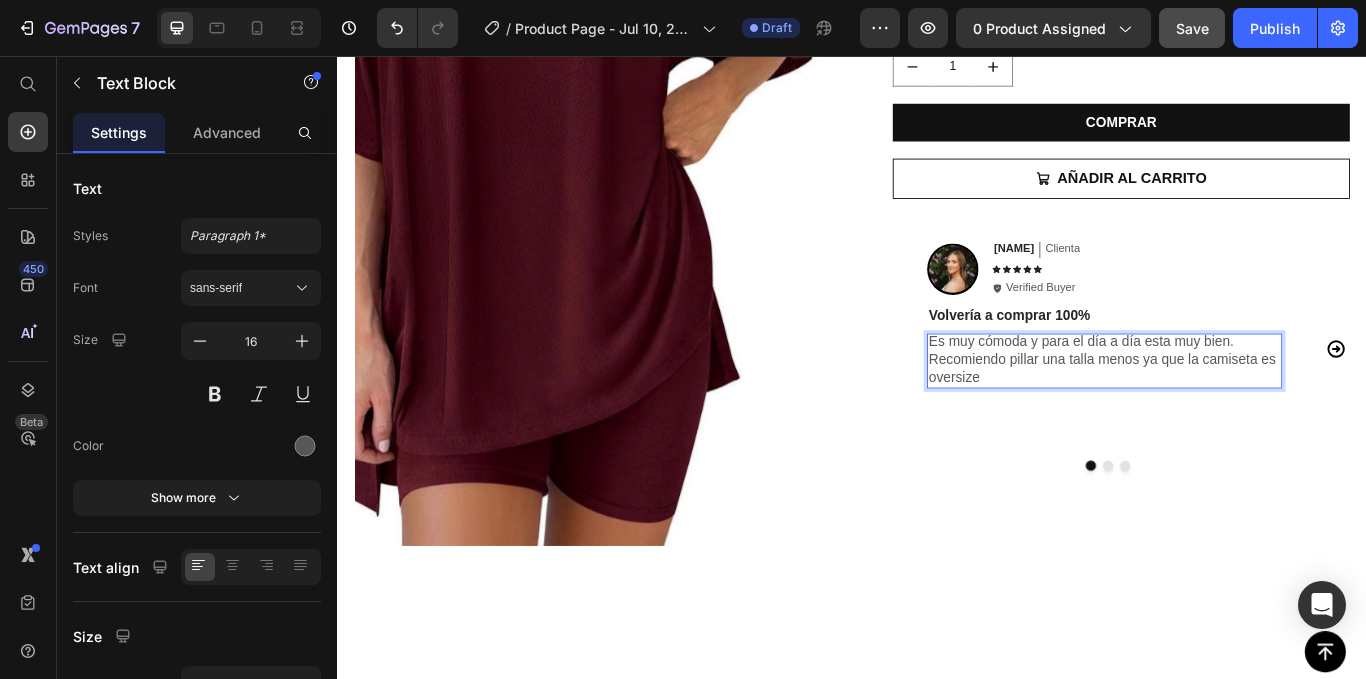 click on "Es muy cómoda y para el día a día esta muy bien. Recomiendo pillar una talla menos ya que la camiseta es oversize" at bounding box center [1231, 411] 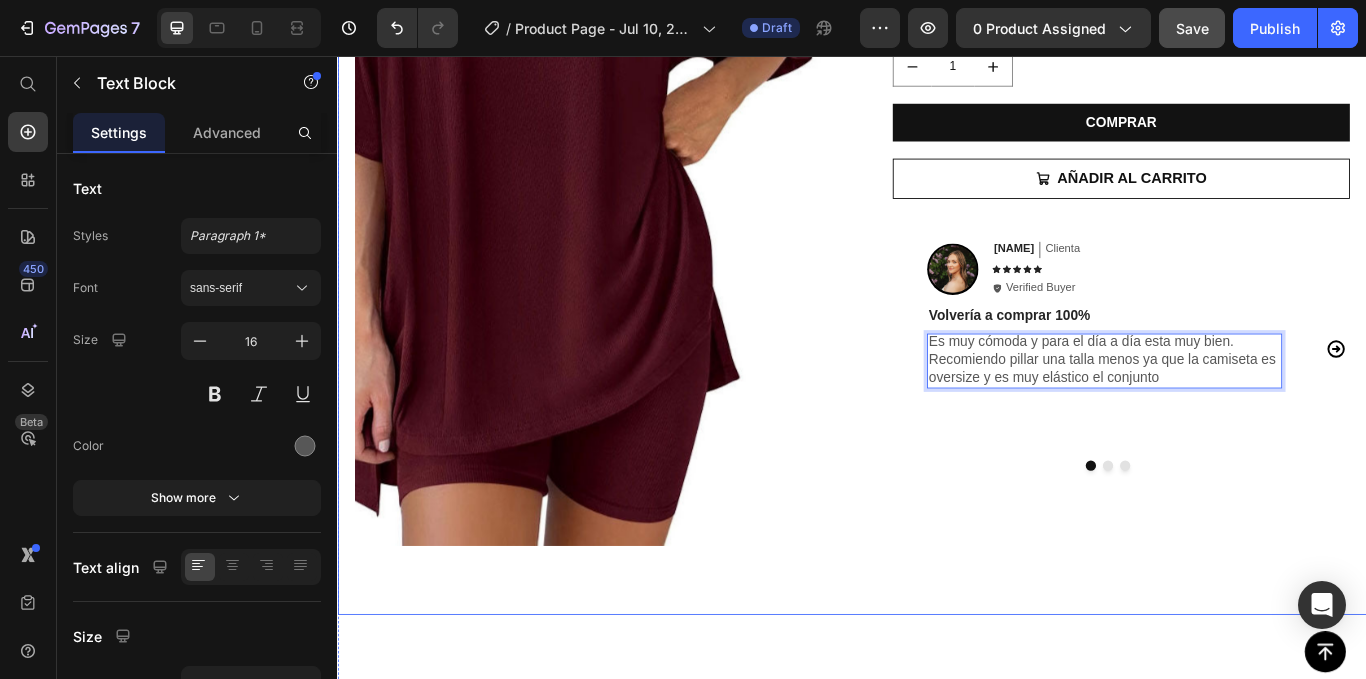 click on "Product Images Row TOP VENTAS Text Block Conjunto Oversized Verano Product Title Row €35,00 Product Price €0,00 Product Price | Text Block Icon Icon Icon Icon Icon Icon List (342)  Reviews Text Block Row Text Block Row Color: Red Apricot Apricot Army Green Army Green Black Black Blue Blue Dark Blue Dark Blue Dark Brown Dark Brown Dark Red Dark Red Gray Gray Green Green Pink Pink Red Red Rose Red Rose Red White White Size: L L L L M M M S S S XL XL XL XS XS XS XXL XXL XXL XXXL XXXL XXXL XXXXL XXXXL XXXXL Product Variants & Swatches 1 Product Quantity COMPRAR Dynamic Checkout
AÑADIR AL CARRITO Add to Cart Row Row
Image Carmen Text Block Clienta Text Block Row Icon Icon Icon Icon Icon Icon List
Icon Verified Buyer Text Block Row Row Volvería a comprar 100% Text Block Es muy cómoda y para el día a día esta muy bien. Recomiendo pillar una talla menos ya que la camiseta es oversize y es muy elástico el conjunto Text Block   0 Row Image Olivia Text Block" at bounding box center [937, 152] 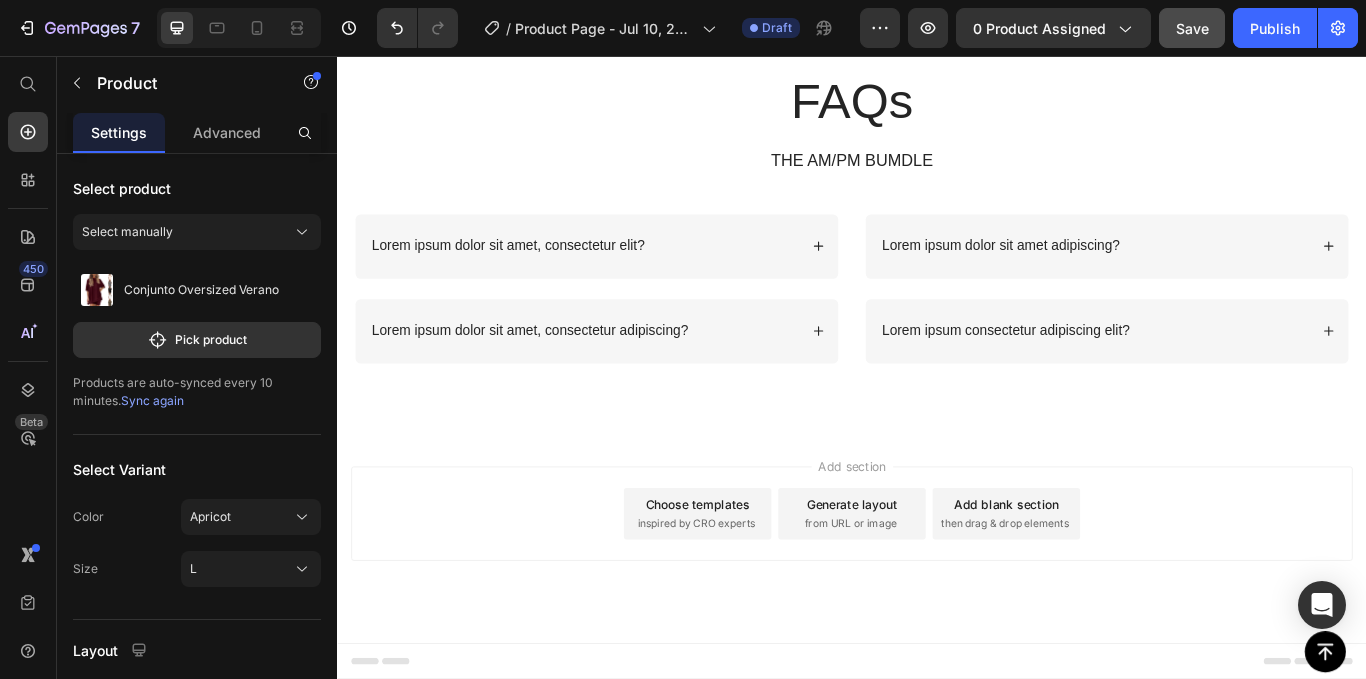 scroll, scrollTop: 3100, scrollLeft: 0, axis: vertical 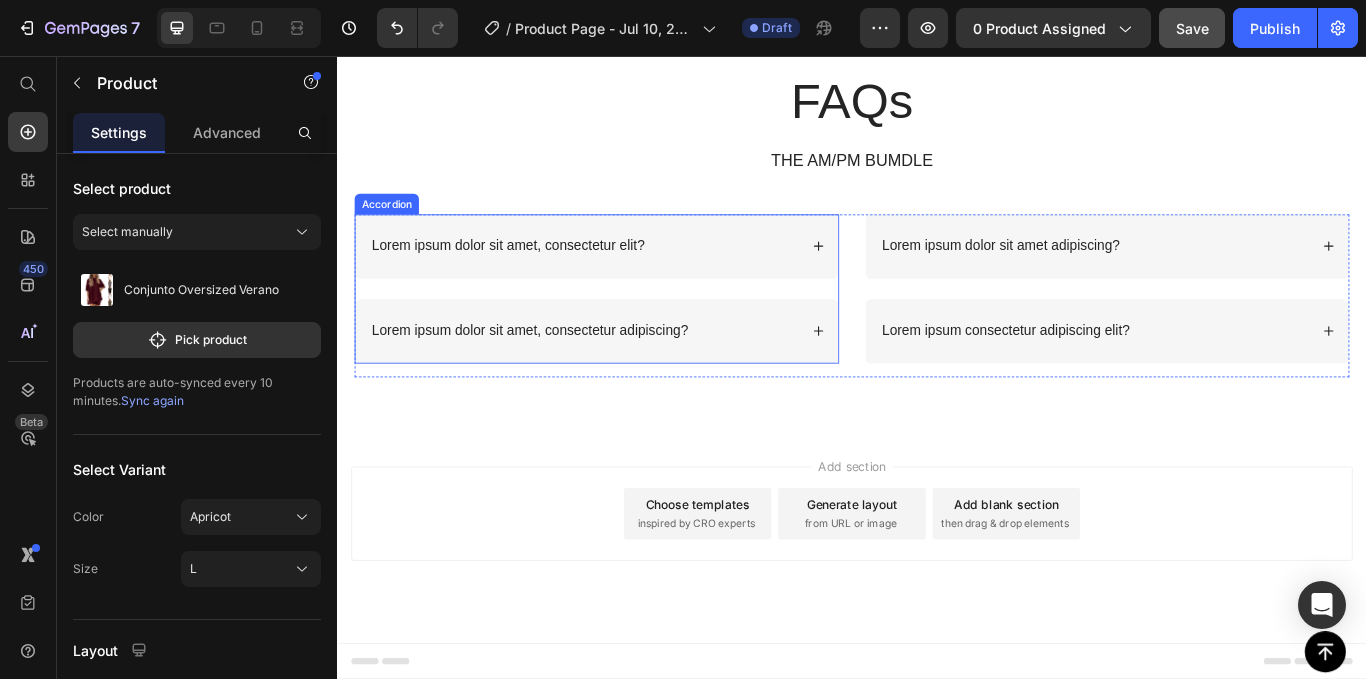 click on "Lorem ipsum dolor sit amet, consectetur elit?" at bounding box center [536, 278] 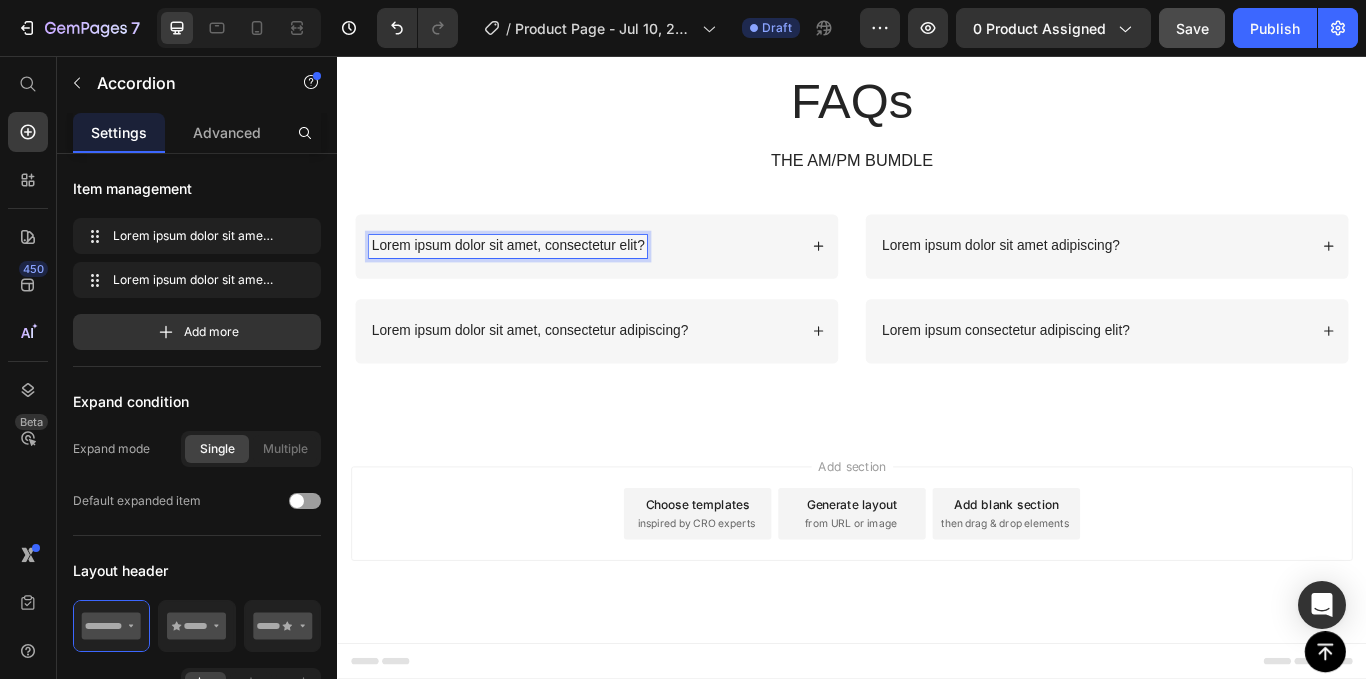 click on "Lorem ipsum dolor sit amet, consectetur elit?" at bounding box center [536, 278] 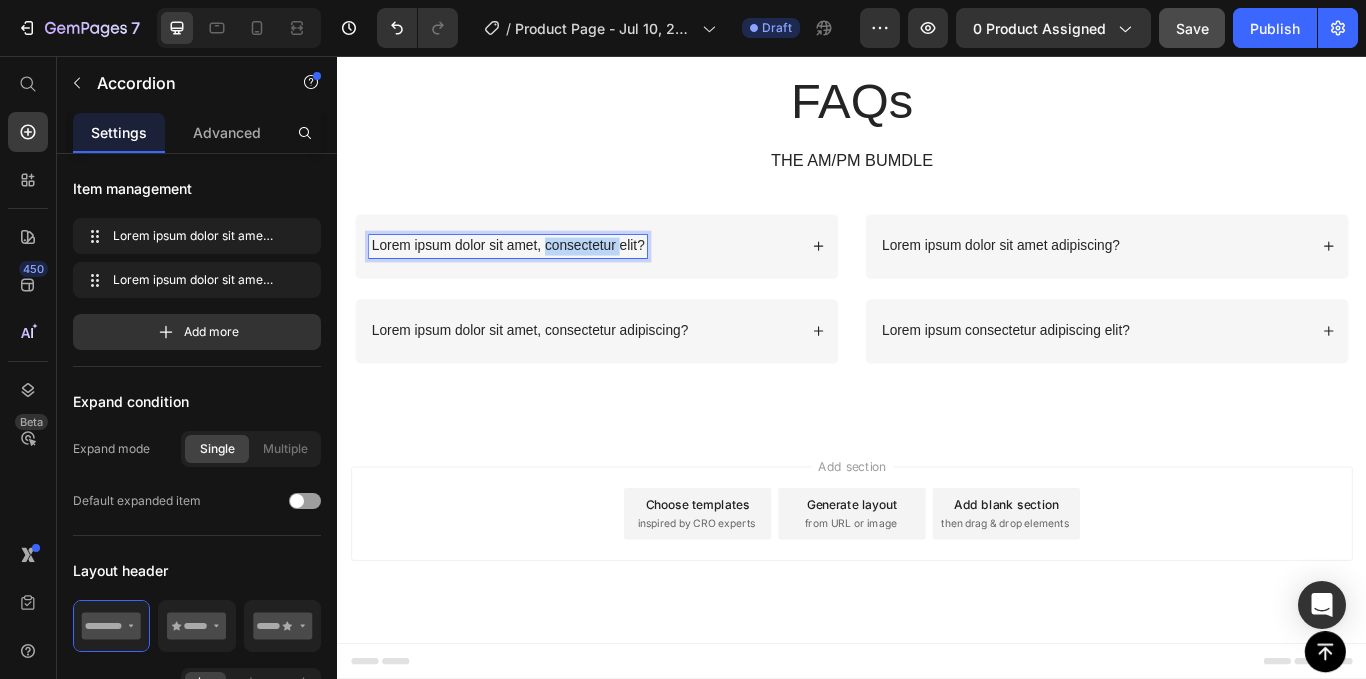 click on "Lorem ipsum dolor sit amet, consectetur elit?" at bounding box center [536, 278] 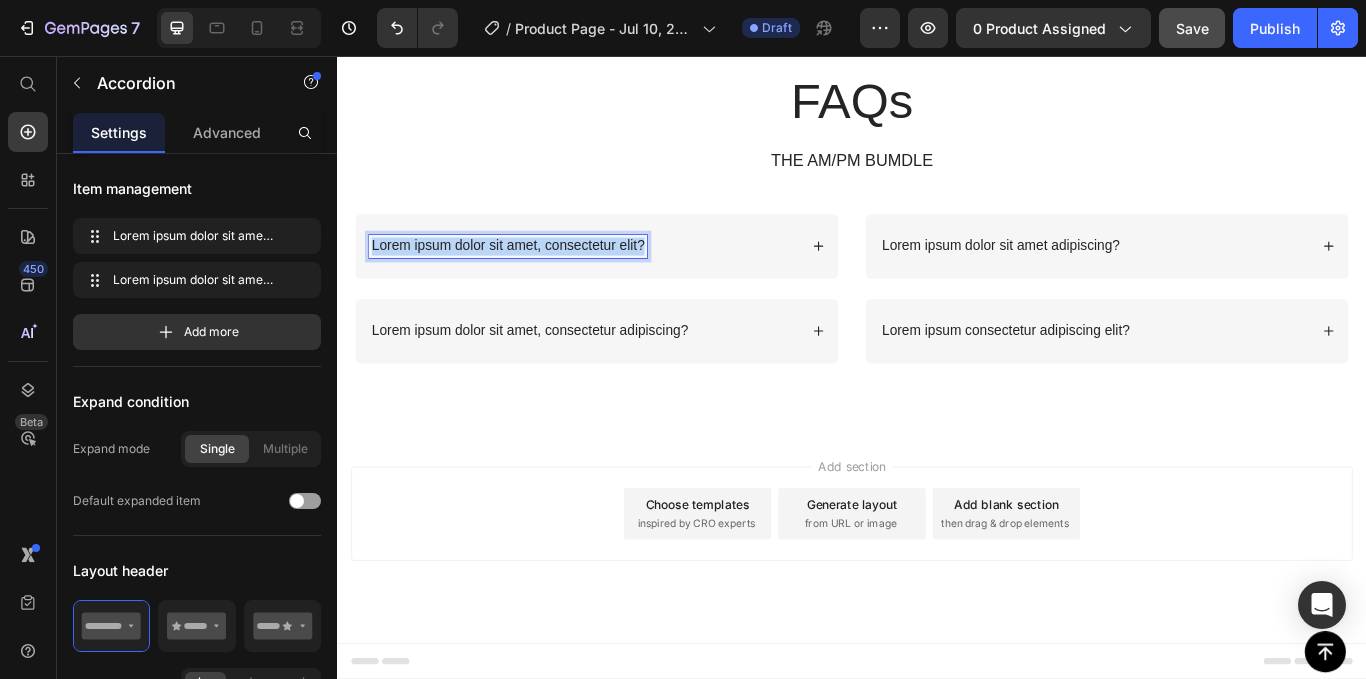 click on "Lorem ipsum dolor sit amet, consectetur elit?" at bounding box center (536, 278) 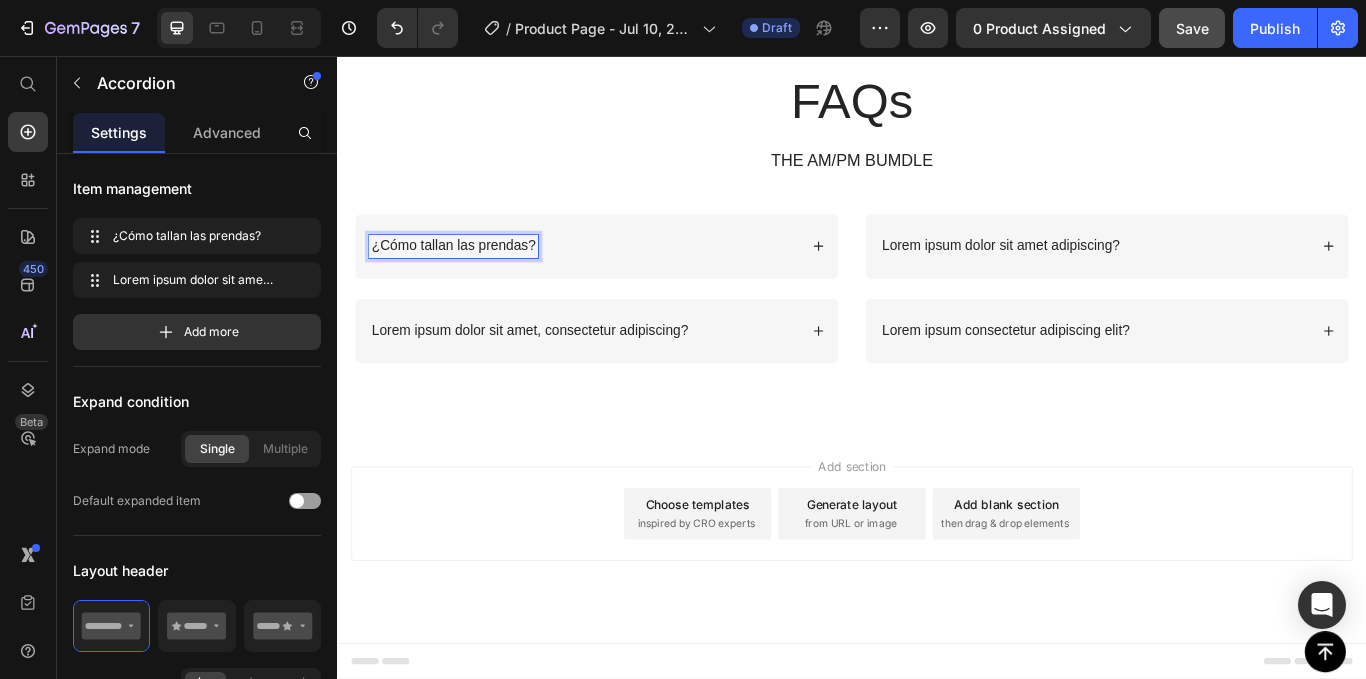 click on "¿Cómo tallan las prendas?" at bounding box center (624, 278) 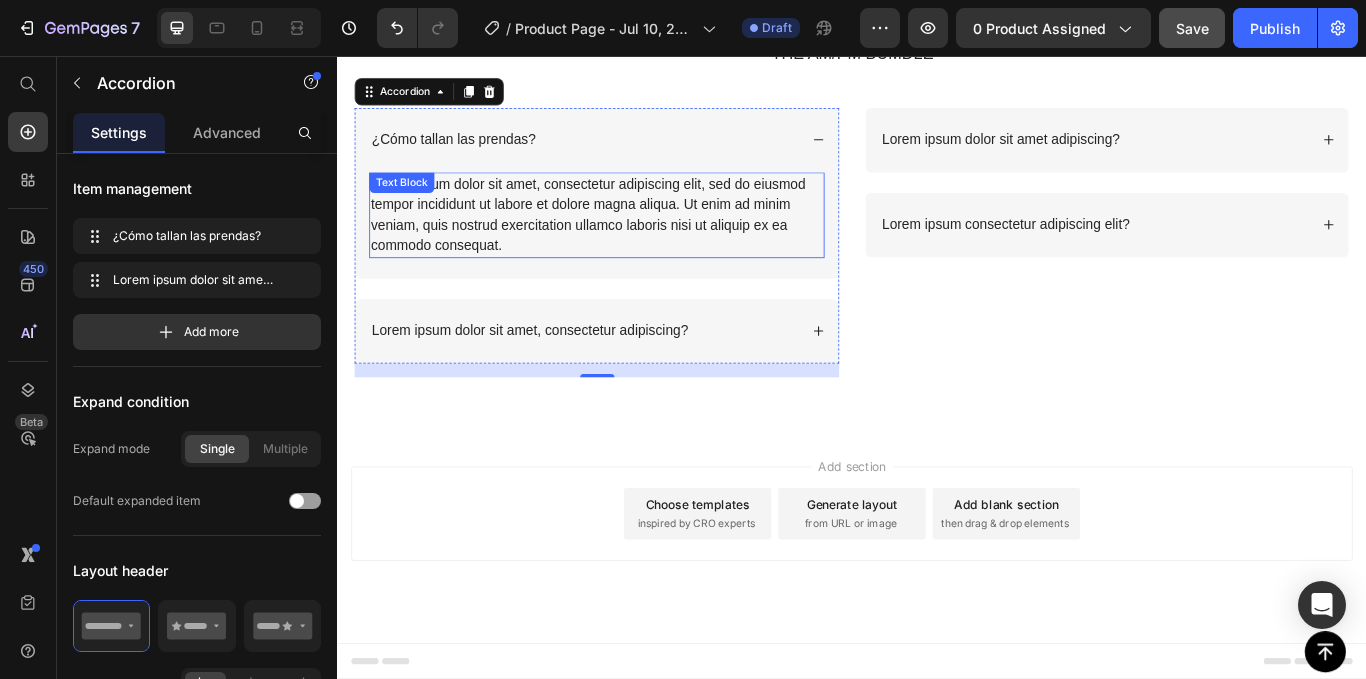 click on "Lorem ipsum dolor sit amet, consectetur adipiscing elit, sed do eiusmod tempor incididunt ut labore et dolore magna aliqua. Ut enim ad minim veniam, quis nostrud exercitation ullamco laboris nisi ut aliquip ex ea commodo consequat." at bounding box center (639, 242) 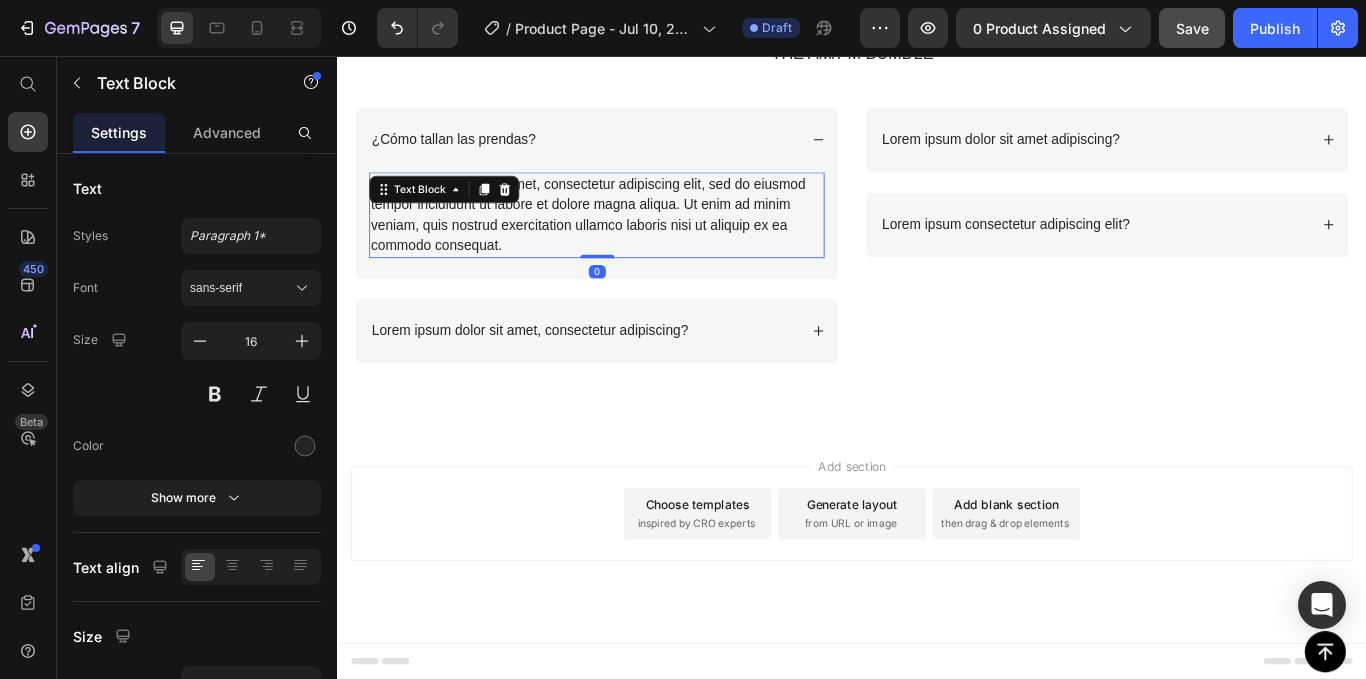 click on "Lorem ipsum dolor sit amet, consectetur adipiscing elit, sed do eiusmod tempor incididunt ut labore et dolore magna aliqua. Ut enim ad minim veniam, quis nostrud exercitation ullamco laboris nisi ut aliquip ex ea commodo consequat." at bounding box center [639, 242] 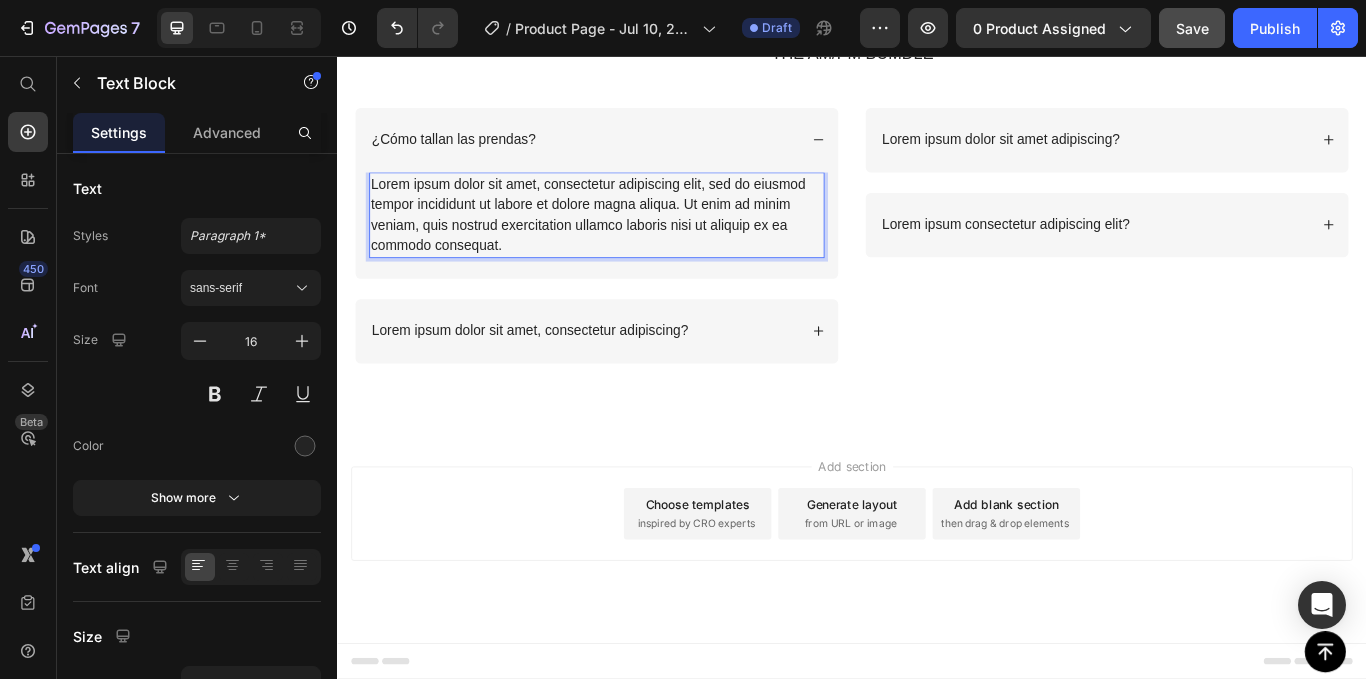 click on "Lorem ipsum dolor sit amet, consectetur adipiscing elit, sed do eiusmod tempor incididunt ut labore et dolore magna aliqua. Ut enim ad minim veniam, quis nostrud exercitation ullamco laboris nisi ut aliquip ex ea commodo consequat." at bounding box center [639, 242] 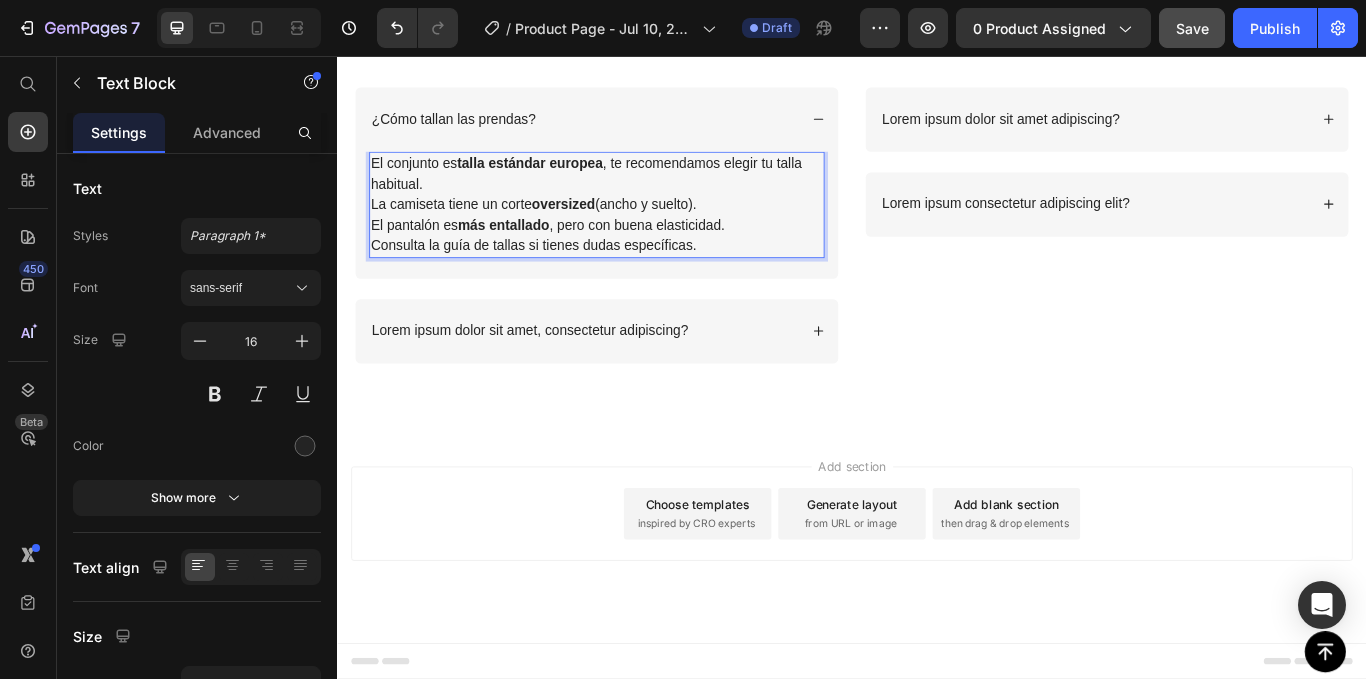 click on "El conjunto es  talla estándar europea , te recomendamos elegir tu talla habitual." at bounding box center (639, 194) 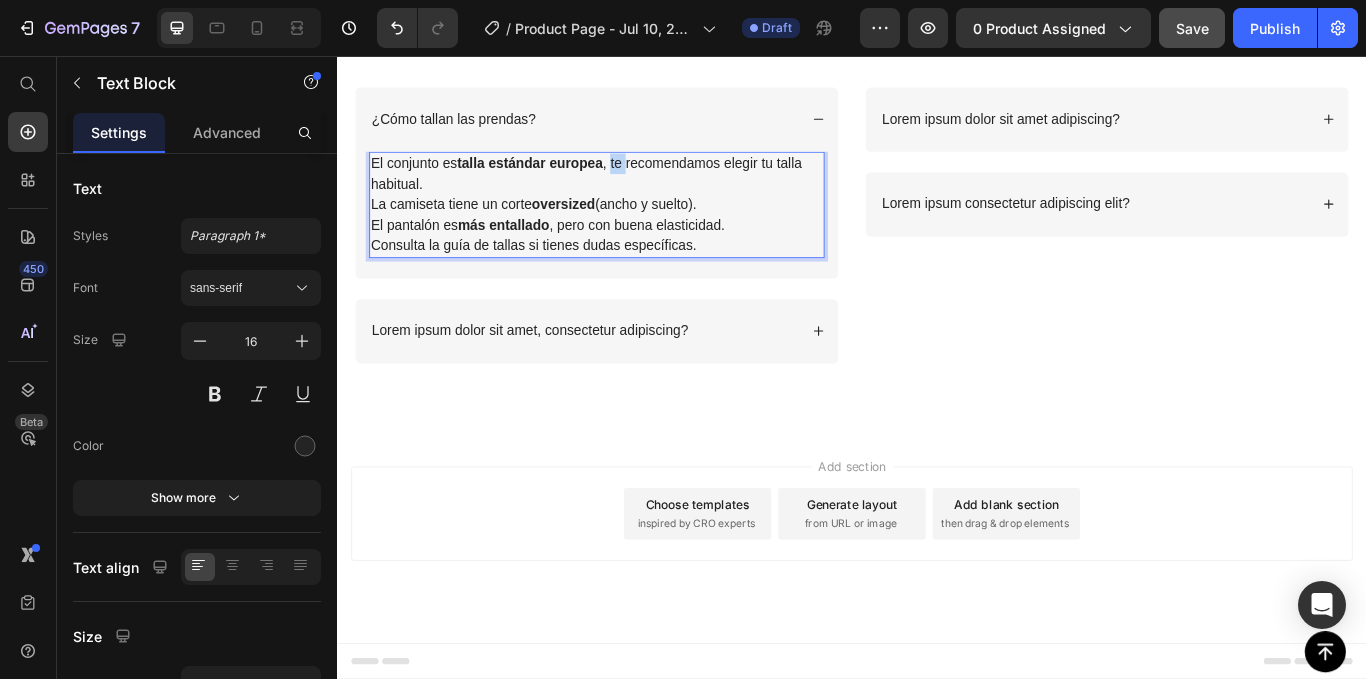 click on "El conjunto es  talla estándar europea , te recomendamos elegir tu talla habitual." at bounding box center [639, 194] 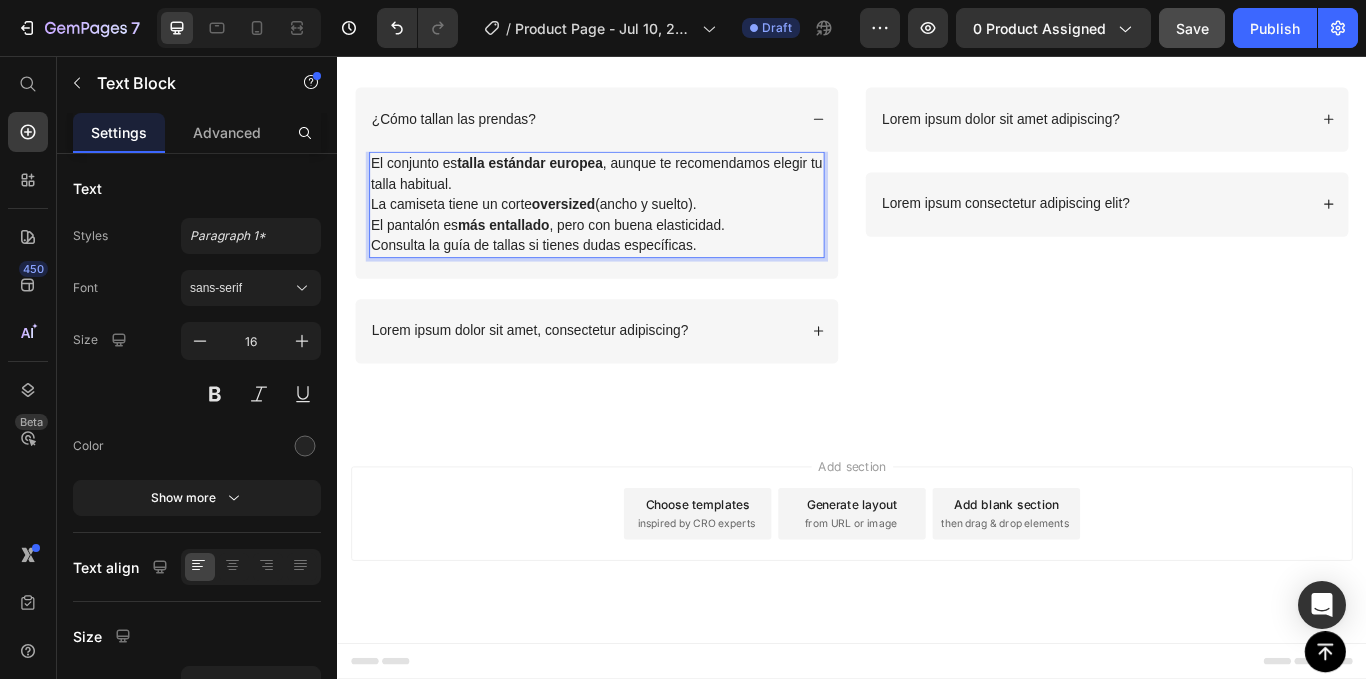click on "El conjunto es  talla estándar europea , aunque te recomendamos elegir tu talla habitual." at bounding box center (639, 194) 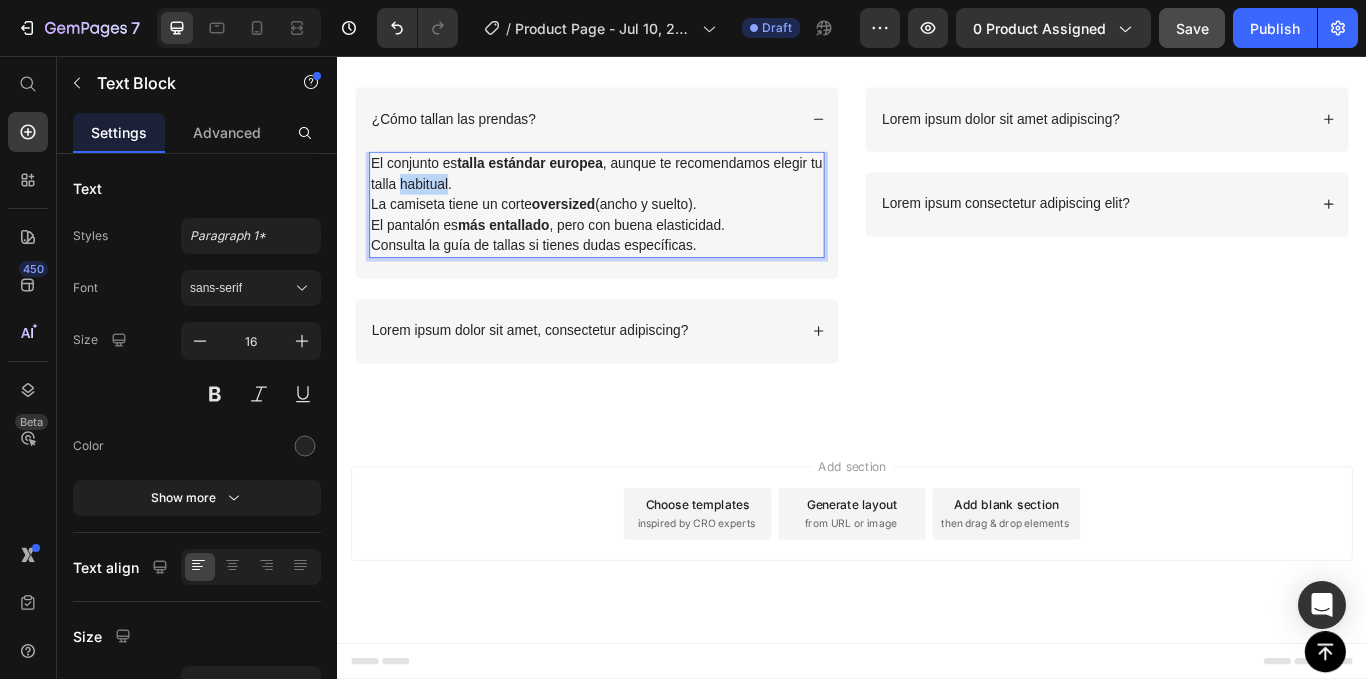 click on "El conjunto es  talla estándar europea , aunque te recomendamos elegir tu talla habitual." at bounding box center (639, 194) 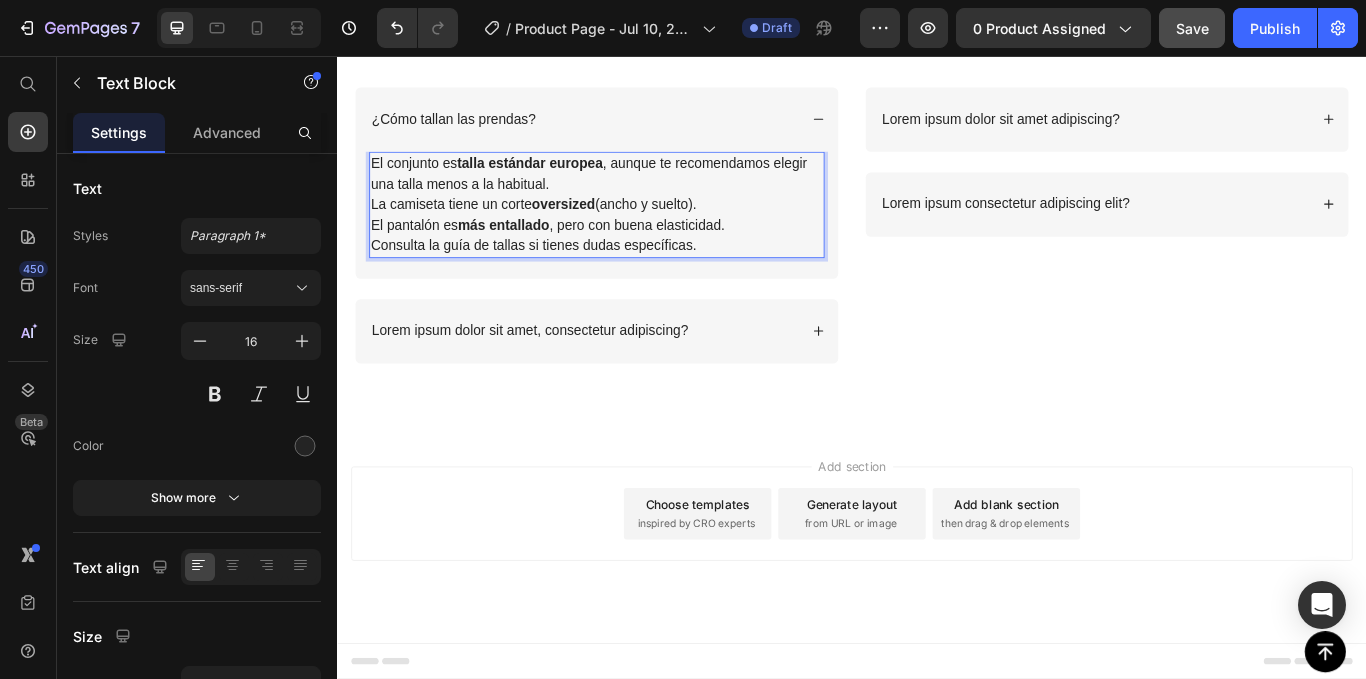 click on "El conjunto es  talla estándar europea , aunque te recomendamos elegir una talla menos a la habitual." at bounding box center [639, 194] 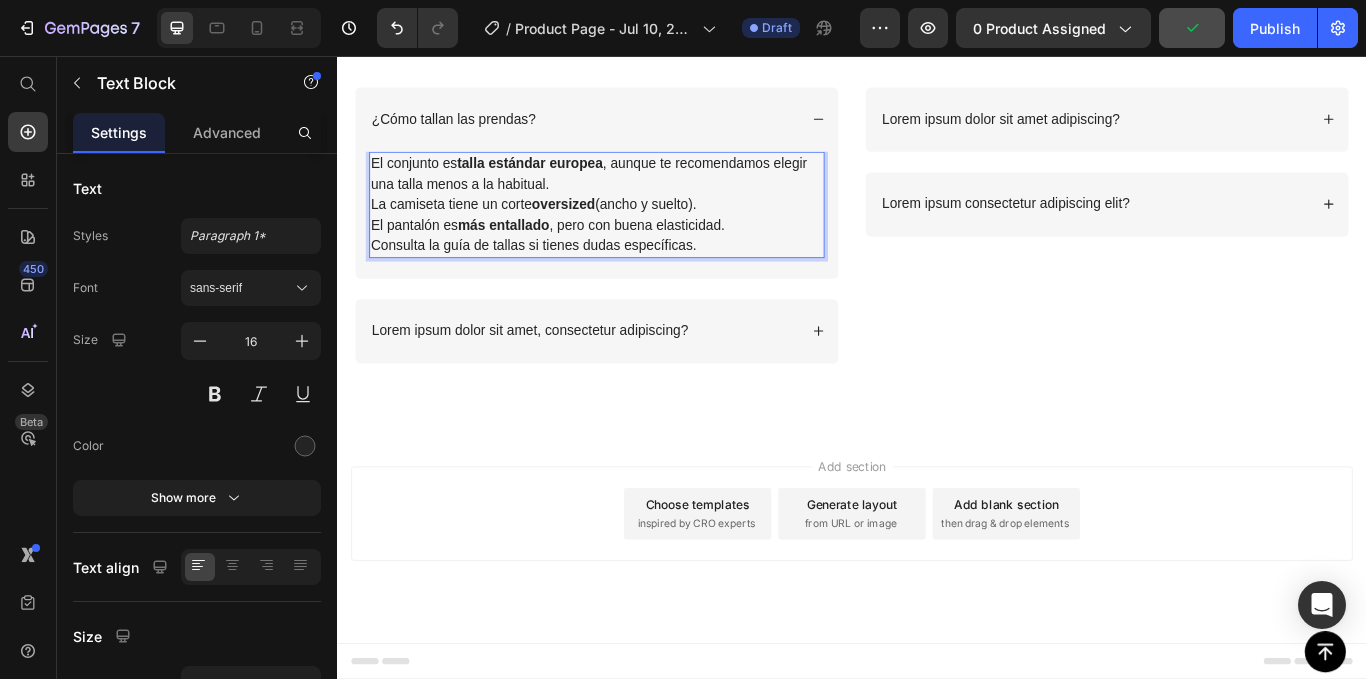 click on "La camiseta tiene un corte  oversized  (ancho y suelto)." at bounding box center [639, 230] 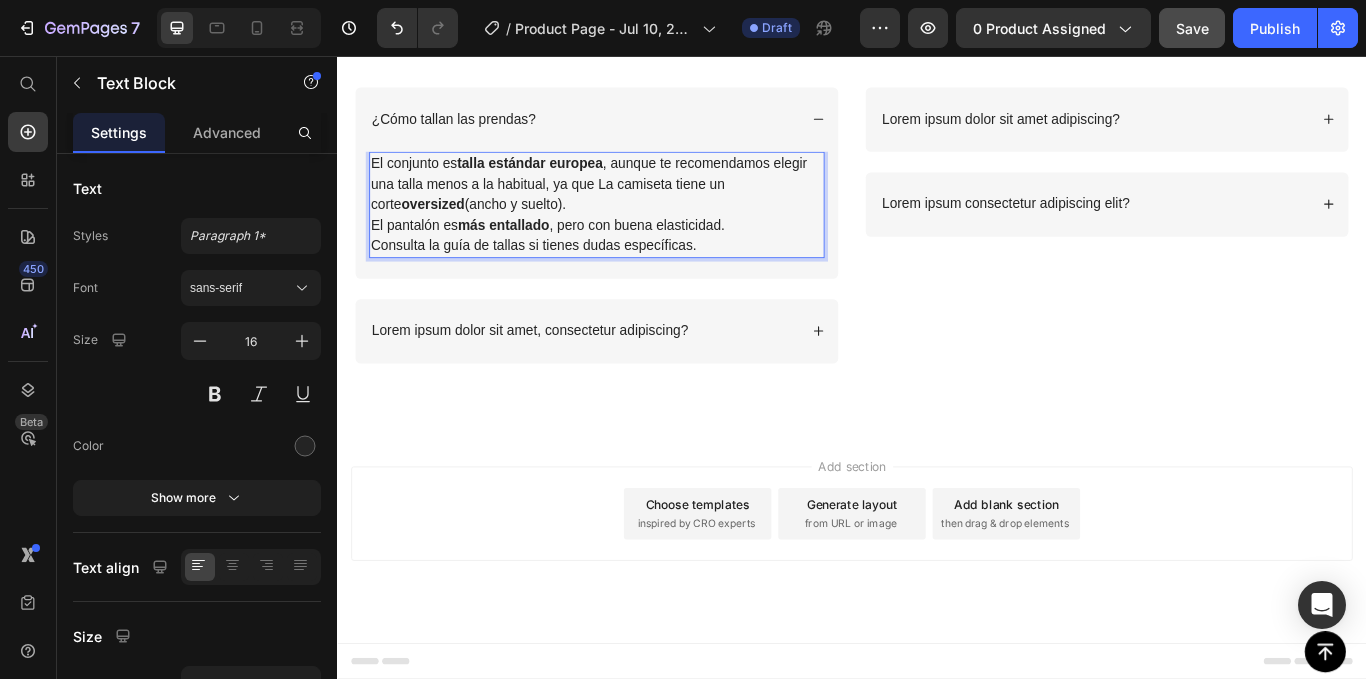 click on "El conjunto es  talla estándar europea , aunque te recomendamos elegir una talla menos a la habitual, ya que La camiseta tiene un corte  oversized  (ancho y suelto)." at bounding box center [639, 206] 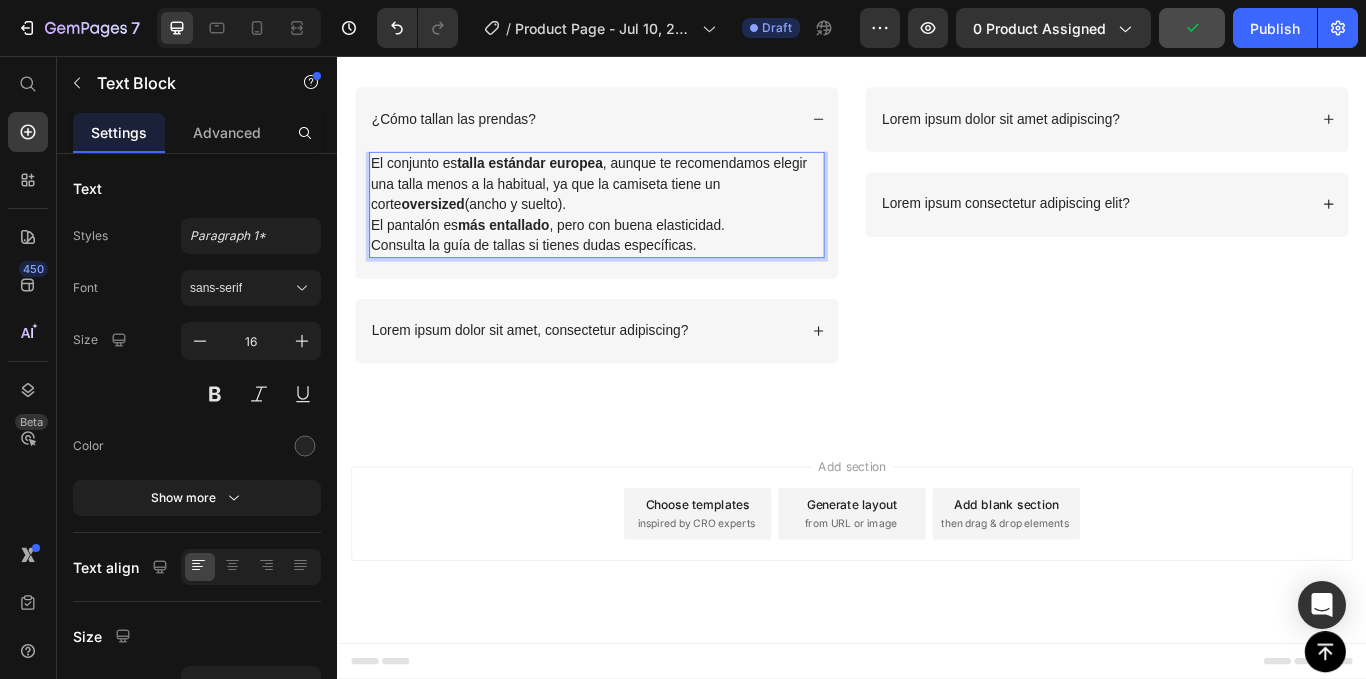 click on "El pantalón es  más entallado , pero con buena elasticidad. Consulta la guía de tallas si tienes dudas específicas." at bounding box center (639, 266) 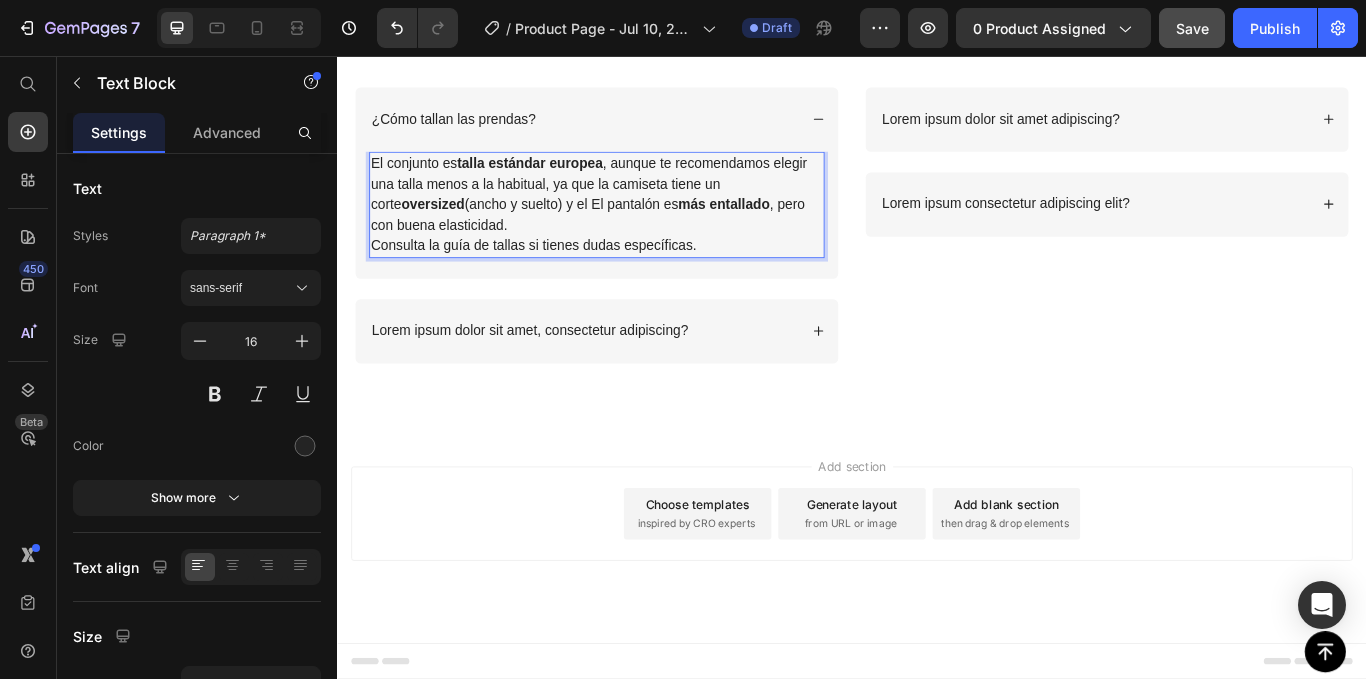 click on "El conjunto es  talla estándar europea , aunque te recomendamos elegir una talla menos a la habitual, ya que la camiseta tiene un corte  oversized  (ancho y suelto) y el El pantalón es  más entallado , pero con buena elasticidad. Consulta la guía de tallas si tienes dudas específicas." at bounding box center [639, 230] 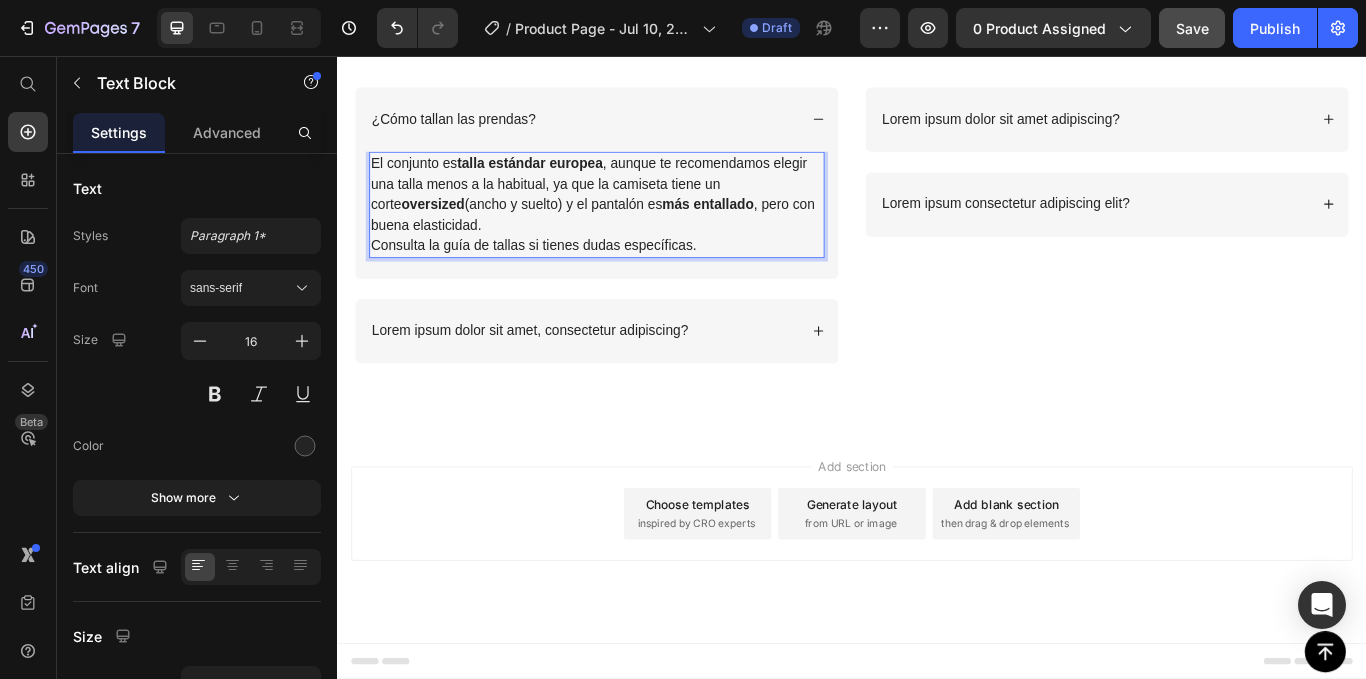click on "El conjunto es  talla estándar europea , aunque te recomendamos elegir una talla menos a la habitual, ya que la camiseta tiene un corte  oversized  (ancho y suelto) y el pantalón es  más entallado , pero con buena elasticidad. Consulta la guía de tallas si tienes dudas específicas." at bounding box center (639, 230) 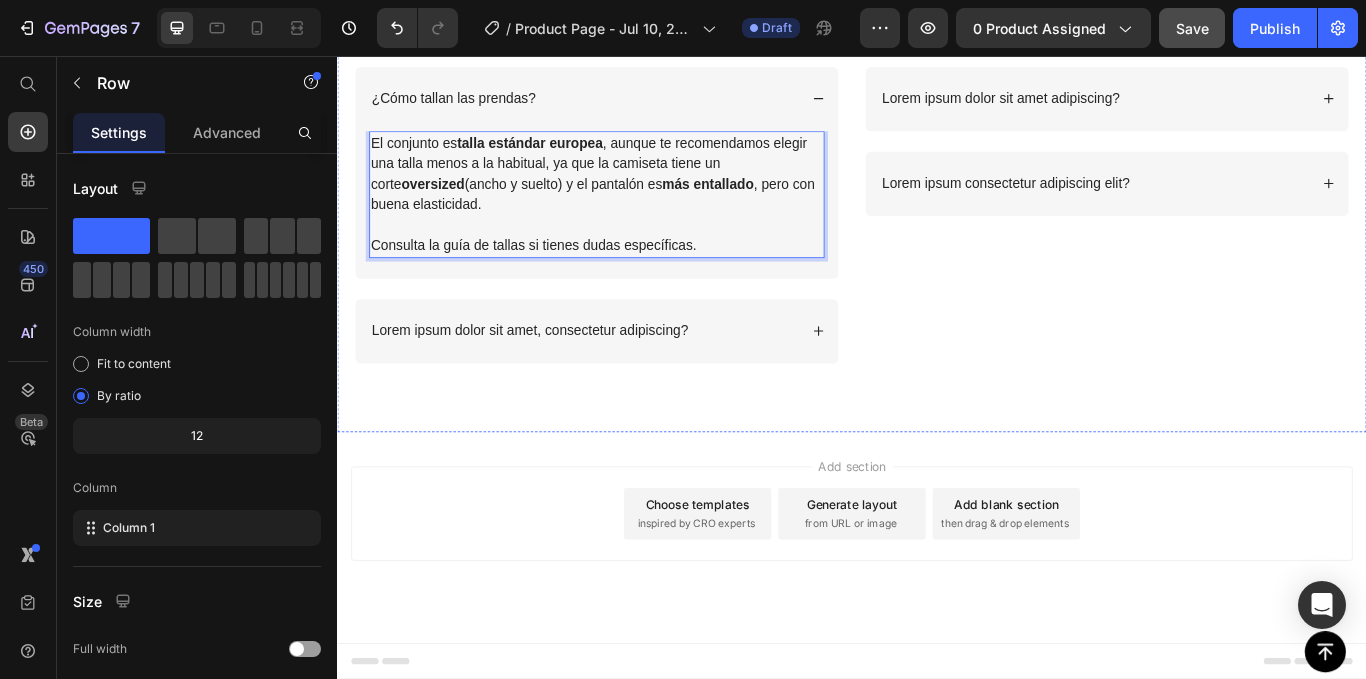 click on "FAQs Heading THE AM/PM BUMDLE Text Block" at bounding box center (937, -33) 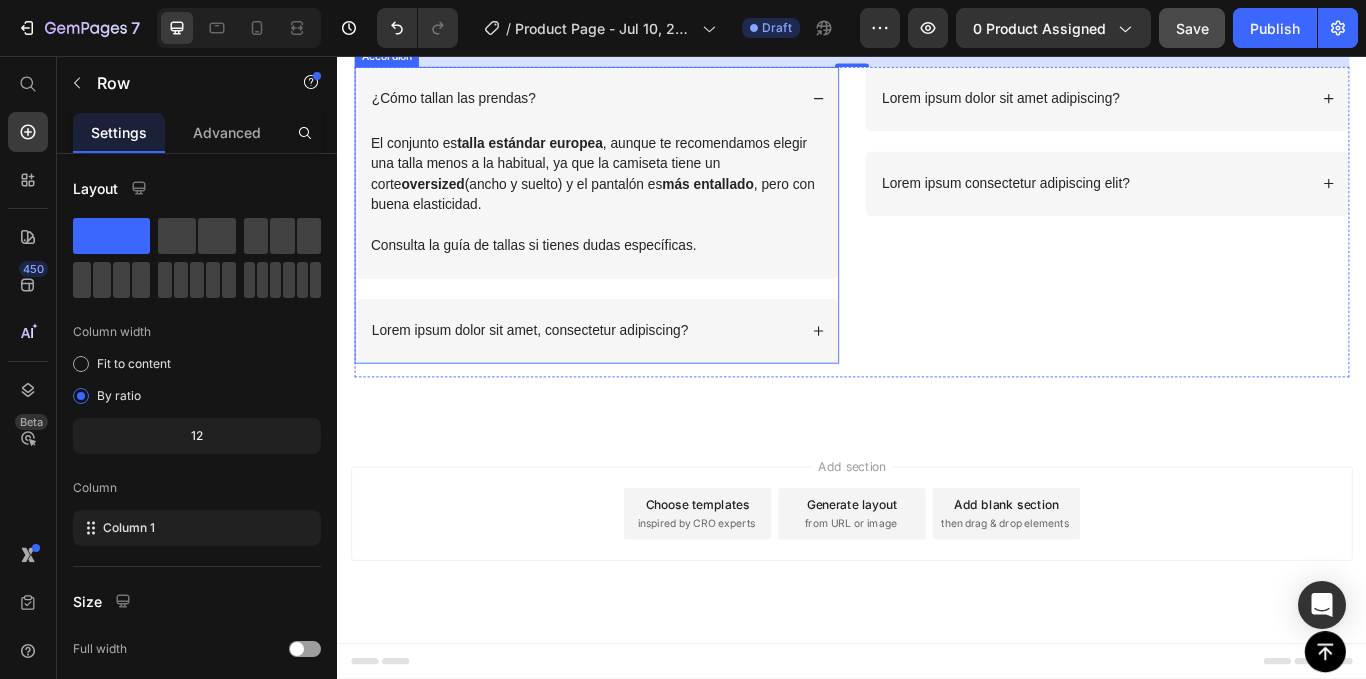 click on "¿Cómo tallan las prendas?" at bounding box center (624, 106) 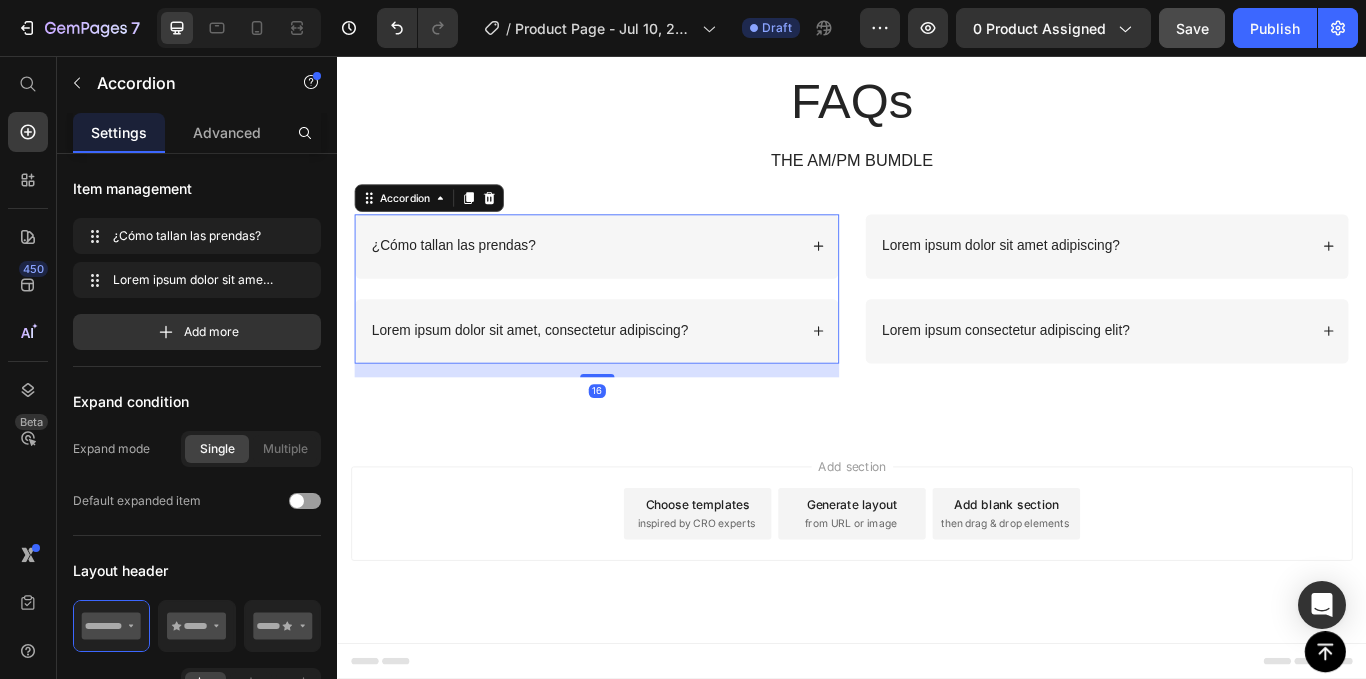 click on "¿Cómo tallan las prendas?" at bounding box center (624, 278) 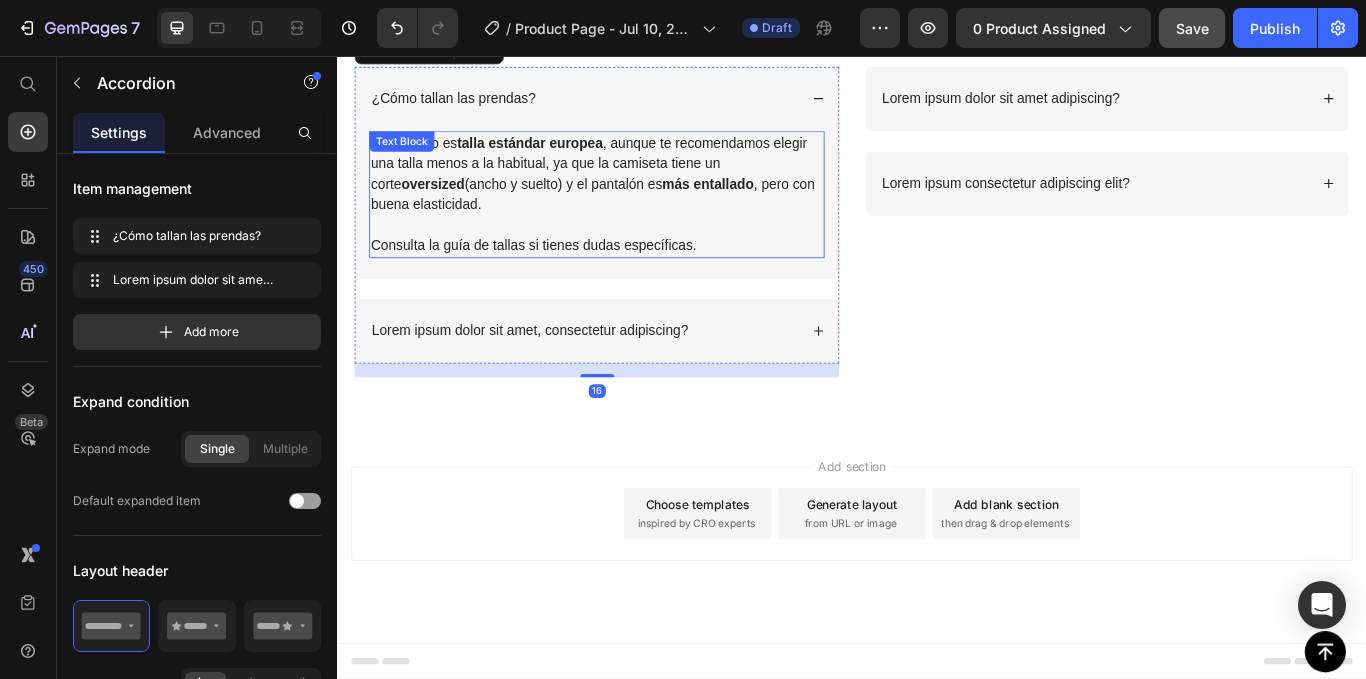 drag, startPoint x: 614, startPoint y: 430, endPoint x: 619, endPoint y: 441, distance: 12.083046 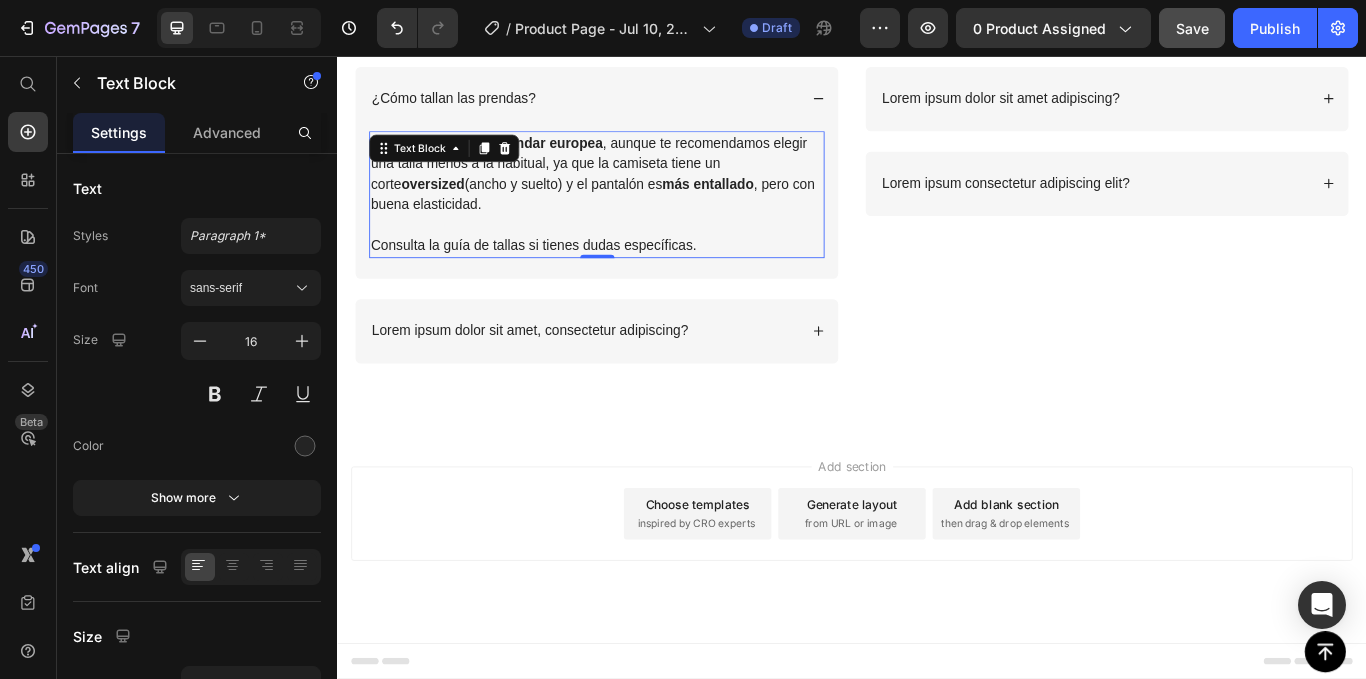 click on "FAQs Heading THE AM/PM BUMDLE Text Block" at bounding box center [937, -33] 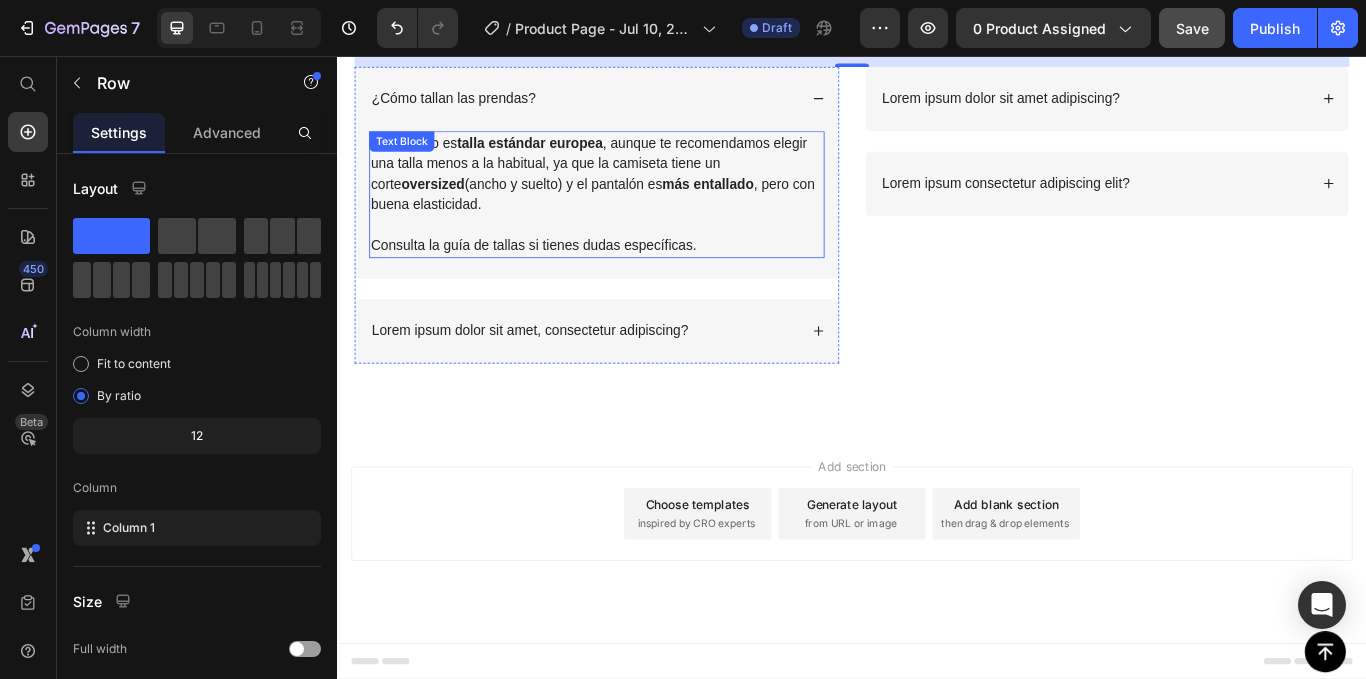 click on "El conjunto es  talla estándar europea , aunque te recomendamos elegir una talla menos a la habitual, ya que la camiseta tiene un corte  oversized  (ancho y suelto) y el pantalón es  más entallado , pero con buena elasticidad." at bounding box center [639, 194] 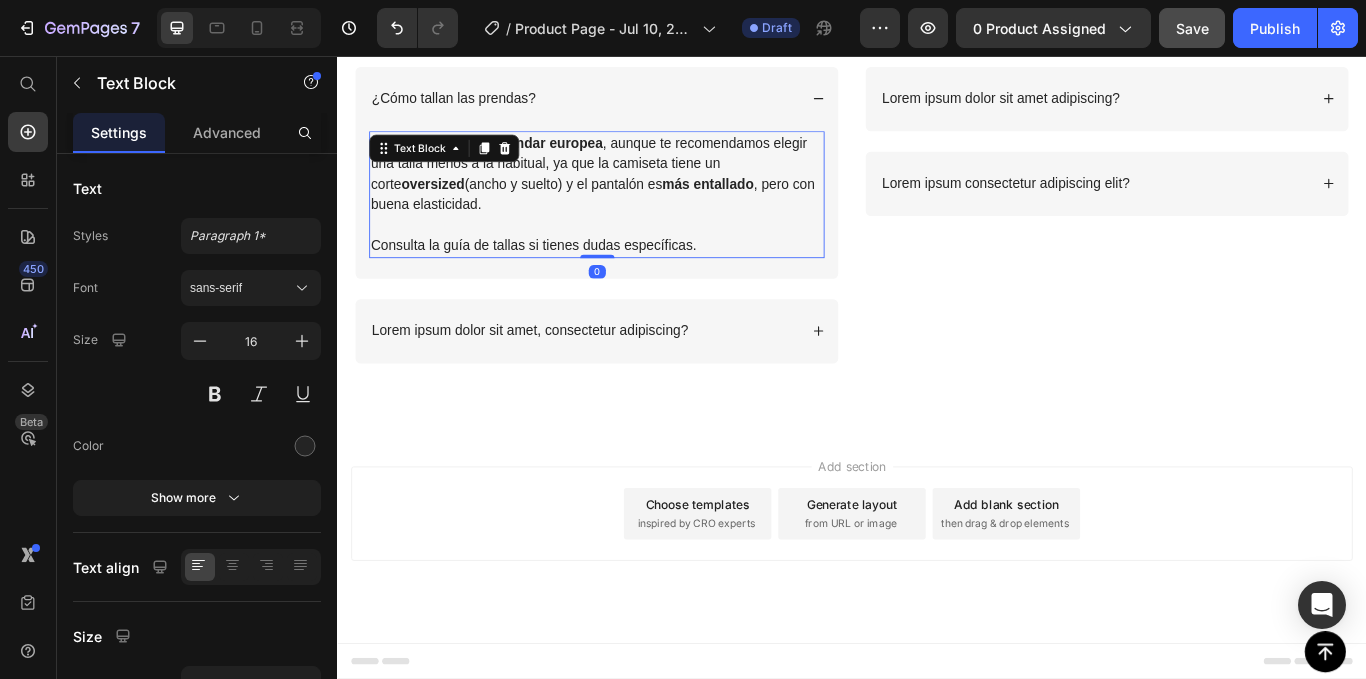 click on "El conjunto es  talla estándar europea , aunque te recomendamos elegir una talla menos a la habitual, ya que la camiseta tiene un corte  oversized  (ancho y suelto) y el pantalón es  más entallado , pero con buena elasticidad." at bounding box center [639, 194] 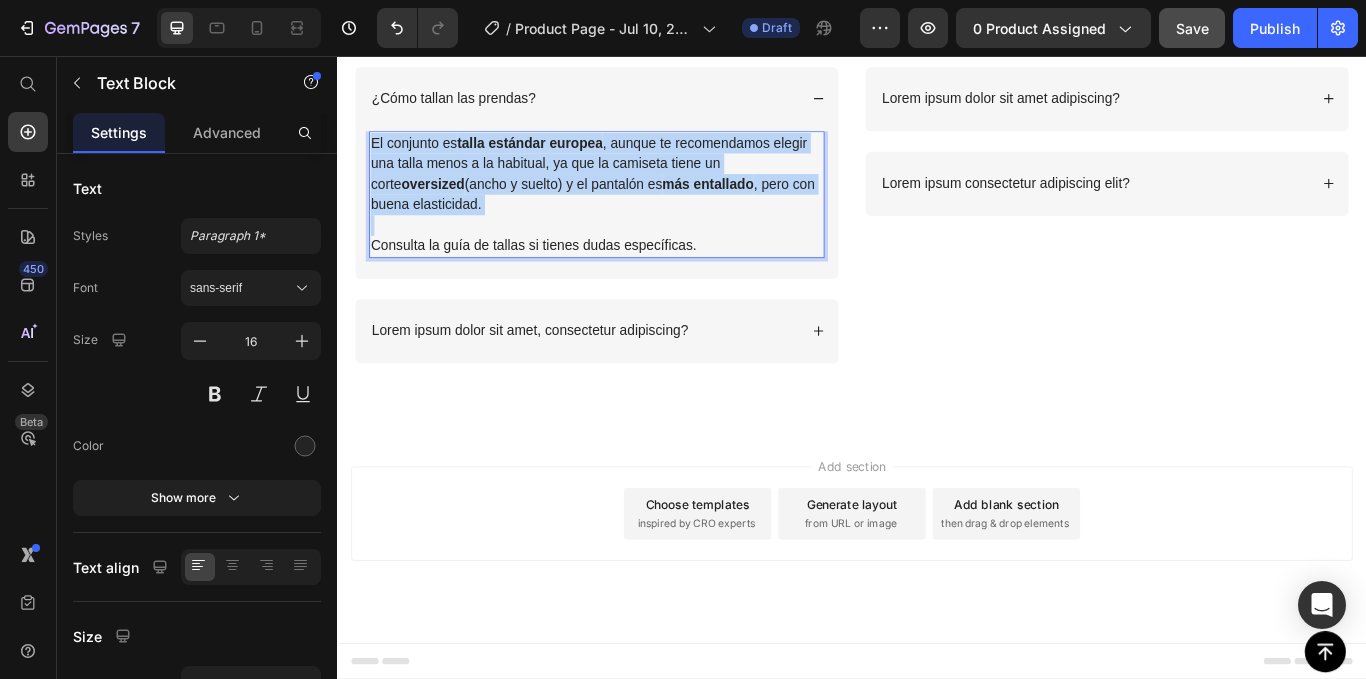 click on "El conjunto es  talla estándar europea , aunque te recomendamos elegir una talla menos a la habitual, ya que la camiseta tiene un corte  oversized  (ancho y suelto) y el pantalón es  más entallado , pero con buena elasticidad." at bounding box center (639, 194) 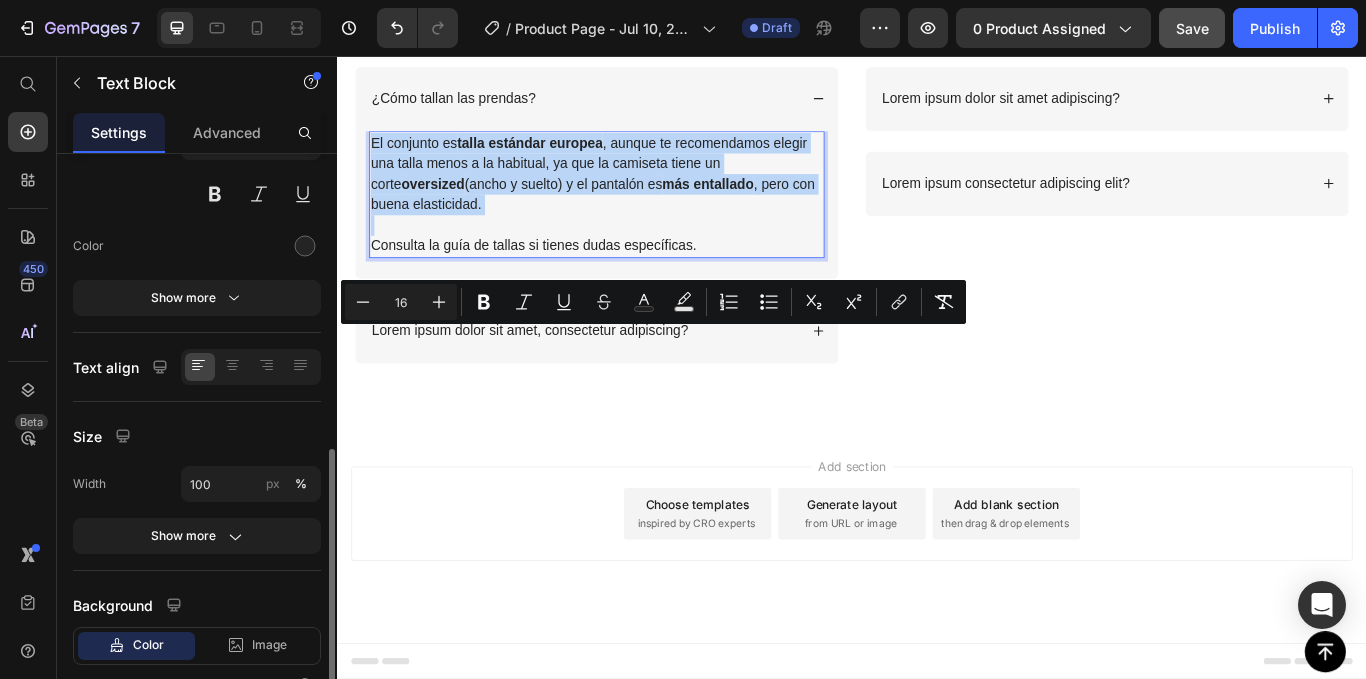 scroll, scrollTop: 313, scrollLeft: 0, axis: vertical 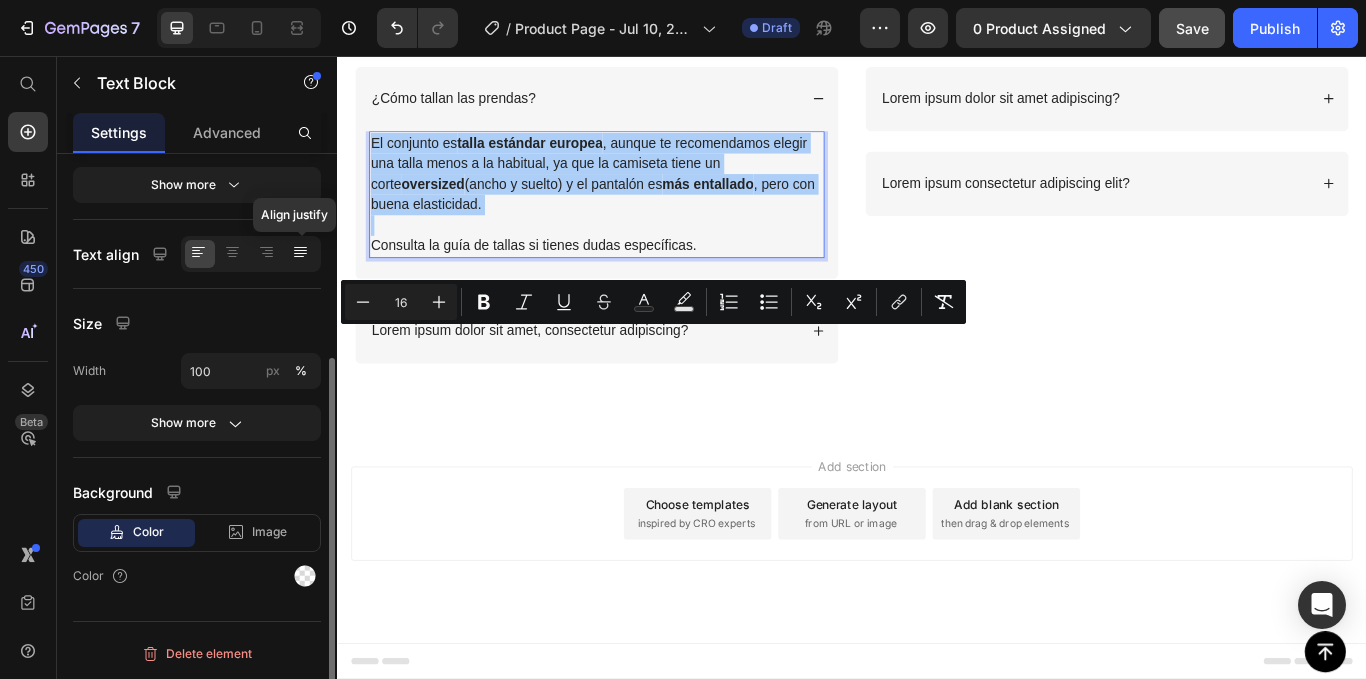 click 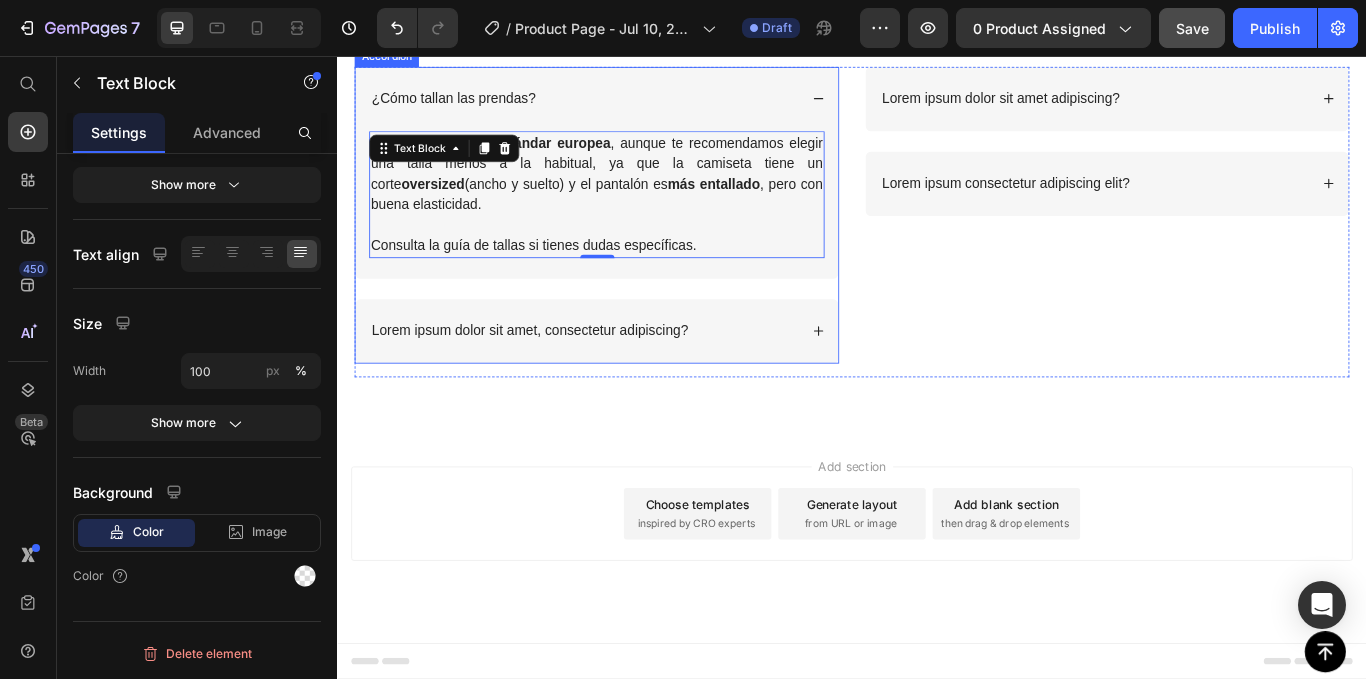 scroll, scrollTop: 3100, scrollLeft: 0, axis: vertical 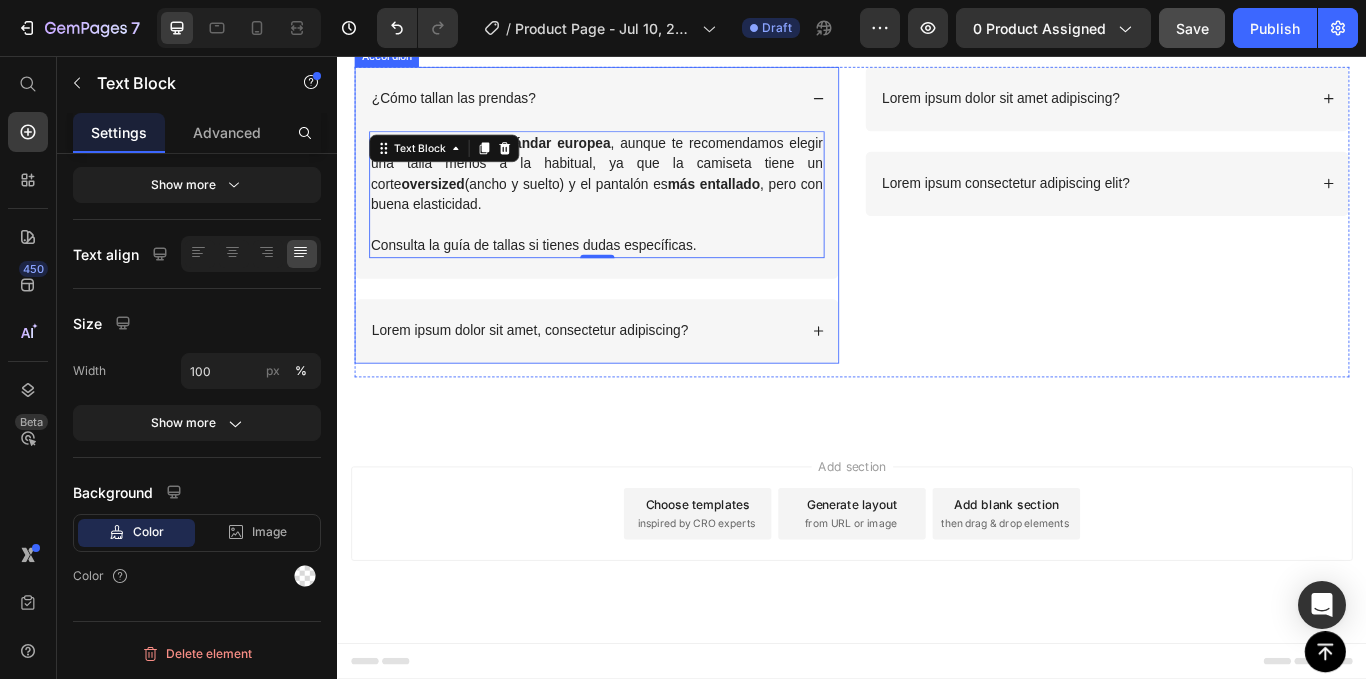 click 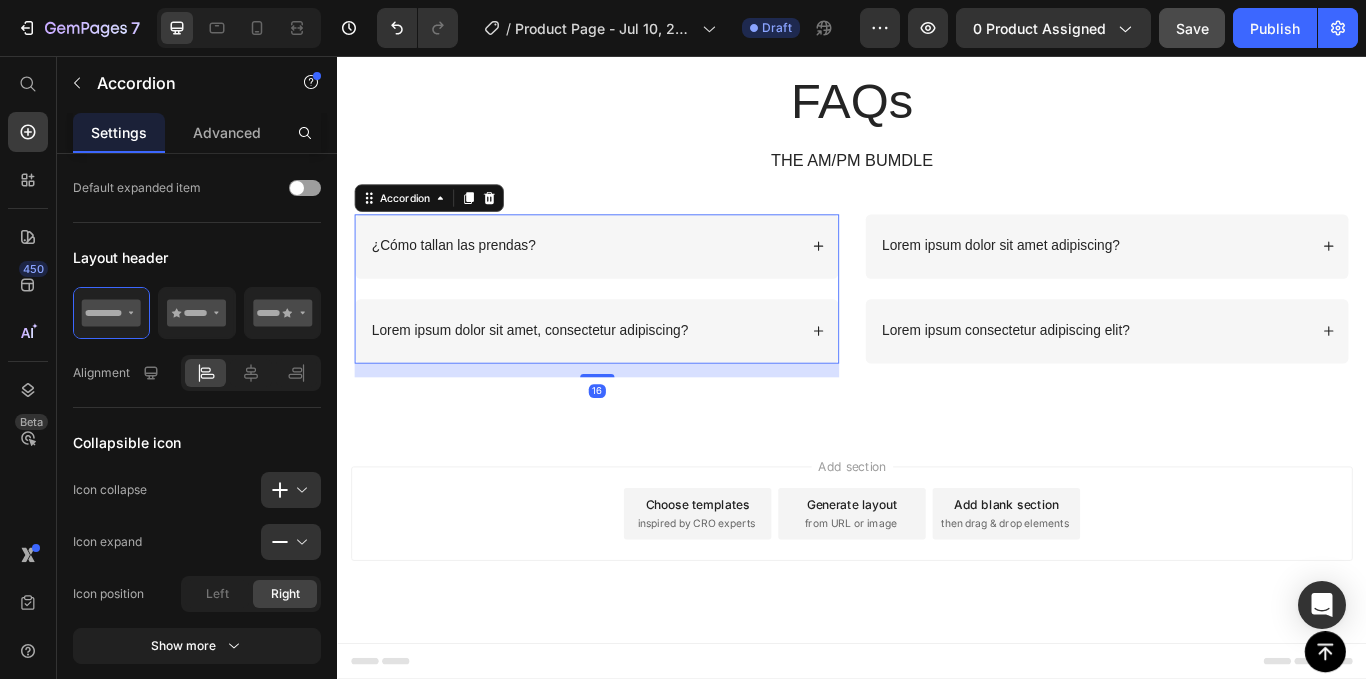 scroll, scrollTop: 0, scrollLeft: 0, axis: both 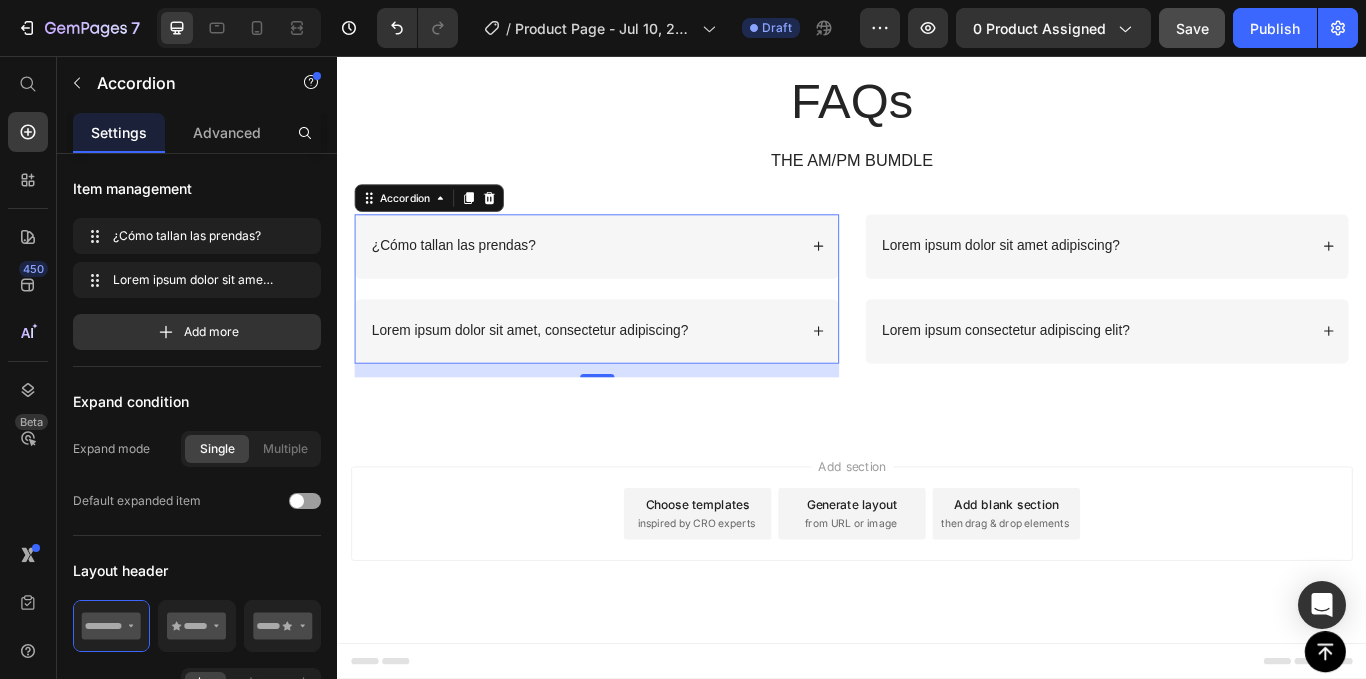 click on "Lorem ipsum dolor sit amet, consectetur adipiscing?" at bounding box center [624, 377] 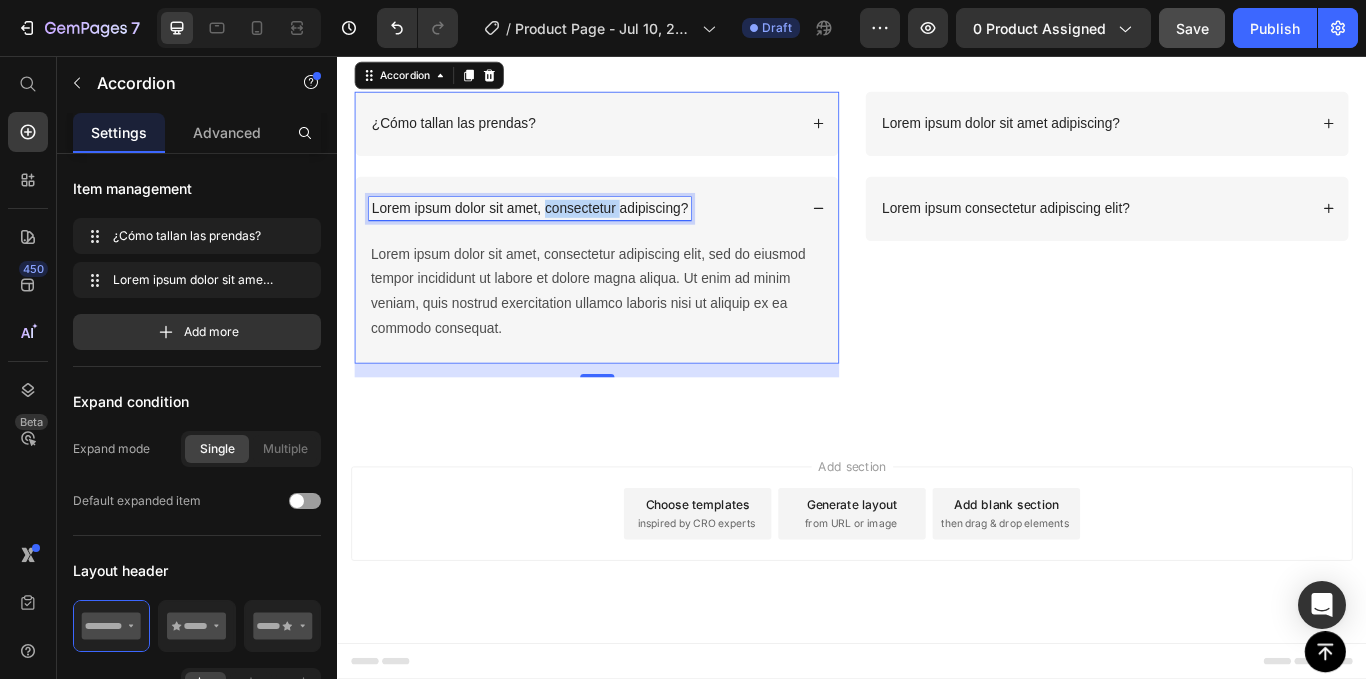 click on "Lorem ipsum dolor sit amet, consectetur adipiscing?" at bounding box center [561, 234] 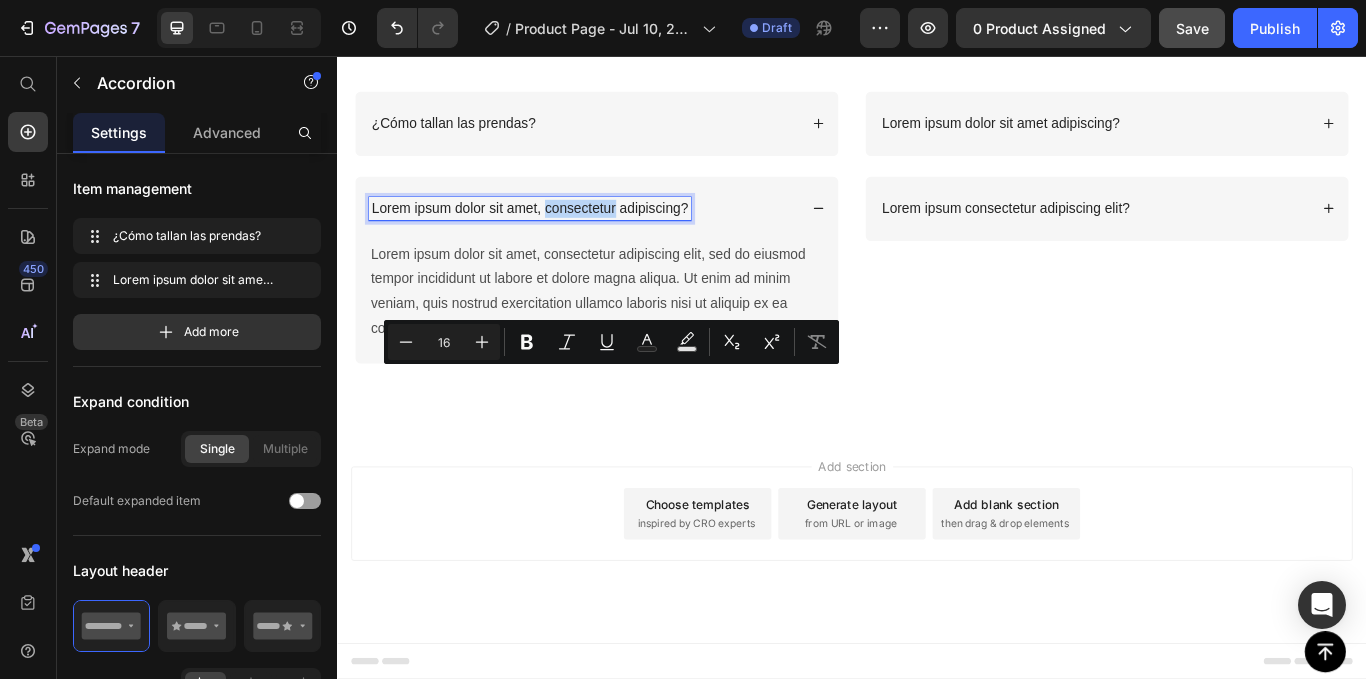 click on "Lorem ipsum dolor sit amet, consectetur adipiscing?" at bounding box center (561, 234) 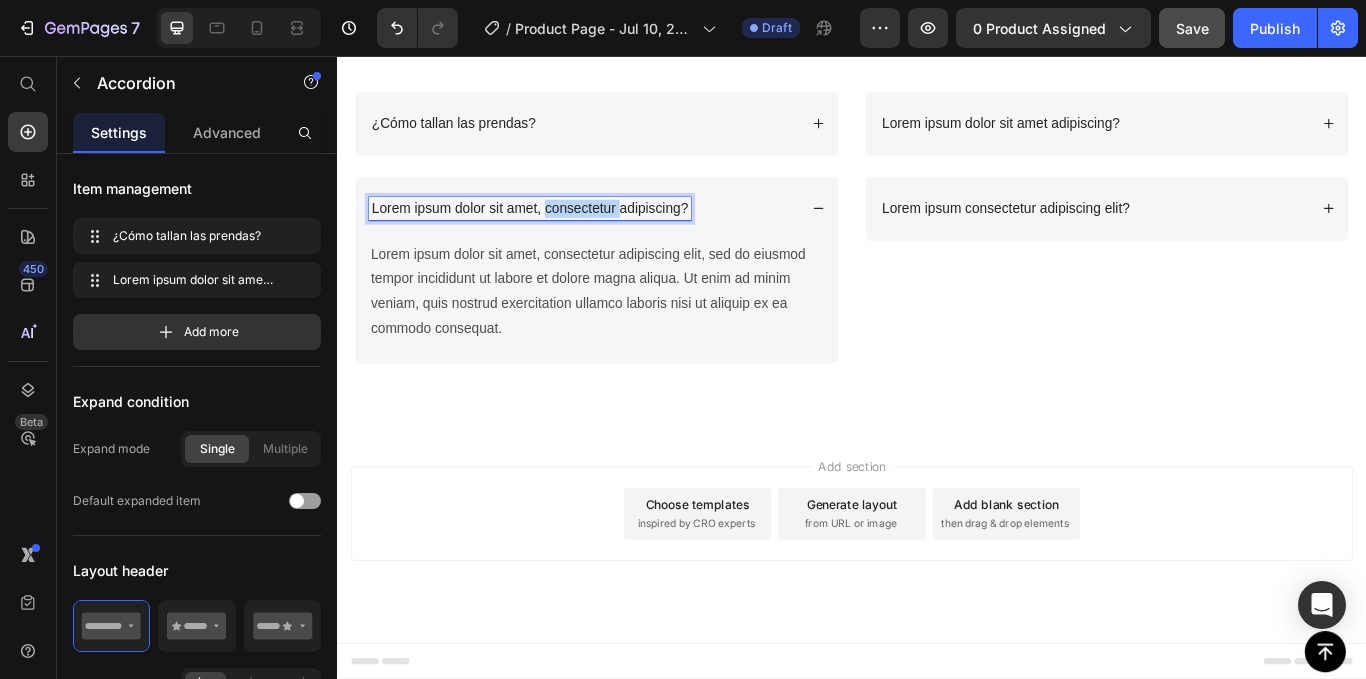 click on "Lorem ipsum dolor sit amet, consectetur adipiscing?" at bounding box center (561, 234) 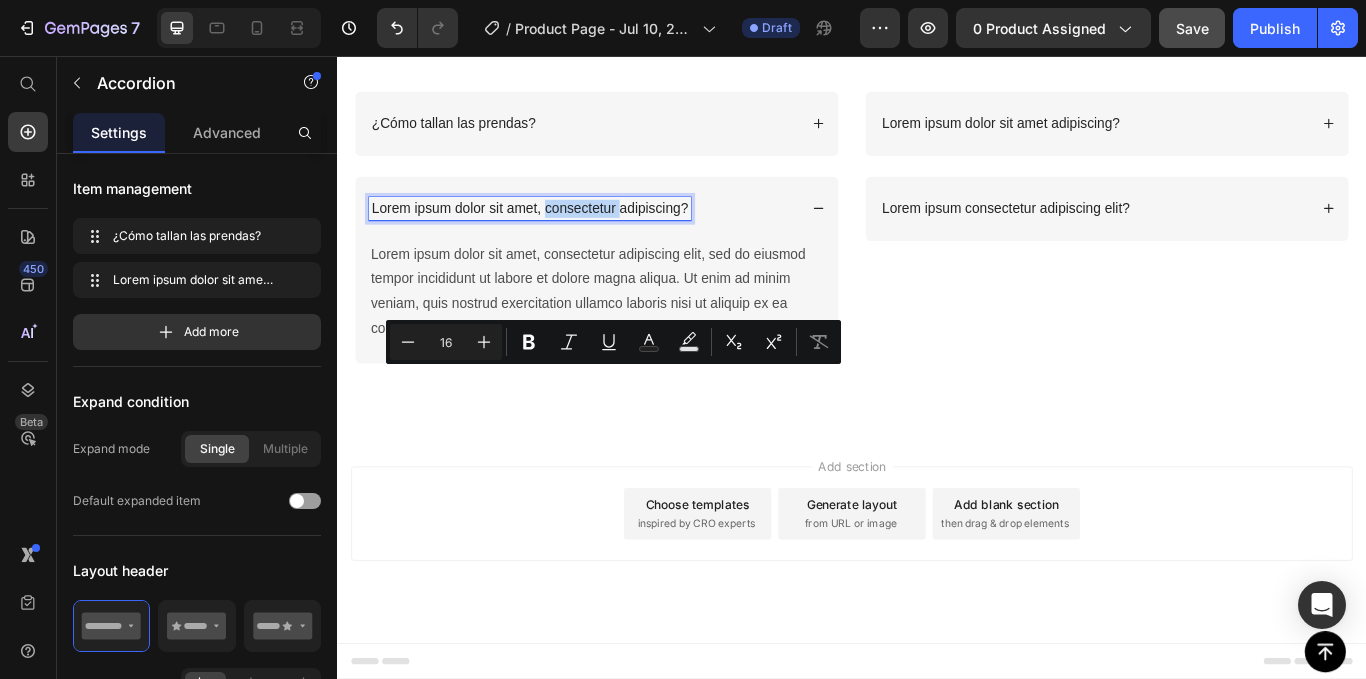 click on "Lorem ipsum dolor sit amet, consectetur adipiscing?" at bounding box center (561, 234) 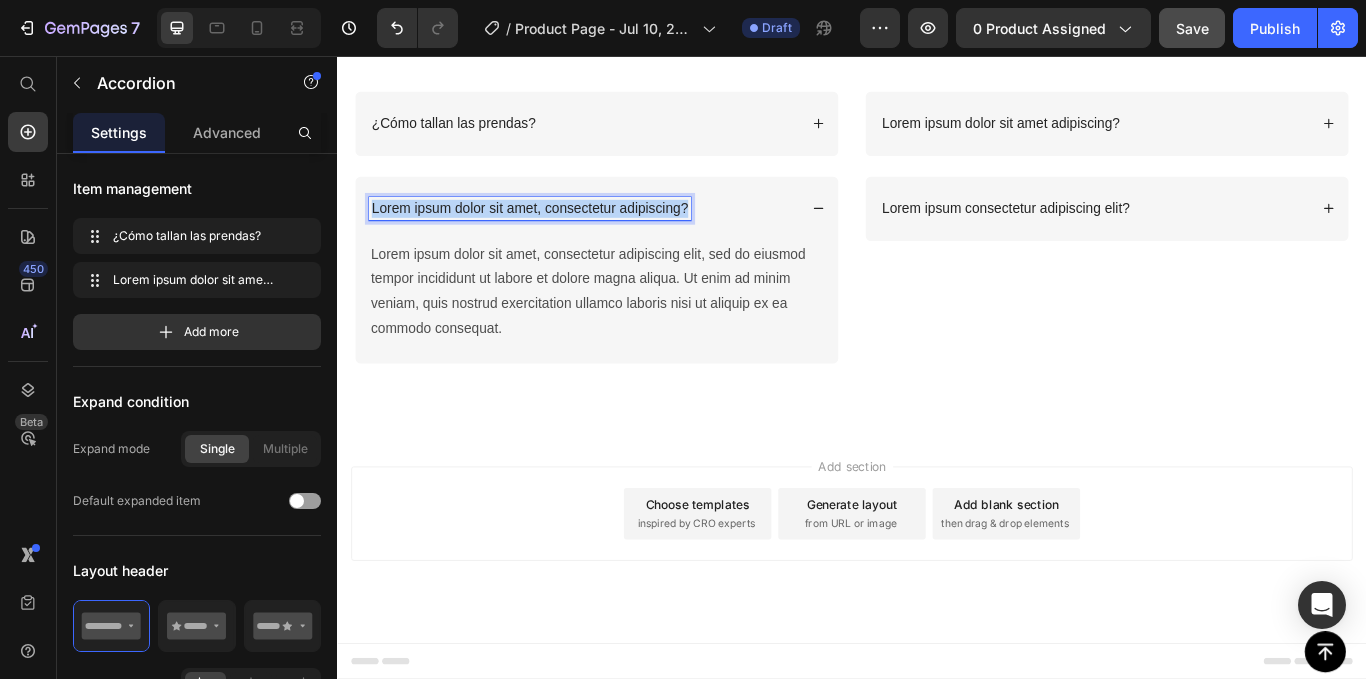click on "Lorem ipsum dolor sit amet, consectetur adipiscing?" at bounding box center [561, 234] 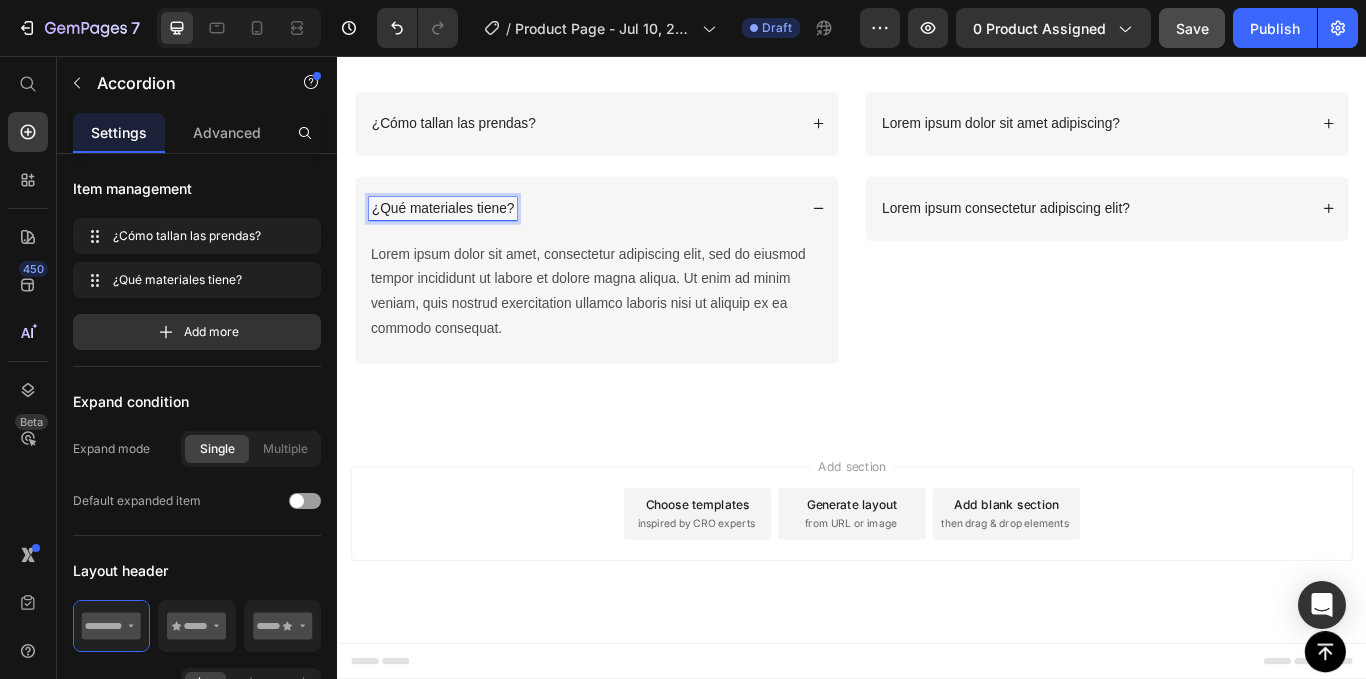 click on "¿Qué materiales tiene?" at bounding box center (460, 234) 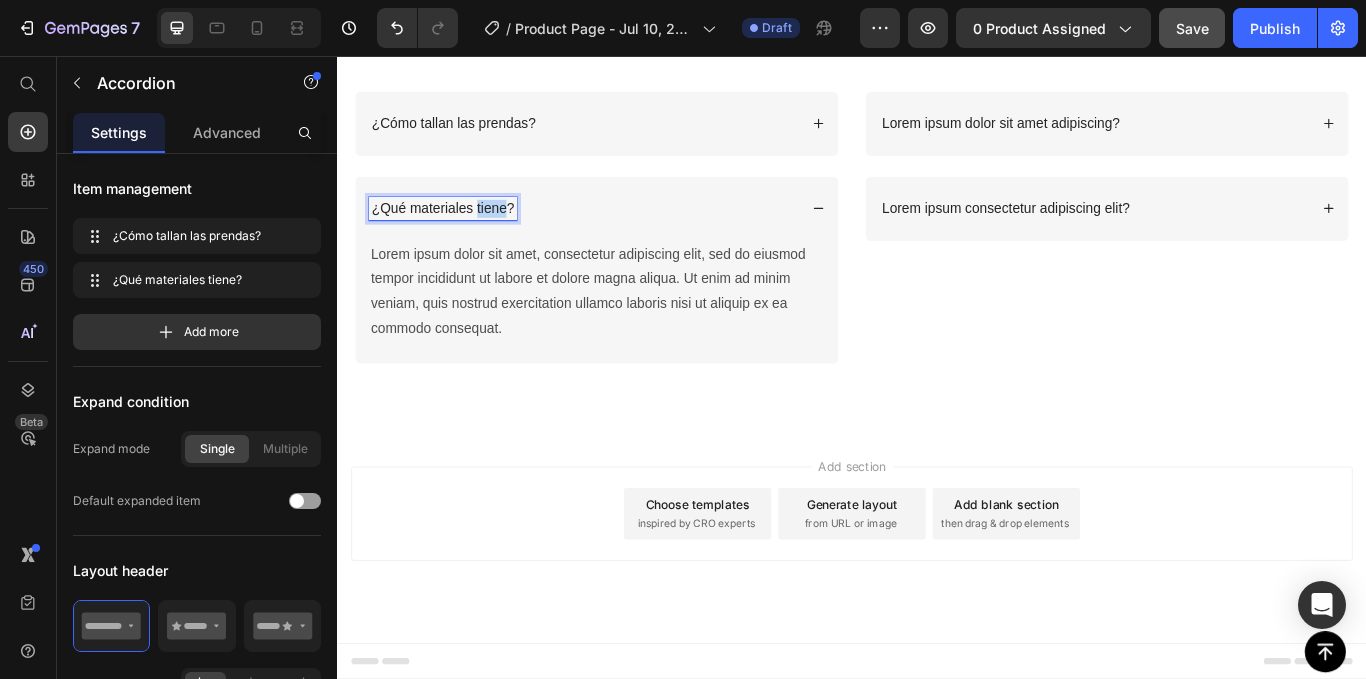 click on "¿Qué materiales tiene?" at bounding box center (460, 234) 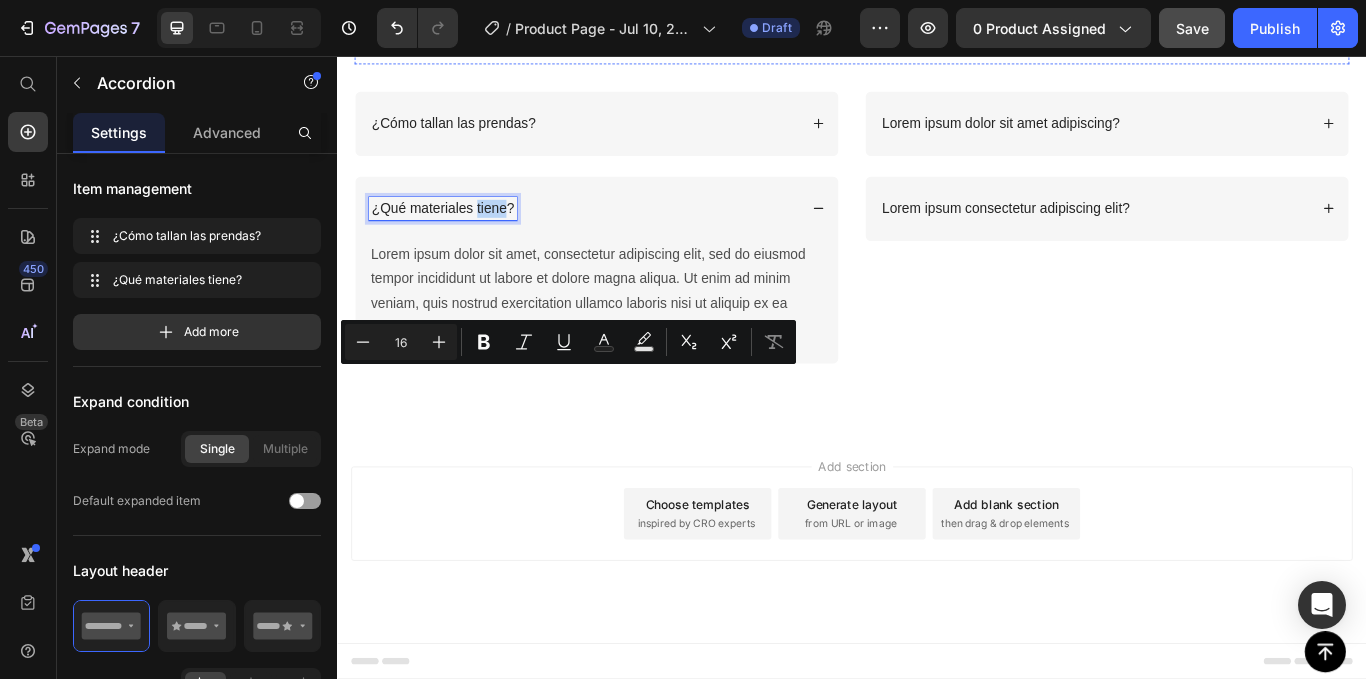 click on "FAQs" at bounding box center [937, -34] 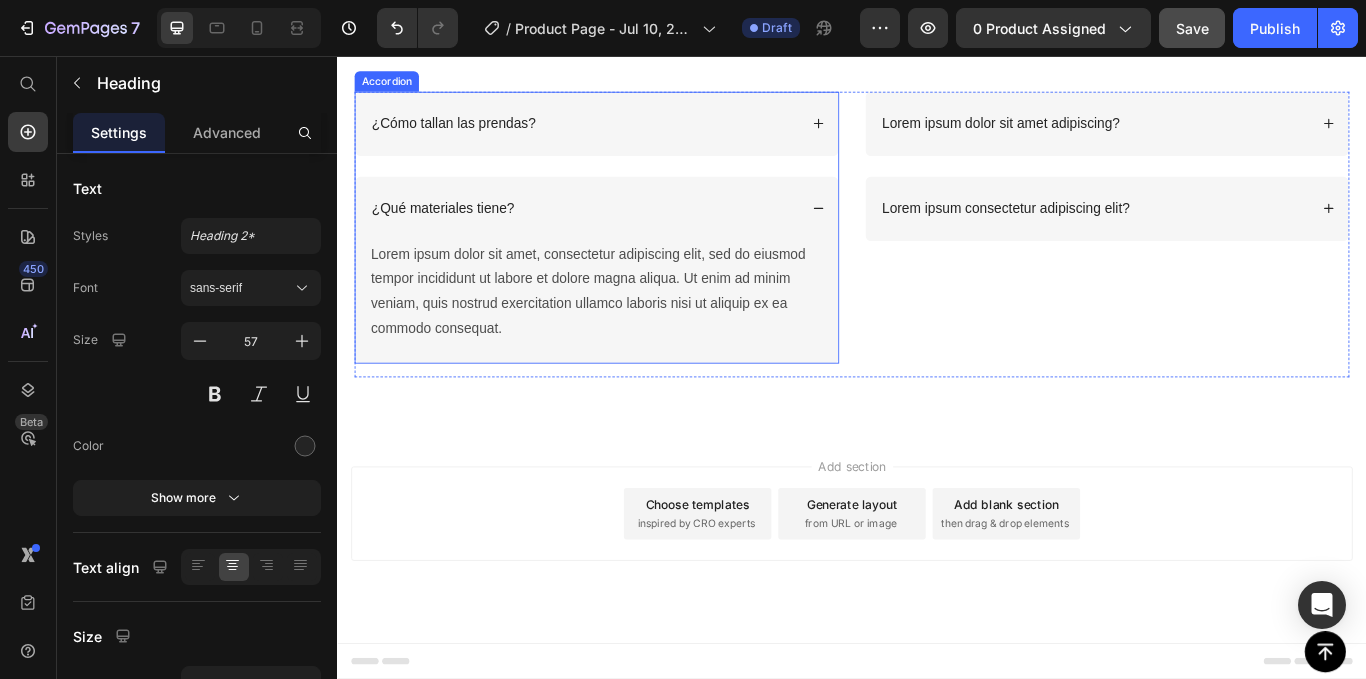 click on "Lorem ipsum dolor sit amet, consectetur adipiscing elit, sed do eiusmod tempor incididunt ut labore et dolore magna aliqua. Ut enim ad minim veniam, quis nostrud exercitation ullamco laboris nisi ut aliquip ex ea commodo consequat." at bounding box center (639, 331) 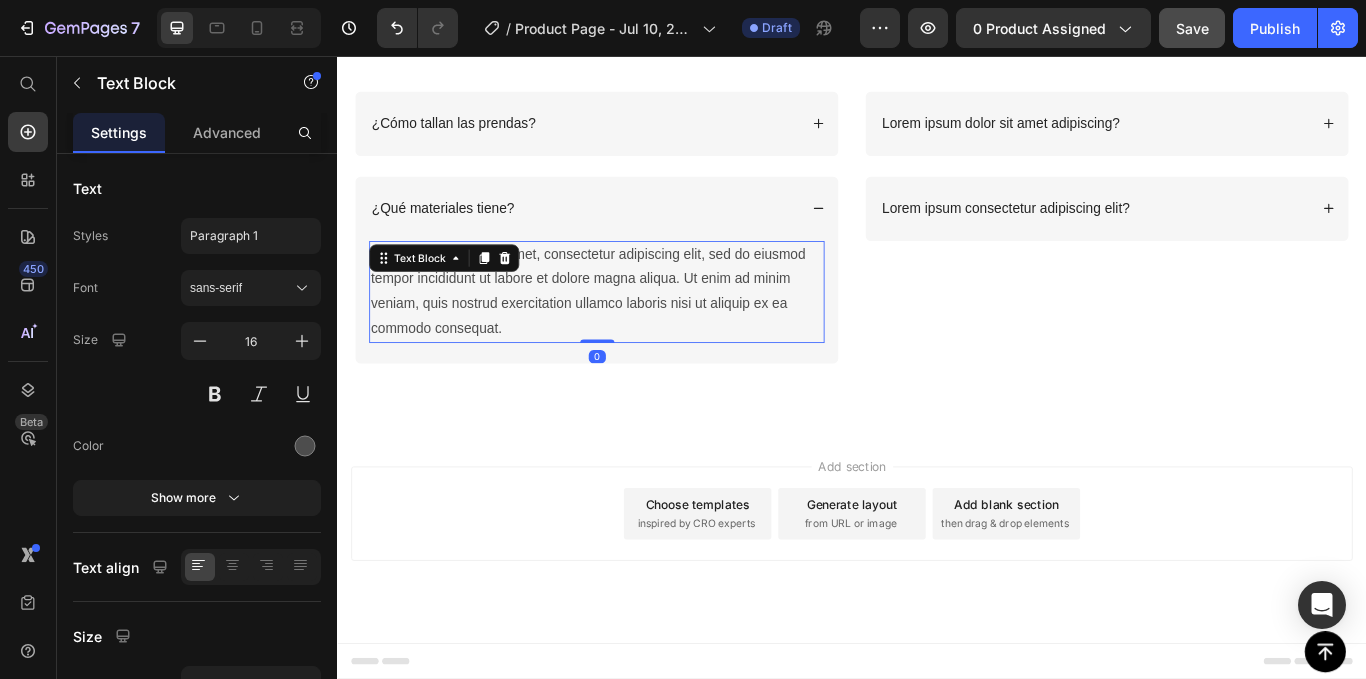 click on "Lorem ipsum dolor sit amet, consectetur adipiscing elit, sed do eiusmod tempor incididunt ut labore et dolore magna aliqua. Ut enim ad minim veniam, quis nostrud exercitation ullamco laboris nisi ut aliquip ex ea commodo consequat." at bounding box center [639, 331] 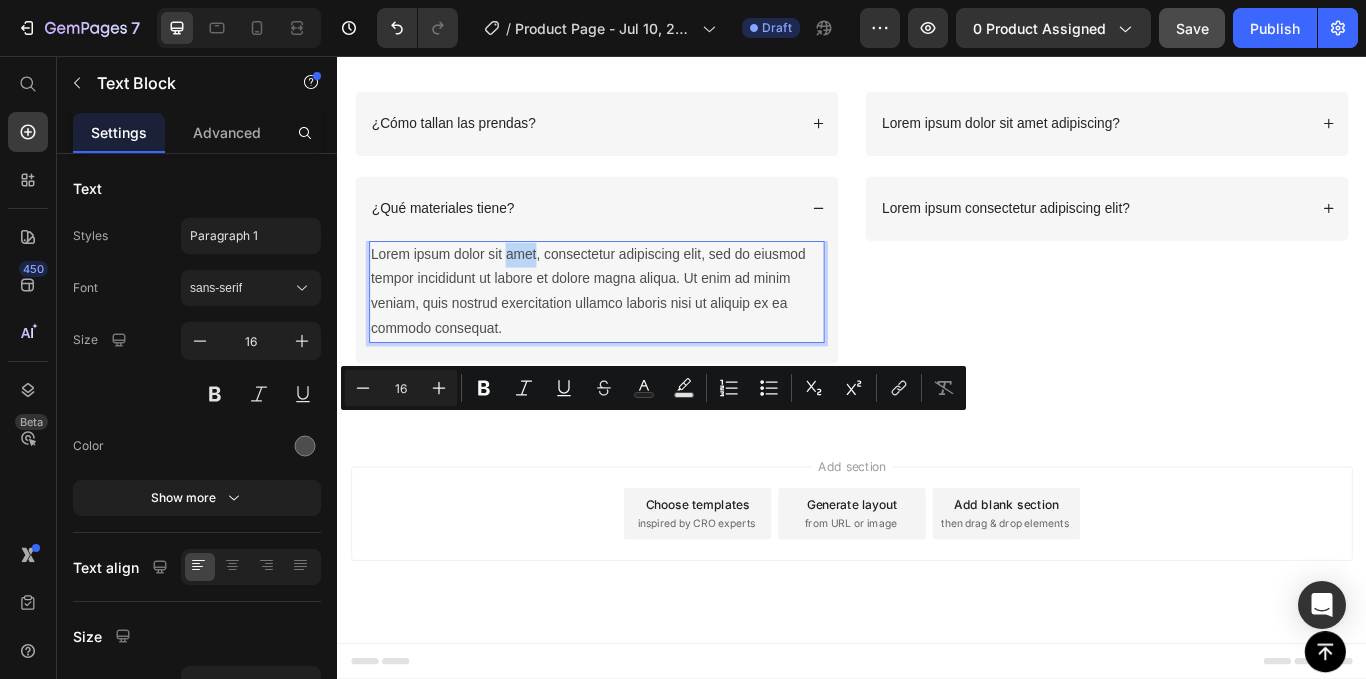 click on "Lorem ipsum dolor sit amet, consectetur adipiscing elit, sed do eiusmod tempor incididunt ut labore et dolore magna aliqua. Ut enim ad minim veniam, quis nostrud exercitation ullamco laboris nisi ut aliquip ex ea commodo consequat." at bounding box center (639, 331) 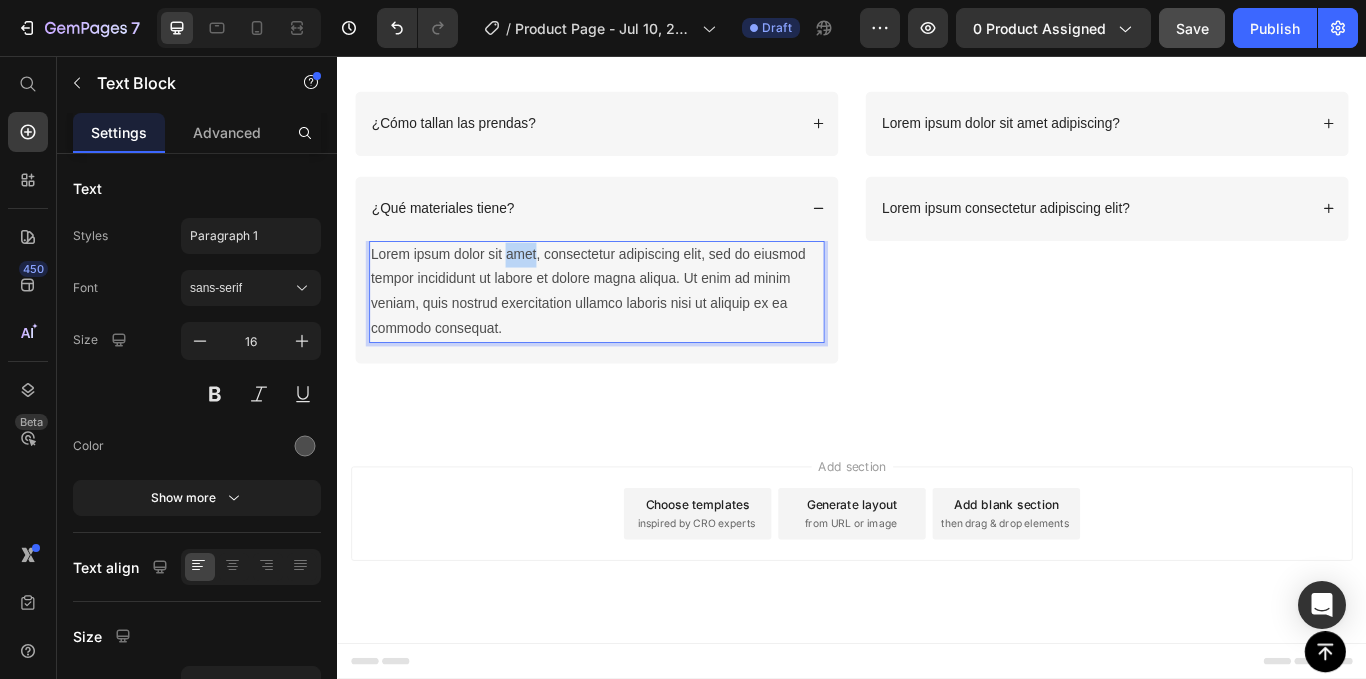click on "Lorem ipsum dolor sit amet, consectetur adipiscing elit, sed do eiusmod tempor incididunt ut labore et dolore magna aliqua. Ut enim ad minim veniam, quis nostrud exercitation ullamco laboris nisi ut aliquip ex ea commodo consequat." at bounding box center (639, 331) 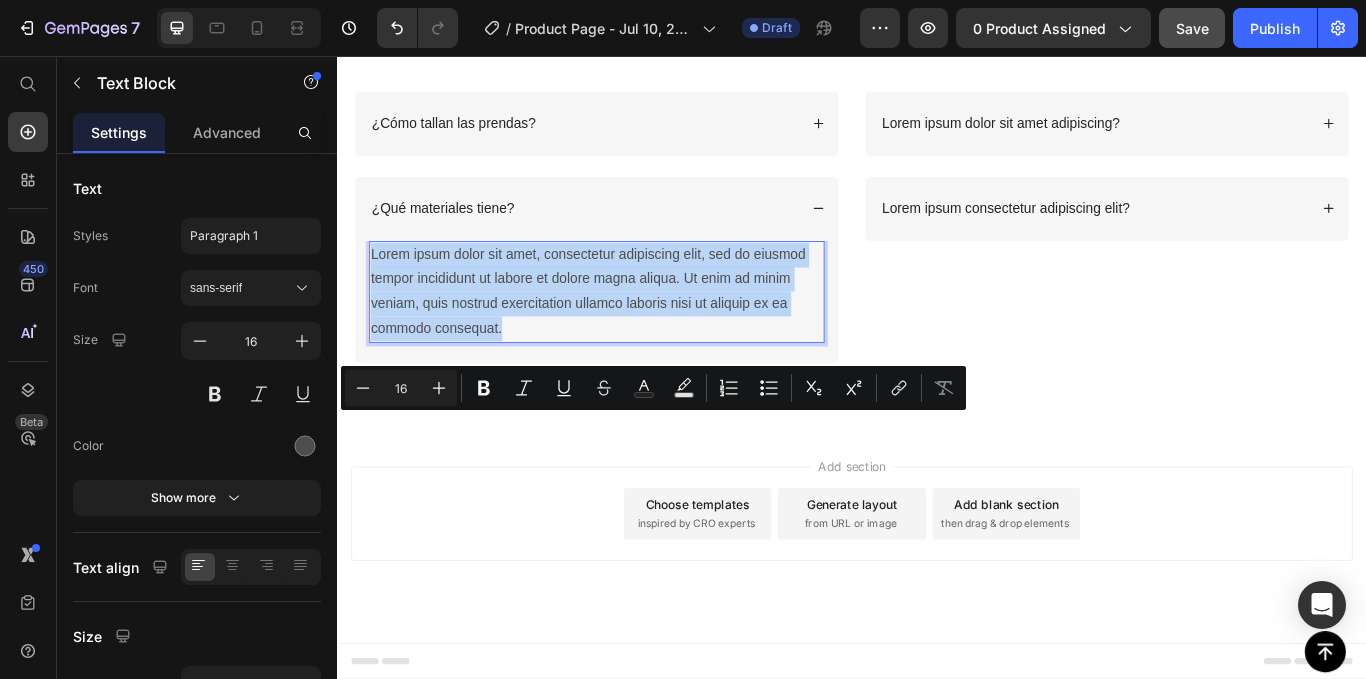 click on "Lorem ipsum dolor sit amet, consectetur adipiscing elit, sed do eiusmod tempor incididunt ut labore et dolore magna aliqua. Ut enim ad minim veniam, quis nostrud exercitation ullamco laboris nisi ut aliquip ex ea commodo consequat." at bounding box center [639, 331] 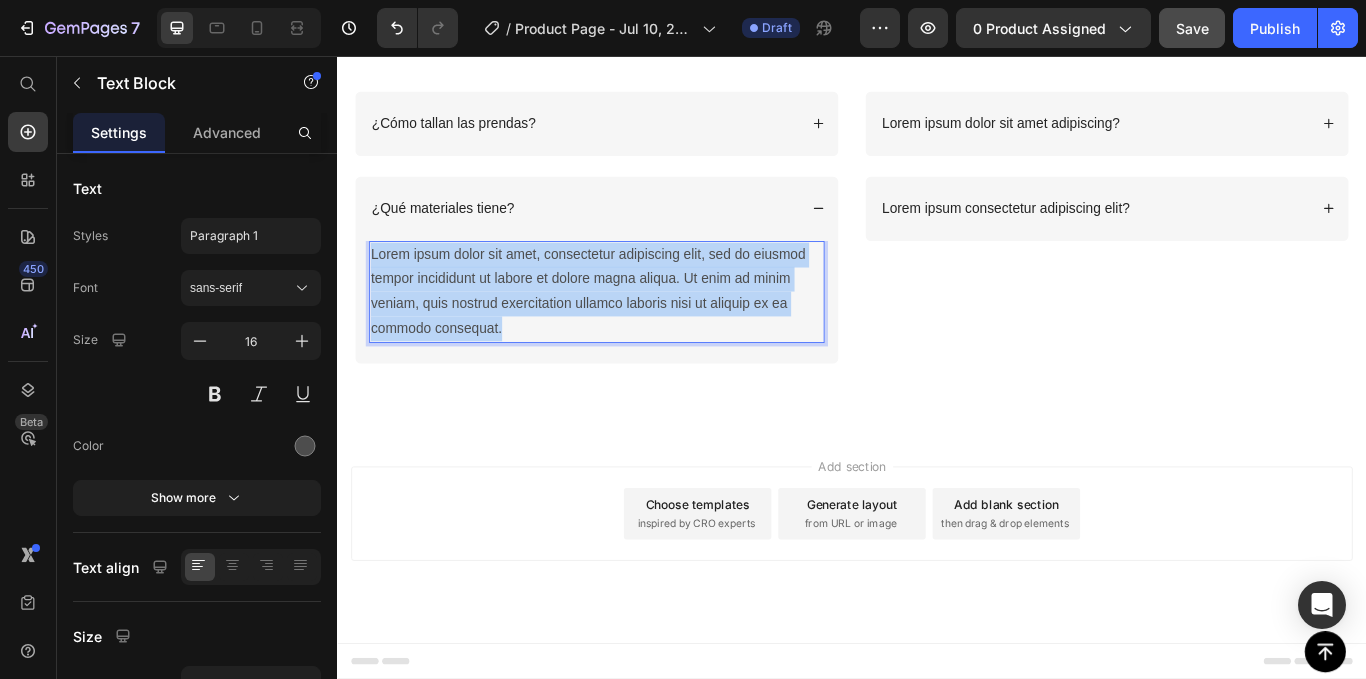 click on "Lorem ipsum dolor sit amet, consectetur adipiscing elit, sed do eiusmod tempor incididunt ut labore et dolore magna aliqua. Ut enim ad minim veniam, quis nostrud exercitation ullamco laboris nisi ut aliquip ex ea commodo consequat." at bounding box center [639, 331] 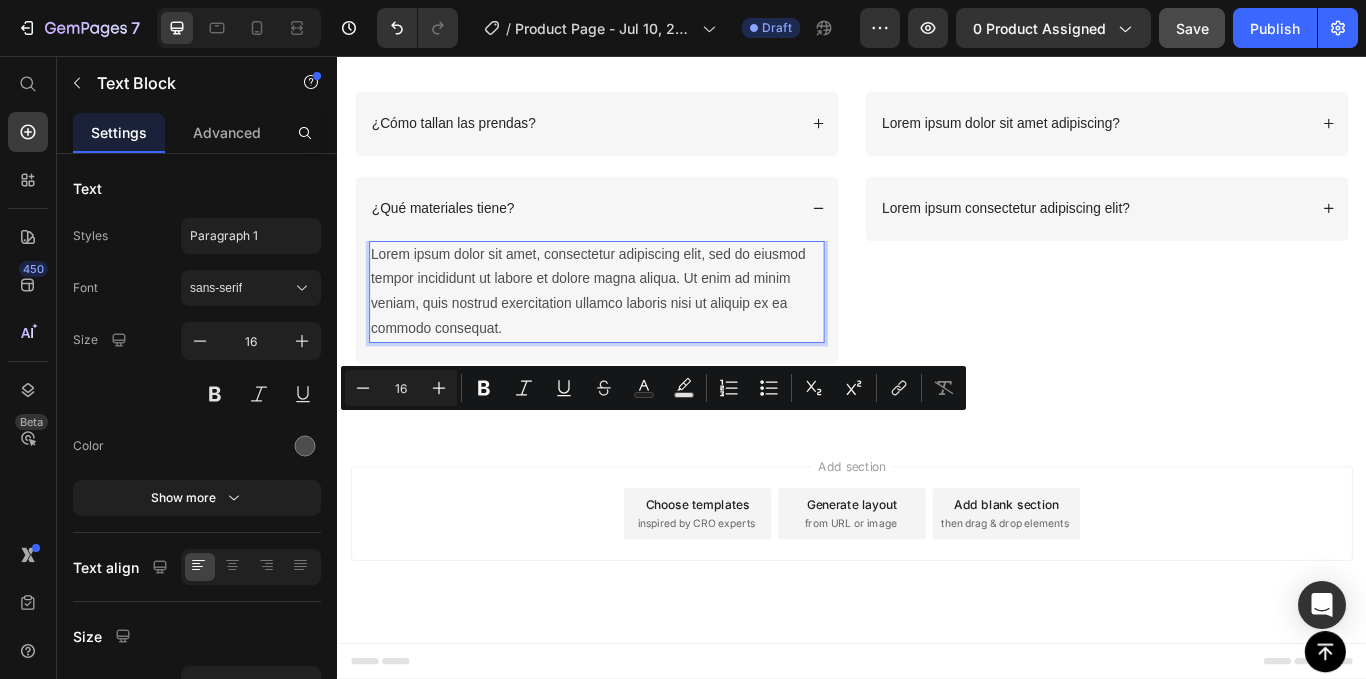 scroll, scrollTop: 6, scrollLeft: 0, axis: vertical 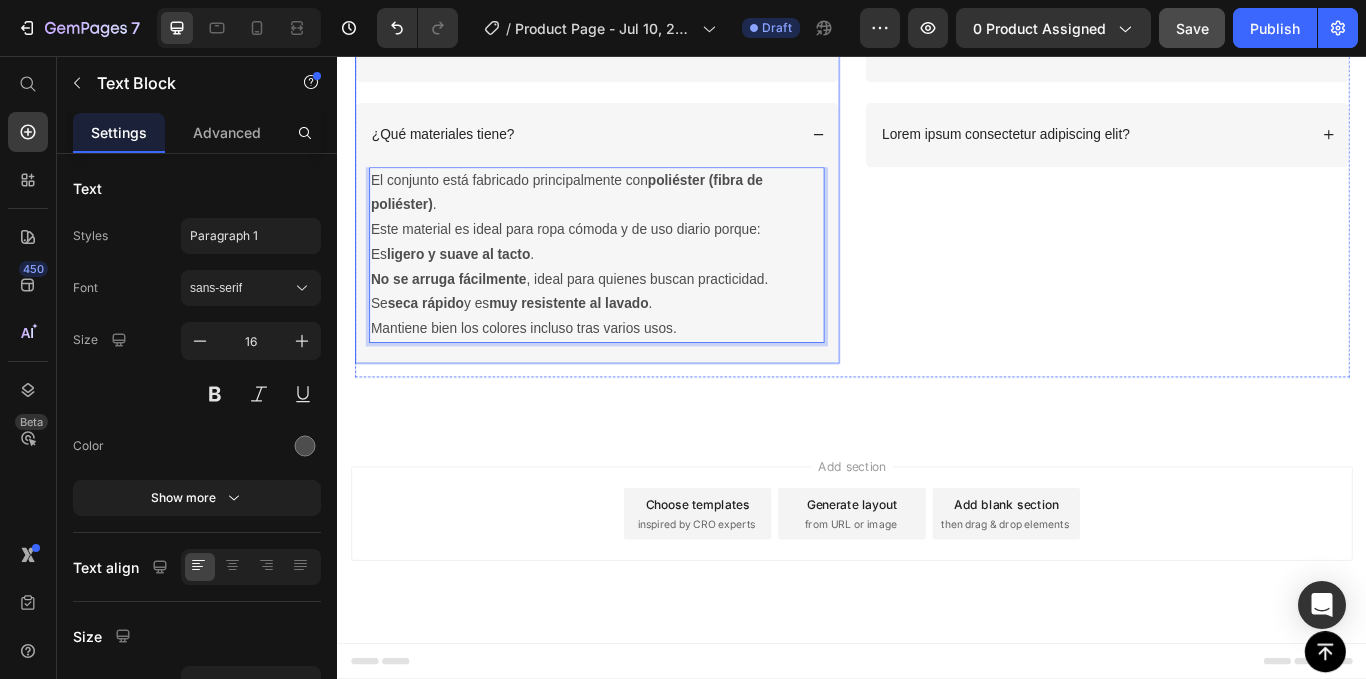 click on "¿Cómo tallan las prendas?" at bounding box center (639, 49) 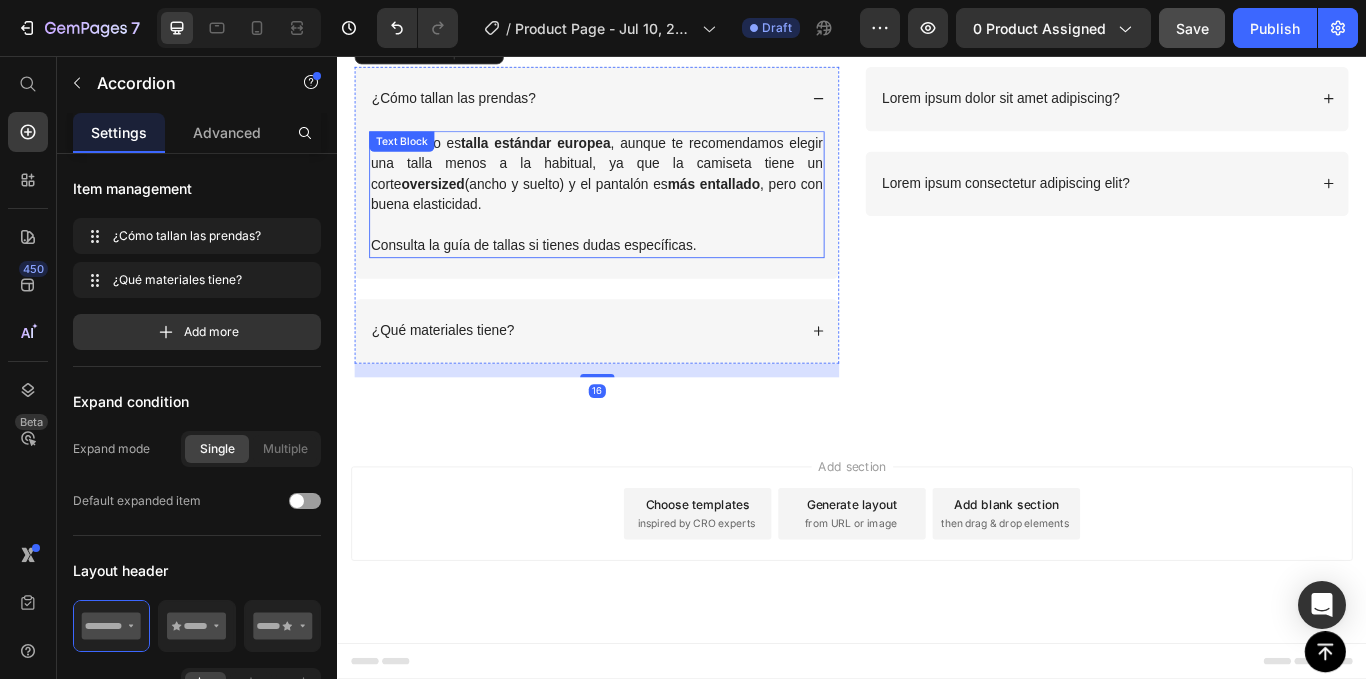 scroll, scrollTop: 3200, scrollLeft: 0, axis: vertical 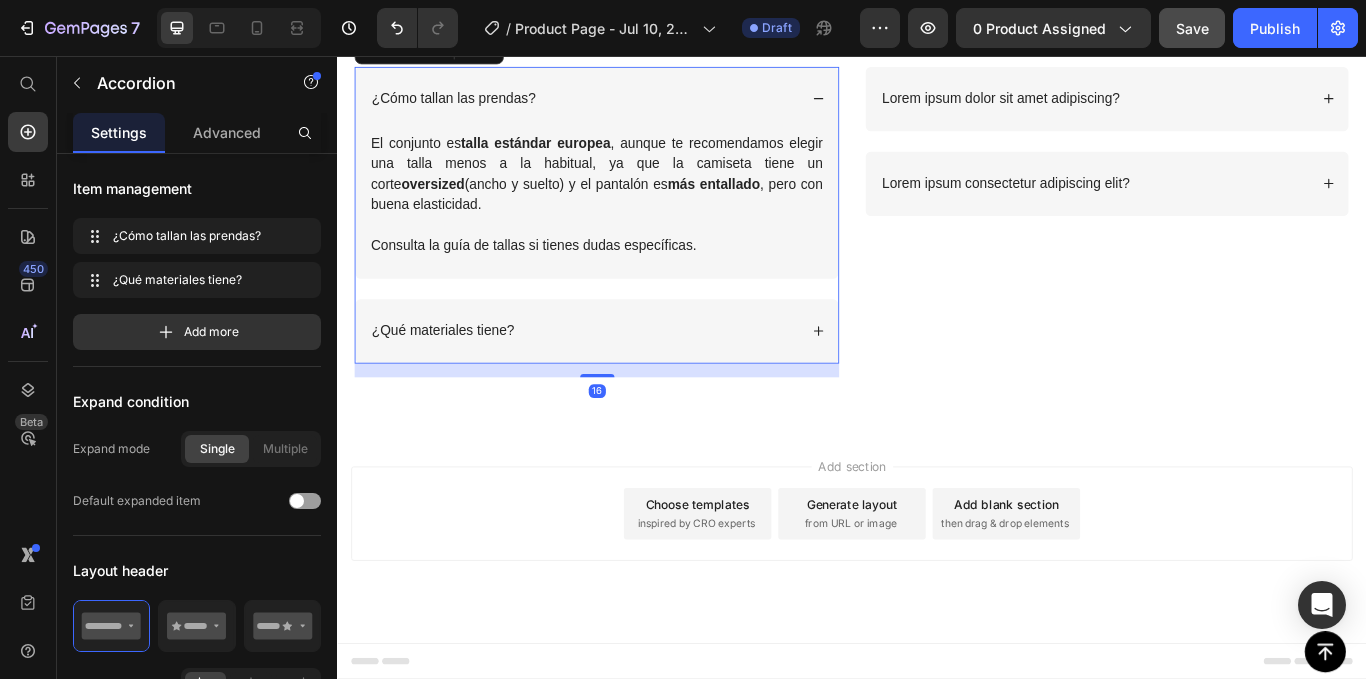 click on "¿Qué materiales tiene?" at bounding box center [639, 377] 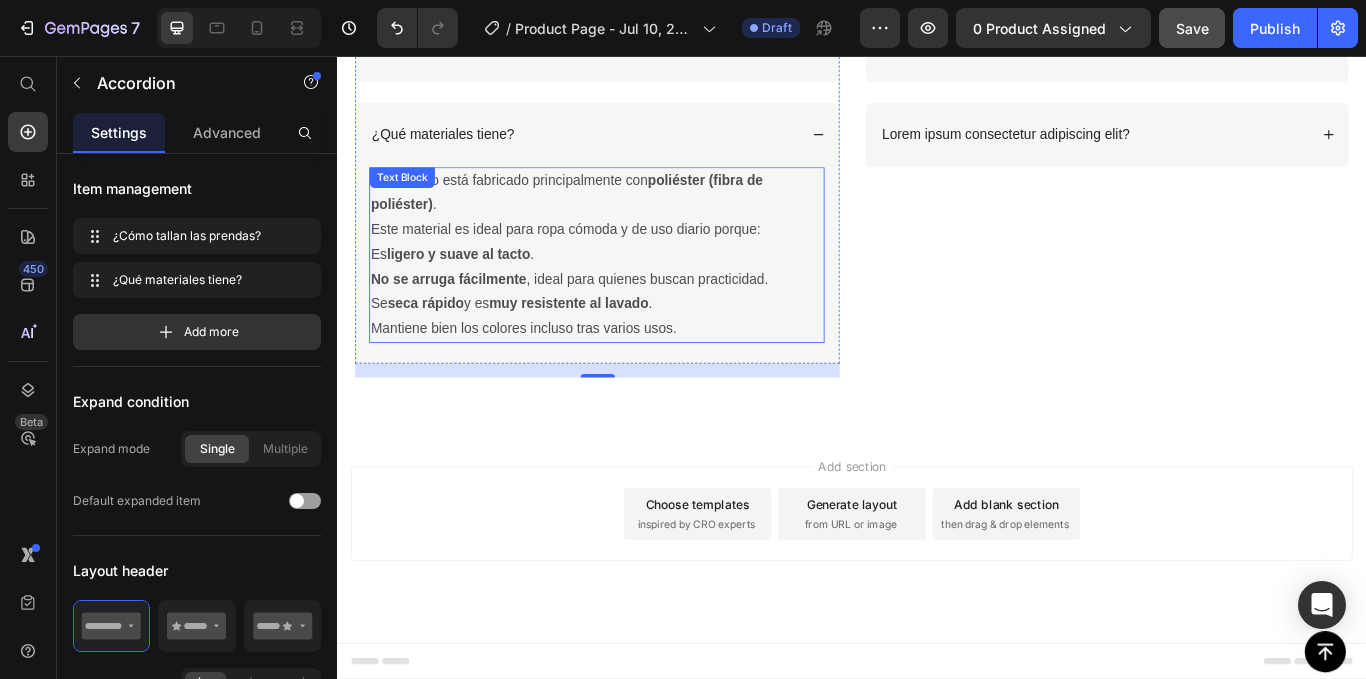 click on "No se arruga fácilmente , ideal para quienes buscan practicidad." at bounding box center (639, 317) 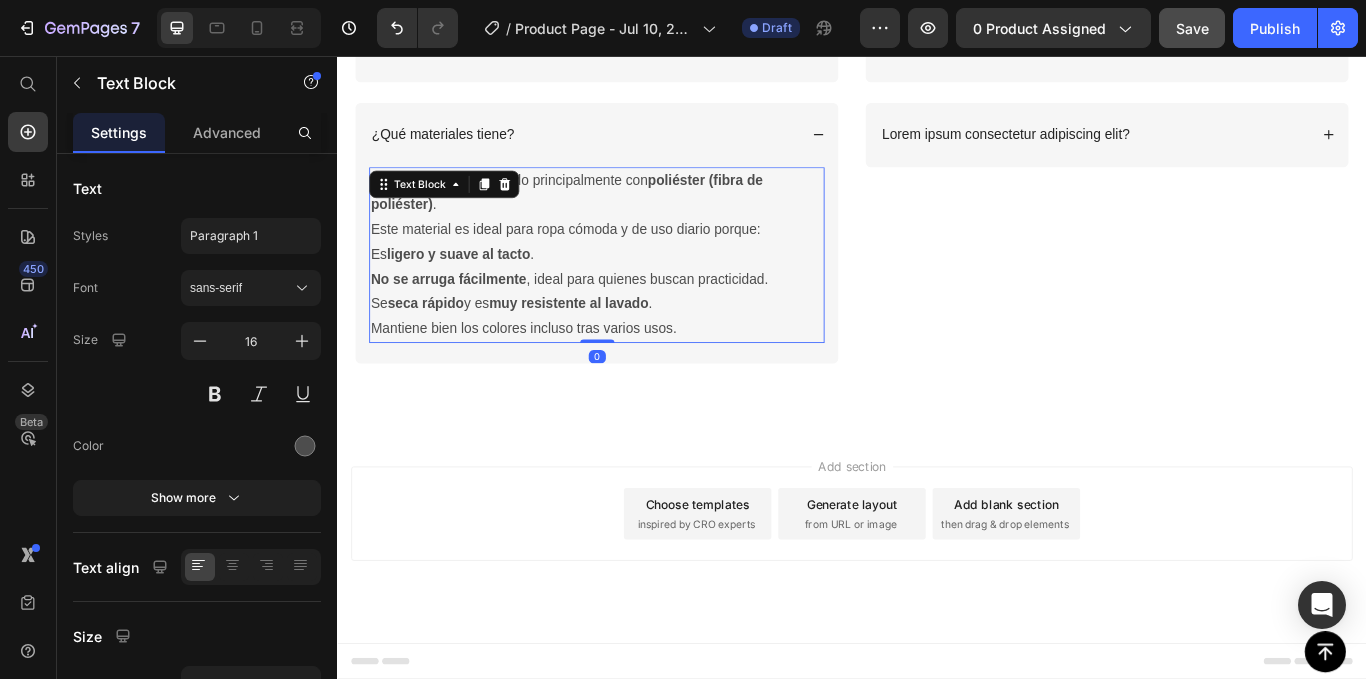 click on "No se arruga fácilmente , ideal para quienes buscan practicidad." at bounding box center [639, 317] 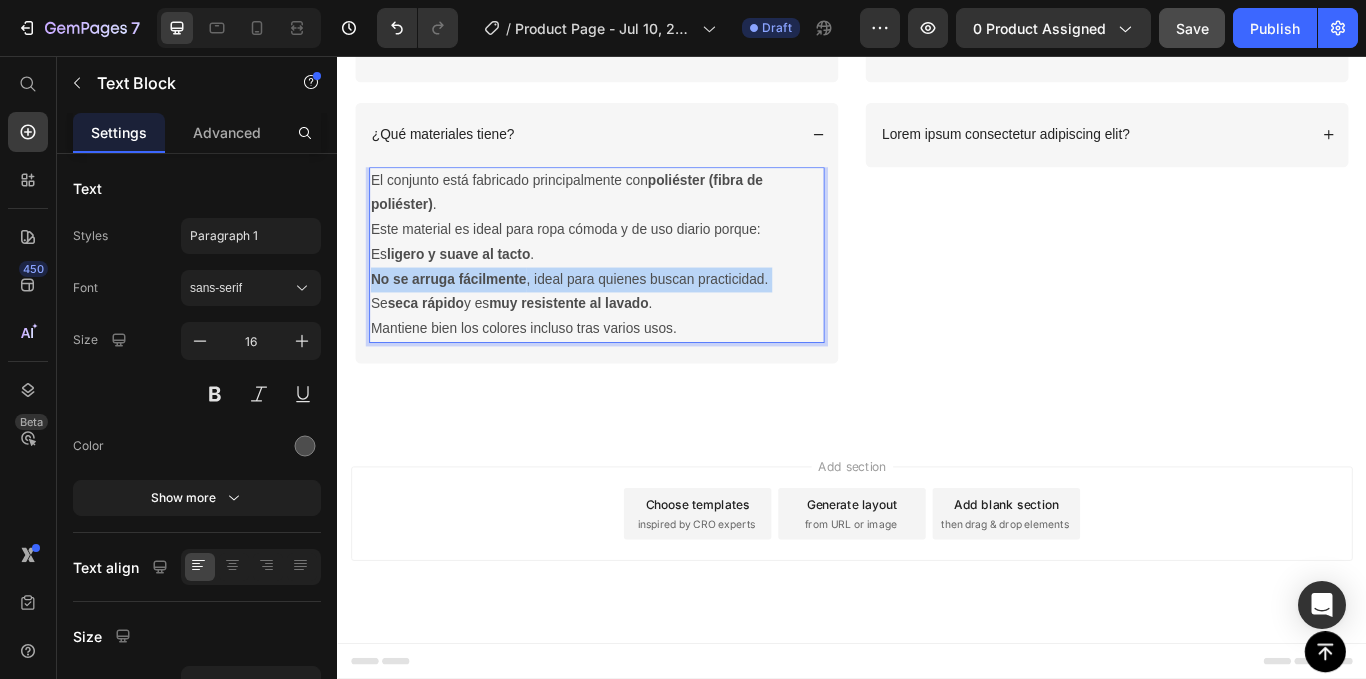 click on "No se arruga fácilmente , ideal para quienes buscan practicidad." at bounding box center (639, 317) 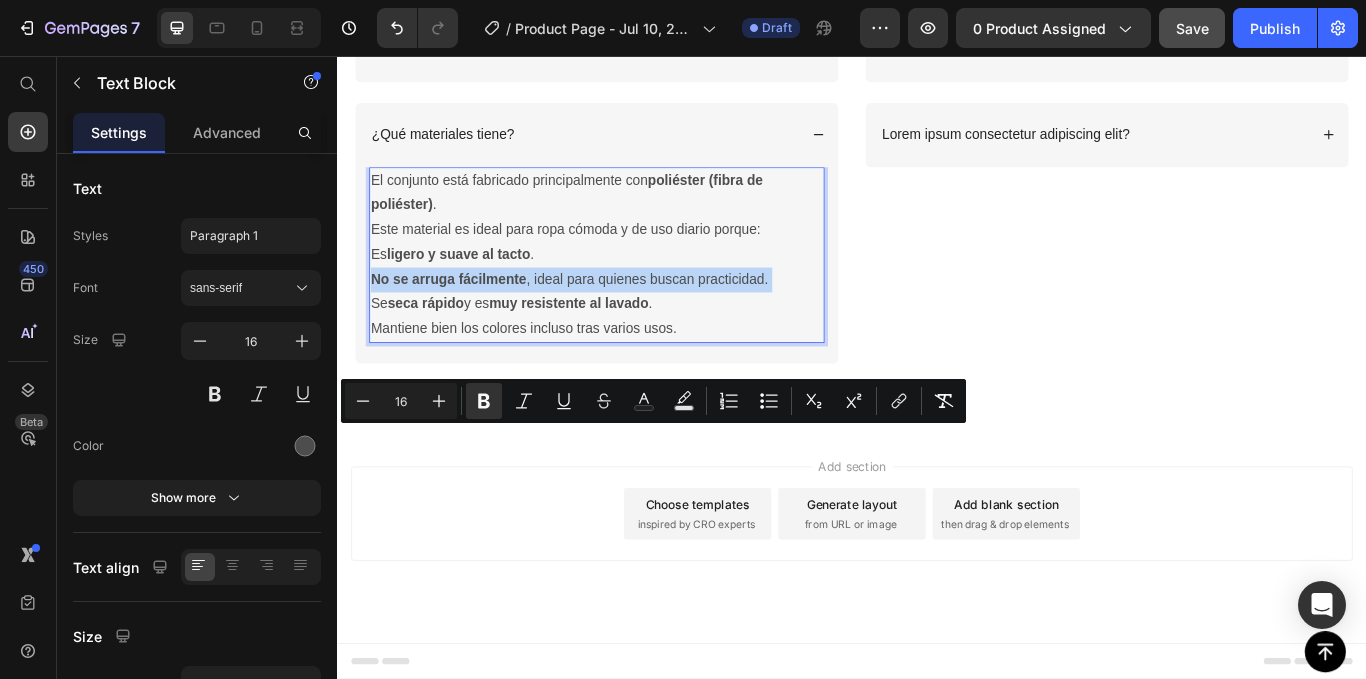 click on "No se arruga fácilmente , ideal para quienes buscan practicidad." at bounding box center (639, 317) 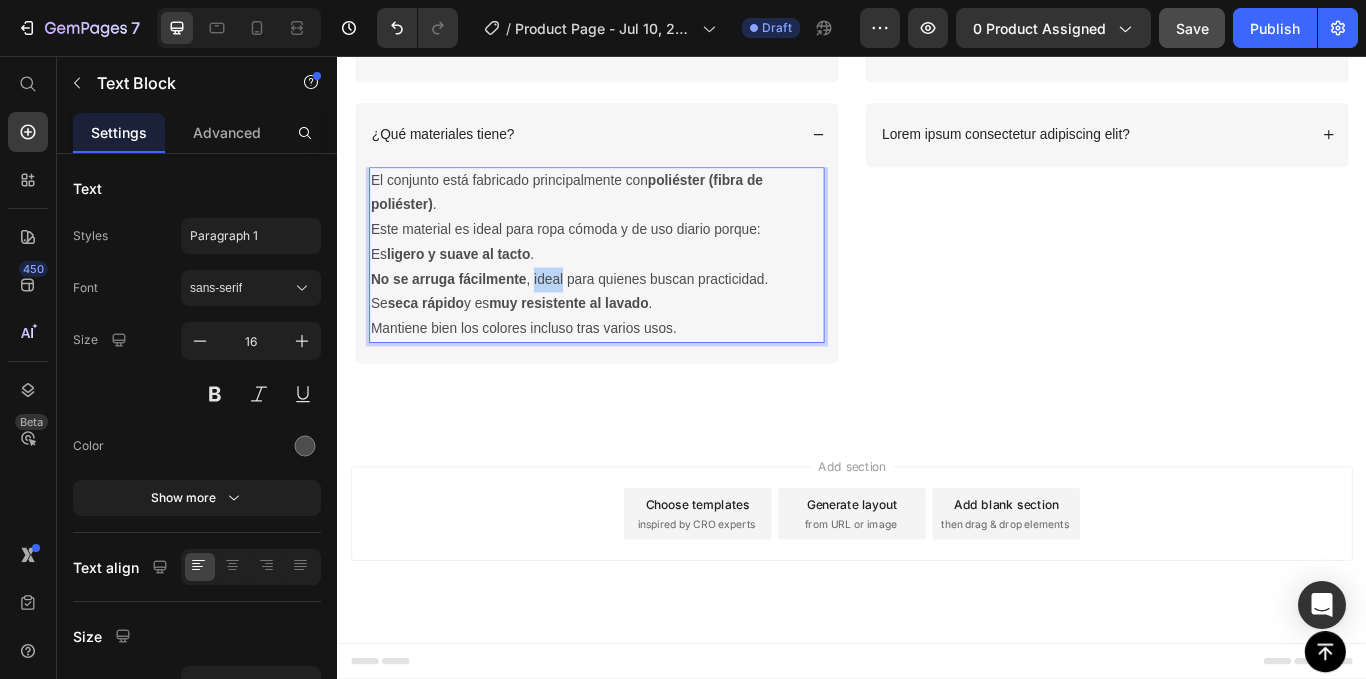 click on "No se arruga fácilmente , ideal para quienes buscan practicidad." at bounding box center [639, 317] 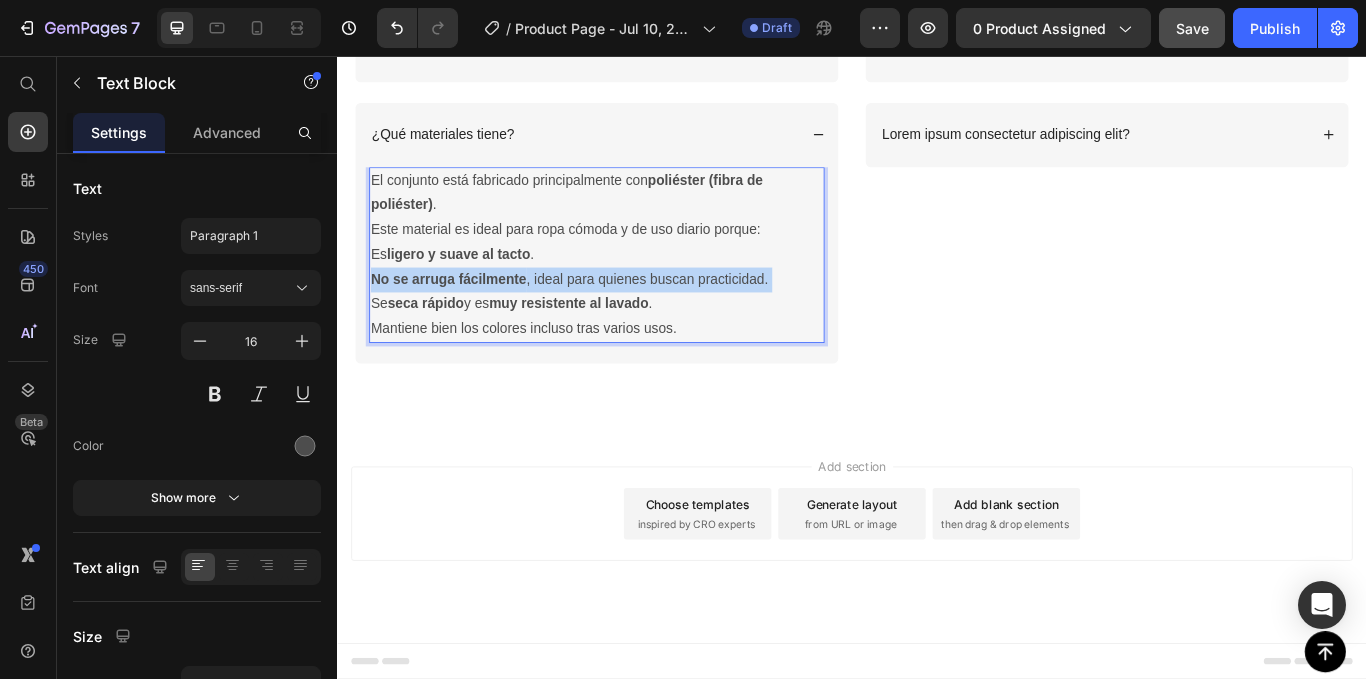 click on "No se arruga fácilmente , ideal para quienes buscan practicidad." at bounding box center (639, 317) 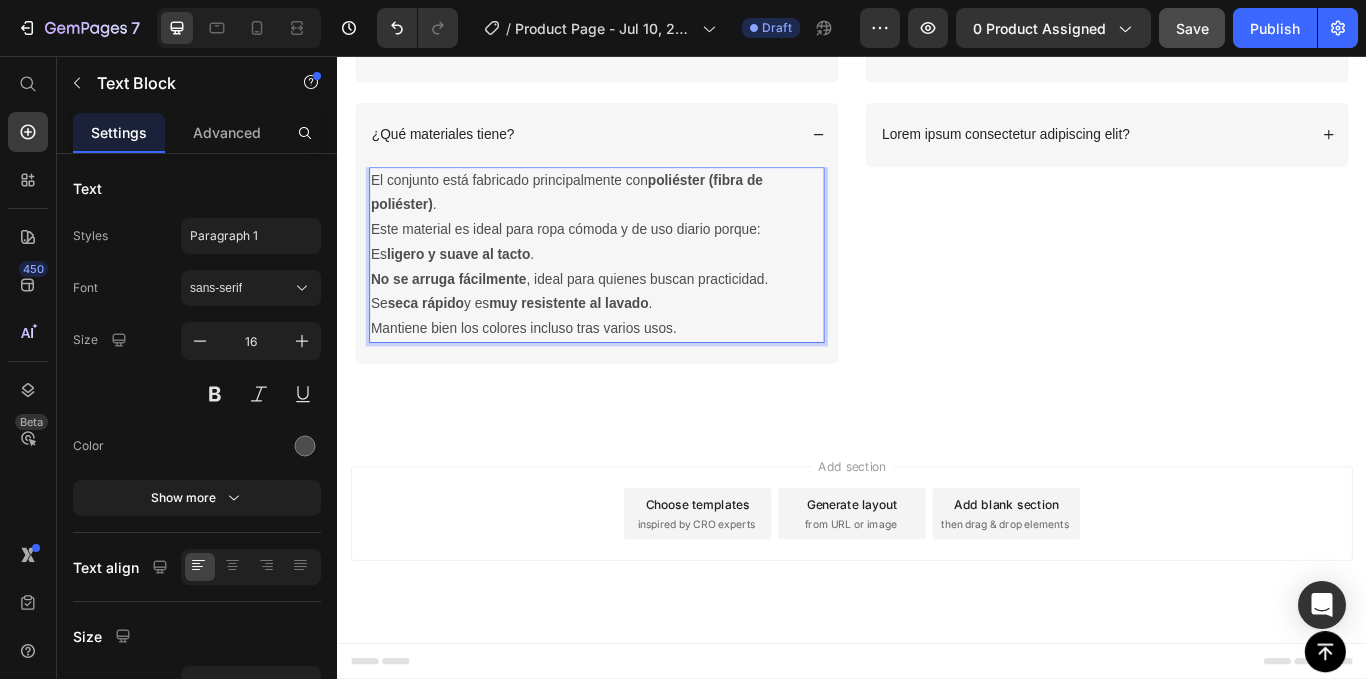 click on "muy resistente al lavado" at bounding box center (607, 344) 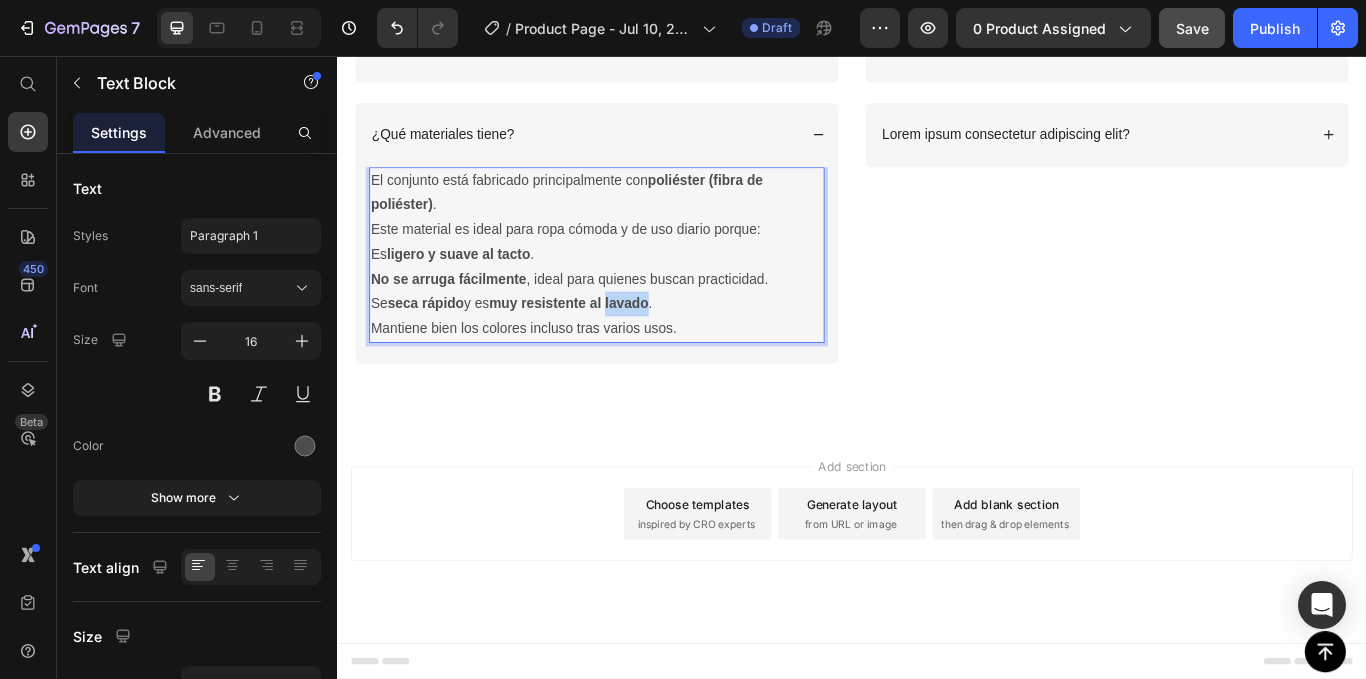 click on "muy resistente al lavado" at bounding box center [607, 344] 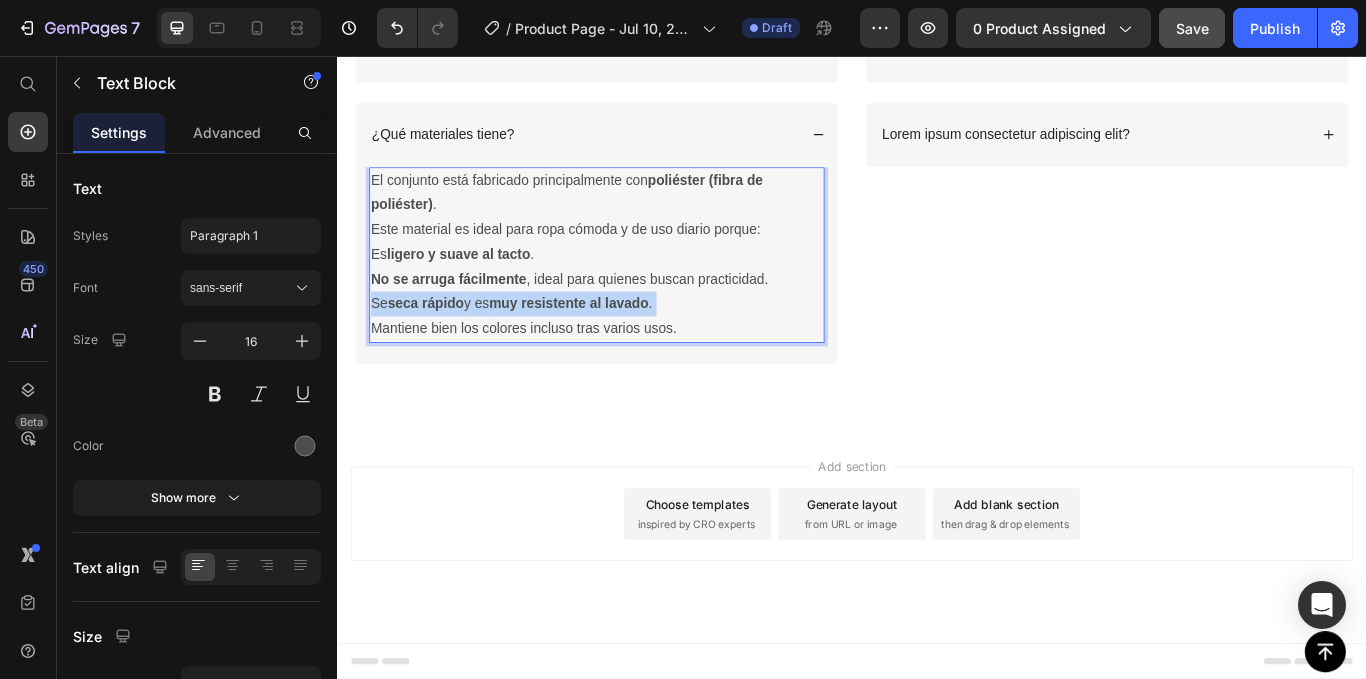 click on "muy resistente al lavado" at bounding box center [607, 344] 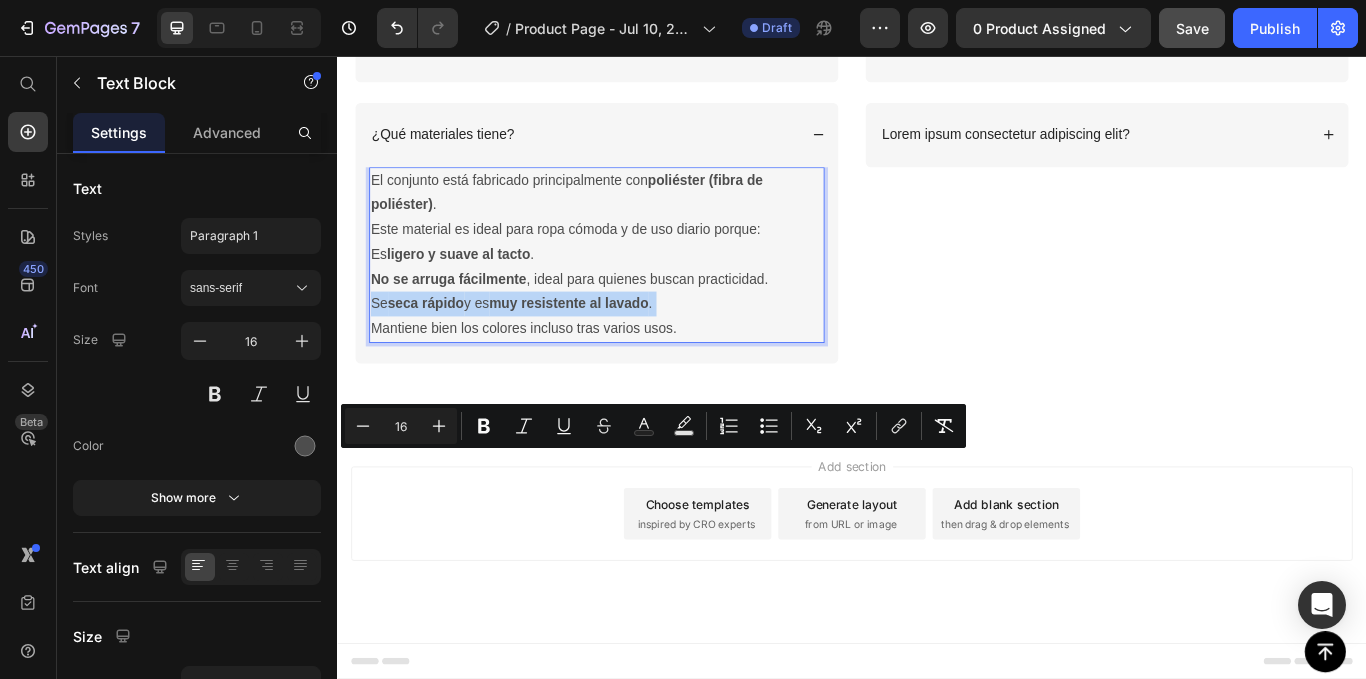 click on "muy resistente al lavado" at bounding box center (607, 344) 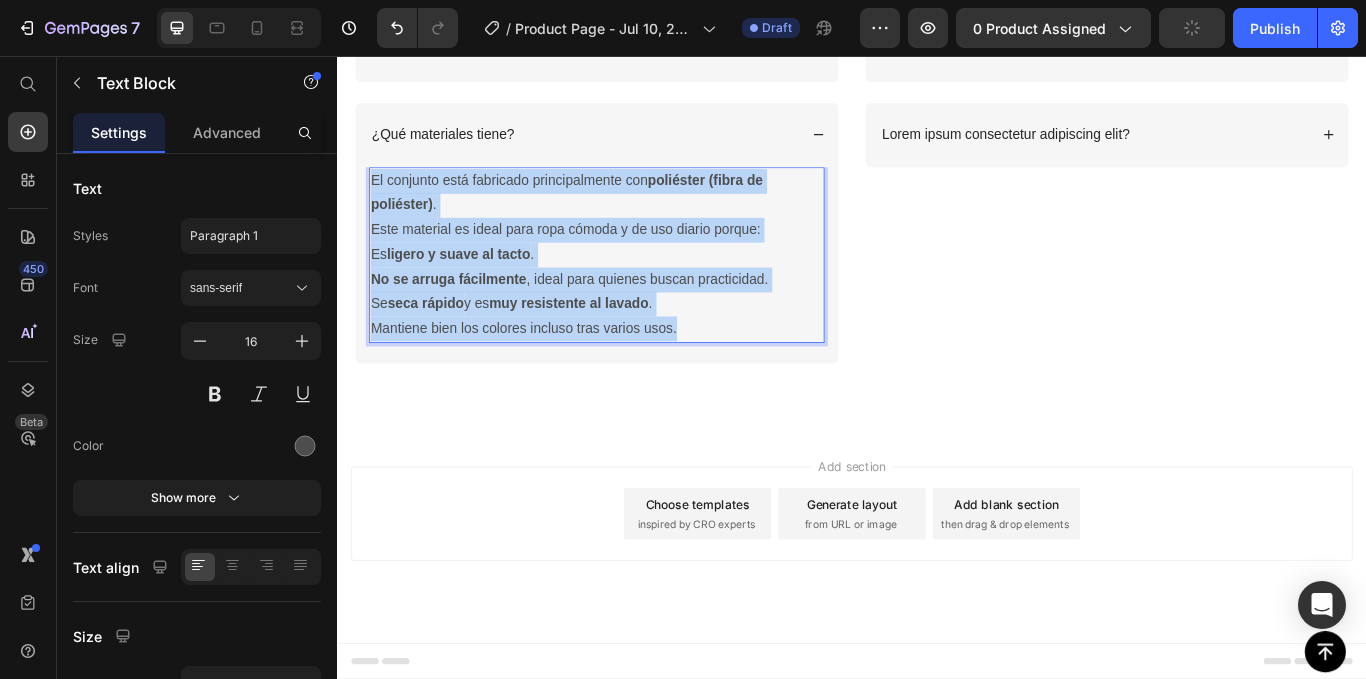 drag, startPoint x: 745, startPoint y: 550, endPoint x: 374, endPoint y: 377, distance: 409.35315 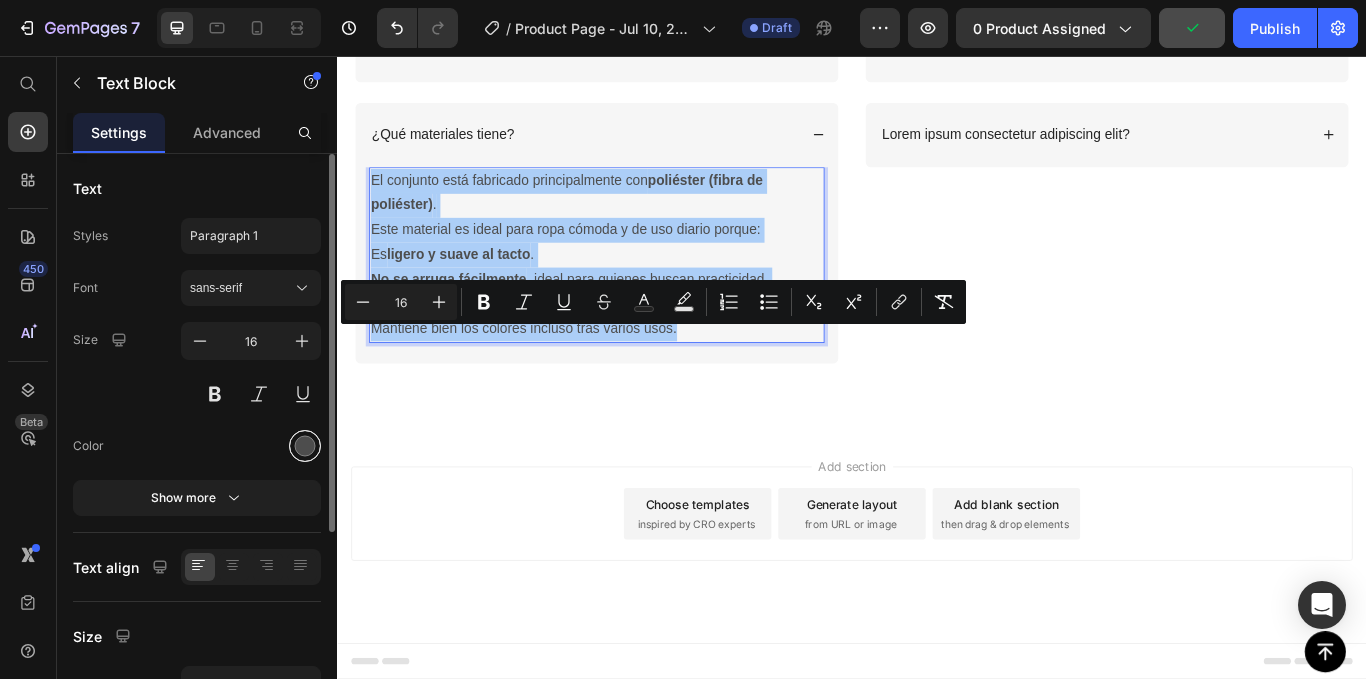 click at bounding box center (305, 446) 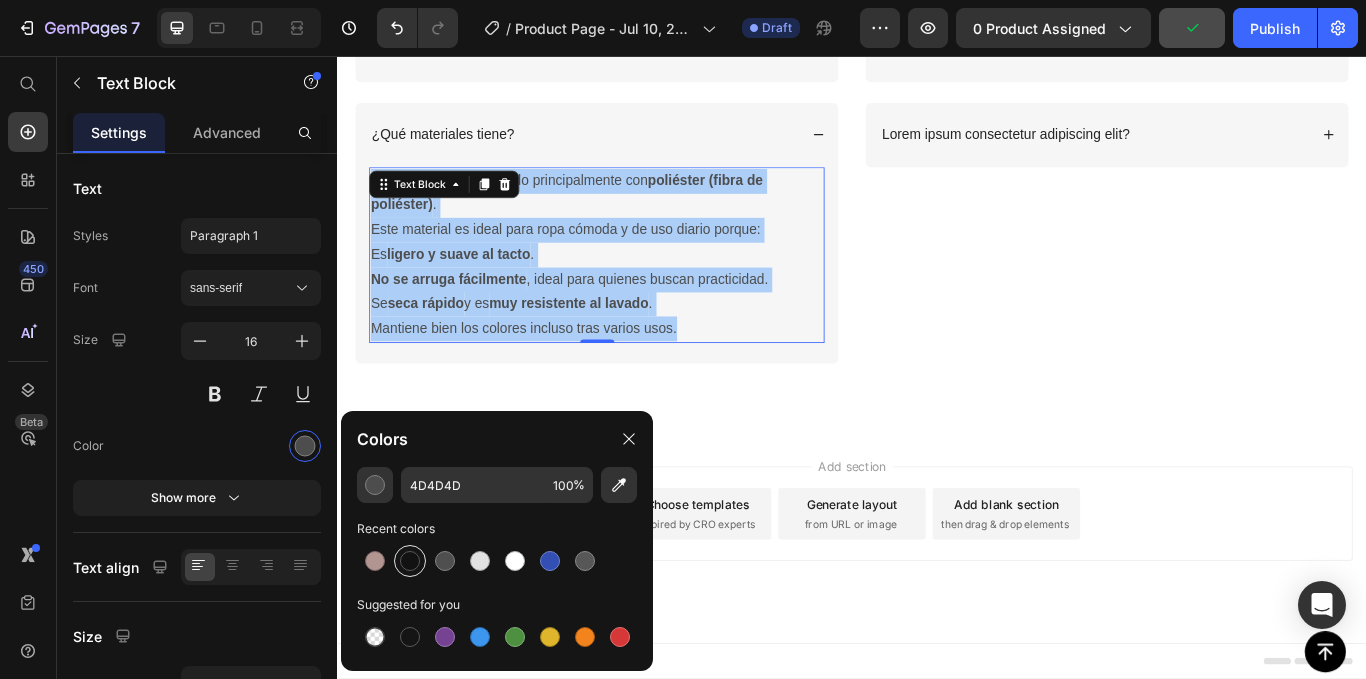 click at bounding box center [410, 561] 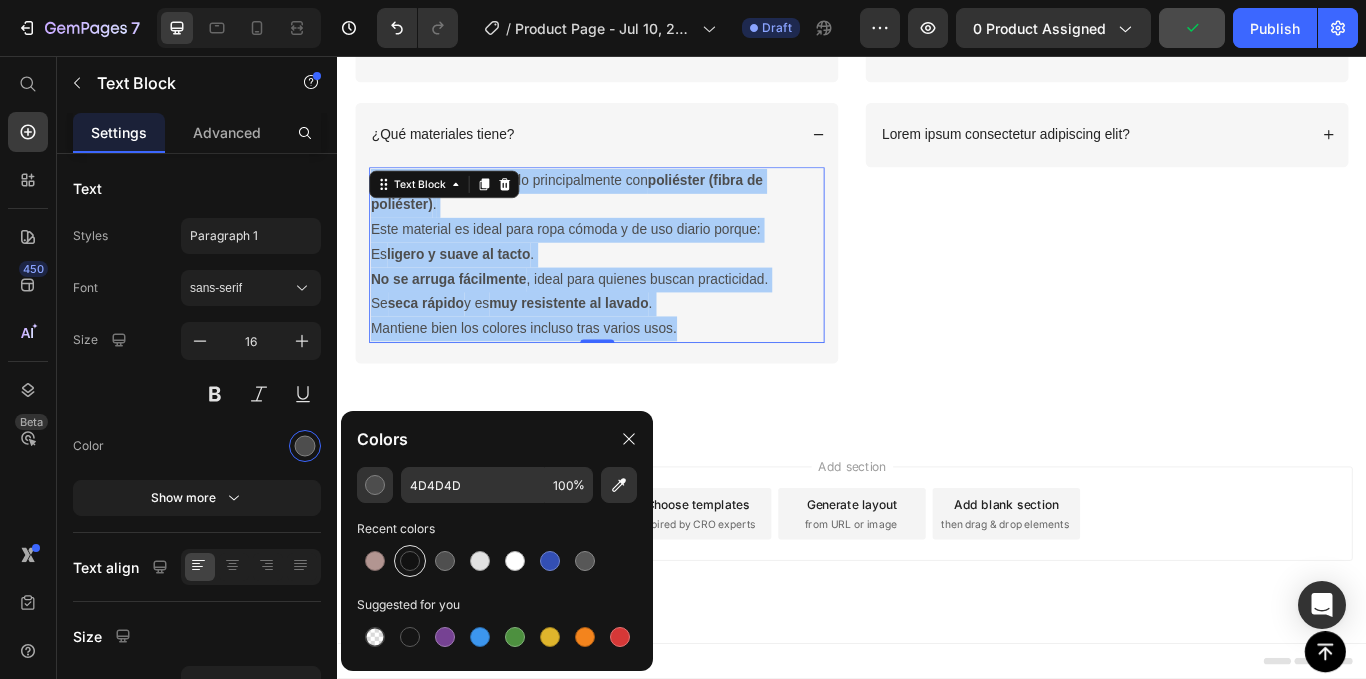 type on "121212" 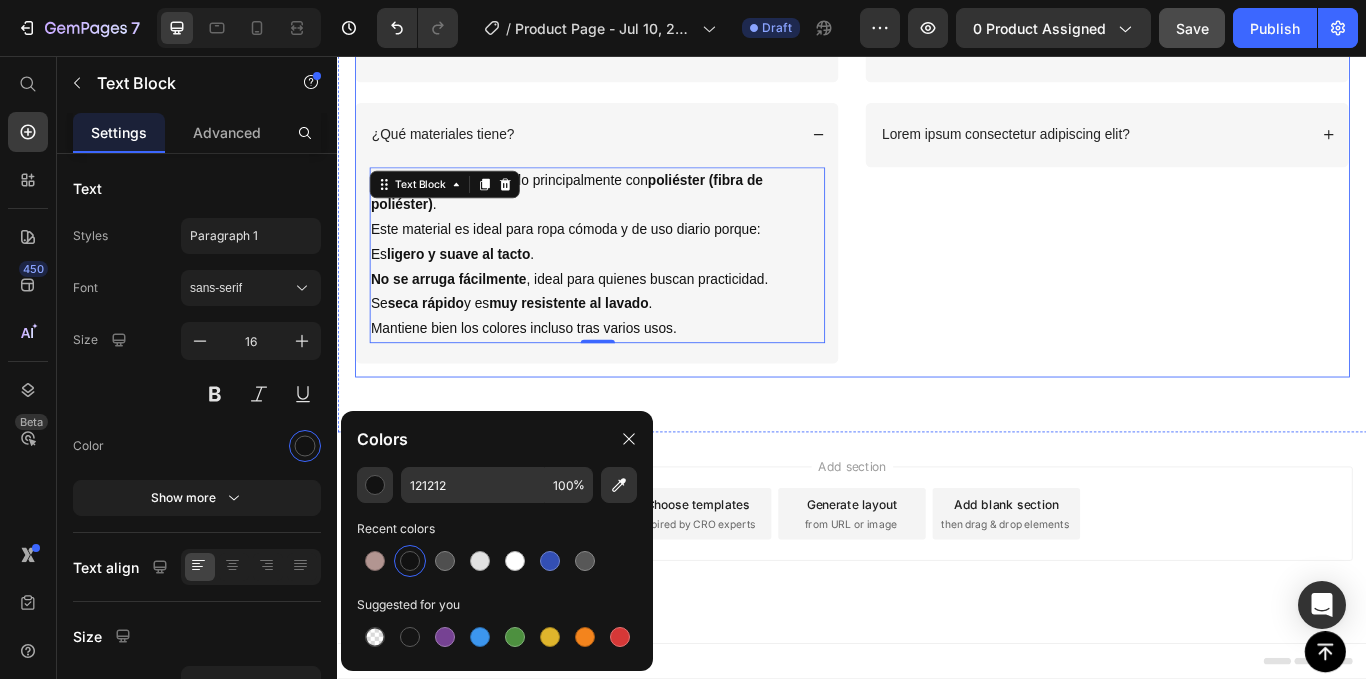 click on "¿Cómo tallan las prendas?
¿Qué materiales tiene? El conjunto está fabricado principalmente con  poliéster (fibra de poliéster) . Este material es ideal para ropa cómoda y de uso diario porque: Es  ligero y suave al tacto . No se arruga fácilmente , ideal para quienes buscan practicidad. Se  seca rápido  y es  muy resistente al lavado . Mantiene bien los colores incluso tras varios usos. Text Block   0 Accordion" at bounding box center (639, 221) 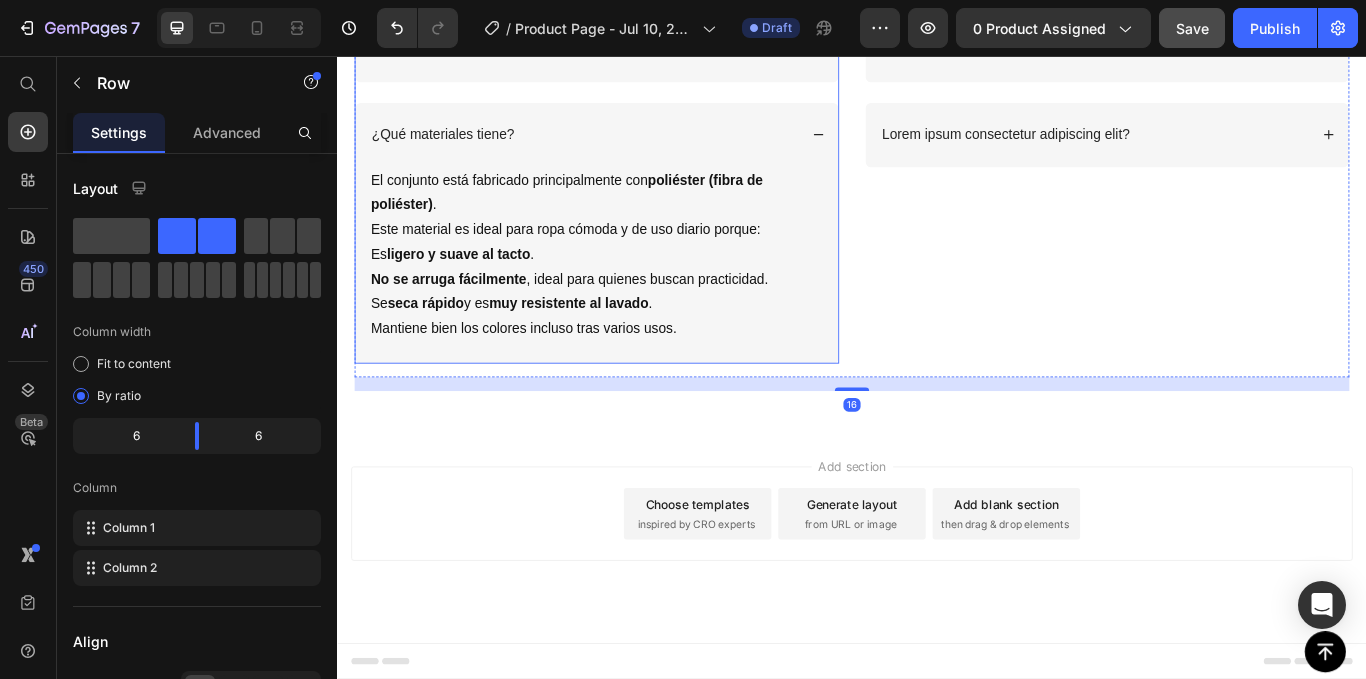 click on "¿Qué materiales tiene?" at bounding box center [624, 148] 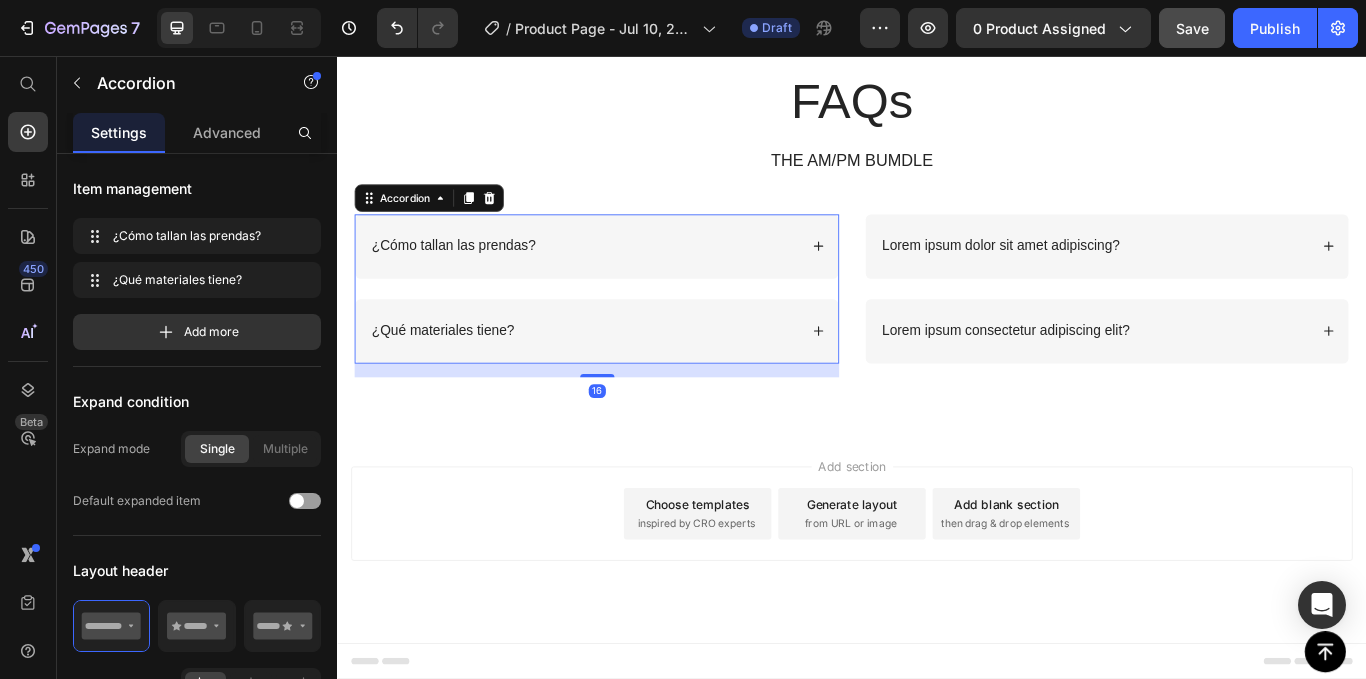 scroll, scrollTop: 3154, scrollLeft: 0, axis: vertical 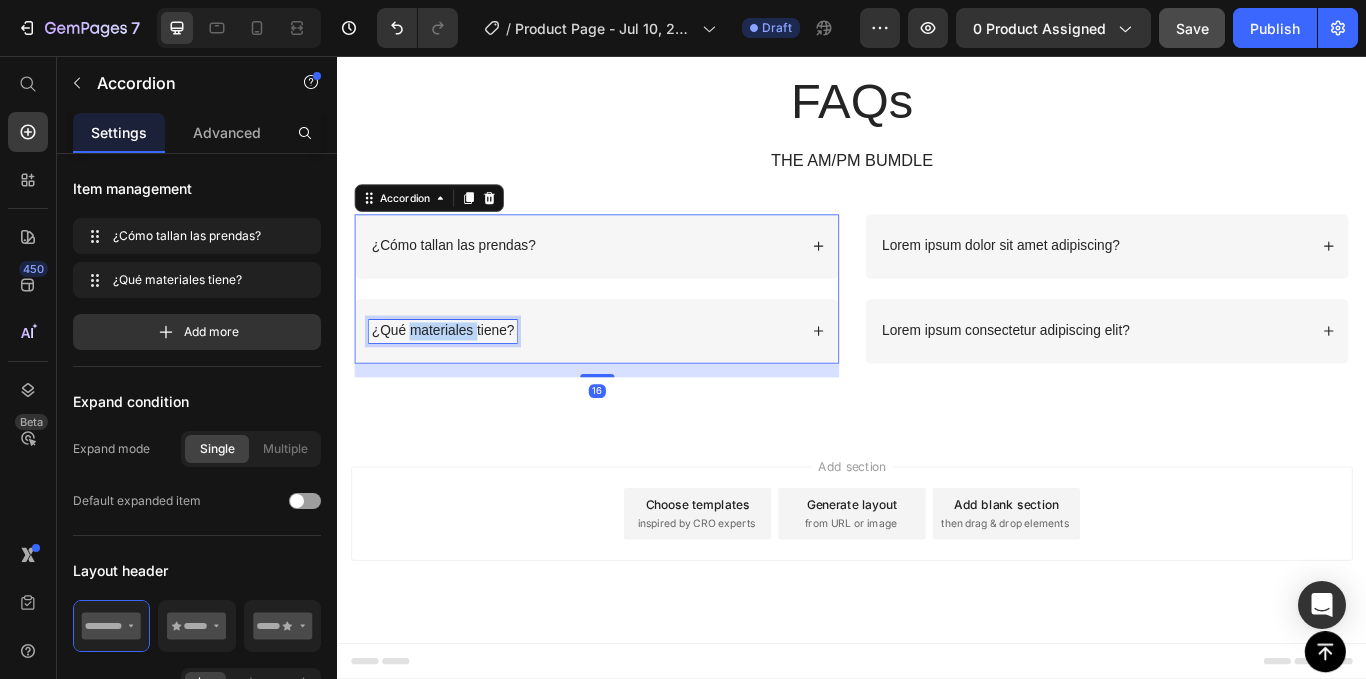 click on "¿Qué materiales tiene?" at bounding box center (460, 377) 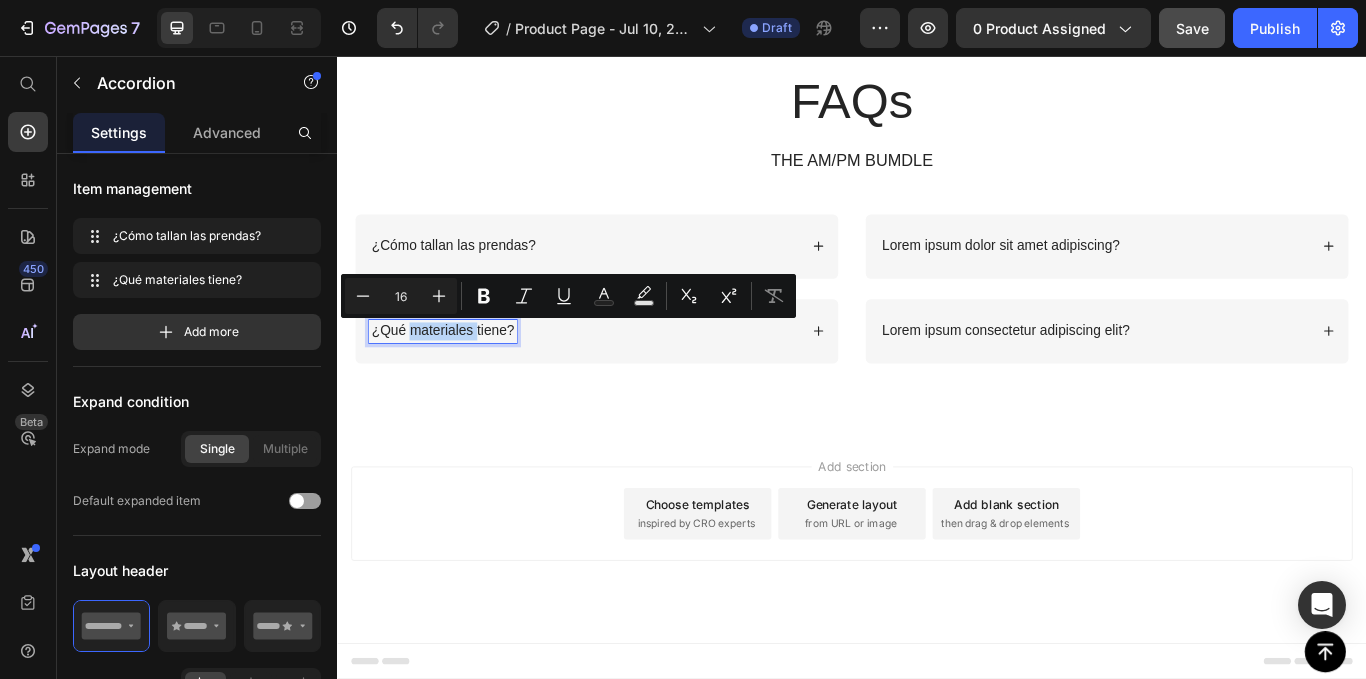 click on "¿Qué materiales tiene?" at bounding box center (460, 377) 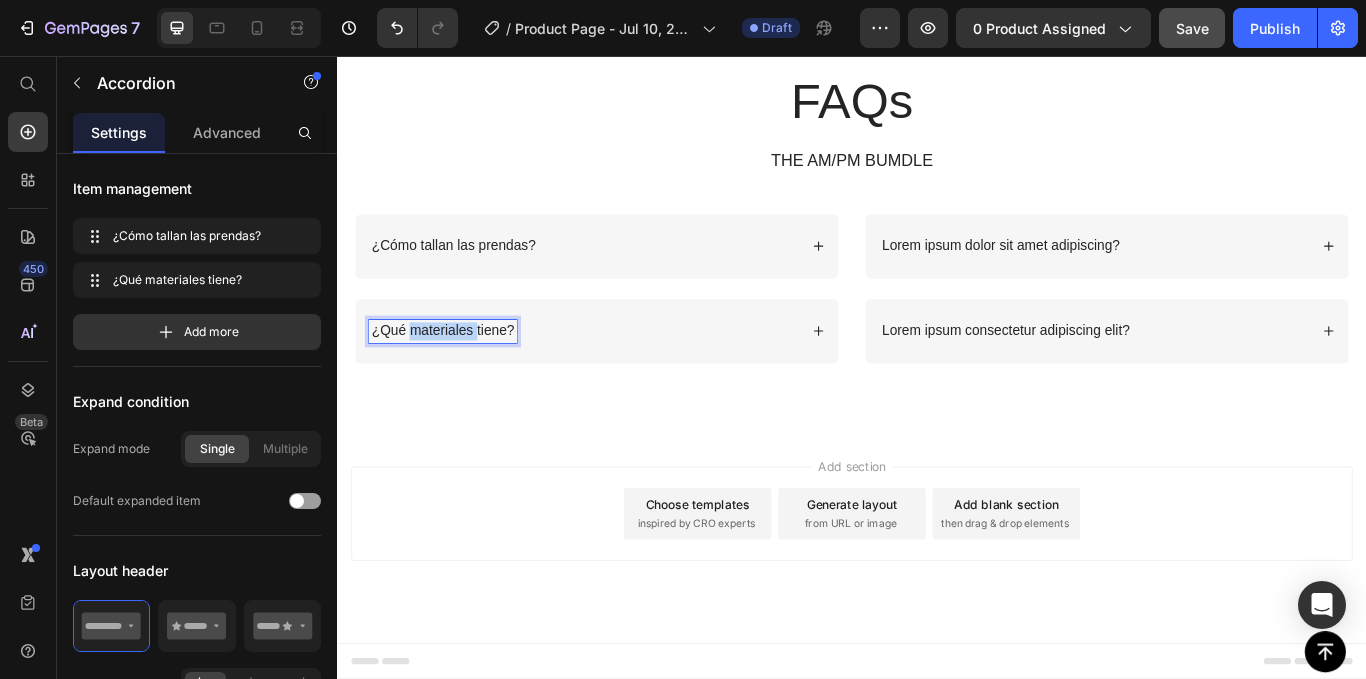 click on "¿Qué materiales tiene?" at bounding box center (460, 377) 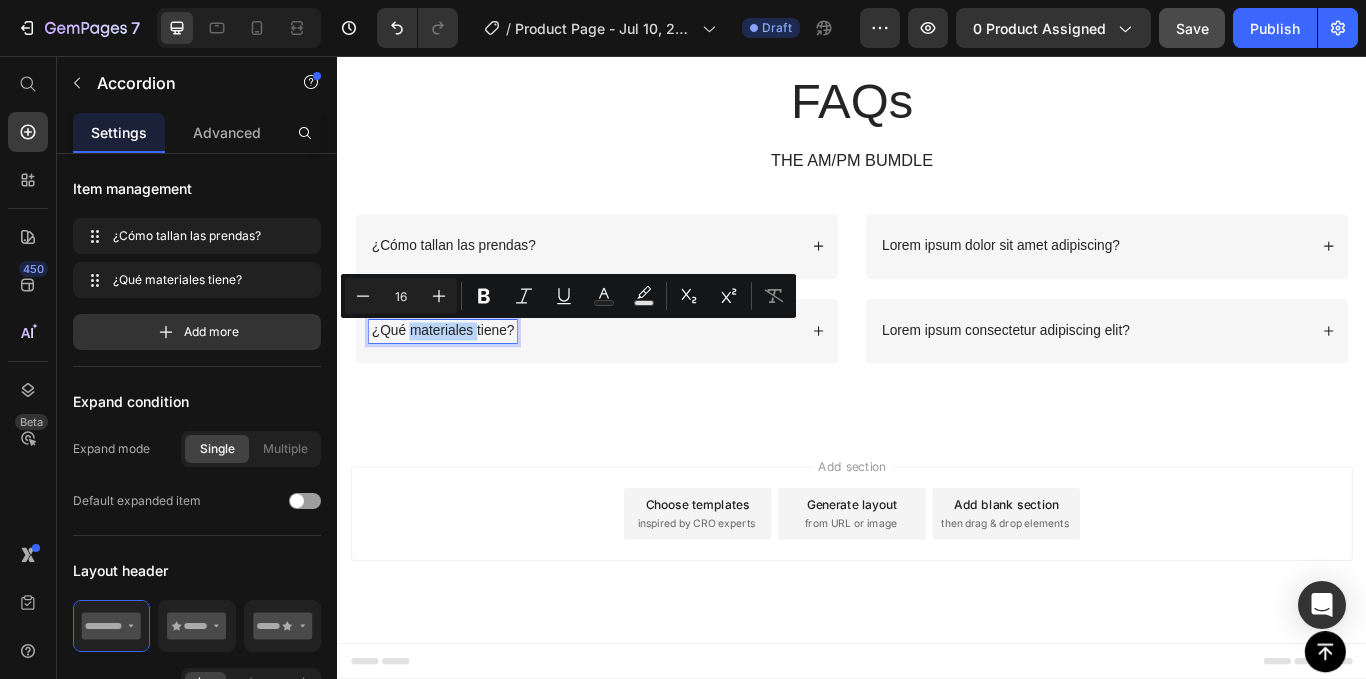 click on "¿Qué materiales tiene?" at bounding box center [460, 377] 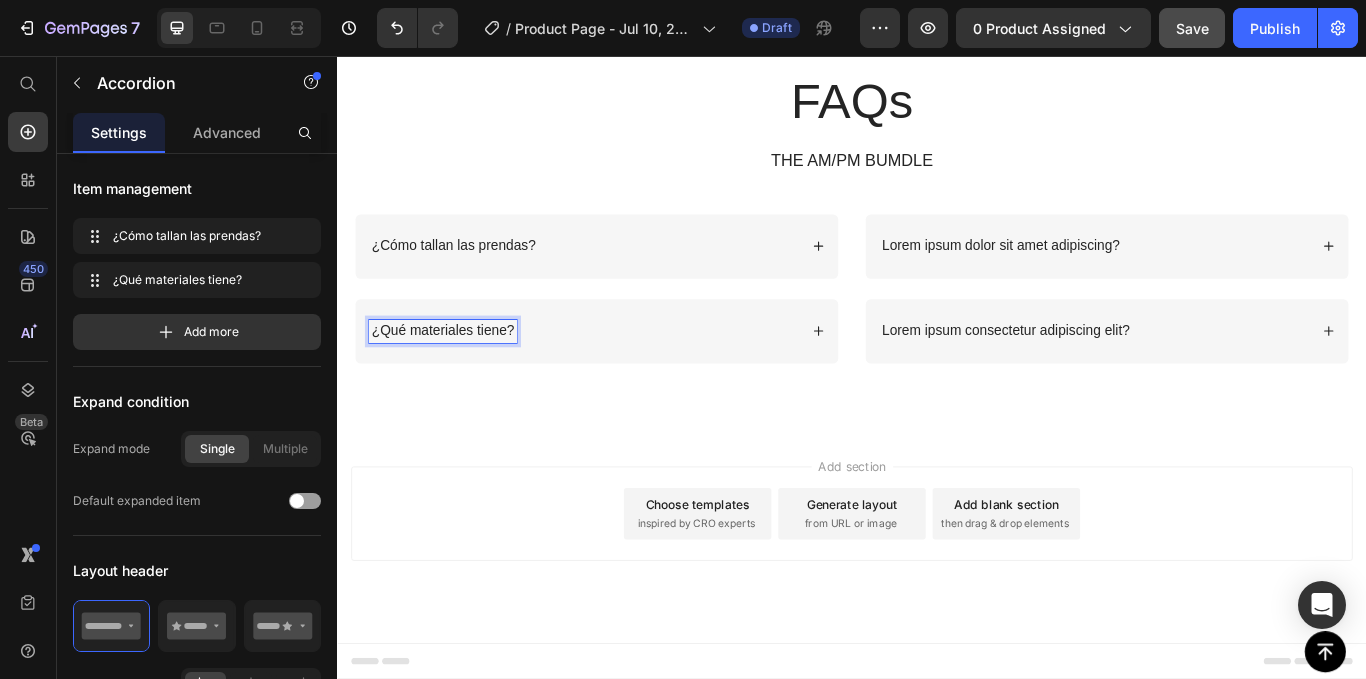 click on "¿Qué materiales tiene?" at bounding box center (460, 377) 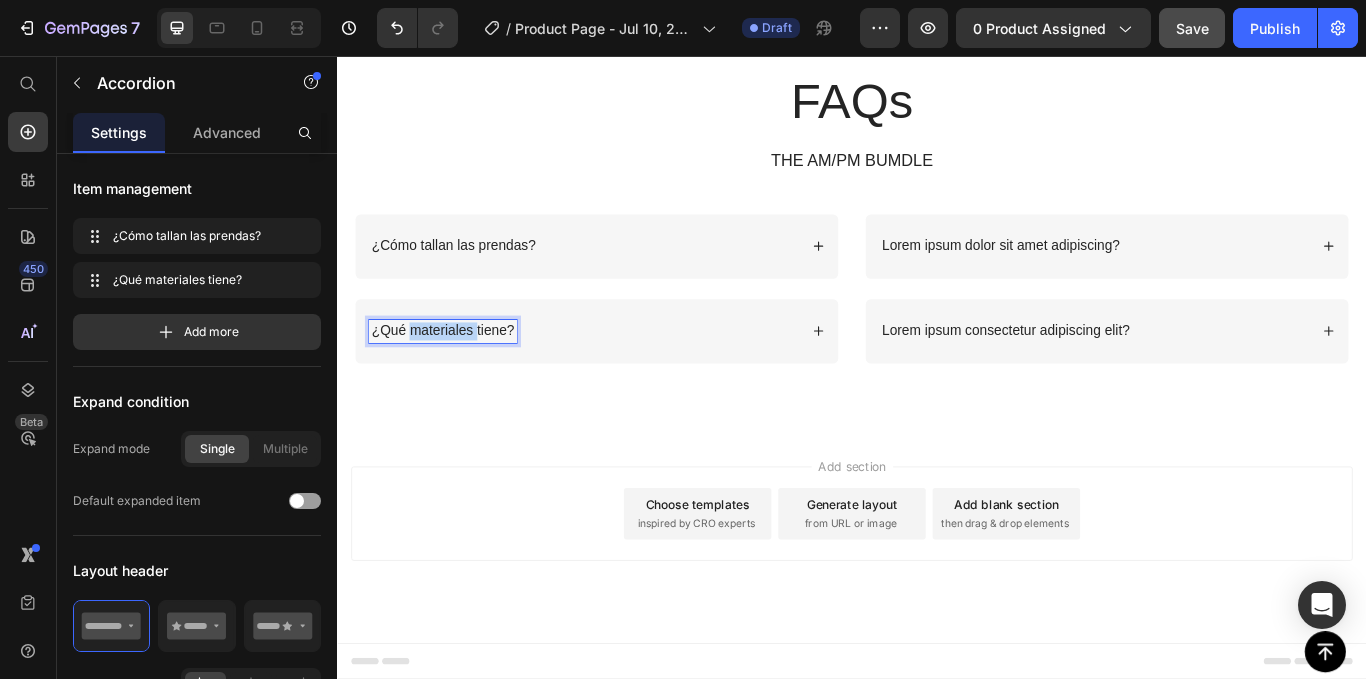 click on "¿Qué materiales tiene?" at bounding box center (460, 377) 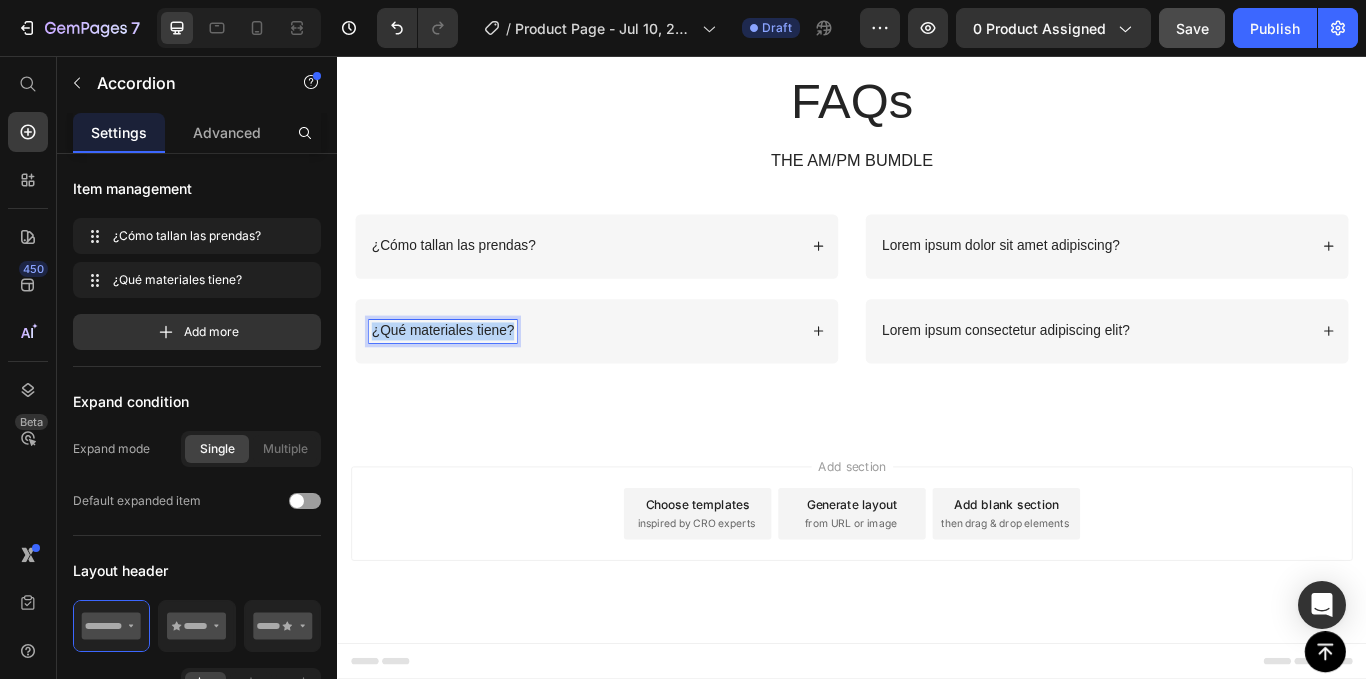click on "¿Qué materiales tiene?" at bounding box center [460, 377] 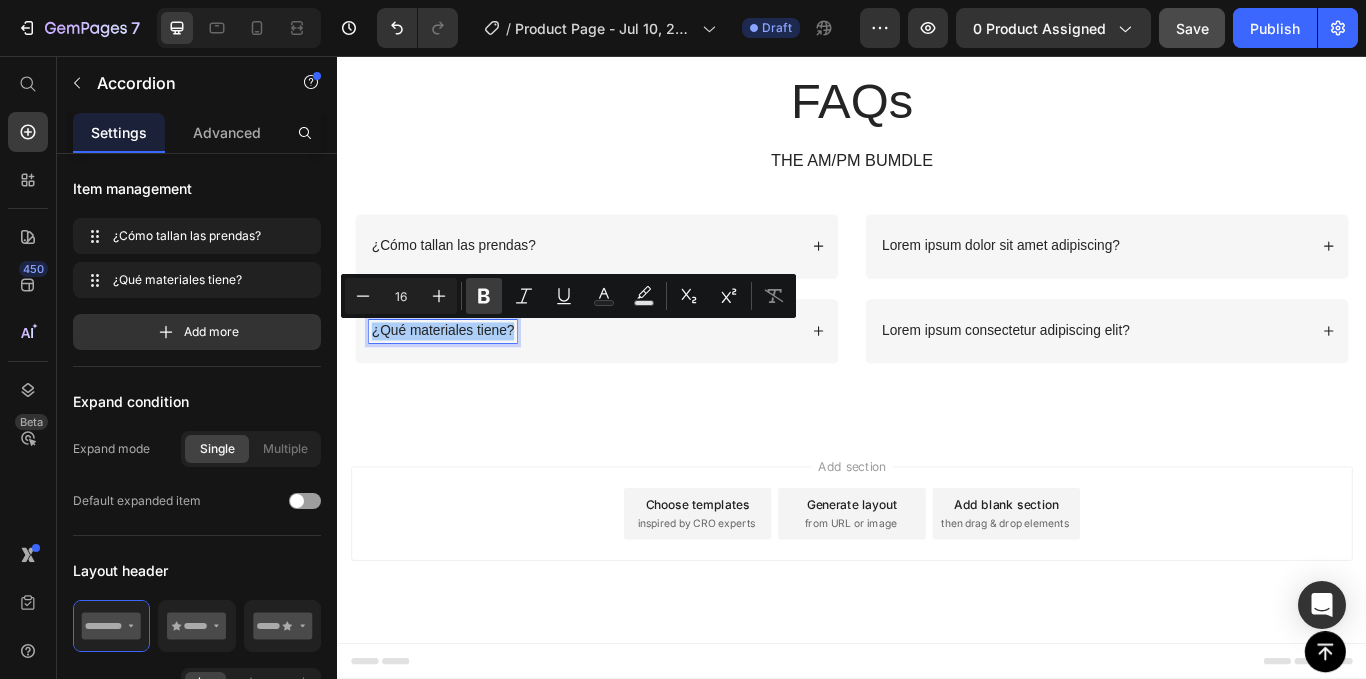 click on "Bold" at bounding box center (484, 296) 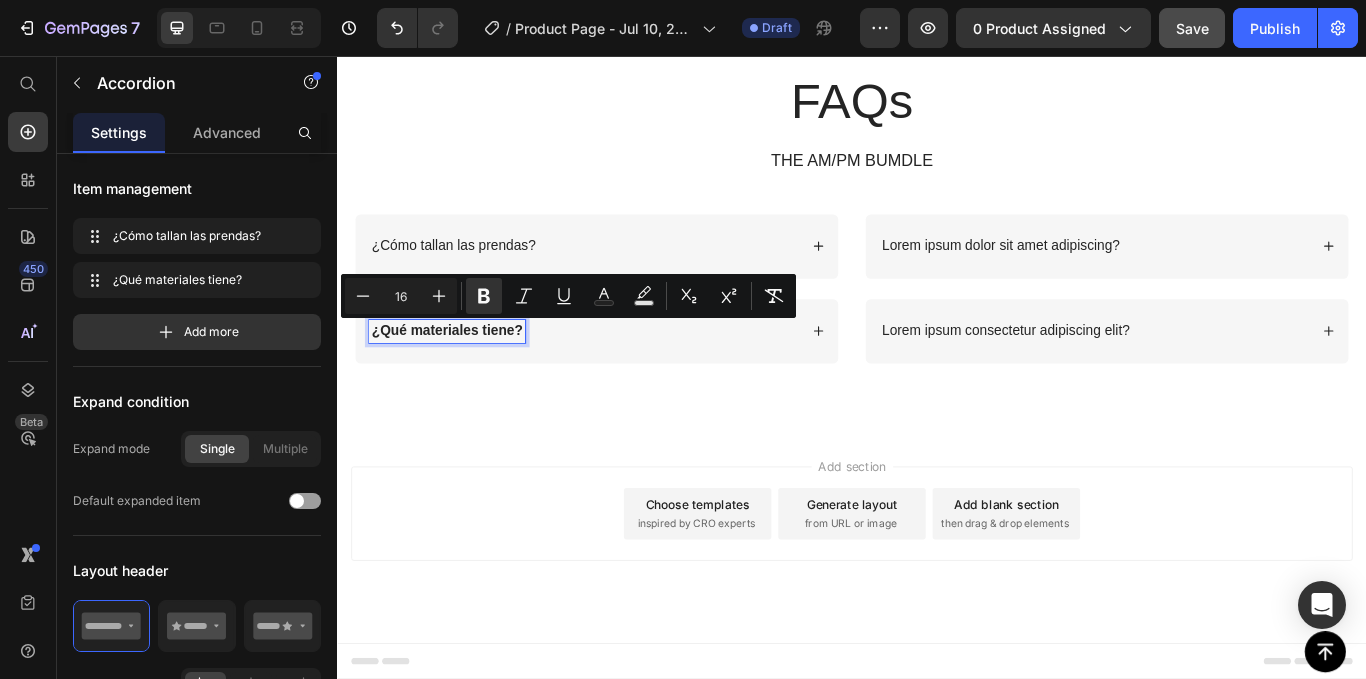click on "¿Cómo tallan las prendas?" at bounding box center [639, 278] 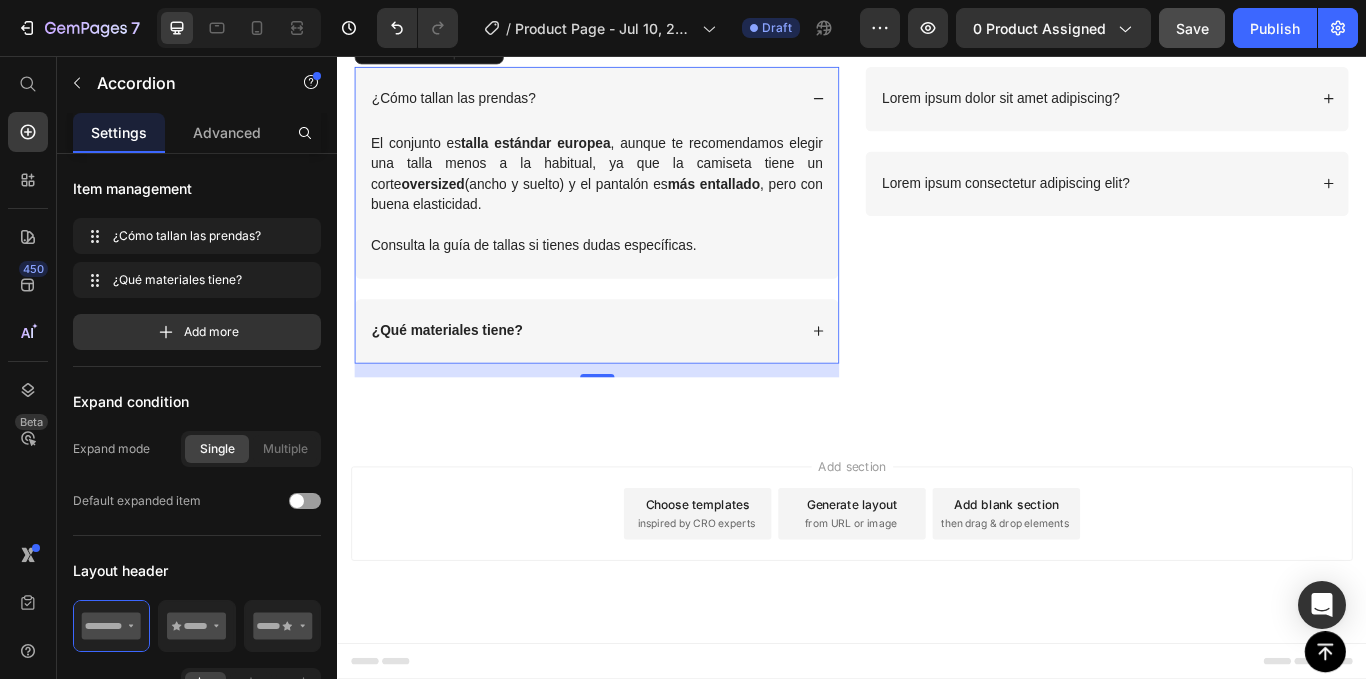 click on "¿Cómo tallan las prendas?" at bounding box center [472, 106] 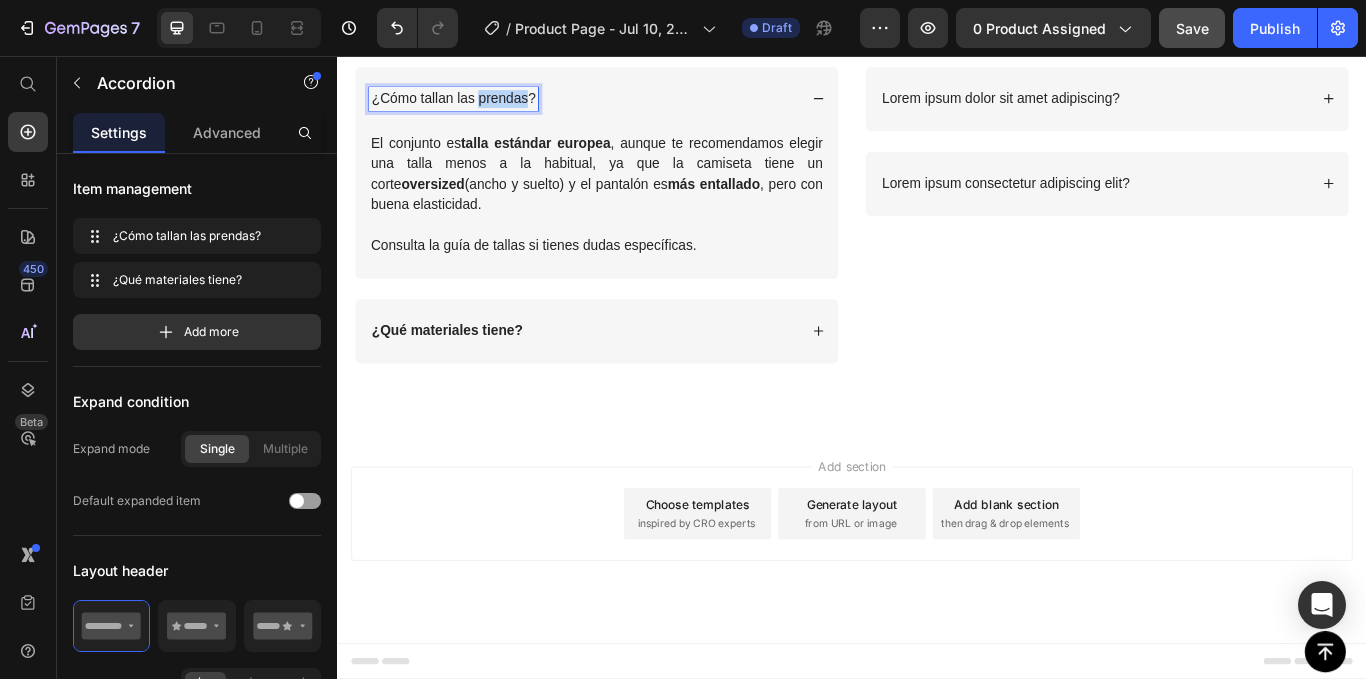 click on "¿Cómo tallan las prendas?" at bounding box center [472, 106] 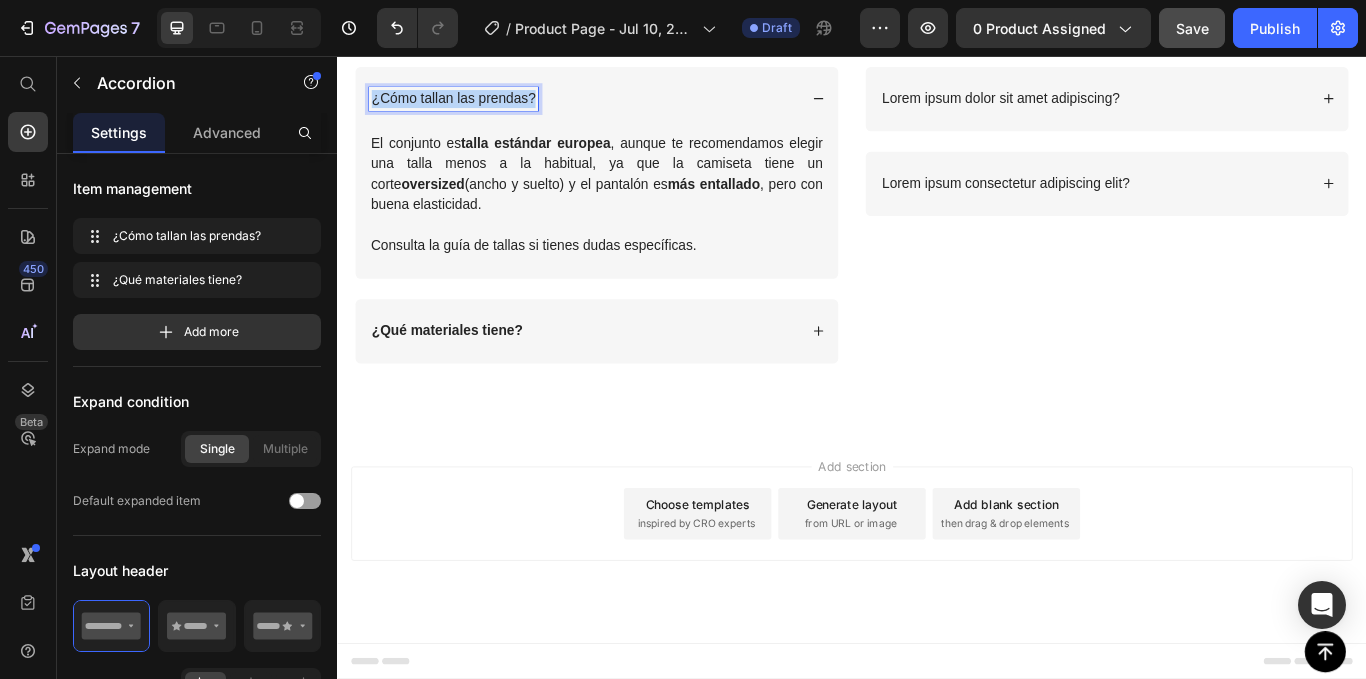 click on "¿Cómo tallan las prendas?" at bounding box center [472, 106] 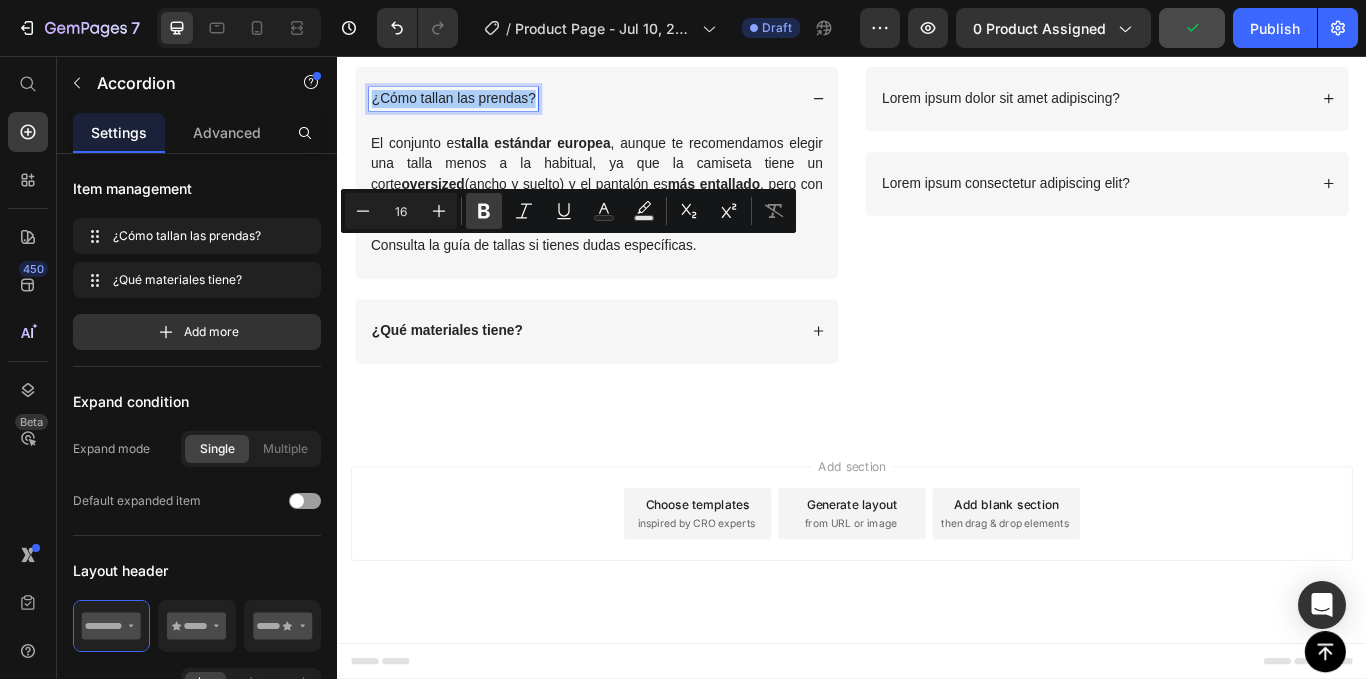 click 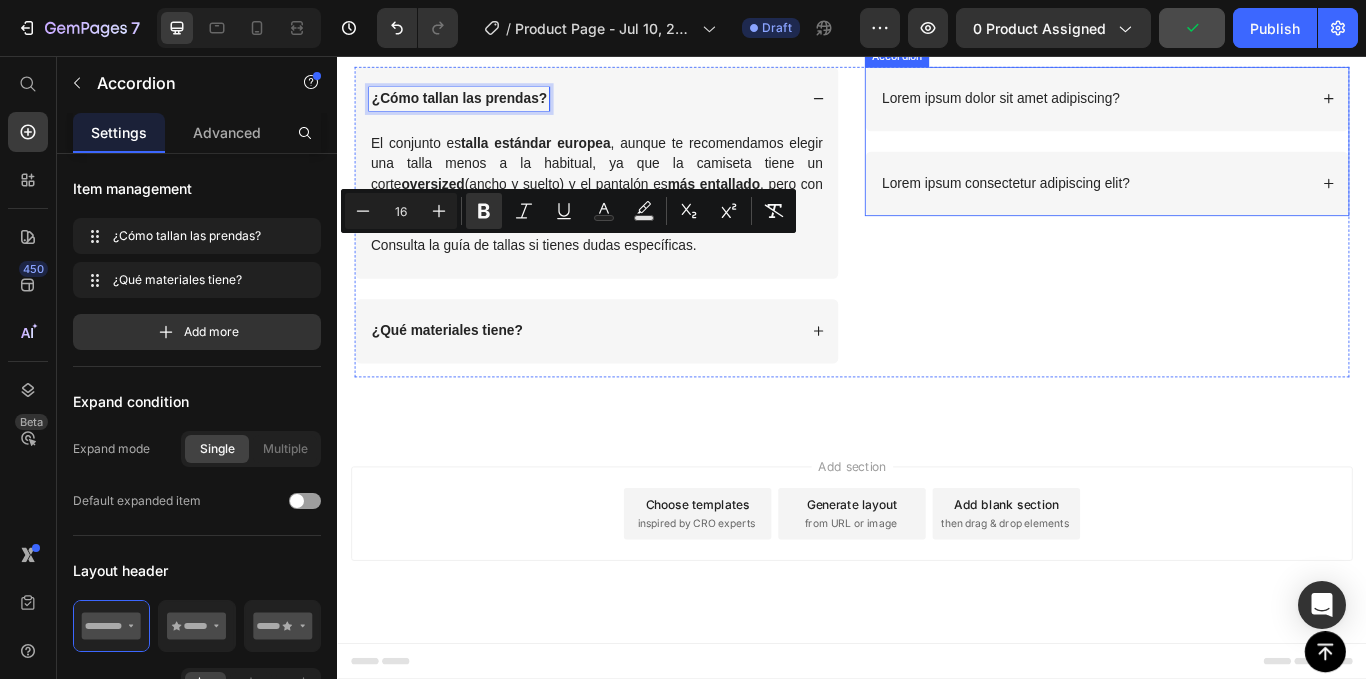 click on "Lorem ipsum dolor sit amet adipiscing?" at bounding box center (1110, 106) 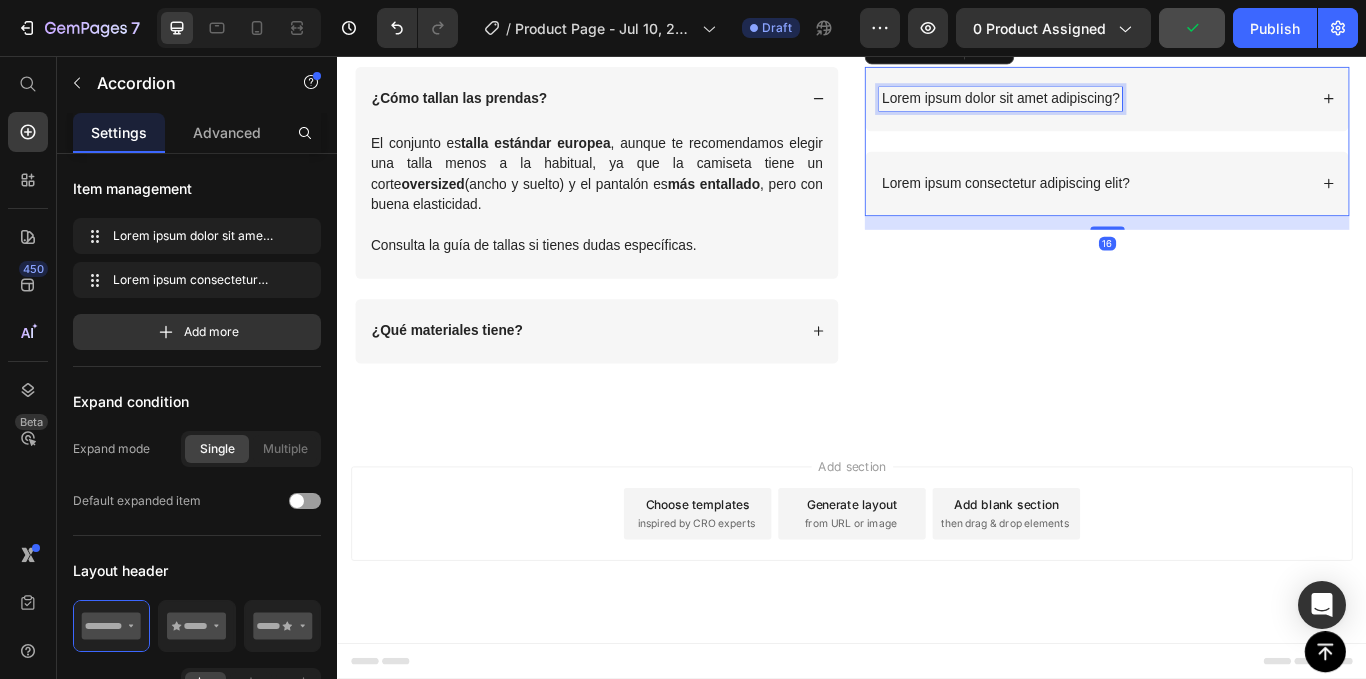 click on "Lorem ipsum dolor sit amet adipiscing?" at bounding box center [1110, 106] 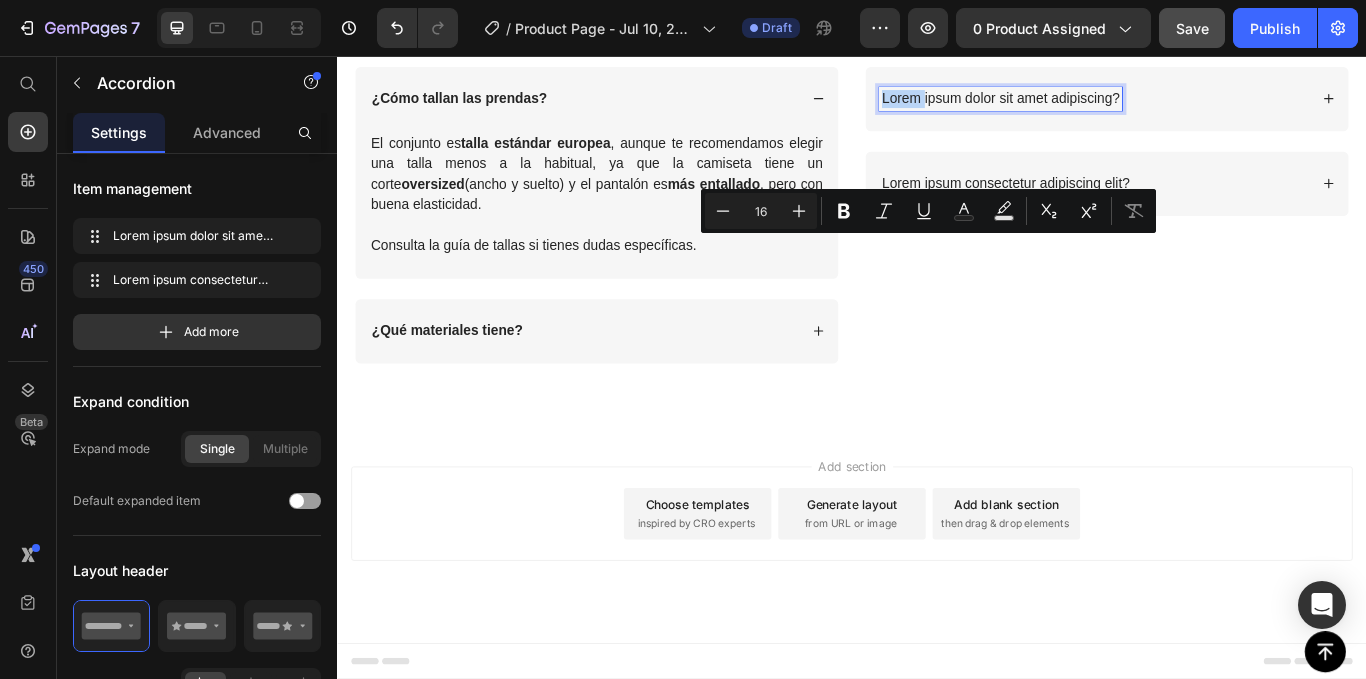 click on "Lorem ipsum dolor sit amet adipiscing?" at bounding box center [1110, 106] 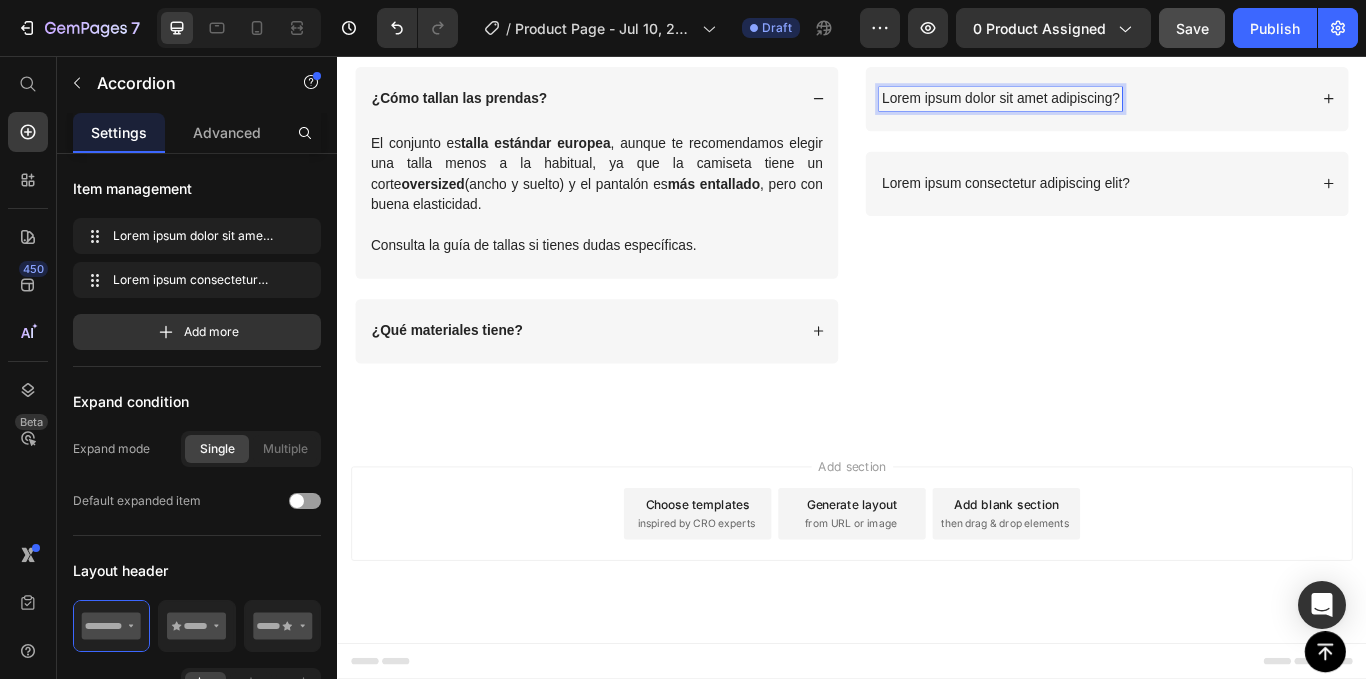 click on "Lorem ipsum dolor sit amet adipiscing?" at bounding box center [1110, 106] 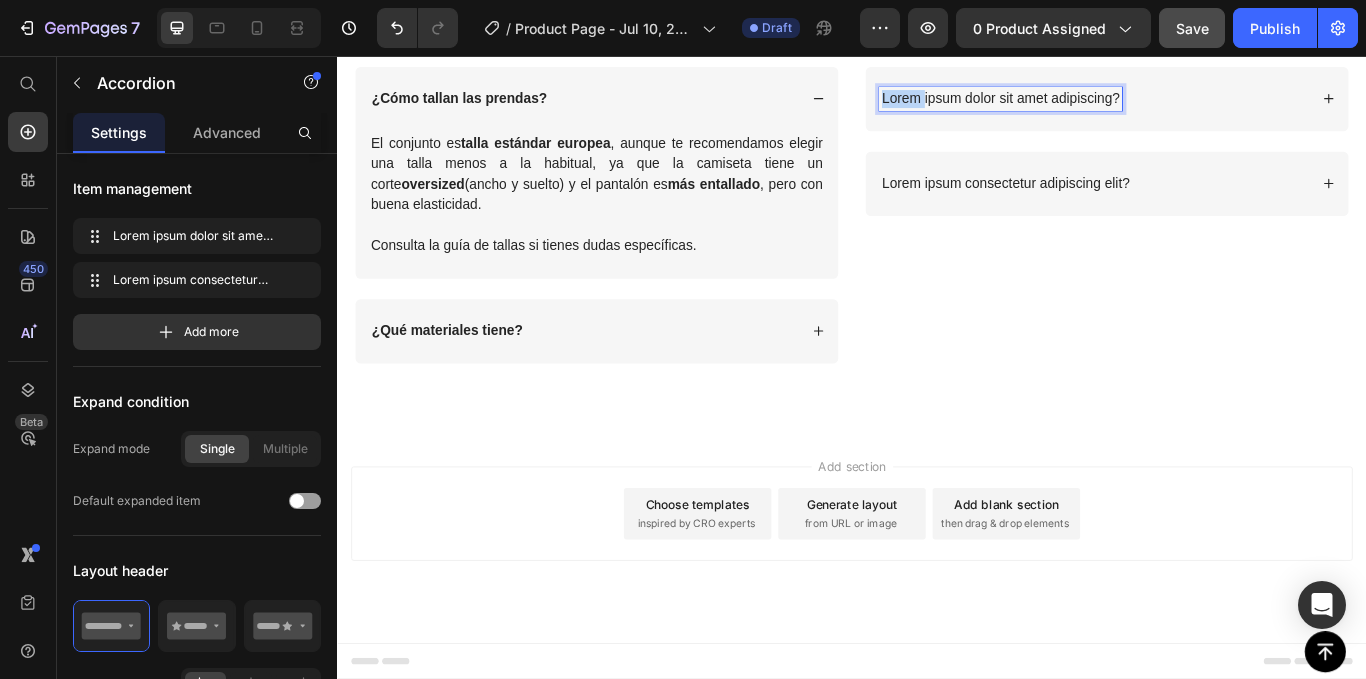 click on "Lorem ipsum dolor sit amet adipiscing?" at bounding box center (1110, 106) 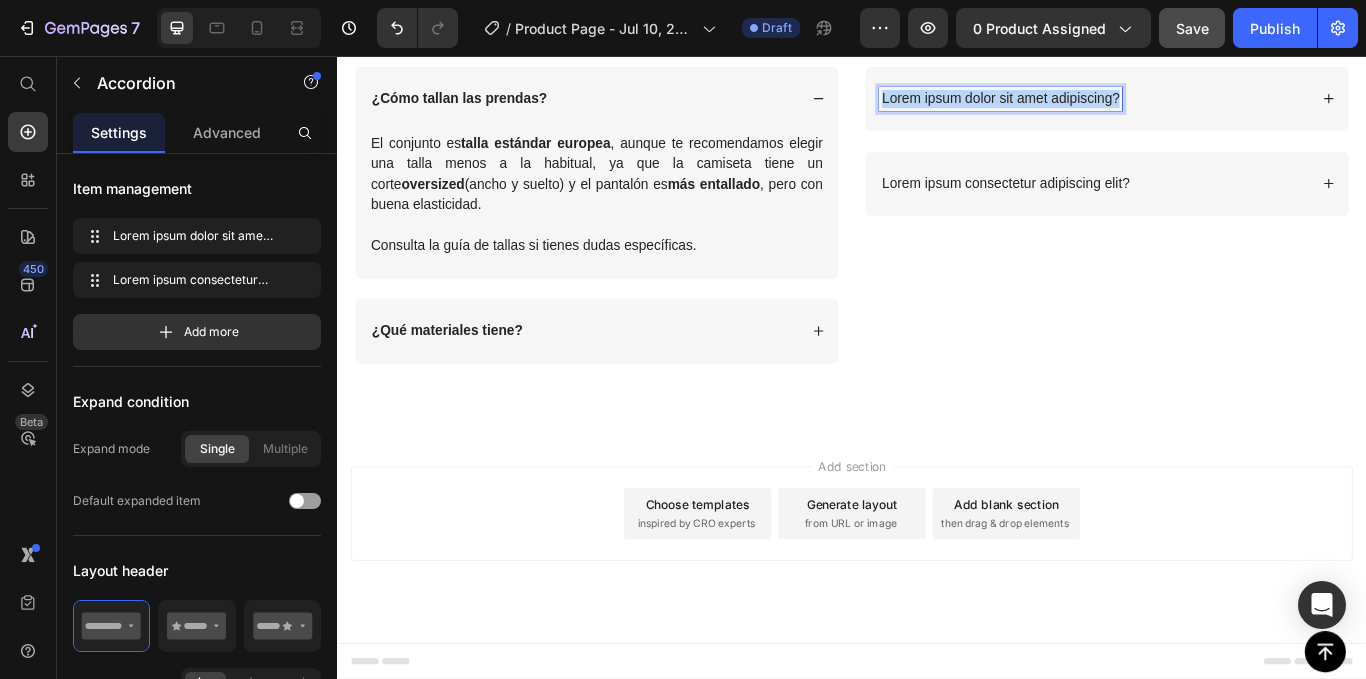 click on "Lorem ipsum dolor sit amet adipiscing?" at bounding box center [1110, 106] 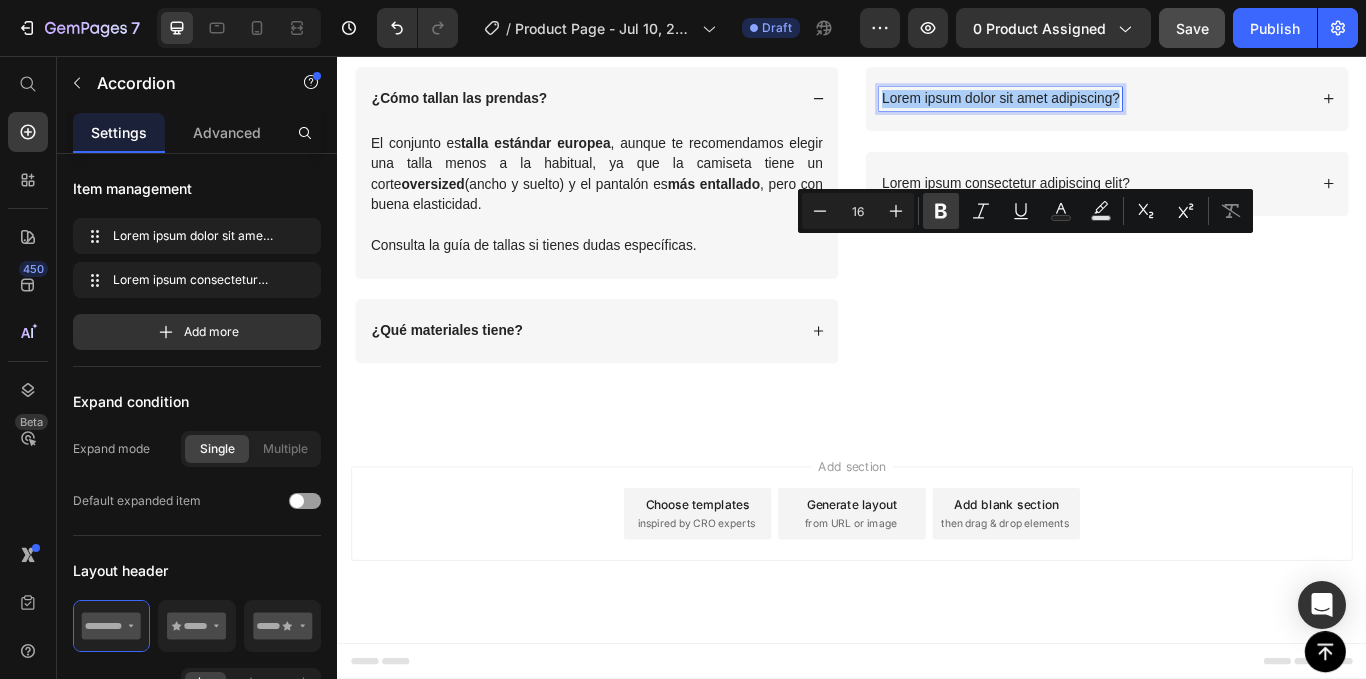click 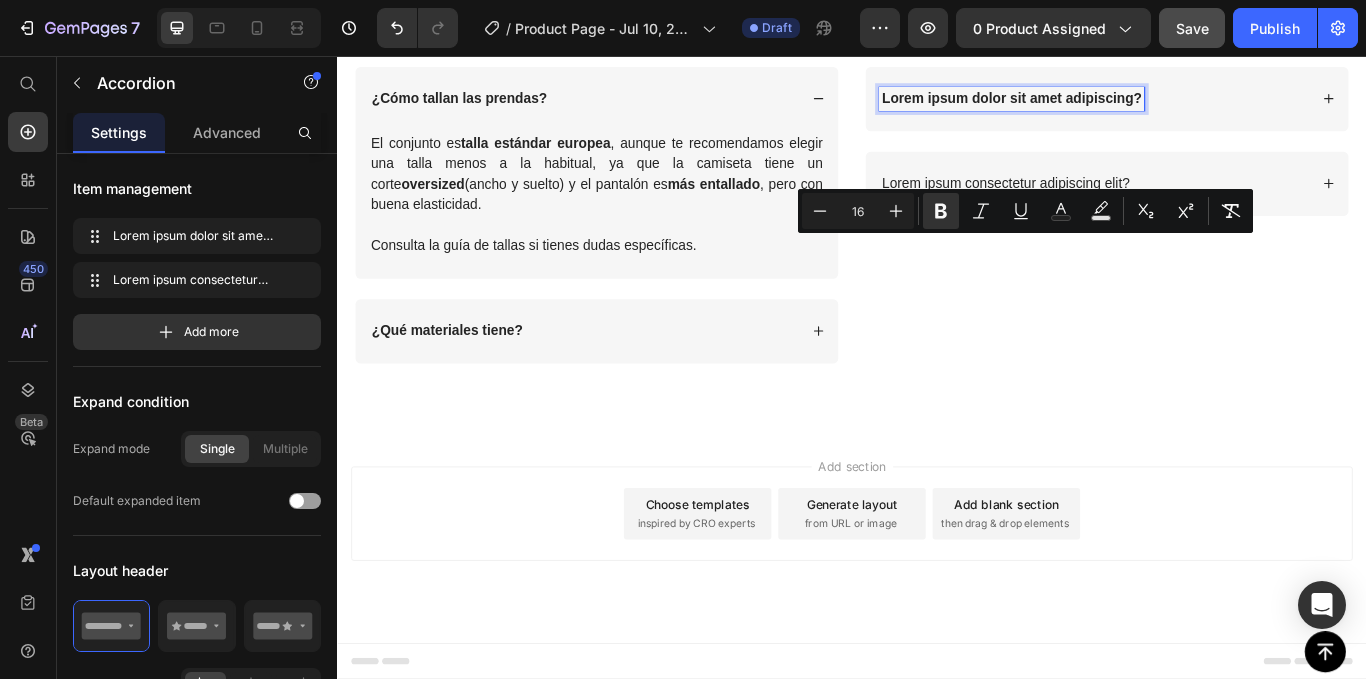 click on "Lorem ipsum consectetur adipiscing elit?" at bounding box center (1116, 205) 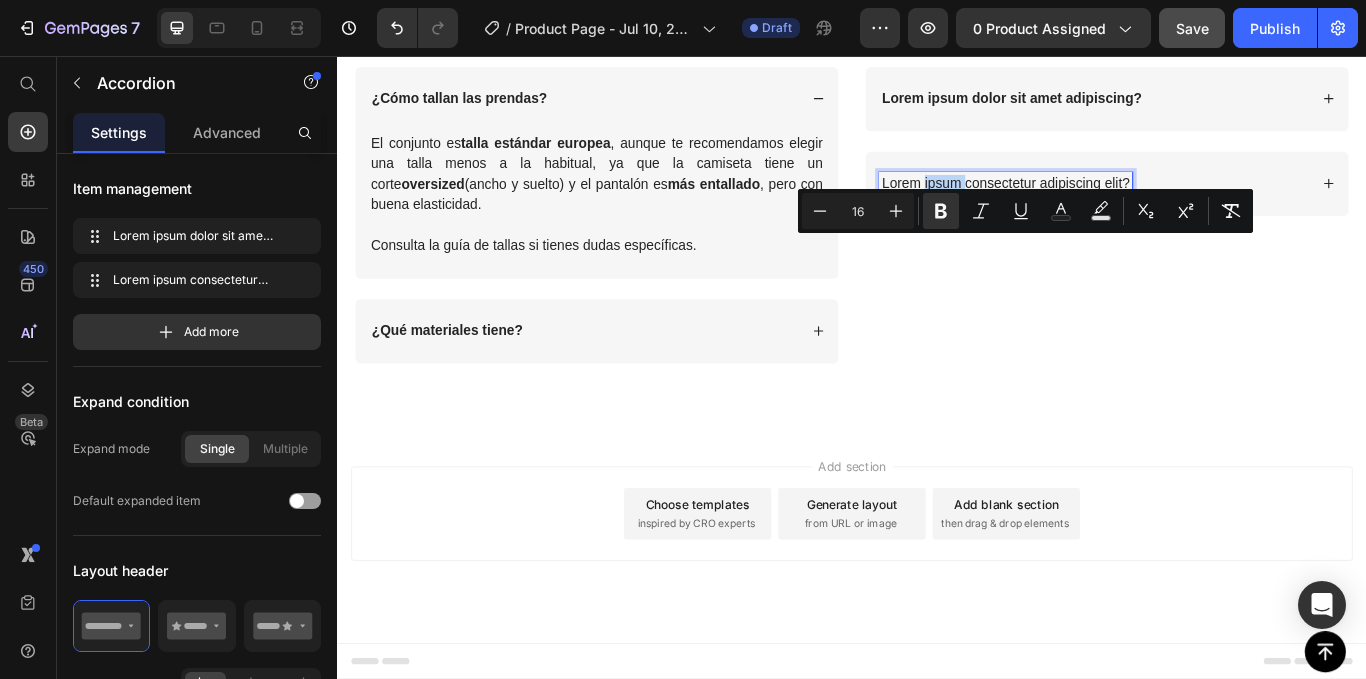 click on "Lorem ipsum consectetur adipiscing elit?" at bounding box center [1116, 205] 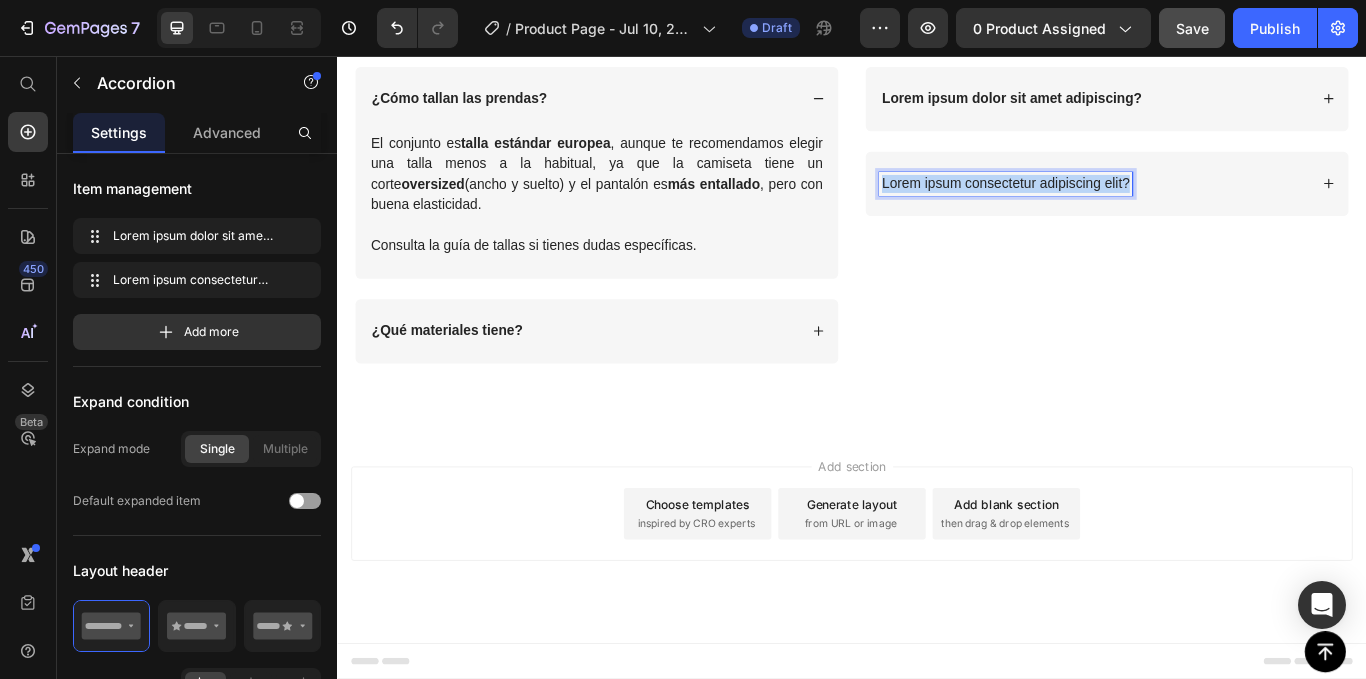 click on "Lorem ipsum consectetur adipiscing elit?" at bounding box center [1116, 205] 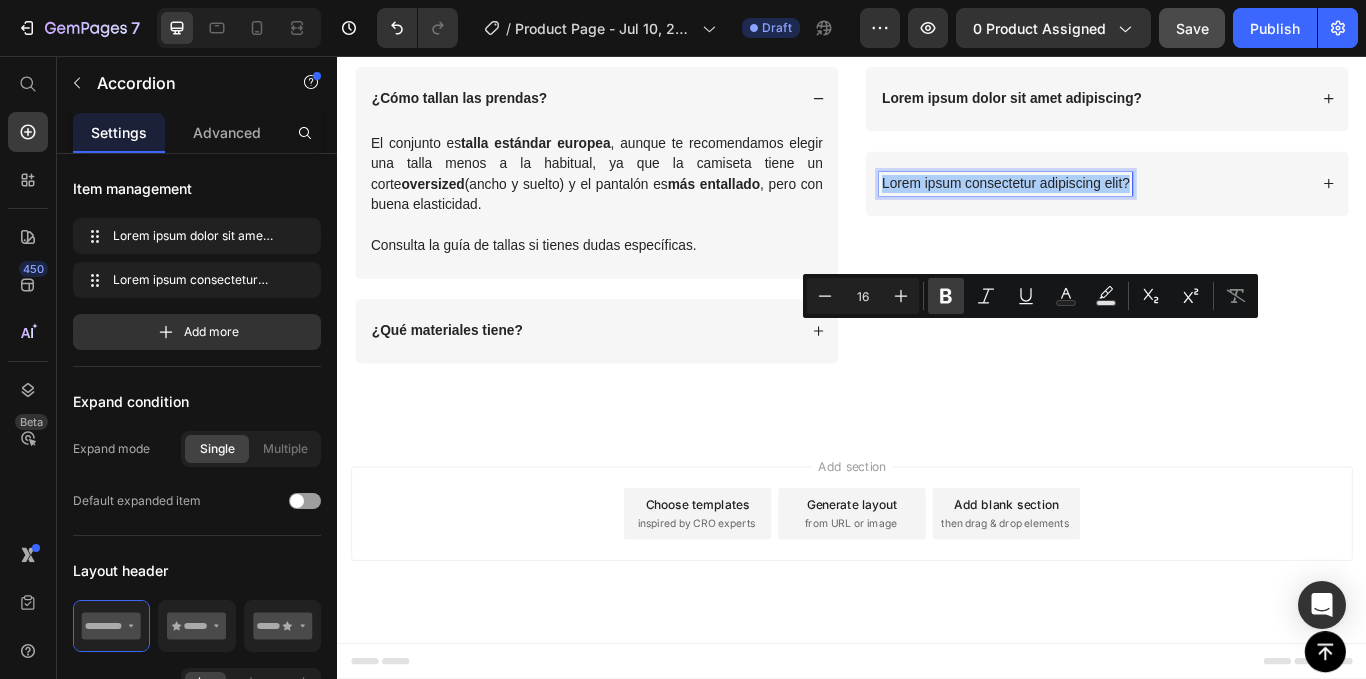 click 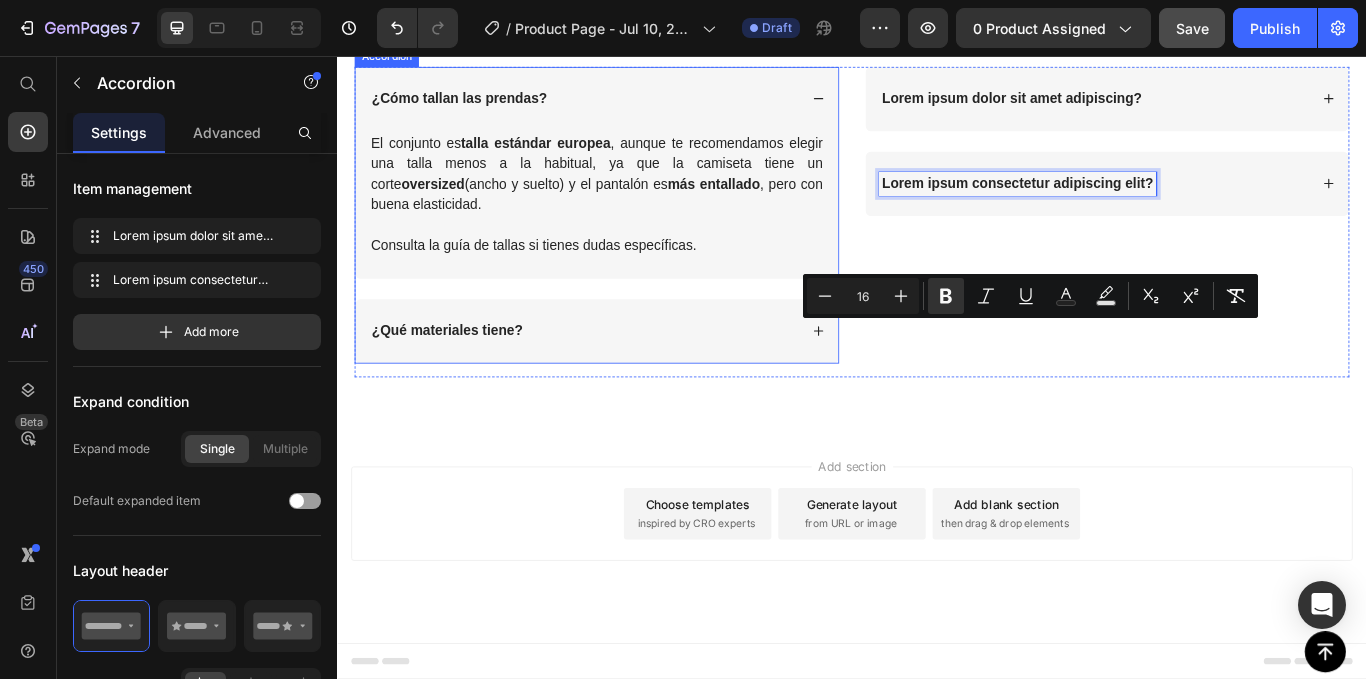 click on "¿Cómo tallan las prendas?" at bounding box center (624, 106) 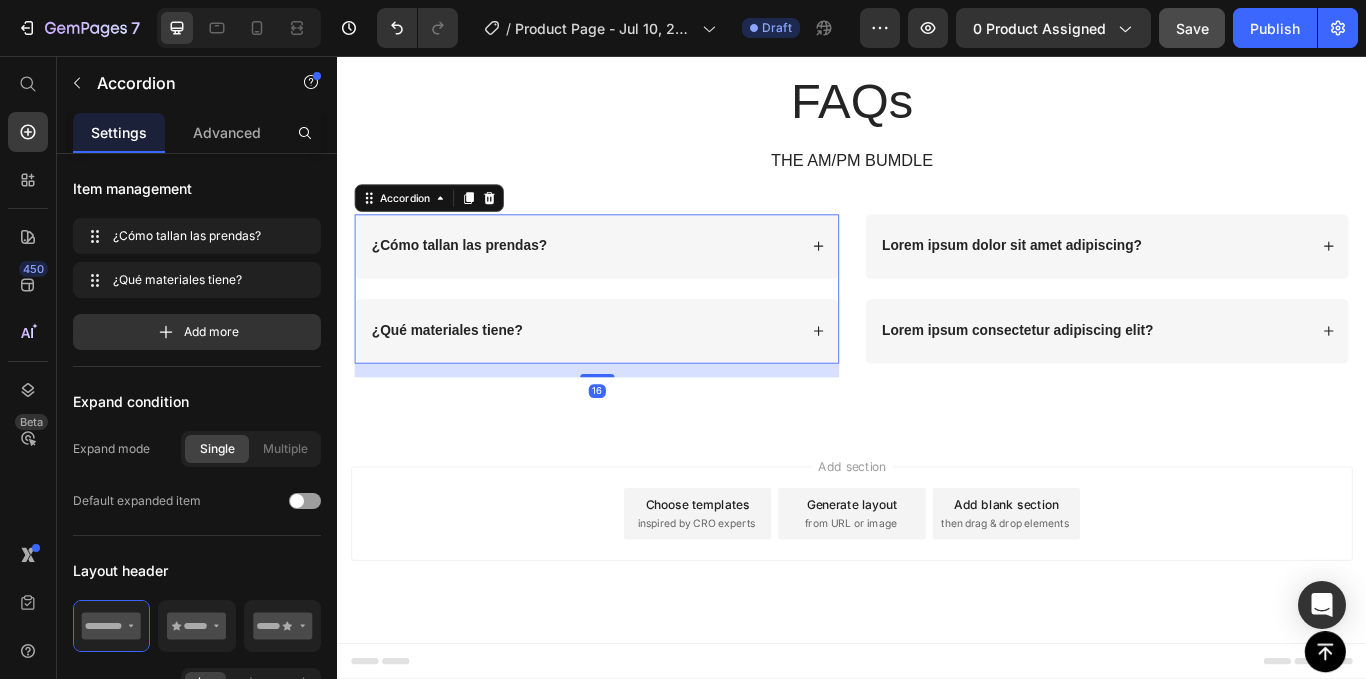 click on "¿Qué materiales tiene?" at bounding box center (624, 377) 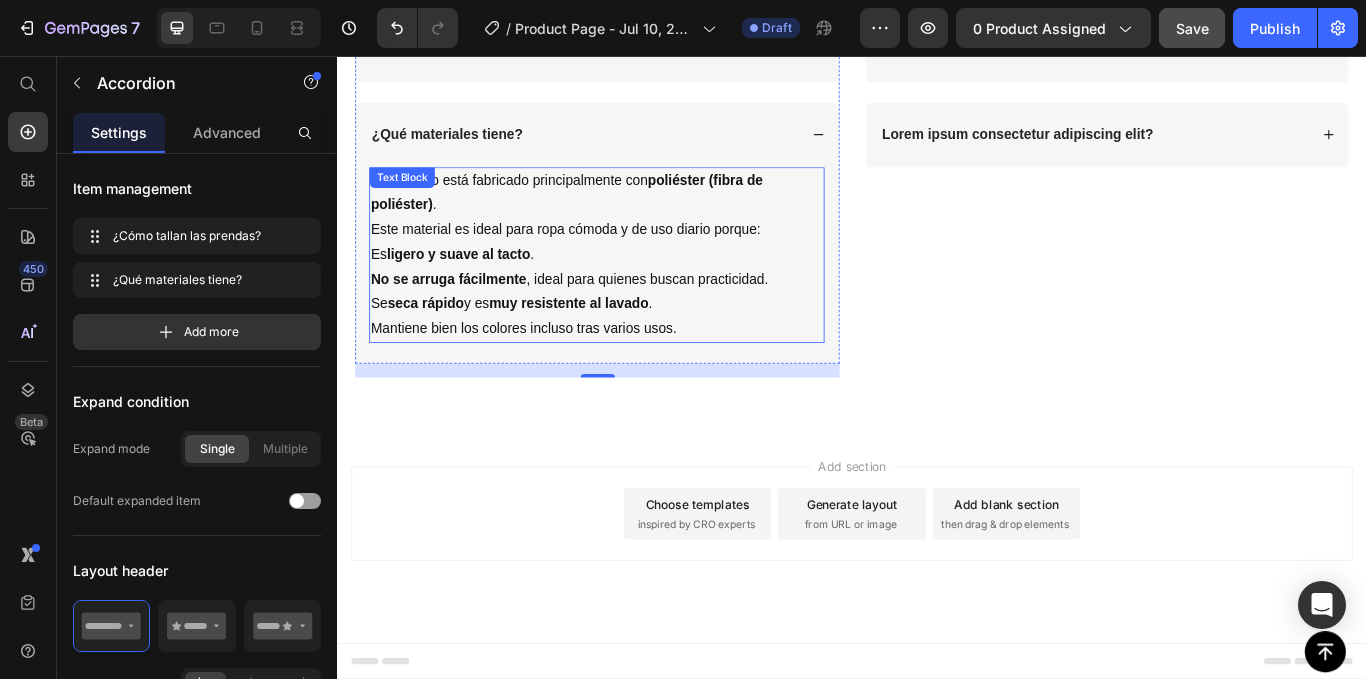 click on "El conjunto está fabricado principalmente con  poliéster (fibra de poliéster) . Este material es ideal para ropa cómoda y de uso diario porque:" at bounding box center [639, 231] 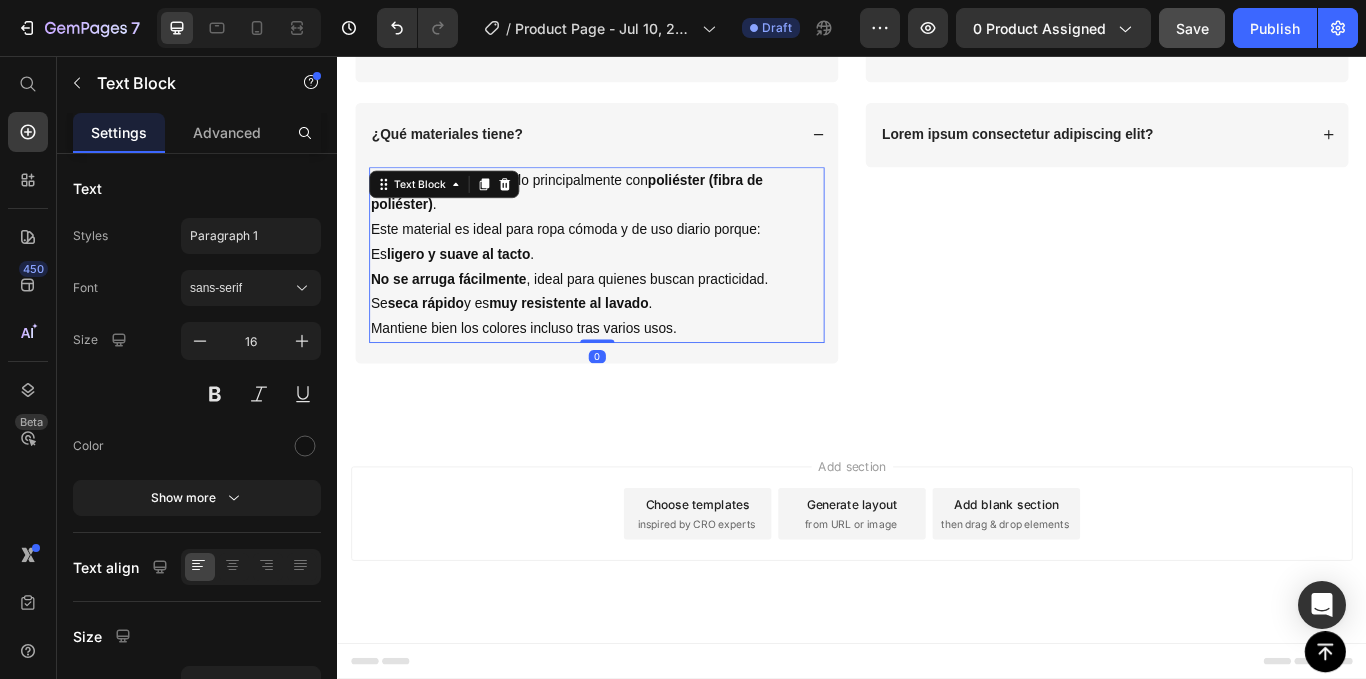click on "El conjunto está fabricado principalmente con  poliéster (fibra de poliéster) . Este material es ideal para ropa cómoda y de uso diario porque:" at bounding box center [639, 231] 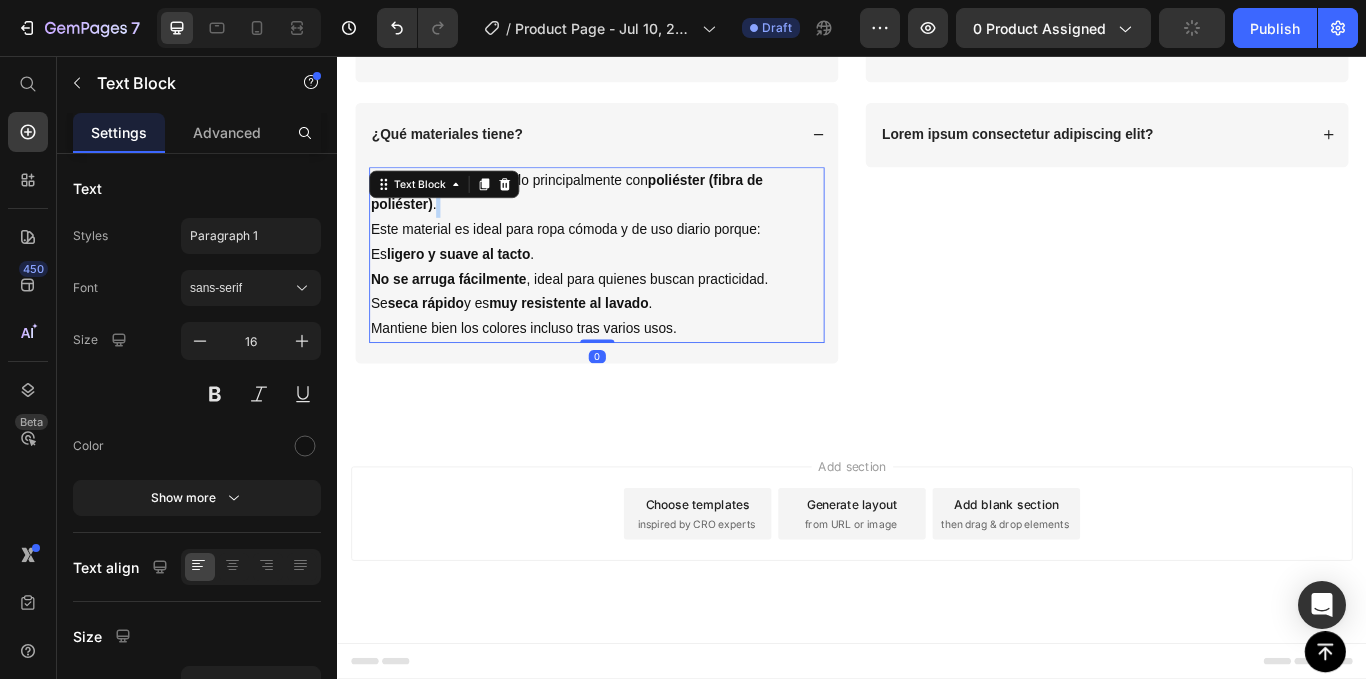 click on "El conjunto está fabricado principalmente con  poliéster (fibra de poliéster) . Este material es ideal para ropa cómoda y de uso diario porque:" at bounding box center [639, 231] 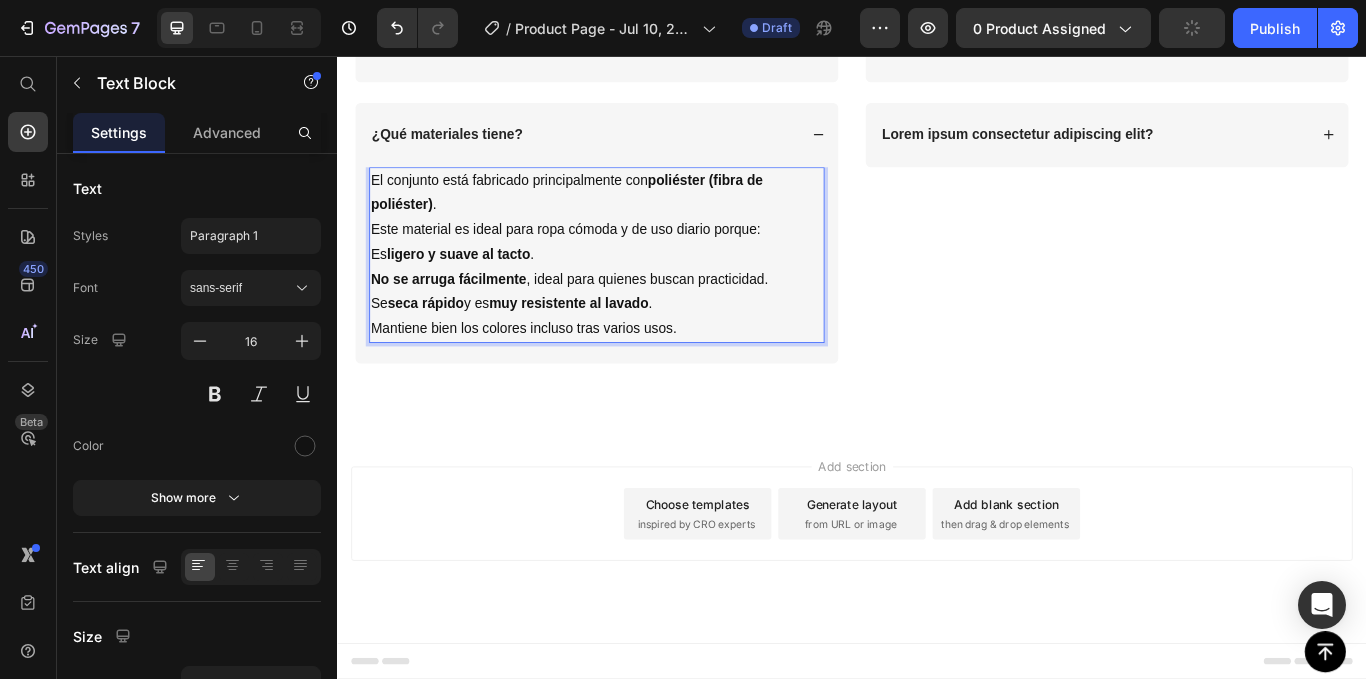 click on "El conjunto está fabricado principalmente con  poliéster (fibra de poliéster) . Este material es ideal para ropa cómoda y de uso diario porque:" at bounding box center (639, 231) 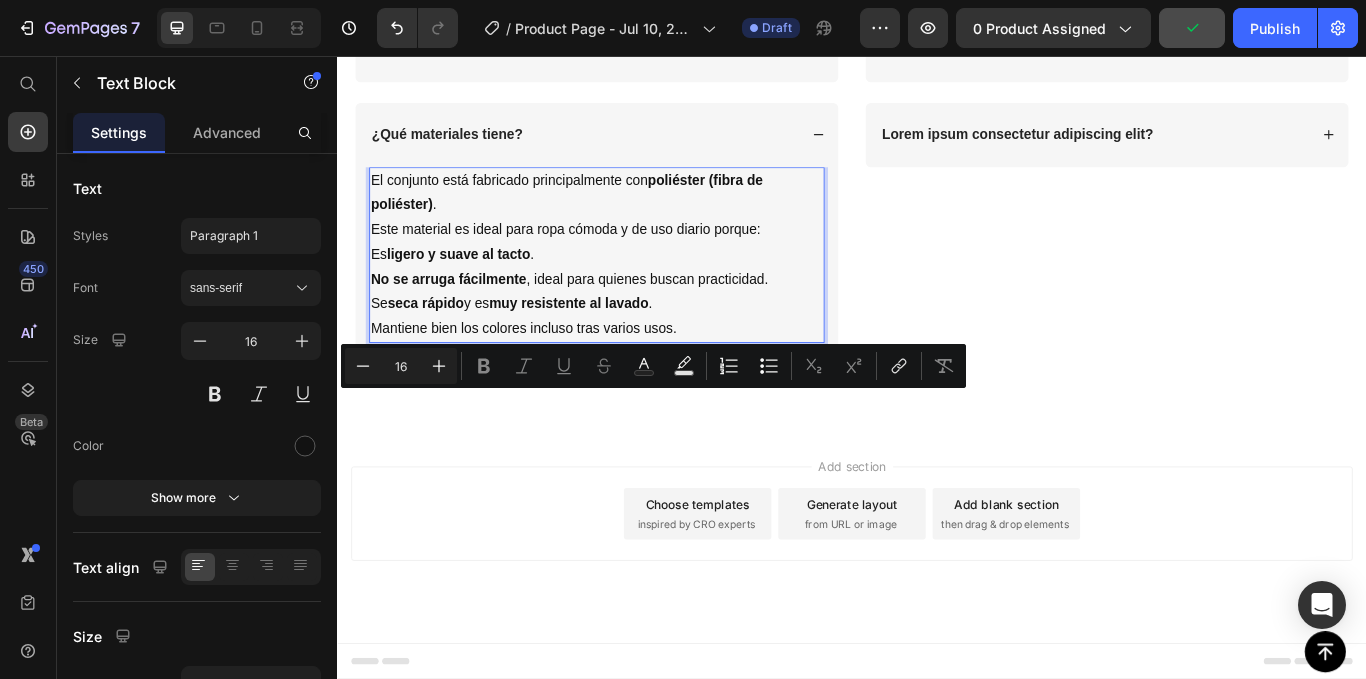 click on "ligero y suave al tacto" at bounding box center [478, 287] 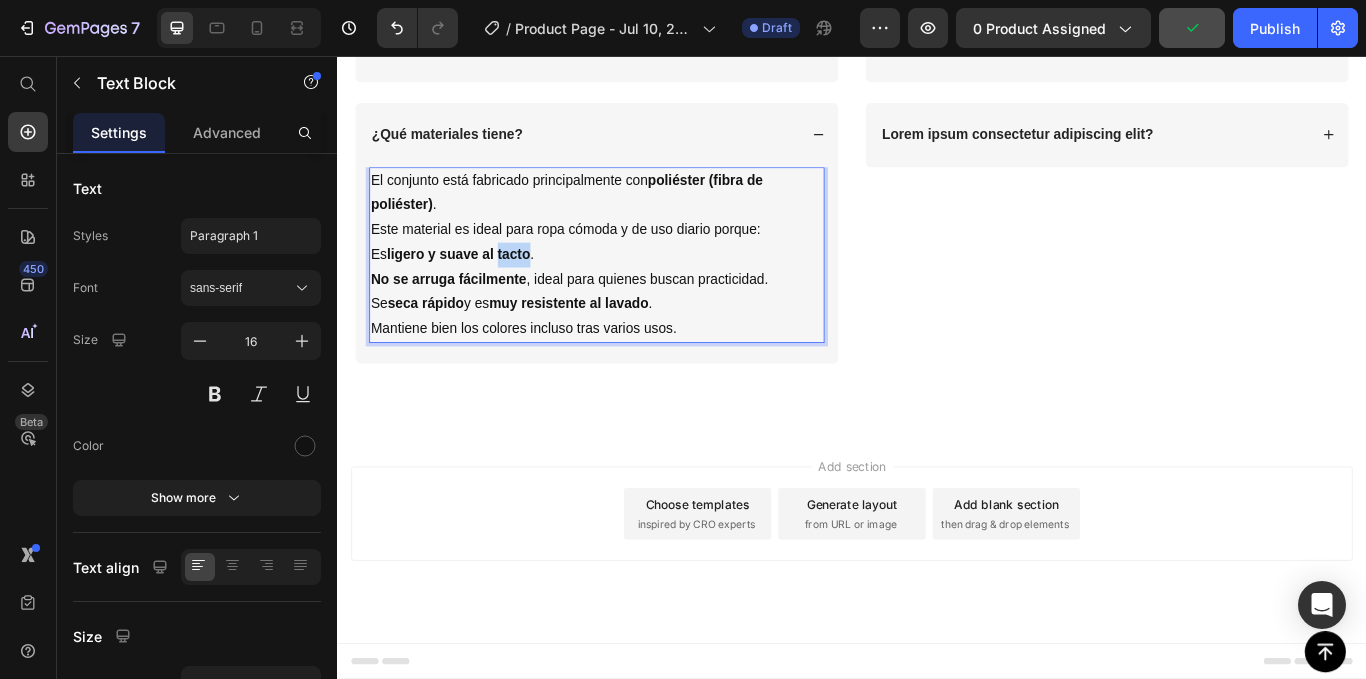 click on "ligero y suave al tacto" at bounding box center (478, 287) 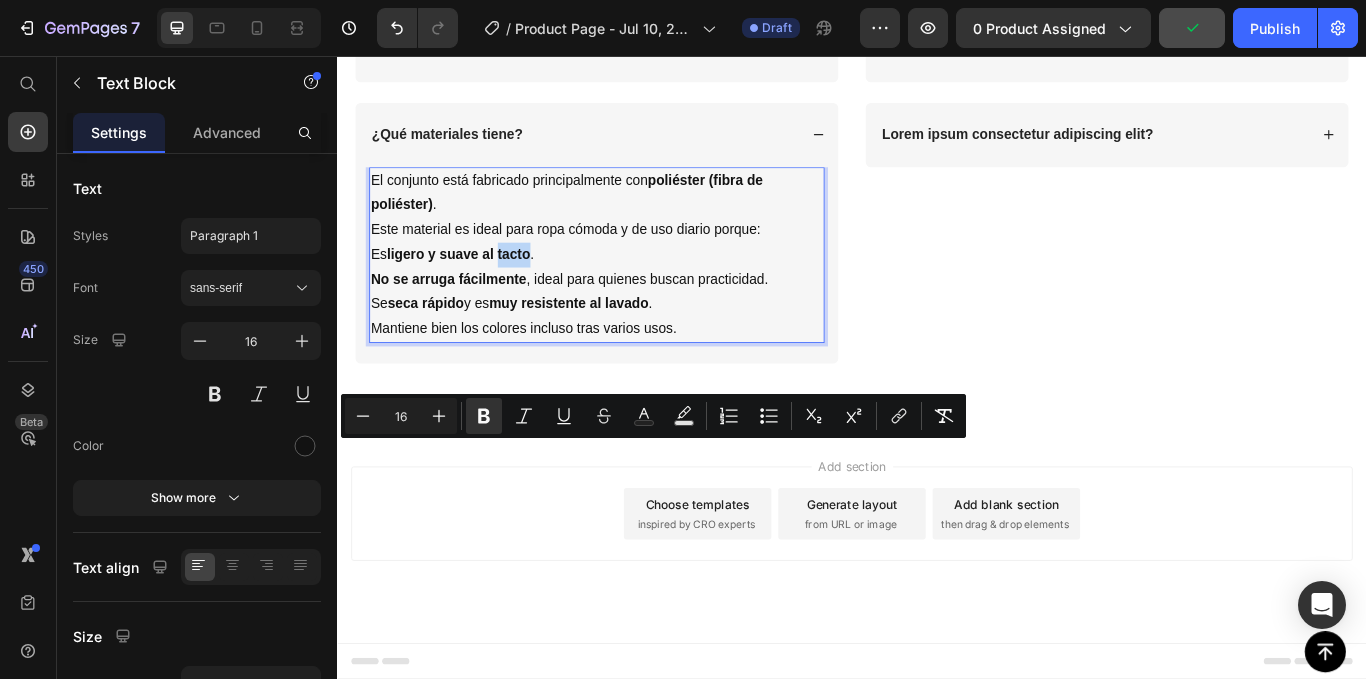 click on "ligero y suave al tacto" at bounding box center (478, 287) 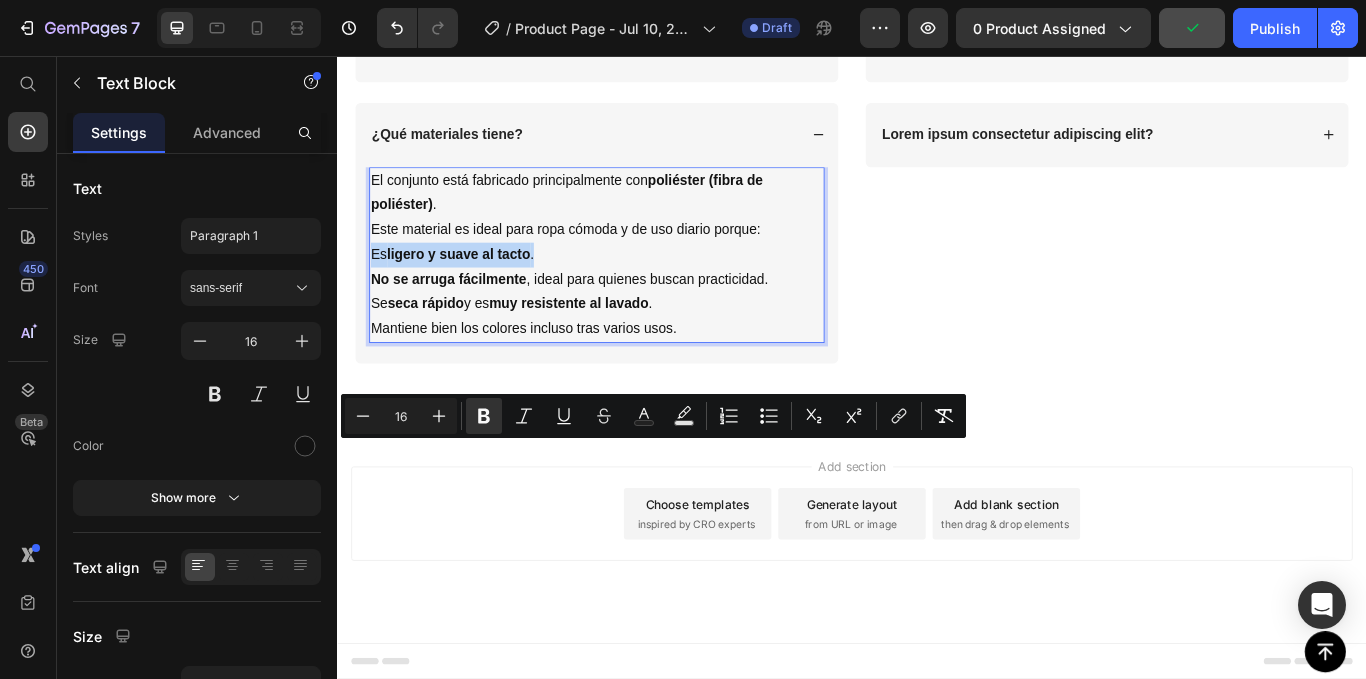 click on "ligero y suave al tacto" at bounding box center [478, 287] 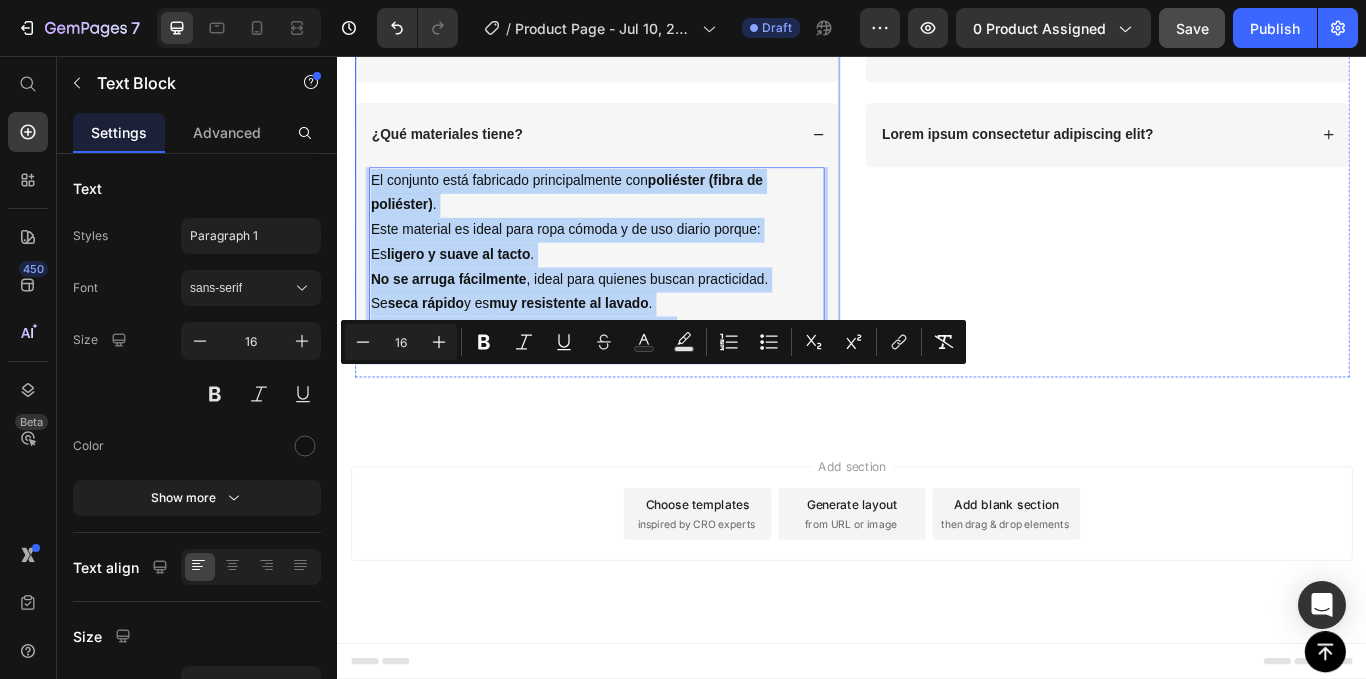 drag, startPoint x: 752, startPoint y: 604, endPoint x: 371, endPoint y: 415, distance: 425.30225 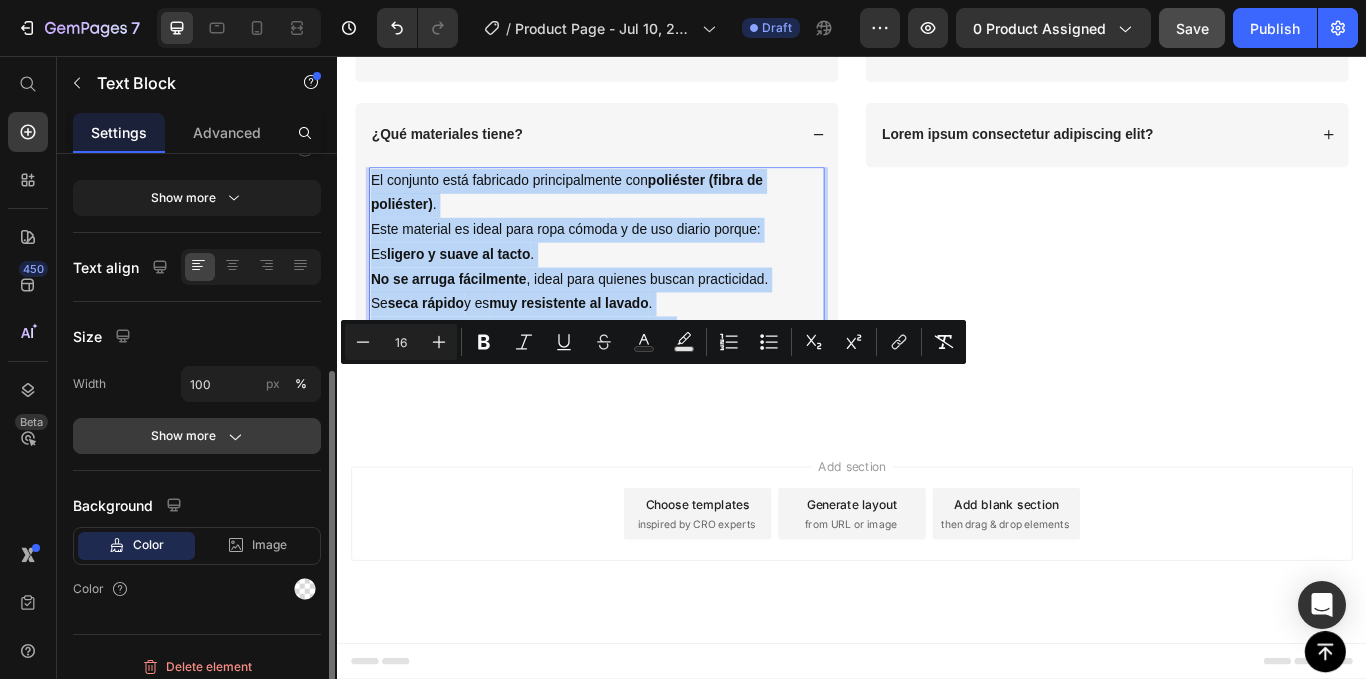 scroll, scrollTop: 313, scrollLeft: 0, axis: vertical 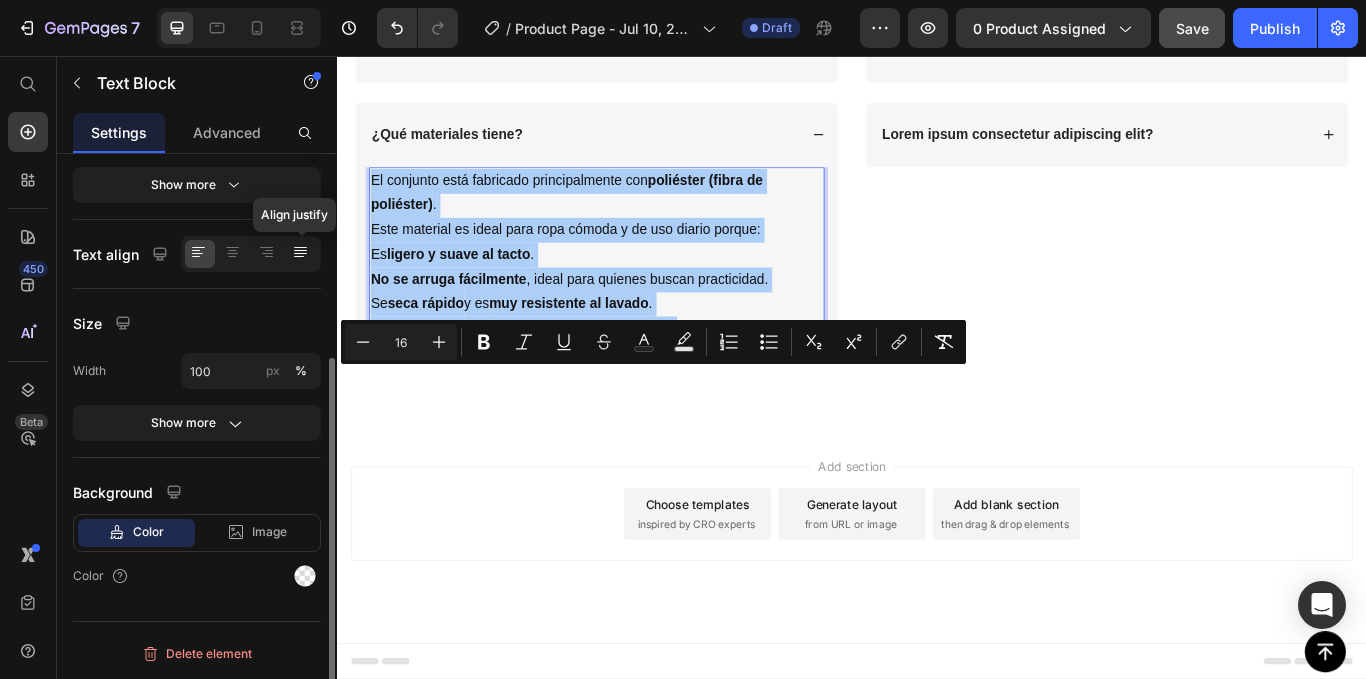 click 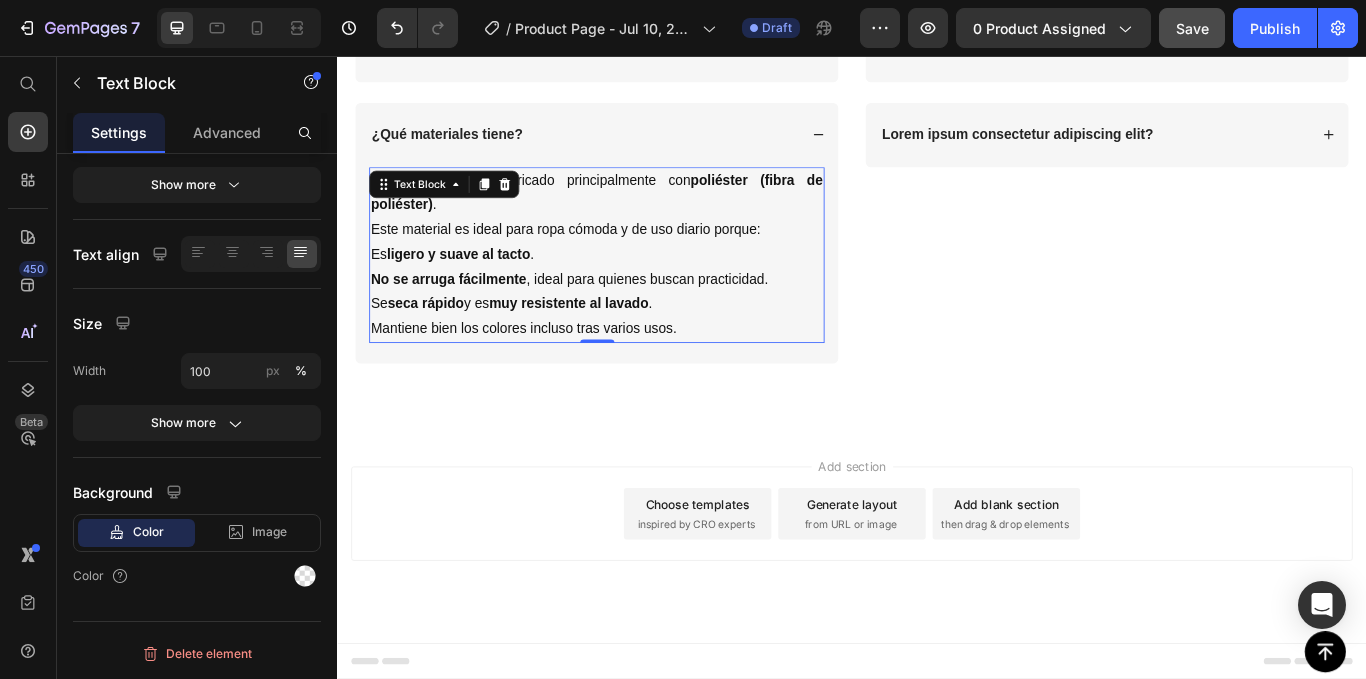 click on "Es  ligero y suave al tacto ." at bounding box center [639, 288] 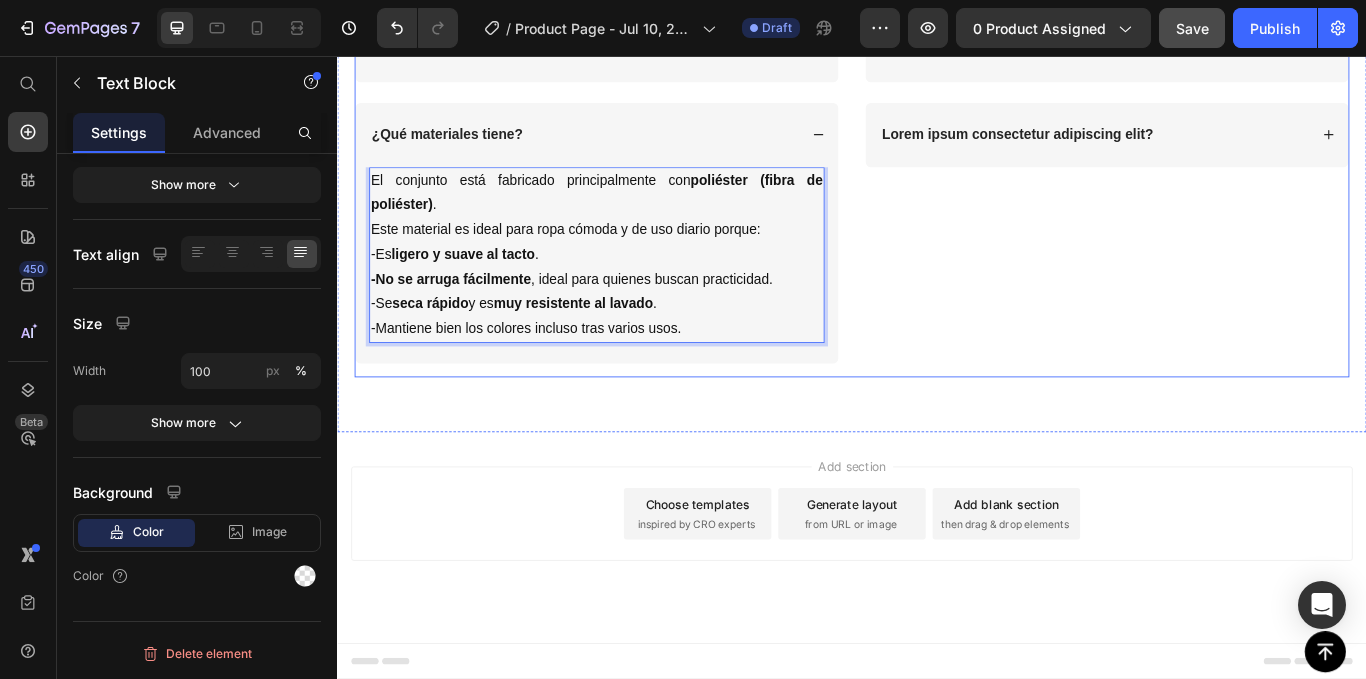 click on "Lorem ipsum dolor sit amet adipiscing?
Lorem ipsum consectetur adipiscing elit? Accordion" at bounding box center [1234, 221] 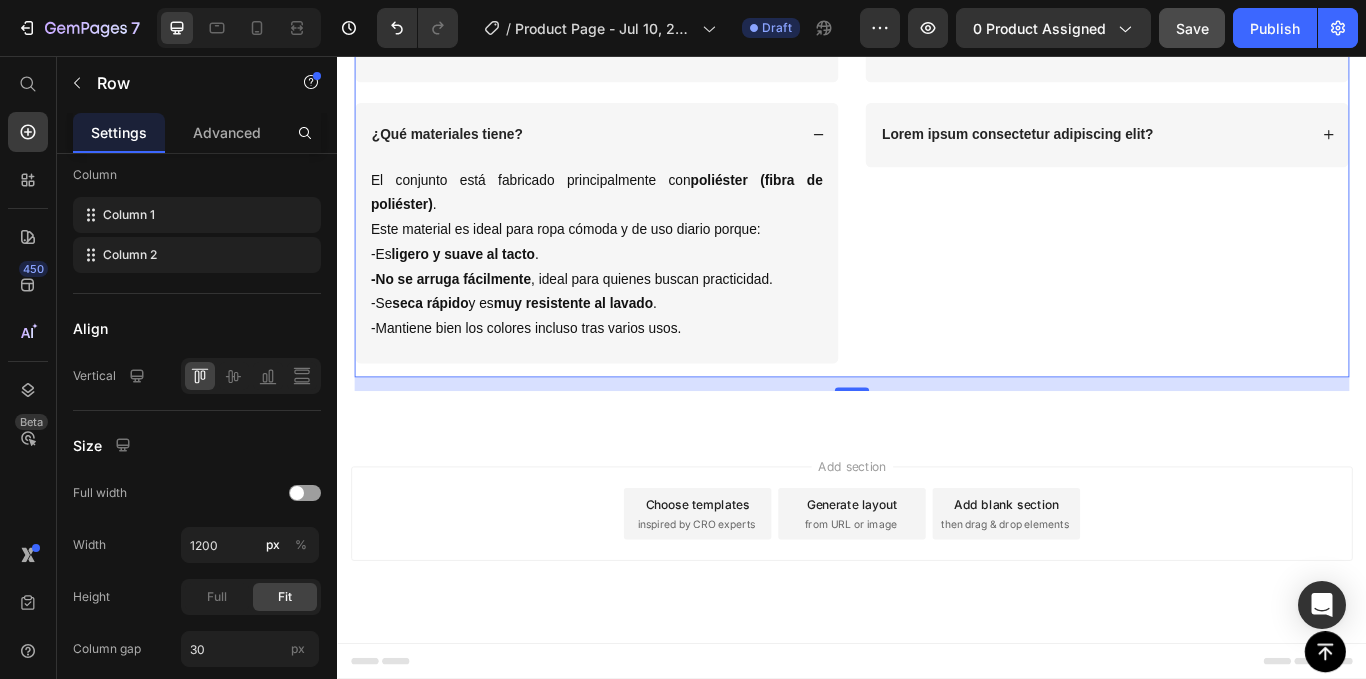 scroll, scrollTop: 0, scrollLeft: 0, axis: both 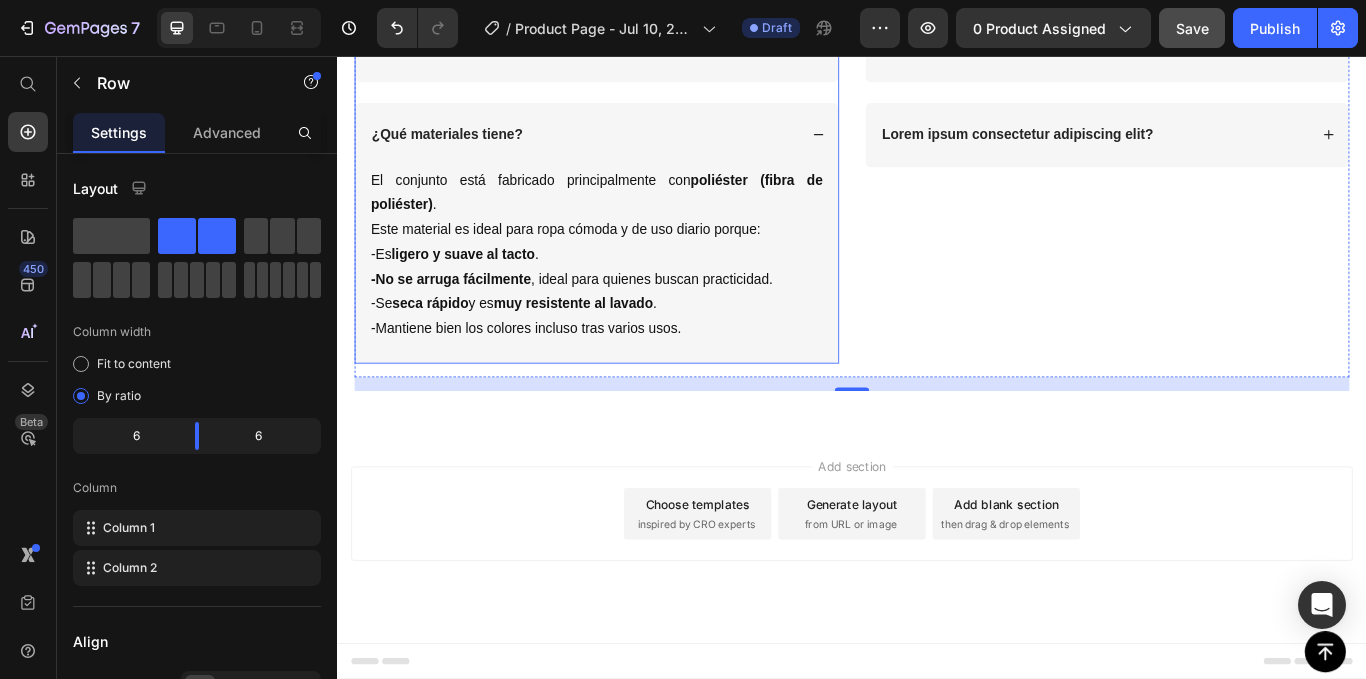 click on "¿Qué materiales tiene?" at bounding box center [624, 148] 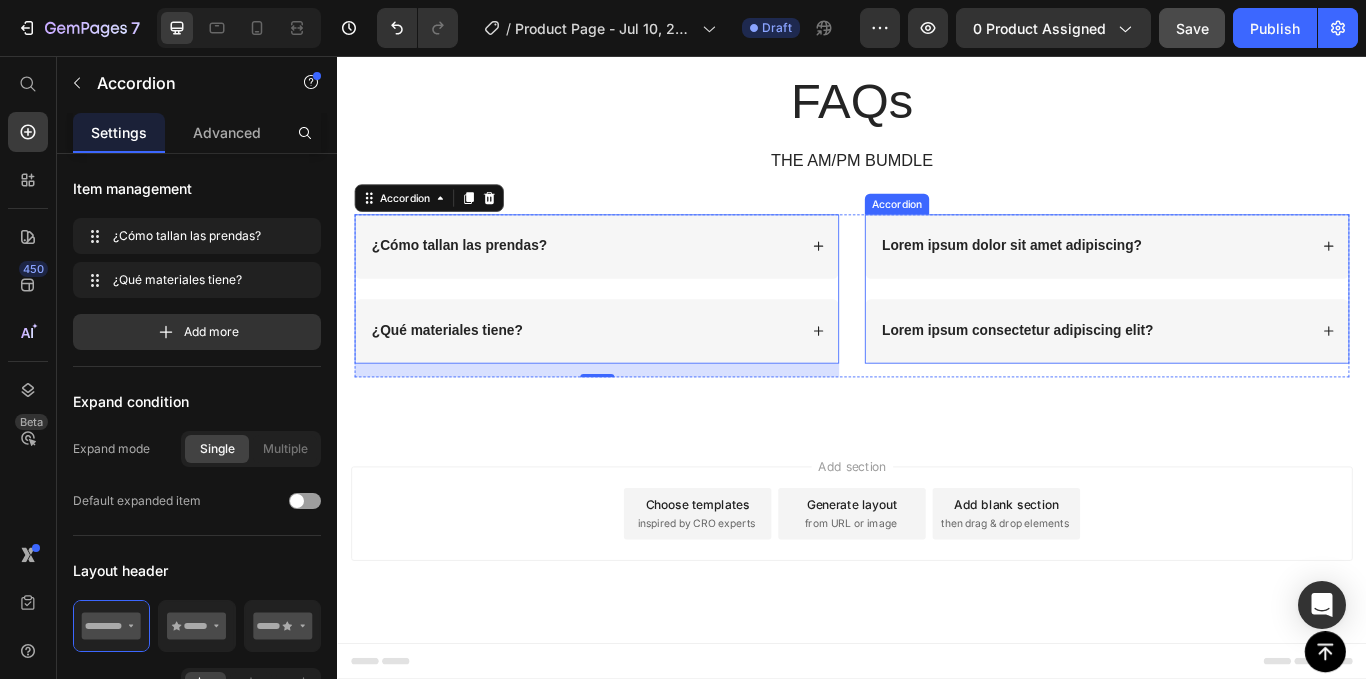 click on "Lorem ipsum dolor sit amet adipiscing?" at bounding box center (1123, 277) 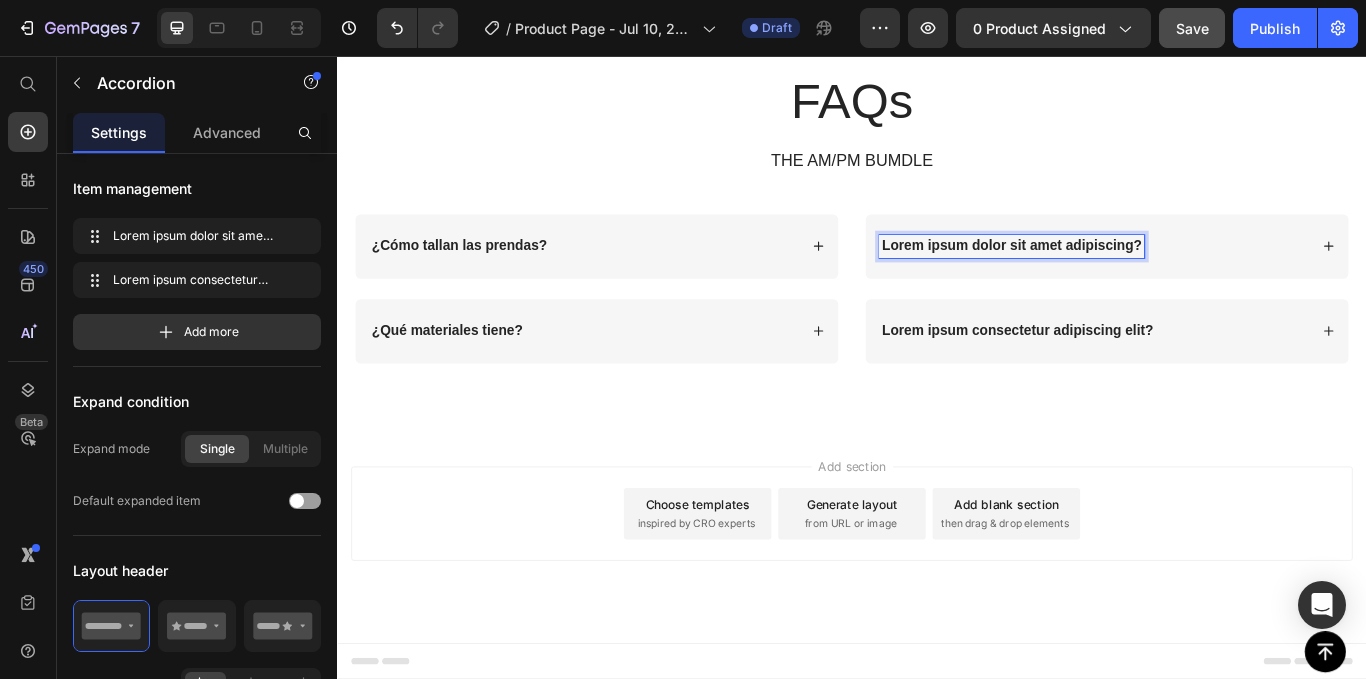 click on "Lorem ipsum dolor sit amet adipiscing?" at bounding box center [1123, 277] 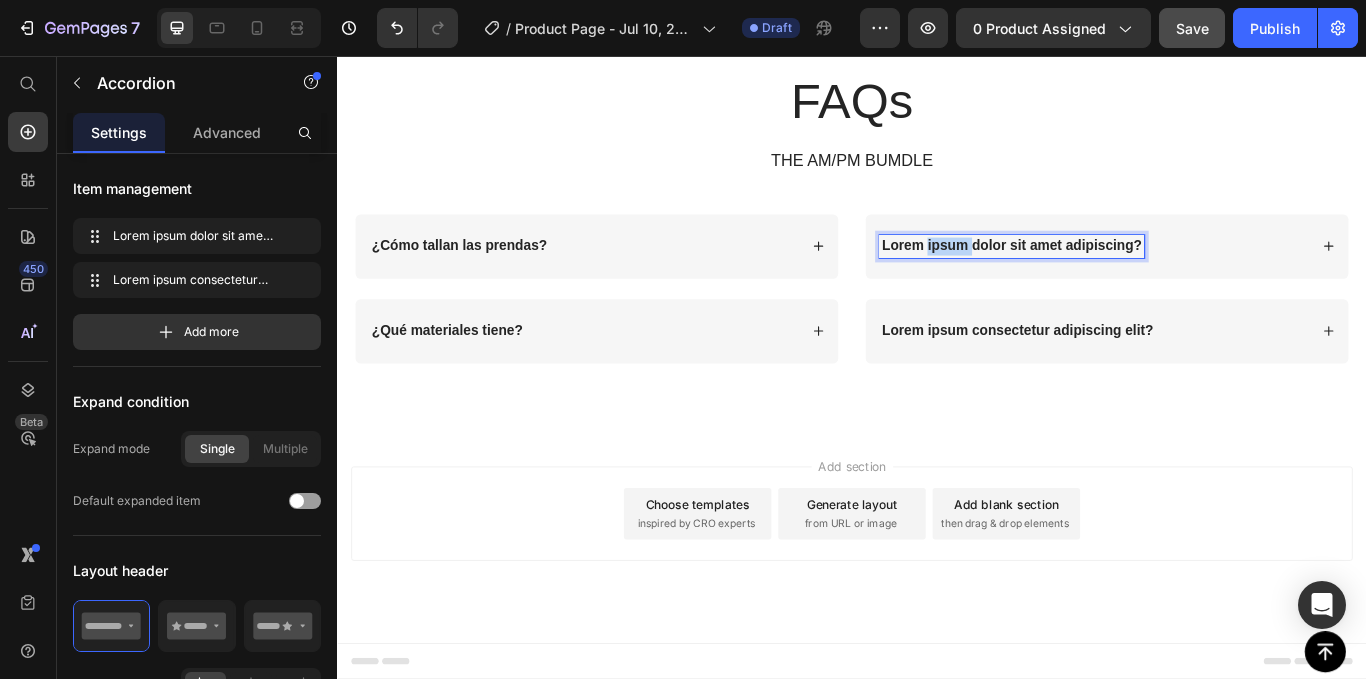 click on "Lorem ipsum dolor sit amet adipiscing?" at bounding box center (1123, 277) 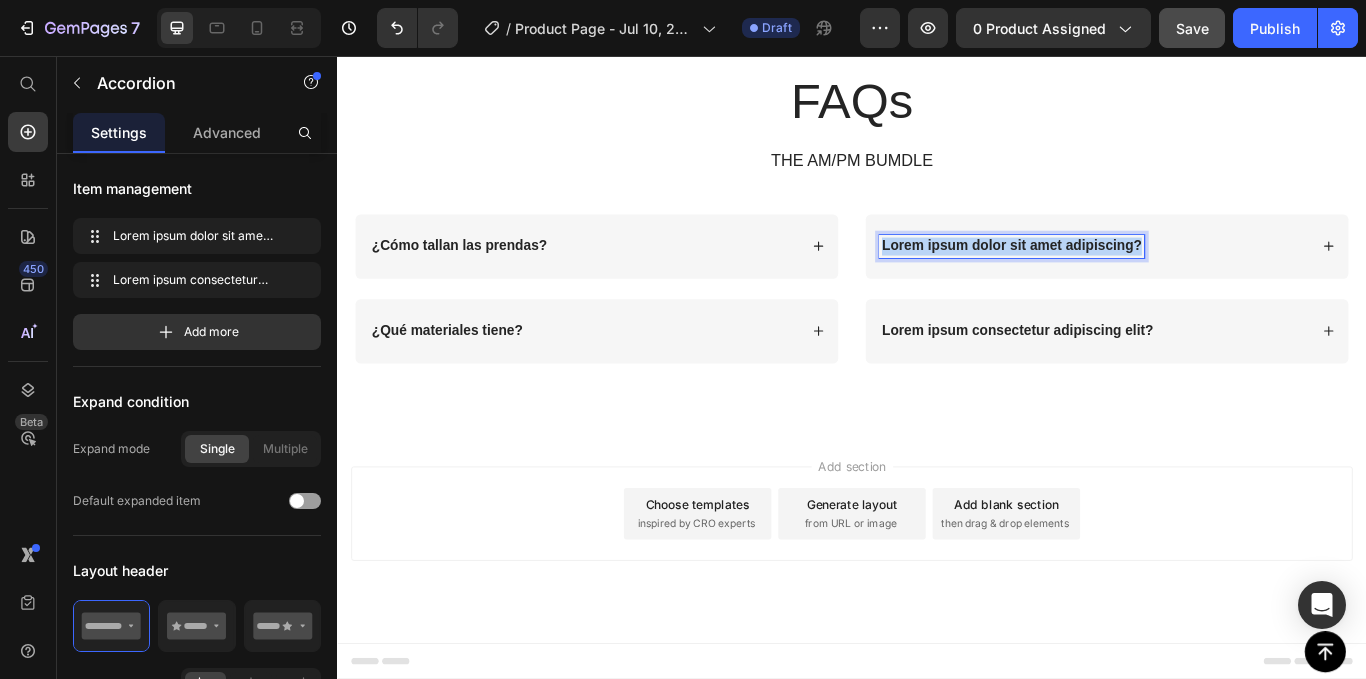 click on "Lorem ipsum dolor sit amet adipiscing?" at bounding box center (1123, 277) 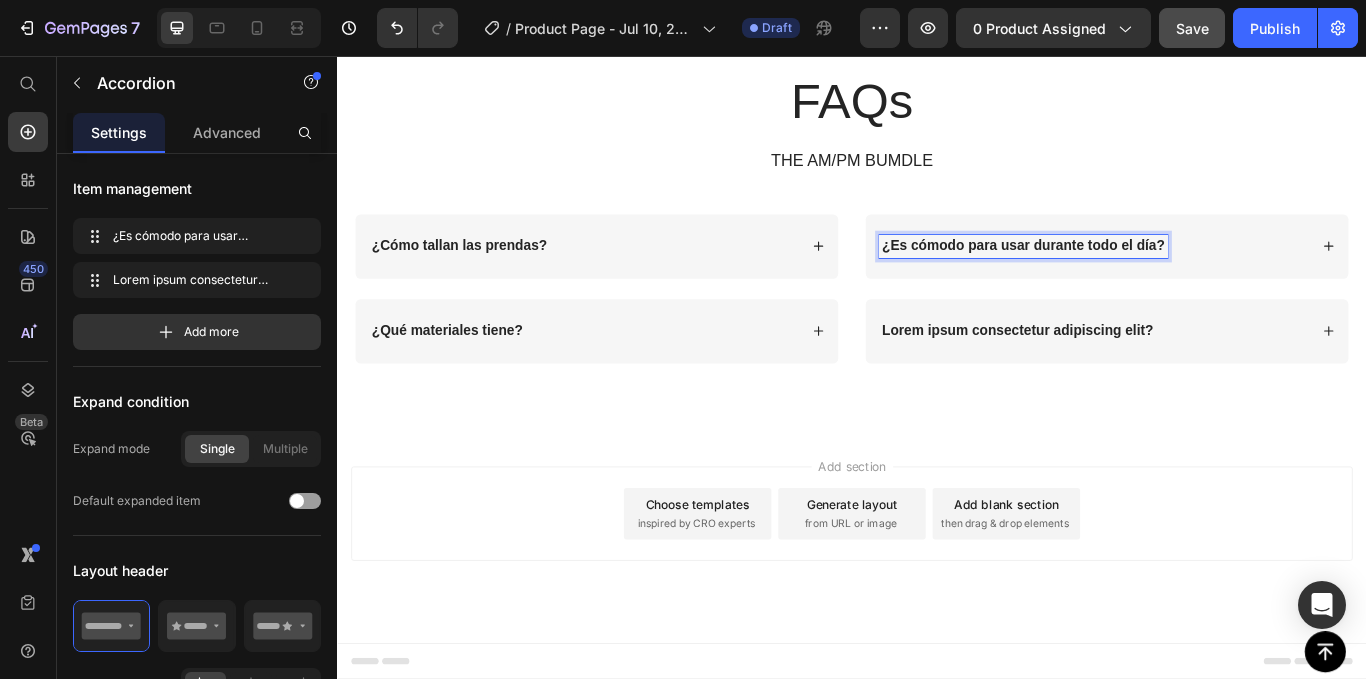 click on "¿Es cómodo para usar durante todo el día?" at bounding box center (1137, 277) 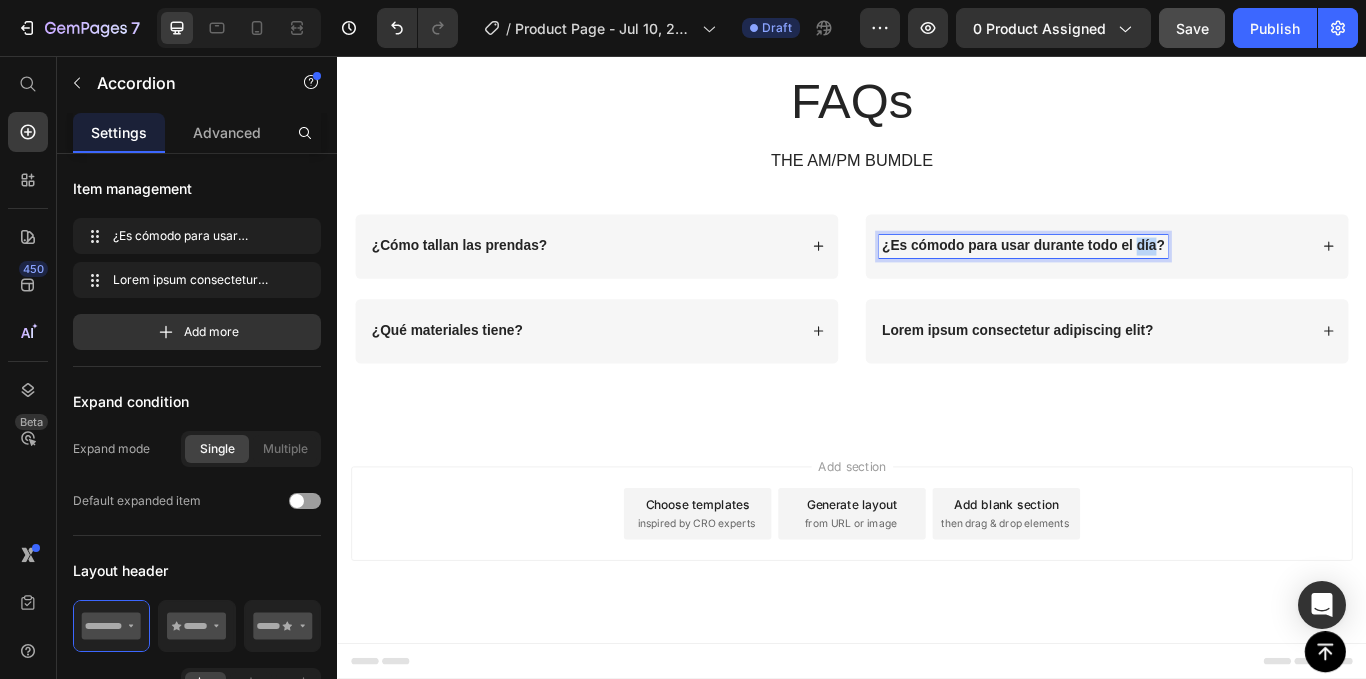 click on "¿Es cómodo para usar durante todo el día?" at bounding box center [1137, 277] 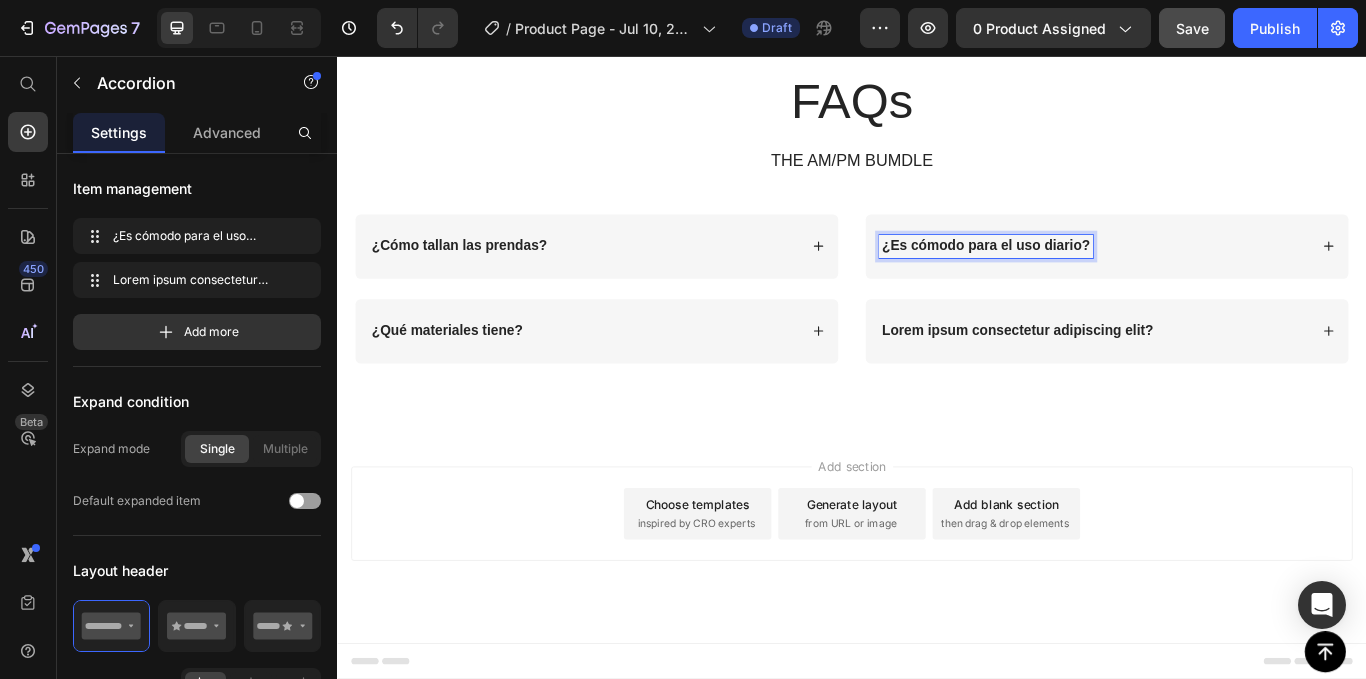 click on "¿Es cómodo para el uso diario?" at bounding box center [1219, 278] 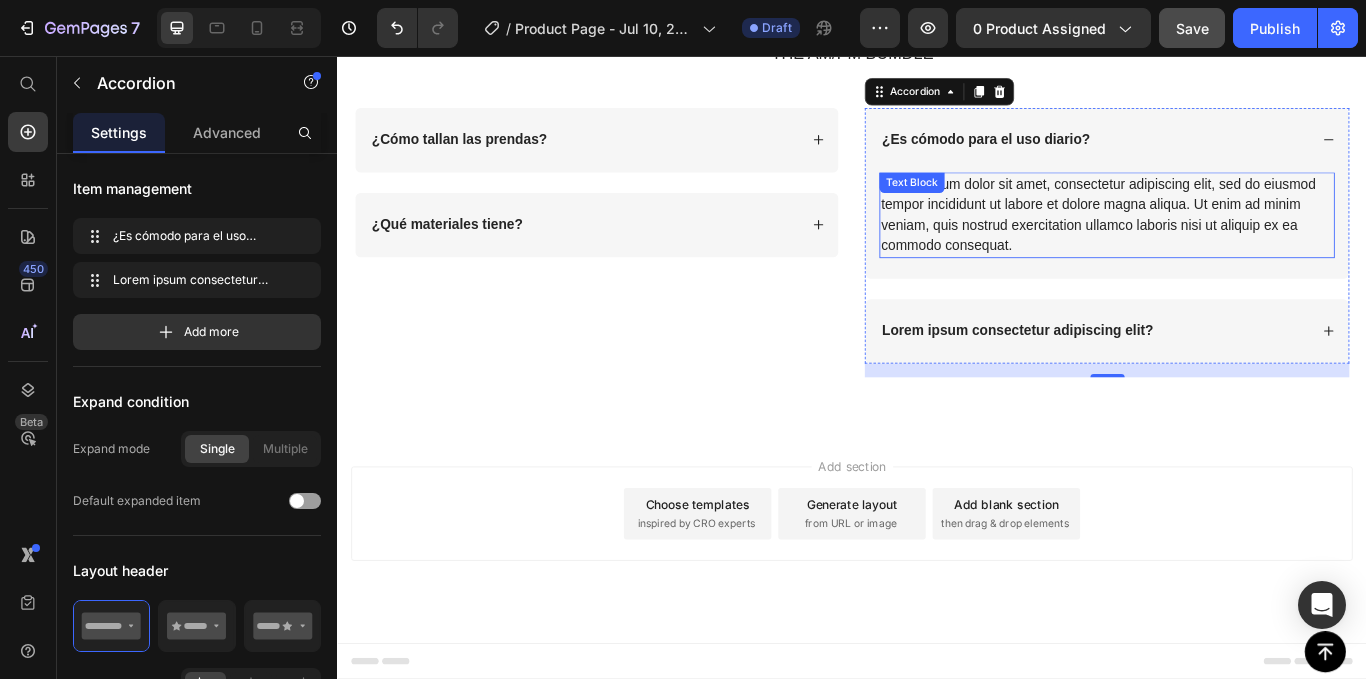 click on "Lorem ipsum dolor sit amet, consectetur adipiscing elit, sed do eiusmod tempor incididunt ut labore et dolore magna aliqua. Ut enim ad minim veniam, quis nostrud exercitation ullamco laboris nisi ut aliquip ex ea commodo consequat." at bounding box center [1234, 242] 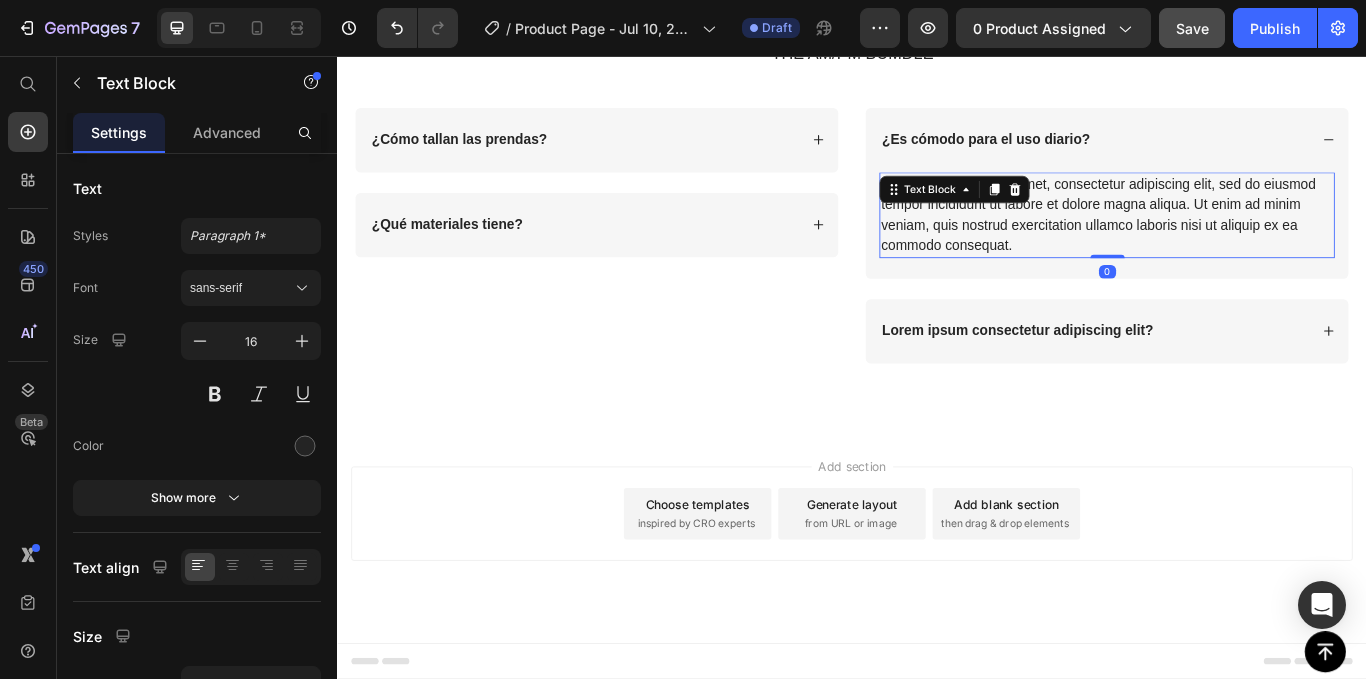 click on "Lorem ipsum dolor sit amet, consectetur adipiscing elit, sed do eiusmod tempor incididunt ut labore et dolore magna aliqua. Ut enim ad minim veniam, quis nostrud exercitation ullamco laboris nisi ut aliquip ex ea commodo consequat." at bounding box center [1234, 242] 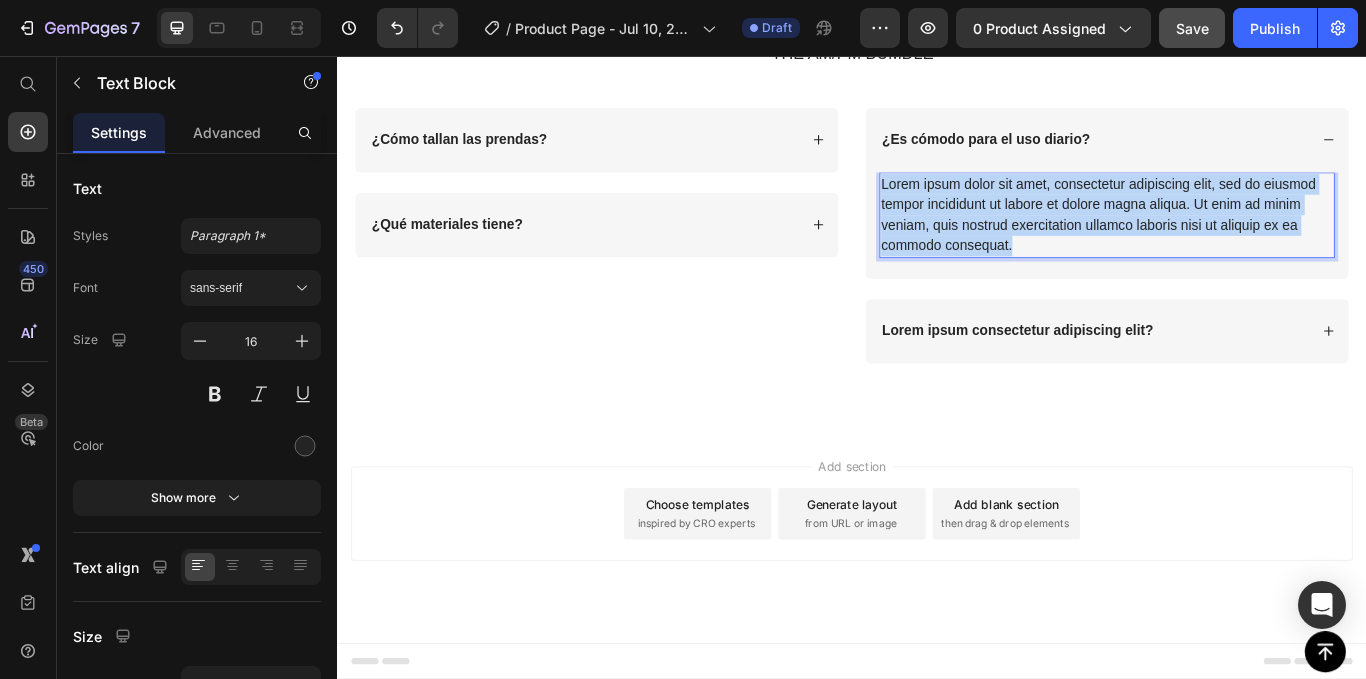 click on "Lorem ipsum dolor sit amet, consectetur adipiscing elit, sed do eiusmod tempor incididunt ut labore et dolore magna aliqua. Ut enim ad minim veniam, quis nostrud exercitation ullamco laboris nisi ut aliquip ex ea commodo consequat." at bounding box center [1234, 242] 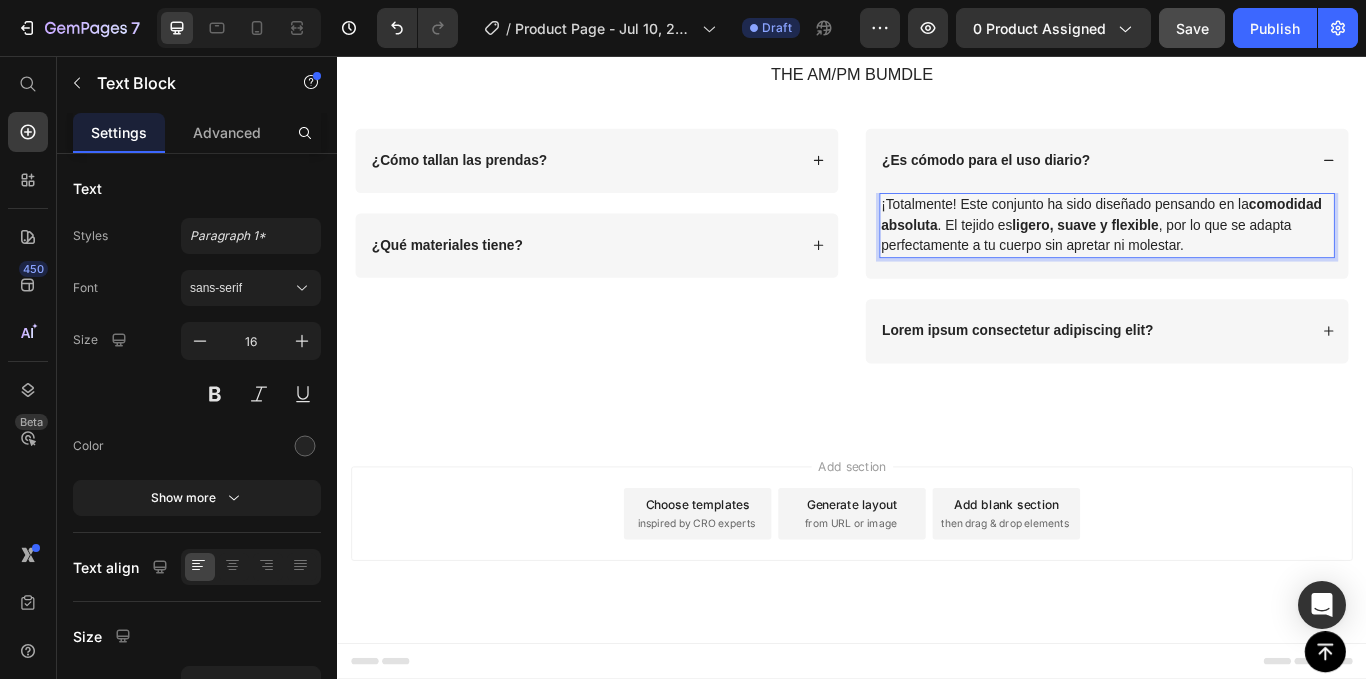 click on "¡Totalmente! Este conjunto ha sido diseñado pensando en la  comodidad absoluta . El tejido es  ligero, suave y flexible , por lo que se adapta perfectamente a tu cuerpo sin apretar ni molestar." at bounding box center (1234, 254) 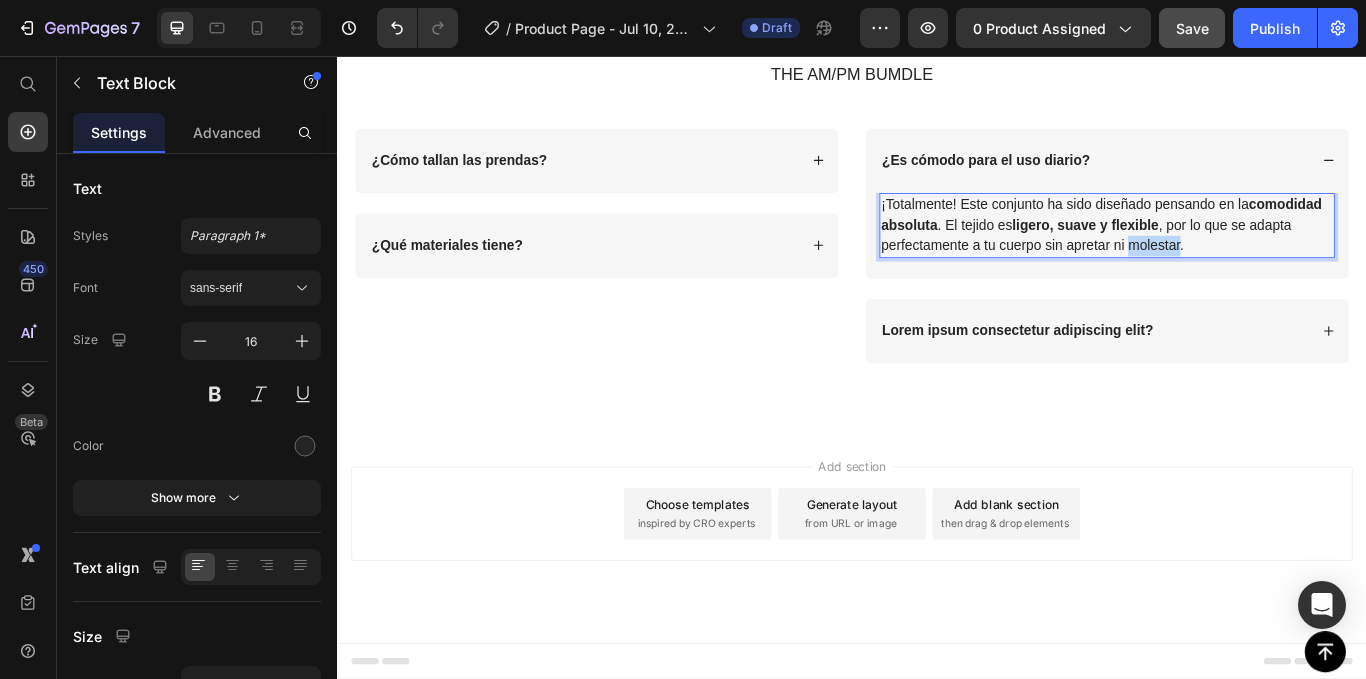 click on "¡Totalmente! Este conjunto ha sido diseñado pensando en la  comodidad absoluta . El tejido es  ligero, suave y flexible , por lo que se adapta perfectamente a tu cuerpo sin apretar ni molestar." at bounding box center [1234, 254] 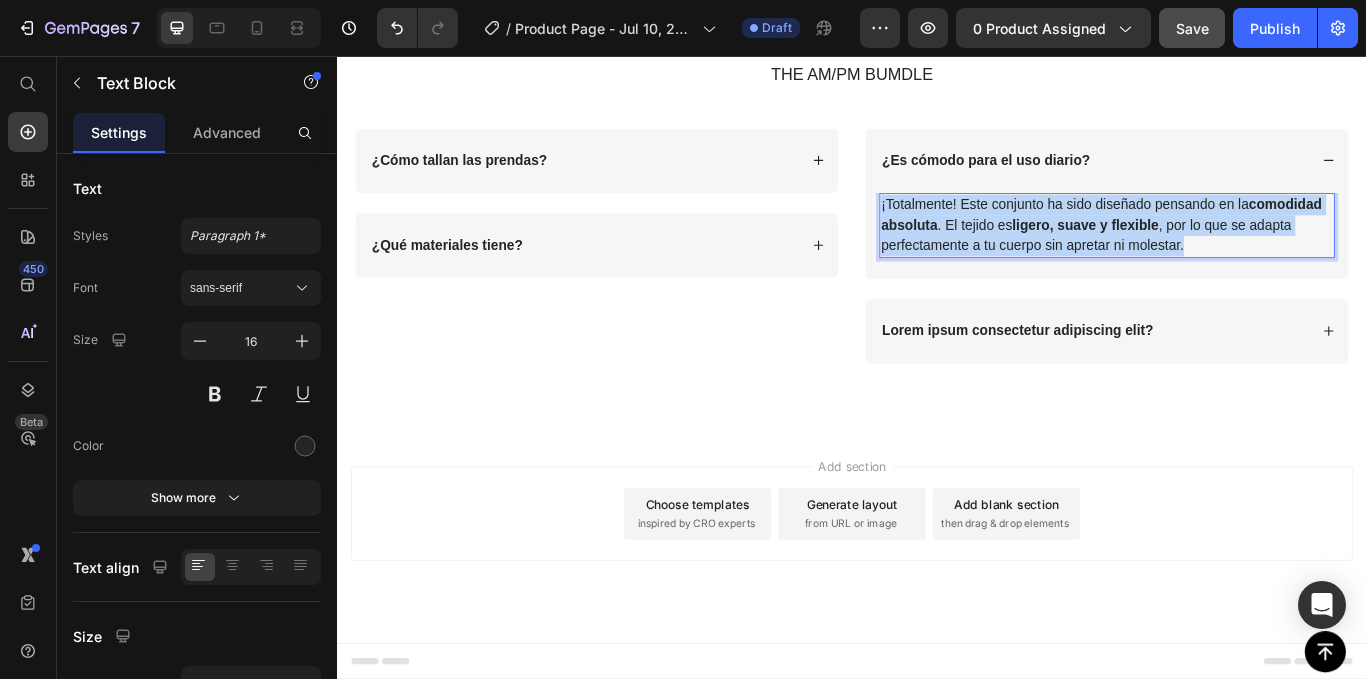 click on "¡Totalmente! Este conjunto ha sido diseñado pensando en la  comodidad absoluta . El tejido es  ligero, suave y flexible , por lo que se adapta perfectamente a tu cuerpo sin apretar ni molestar." at bounding box center (1234, 254) 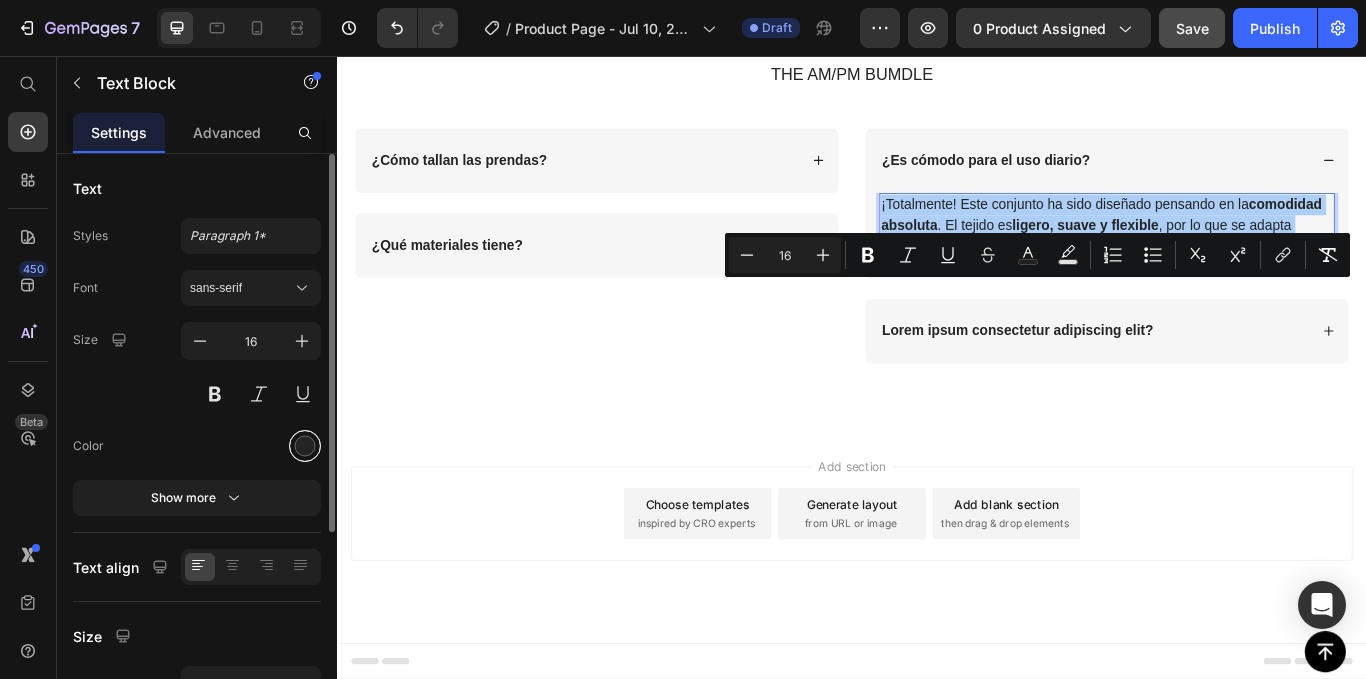 click at bounding box center (305, 446) 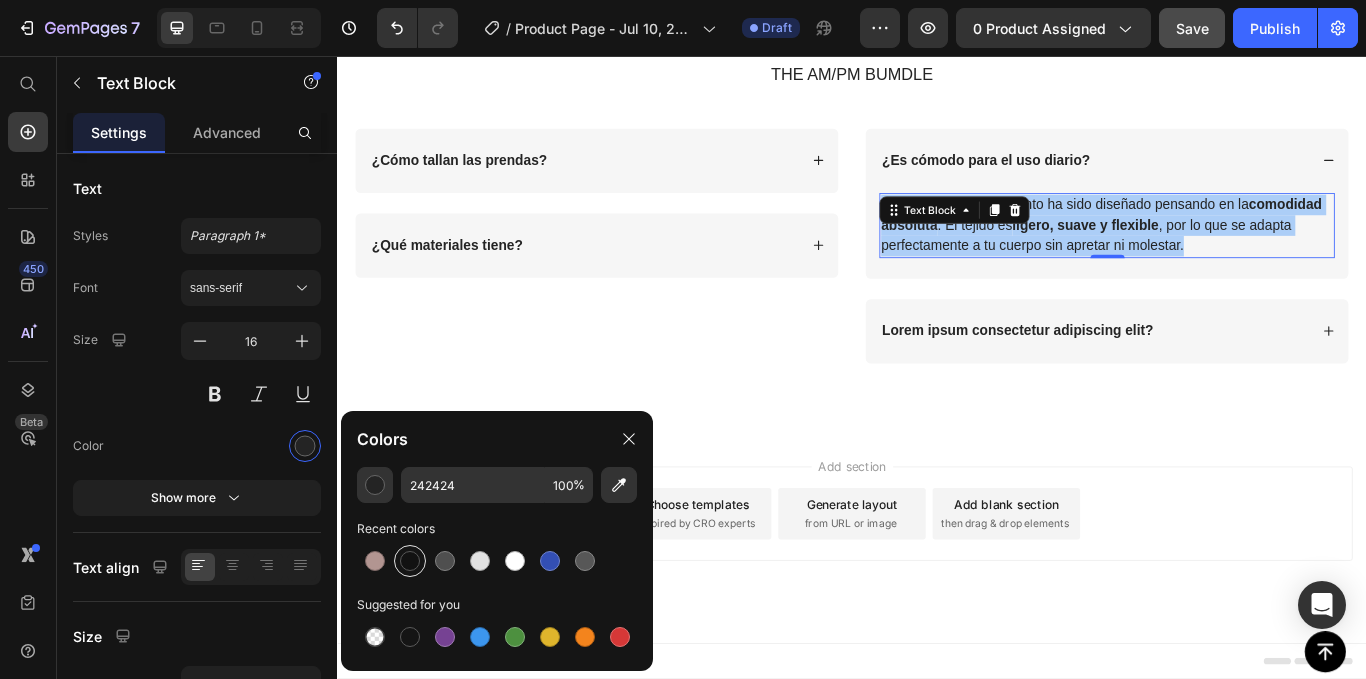 click at bounding box center (410, 561) 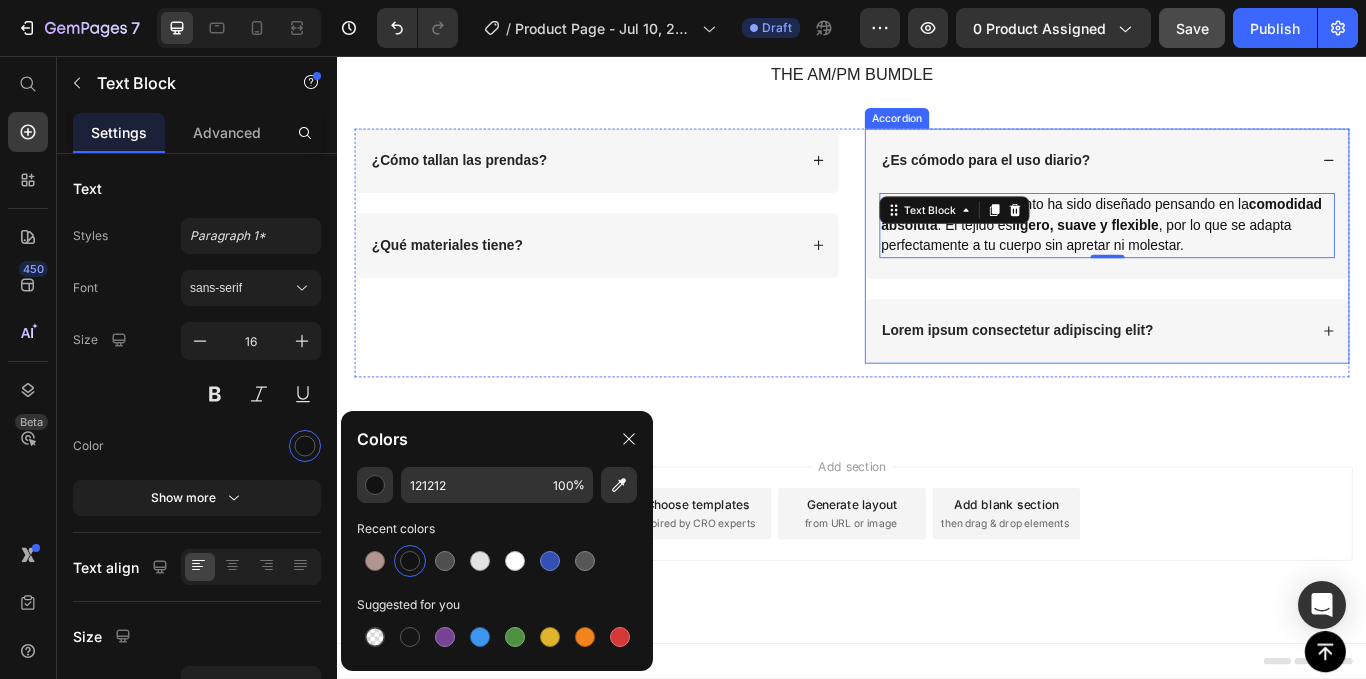 click on "Lorem ipsum consectetur adipiscing elit?" at bounding box center (1234, 377) 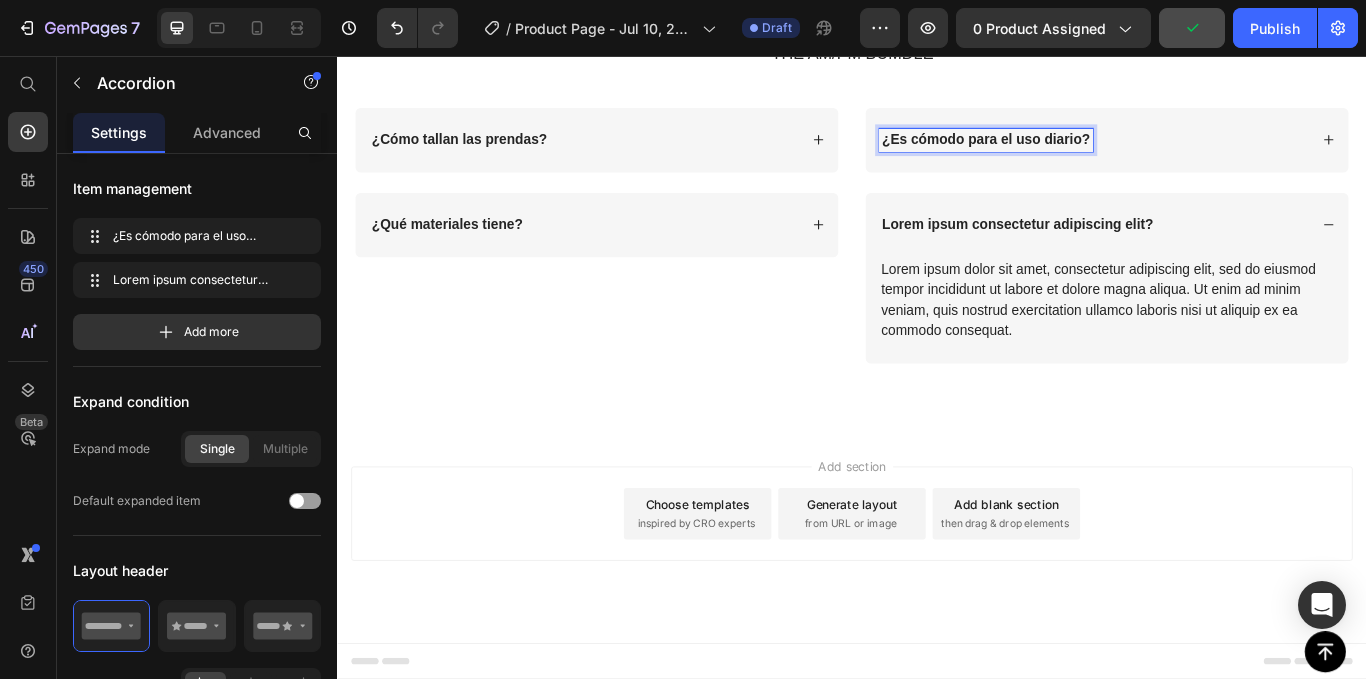 click on "¿Es cómodo para el uso diario?" at bounding box center [1219, 154] 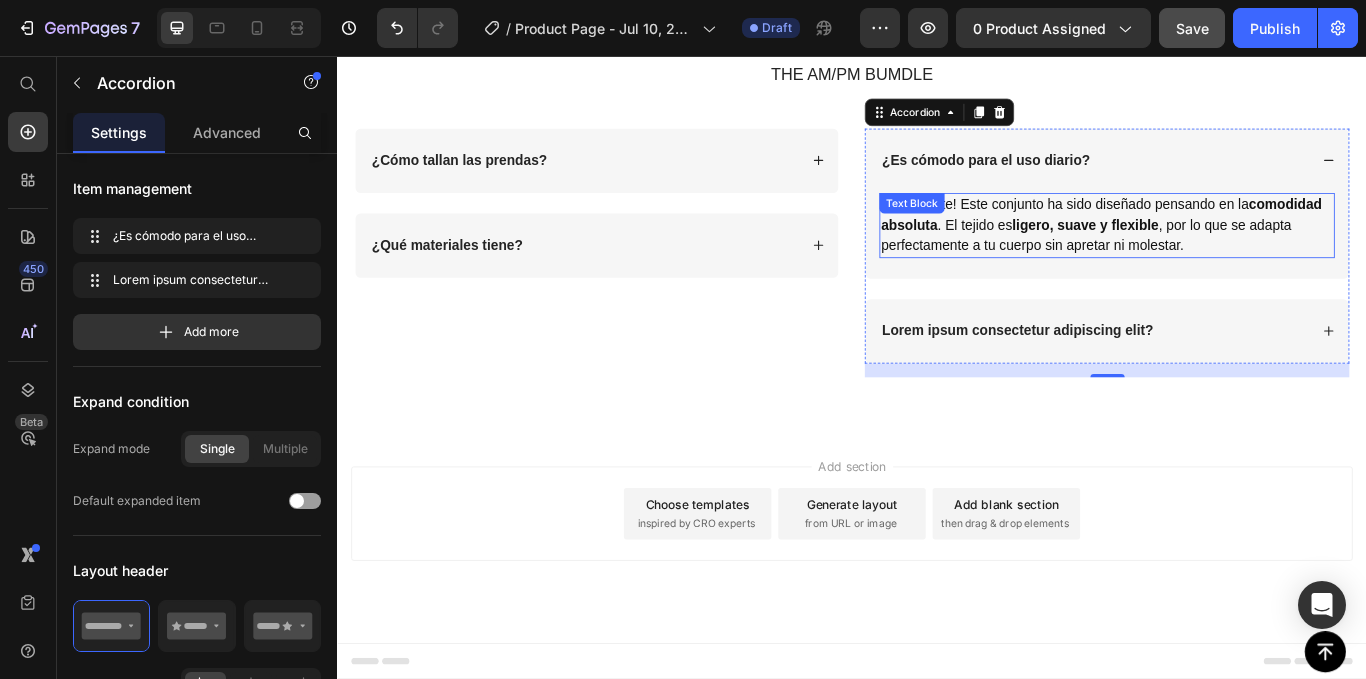 click on "¡Totalmente! Este conjunto ha sido diseñado pensando en la  comodidad absoluta . El tejido es  ligero, suave y flexible , por lo que se adapta perfectamente a tu cuerpo sin apretar ni molestar." at bounding box center (1234, 254) 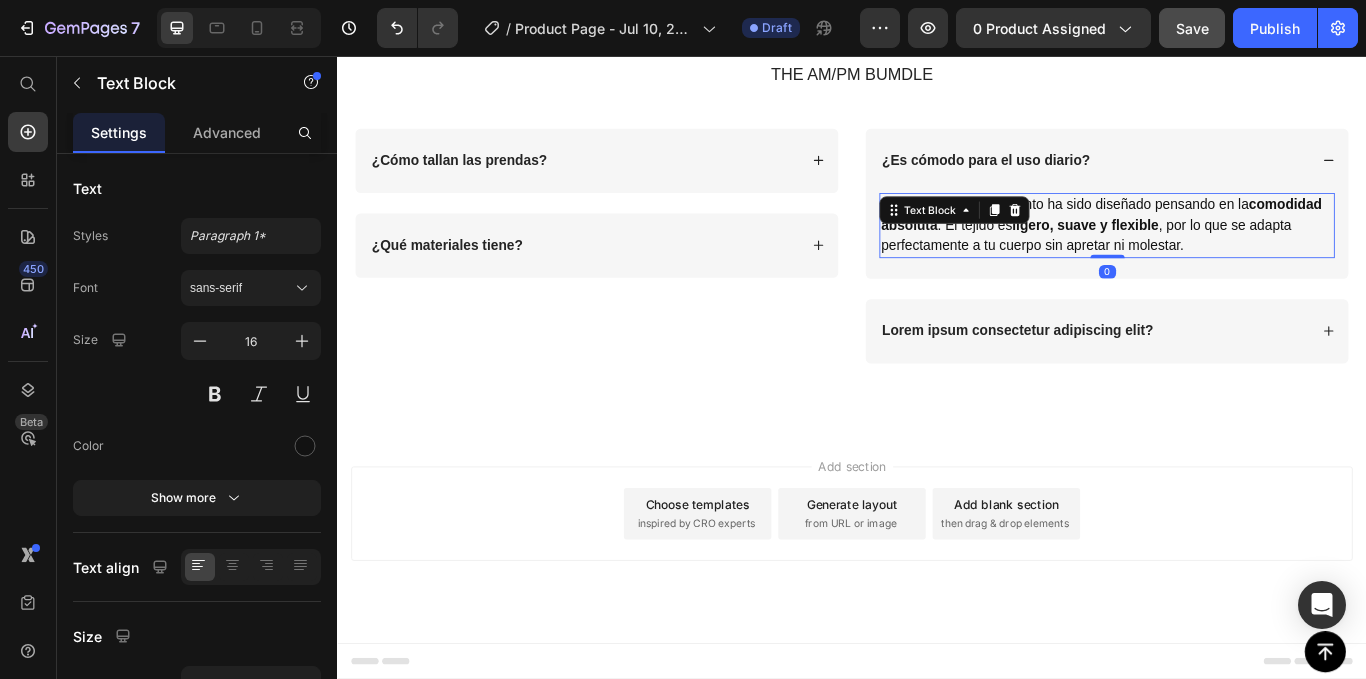 click on "¡Totalmente! Este conjunto ha sido diseñado pensando en la  comodidad absoluta . El tejido es  ligero, suave y flexible , por lo que se adapta perfectamente a tu cuerpo sin apretar ni molestar." at bounding box center (1234, 254) 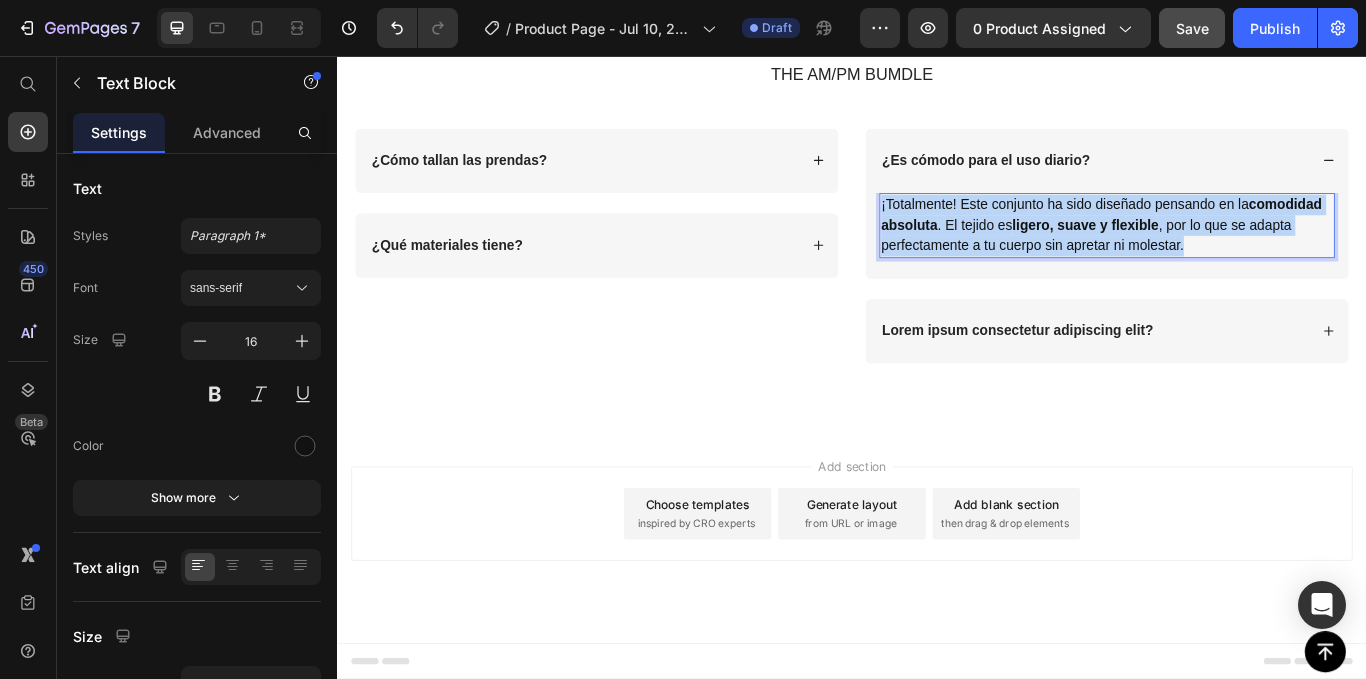 click on "¡Totalmente! Este conjunto ha sido diseñado pensando en la  comodidad absoluta . El tejido es  ligero, suave y flexible , por lo que se adapta perfectamente a tu cuerpo sin apretar ni molestar." at bounding box center [1234, 254] 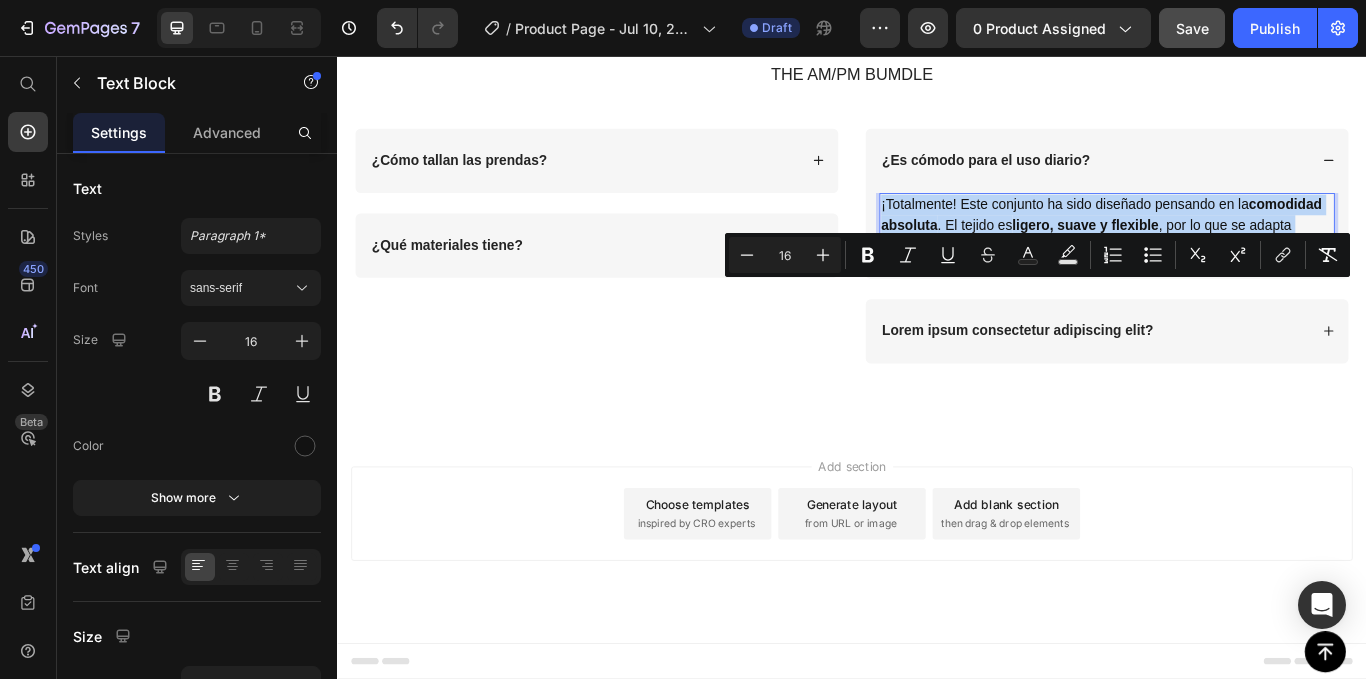 click on "¡Totalmente! Este conjunto ha sido diseñado pensando en la  comodidad absoluta . El tejido es  ligero, suave y flexible , por lo que se adapta perfectamente a tu cuerpo sin apretar ni molestar." at bounding box center (1234, 254) 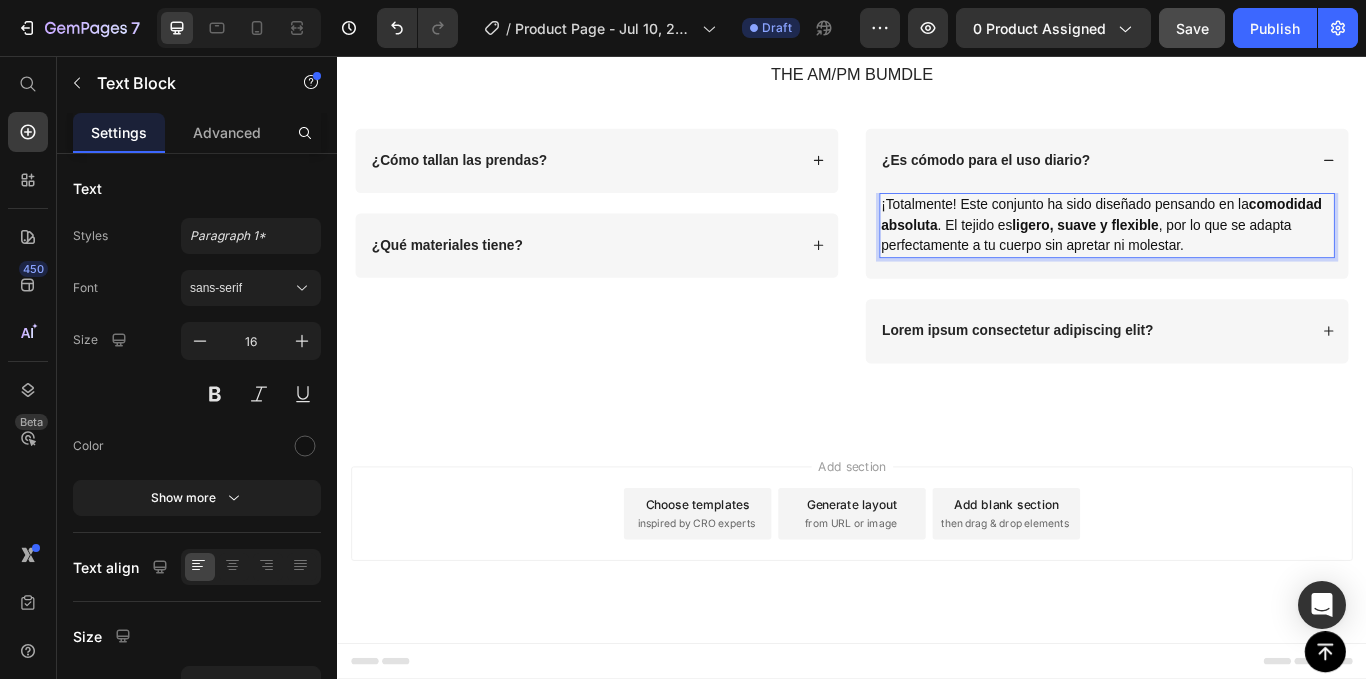 click on "ligero, suave y flexible" at bounding box center [1209, 253] 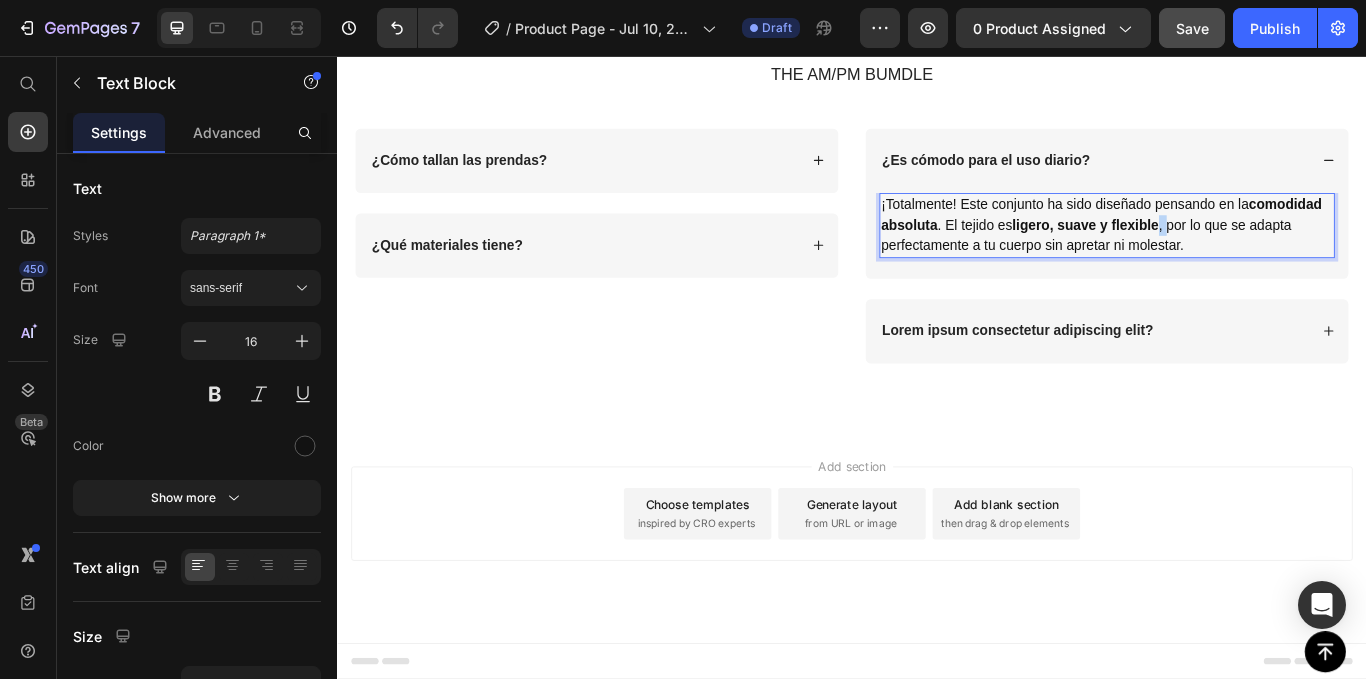 click on "ligero, suave y flexible" at bounding box center (1209, 253) 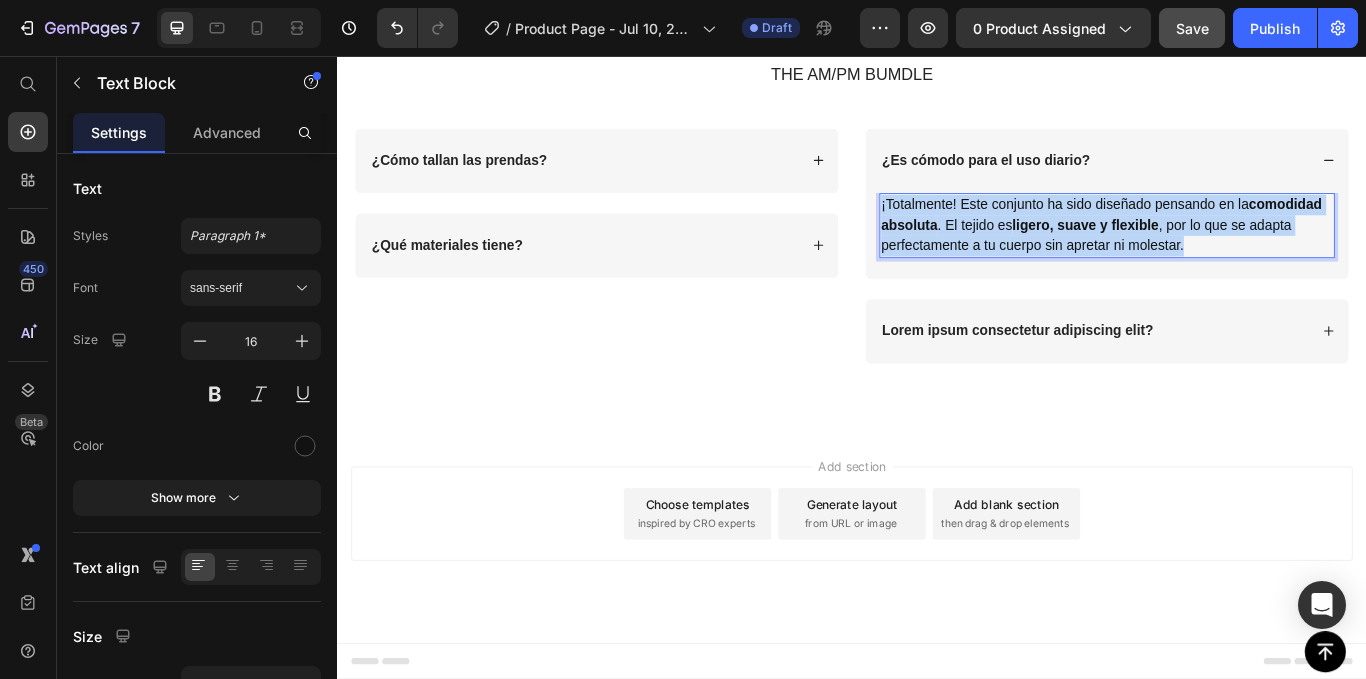 click on "ligero, suave y flexible" at bounding box center [1209, 253] 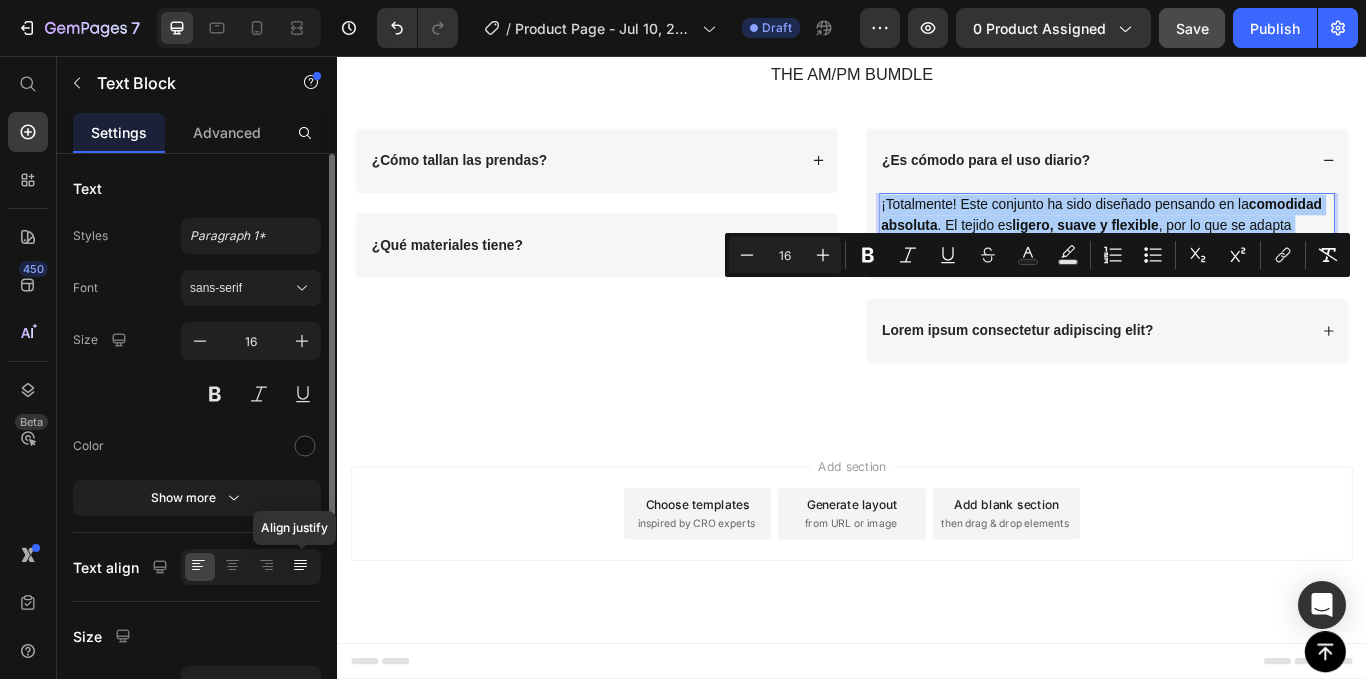 click 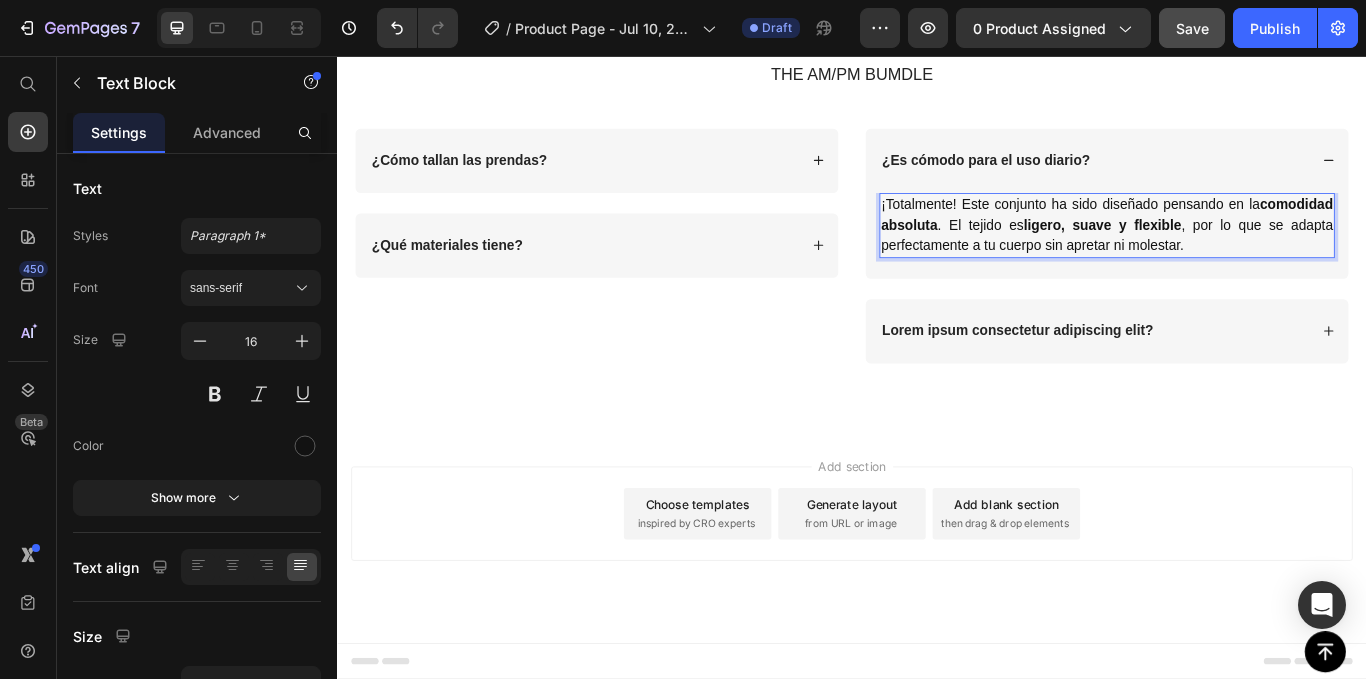click on "¡Totalmente! Este conjunto ha sido diseñado pensando en la  comodidad absoluta . El tejido es  ligero, suave y flexible , por lo que se adapta perfectamente a tu cuerpo sin apretar ni molestar." at bounding box center (1234, 254) 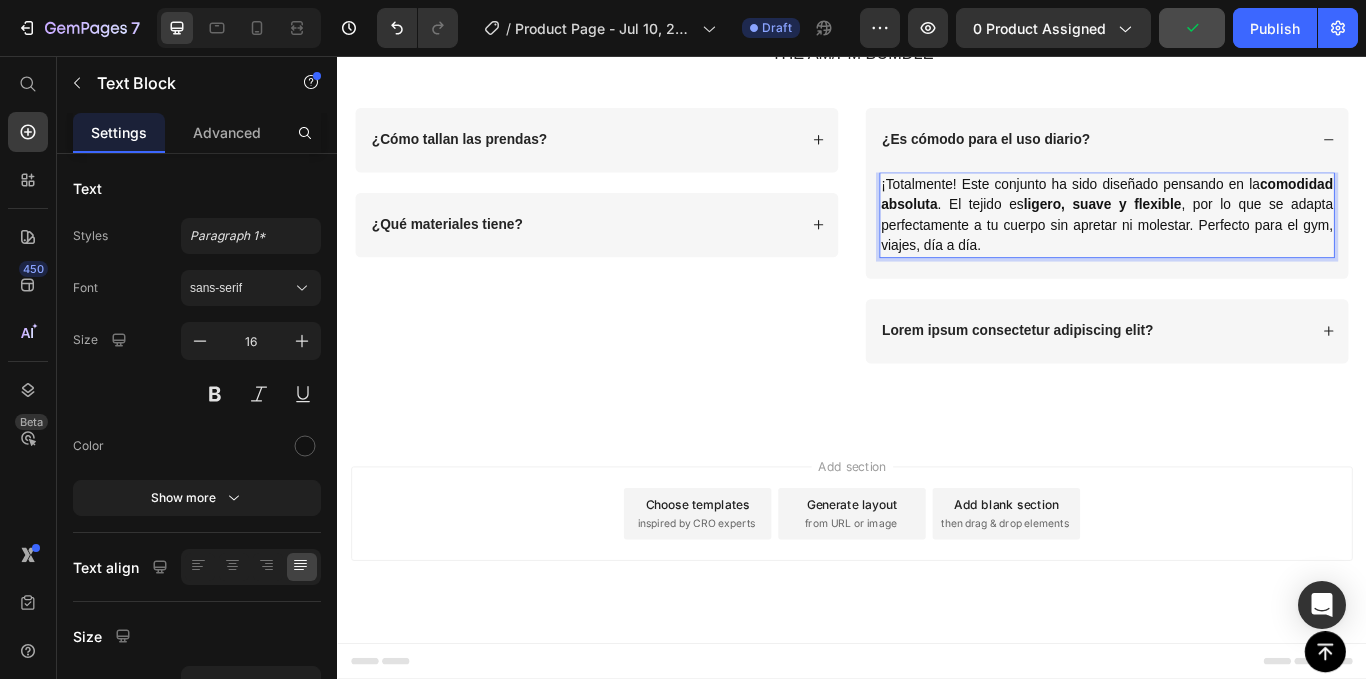 scroll, scrollTop: 3054, scrollLeft: 0, axis: vertical 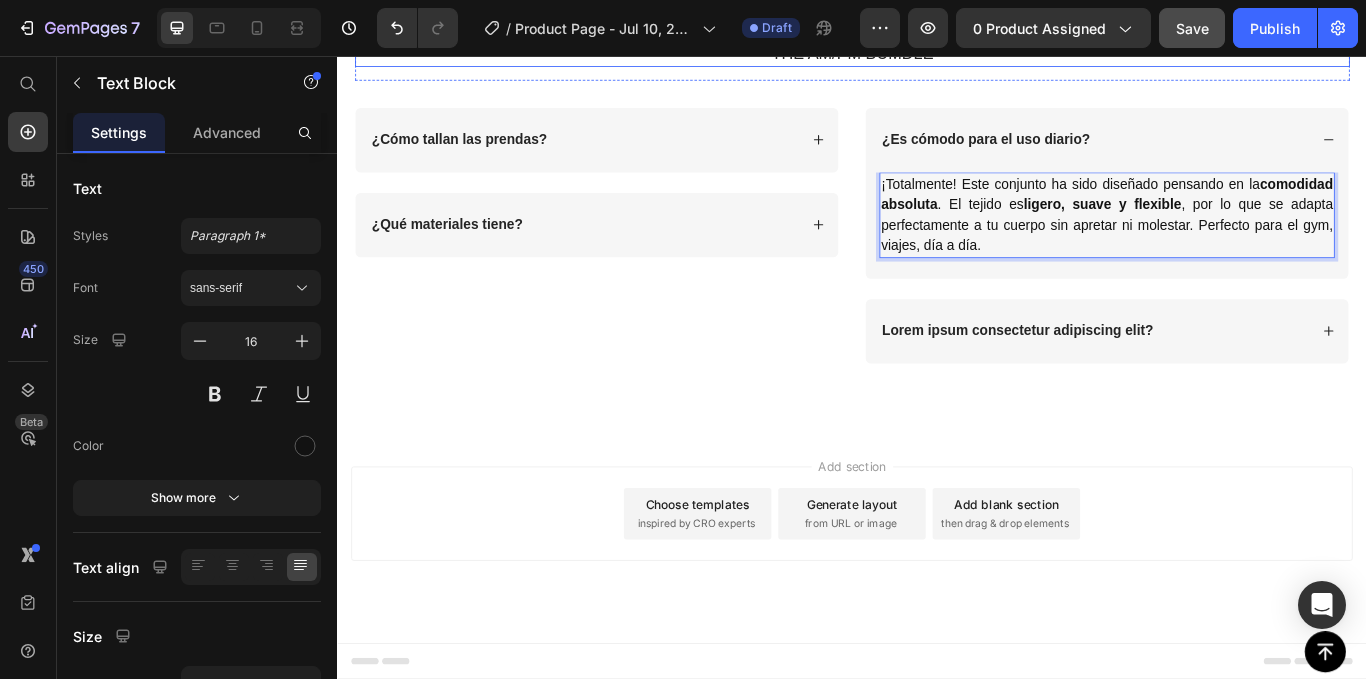 click on "THE AM/PM BUMDLE" at bounding box center (937, 54) 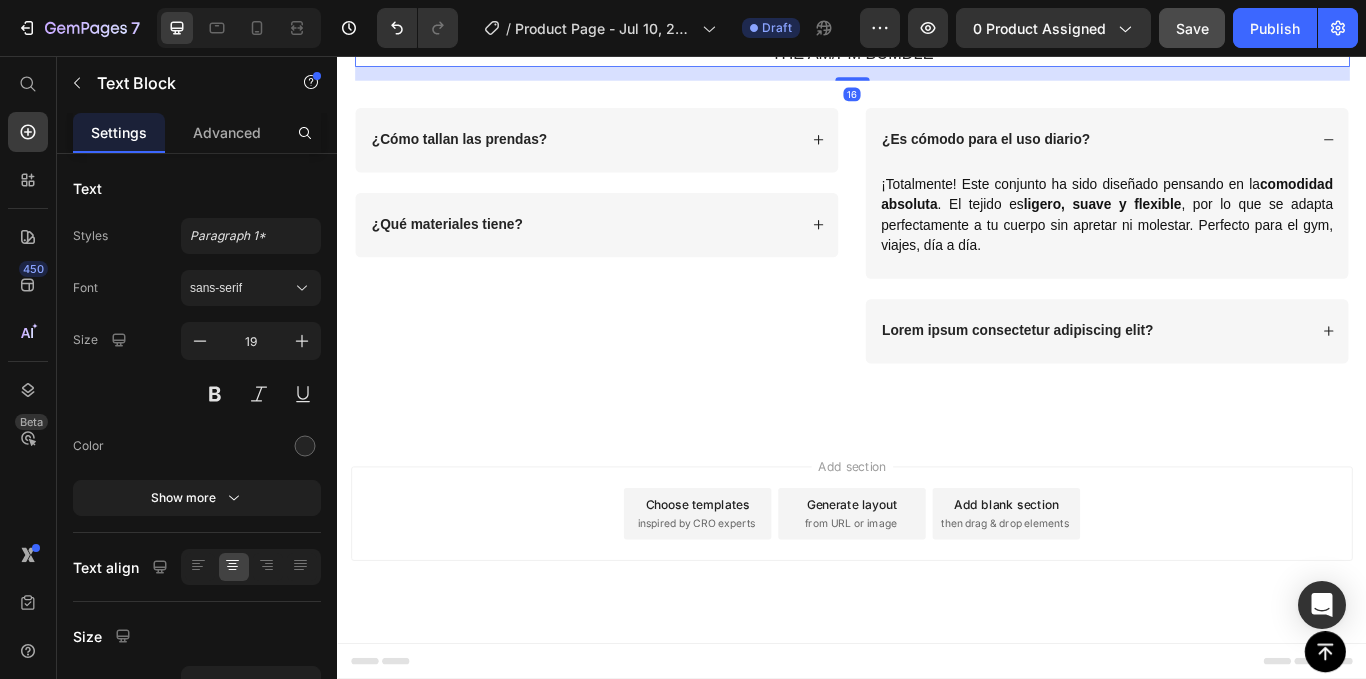 click on "THE AM/PM BUMDLE" at bounding box center [937, 54] 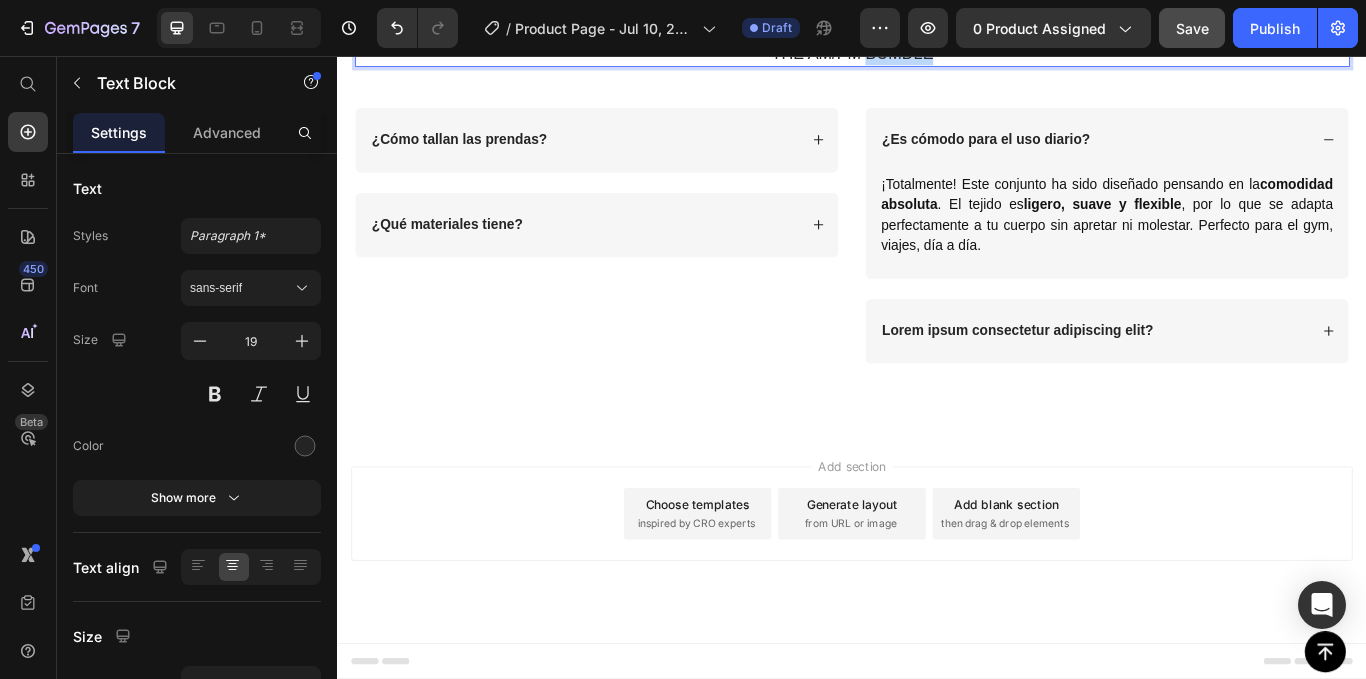 click on "THE AM/PM BUMDLE" at bounding box center (937, 54) 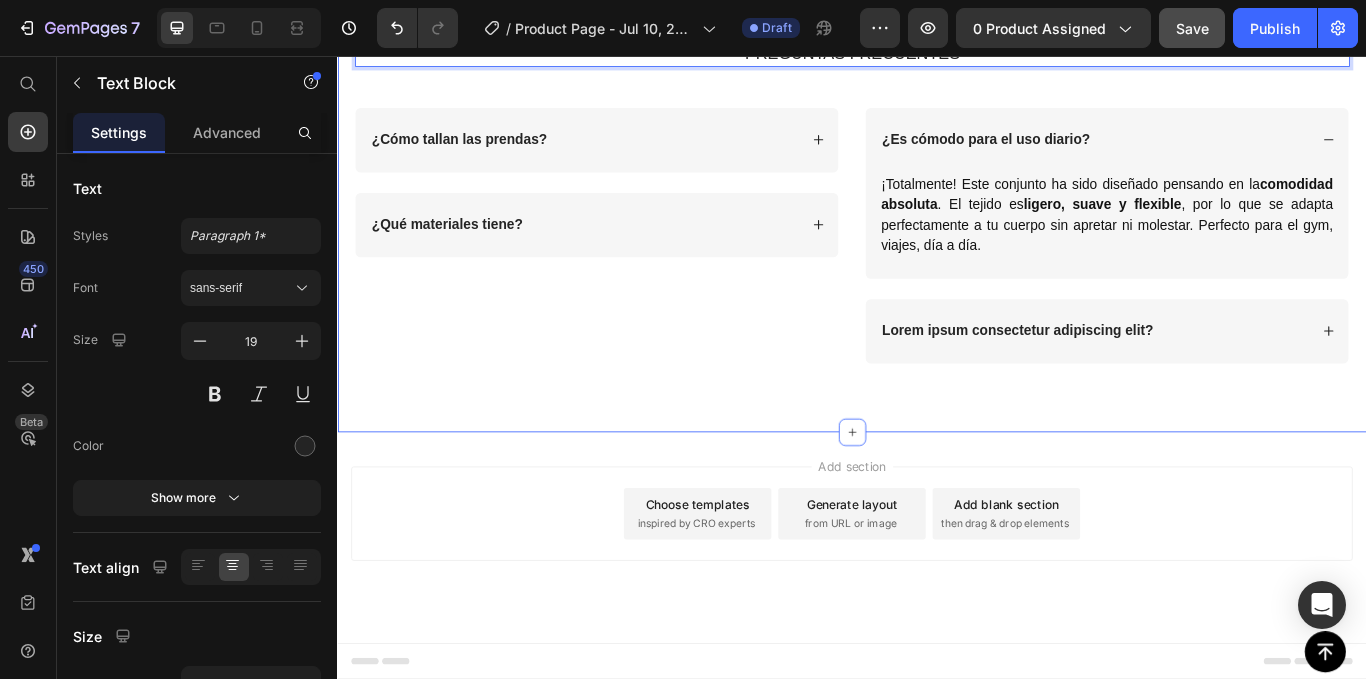 click on "FAQs Heading PREGUNTAS FRECUENTES Text Block   16 Row
¿Cómo tallan las prendas?
¿Qué materiales tiene? Accordion
¿Es cómodo para el uso diario? ¡Totalmente! Este conjunto ha sido diseñado pensando en la  comodidad absoluta . El tejido es  ligero, suave y flexible , por lo que se adapta perfectamente a tu cuerpo sin apretar ni molestar. Perfecto para el gym, viajes, día a día. Text Block
Lorem ipsum consectetur adipiscing elit? Accordion Row Section 5" at bounding box center [937, 180] 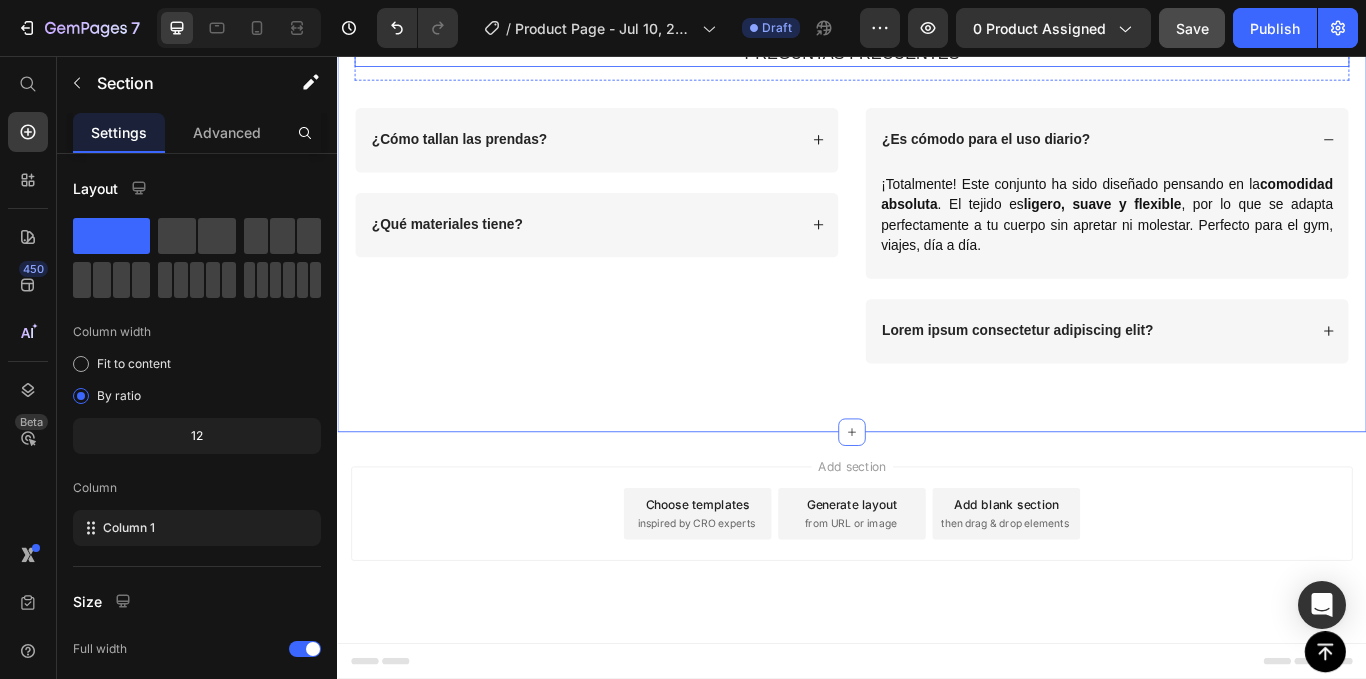 click on "PREGUNTAS FRECUENTES" at bounding box center [937, 54] 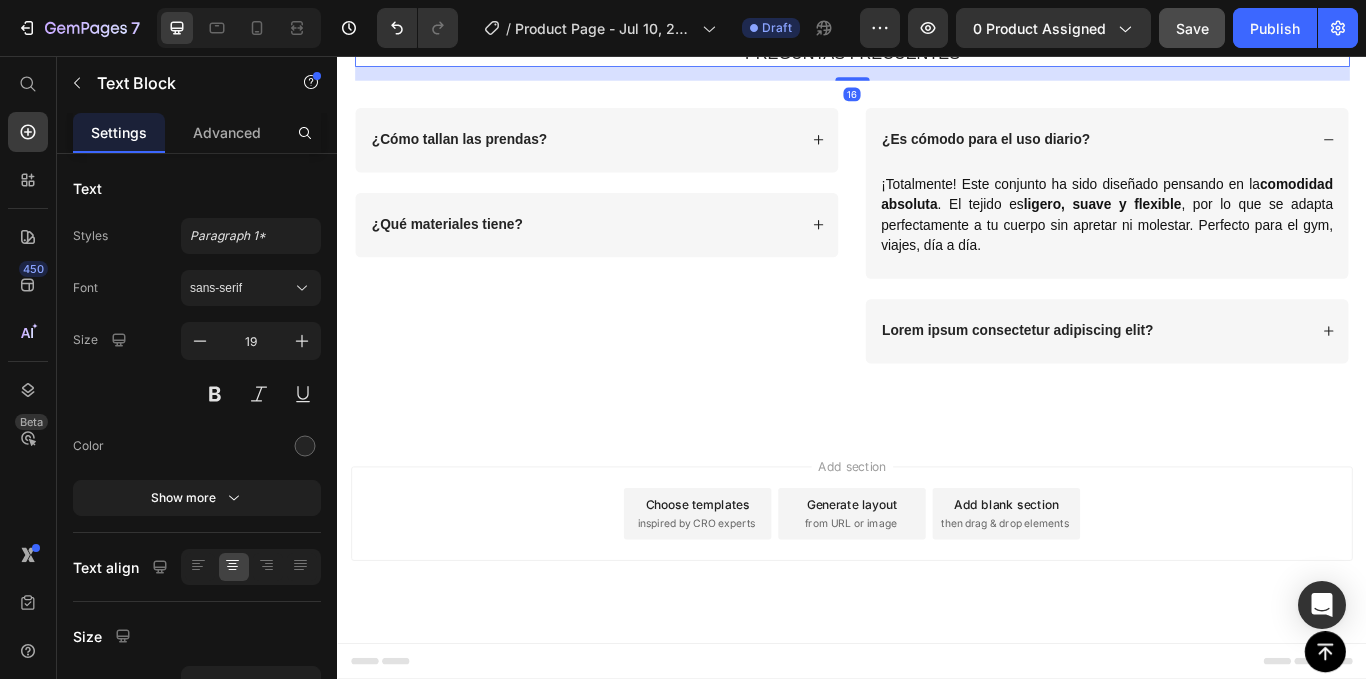 click 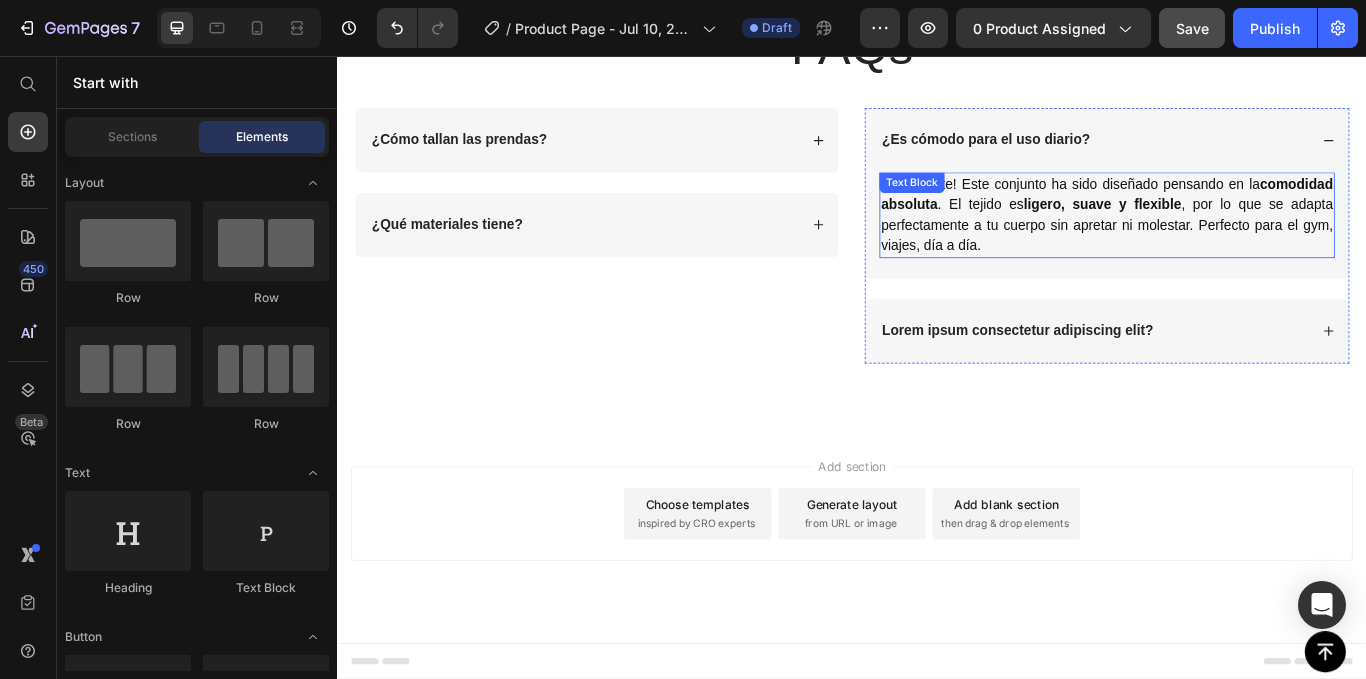 scroll, scrollTop: 3054, scrollLeft: 0, axis: vertical 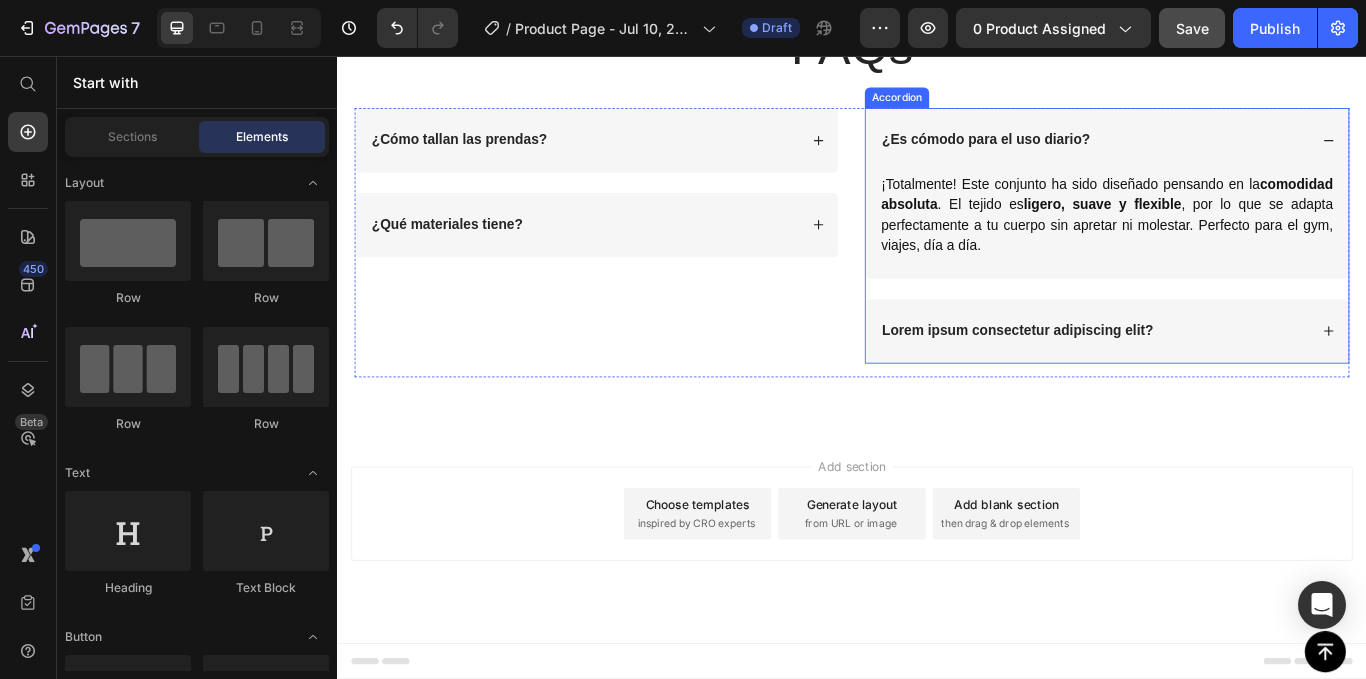 click on "¿Es cómodo para el uso diario?" at bounding box center (1219, 154) 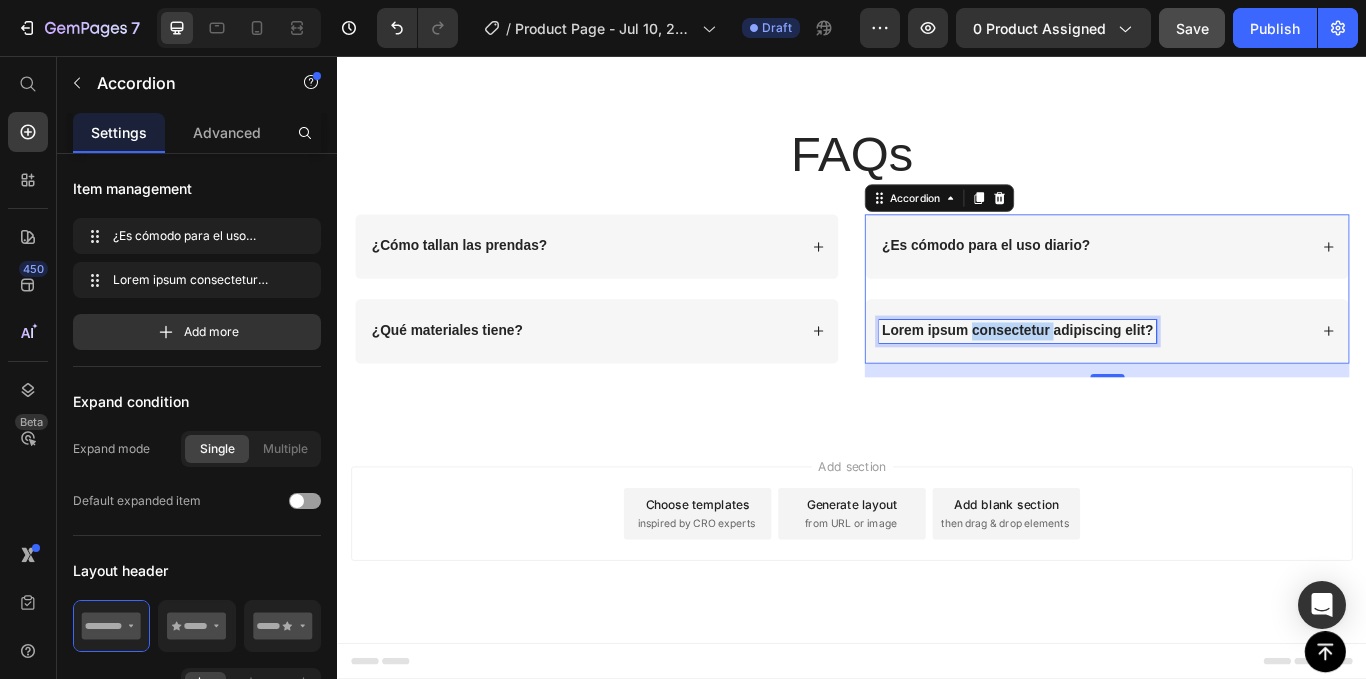 click on "Lorem ipsum consectetur adipiscing elit?" at bounding box center [1130, 376] 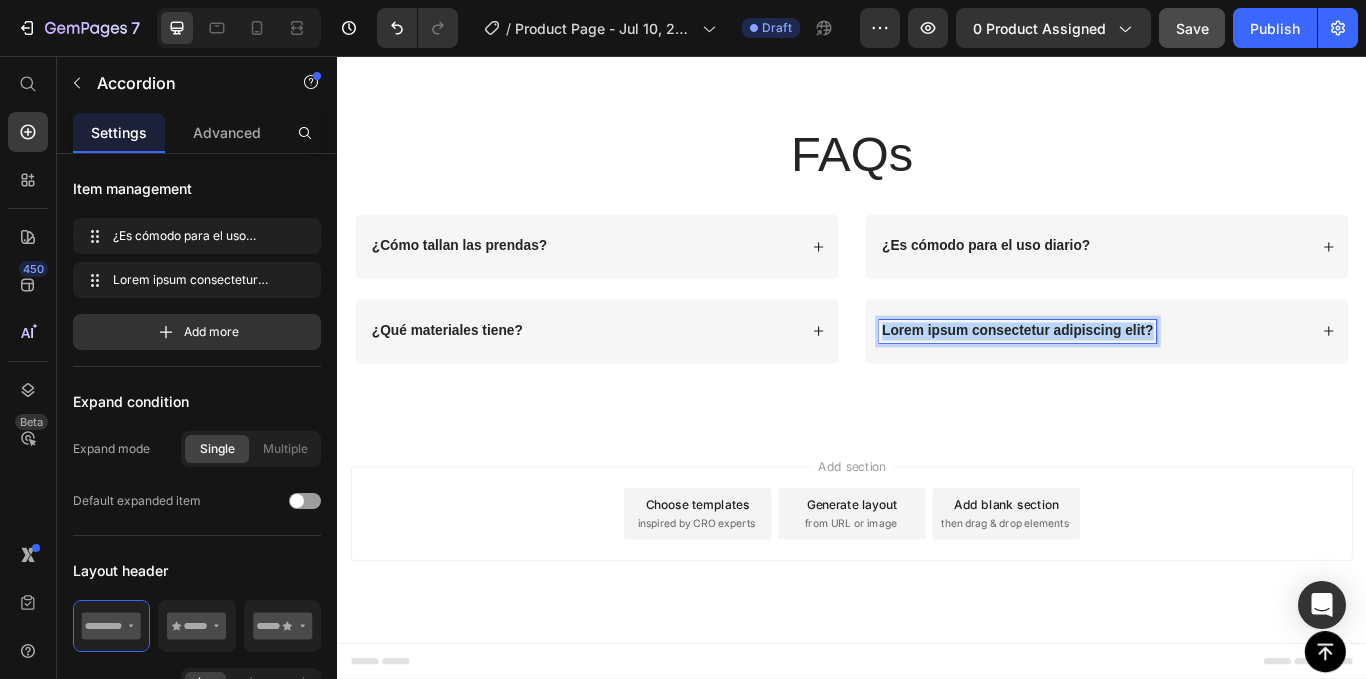 click on "Lorem ipsum consectetur adipiscing elit?" at bounding box center [1130, 376] 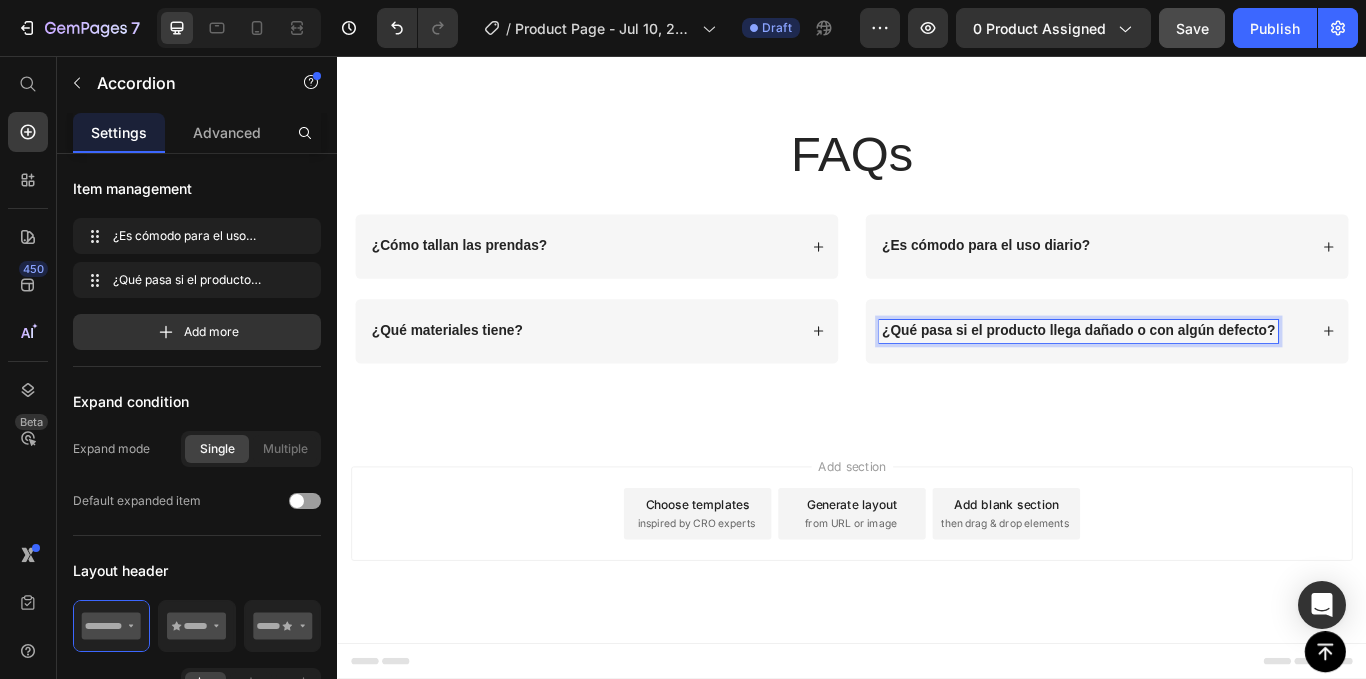 click on "¿Qué pasa si el producto llega dañado o con algún defecto?" at bounding box center (1219, 377) 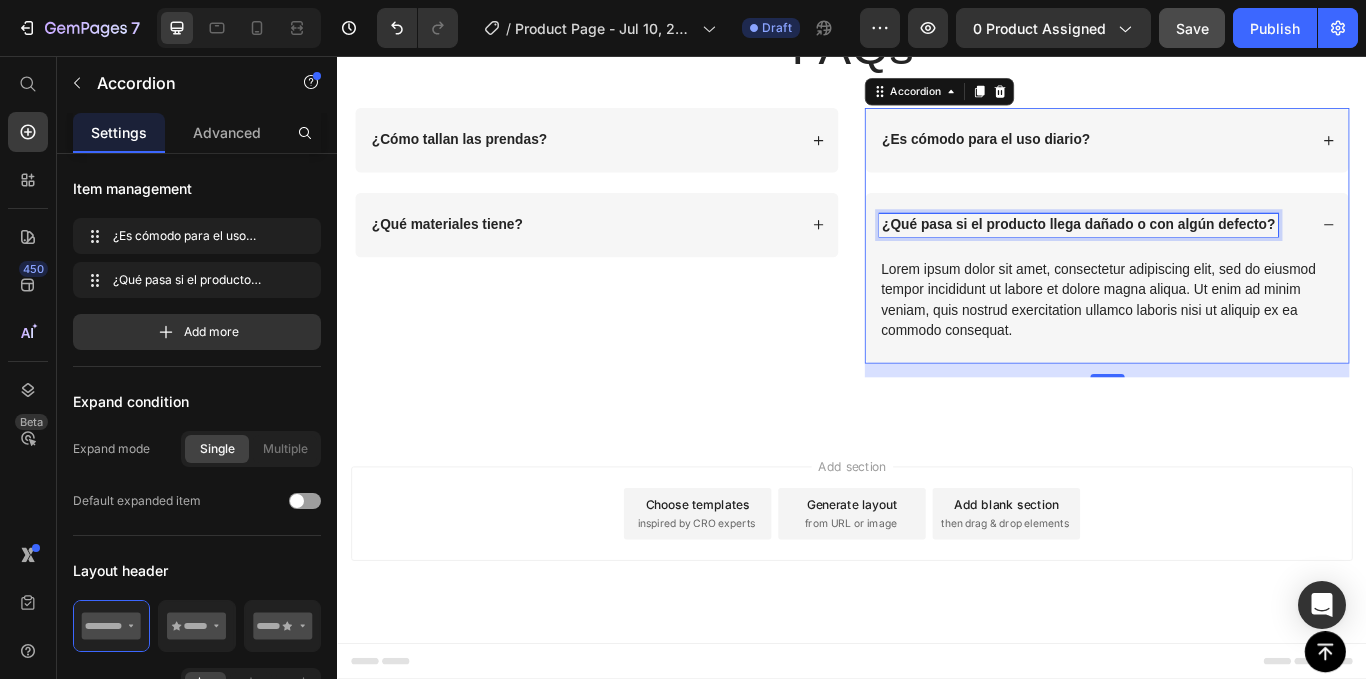click on "¿Qué pasa si el producto llega dañado o con algún defecto?" at bounding box center (1201, 252) 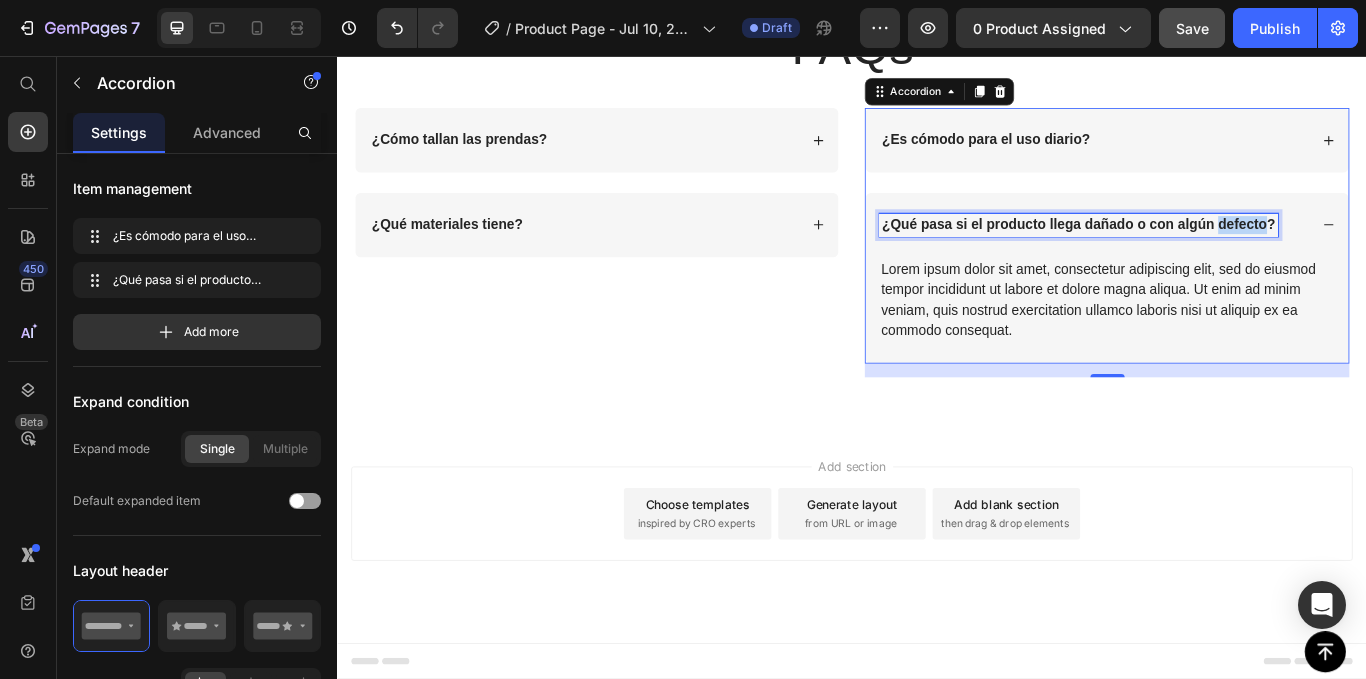 click on "¿Qué pasa si el producto llega dañado o con algún defecto?" at bounding box center [1201, 252] 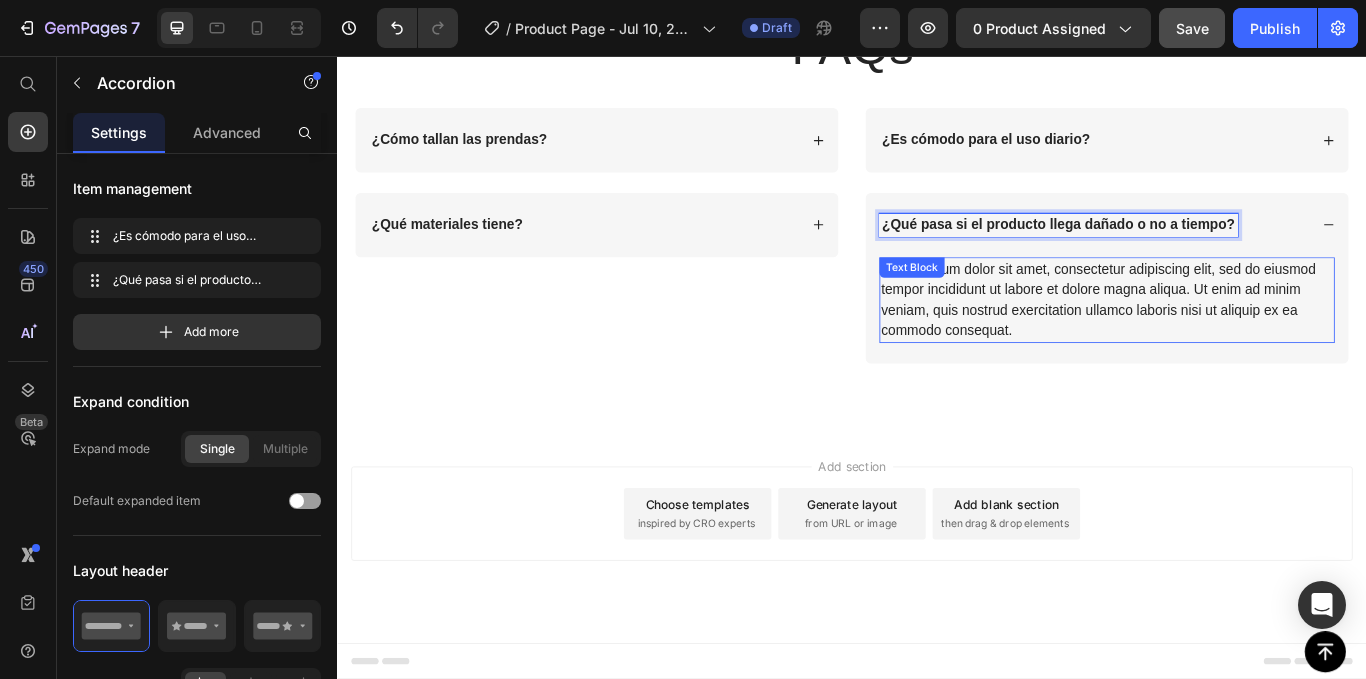 click on "Lorem ipsum dolor sit amet, consectetur adipiscing elit, sed do eiusmod tempor incididunt ut labore et dolore magna aliqua. Ut enim ad minim veniam, quis nostrud exercitation ullamco laboris nisi ut aliquip ex ea commodo consequat." at bounding box center [1234, 341] 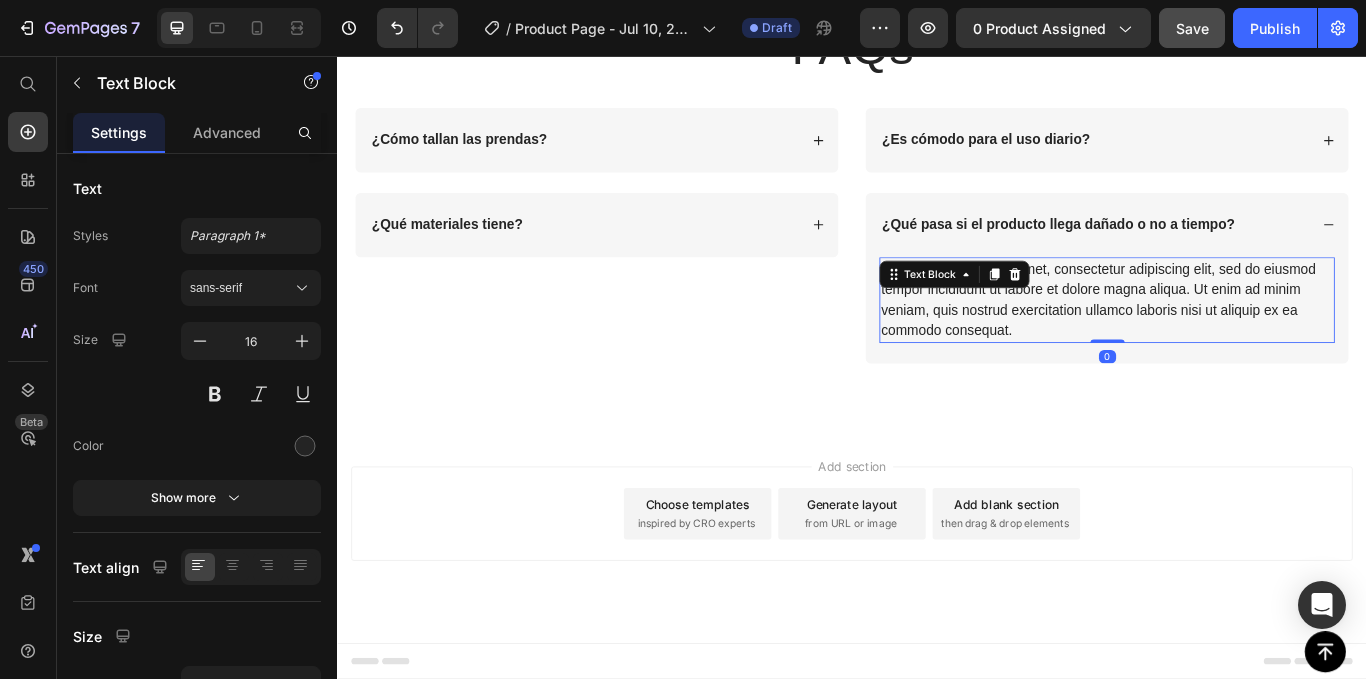 click on "Lorem ipsum dolor sit amet, consectetur adipiscing elit, sed do eiusmod tempor incididunt ut labore et dolore magna aliqua. Ut enim ad minim veniam, quis nostrud exercitation ullamco laboris nisi ut aliquip ex ea commodo consequat." at bounding box center [1234, 341] 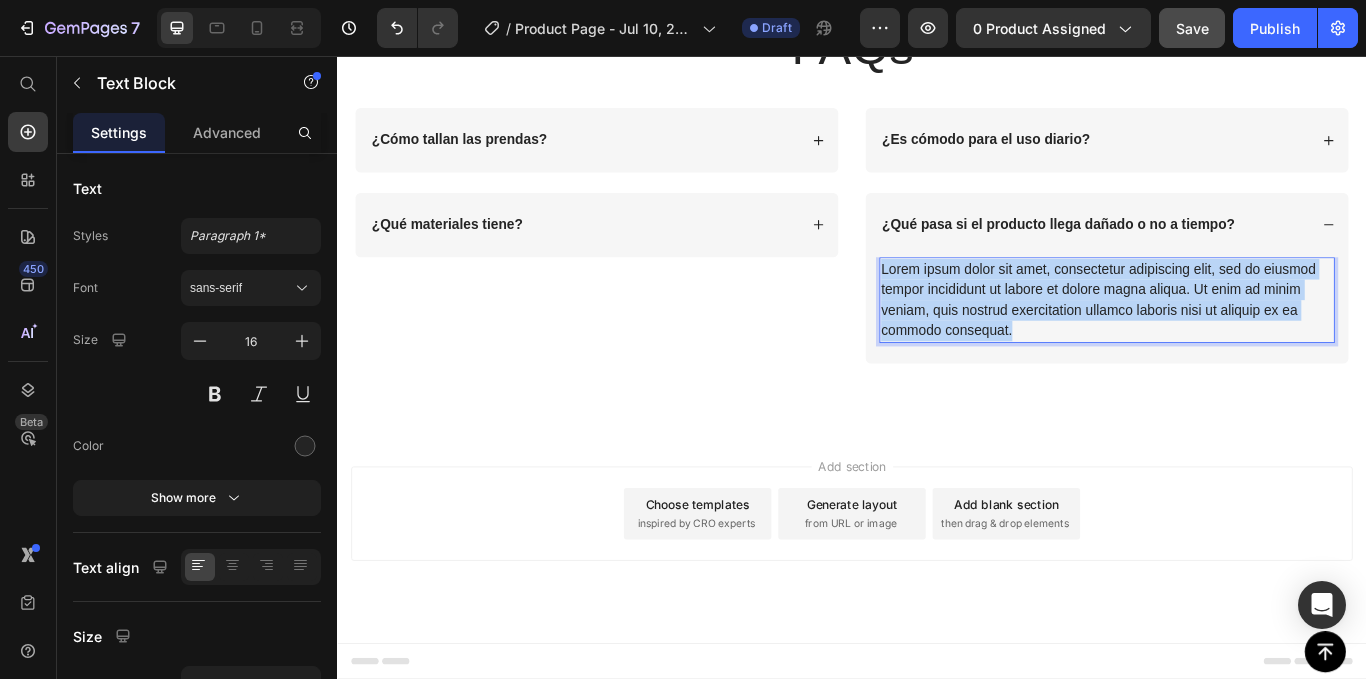 click on "Lorem ipsum dolor sit amet, consectetur adipiscing elit, sed do eiusmod tempor incididunt ut labore et dolore magna aliqua. Ut enim ad minim veniam, quis nostrud exercitation ullamco laboris nisi ut aliquip ex ea commodo consequat." at bounding box center [1234, 341] 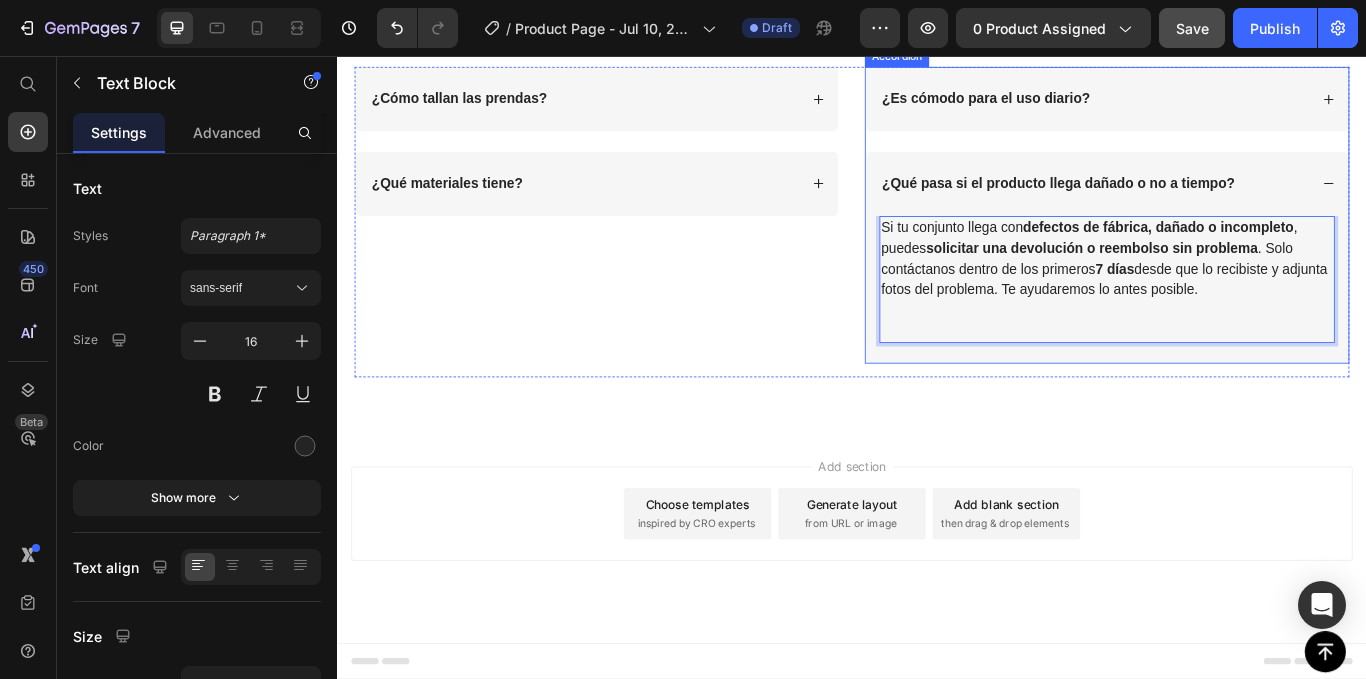 click on "¿Qué pasa si el producto llega dañado o no a tiempo?" at bounding box center (1178, 204) 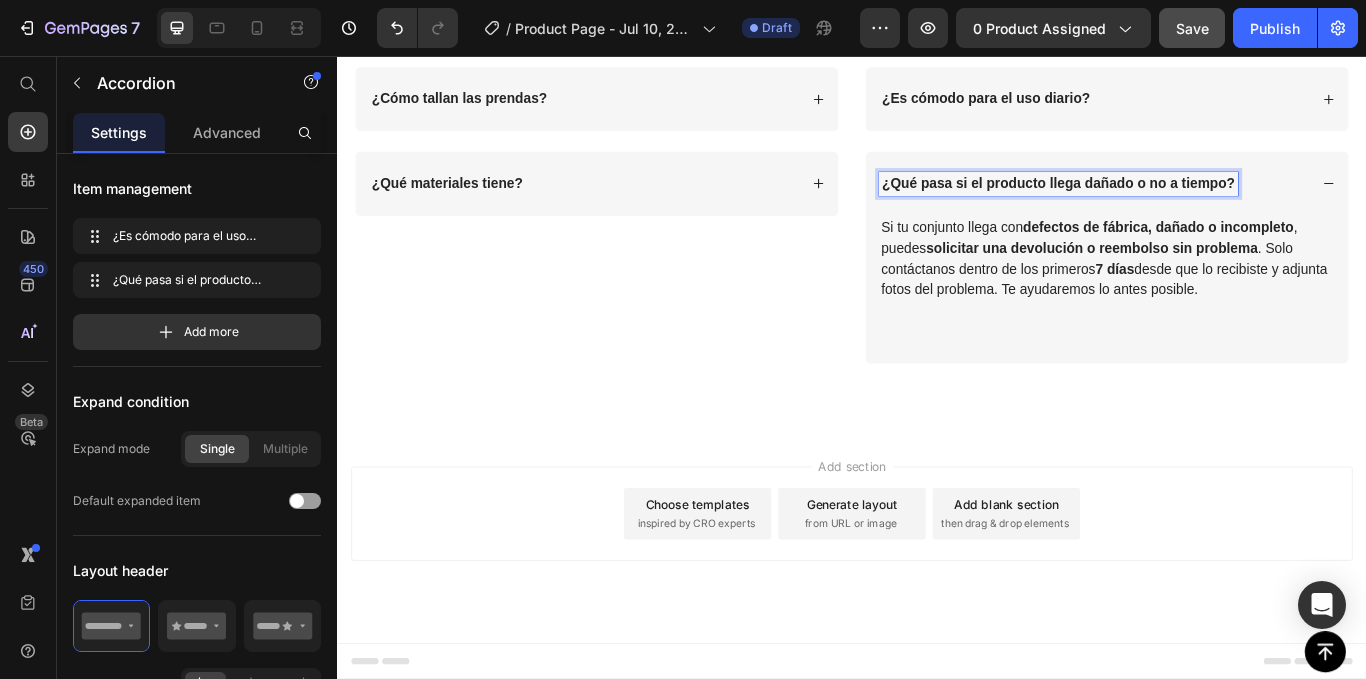 click on "¿Qué pasa si el producto llega dañado o no a tiempo?" at bounding box center [1178, 204] 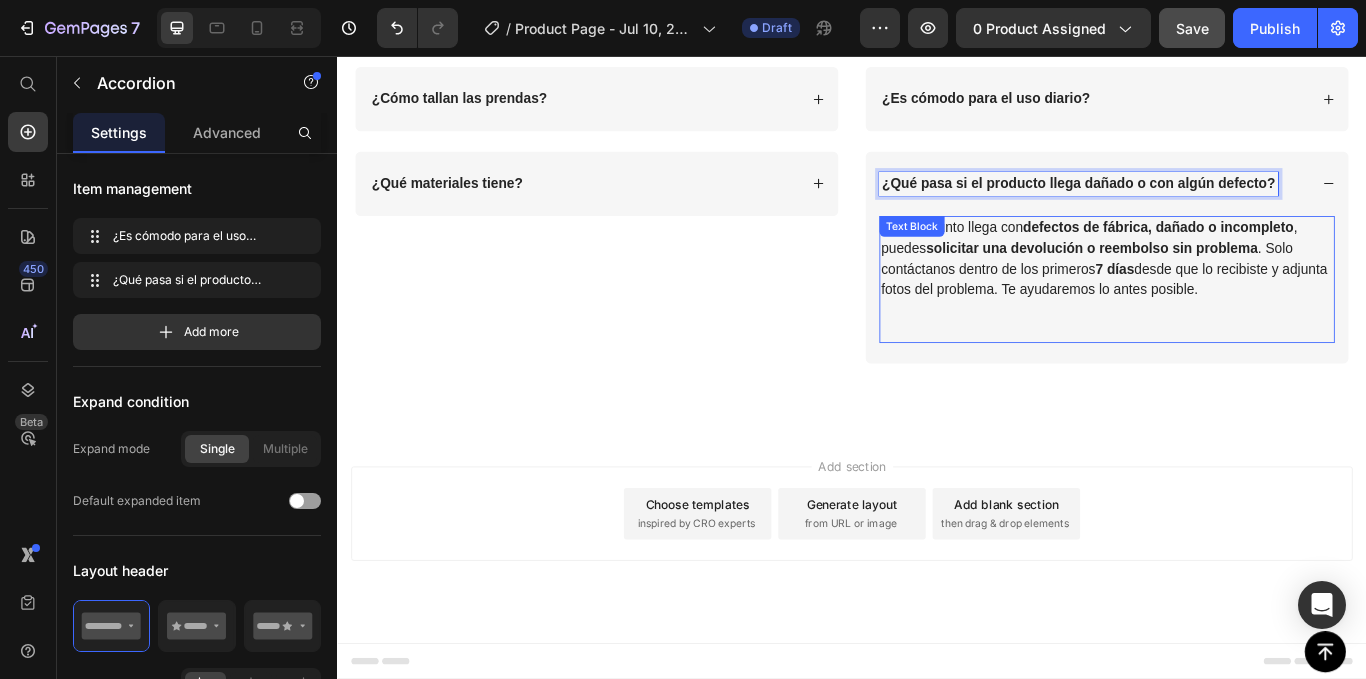 click on "Si tu conjunto llega con  defectos de fábrica, dañado o incompleto , puedes  solicitar una devolución o reembolso sin problema . Solo contáctanos dentro de los primeros  7 días  desde que lo recibiste y adjunta fotos del problema. Te ayudaremos lo antes posible." at bounding box center (1234, 293) 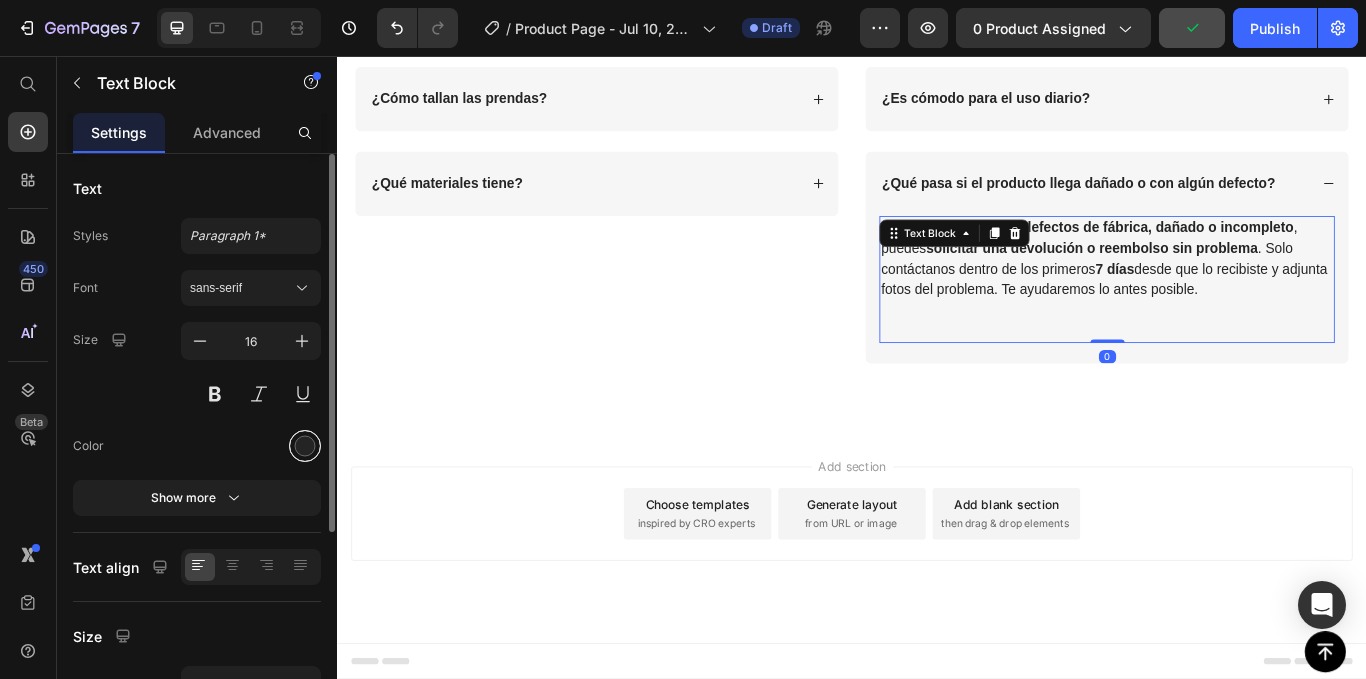 click at bounding box center (305, 446) 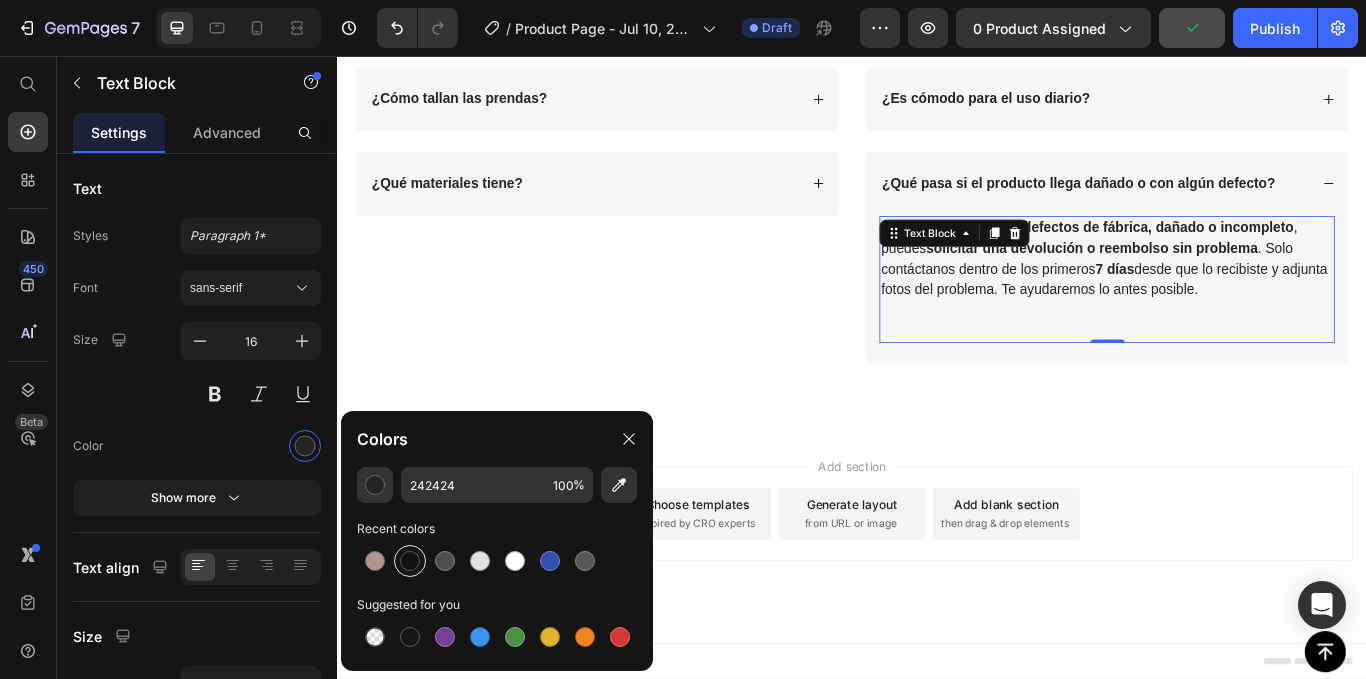 click at bounding box center [410, 561] 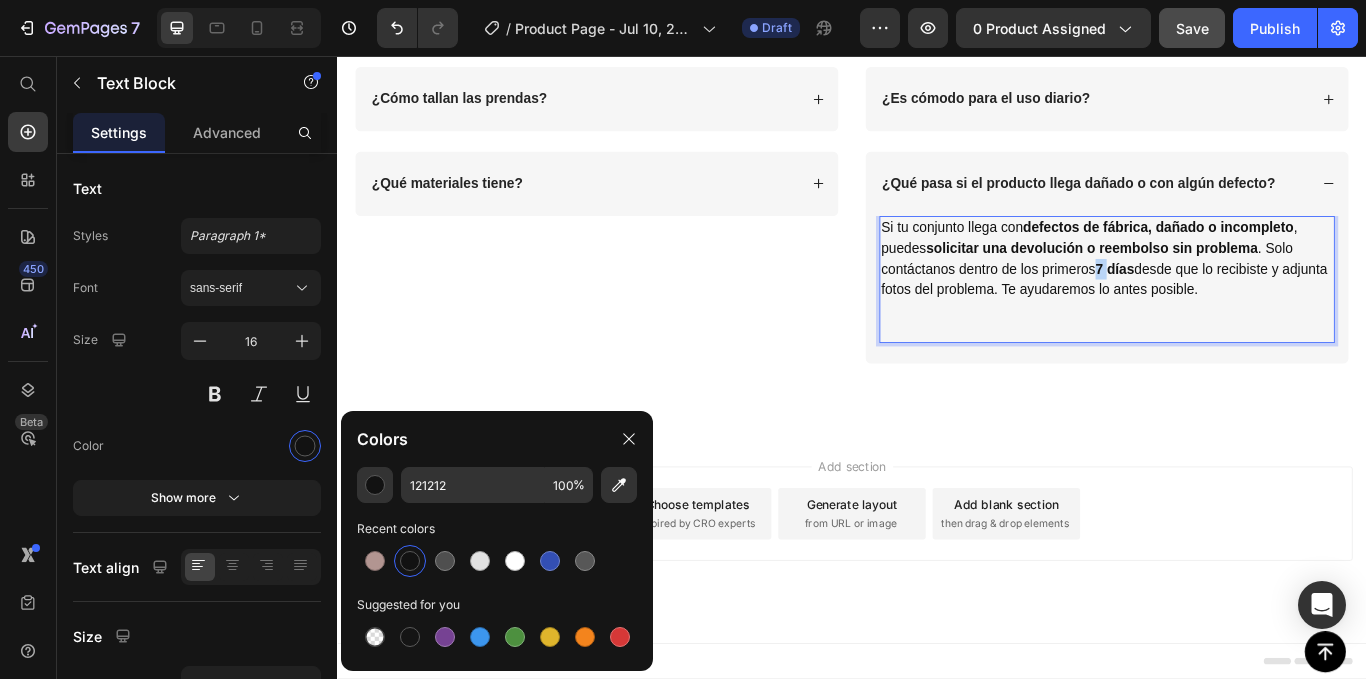 click on "Si tu conjunto llega con  defectos de fábrica, dañado o incompleto , puedes  solicitar una devolución o reembolso sin problema . Solo contáctanos dentro de los primeros  7 días  desde que lo recibiste y adjunta fotos del problema. Te ayudaremos lo antes posible." at bounding box center [1234, 293] 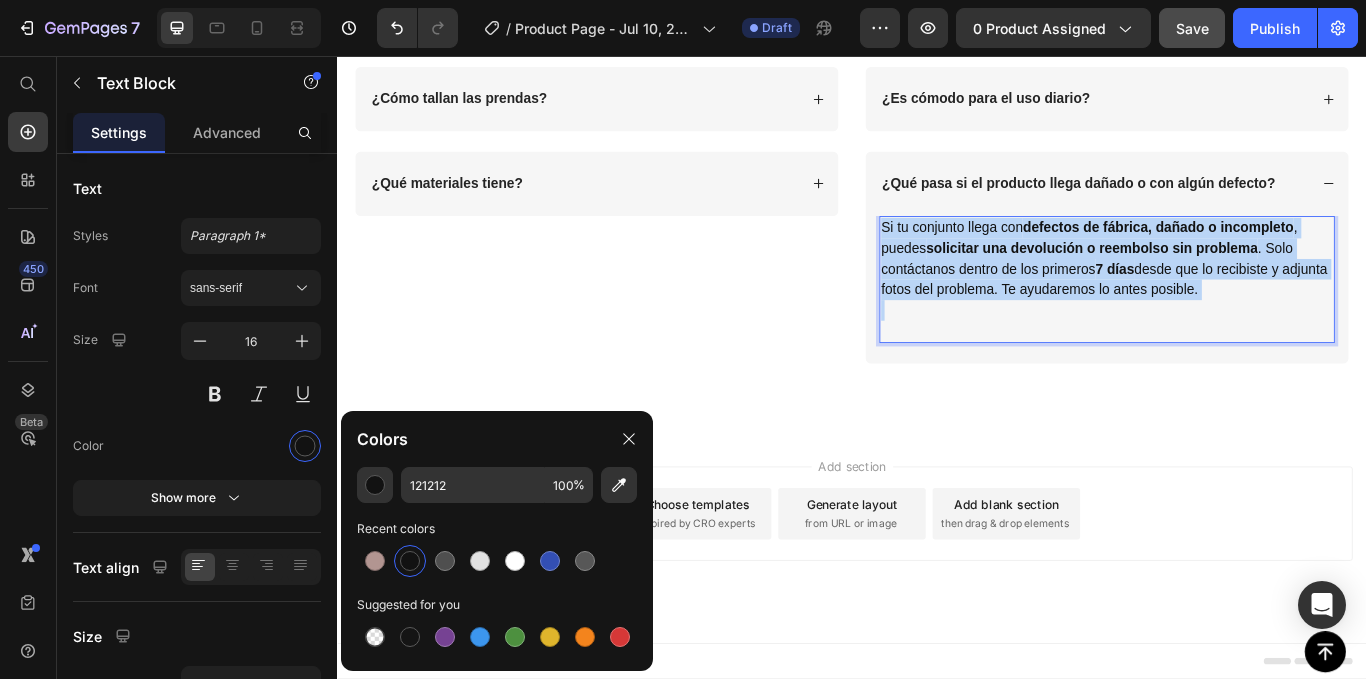 click on "Si tu conjunto llega con  defectos de fábrica, dañado o incompleto , puedes  solicitar una devolución o reembolso sin problema . Solo contáctanos dentro de los primeros  7 días  desde que lo recibiste y adjunta fotos del problema. Te ayudaremos lo antes posible." at bounding box center (1234, 293) 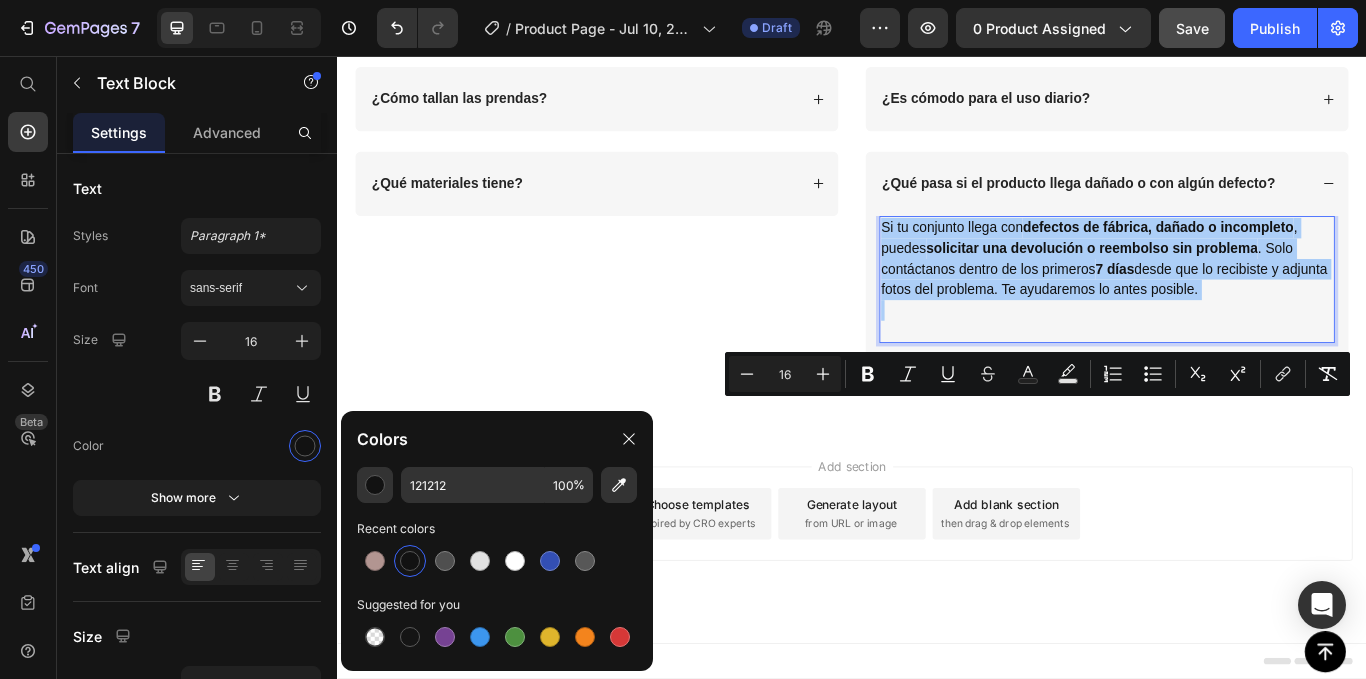 click at bounding box center (410, 561) 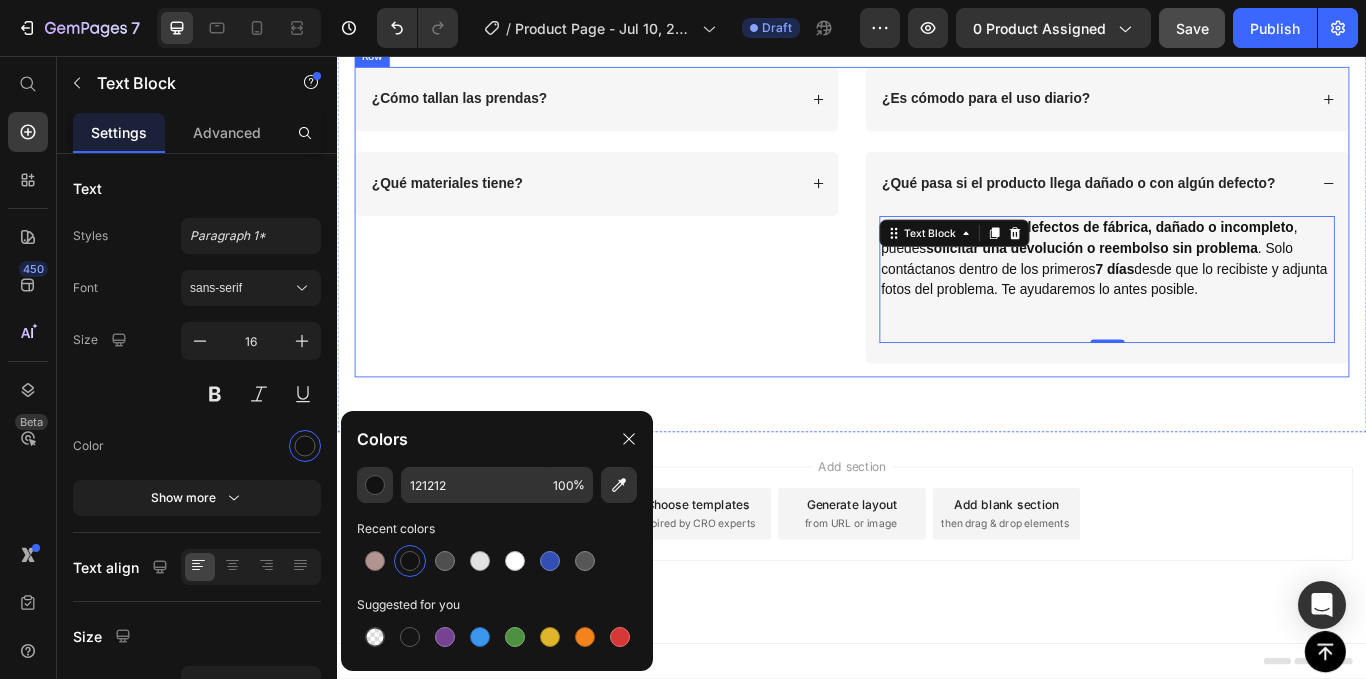 click on "¿Cómo tallan las prendas?
¿Qué materiales tiene? Accordion" at bounding box center (639, 250) 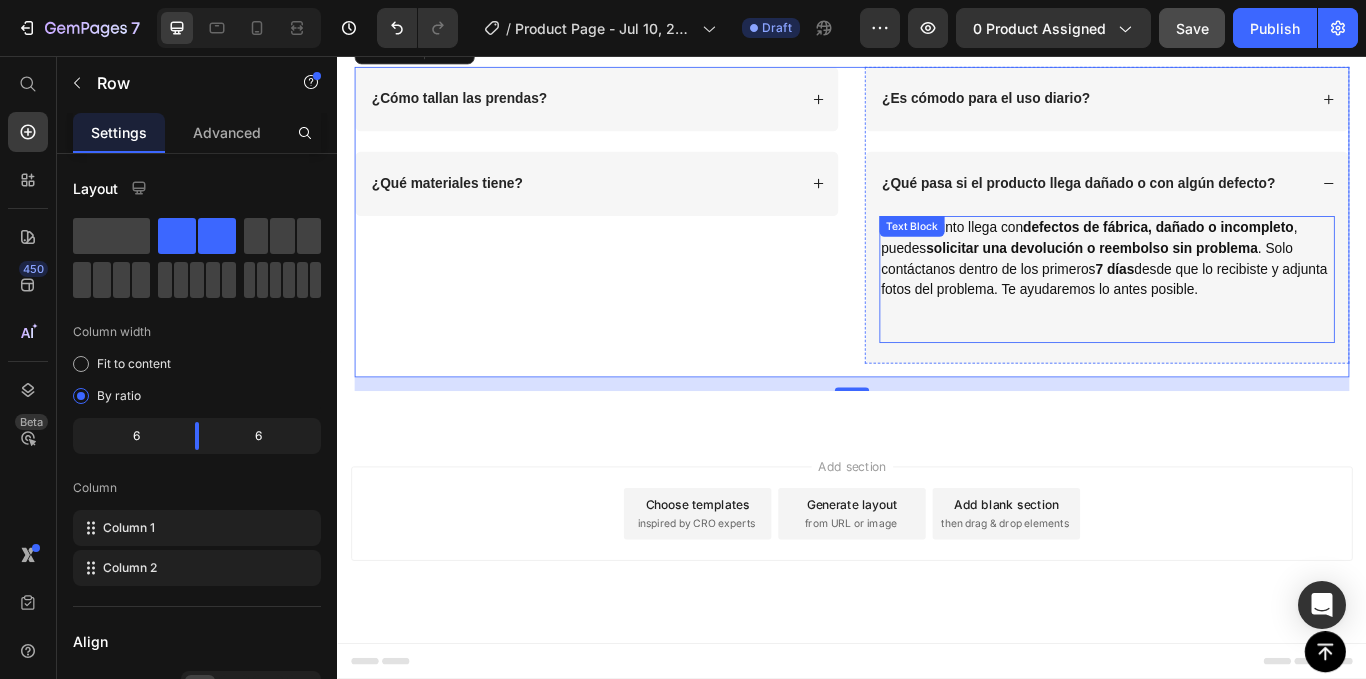 click on "solicitar una devolución o reembolso sin problema" at bounding box center [1217, 280] 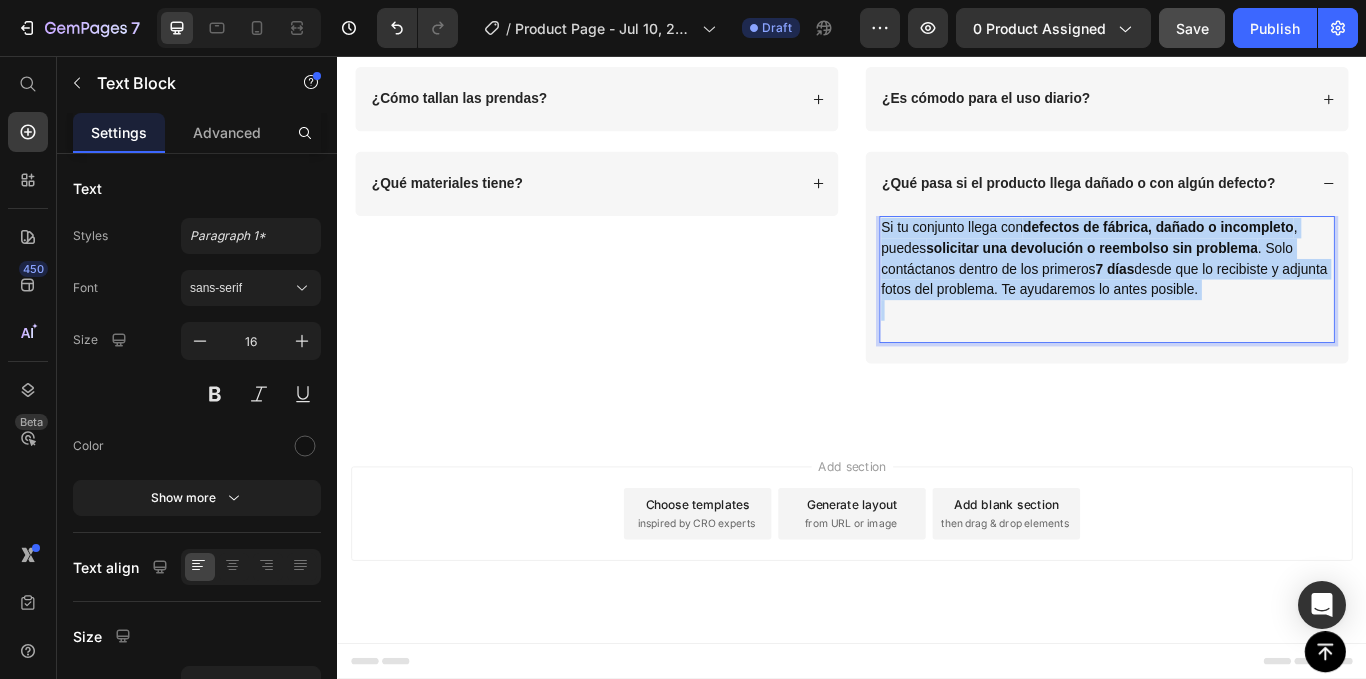 click on "solicitar una devolución o reembolso sin problema" at bounding box center (1217, 280) 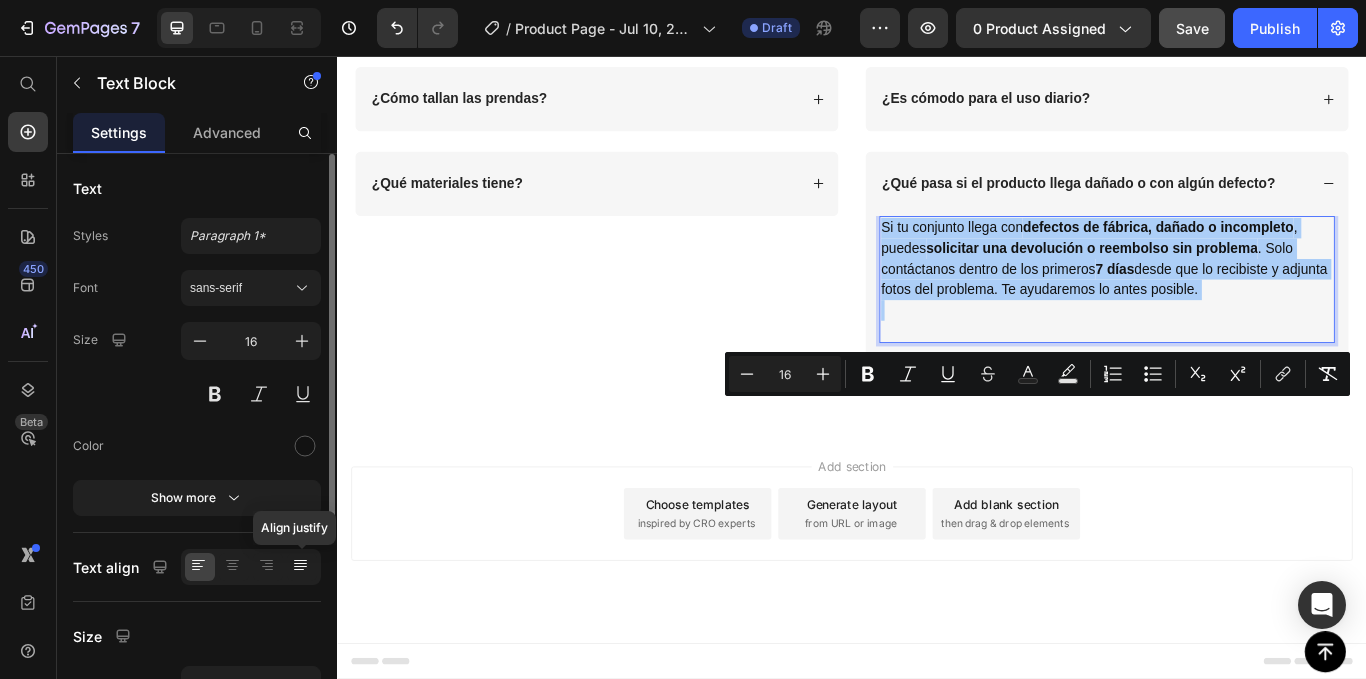 click 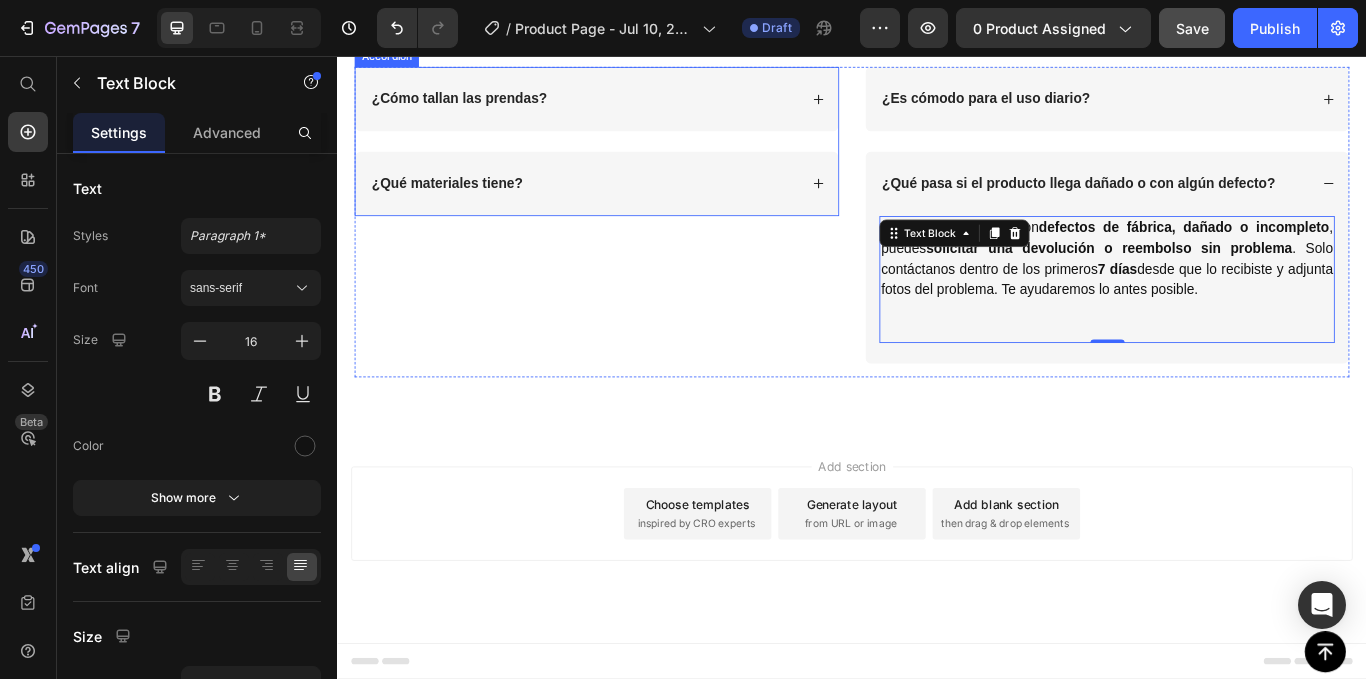 click on "¿Qué materiales tiene?" at bounding box center (465, 204) 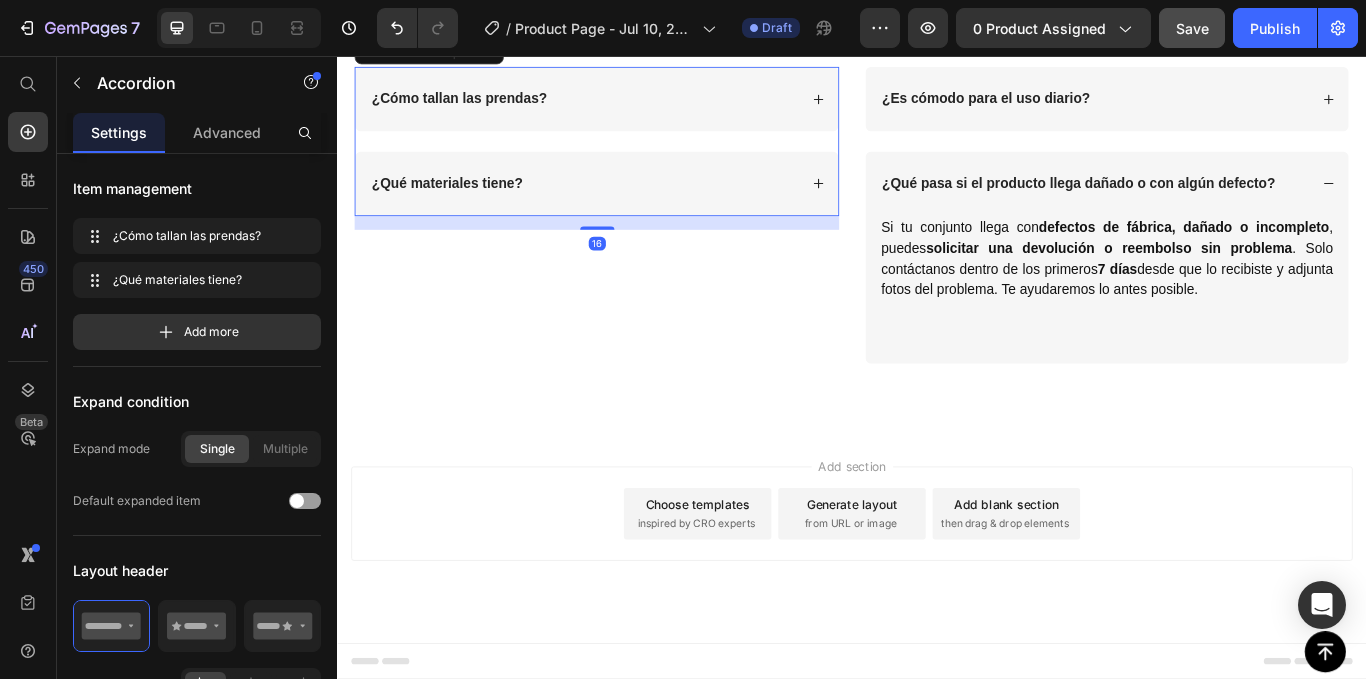 click on "¿Qué materiales tiene?" at bounding box center [624, 205] 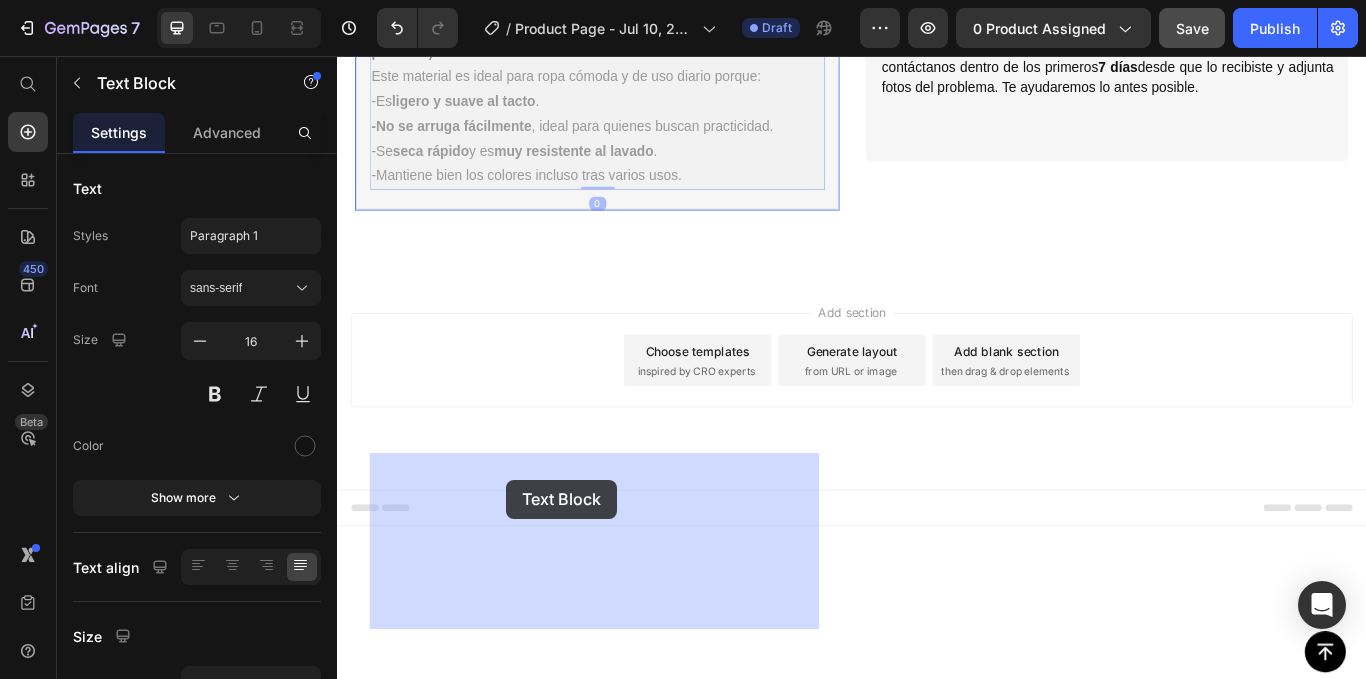 drag, startPoint x: 770, startPoint y: 649, endPoint x: 562, endPoint y: 553, distance: 229.08514 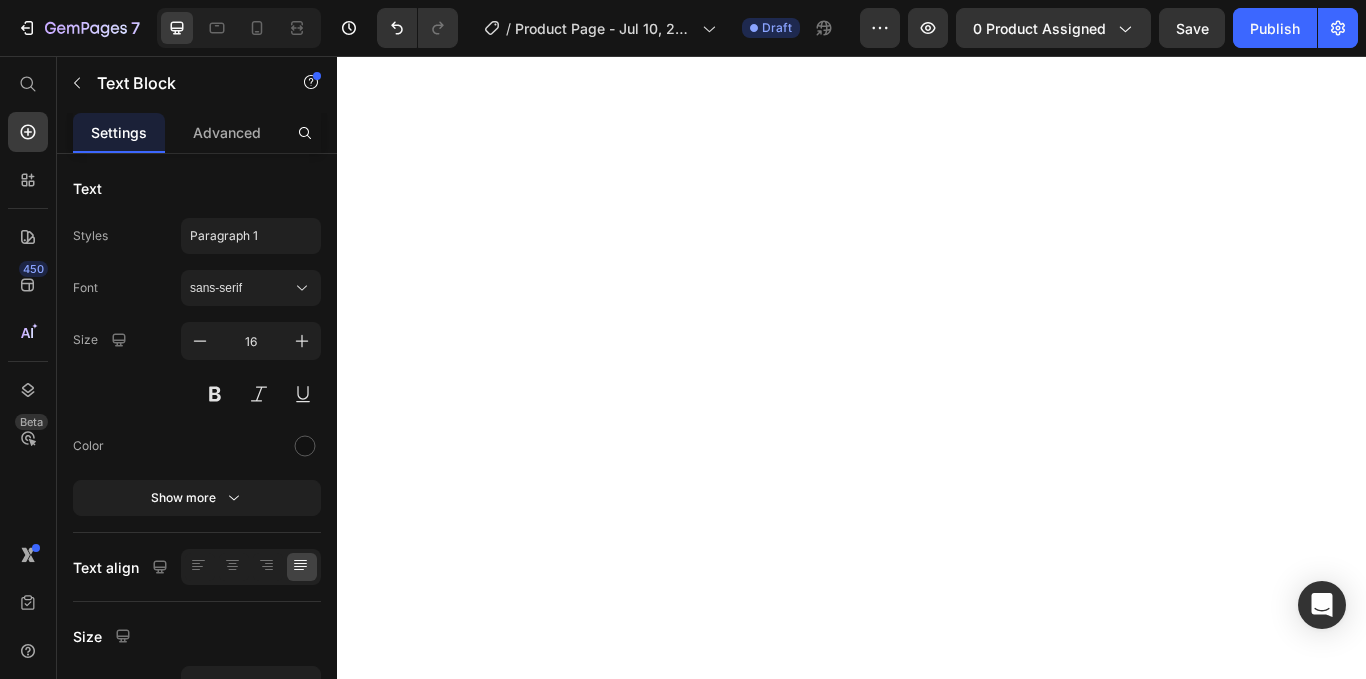 scroll, scrollTop: 0, scrollLeft: 0, axis: both 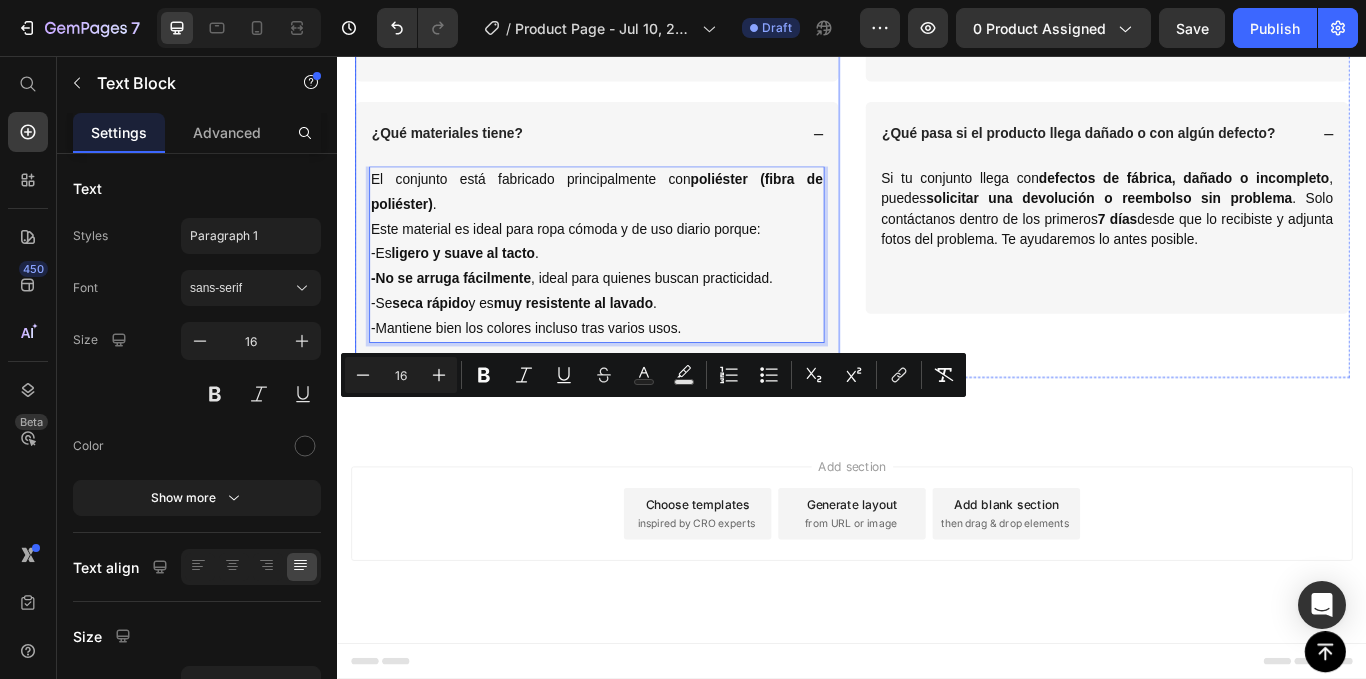 drag, startPoint x: 337, startPoint y: 56, endPoint x: 373, endPoint y: 465, distance: 410.5813 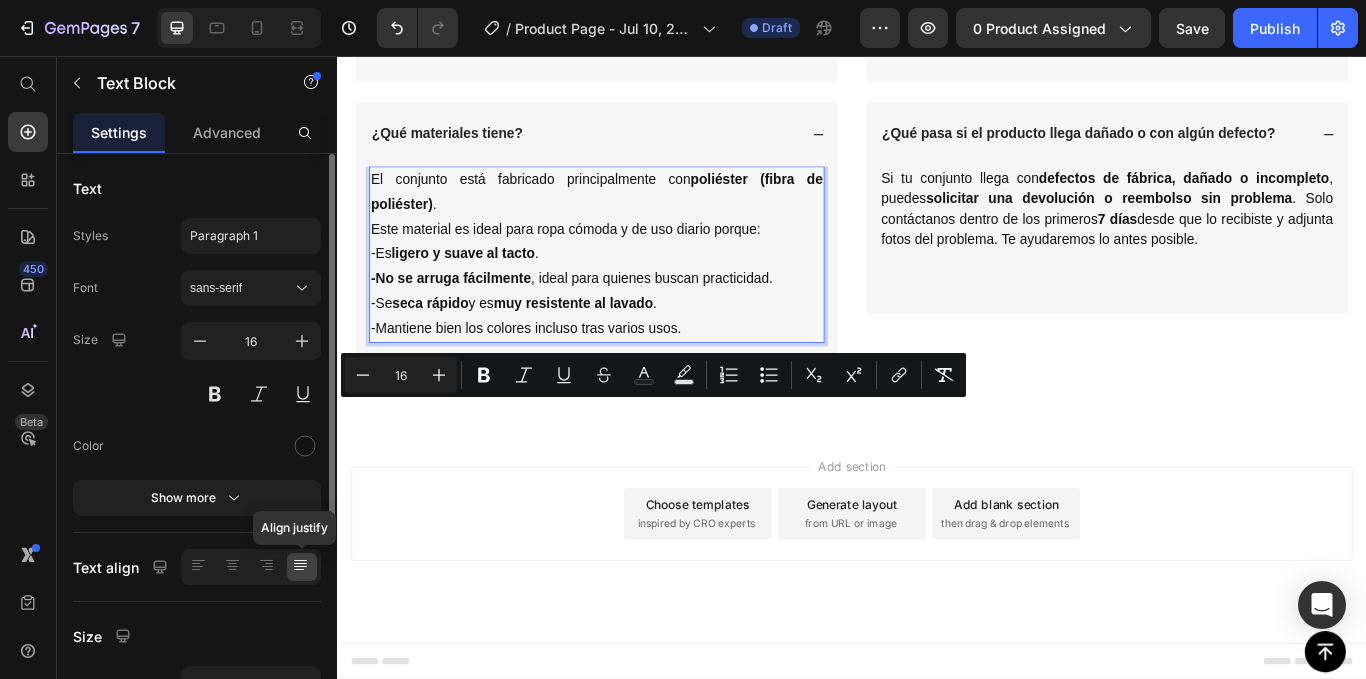 click 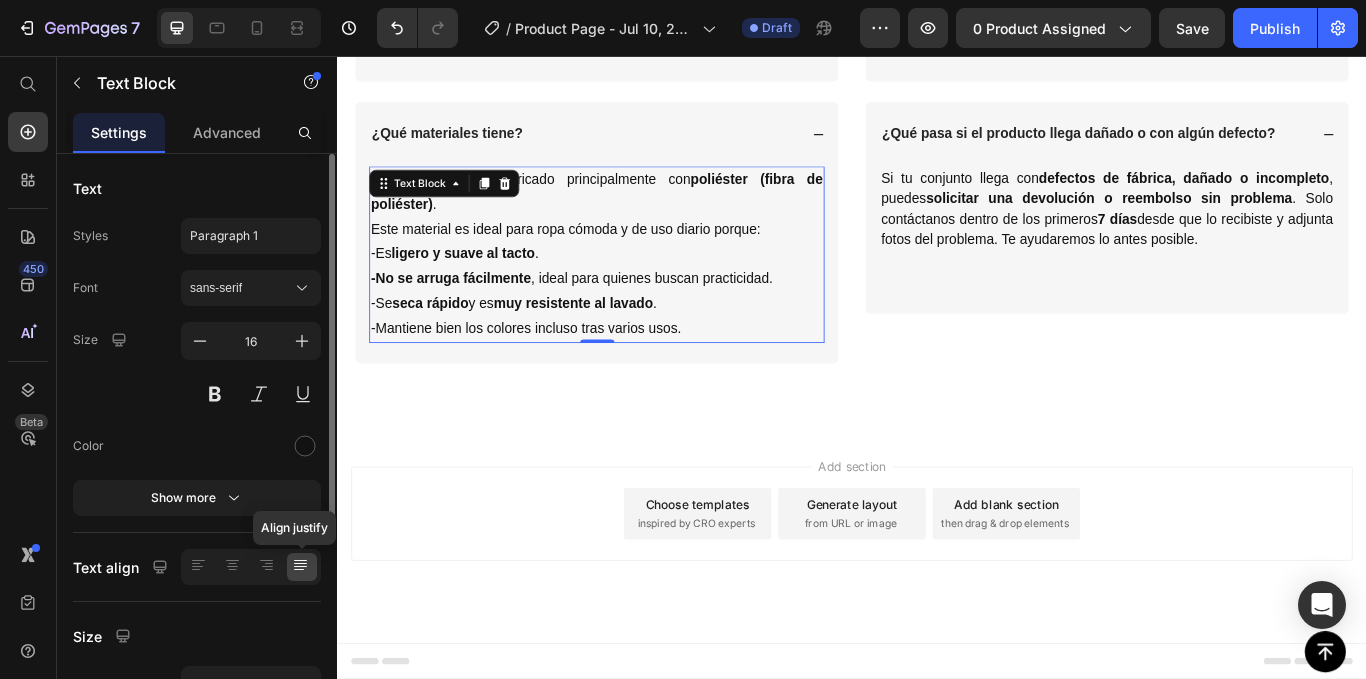click 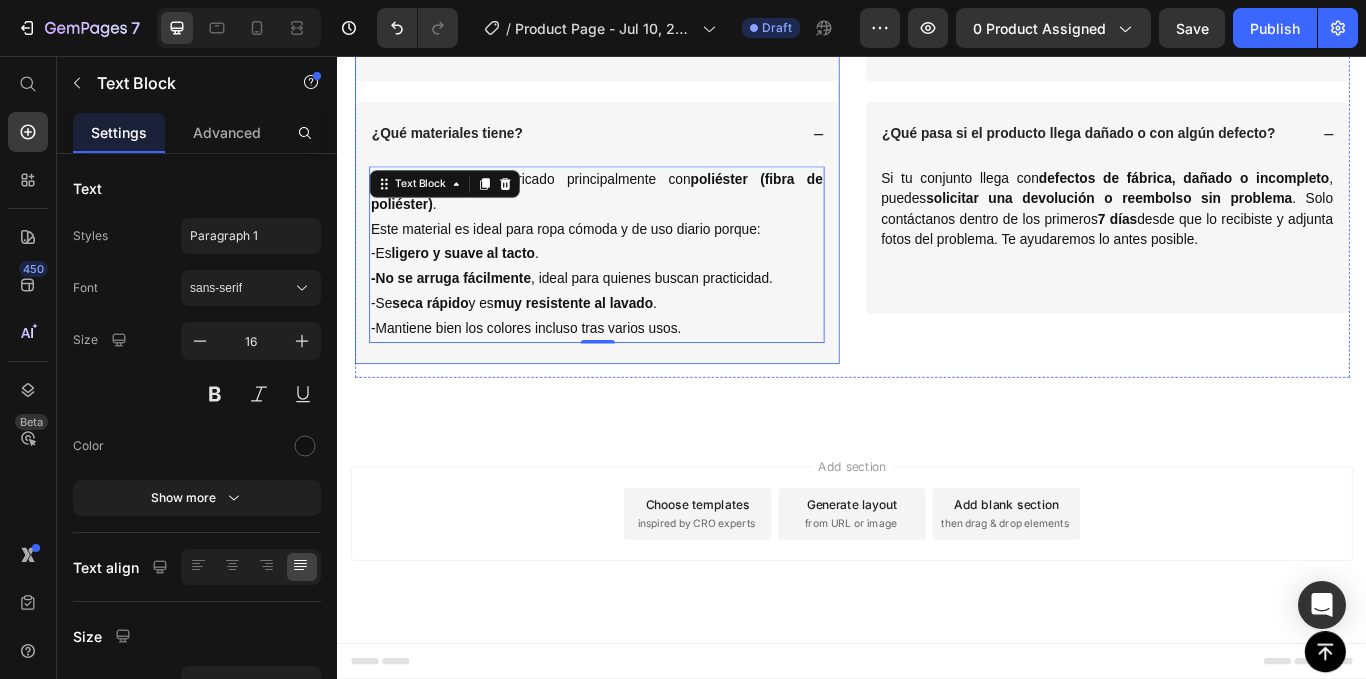 click on "¿Cómo tallan las prendas?" at bounding box center (624, 48) 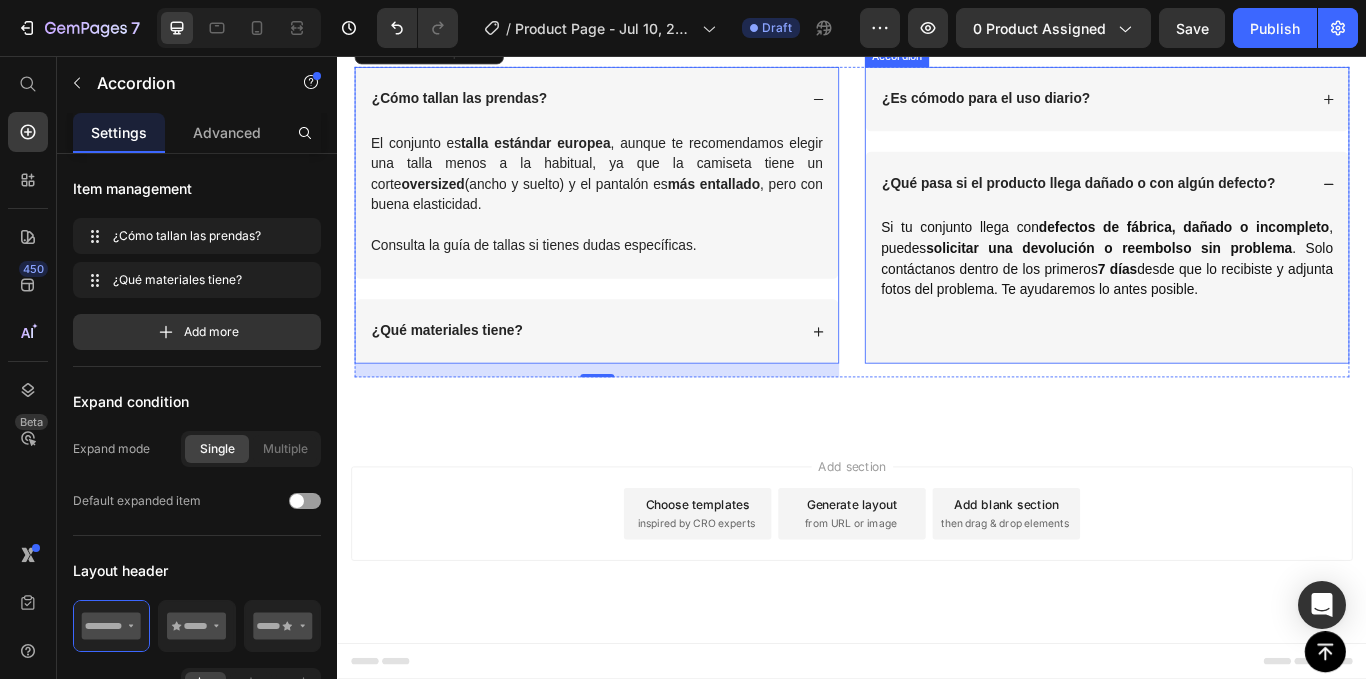 click on "¿Es cómodo para el uso diario?" at bounding box center (1219, 106) 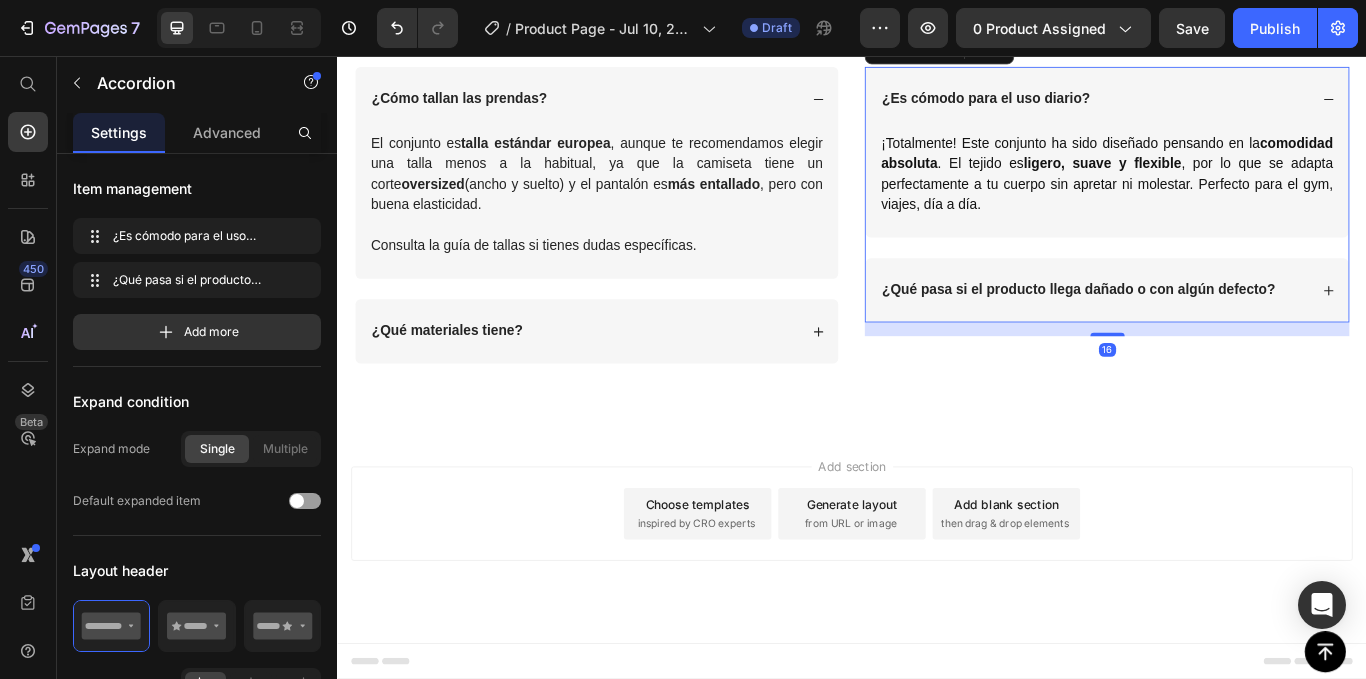 click on "¿Es cómodo para el uso diario?" at bounding box center [1219, 106] 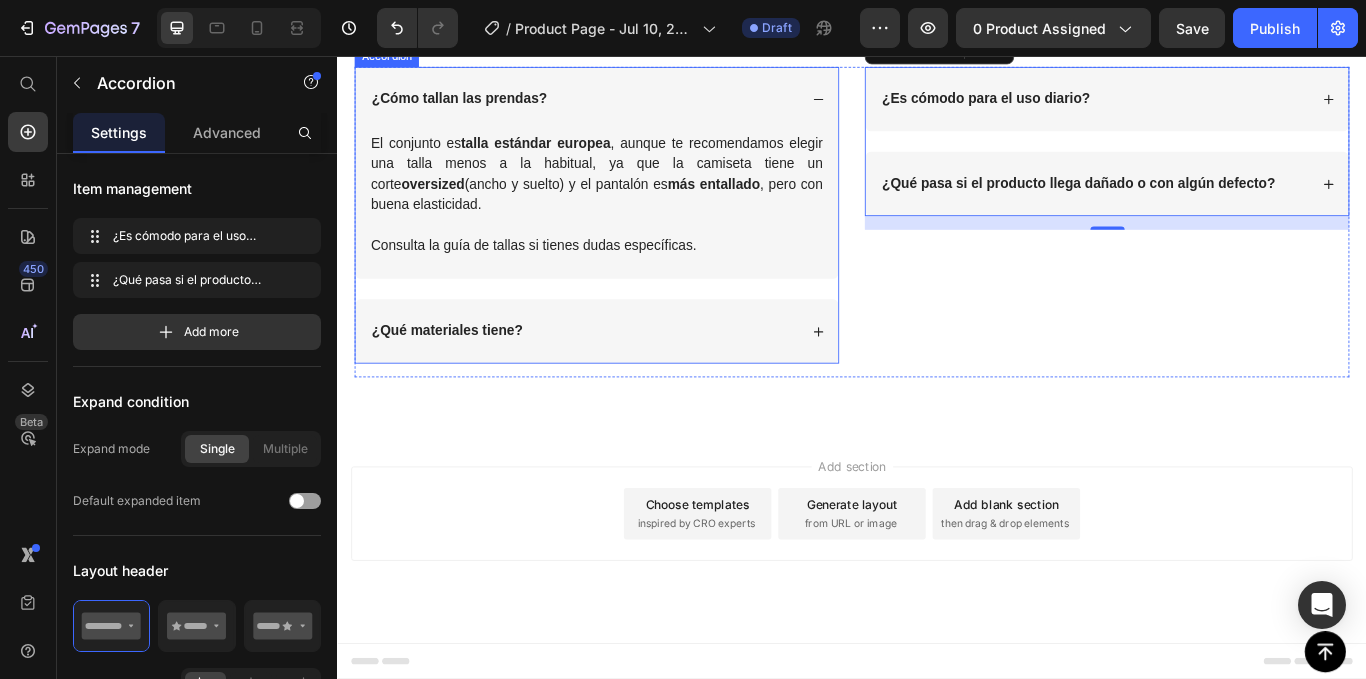 click on "¿Cómo tallan las prendas?" at bounding box center (624, 106) 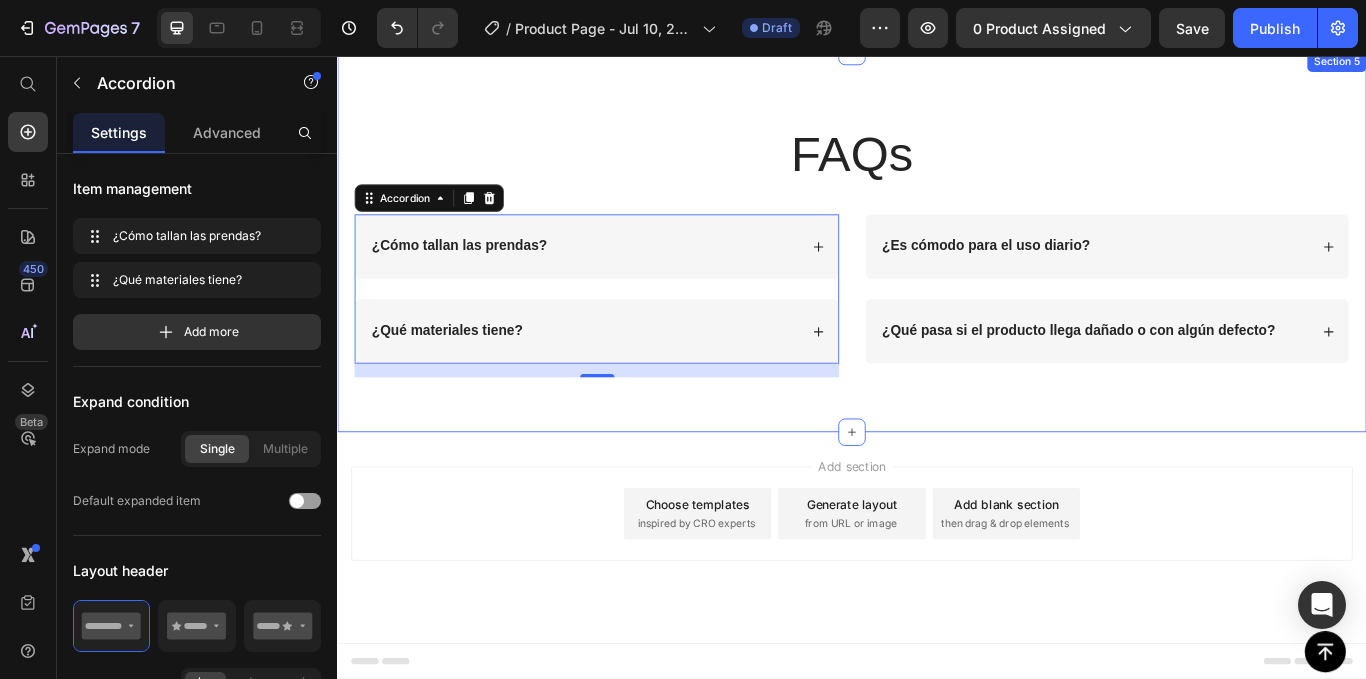 scroll, scrollTop: 3093, scrollLeft: 0, axis: vertical 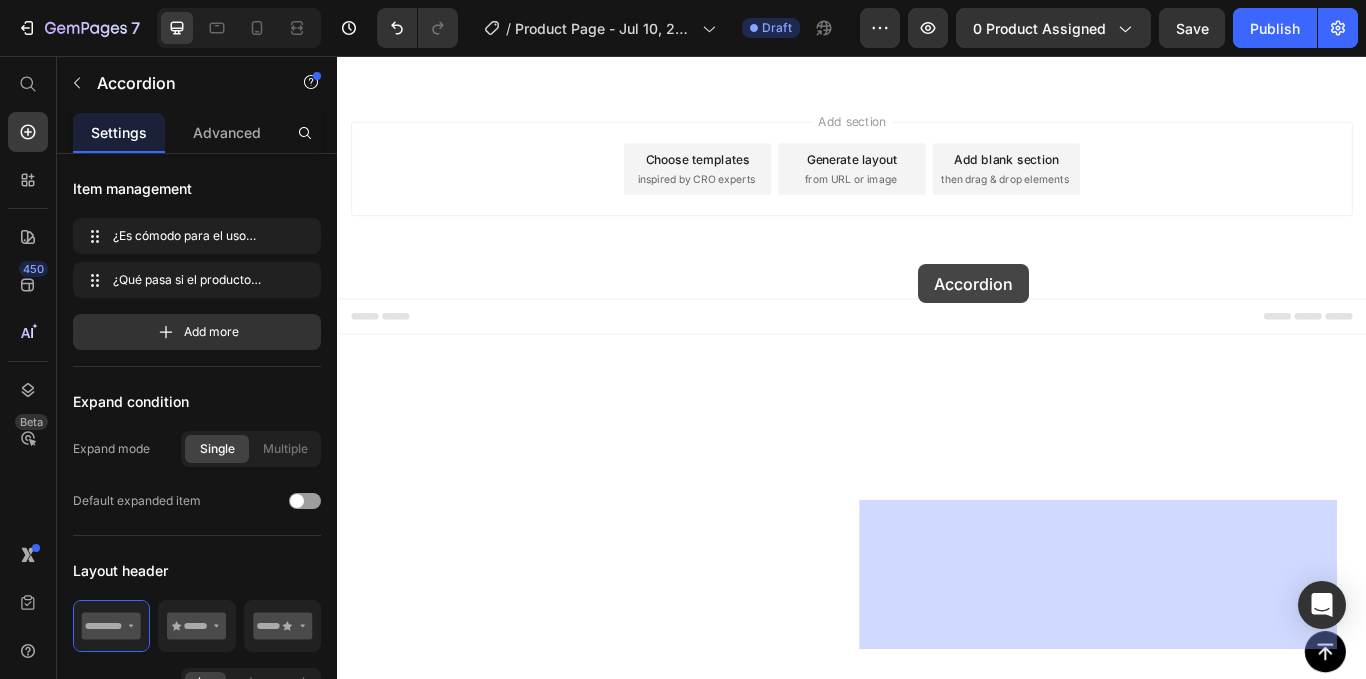 drag, startPoint x: 1109, startPoint y: 352, endPoint x: 1021, endPoint y: 300, distance: 102.21546 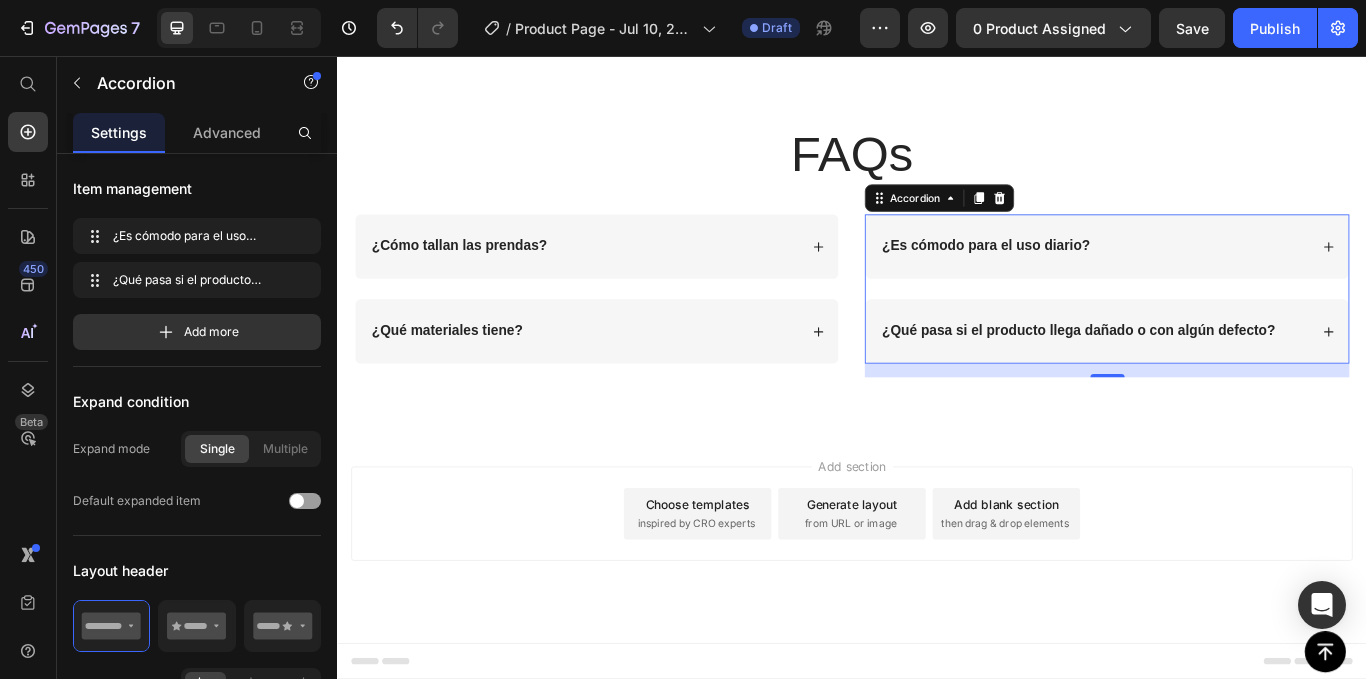 scroll, scrollTop: 2693, scrollLeft: 0, axis: vertical 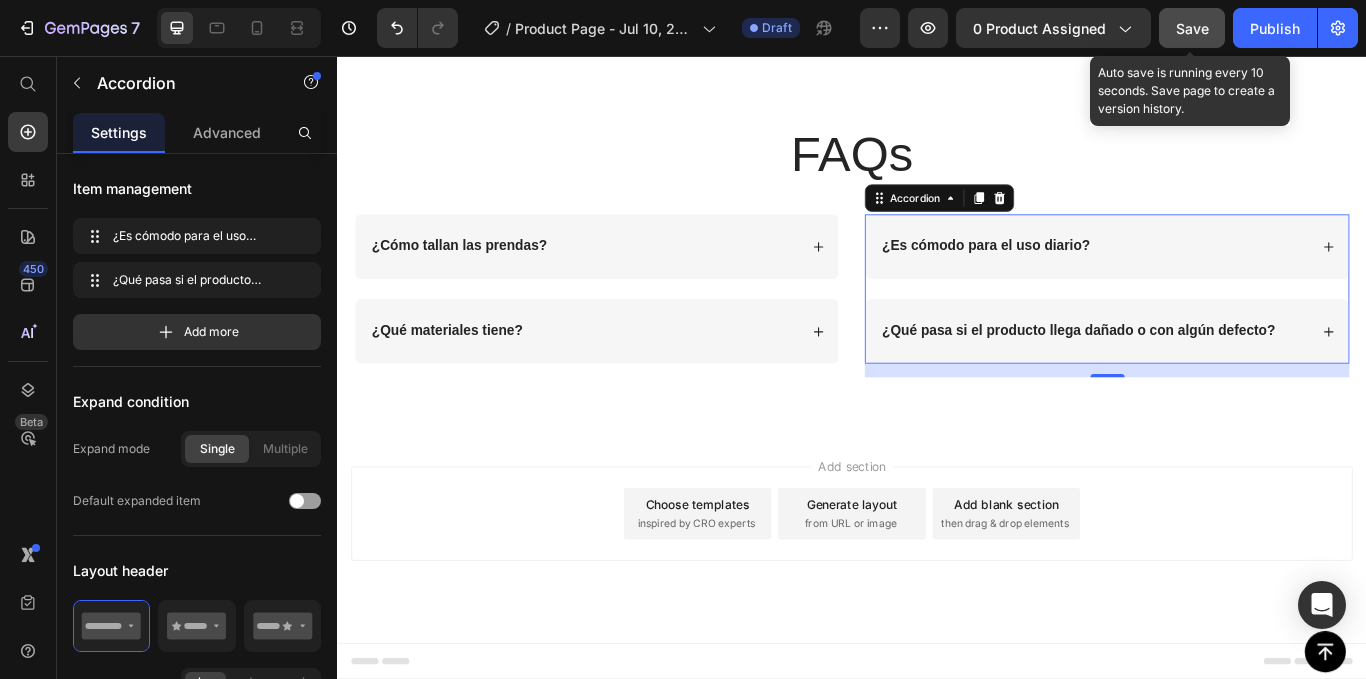 click on "Save" at bounding box center (1192, 28) 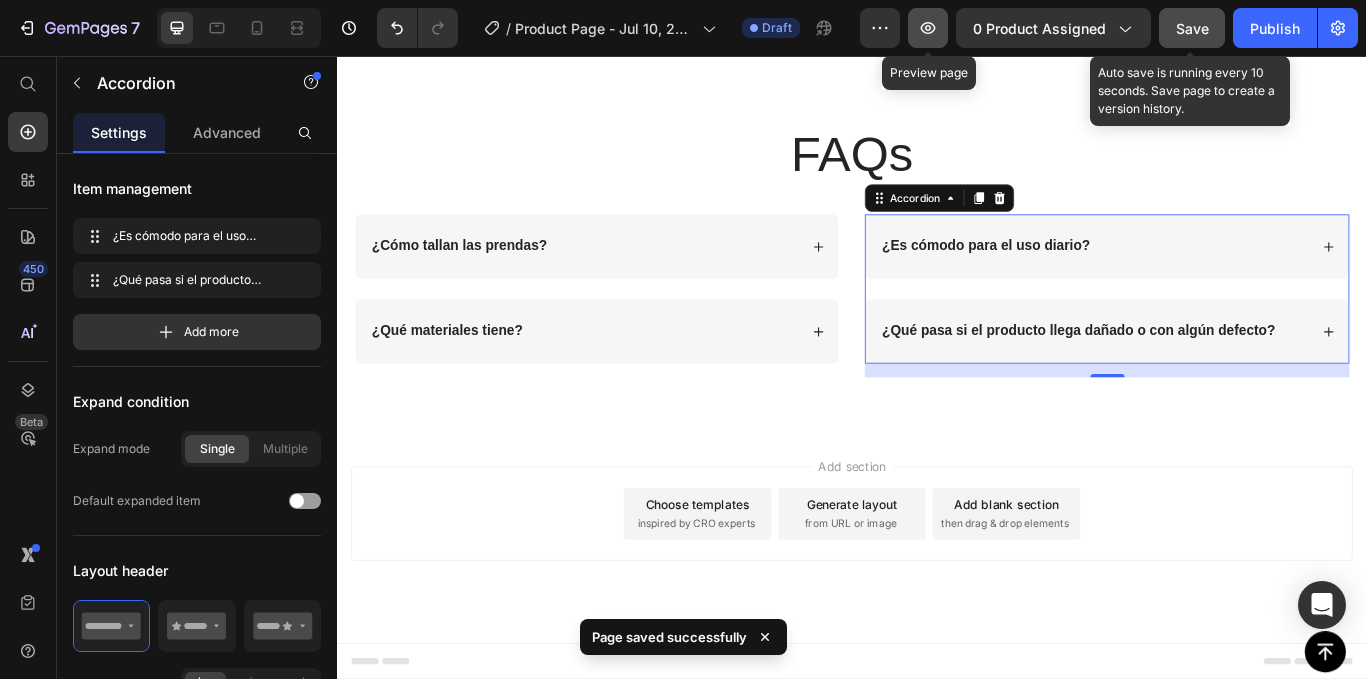 click 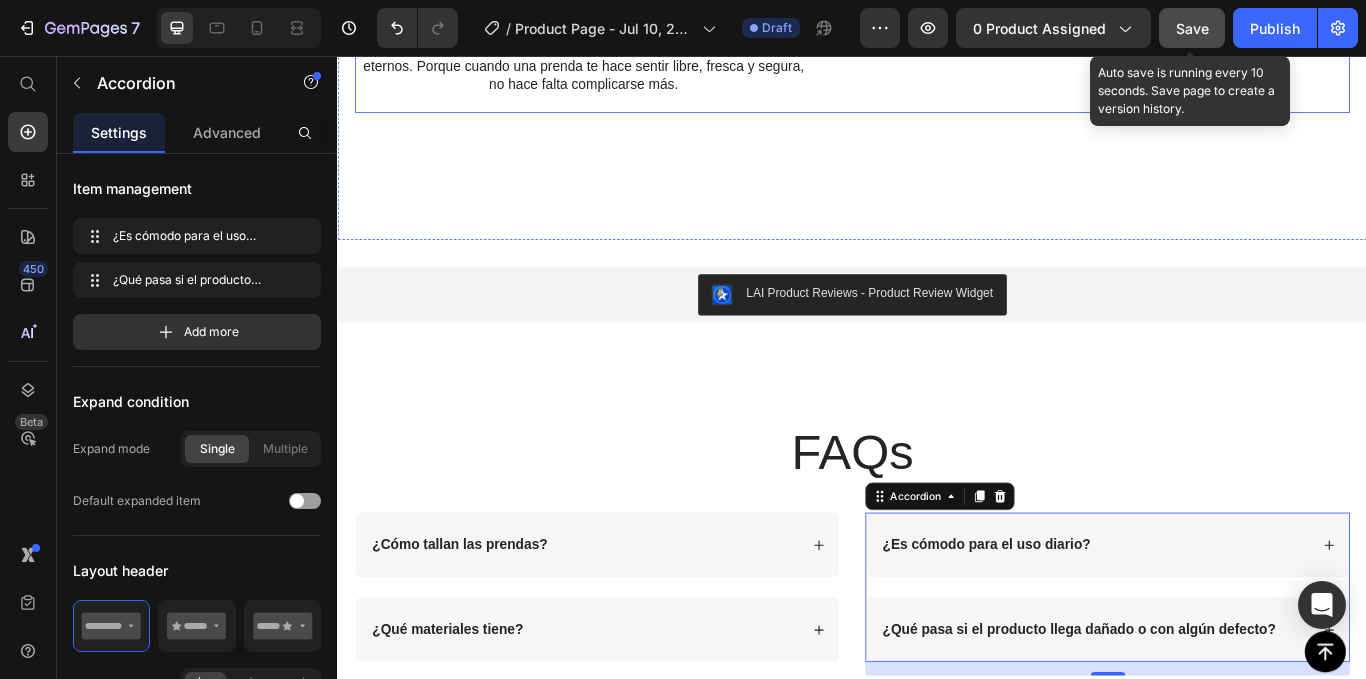 scroll, scrollTop: 1993, scrollLeft: 0, axis: vertical 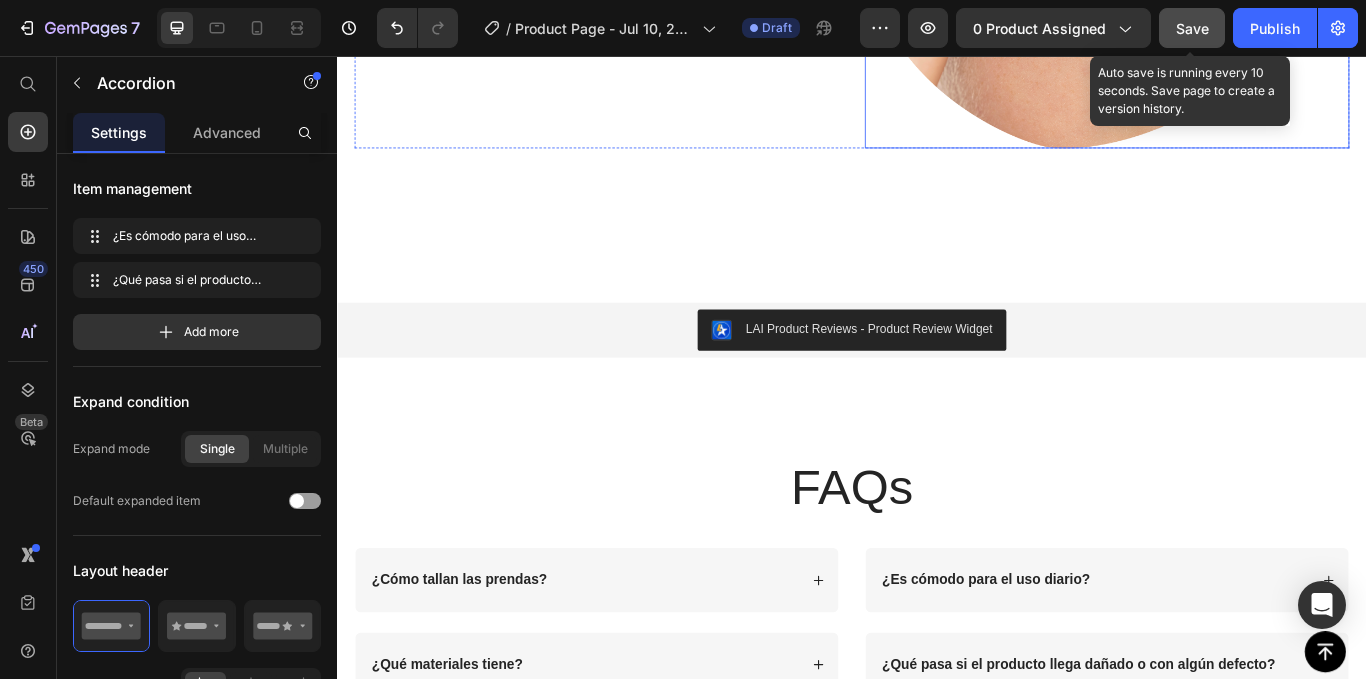 click at bounding box center (1234, -79) 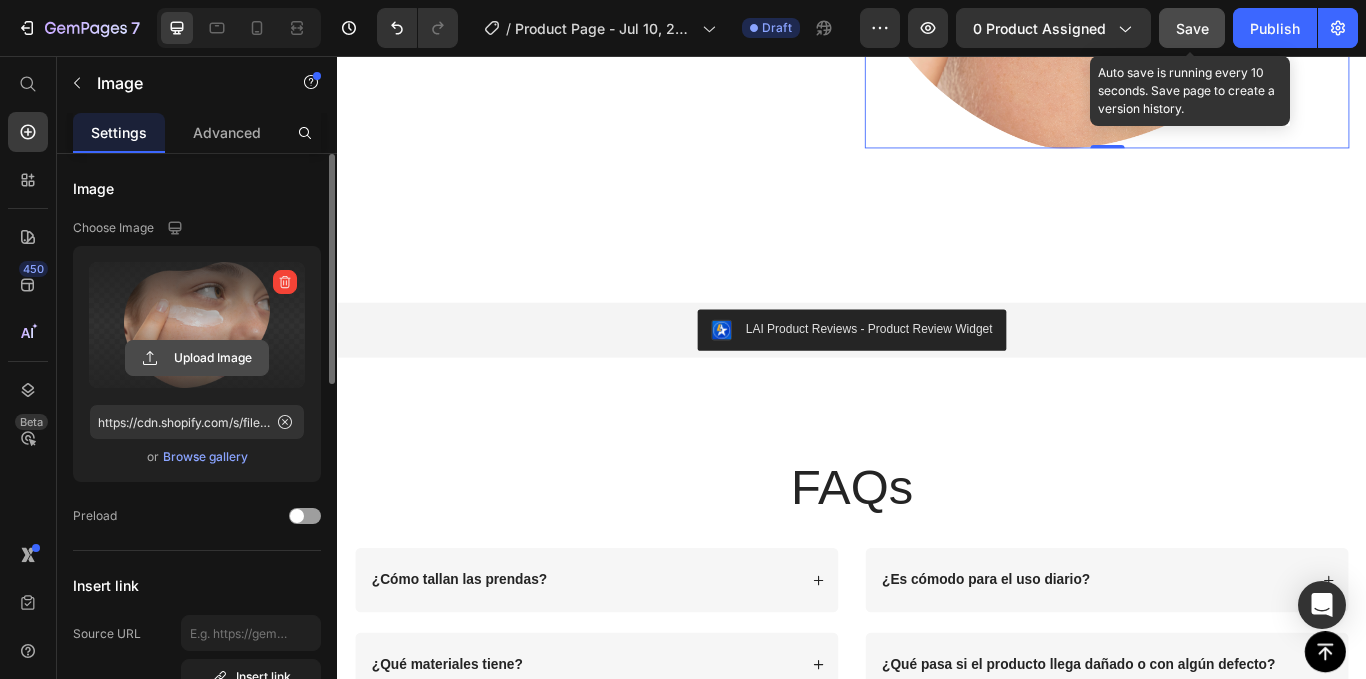 click 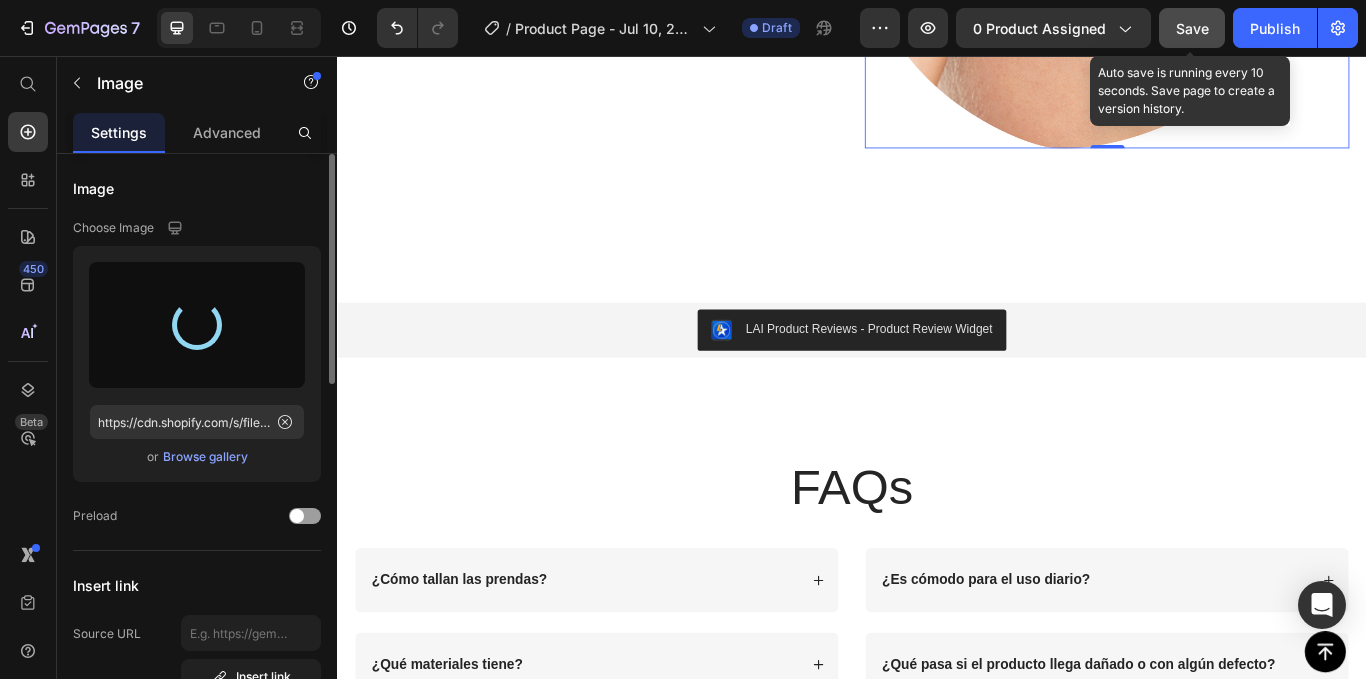 type on "https://cdn.shopify.com/s/files/1/0947/4523/1707/files/gempages_574871652806951711-9fcac632-687c-459b-b5ee-e5588d932f18.jpg" 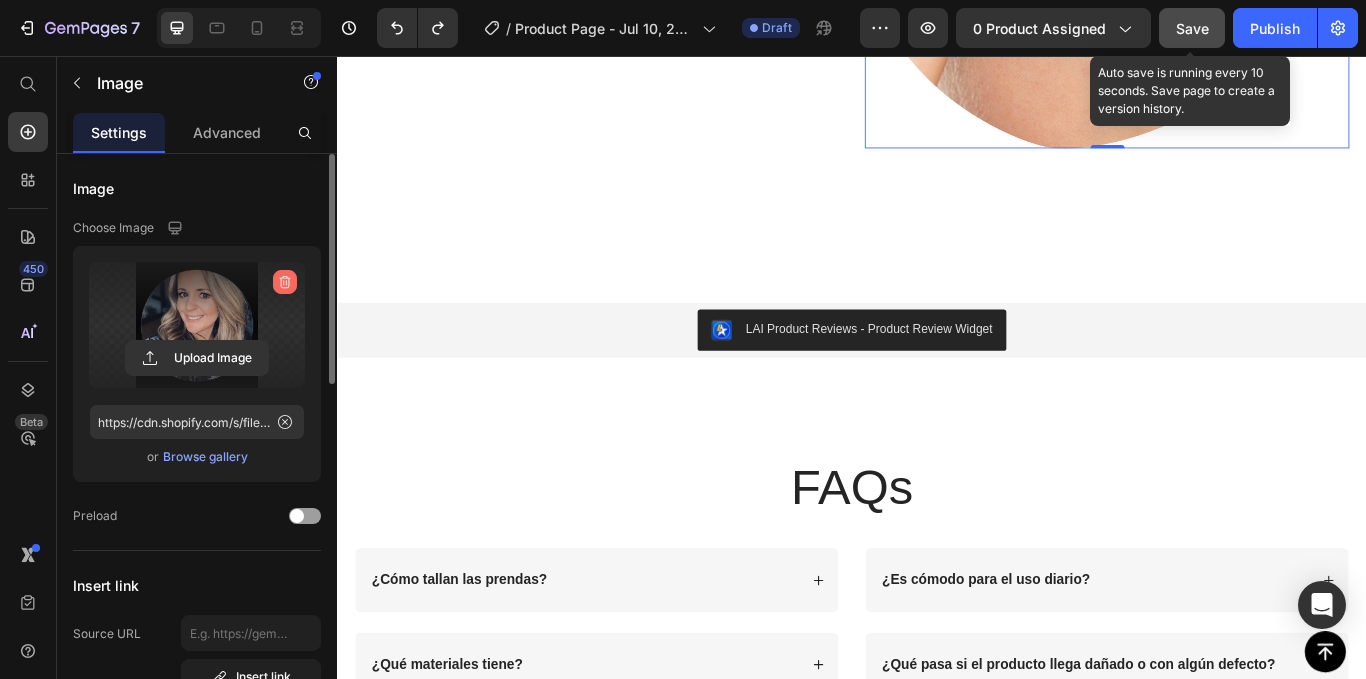 click 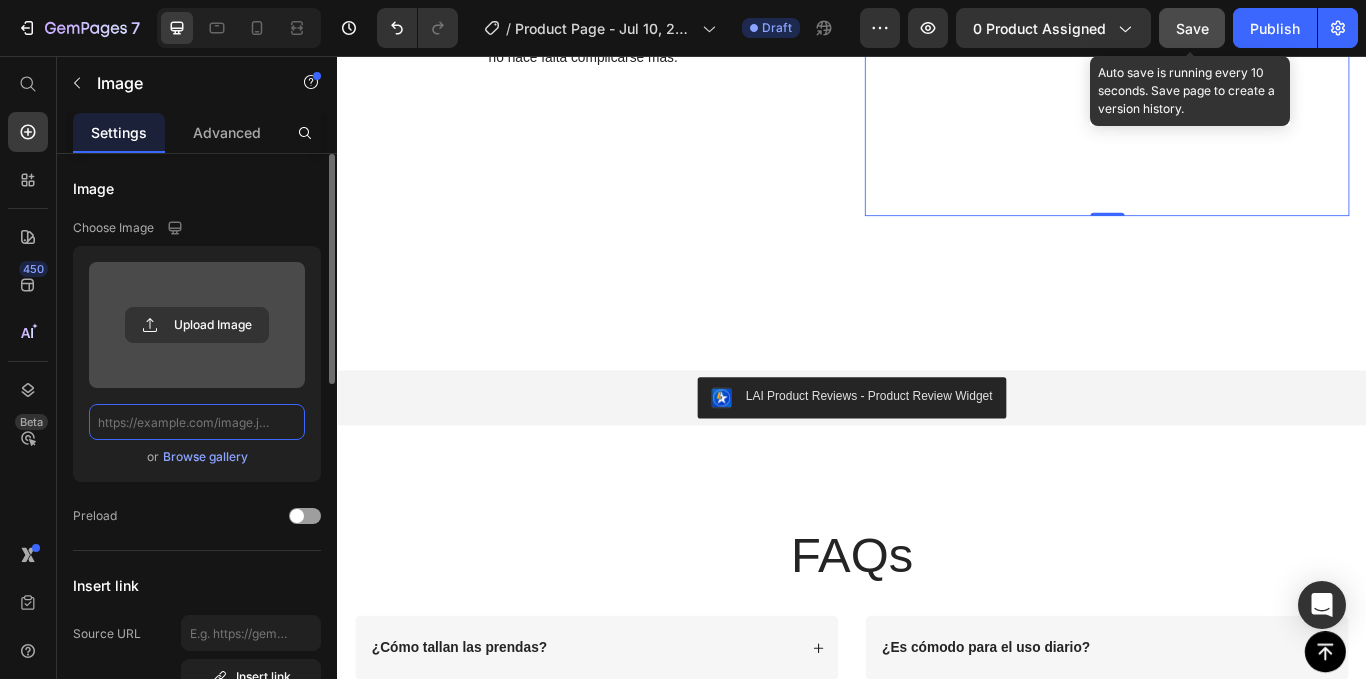 scroll, scrollTop: 0, scrollLeft: 0, axis: both 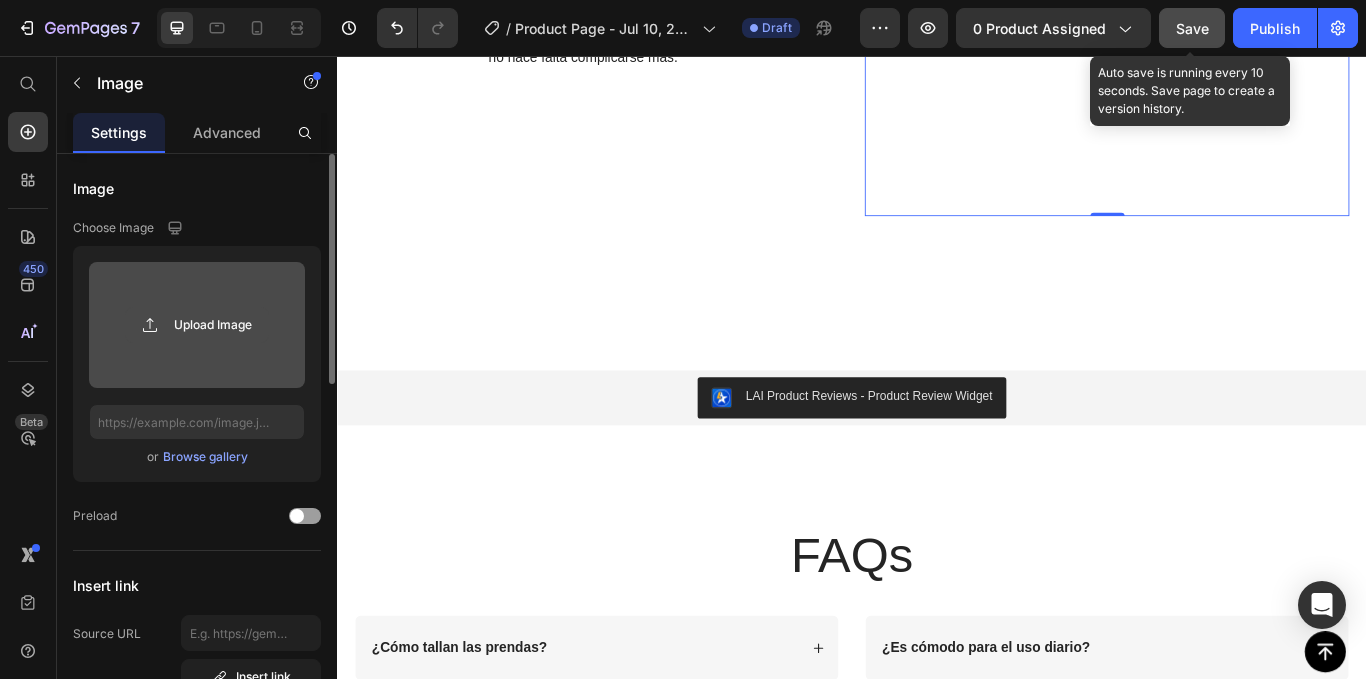 click 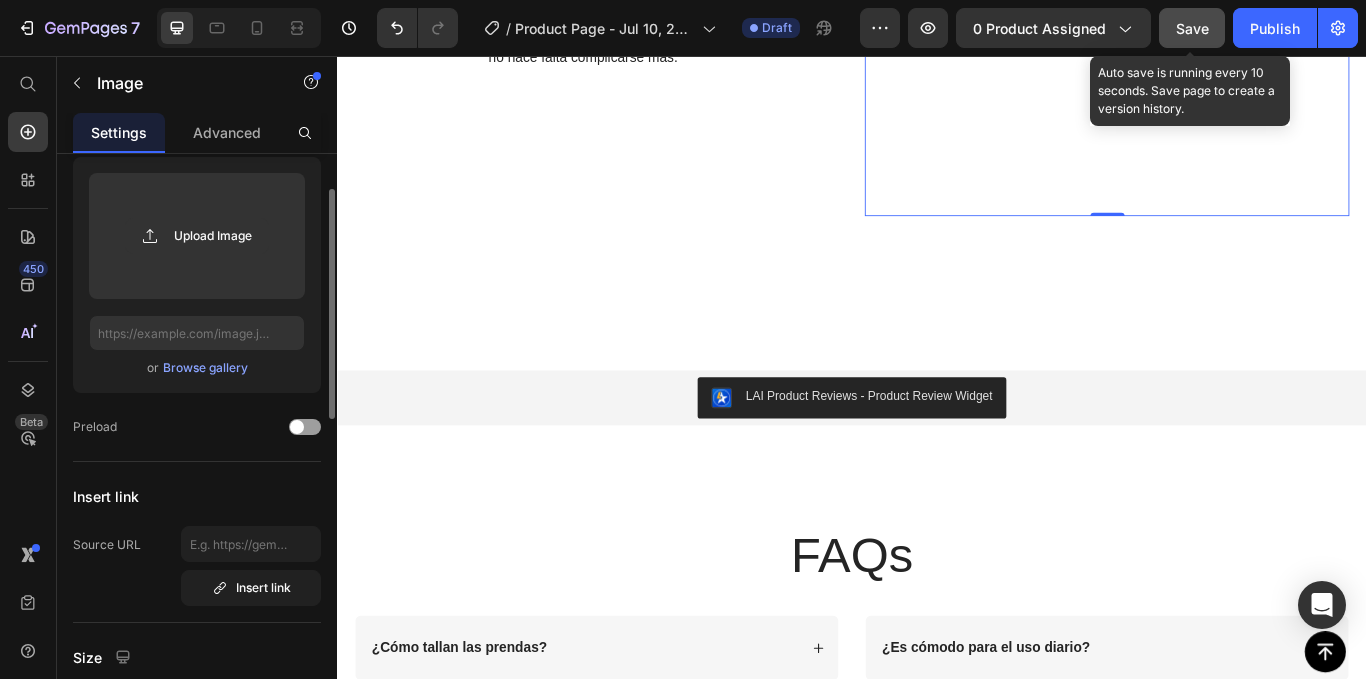 scroll, scrollTop: 0, scrollLeft: 0, axis: both 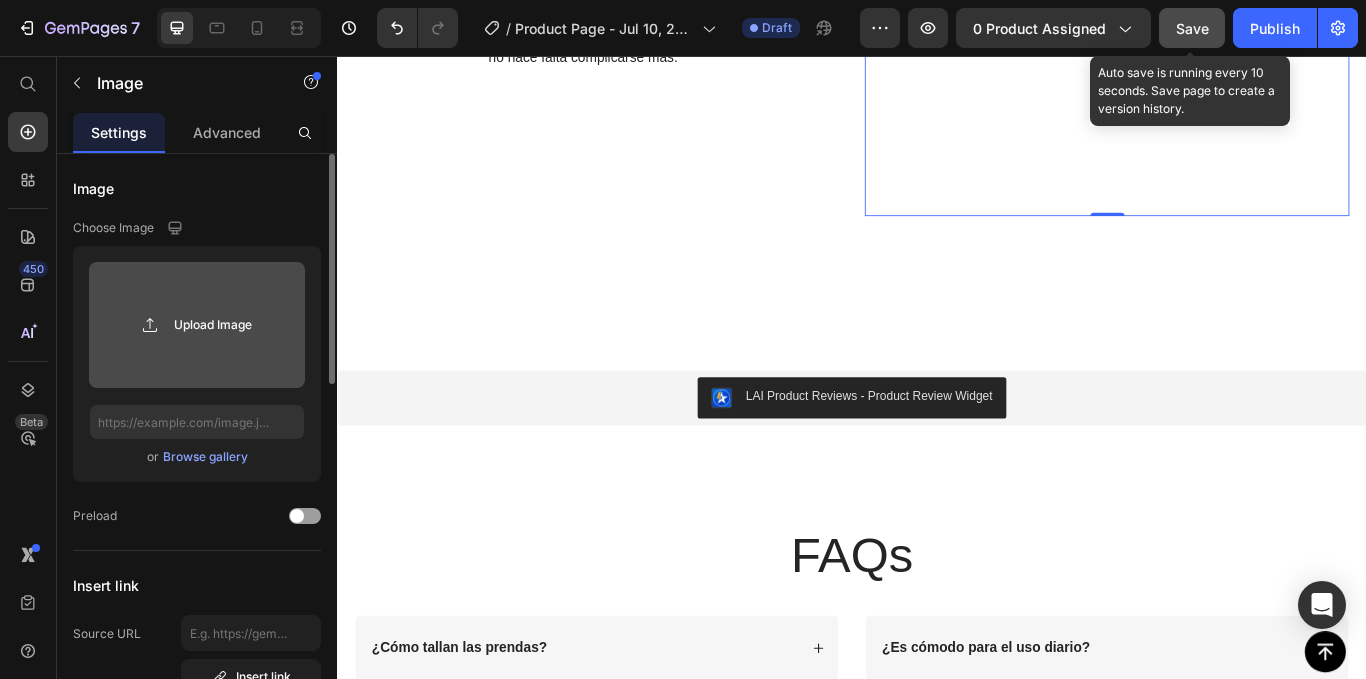 click 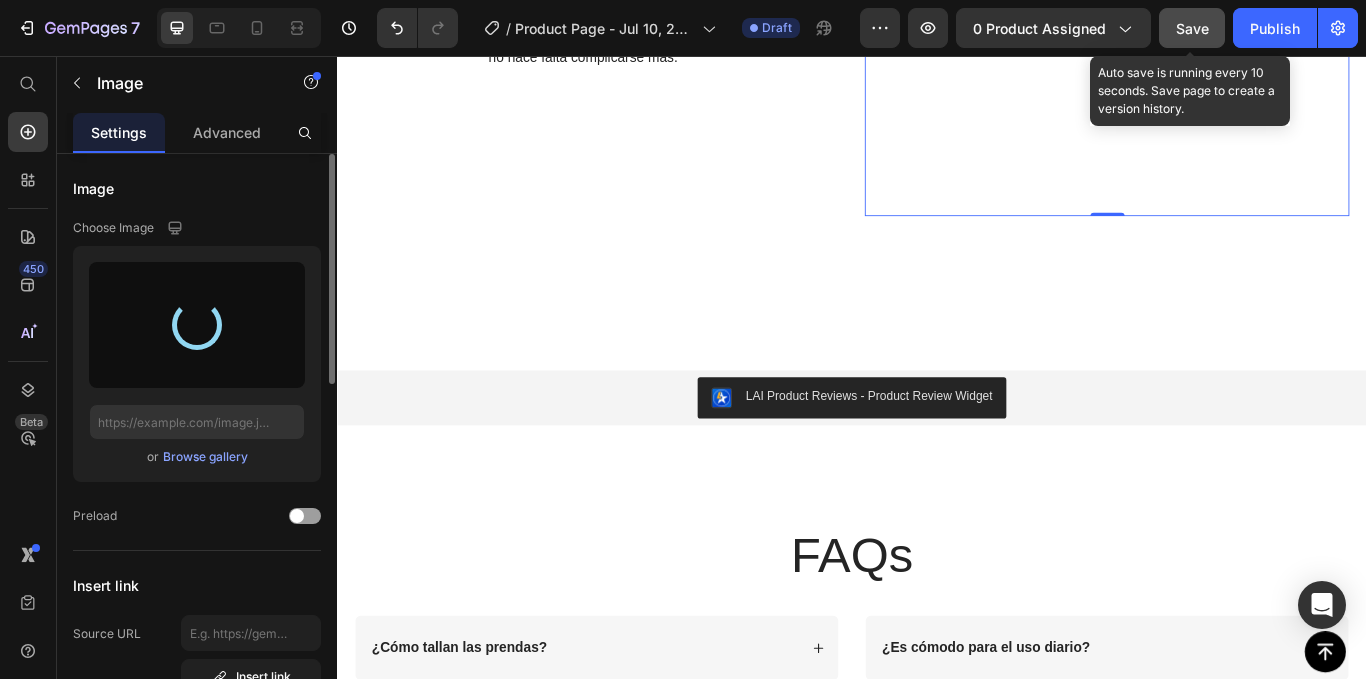 type on "https://cdn.shopify.com/s/files/1/0947/4523/1707/files/gempages_[NUMBER]-[FILENAME].jpg" 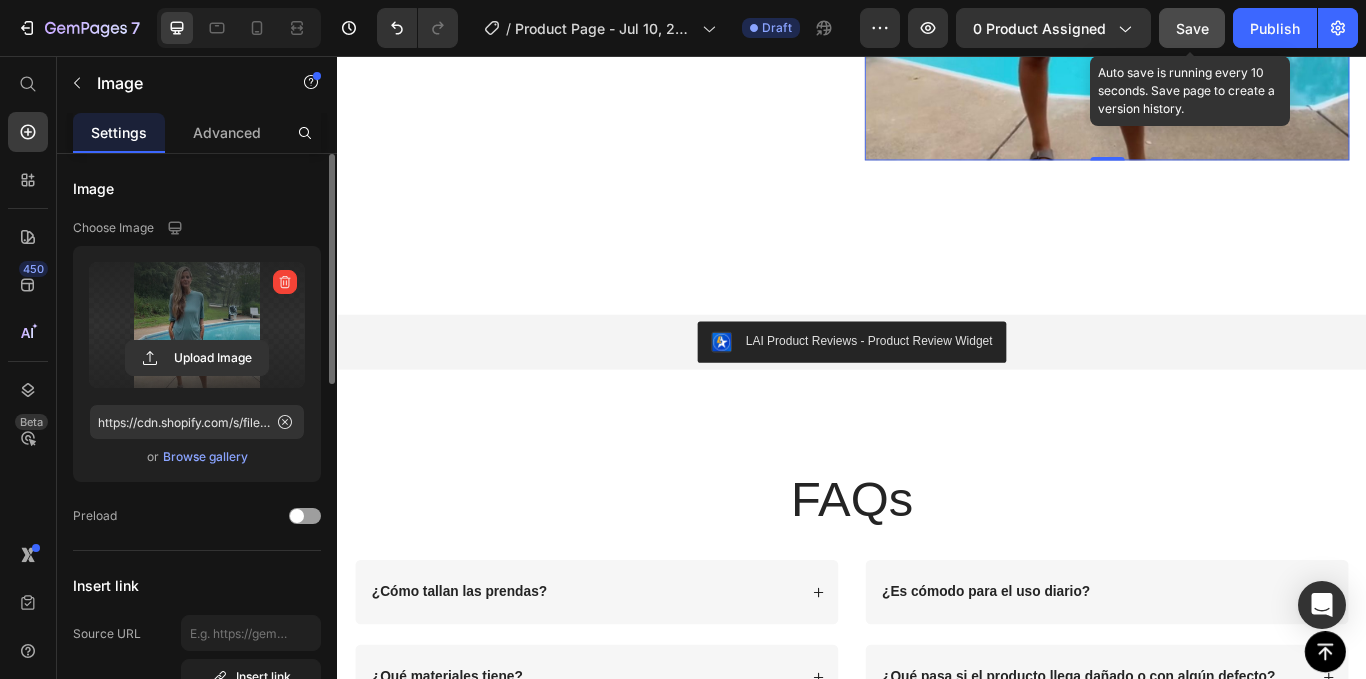 scroll, scrollTop: 2293, scrollLeft: 0, axis: vertical 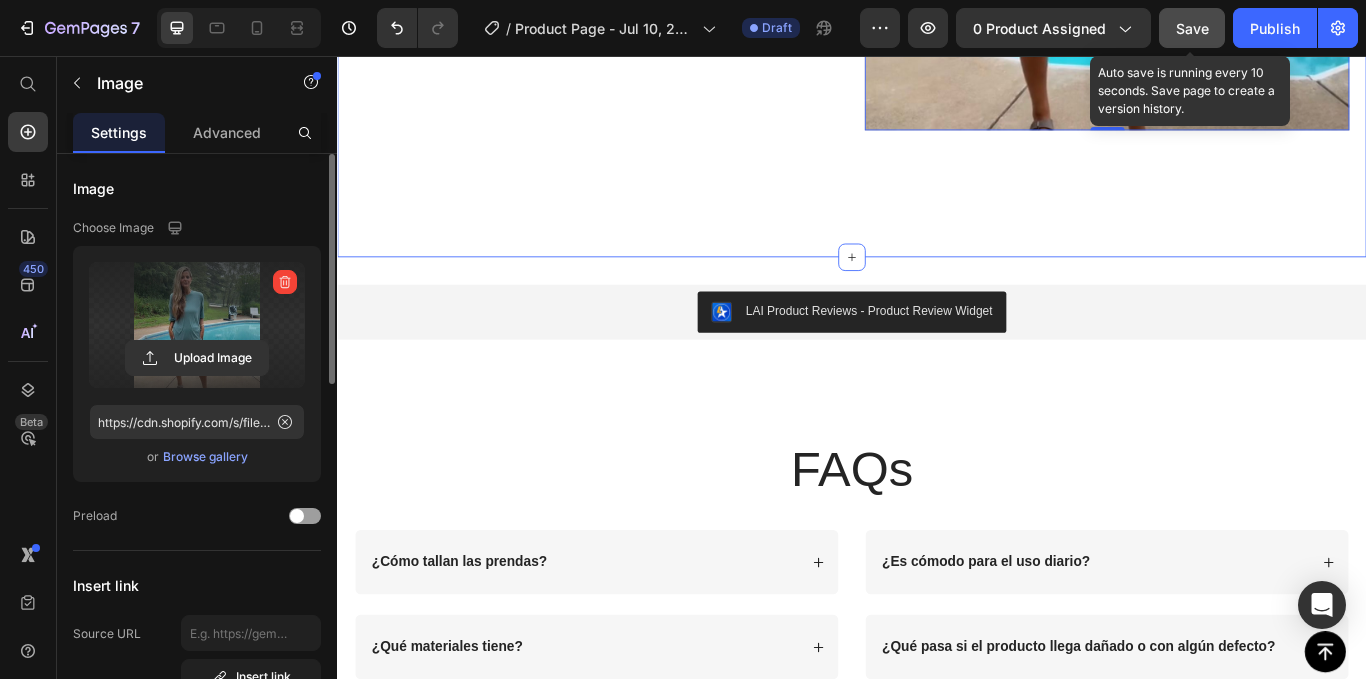 click on "Siente la libertad y la comodidad sin sacrificar tu estilo Heading Este conjunto de dos piezas combina un diseño minimalista con un corte suelto y elegante. Perfecto para mujeres que buscan una estética relajada pero con presencia. Su tejido suave y transpirable se adapta a tu cuerpo con ligereza, ideal para los días de verano o una salida casual con estilo. Text Block Row Image Row Diseñado para moverse contigo Heading Este conjunto está confeccionado con tejidos ligeros y elásticos que te permiten moverte con total libertad. La cintura elástica del pantalón asegura un ajuste perfecto, mientras que la blusa suelta cae suavemente sobre tu figura. Es la elección ideal para trabajar desde casa, hacer recados o simplemente sentirte increíblemente cómoda. Text Block Row Image Row Fluye con la temporada Heading   Es tu uniforme personal de los días soleados, de esos que parecen eternos. Porque cuando una prenda te hace sentir libre, fresca y segura, no hace falta complicarse más.   Text Block Row" at bounding box center (937, -354) 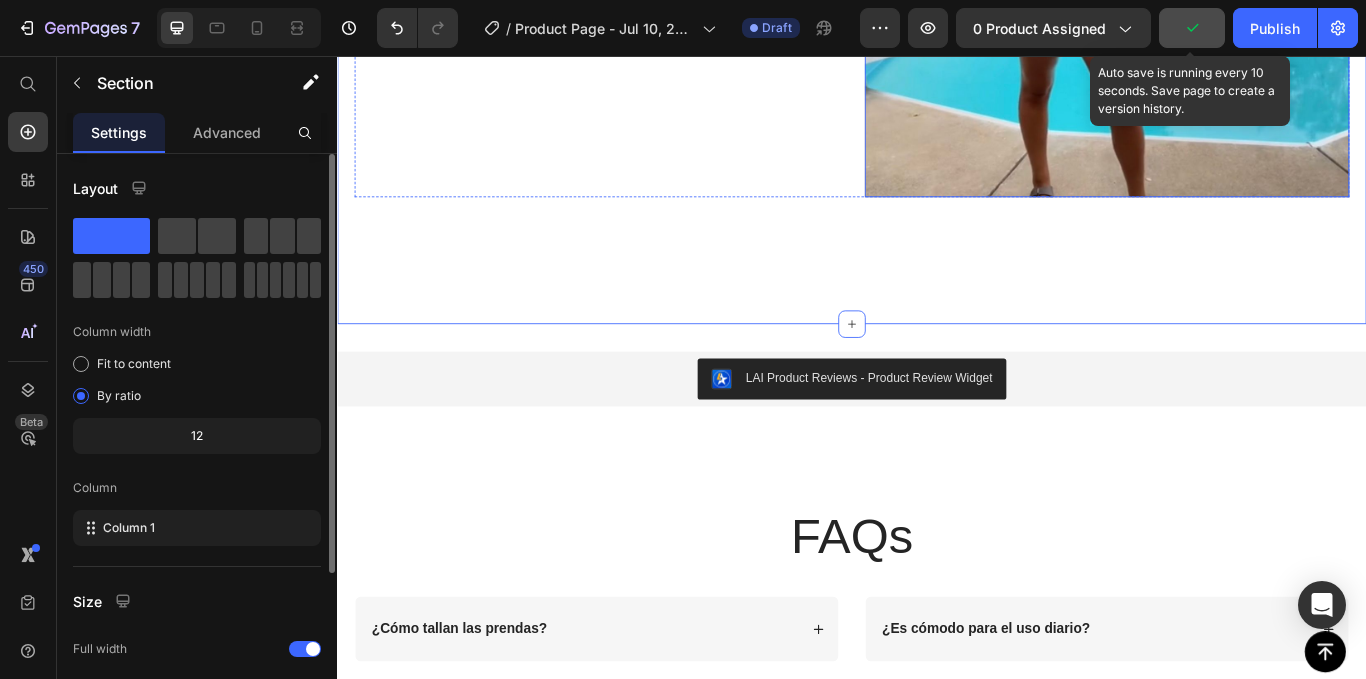 scroll, scrollTop: 2216, scrollLeft: 0, axis: vertical 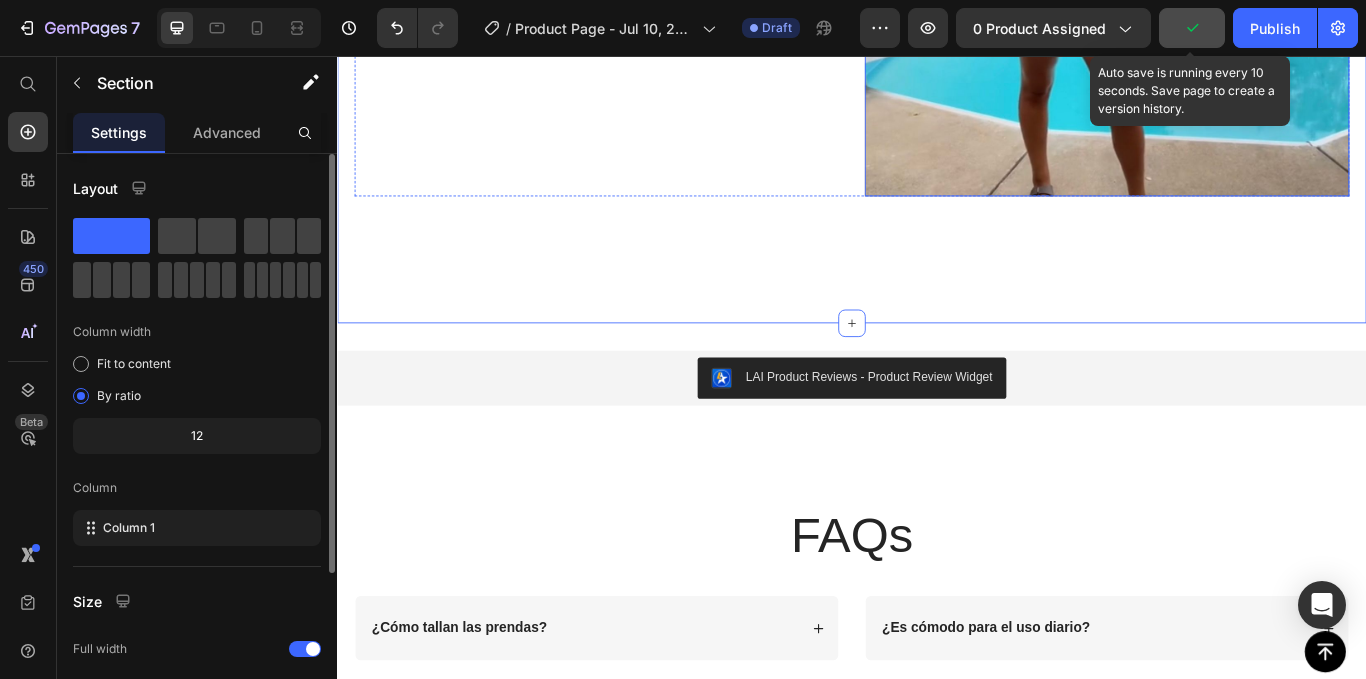 click at bounding box center [1234, -63] 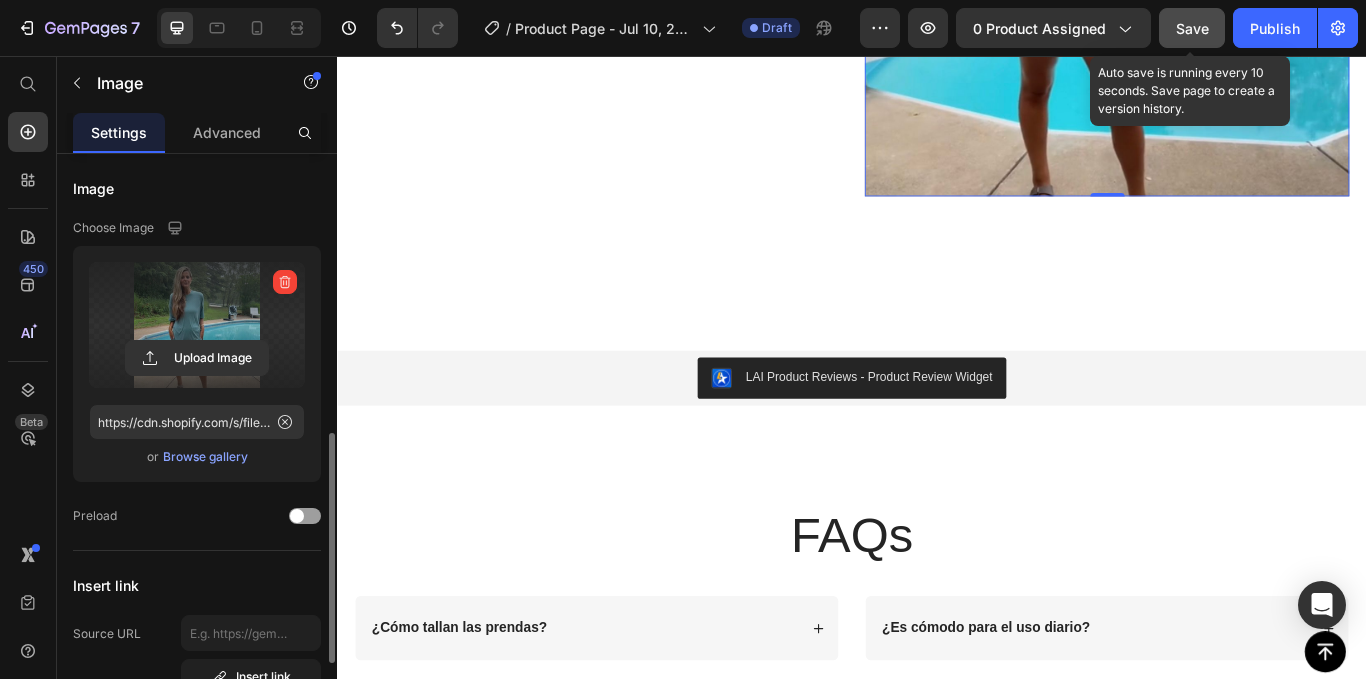 scroll, scrollTop: 200, scrollLeft: 0, axis: vertical 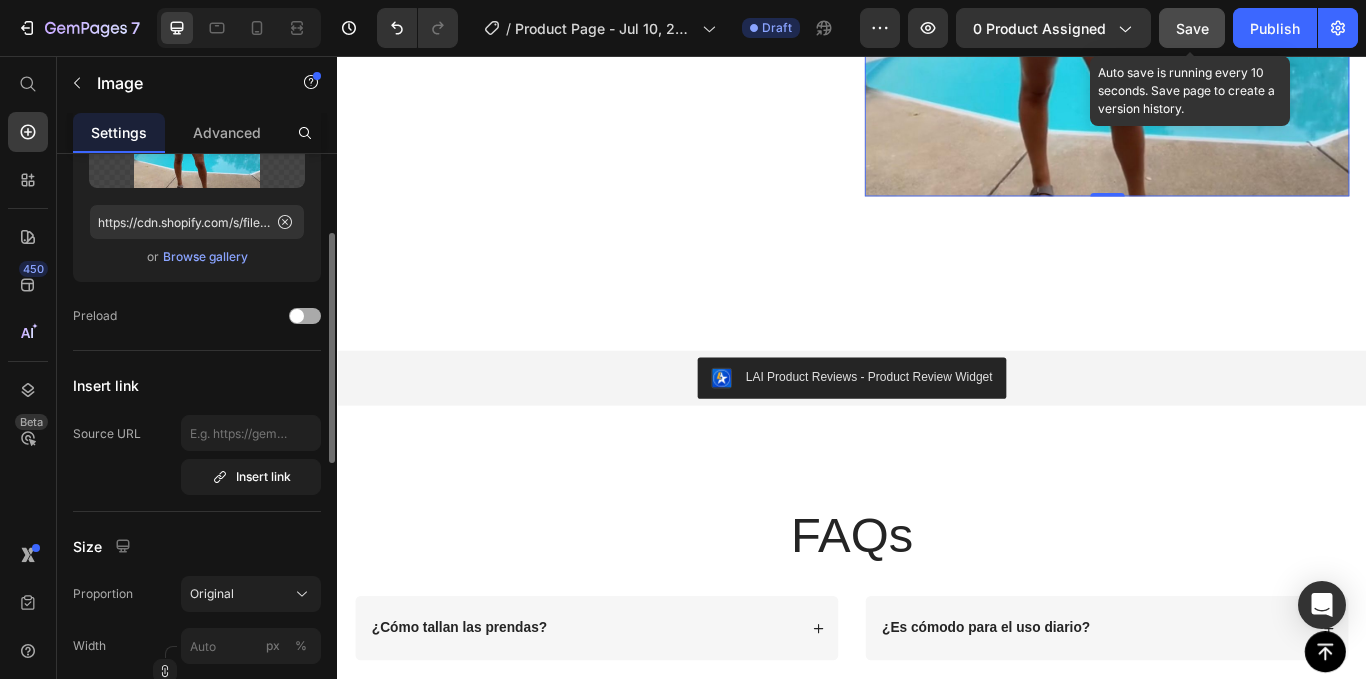 click at bounding box center (305, 316) 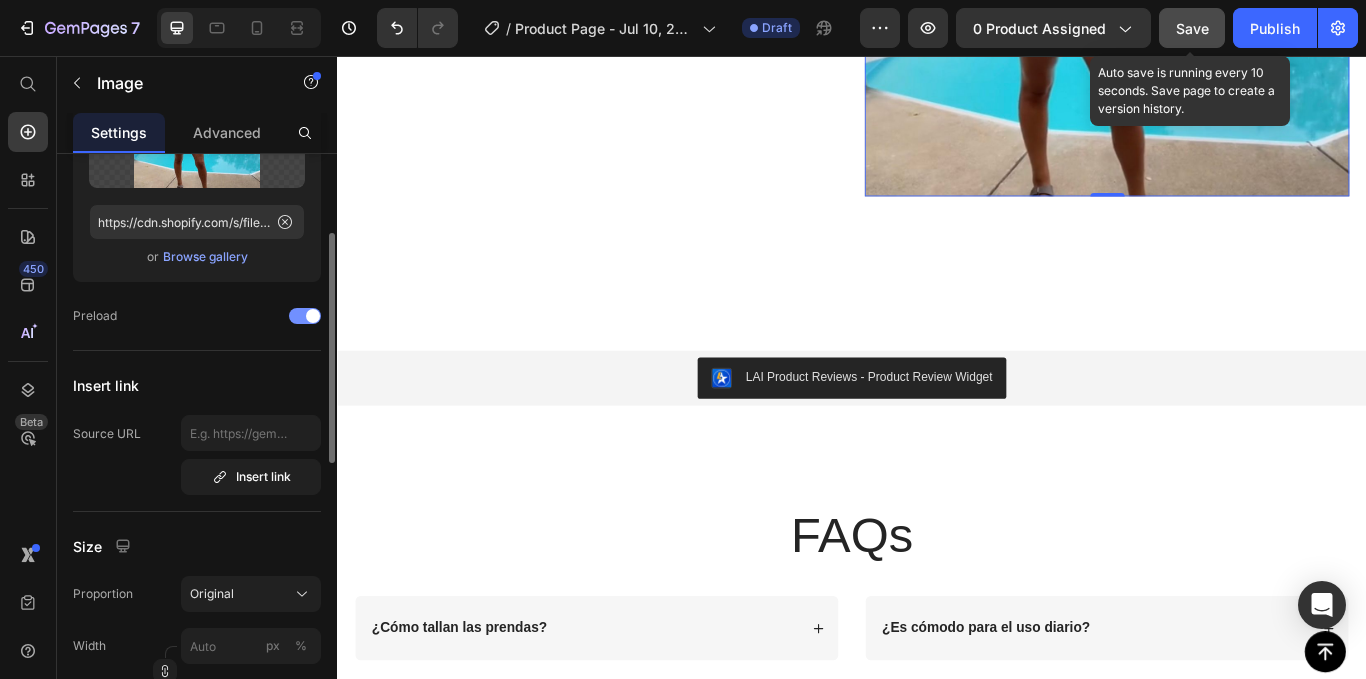 click at bounding box center (313, 316) 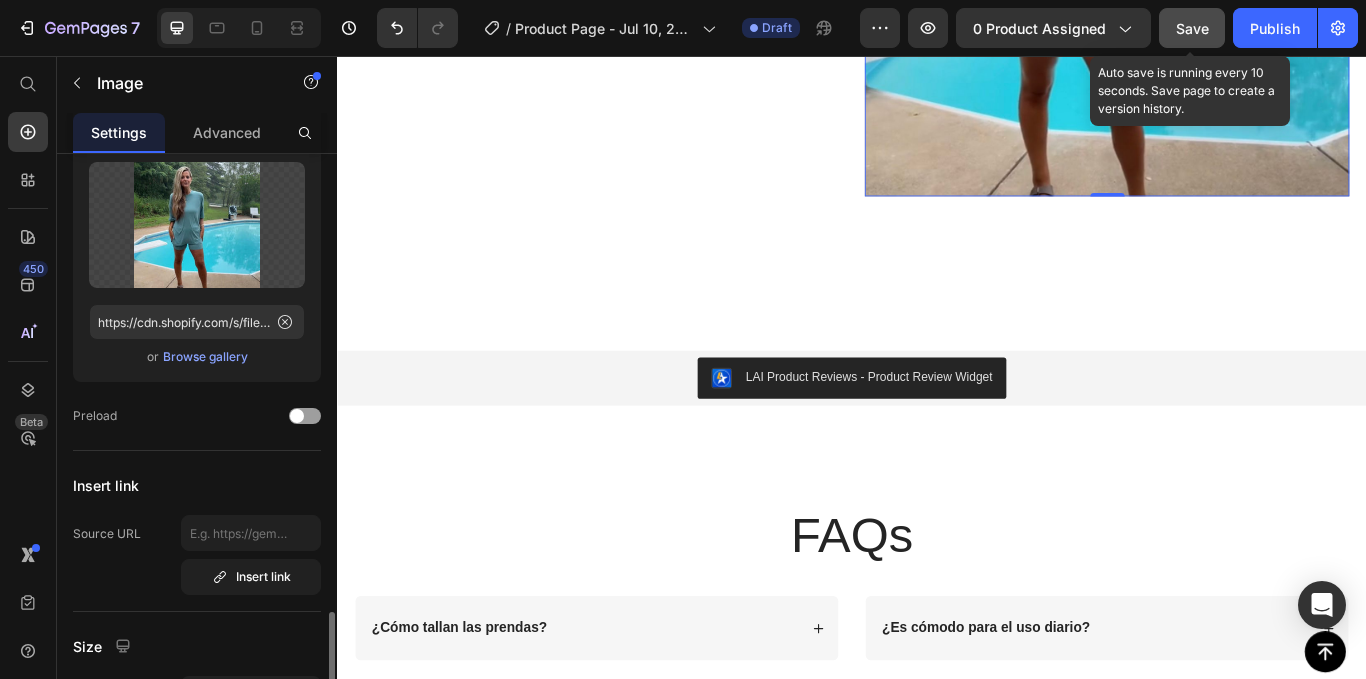 scroll, scrollTop: 500, scrollLeft: 0, axis: vertical 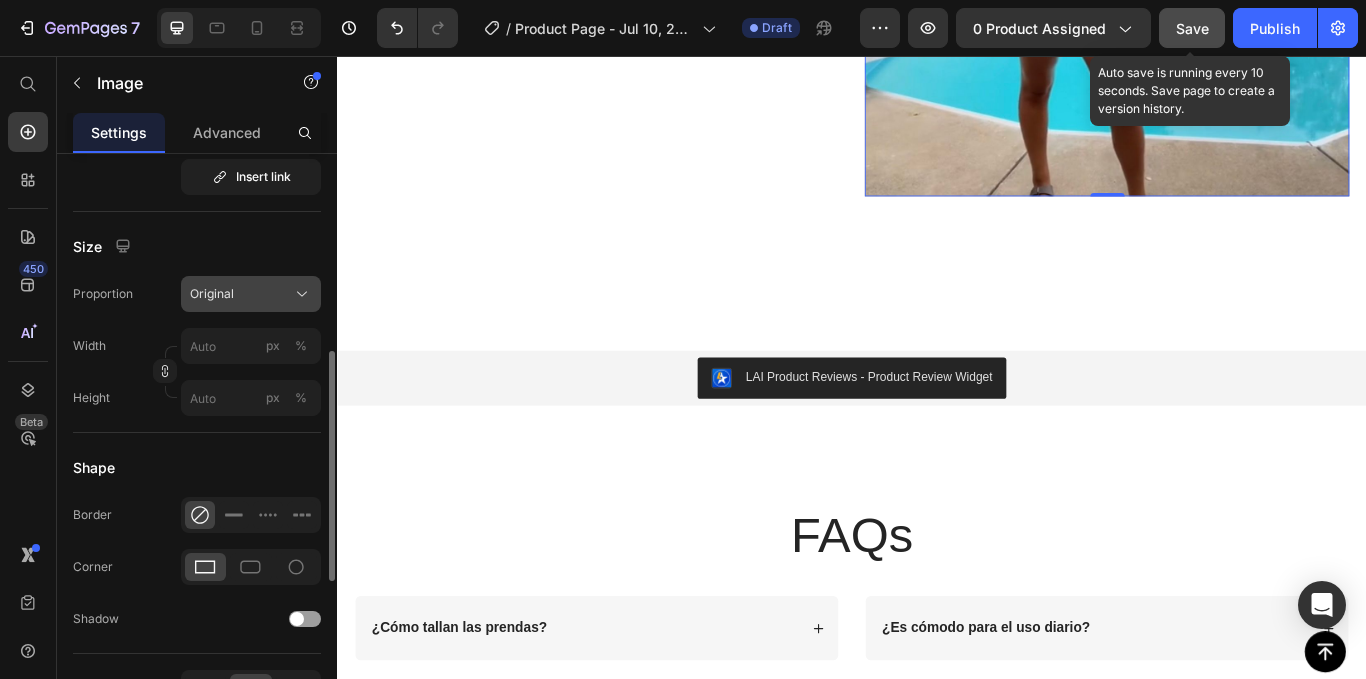 click on "Original" 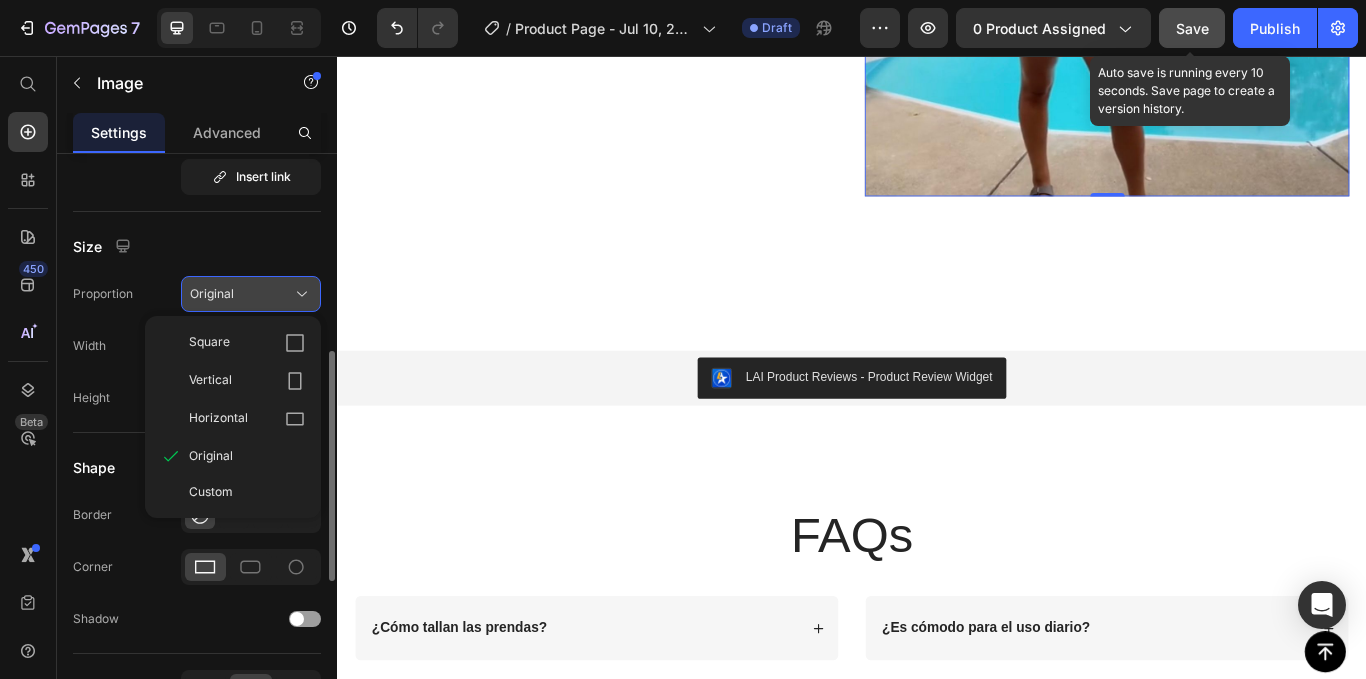 click on "Original" 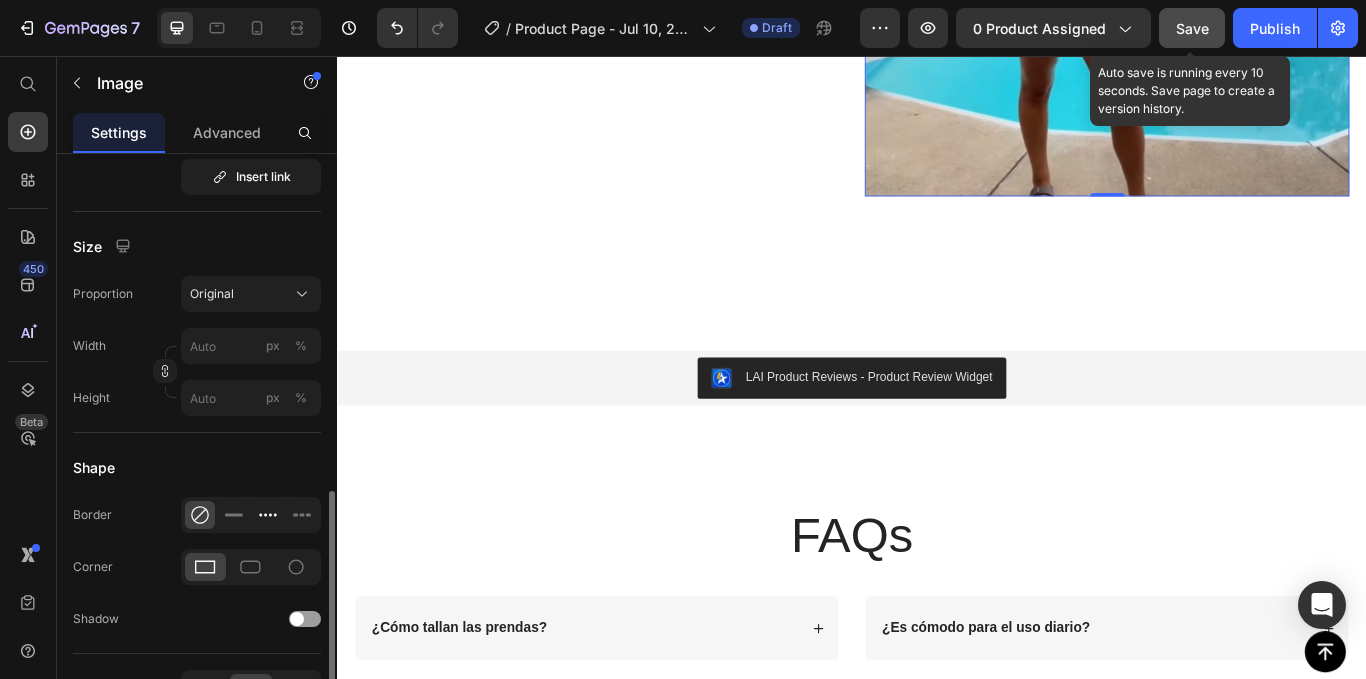 scroll, scrollTop: 600, scrollLeft: 0, axis: vertical 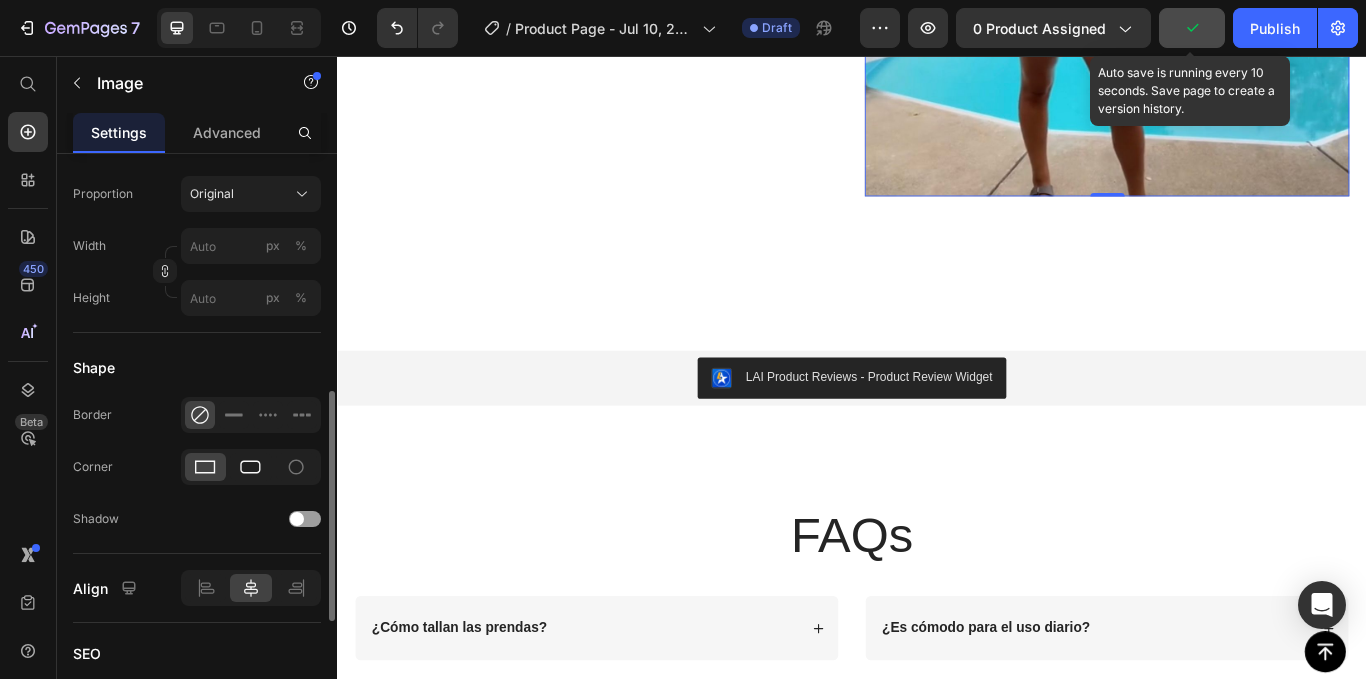 click 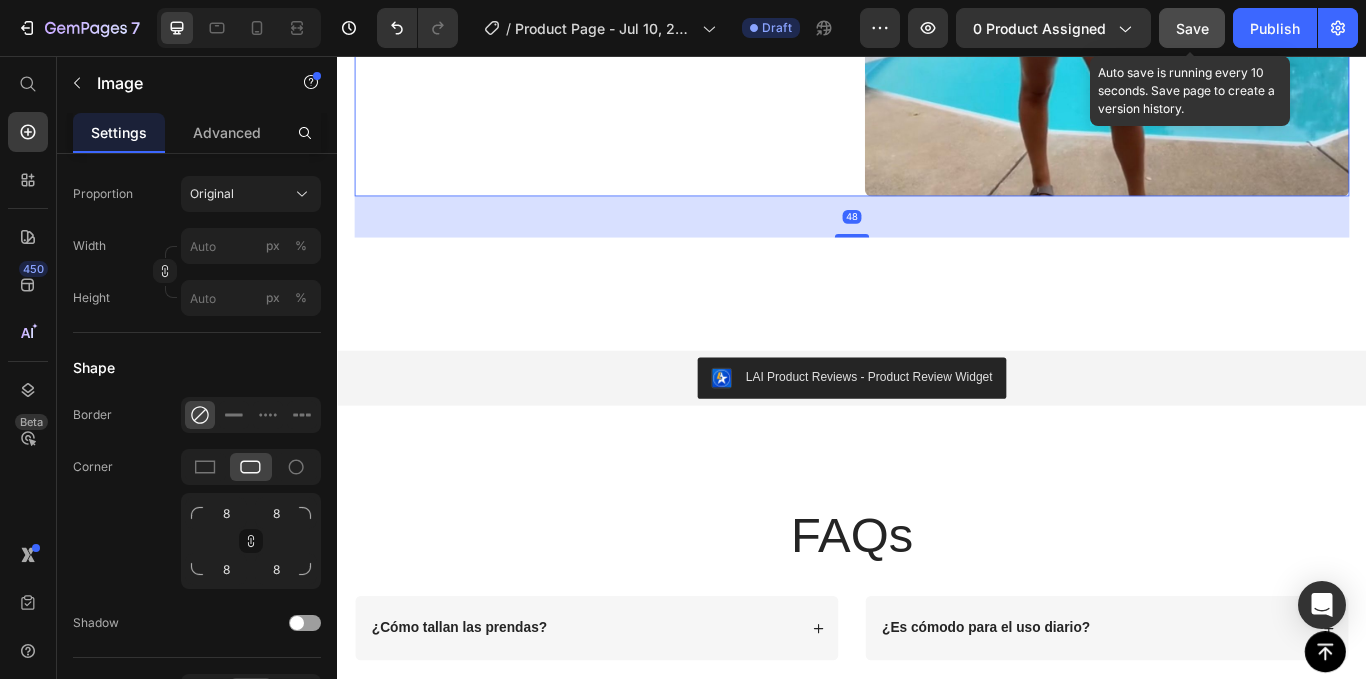 click on "Fluye con la temporada Heading Este conjunto es esa prenda que, una vez que la usas, se convierte en parte de ti. Lo pruebas un día cualquiera, y de repente no quieres usar otra cosa. Suave, fluido, cómodo… y con ese estilo relajado que eleva cualquier momento.   Es tu uniforme personal de los días soleados, de esos que parecen eternos. Porque cuando una prenda te hace sentir libre, fresca y segura, no hace falta complicarse más.   Text Block Row" at bounding box center (639, -63) 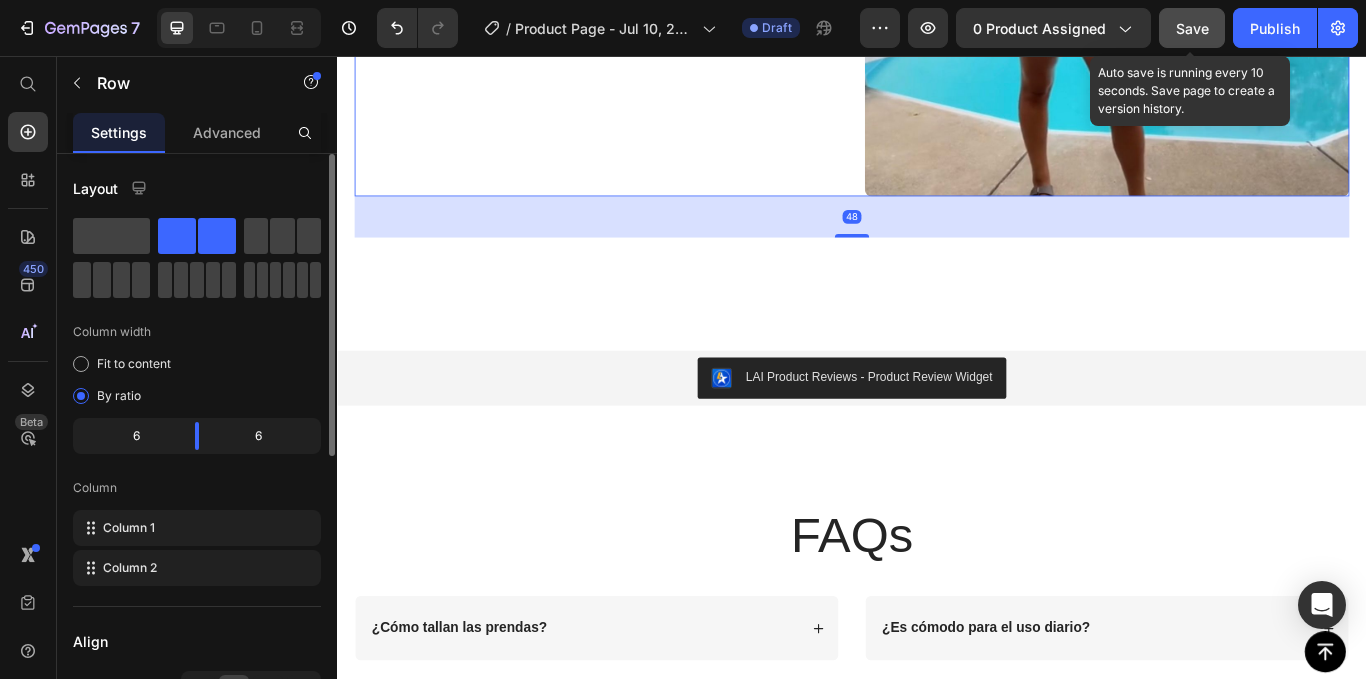 click at bounding box center [1234, -63] 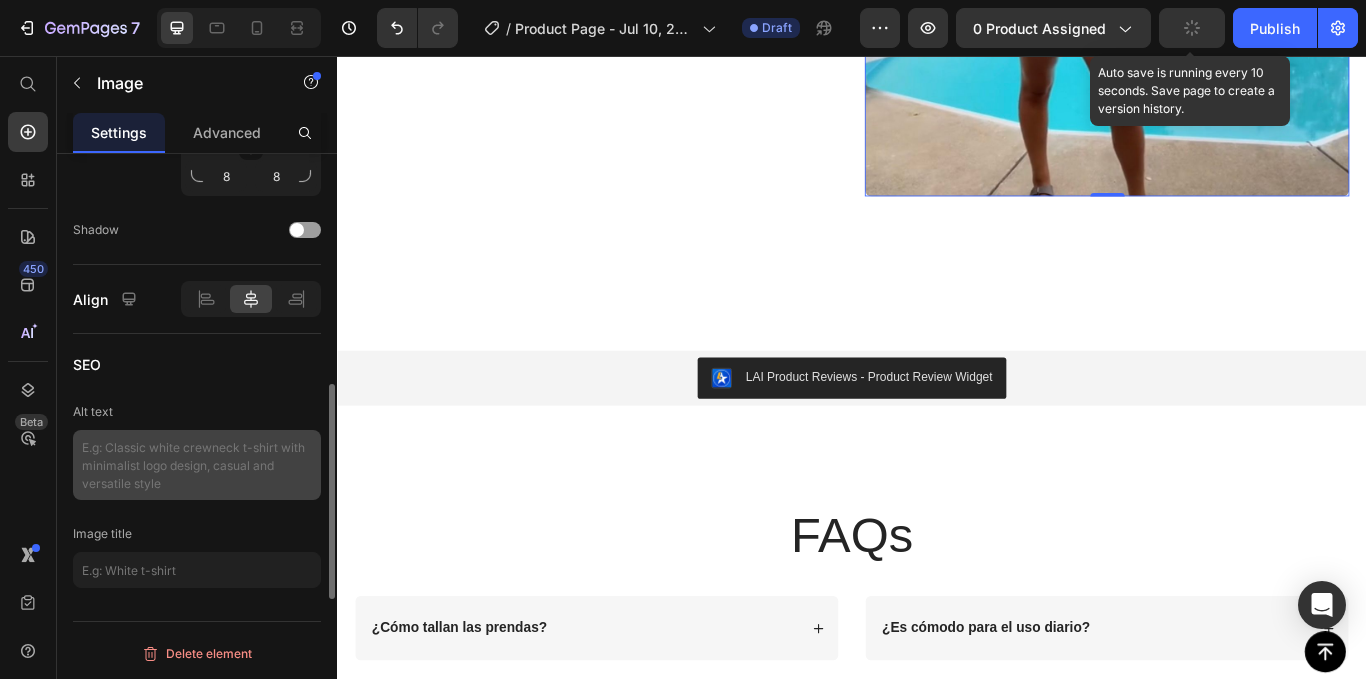 scroll, scrollTop: 693, scrollLeft: 0, axis: vertical 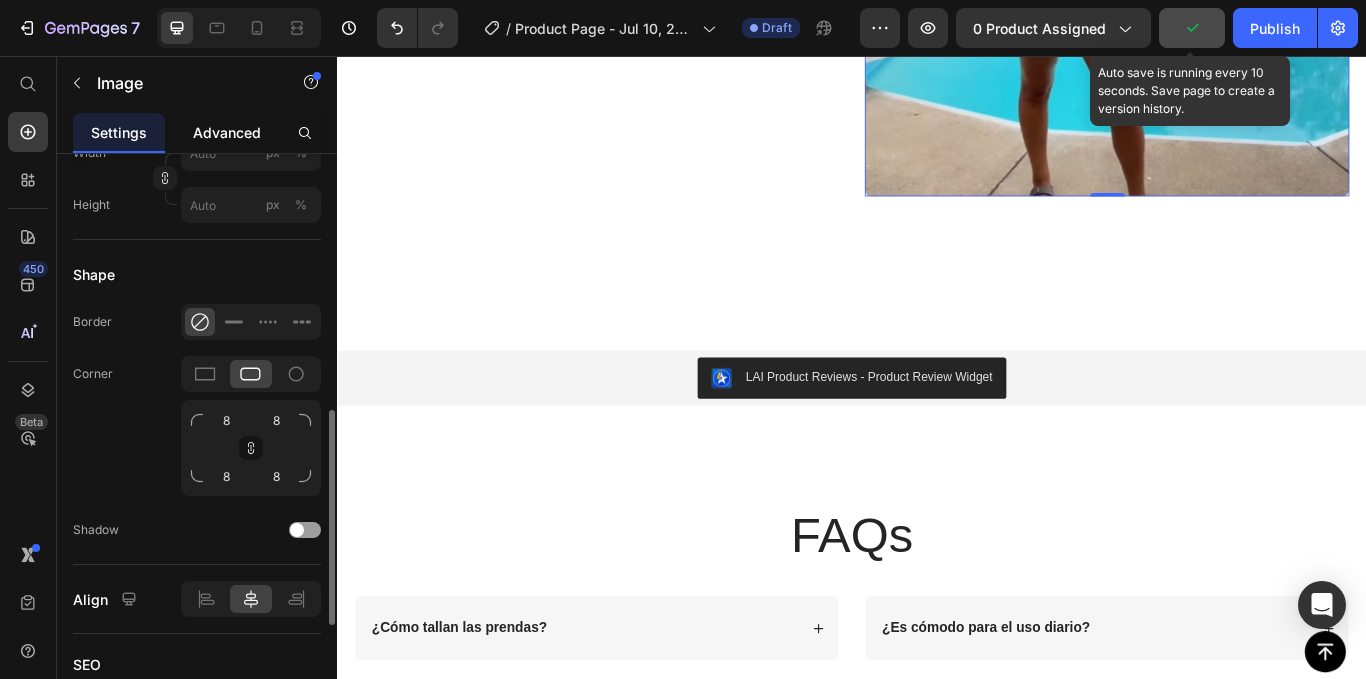 click on "Advanced" at bounding box center [227, 132] 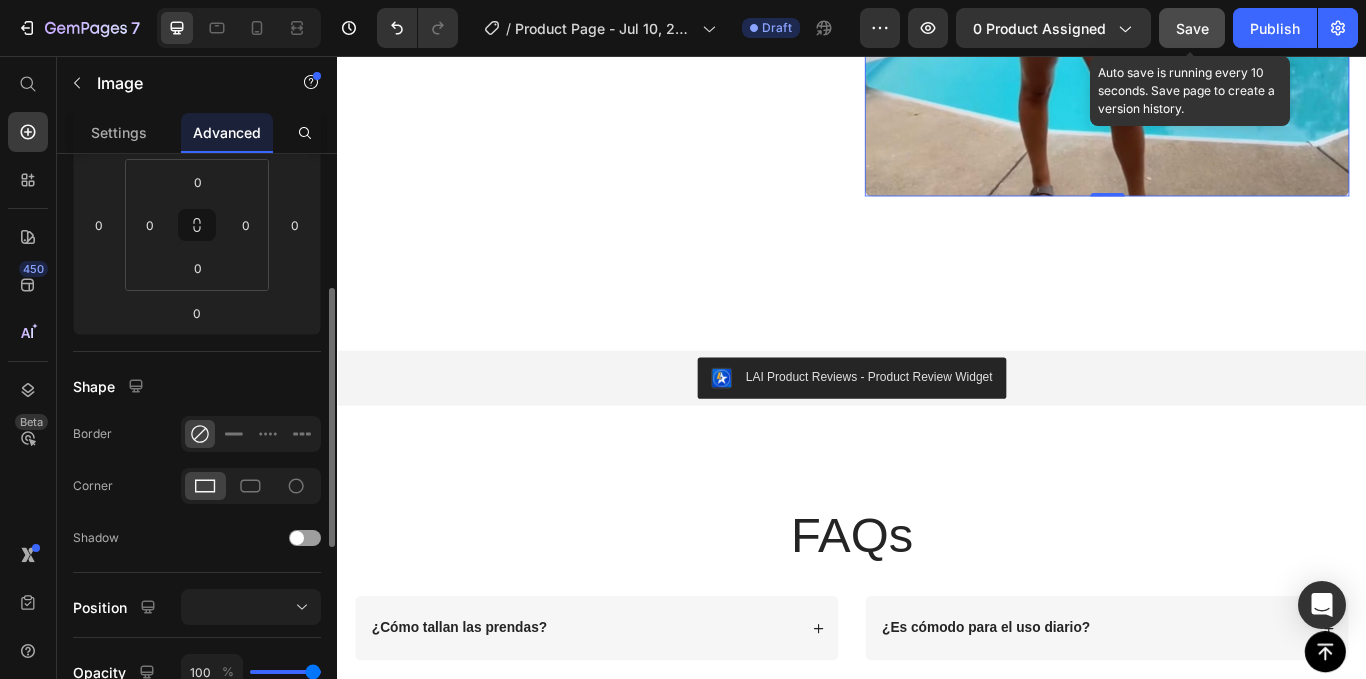 scroll, scrollTop: 400, scrollLeft: 0, axis: vertical 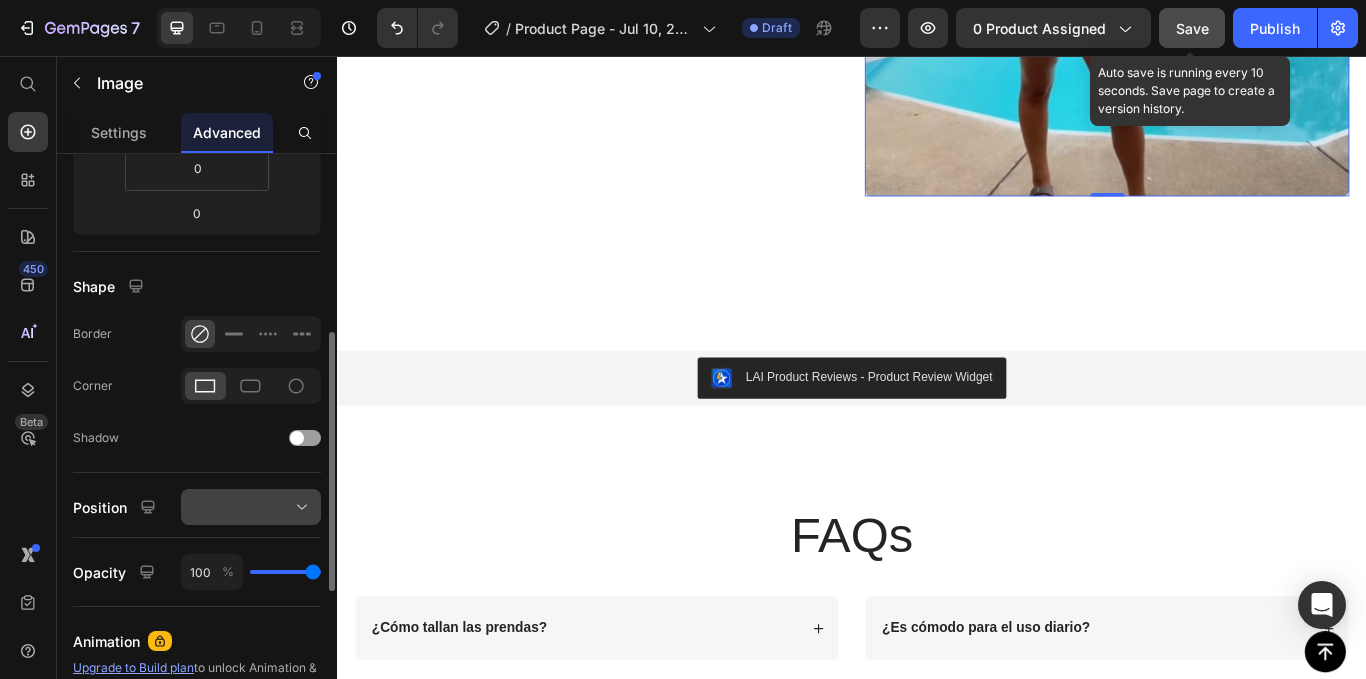 click at bounding box center (251, 507) 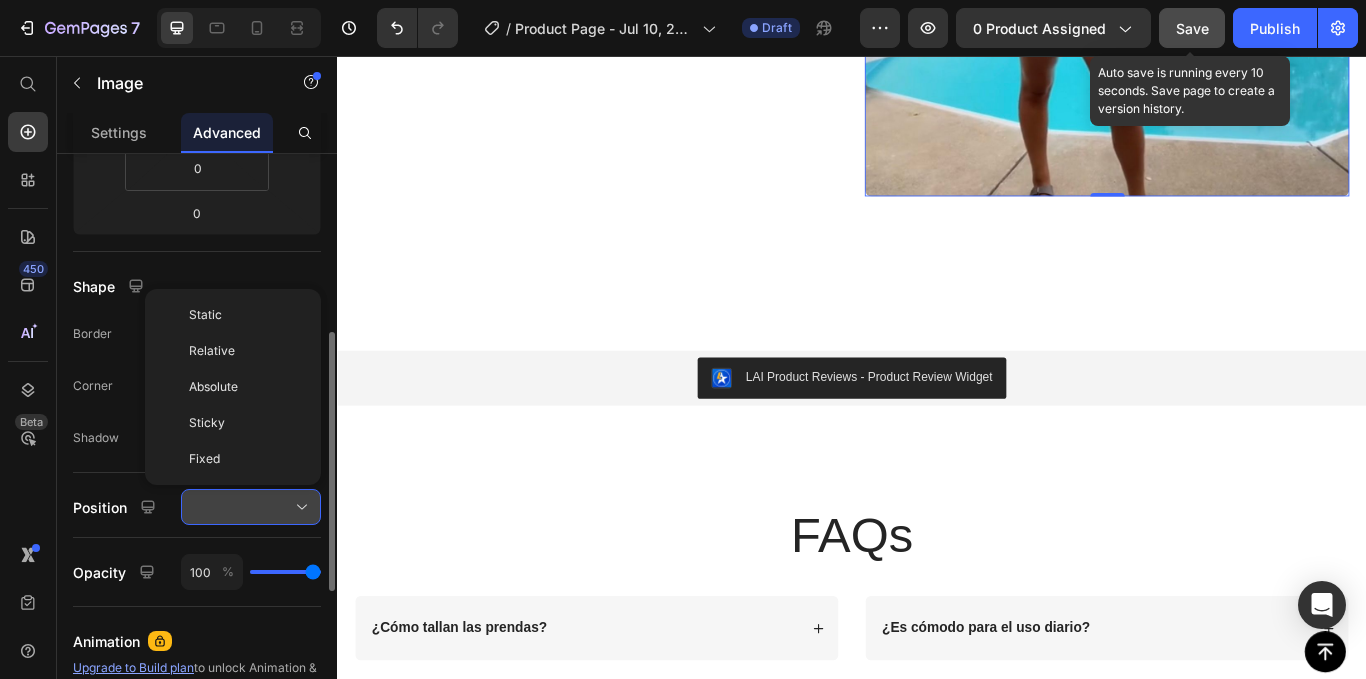 click at bounding box center (251, 507) 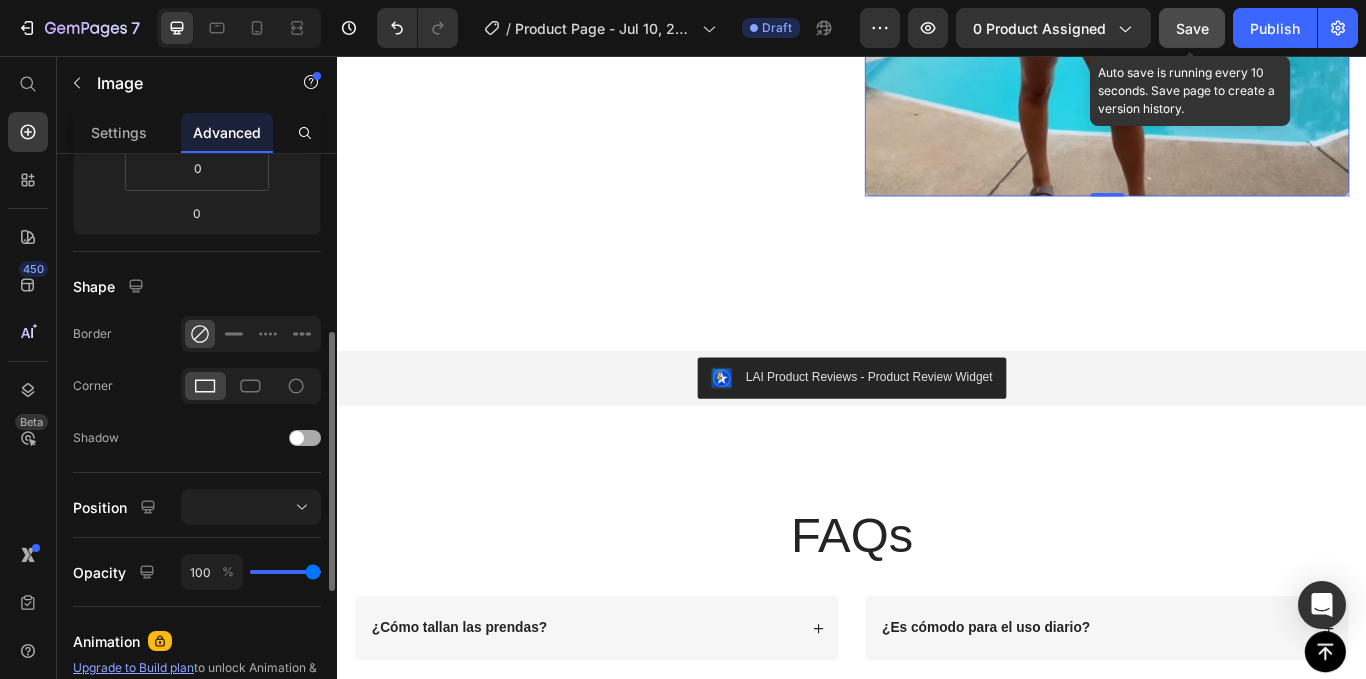 click at bounding box center (297, 438) 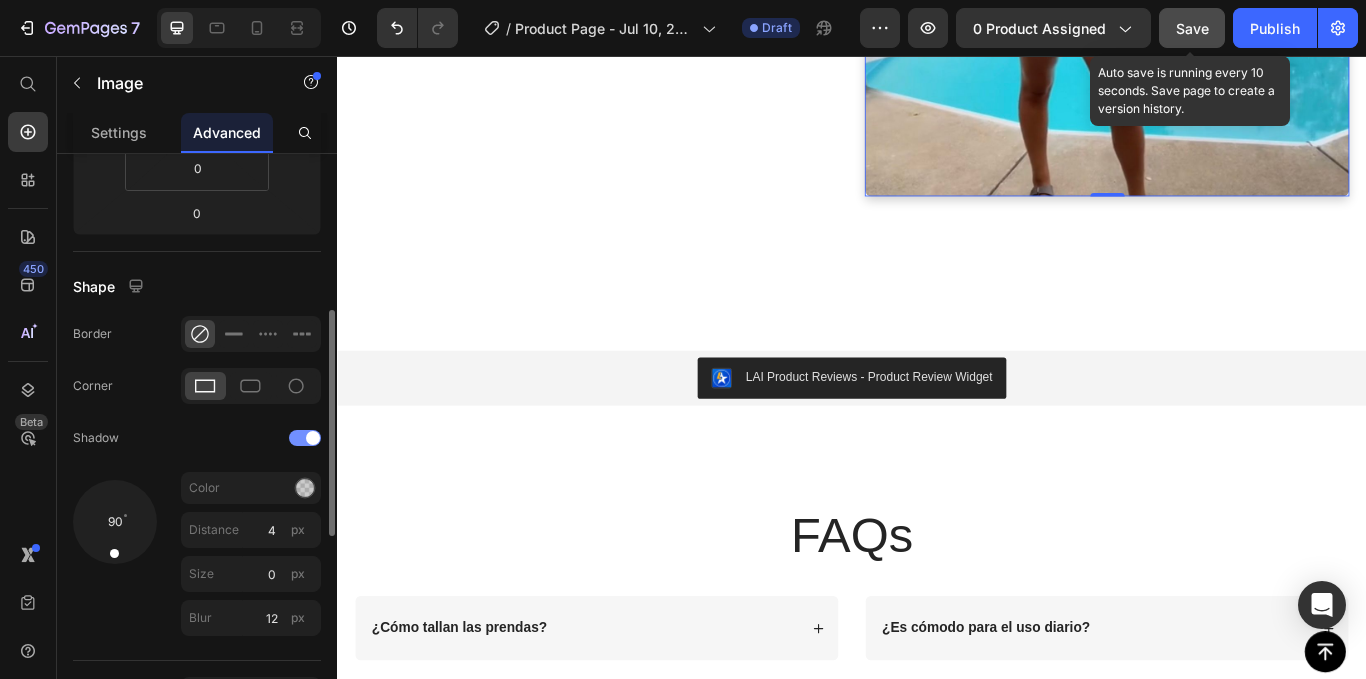 click at bounding box center [305, 438] 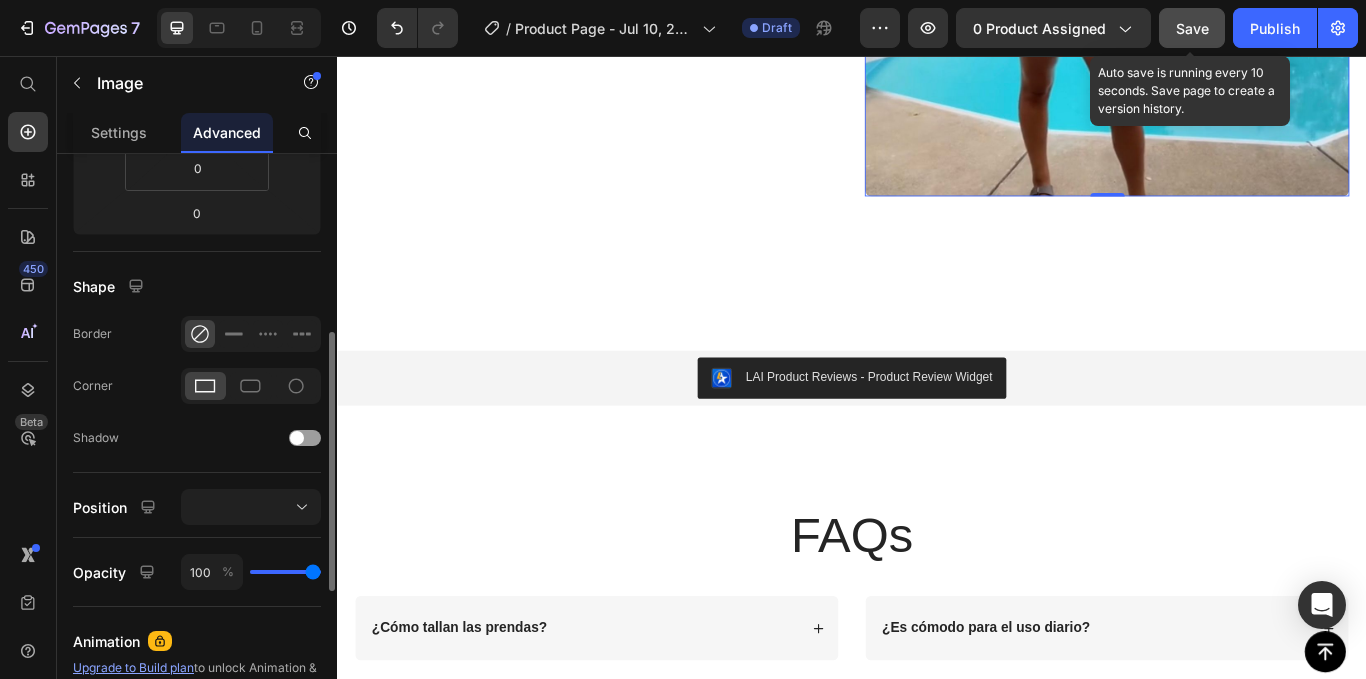 scroll, scrollTop: 600, scrollLeft: 0, axis: vertical 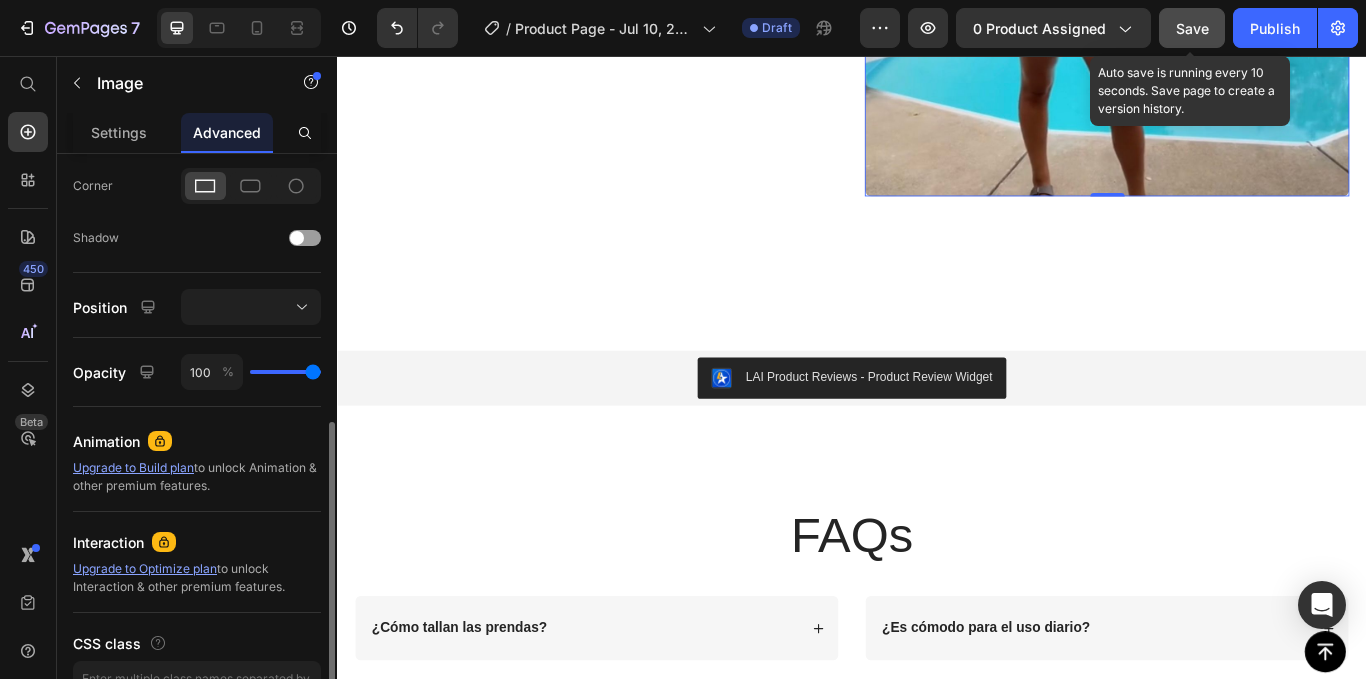type on "89" 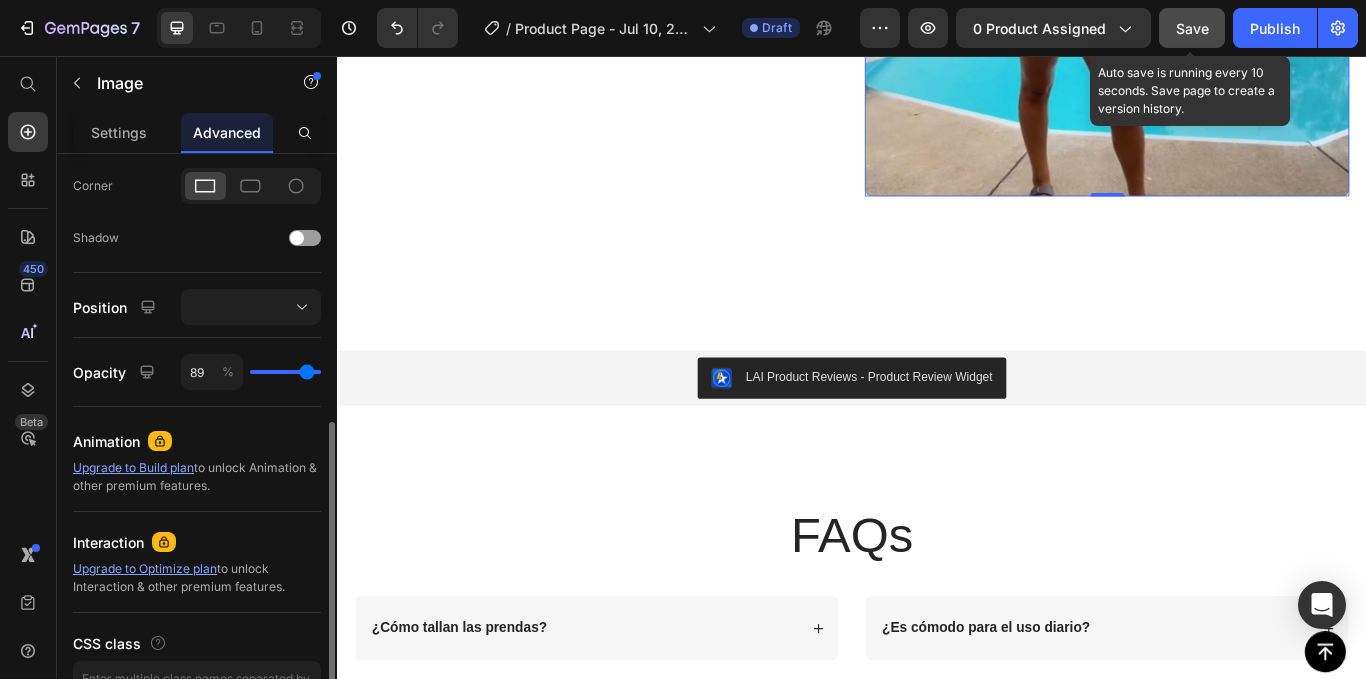 type on "85" 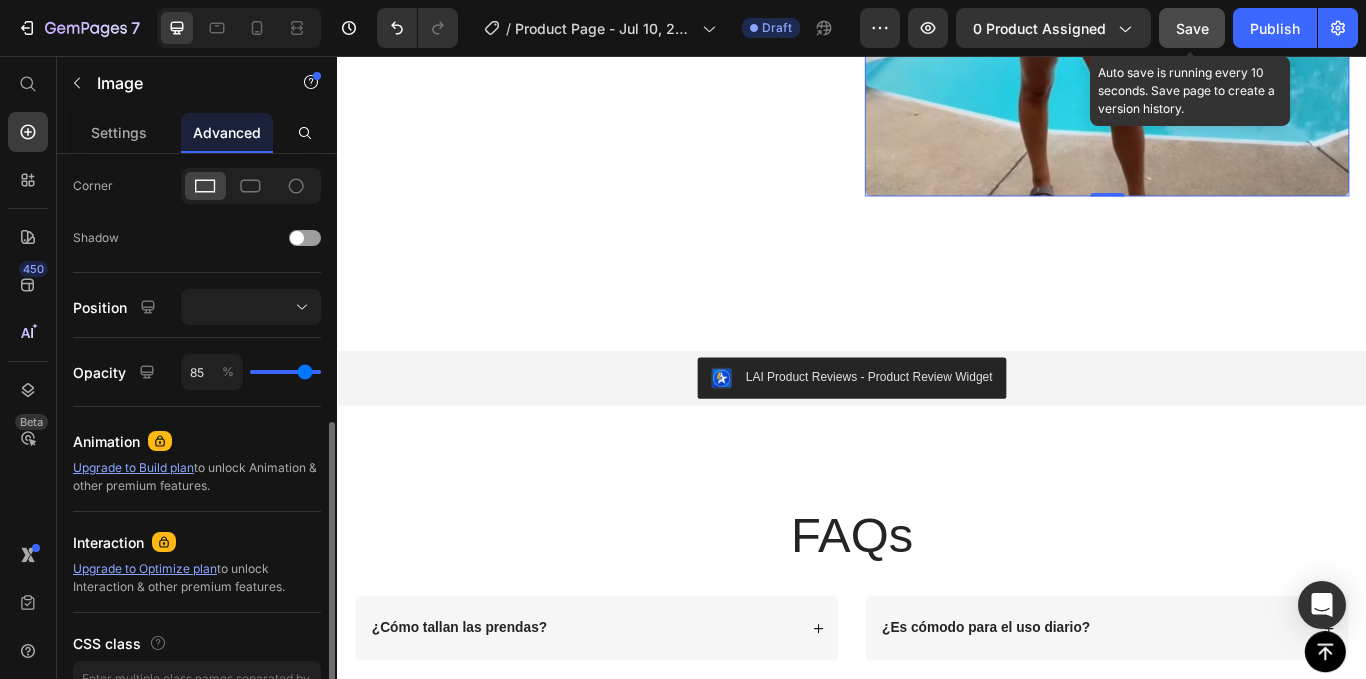 type on "80" 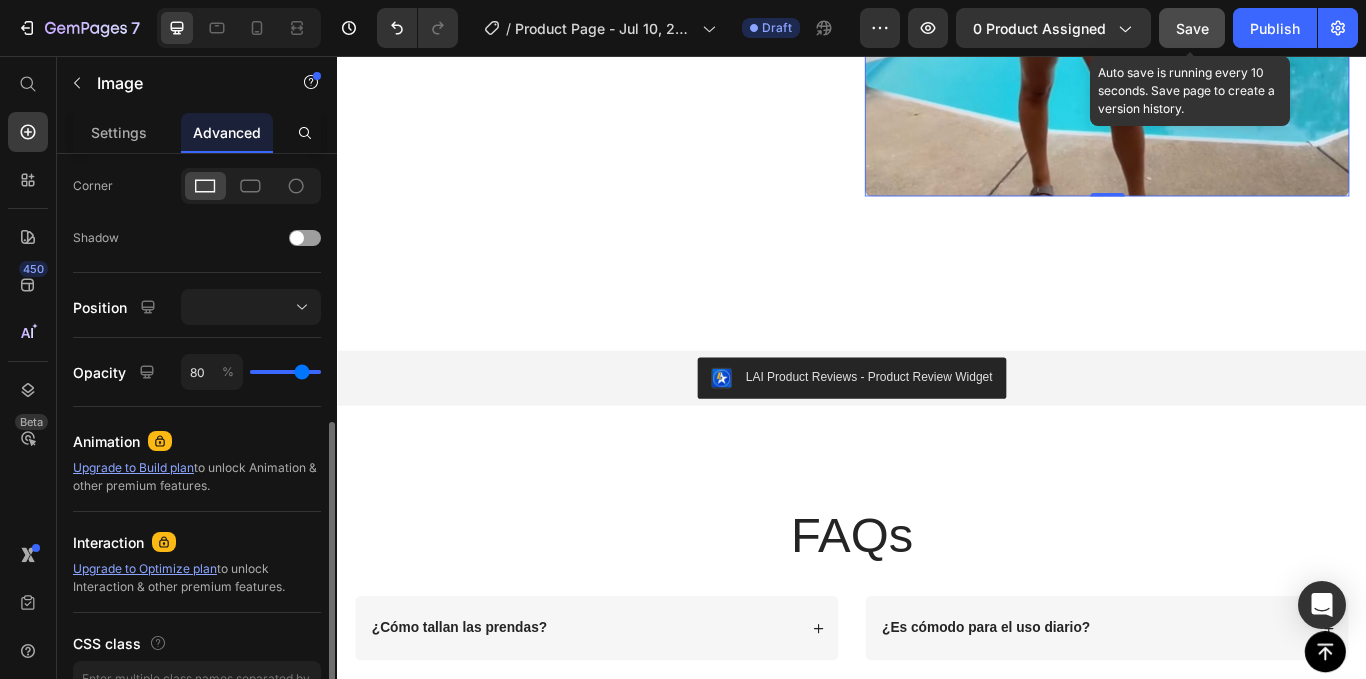 type on "76" 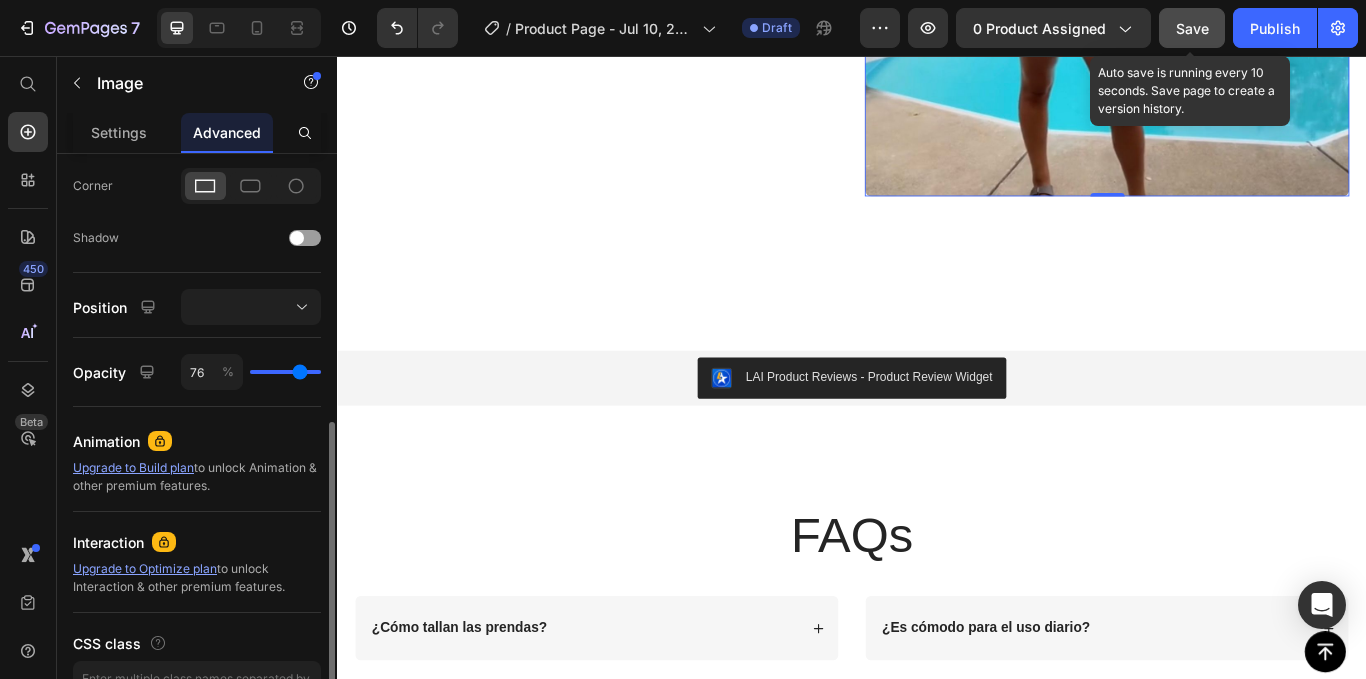 type on "71" 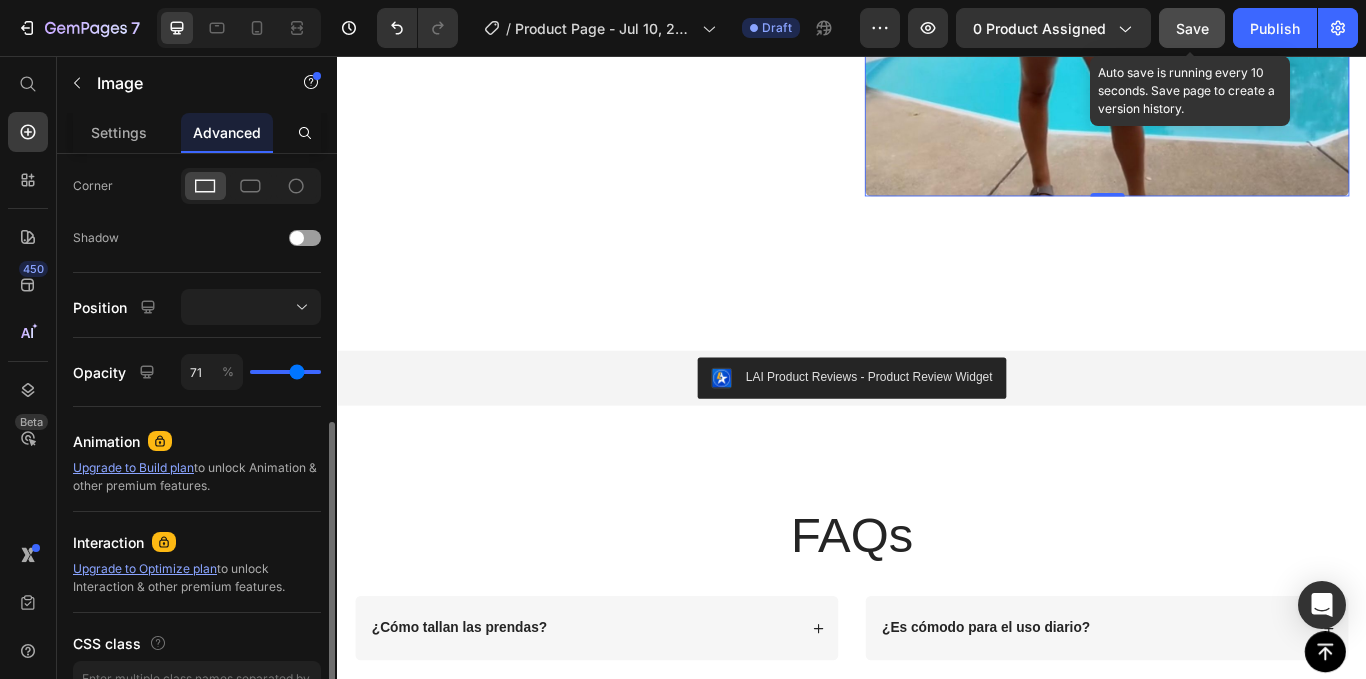 type on "67" 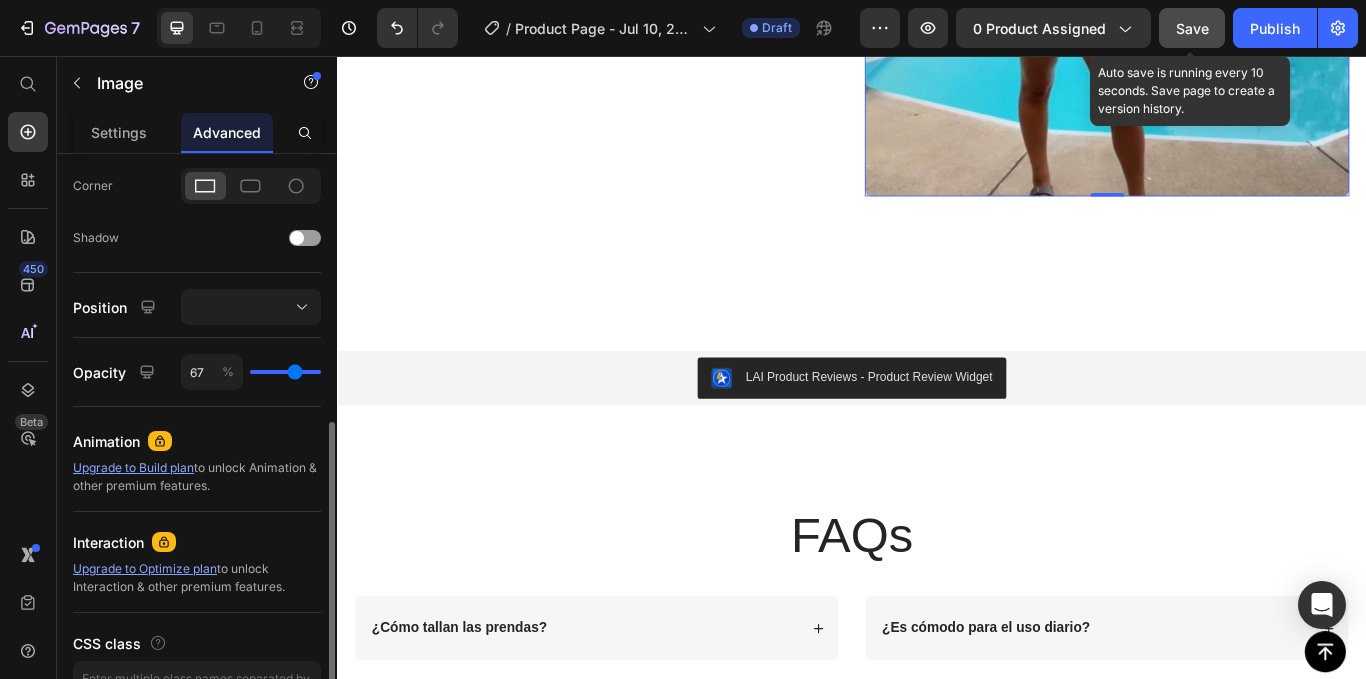type on "62" 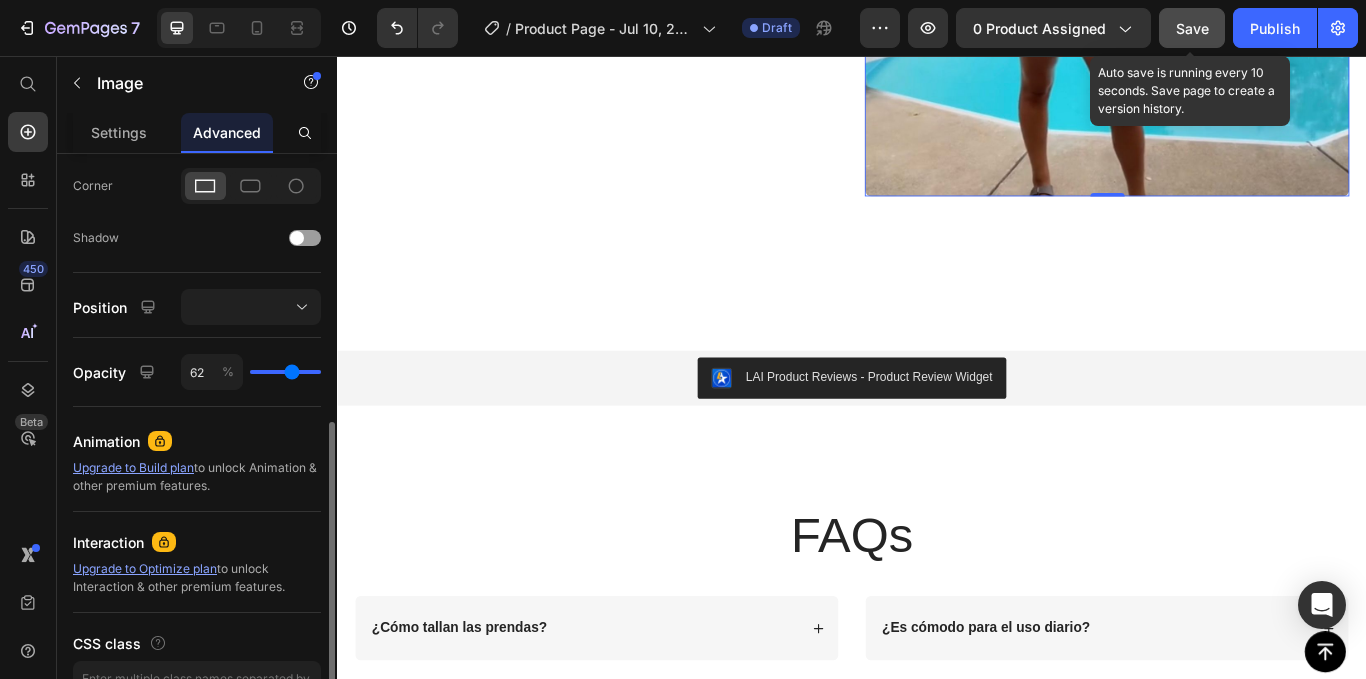 type on "55" 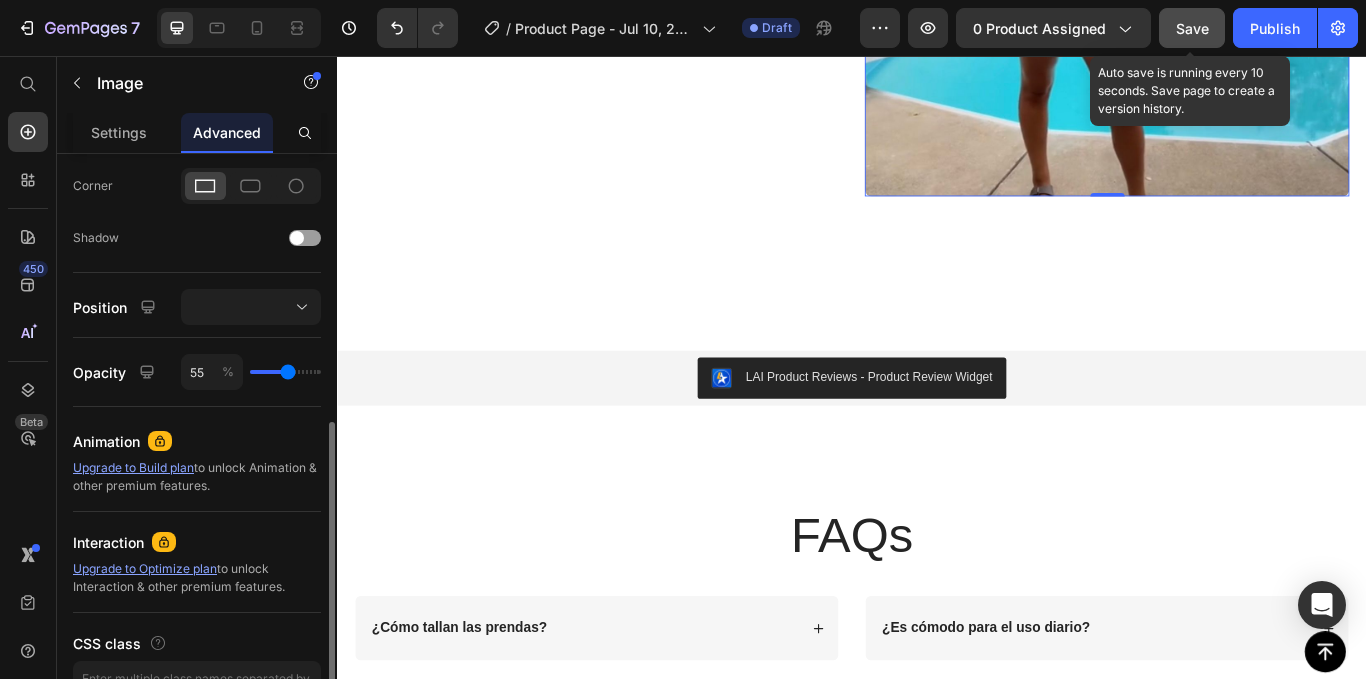type on "51" 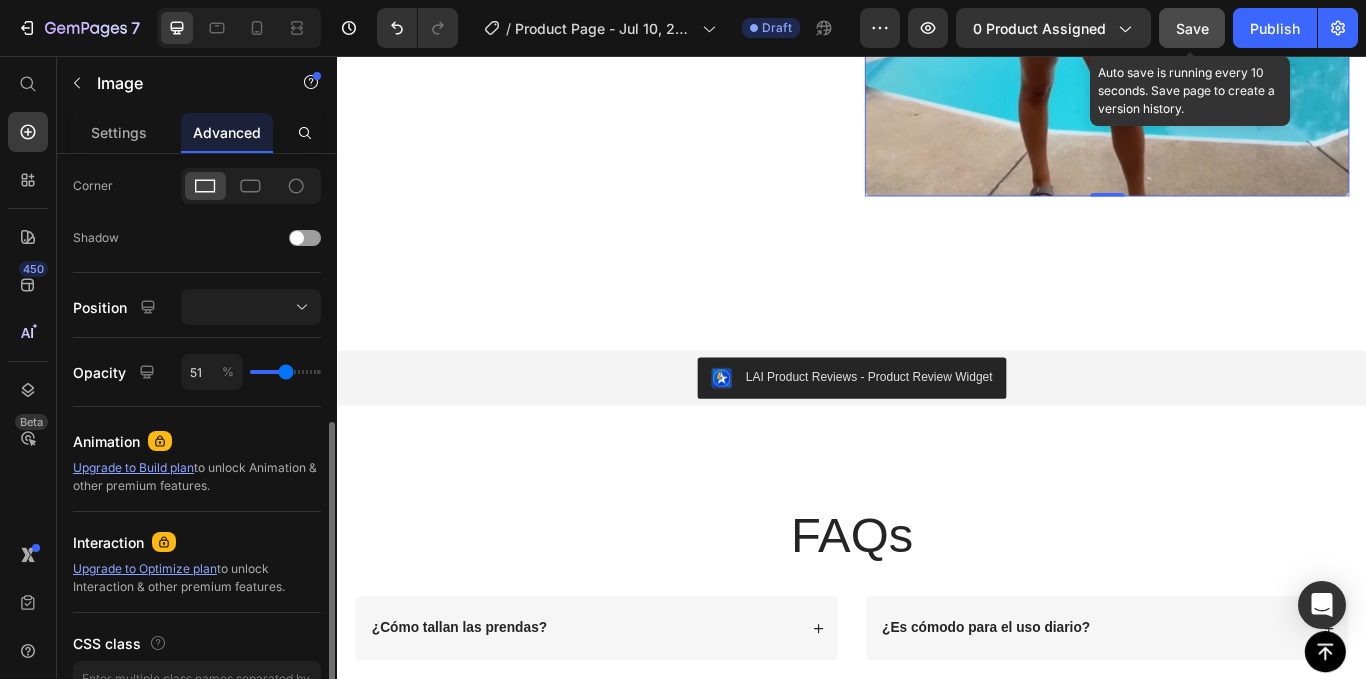 type on "47" 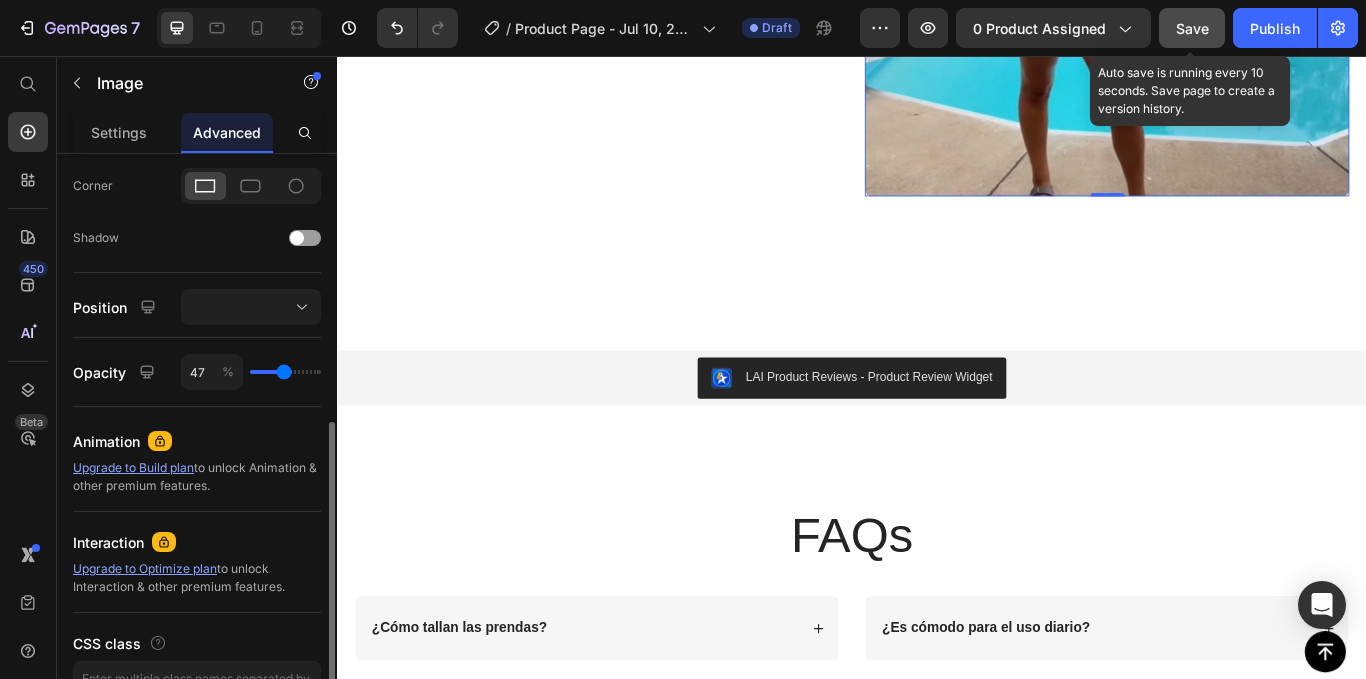 type on "42" 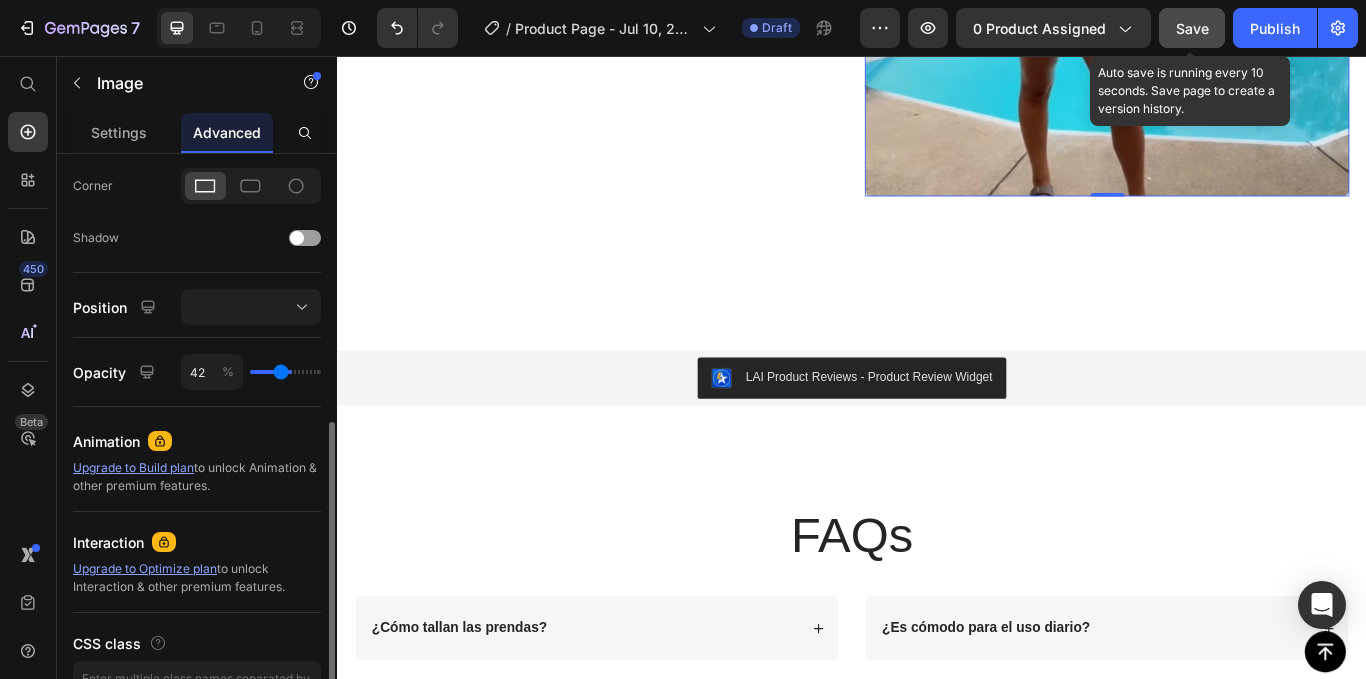 type on "40" 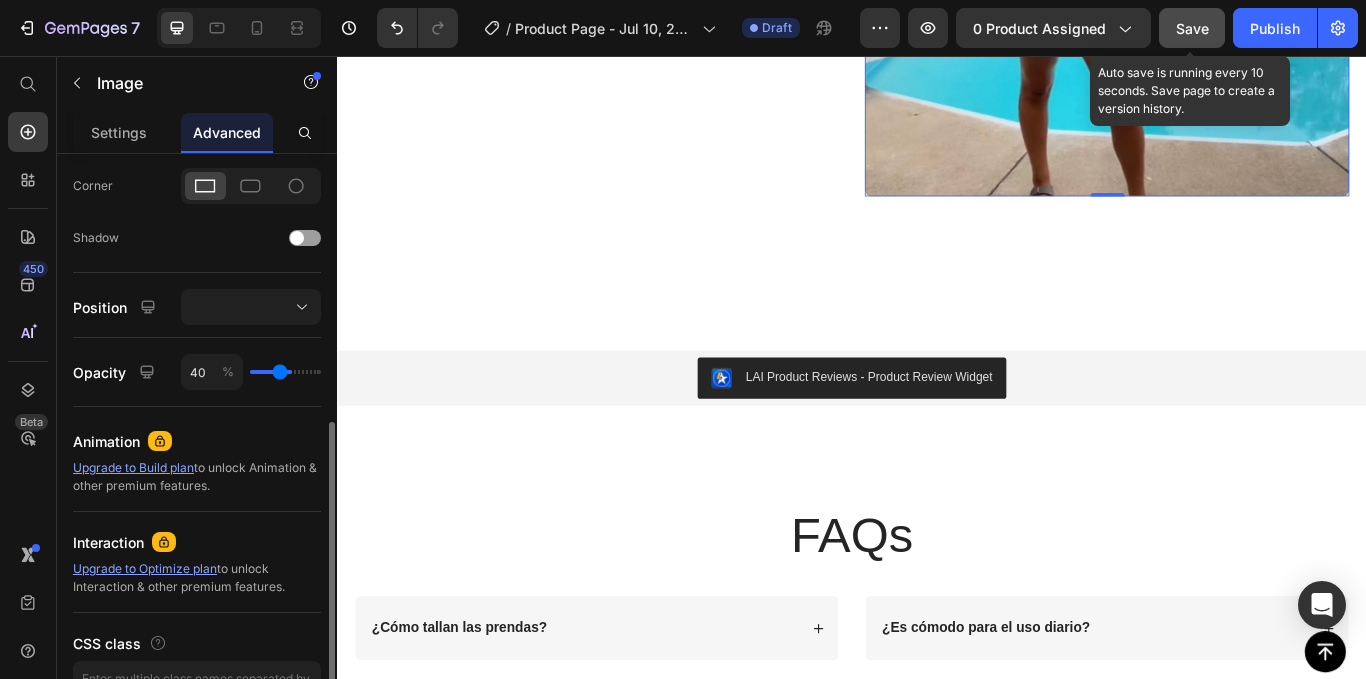 type on "38" 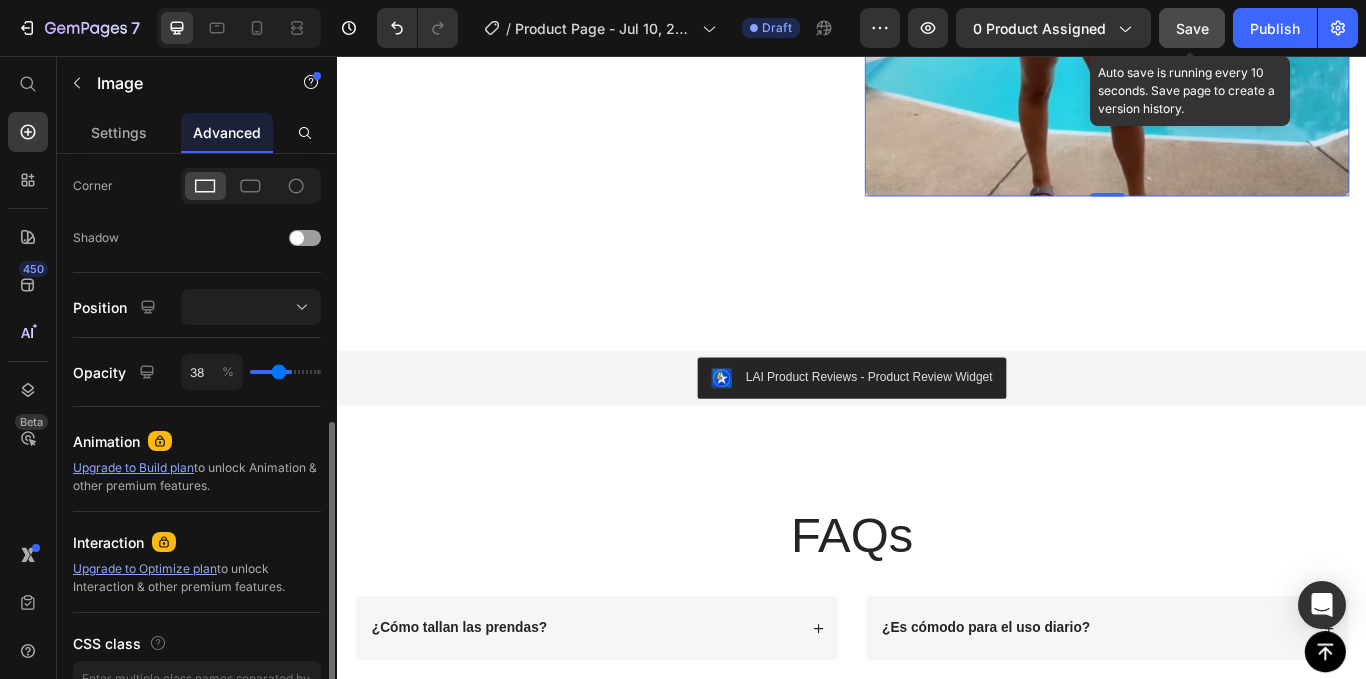 type on "33" 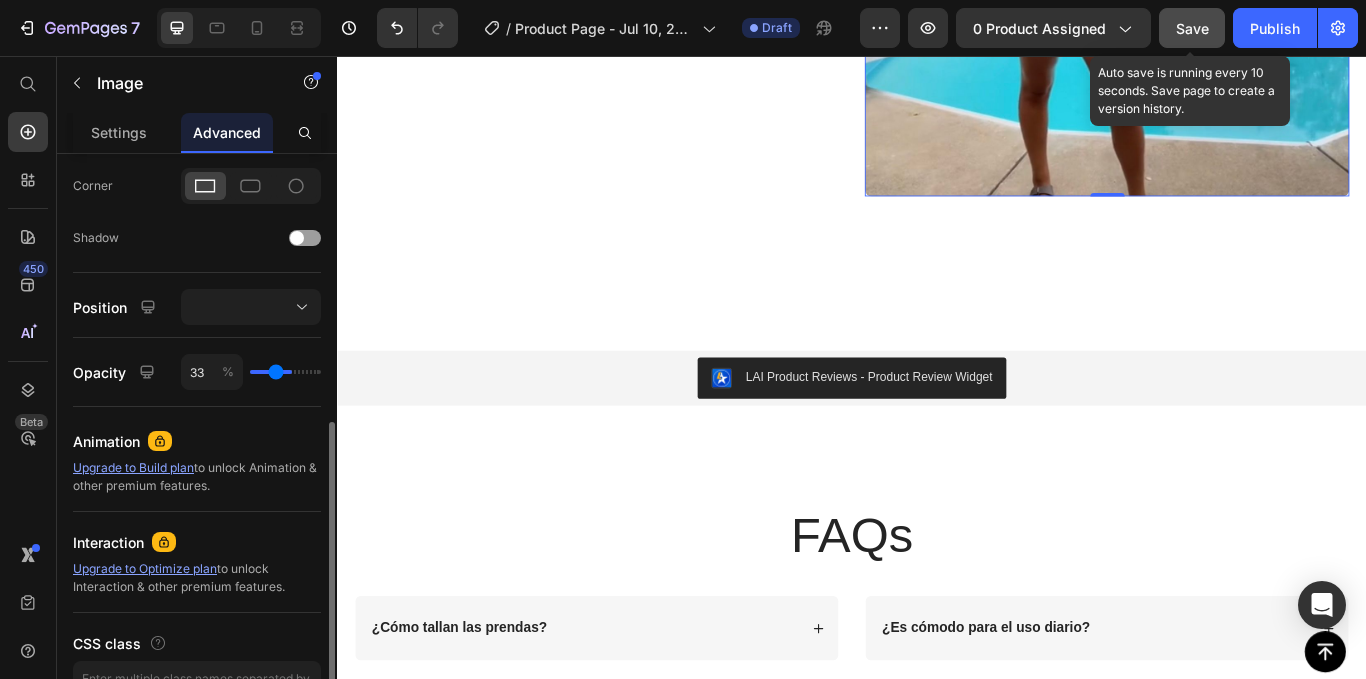 type on "31" 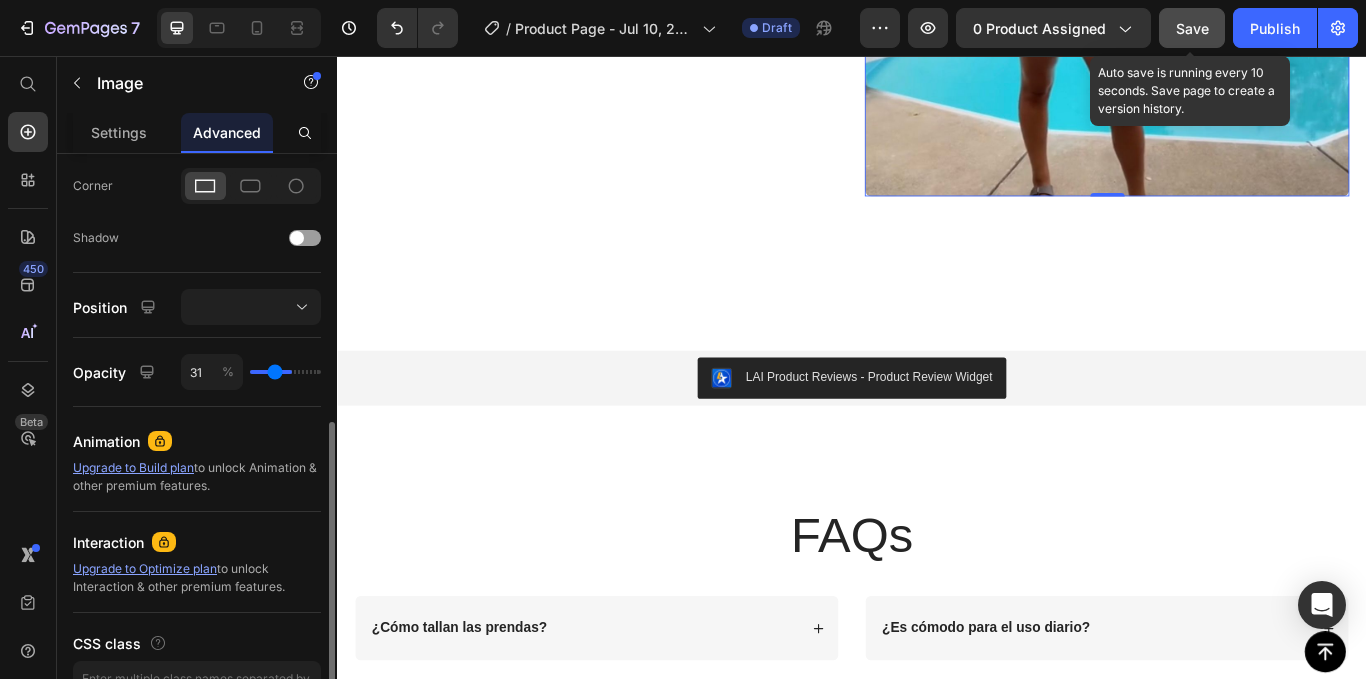 type on "25" 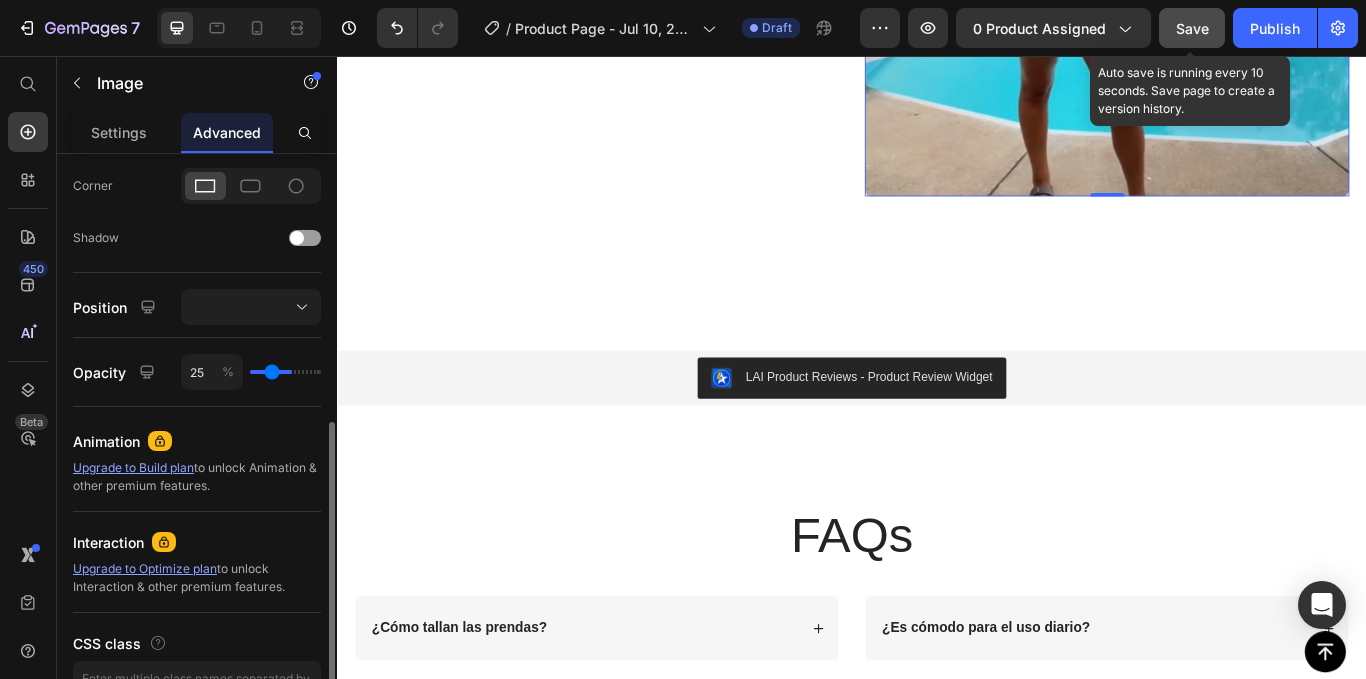type on "24" 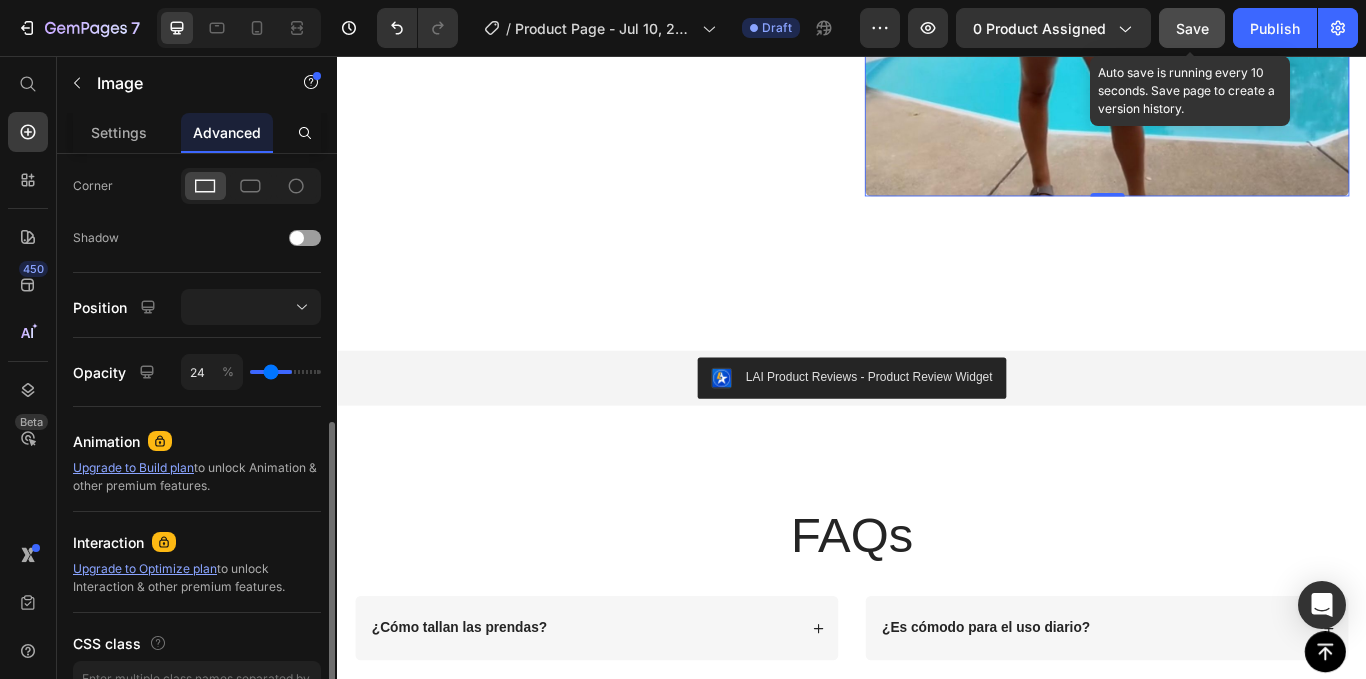 type on "20" 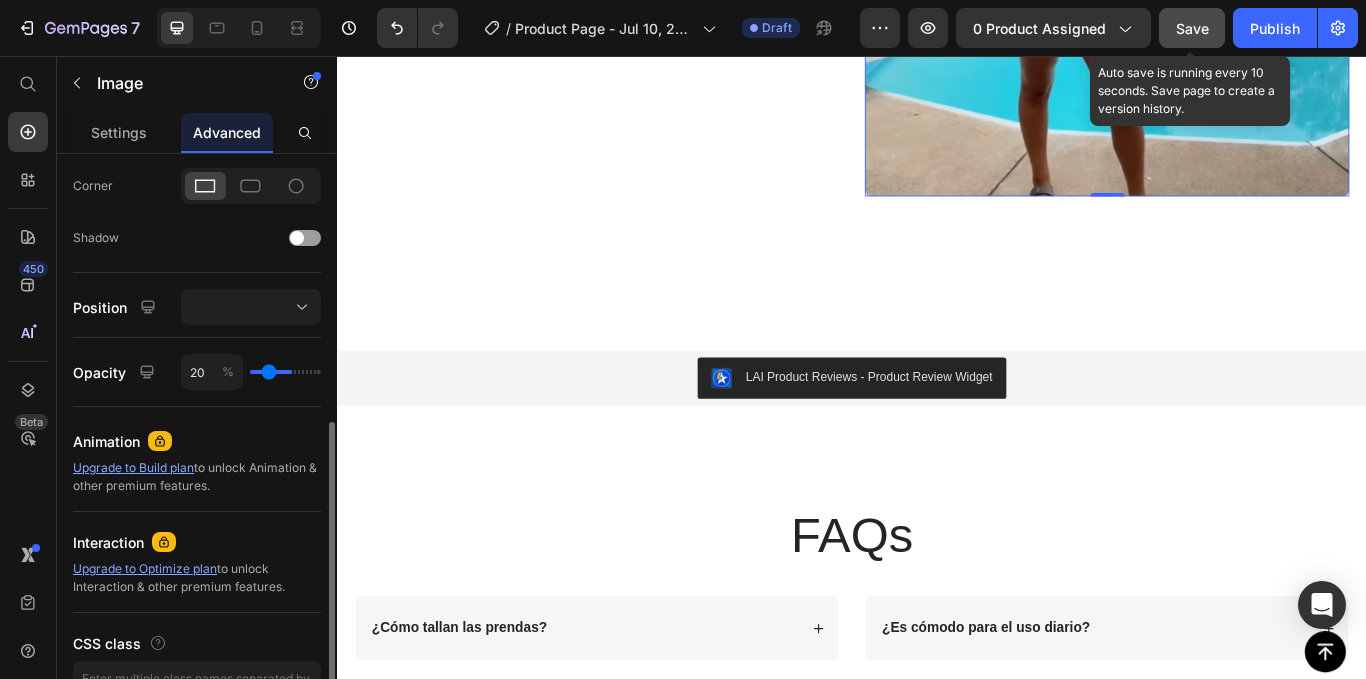 type on "15" 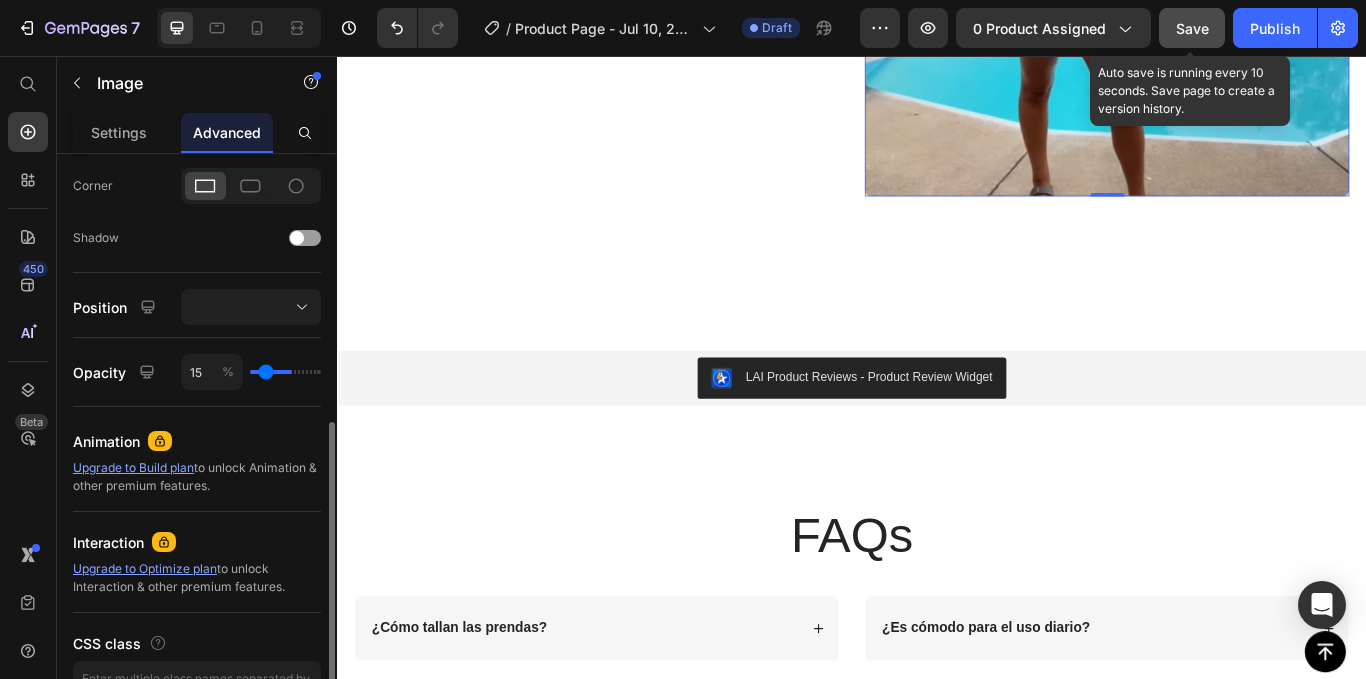 type on "9" 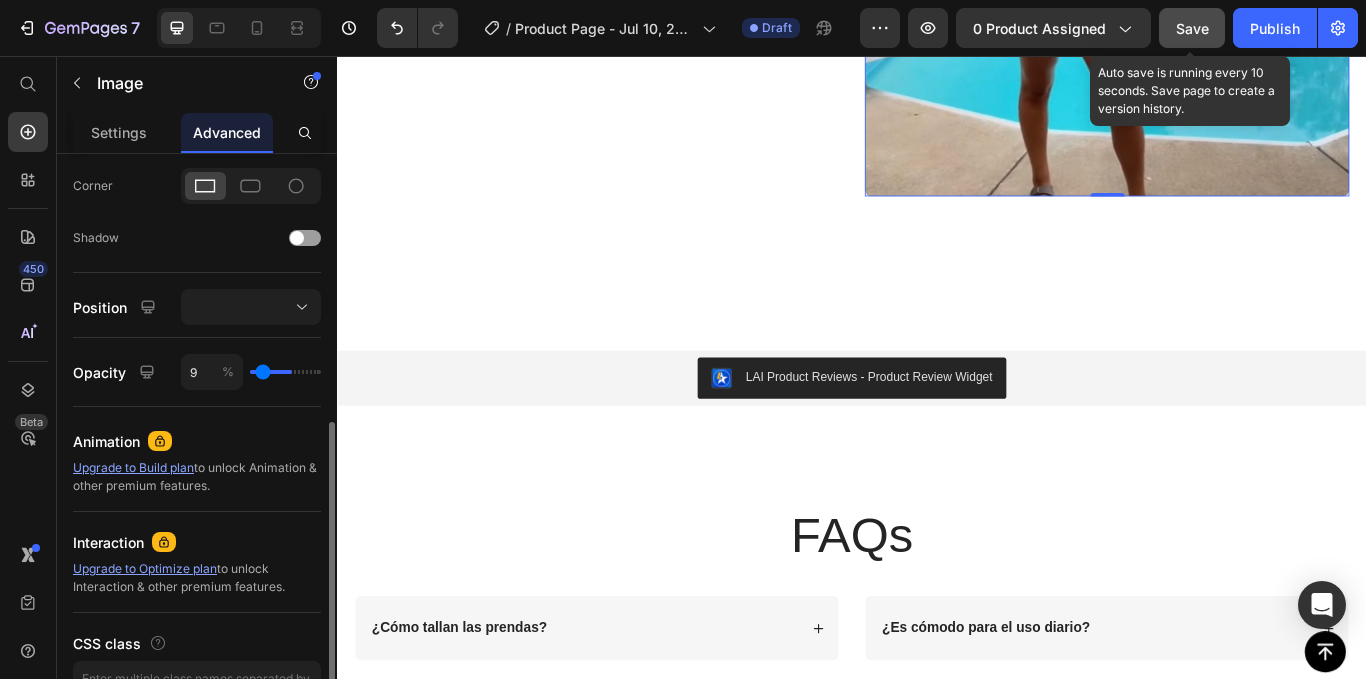 type on "4" 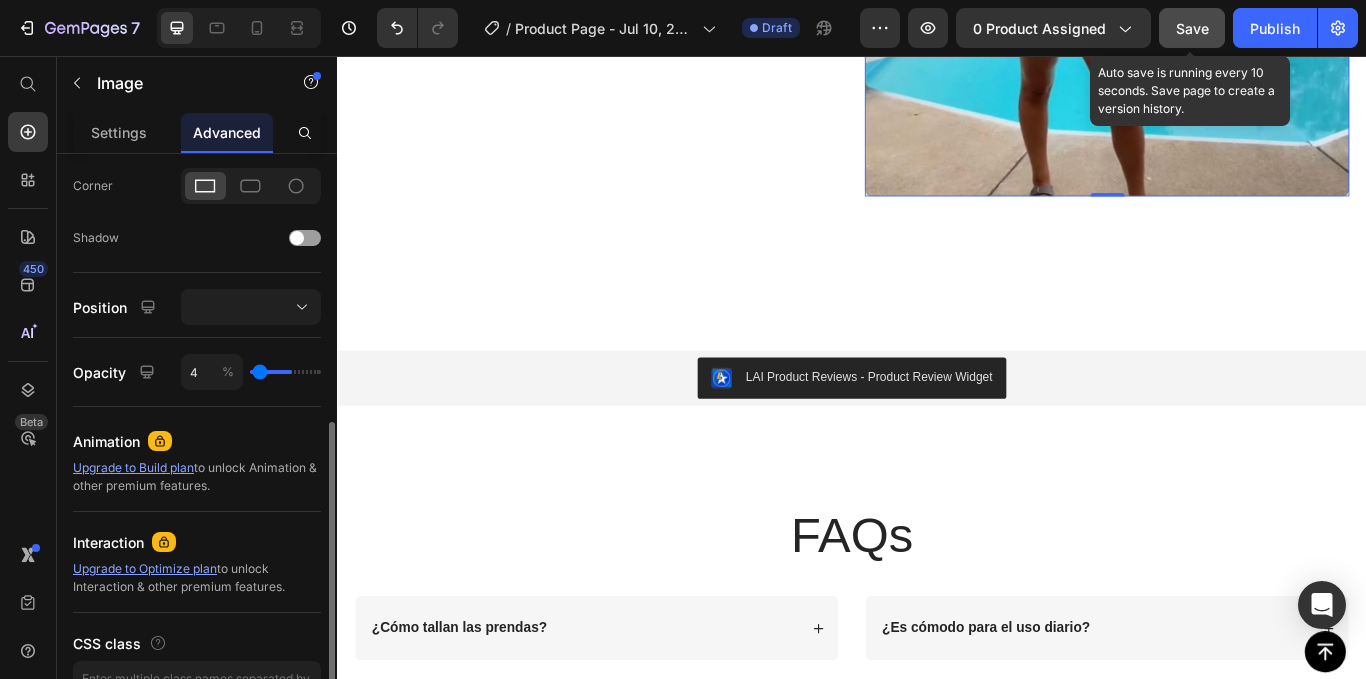 type on "0" 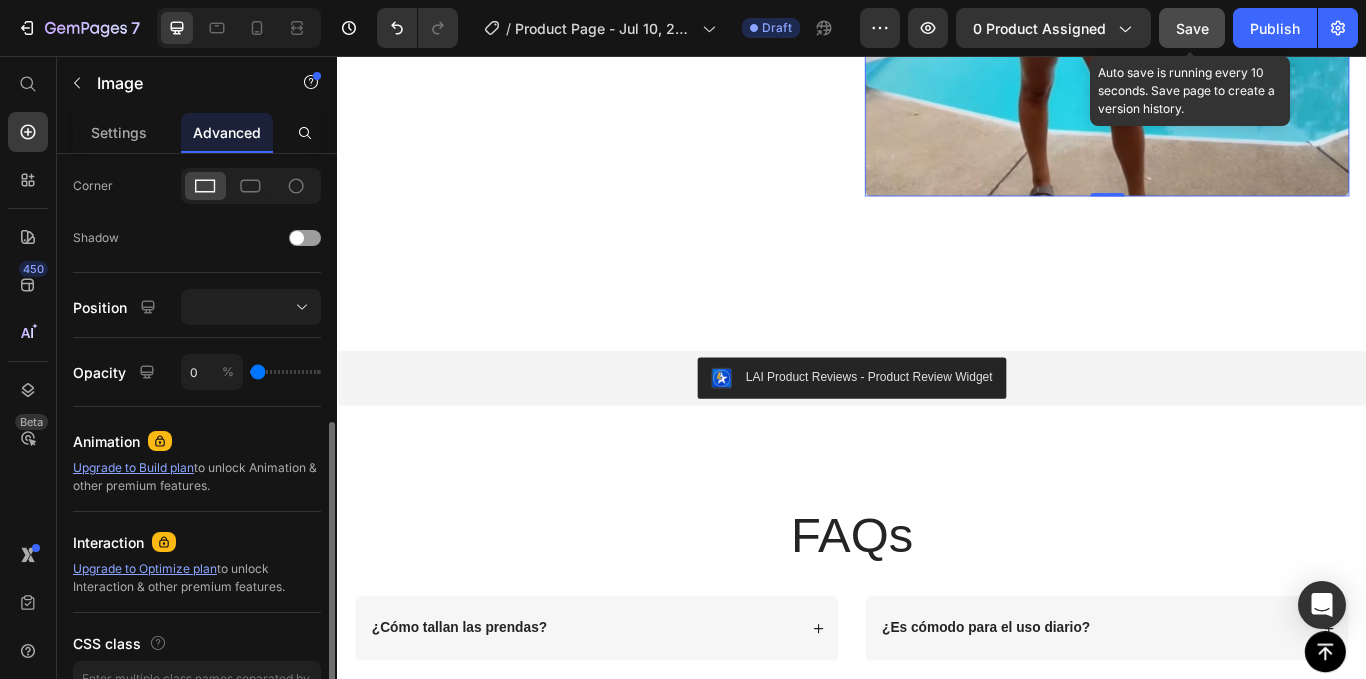 drag, startPoint x: 310, startPoint y: 376, endPoint x: 221, endPoint y: 381, distance: 89.140335 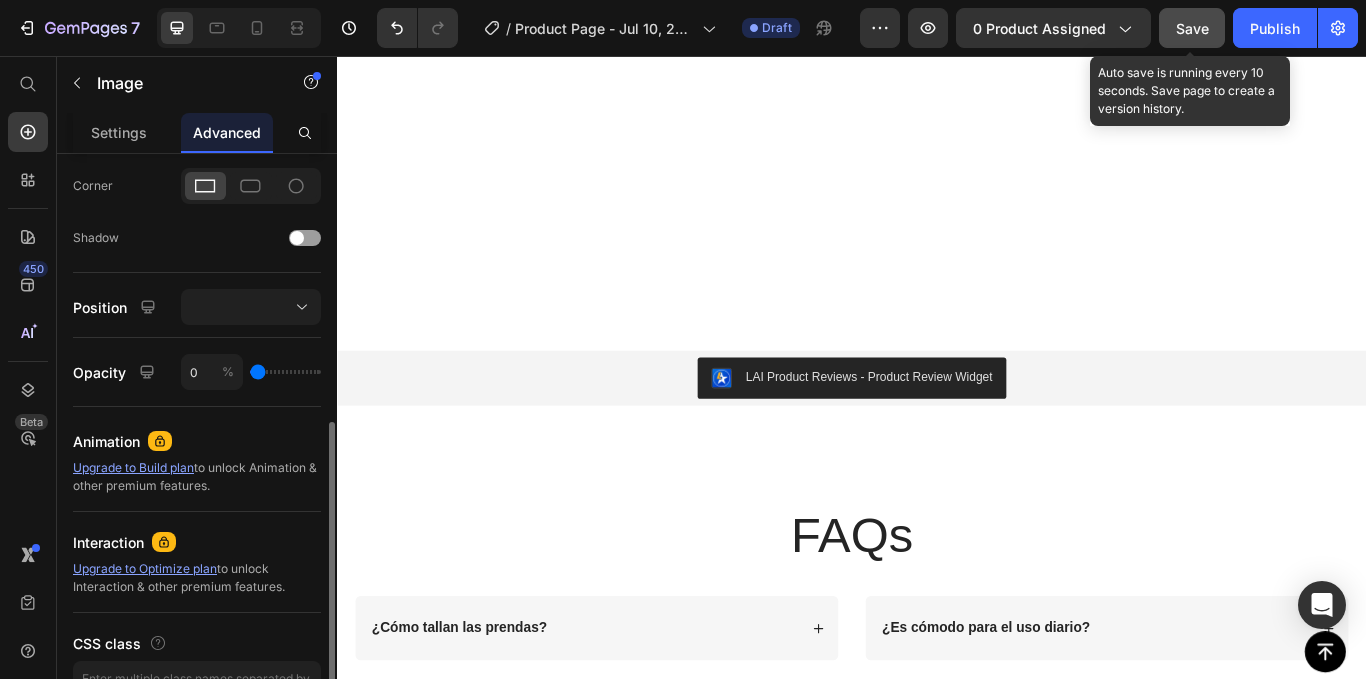 type on "7" 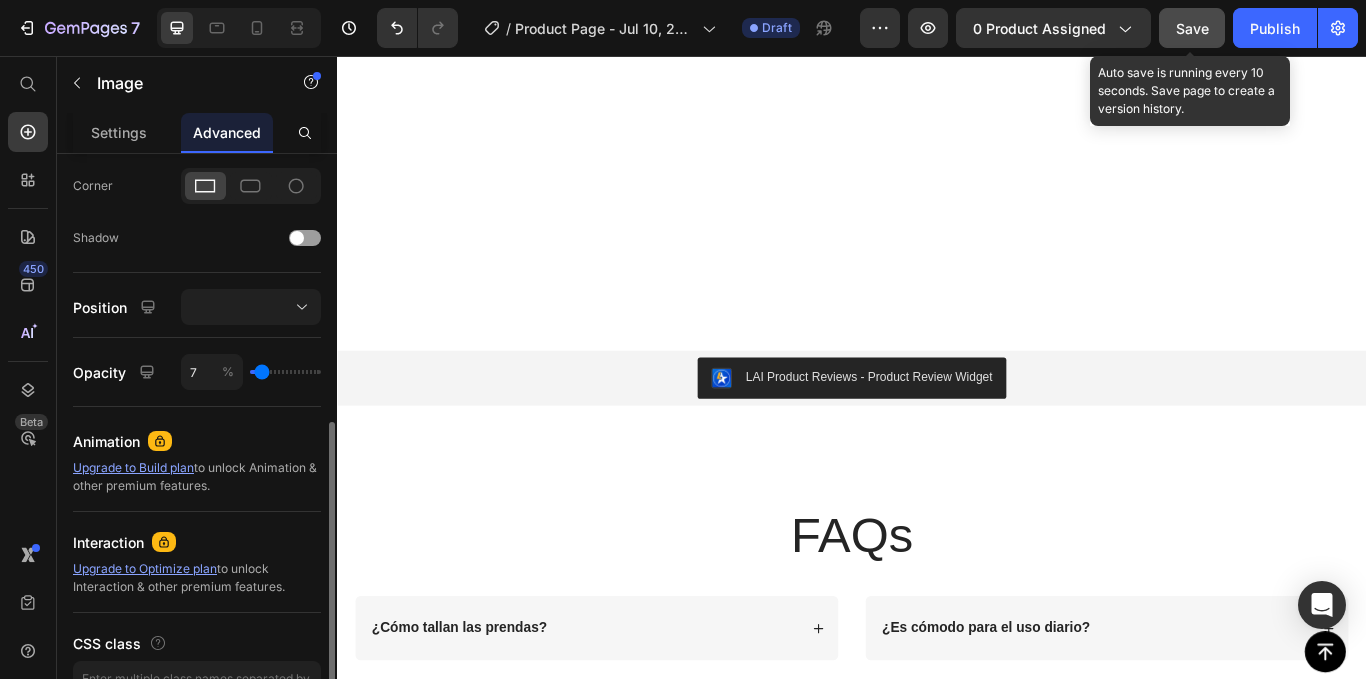 type on "13" 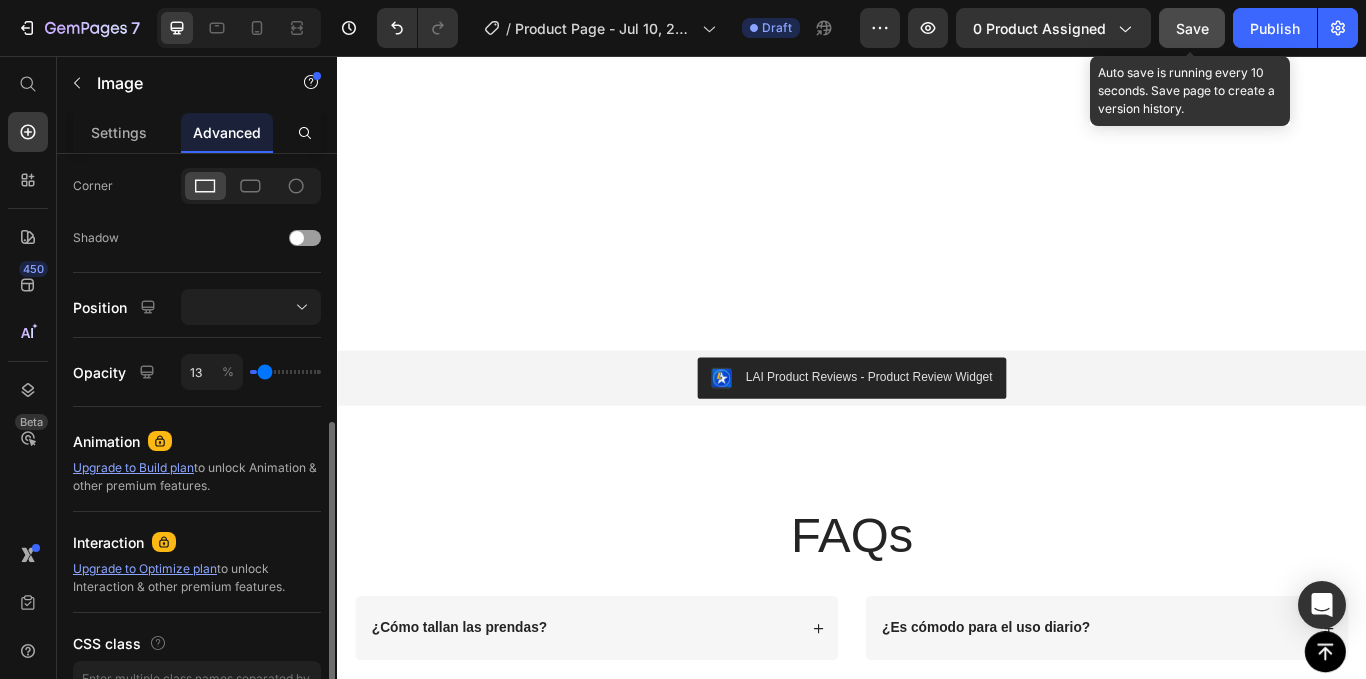 type on "16" 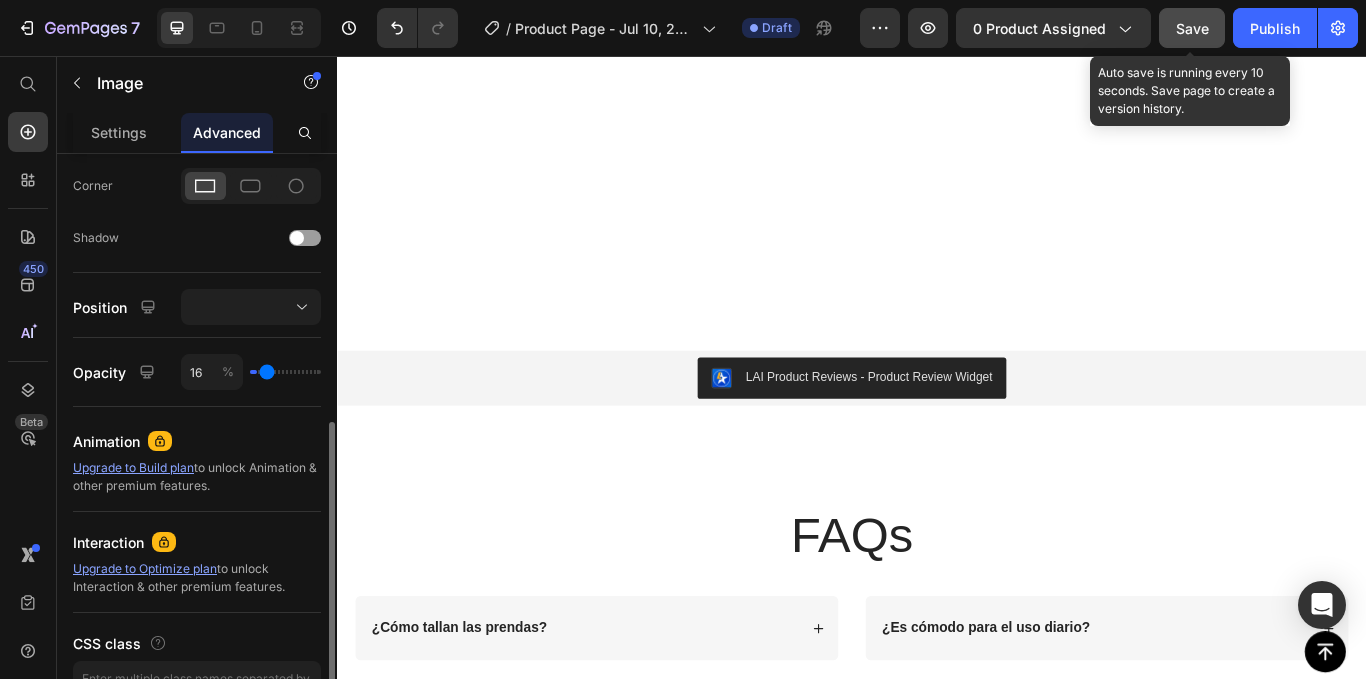 type on "27" 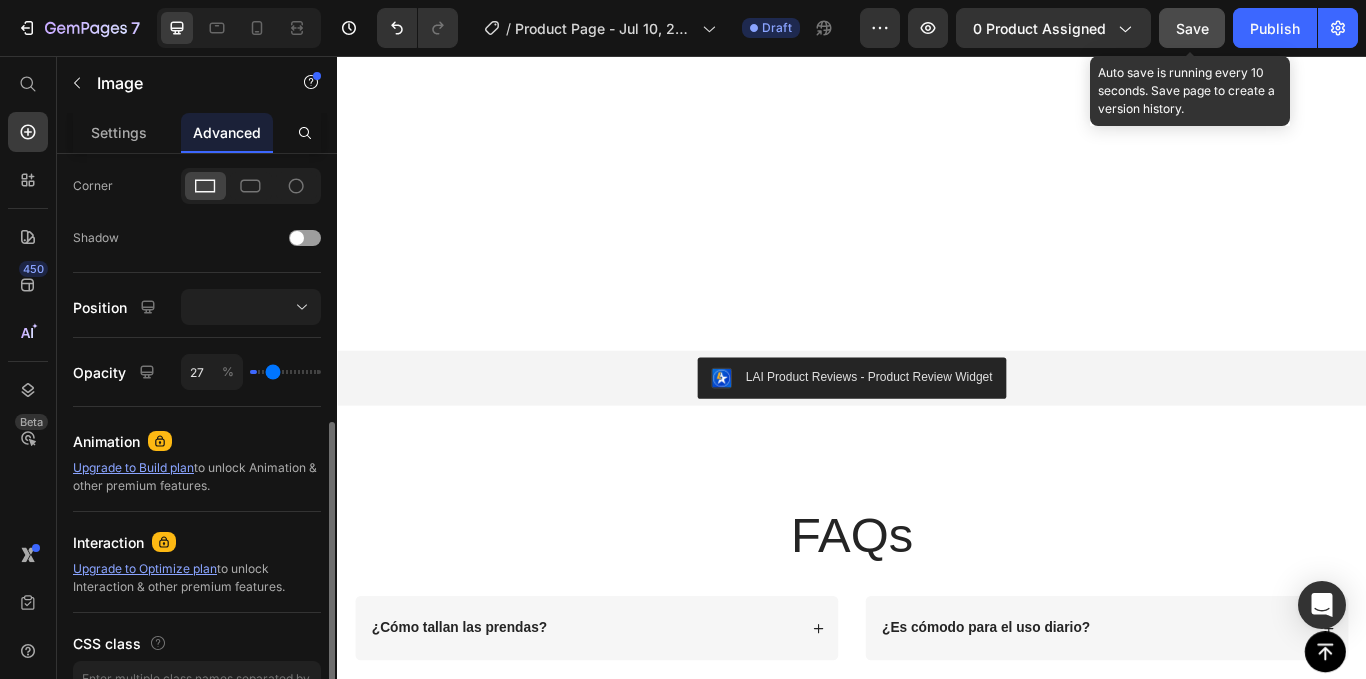 type on "31" 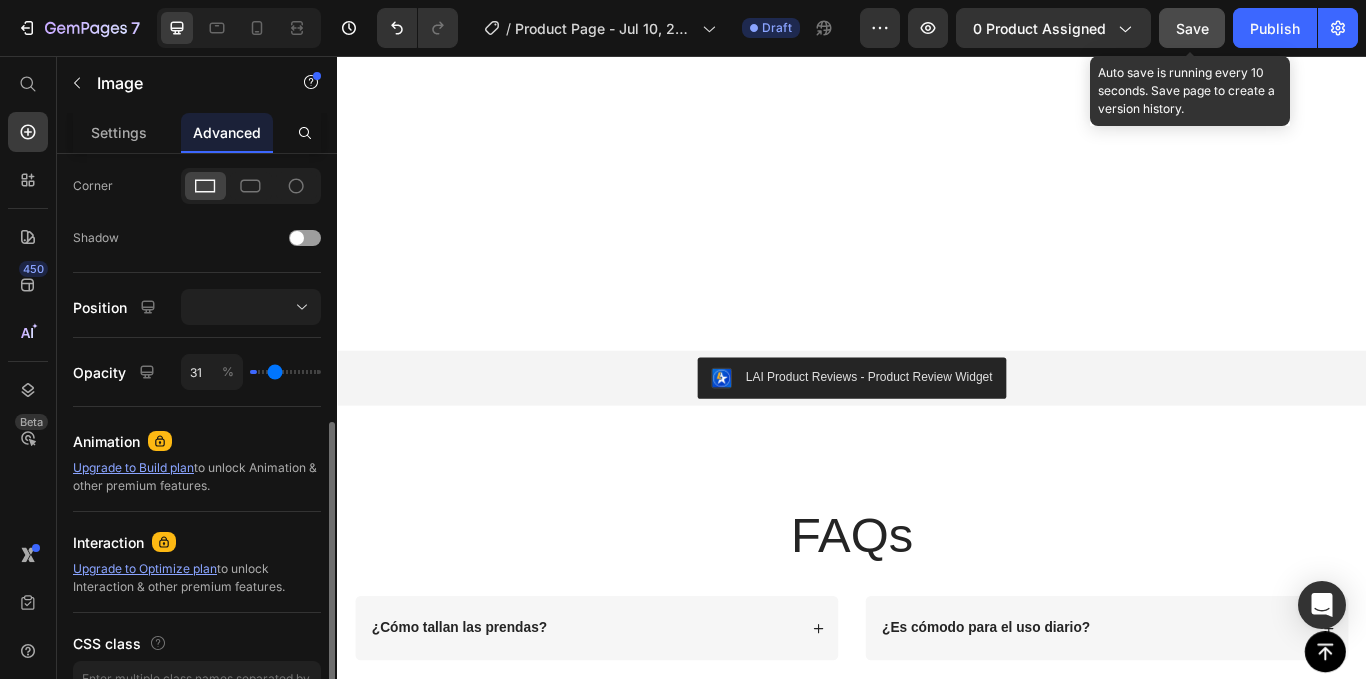 type on "42" 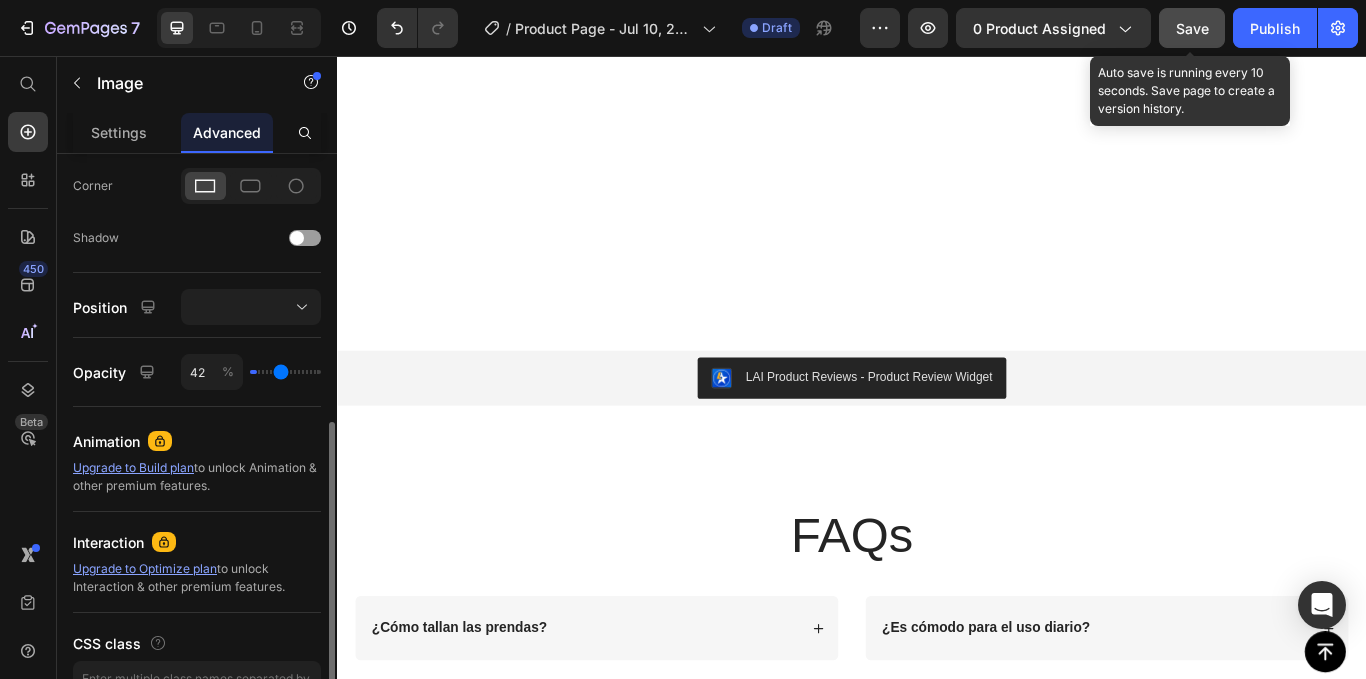 type on "49" 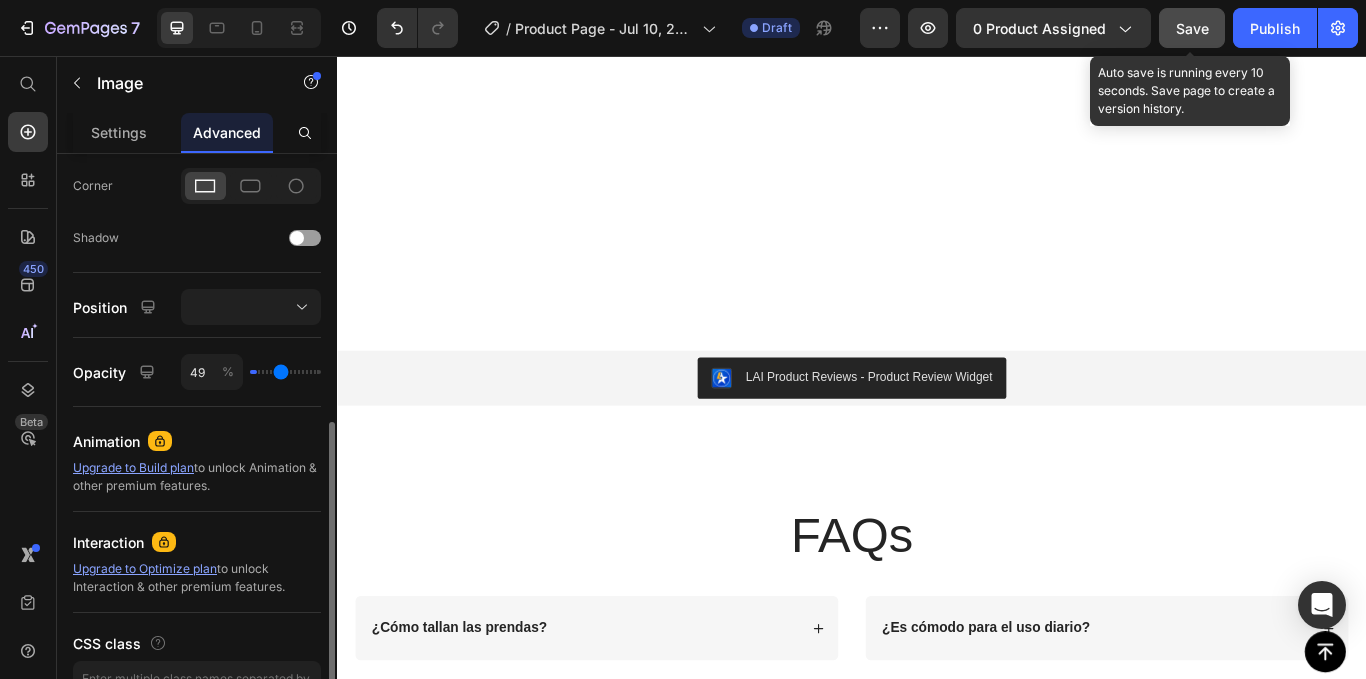 type on "49" 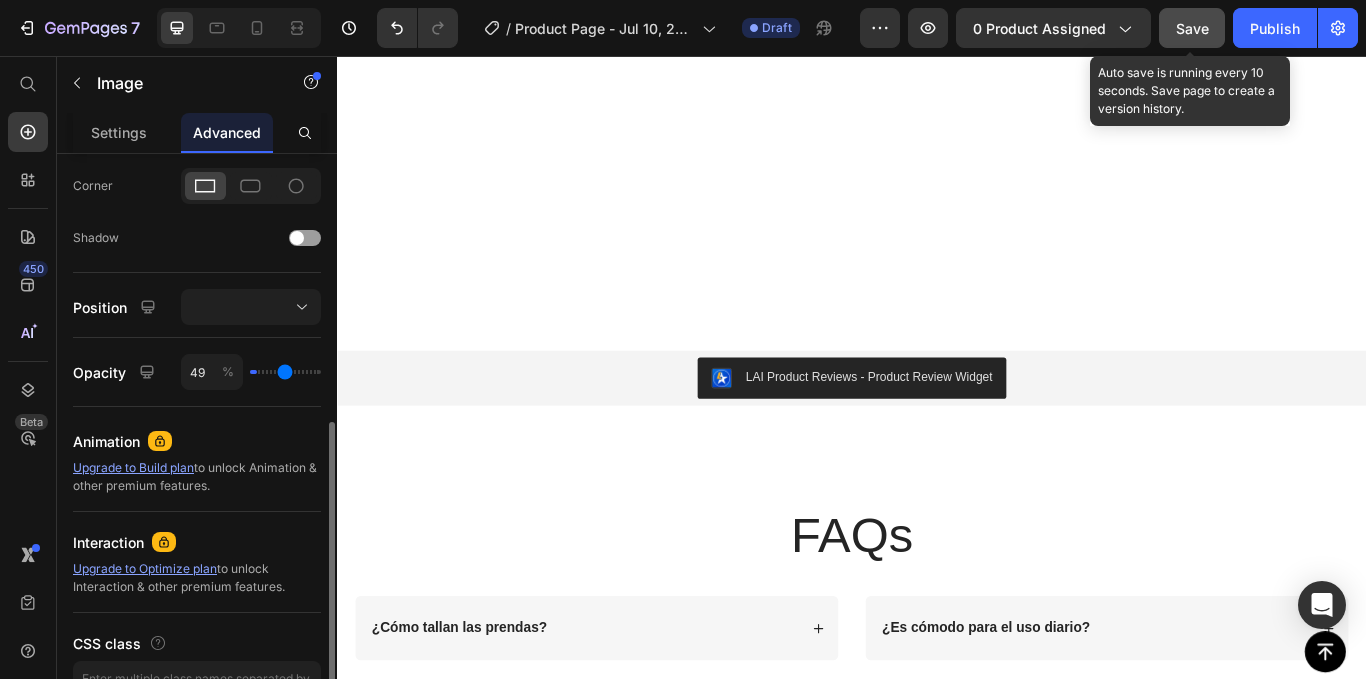 type on "60" 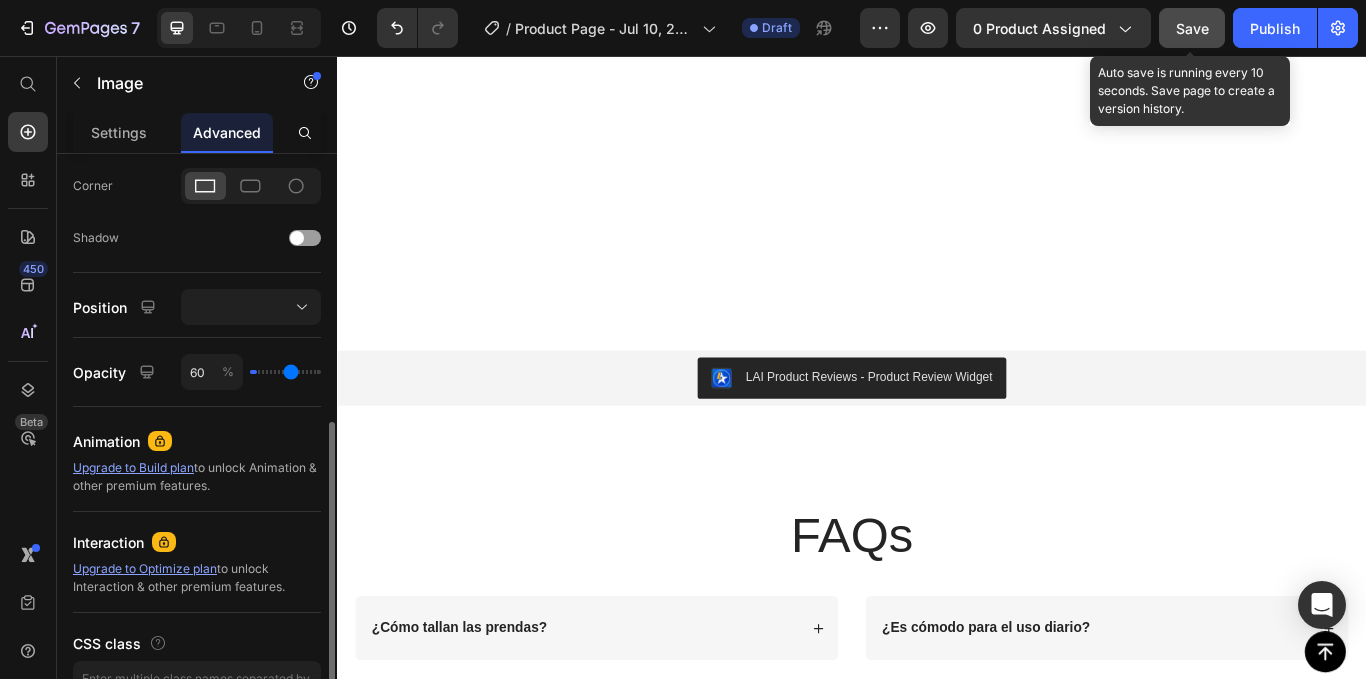 type on "65" 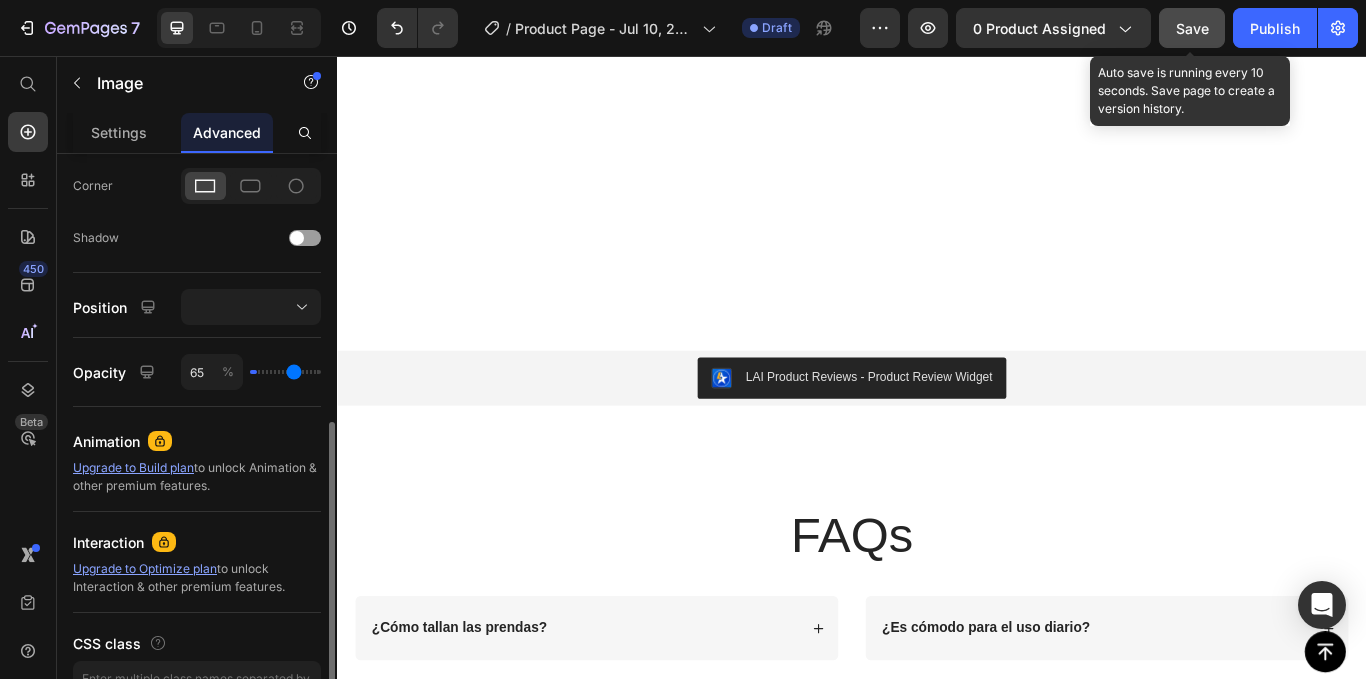 type on "73" 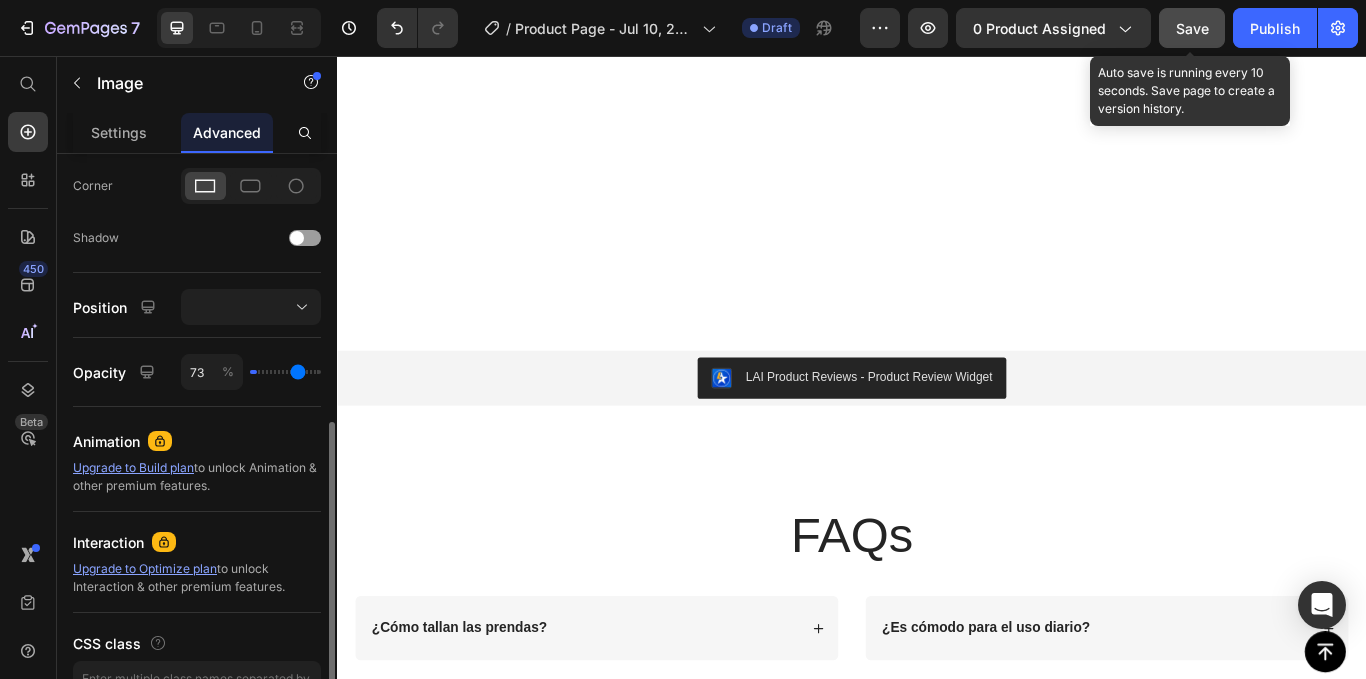 type on "78" 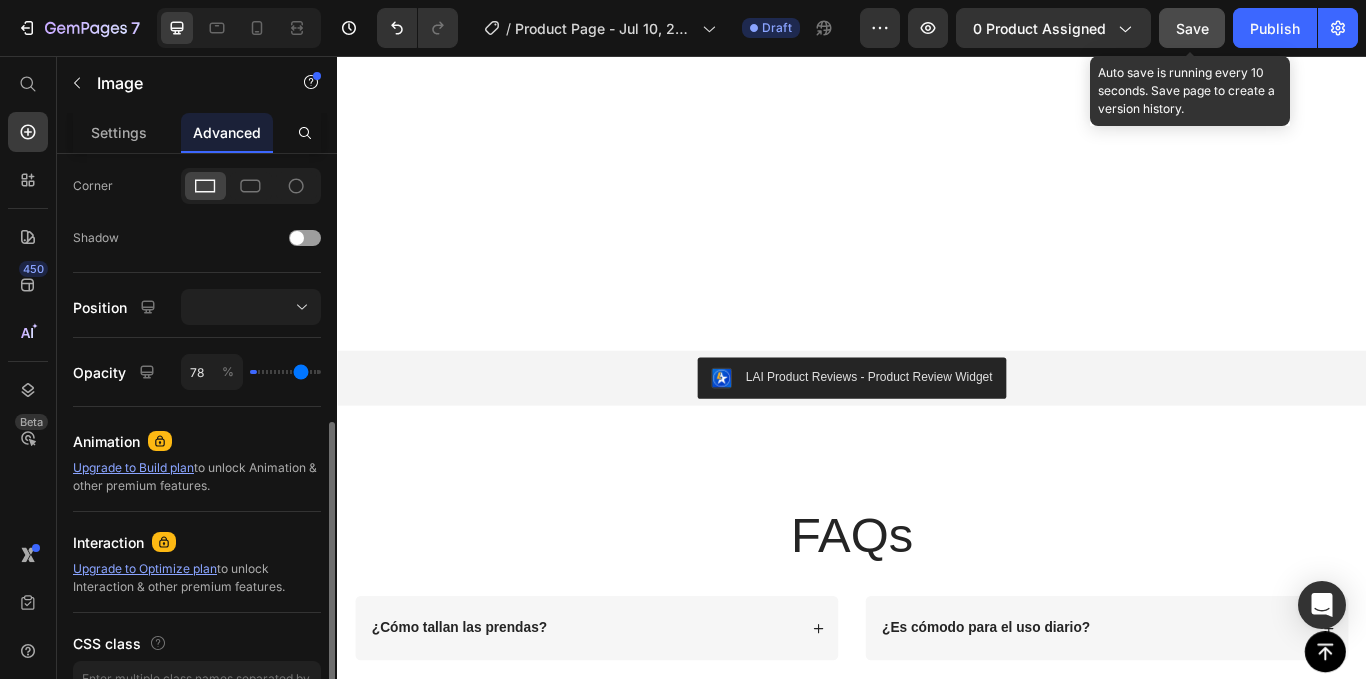 type on "85" 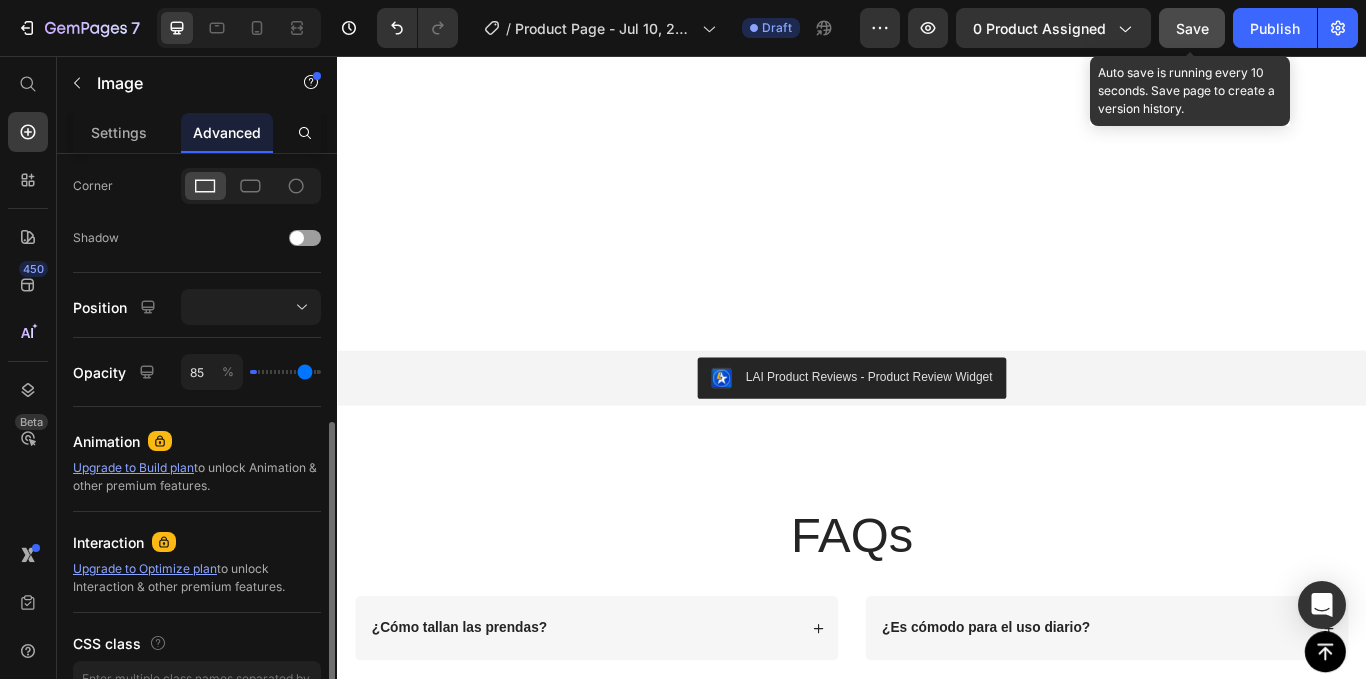 type on "100" 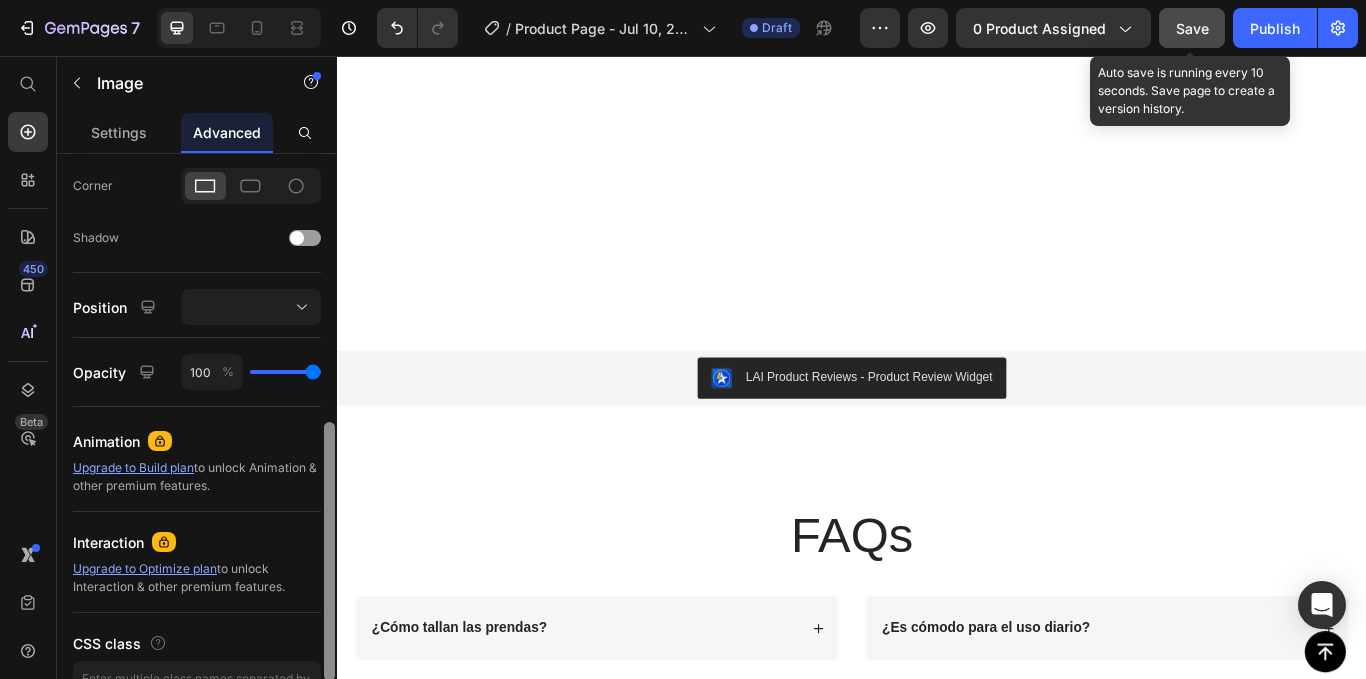 drag, startPoint x: 257, startPoint y: 378, endPoint x: 334, endPoint y: 384, distance: 77.23341 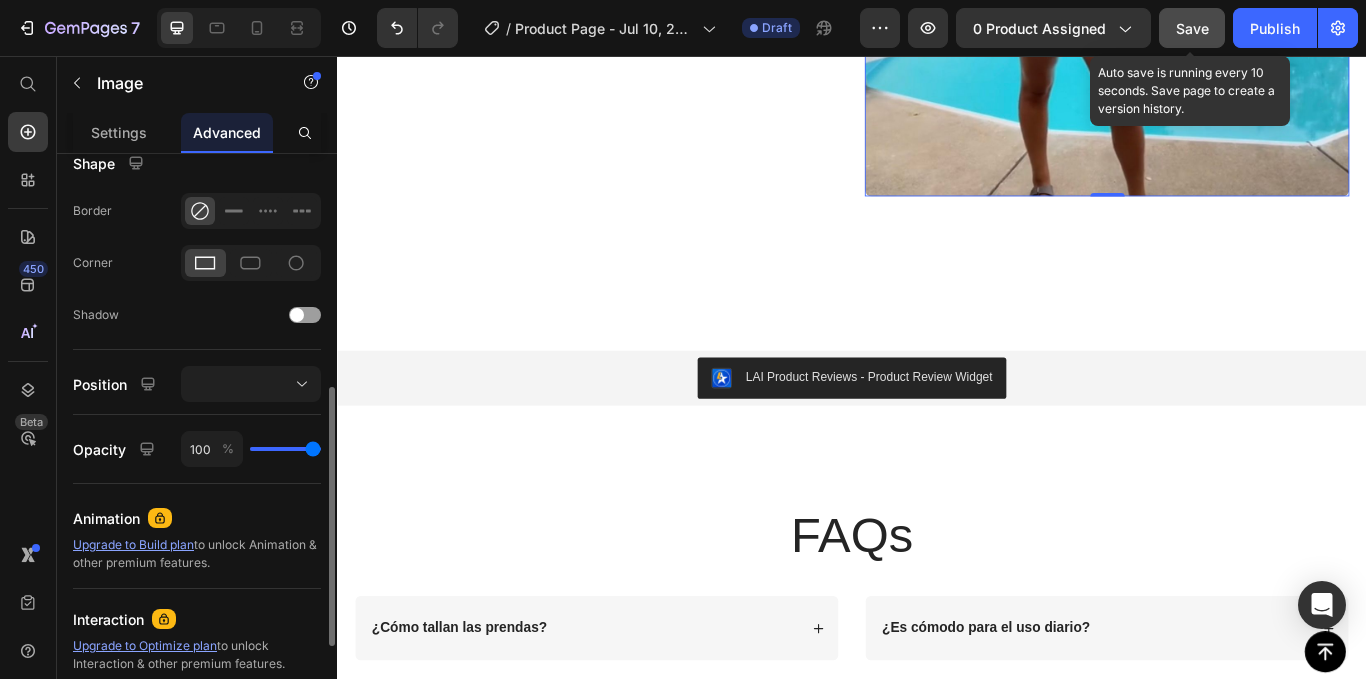 scroll, scrollTop: 423, scrollLeft: 0, axis: vertical 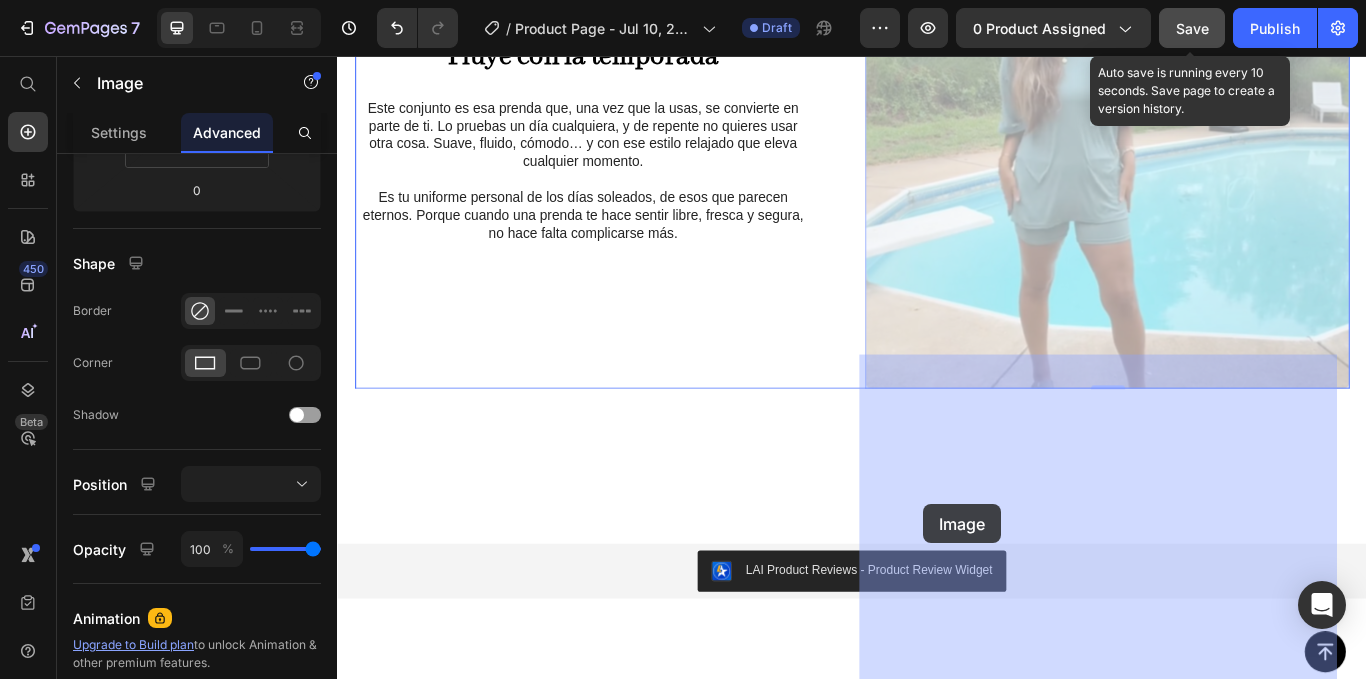 drag, startPoint x: 1050, startPoint y: 508, endPoint x: 1032, endPoint y: 529, distance: 27.658634 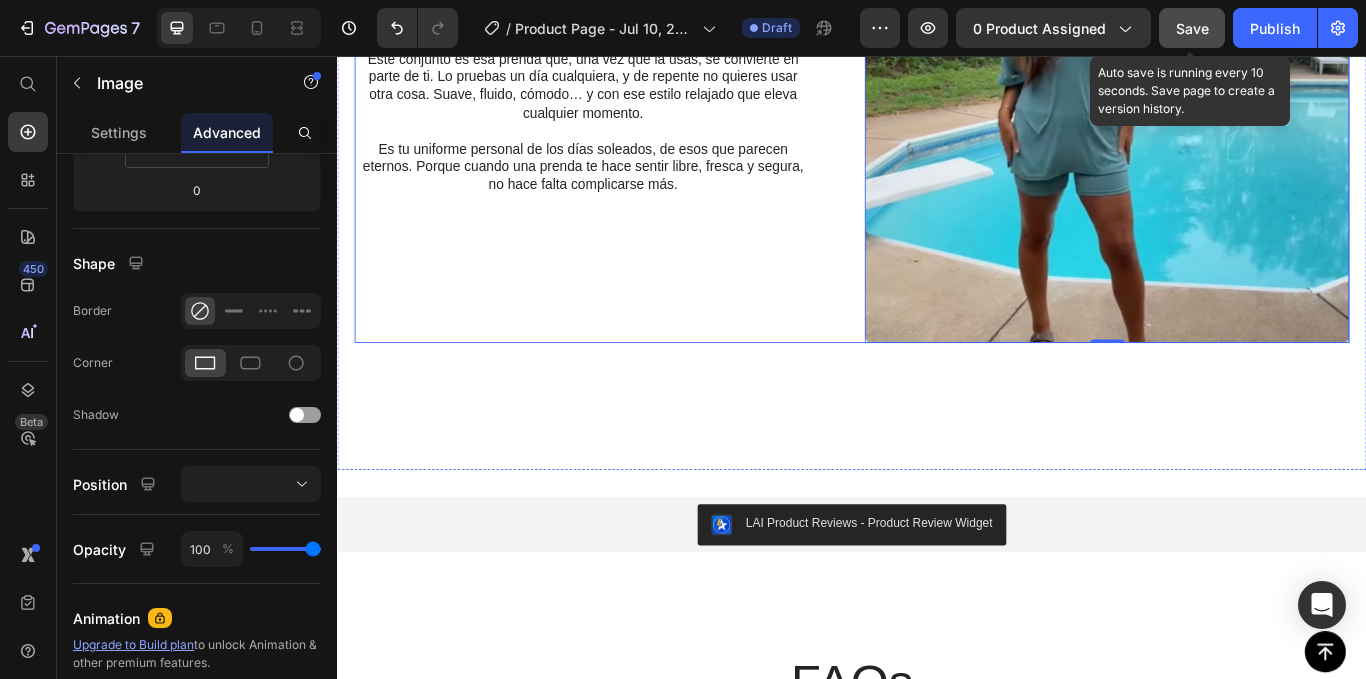 scroll, scrollTop: 1984, scrollLeft: 0, axis: vertical 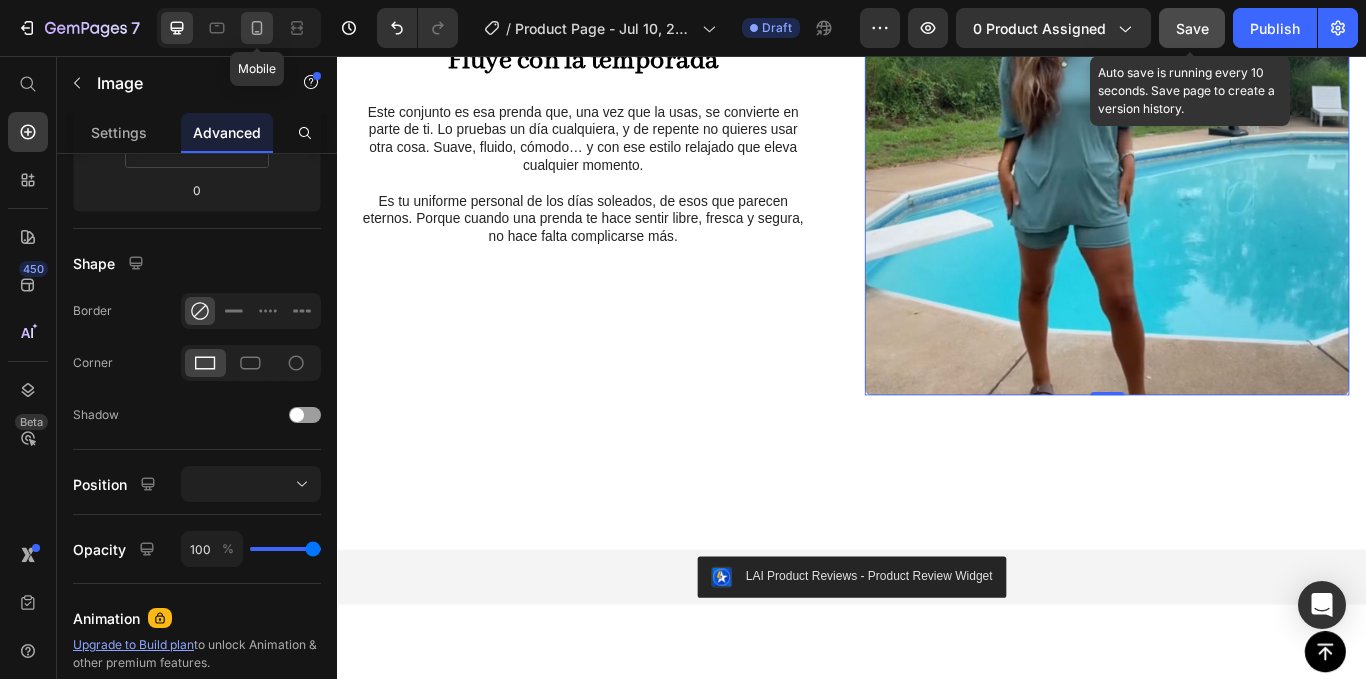 click 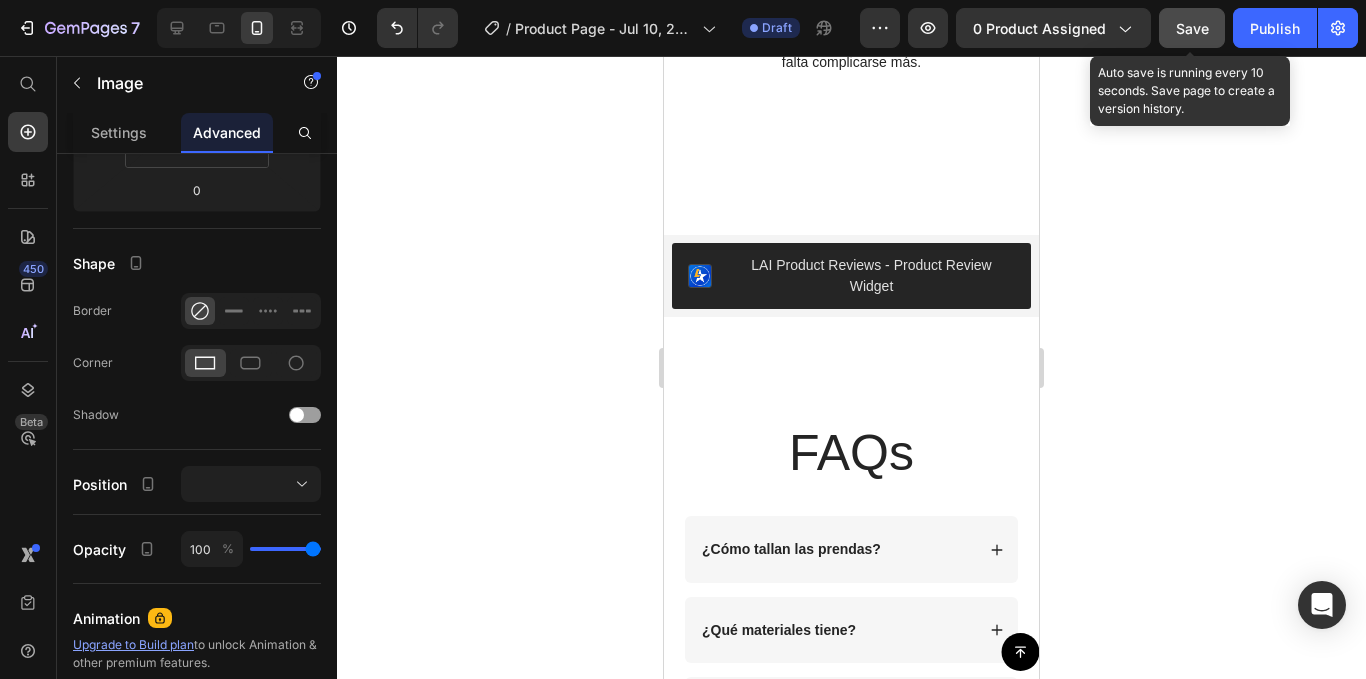 scroll, scrollTop: 2592, scrollLeft: 0, axis: vertical 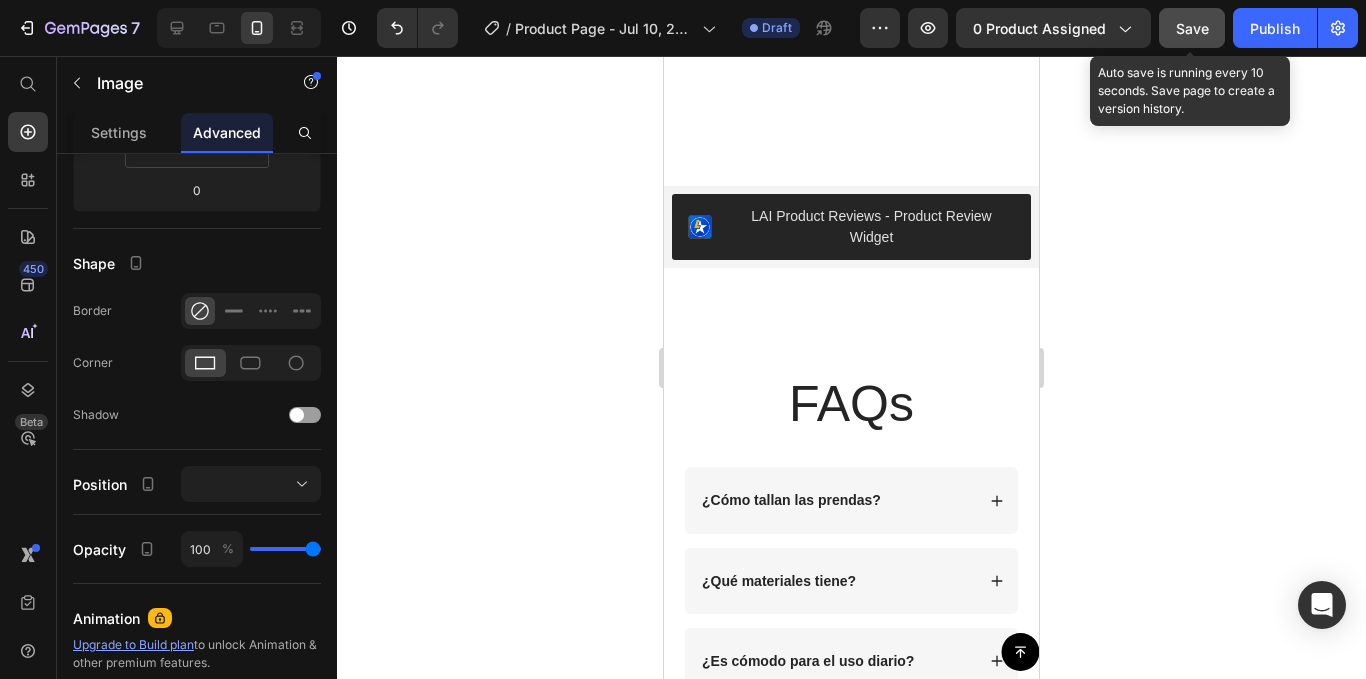 click 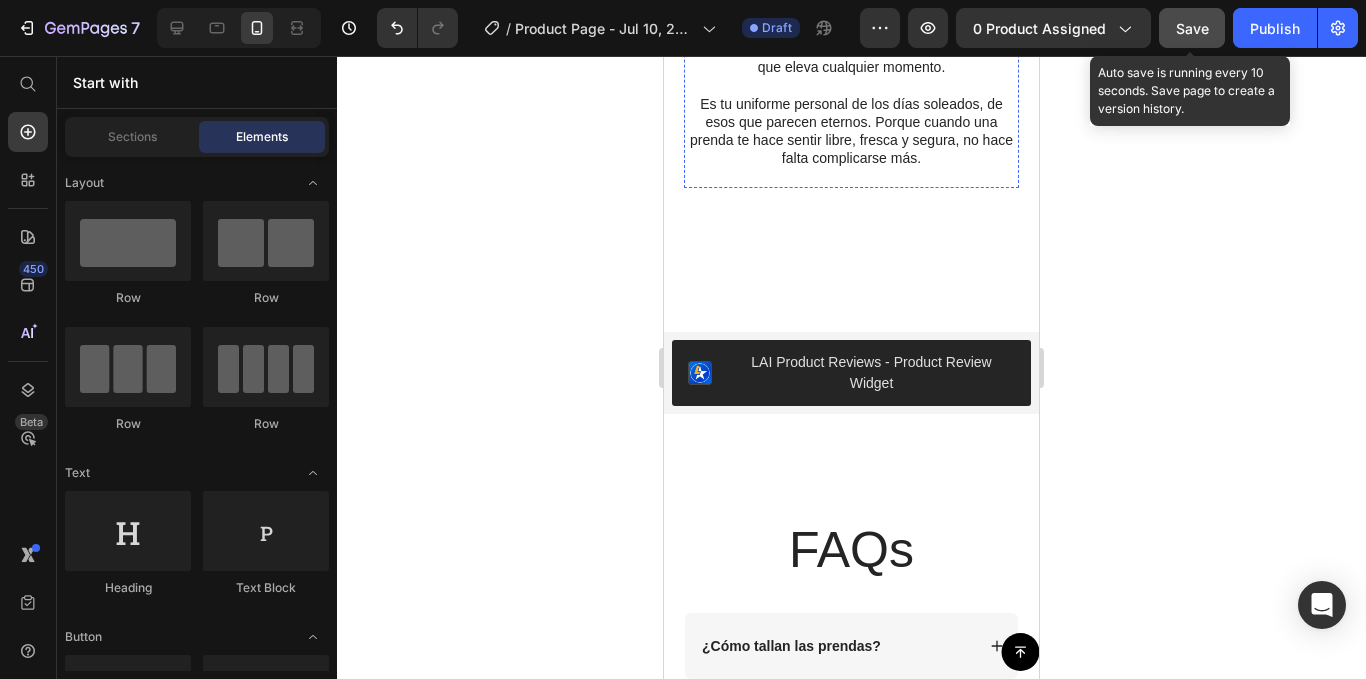 scroll, scrollTop: 2884, scrollLeft: 0, axis: vertical 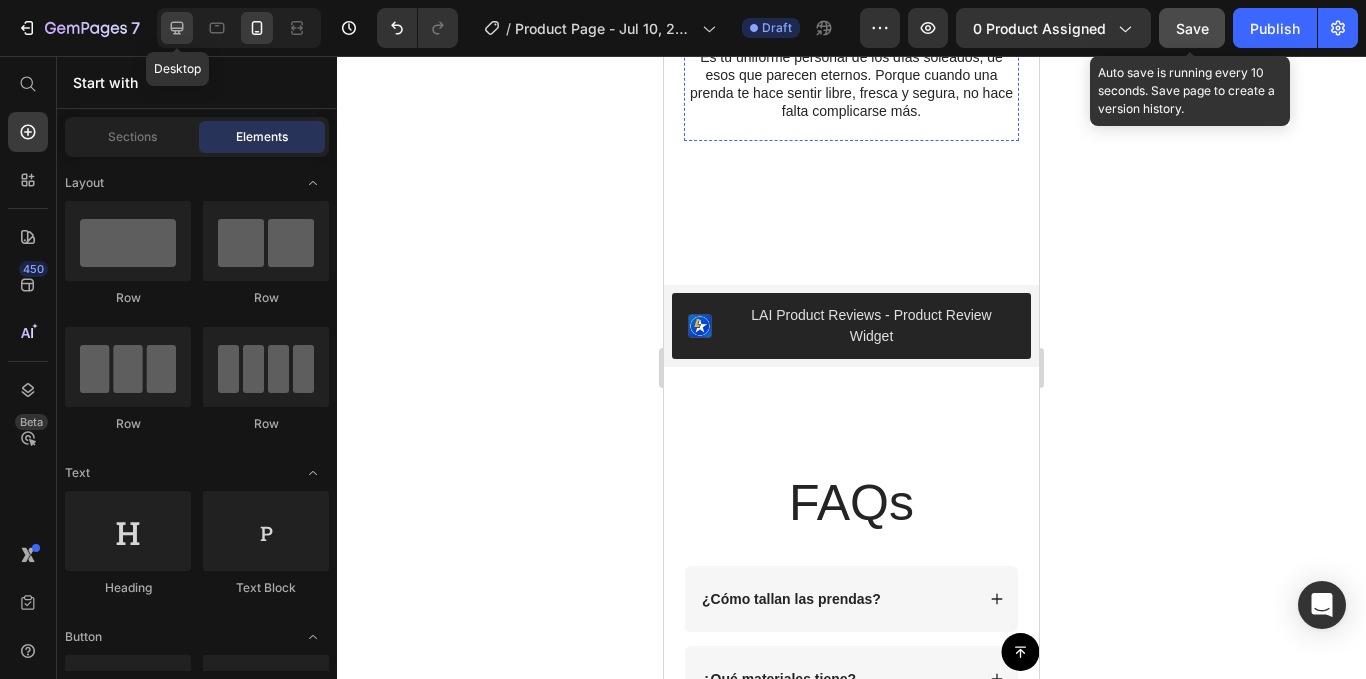 click 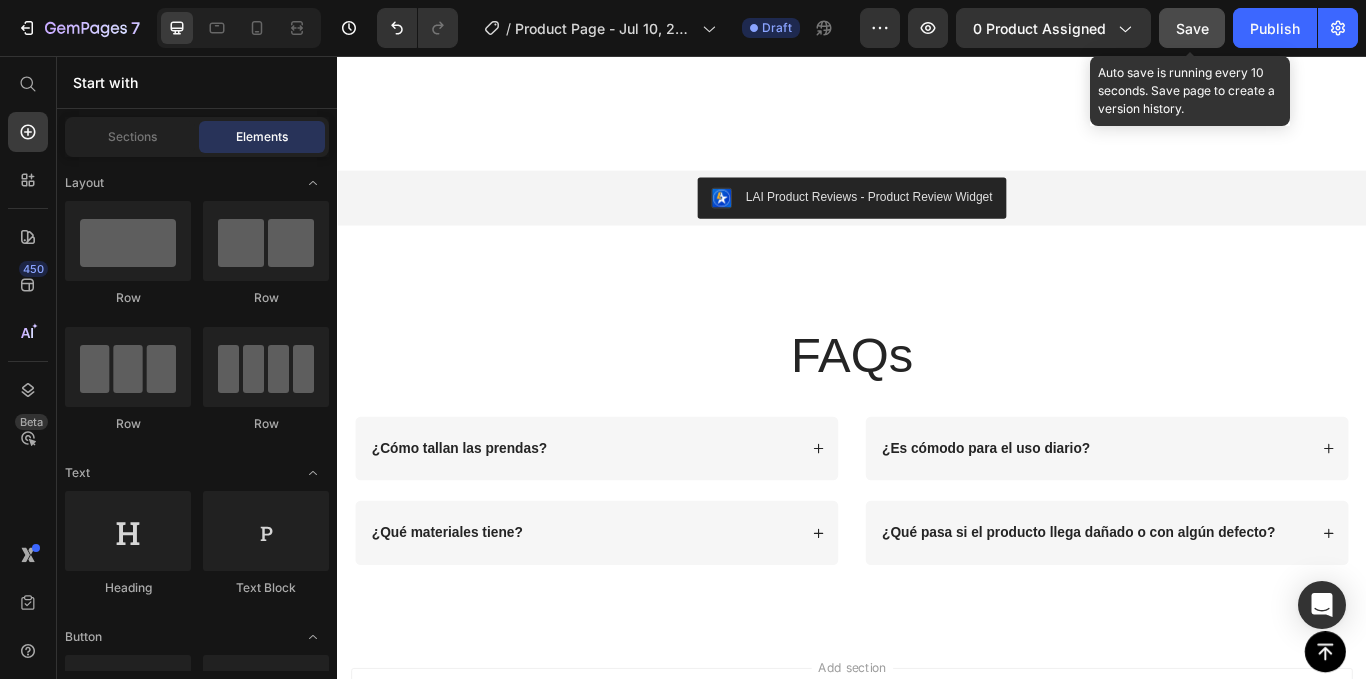 scroll, scrollTop: 2782, scrollLeft: 0, axis: vertical 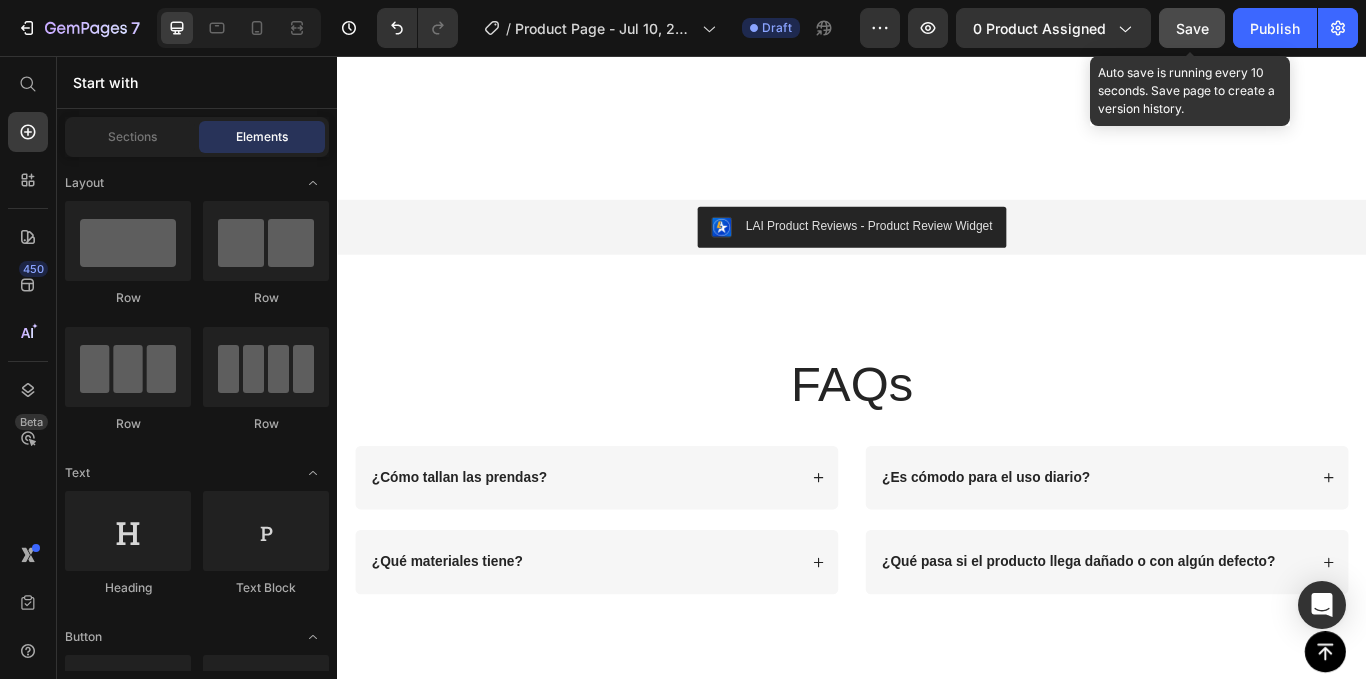click at bounding box center [1234, -239] 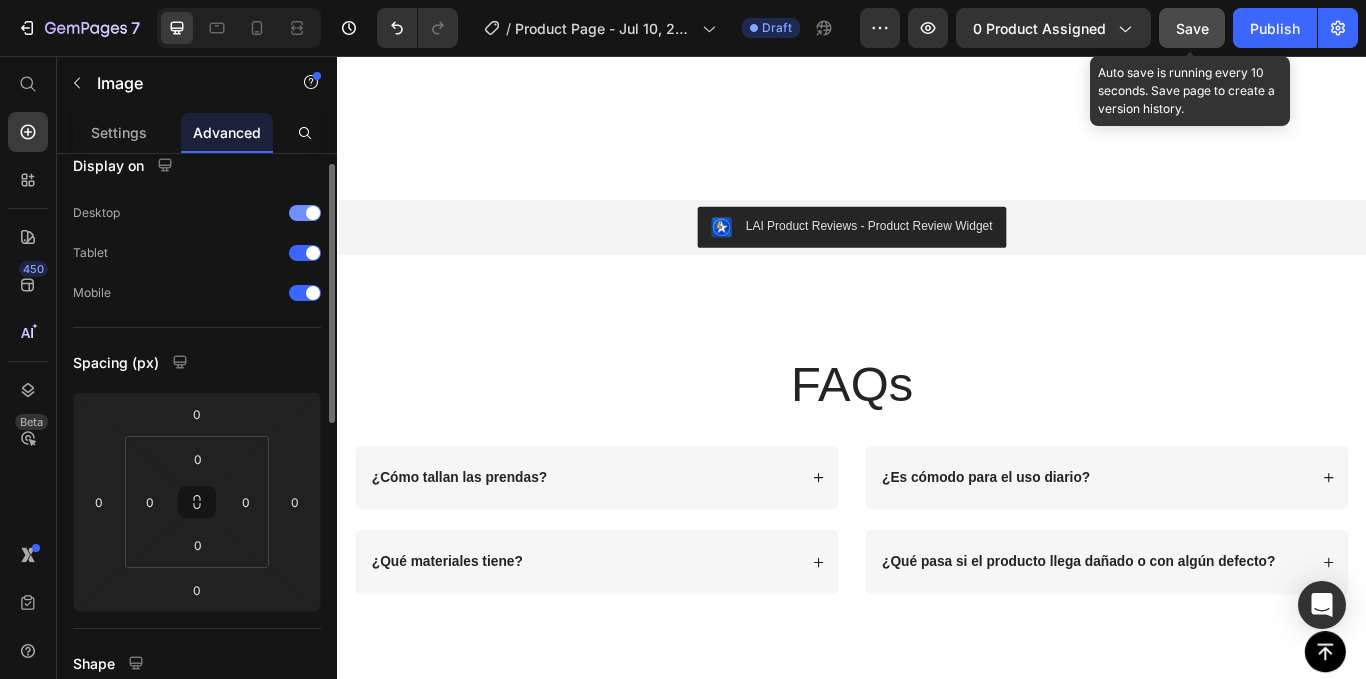 scroll, scrollTop: 0, scrollLeft: 0, axis: both 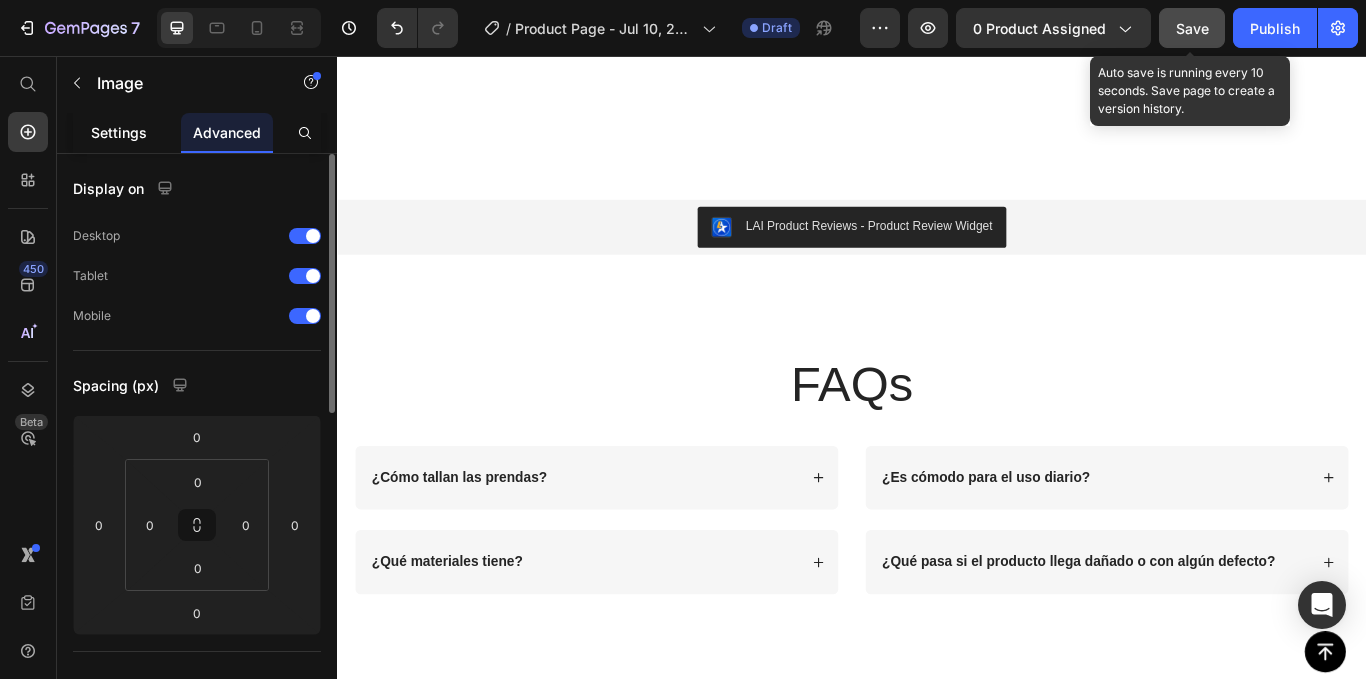 click on "Settings" at bounding box center (119, 132) 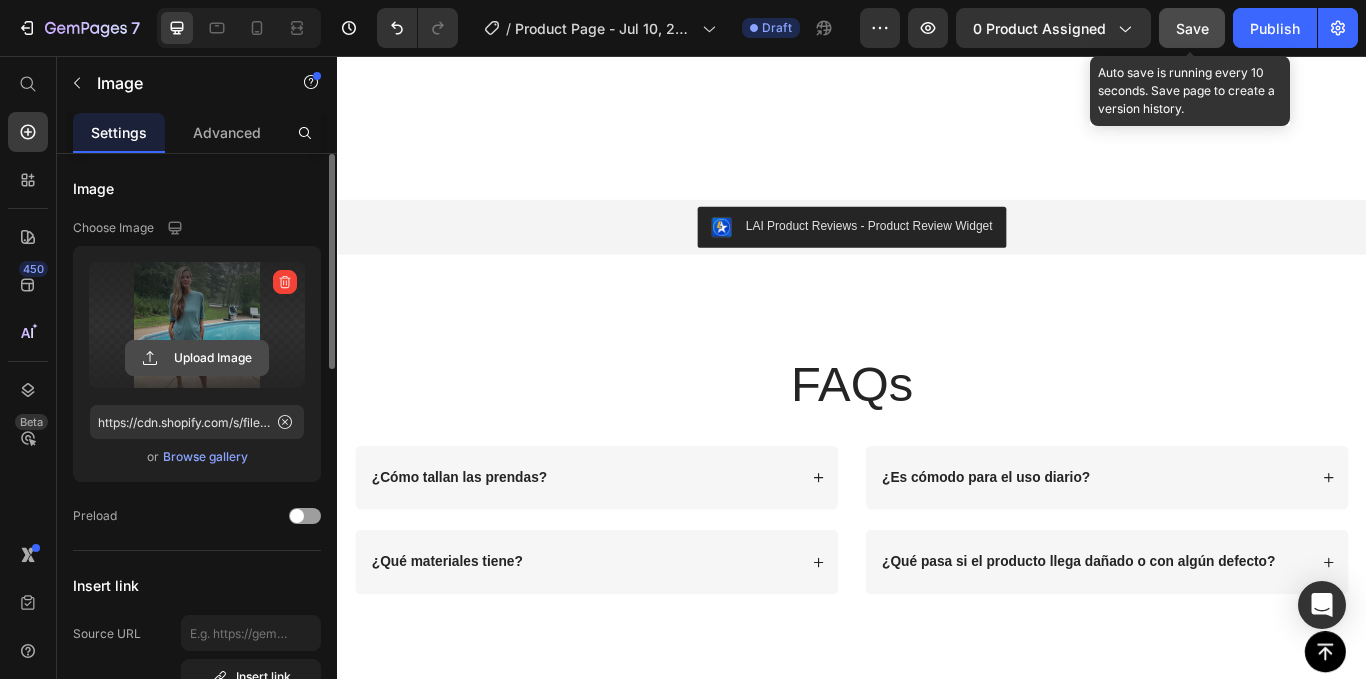 click 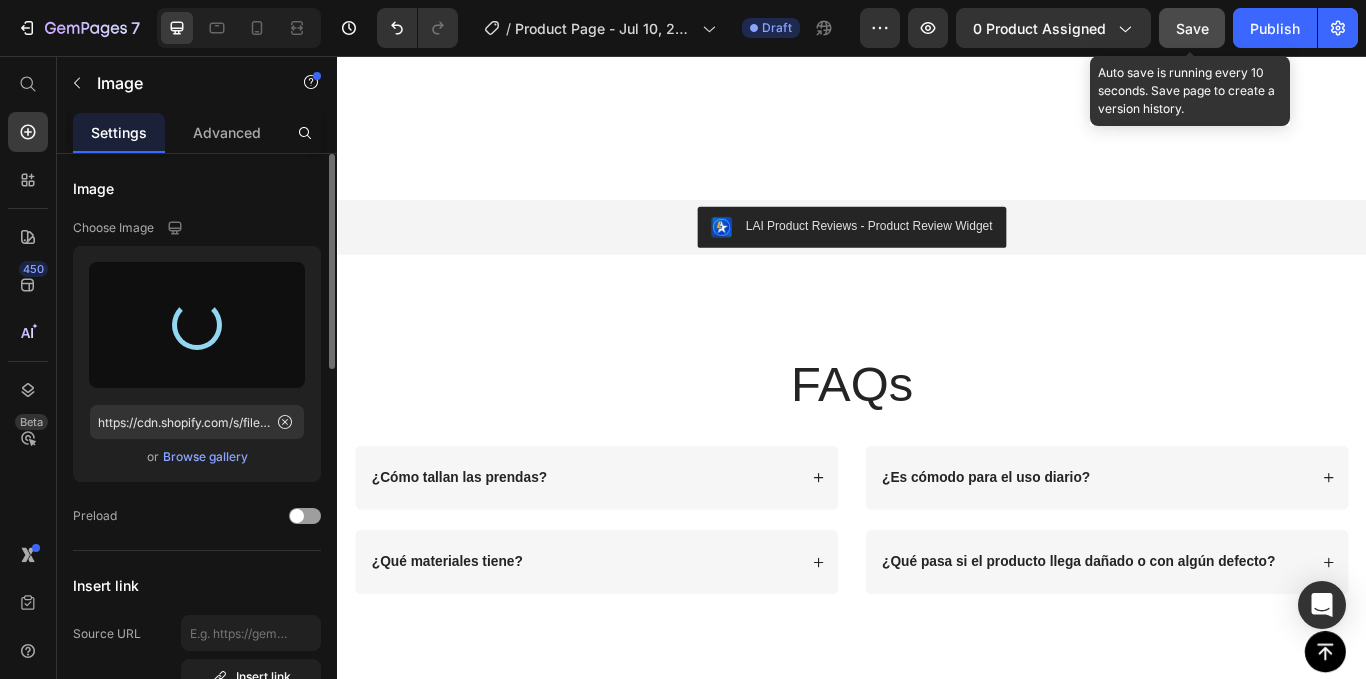 type on "https://cdn.shopify.com/s/files/1/0947/4523/1707/files/gempages_[NUMBER]-[FILENAME].gif" 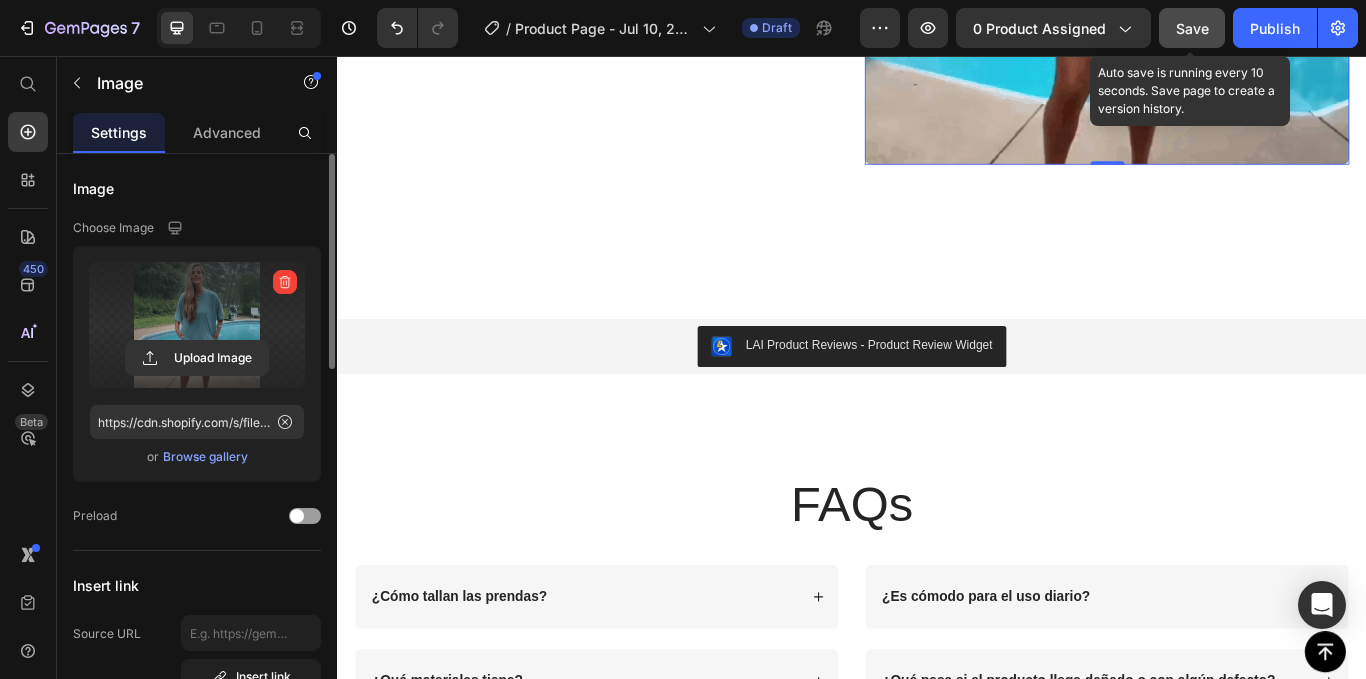 scroll, scrollTop: 2644, scrollLeft: 0, axis: vertical 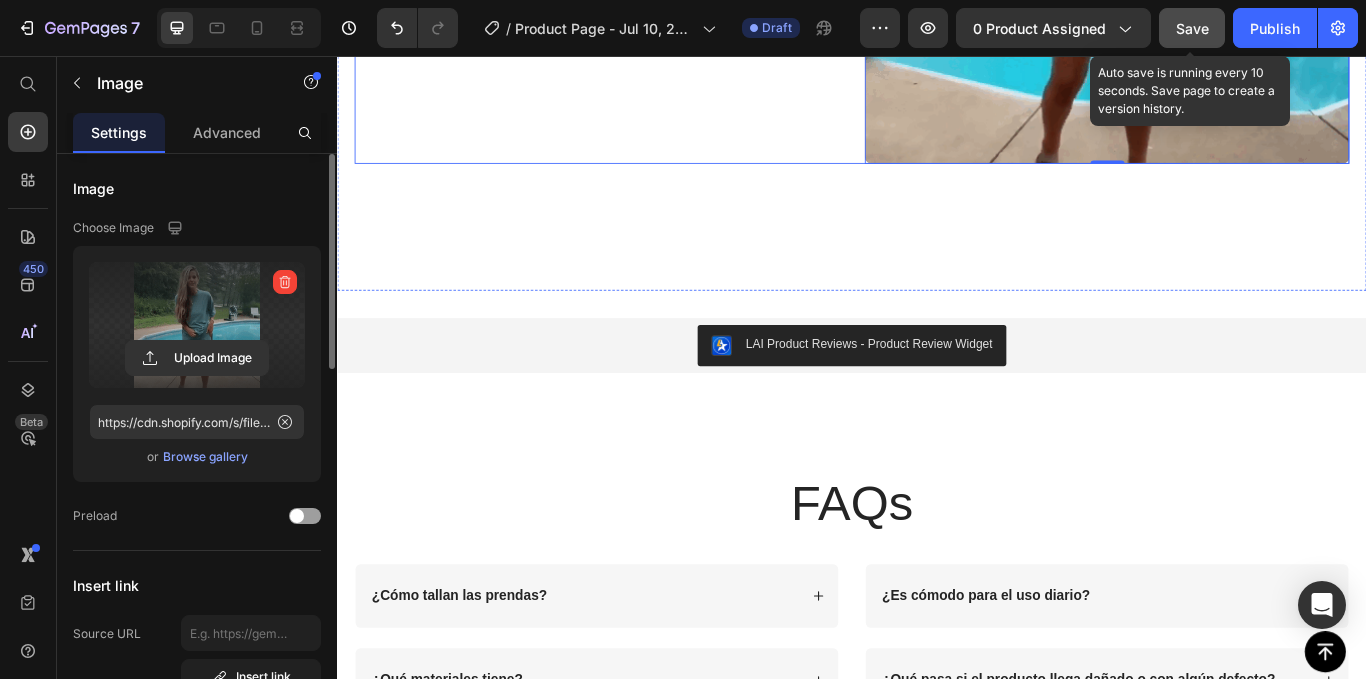click on "Fluye con la temporada Heading Este conjunto es esa prenda que, una vez que la usas, se convierte en parte de ti. Lo pruebas un día cualquiera, y de repente no quieres usar otra cosa. Suave, fluido, cómodo… y con ese estilo relajado que eleva cualquier momento.   Es tu uniforme personal de los días soleados, de esos que parecen eternos. Porque cuando una prenda te hace sentir libre, fresca y segura, no hace falta complicarse más.   Text Block Row" at bounding box center [639, -101] 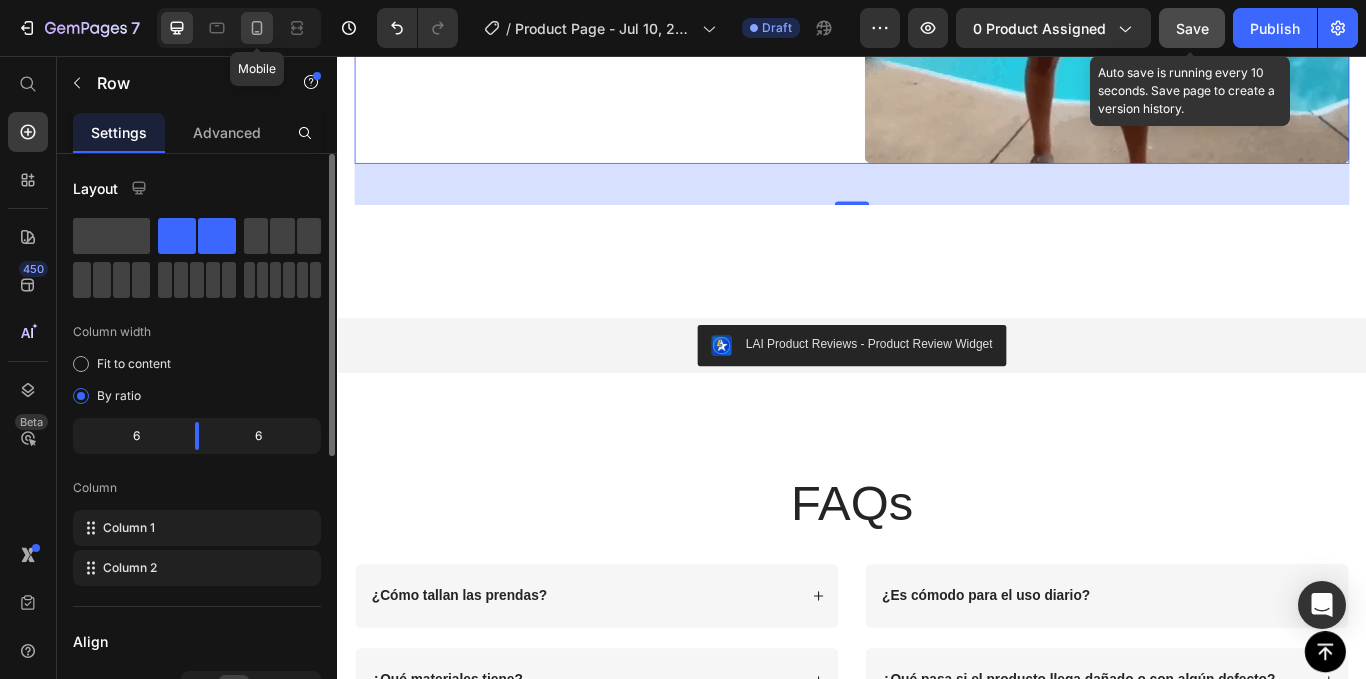 click 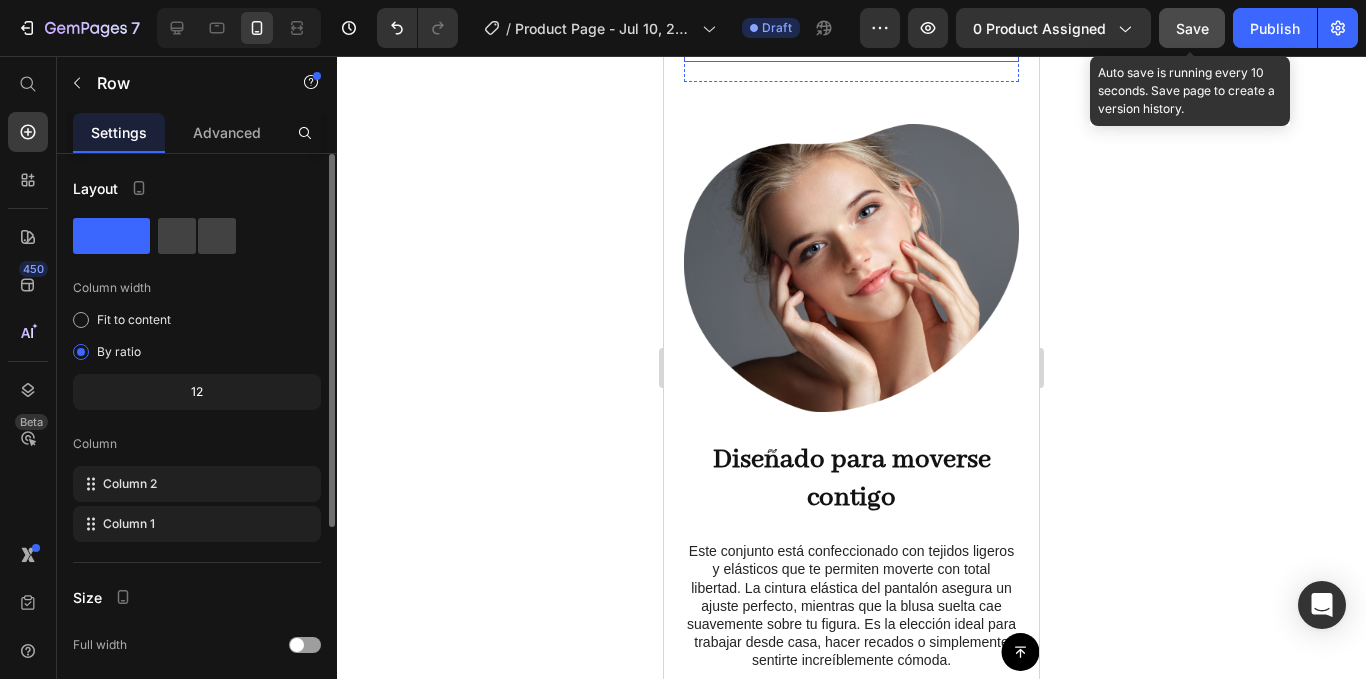 scroll, scrollTop: 1921, scrollLeft: 0, axis: vertical 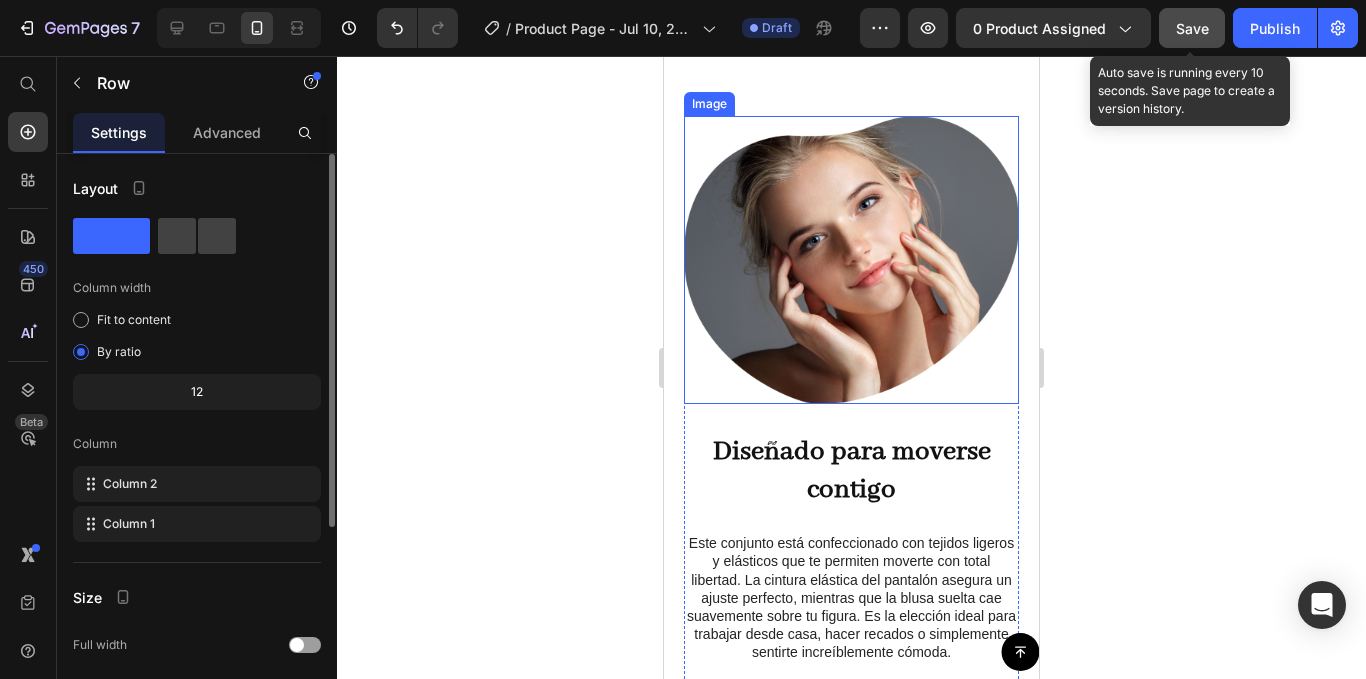click at bounding box center [851, 260] 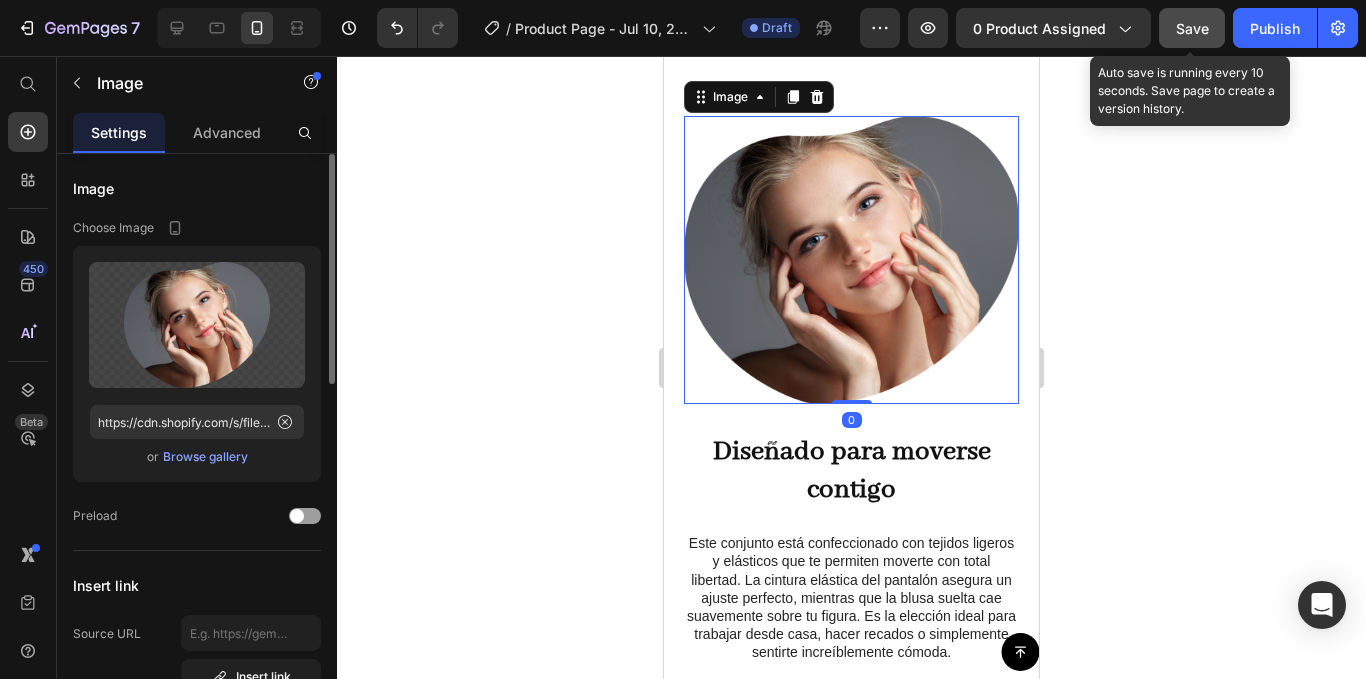 click on "Browse gallery" at bounding box center (205, 457) 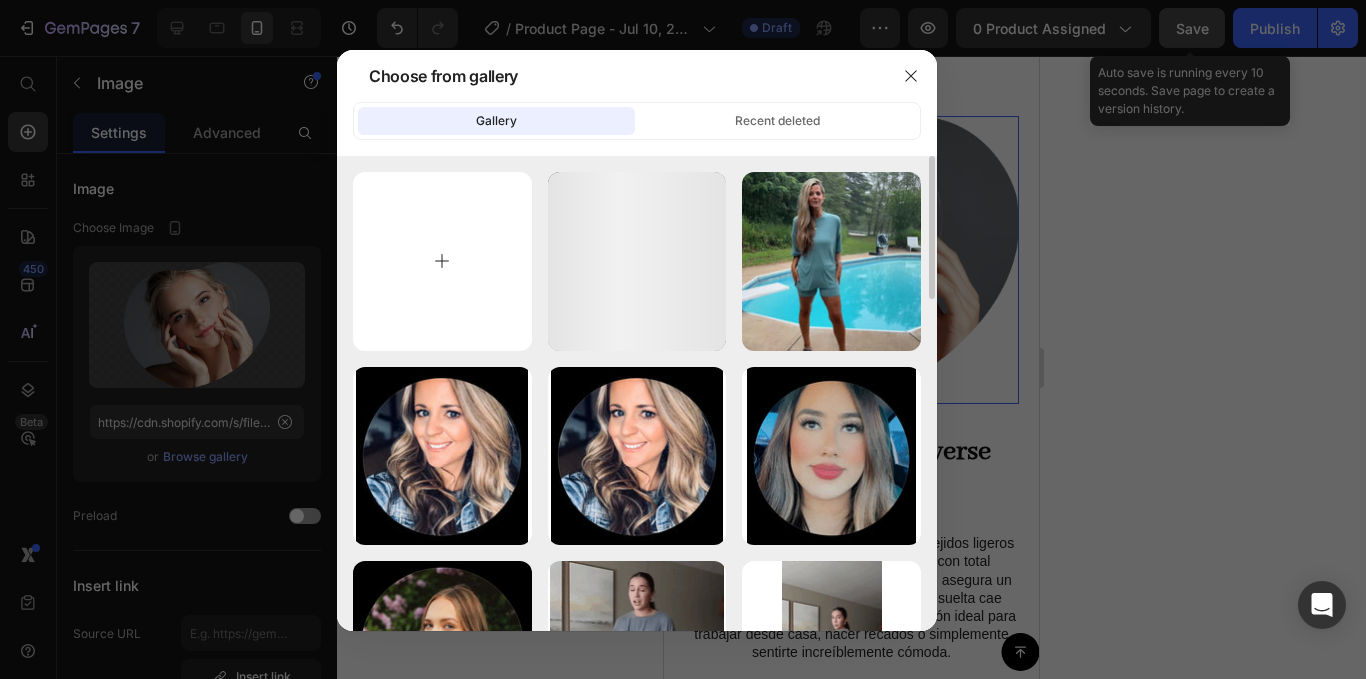 click at bounding box center (442, 261) 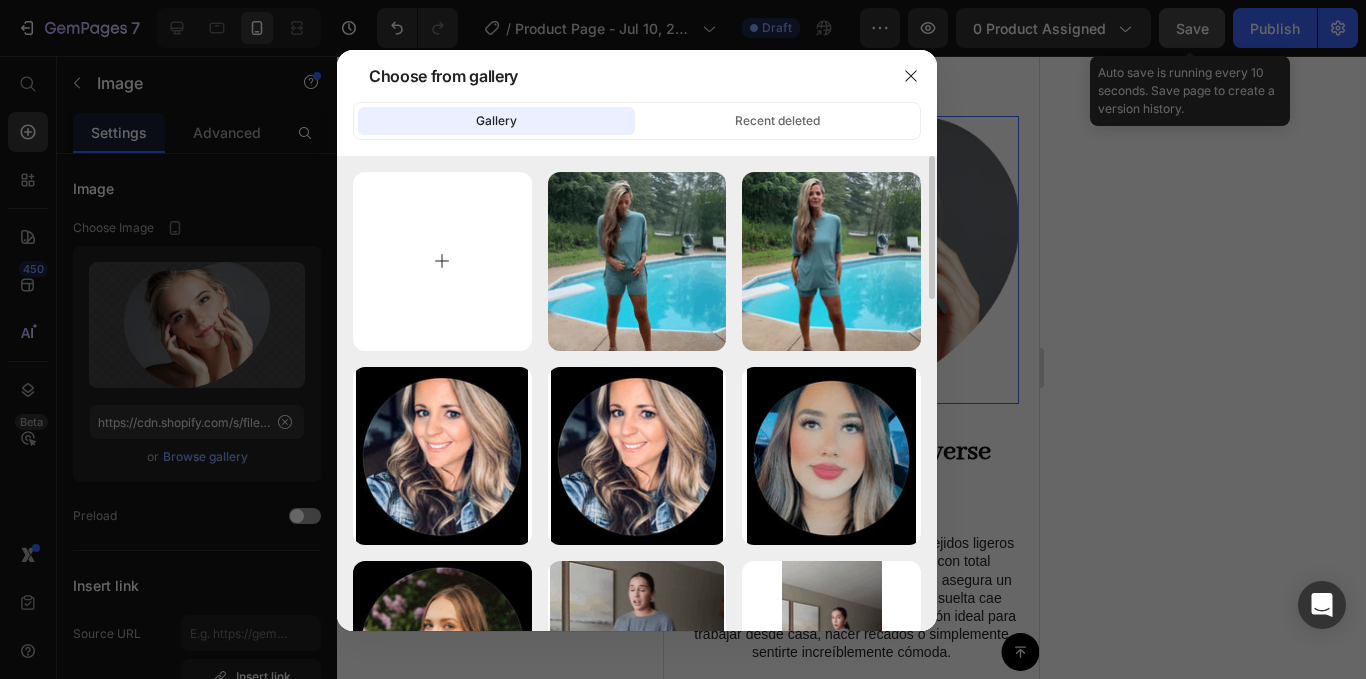 type on "C:\fakepath\Video de WhatsApp [DATE] a las [TIME]. [FILENAME].gif" 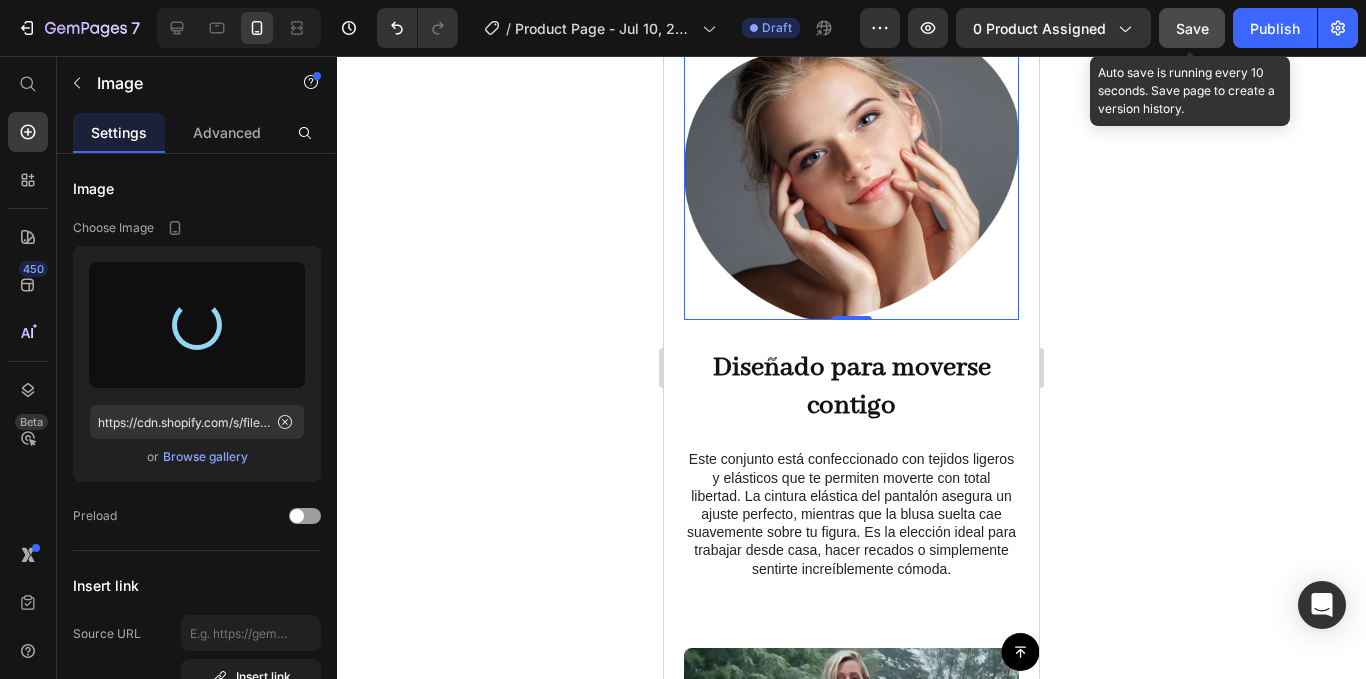 scroll, scrollTop: 2121, scrollLeft: 0, axis: vertical 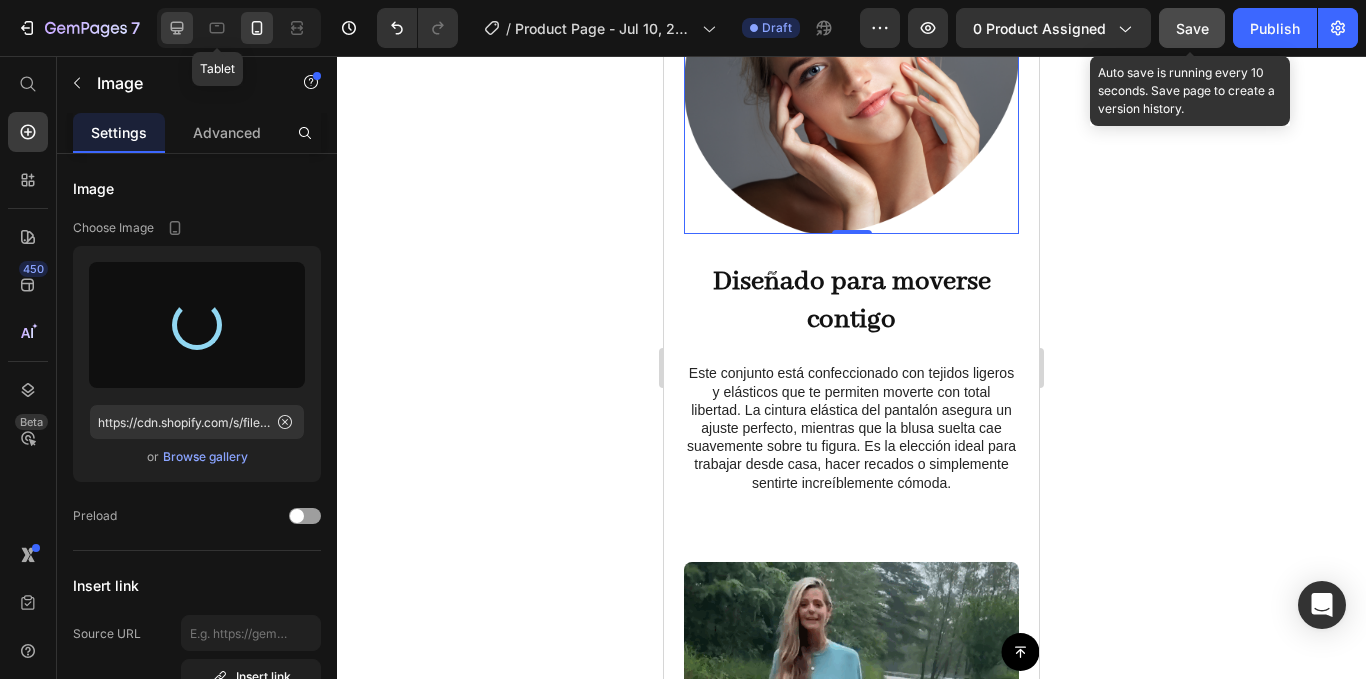 type on "https://cdn.shopify.com/s/files/1/0947/4523/1707/files/gempages_[NUMBER]-[FILENAME].gif" 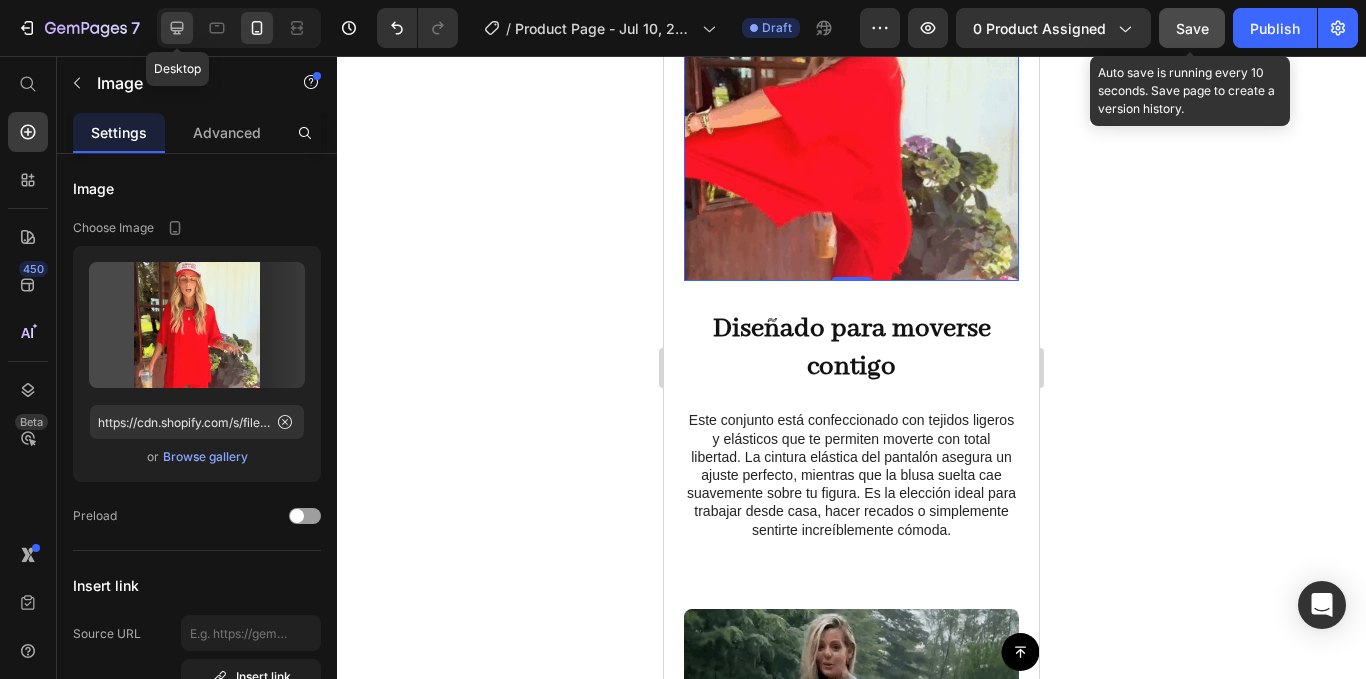 click 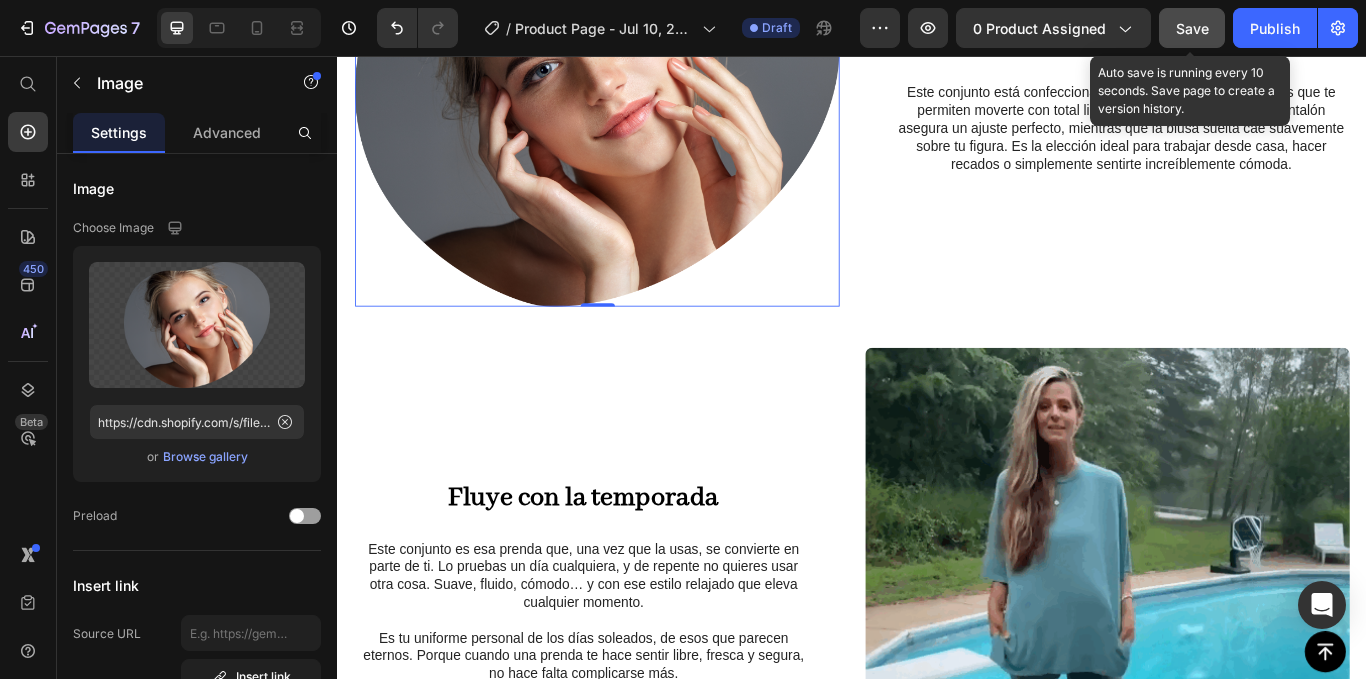 scroll, scrollTop: 1726, scrollLeft: 0, axis: vertical 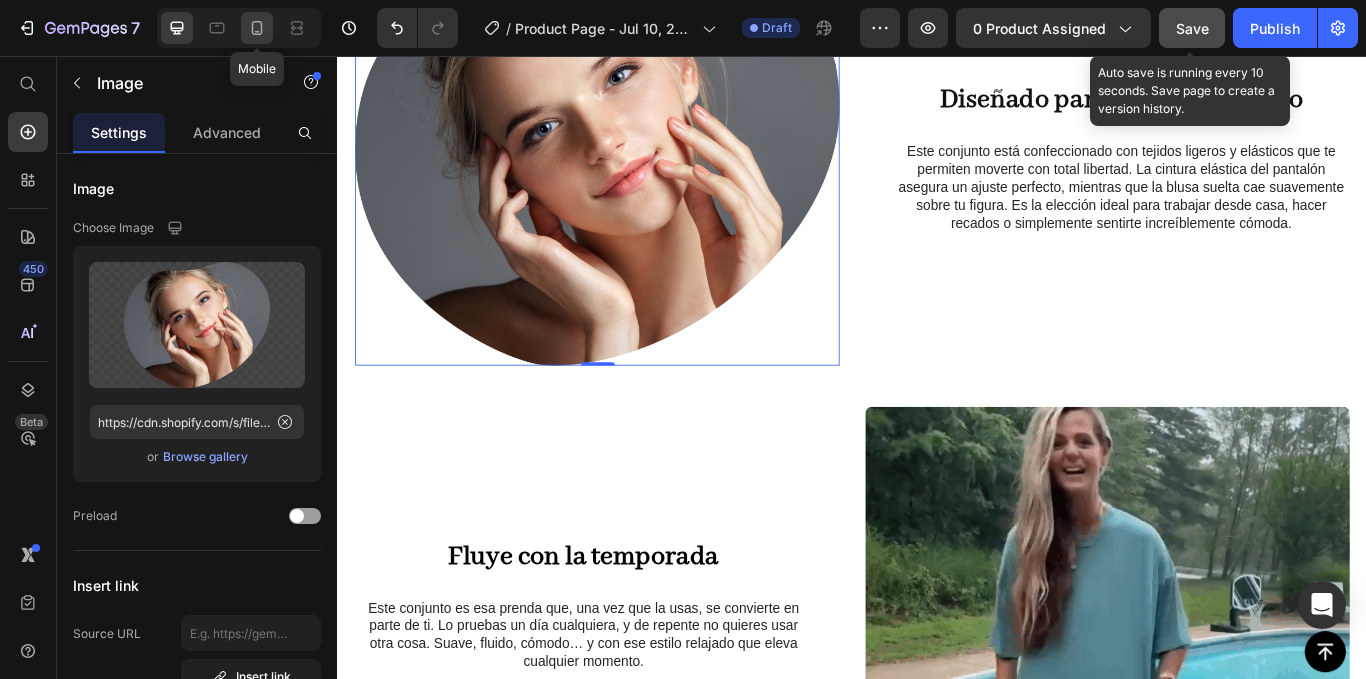 click 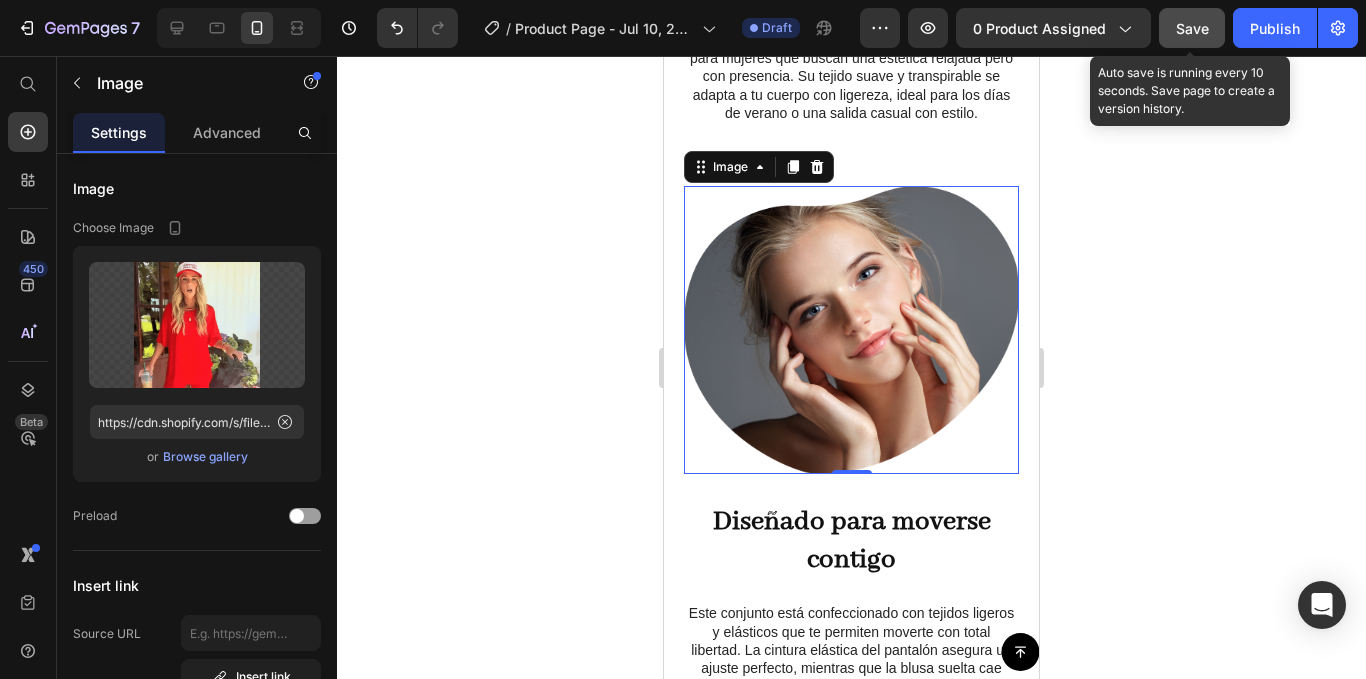 scroll, scrollTop: 2199, scrollLeft: 0, axis: vertical 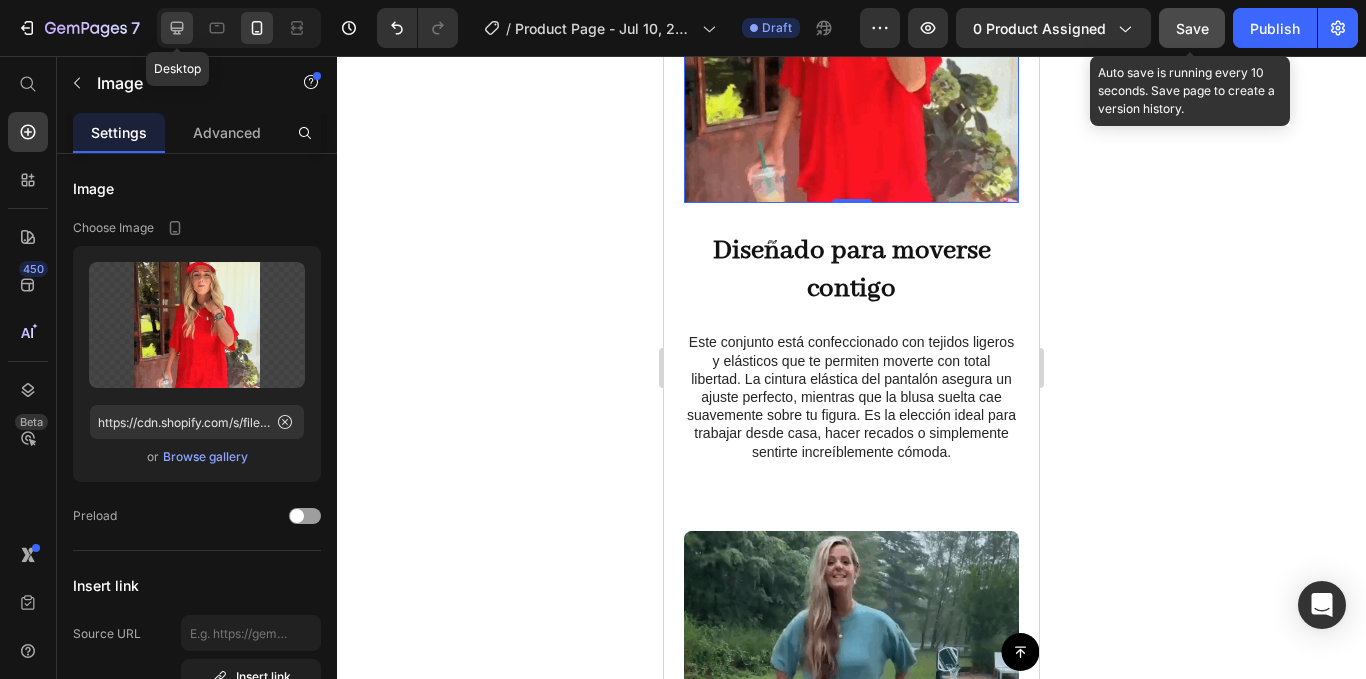 click 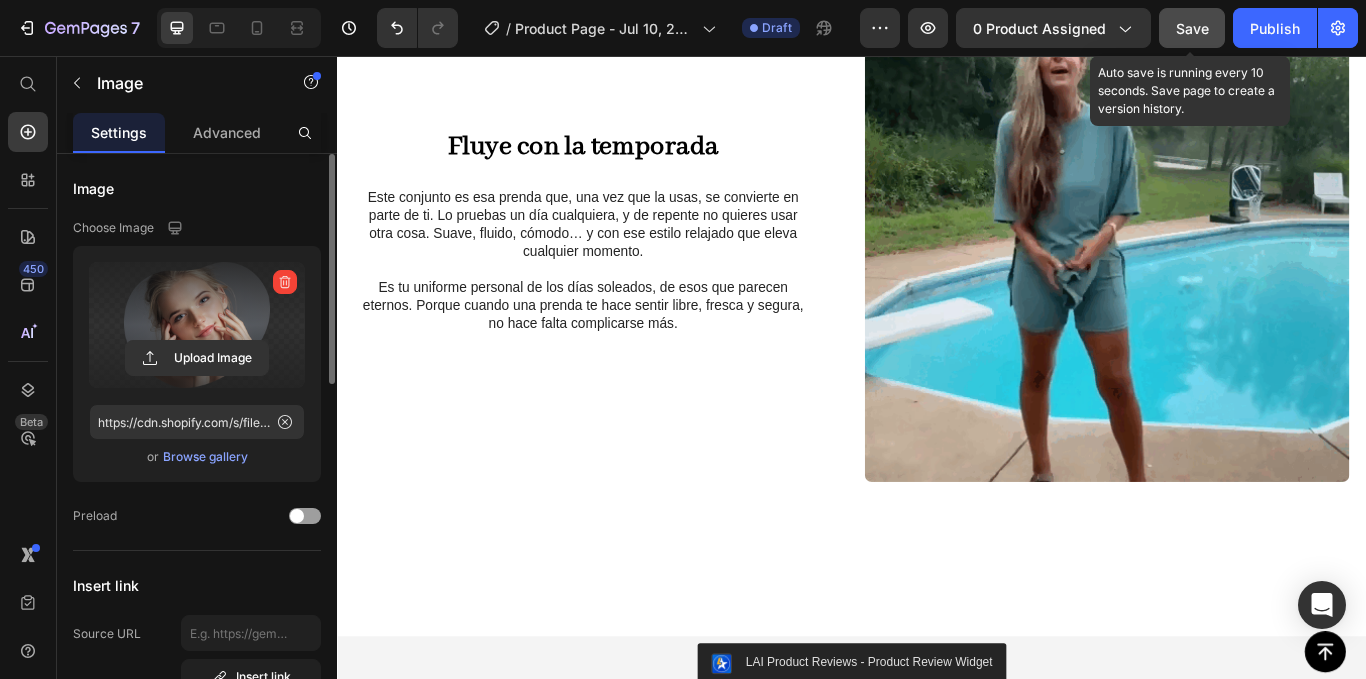 scroll, scrollTop: 2126, scrollLeft: 0, axis: vertical 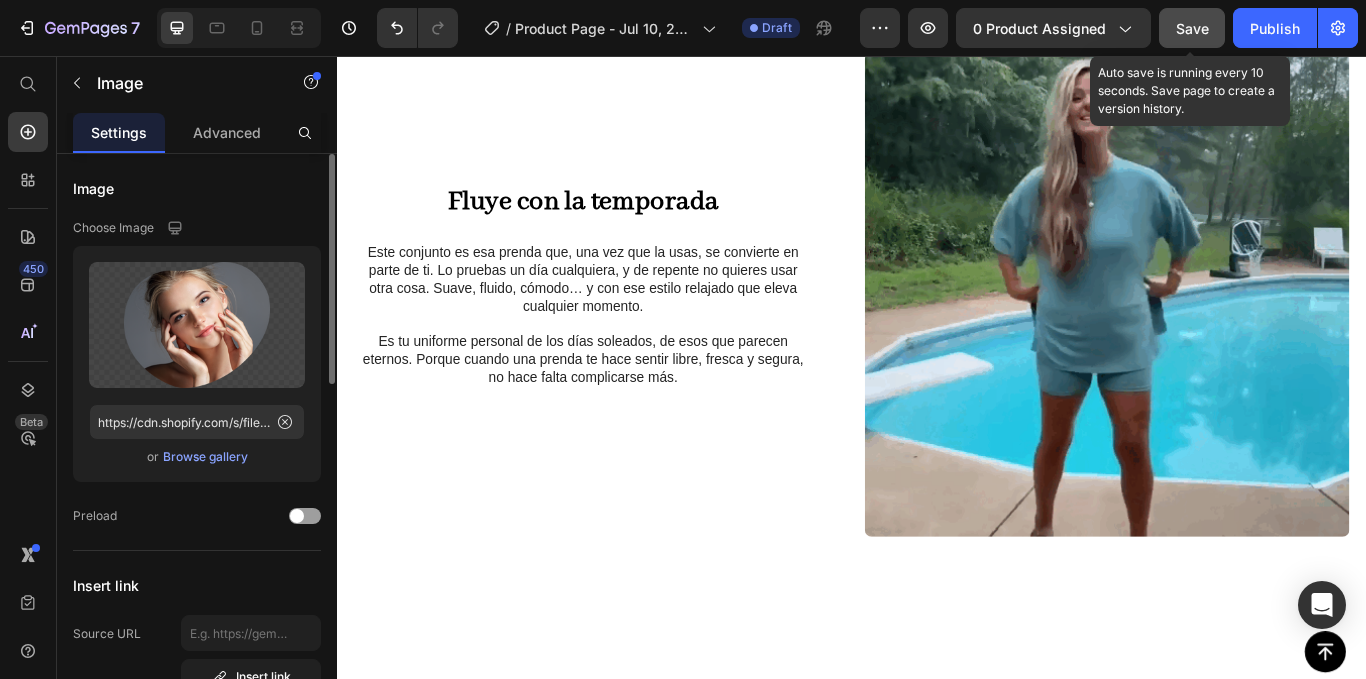 click on "Browse gallery" at bounding box center (205, 457) 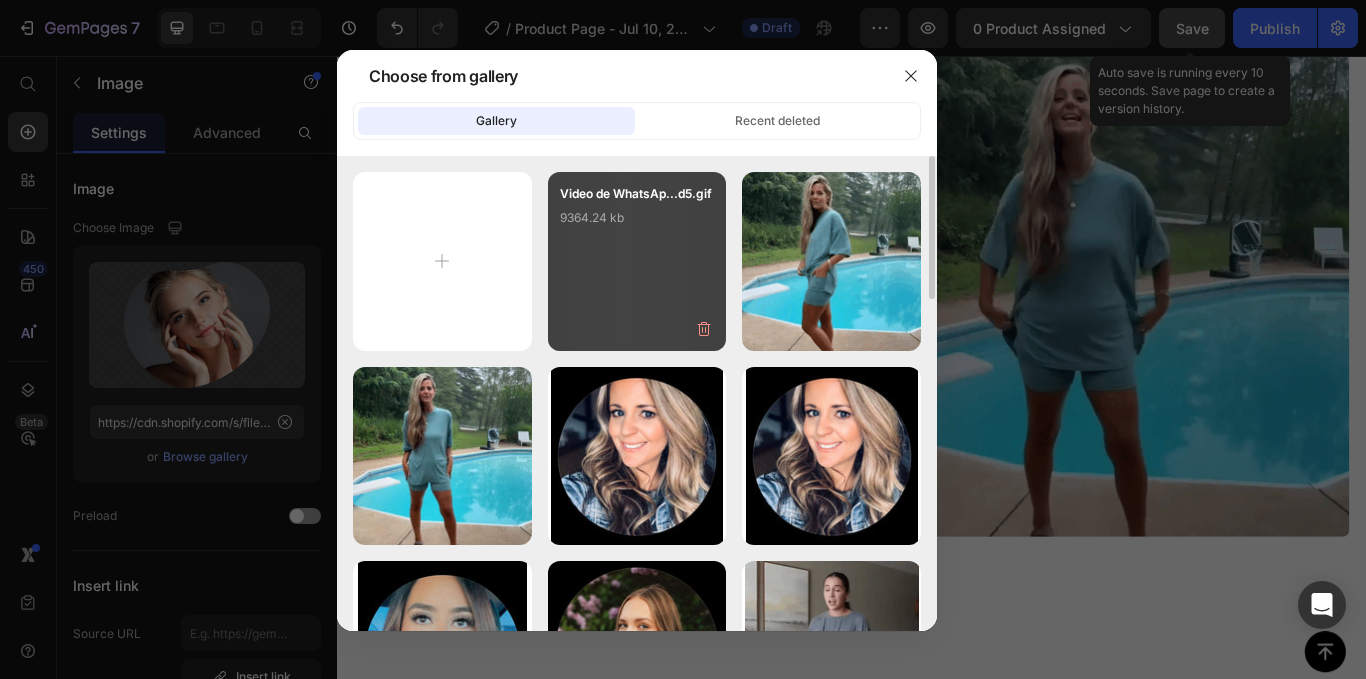 click on "Video de WhatsAp...[FILENAME].gif [SIZE]" at bounding box center [637, 224] 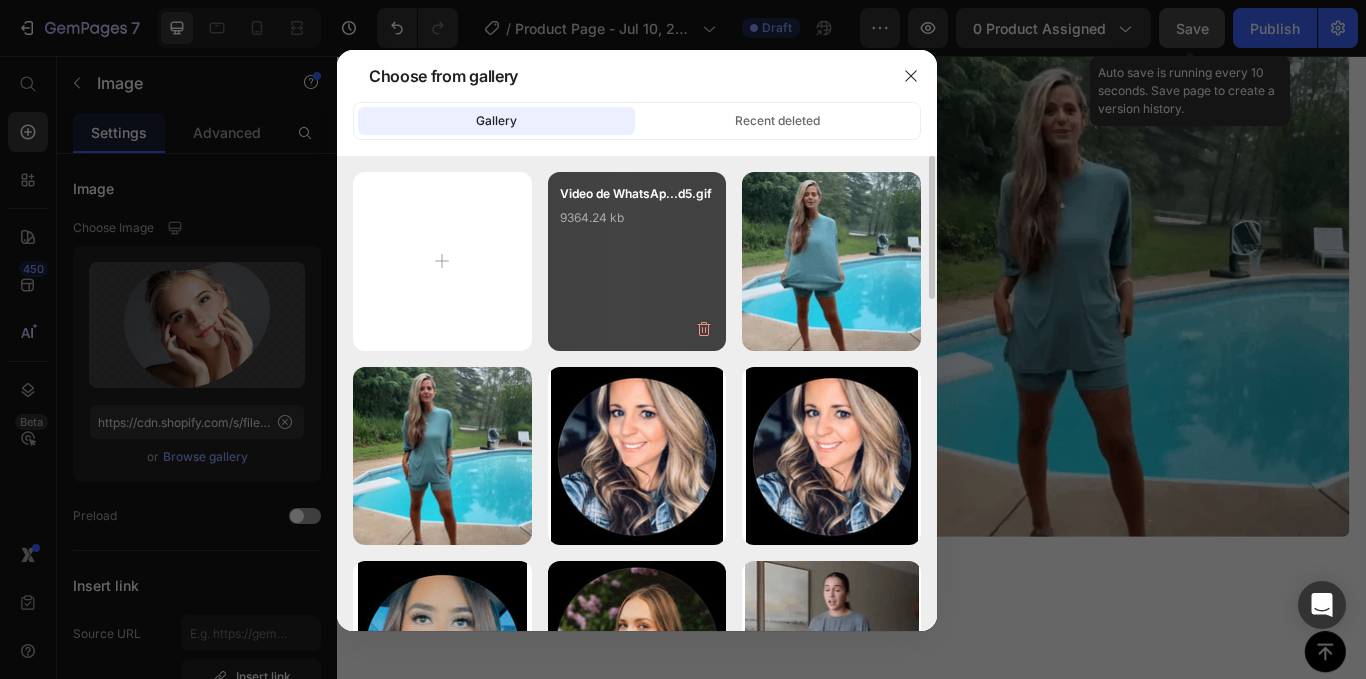 type on "https://cdn.shopify.com/s/files/1/0947/4523/1707/files/gempages_[NUMBER]-[FILENAME].gif" 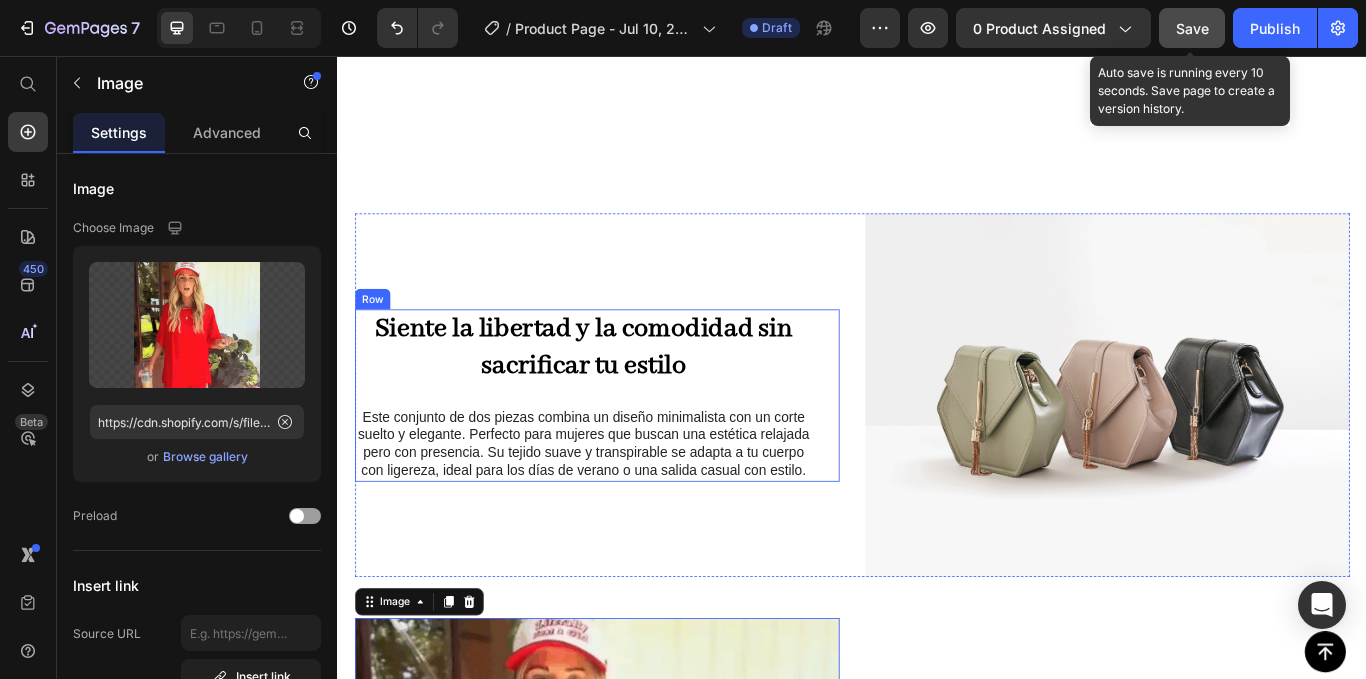 scroll, scrollTop: 1165, scrollLeft: 0, axis: vertical 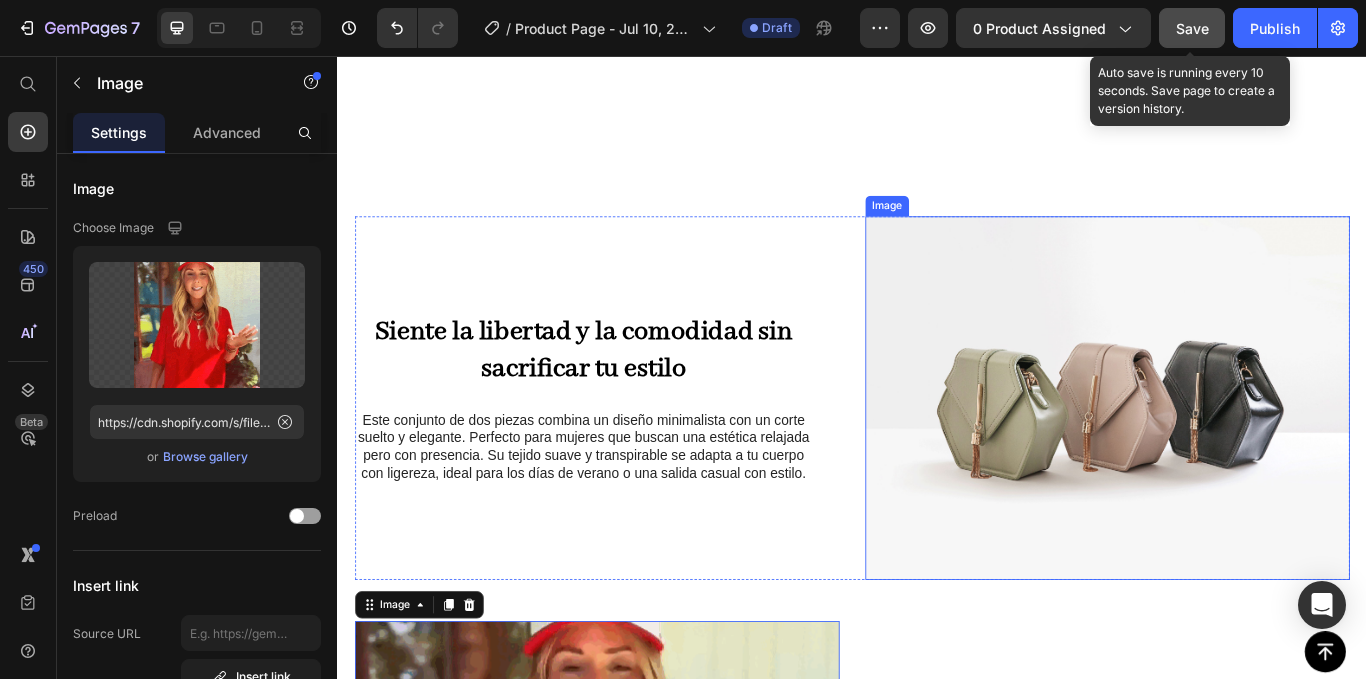 click at bounding box center [1234, 455] 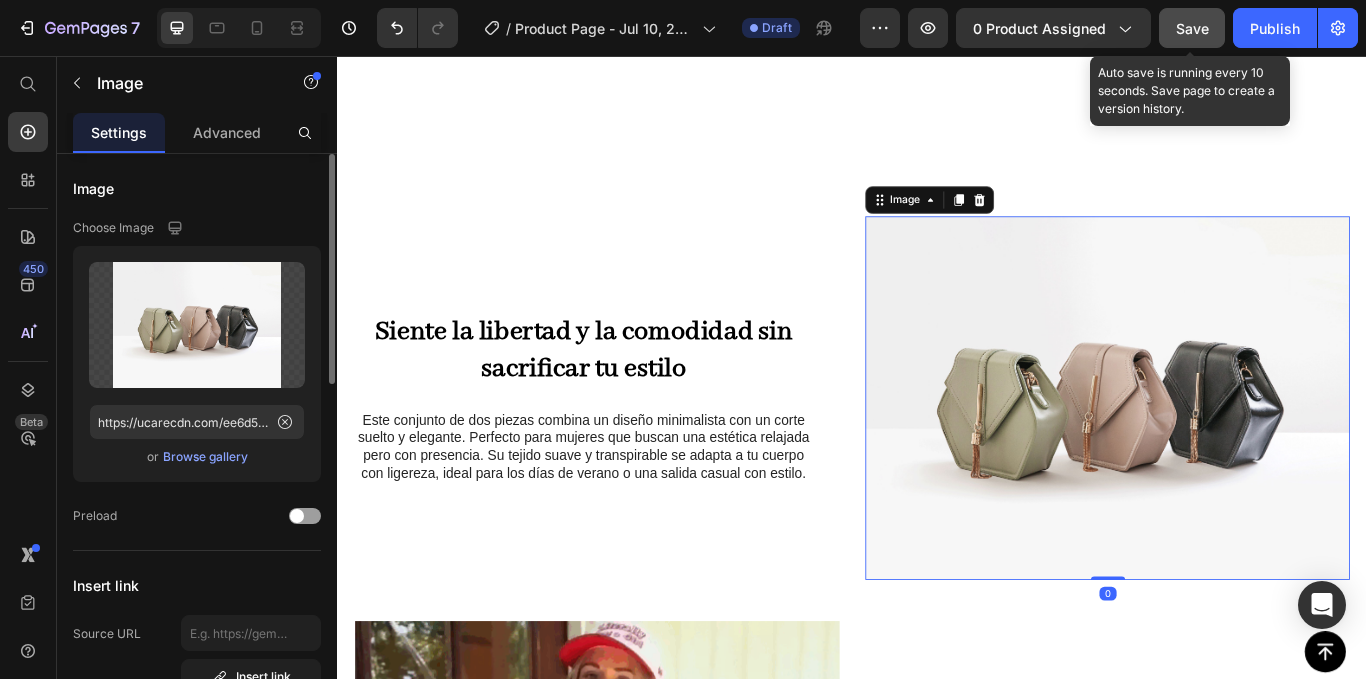 click on "Browse gallery" at bounding box center (205, 457) 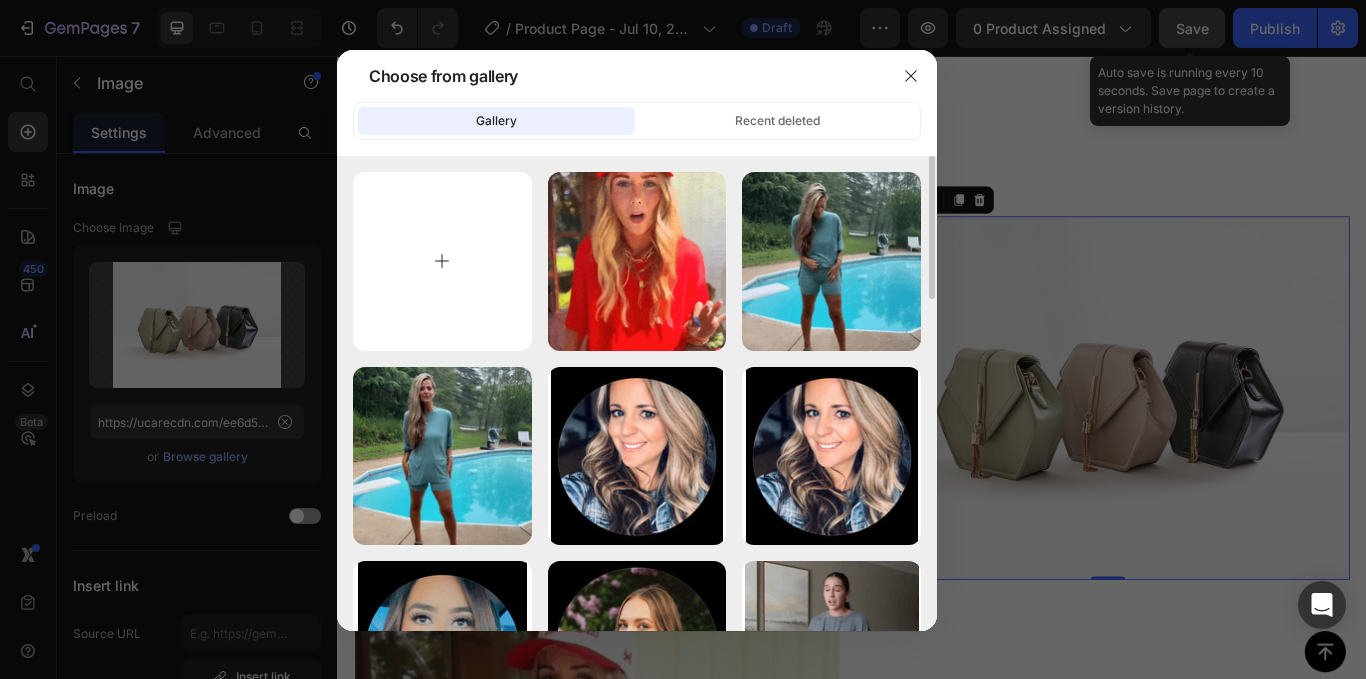 click at bounding box center [442, 261] 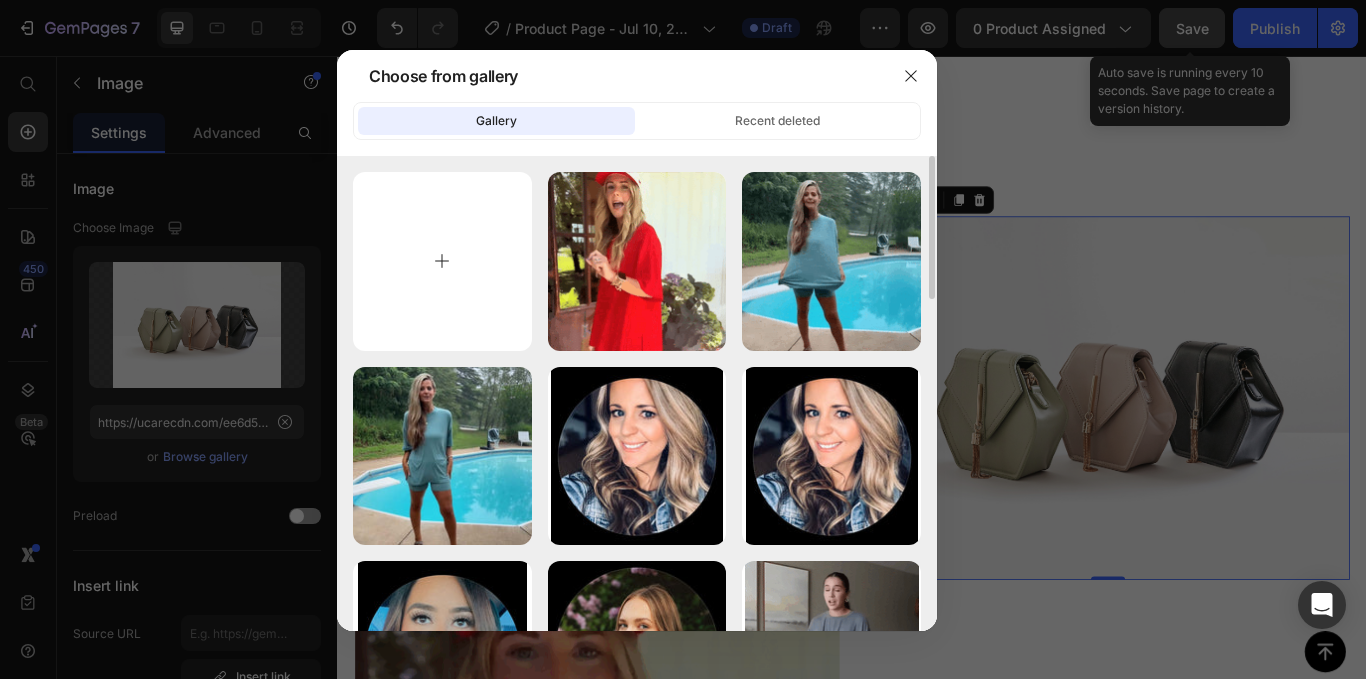 type on "C:\fakepath\Video de WhatsApp [DATE] a las [TIME] ([NUMBER]).gif" 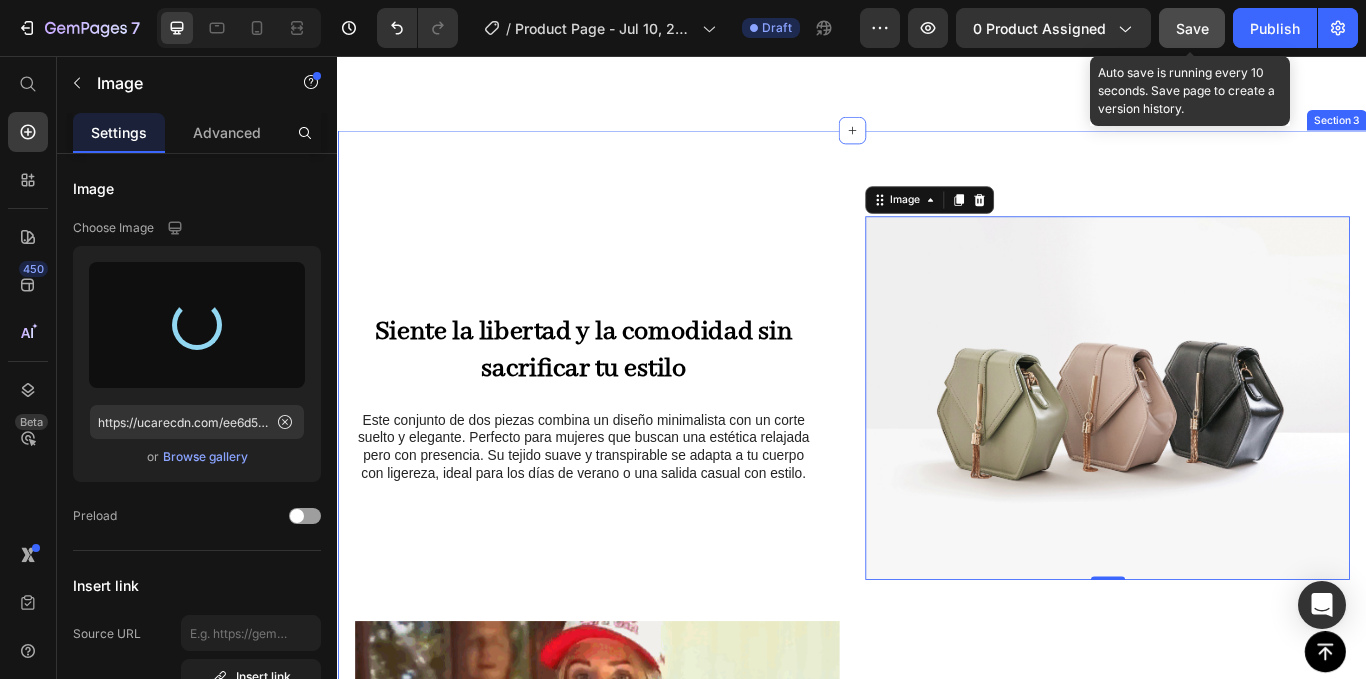 type on "https://cdn.shopify.com/s/files/1/0947/4523/1707/files/gempages_[NUMBER]-[FILENAME].gif" 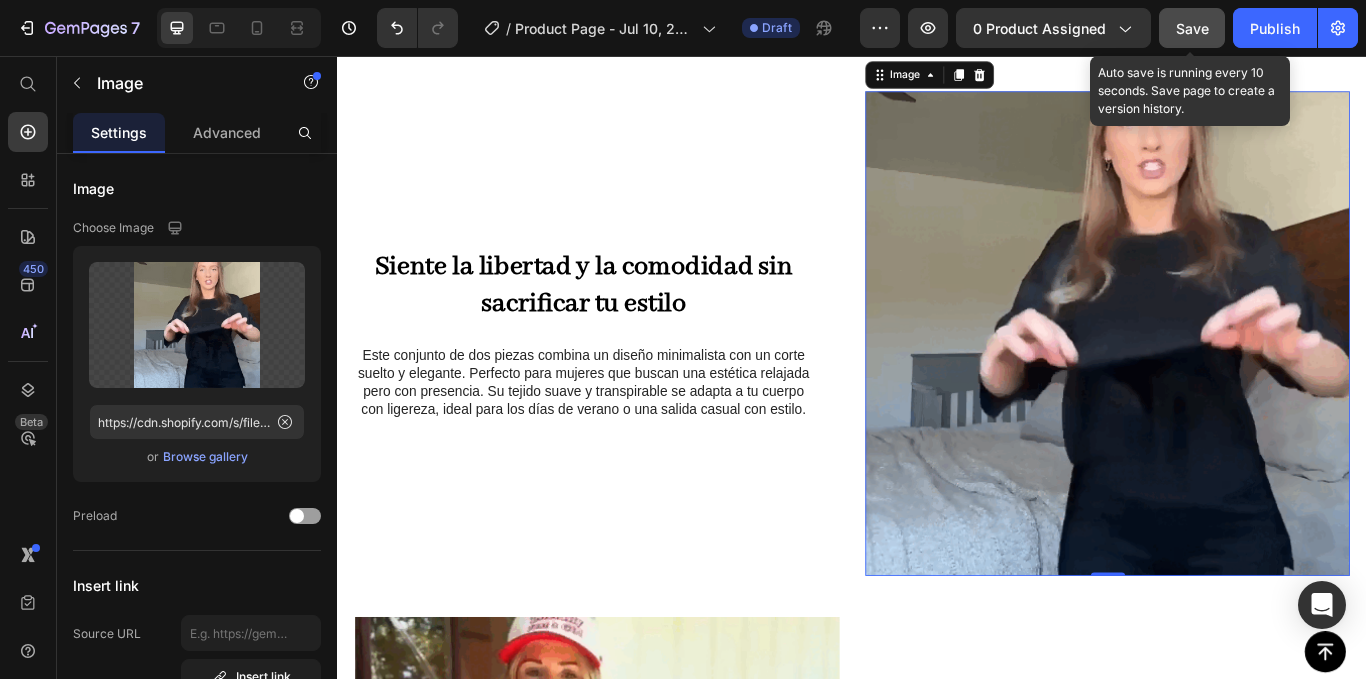scroll, scrollTop: 1265, scrollLeft: 0, axis: vertical 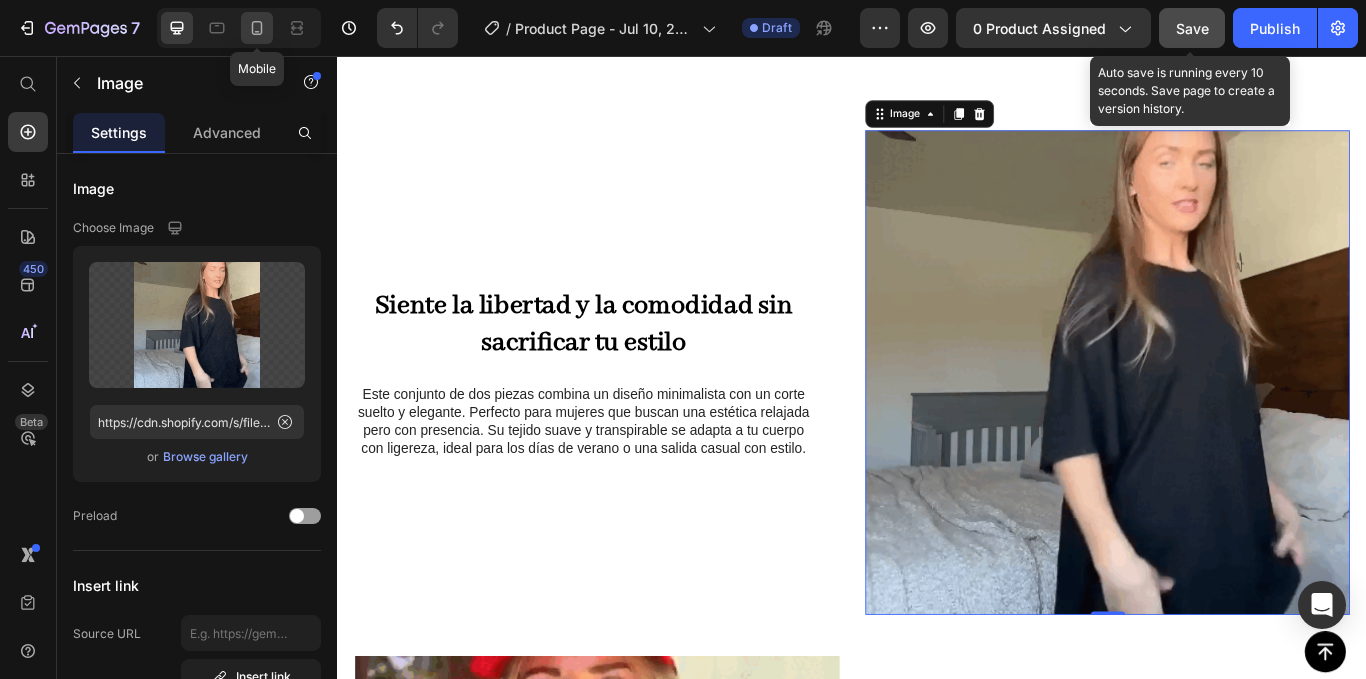 click 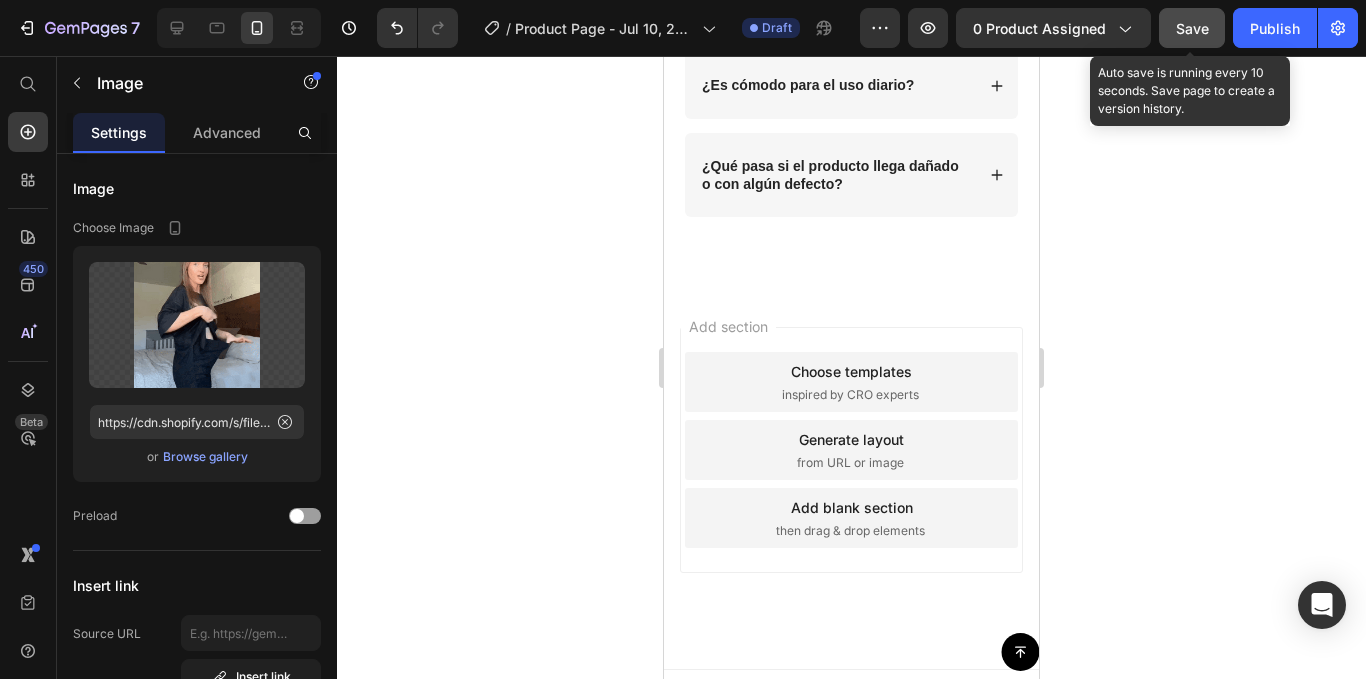 scroll, scrollTop: 4251, scrollLeft: 0, axis: vertical 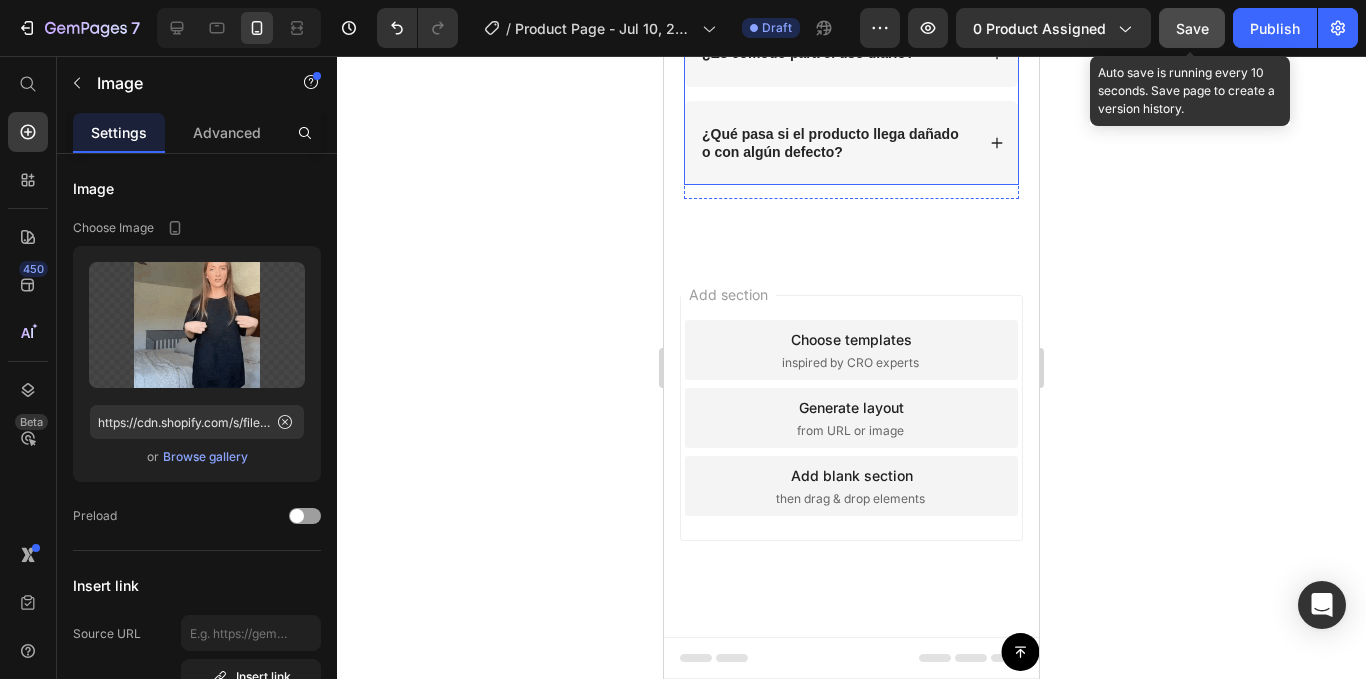 click on "¿Qué pasa si el producto llega dañado o con algún defecto?" at bounding box center [830, 143] 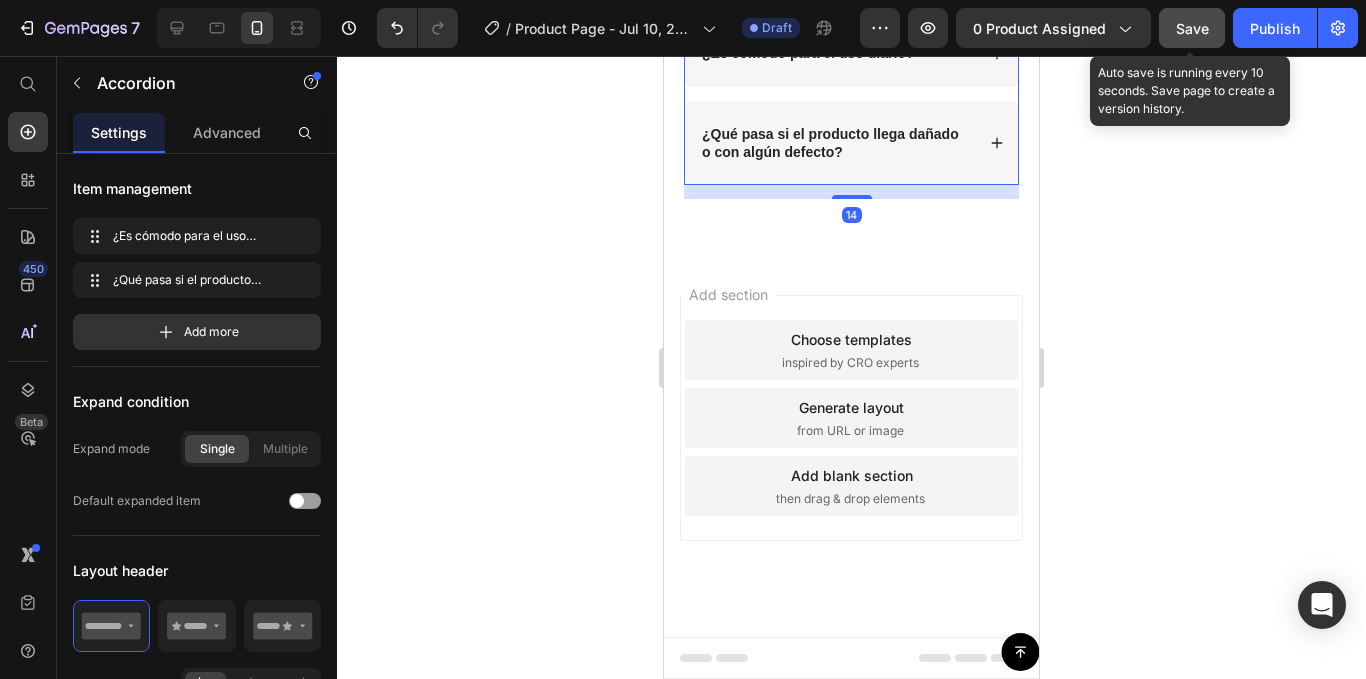 click on "¿Qué pasa si el producto llega dañado o con algún defecto?" at bounding box center (836, 143) 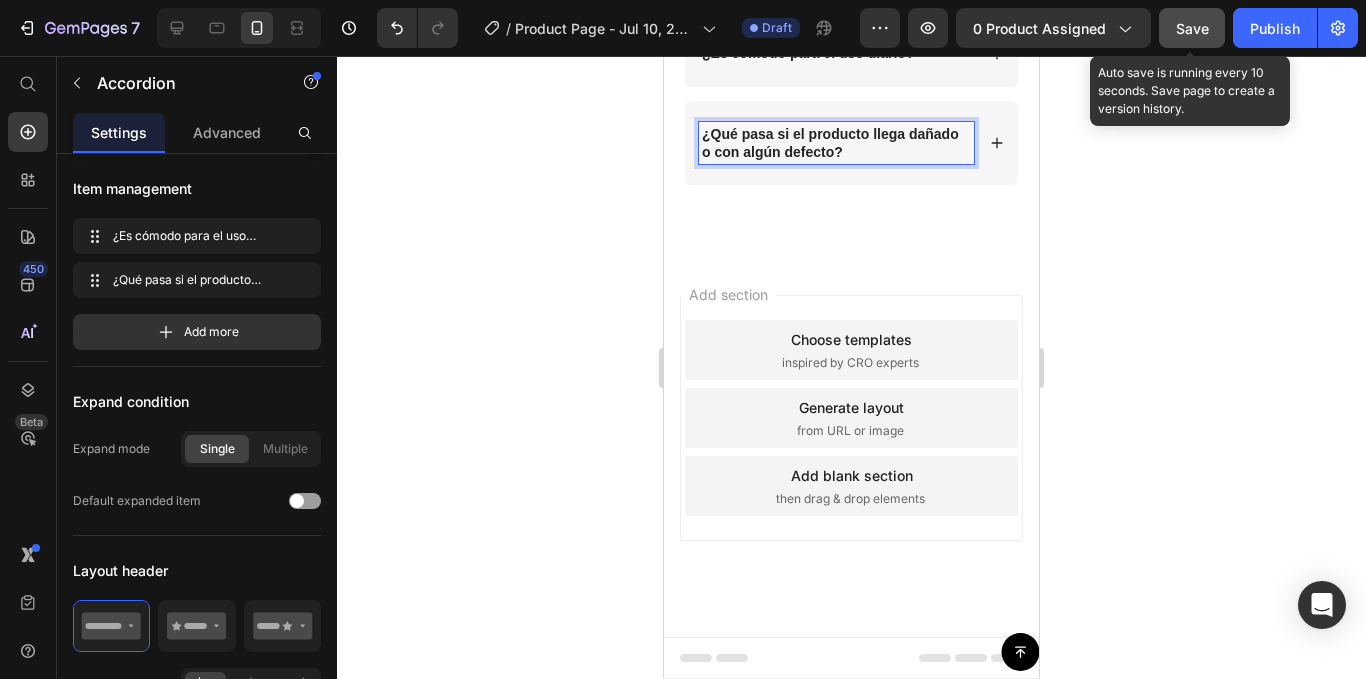click 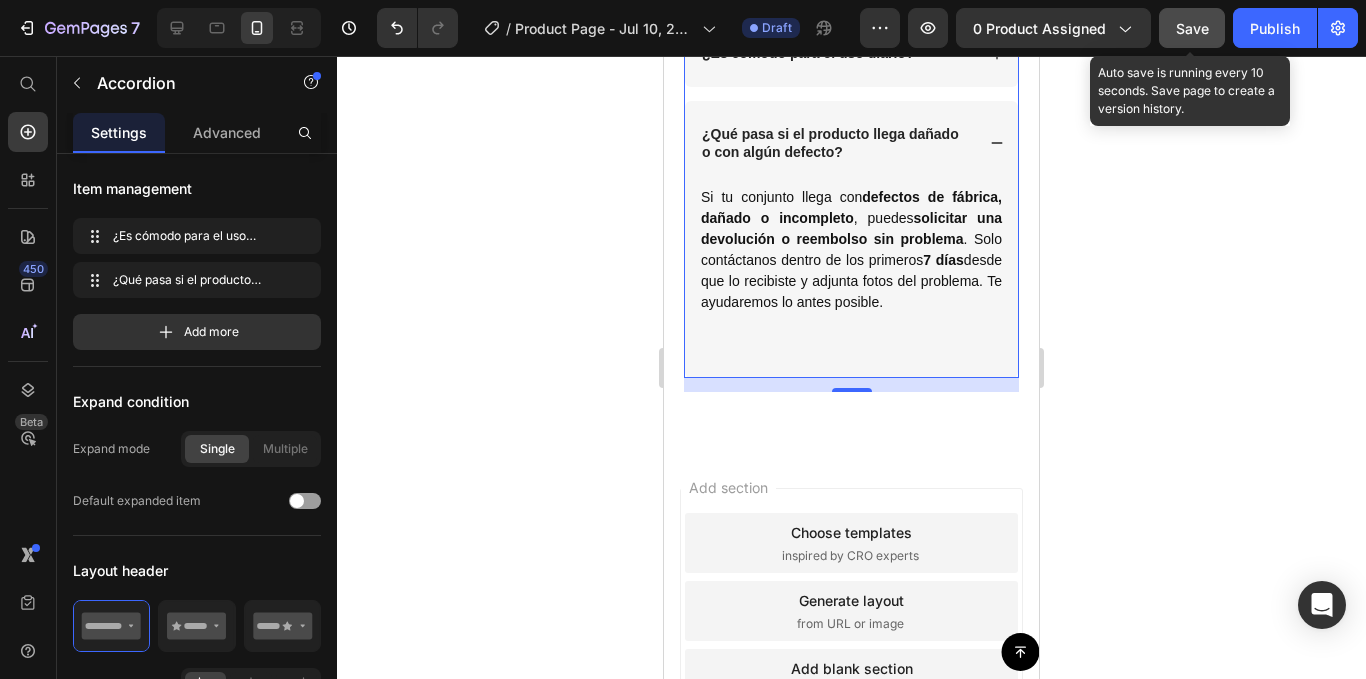 click 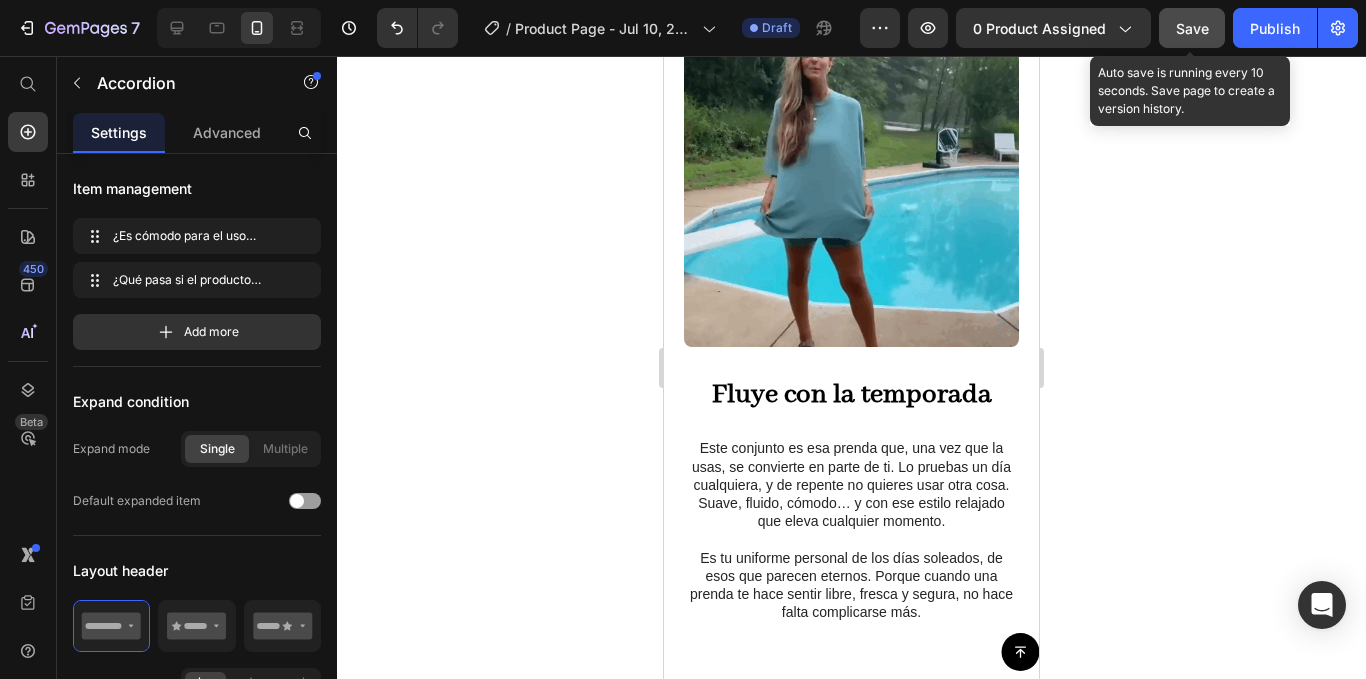 scroll, scrollTop: 3051, scrollLeft: 0, axis: vertical 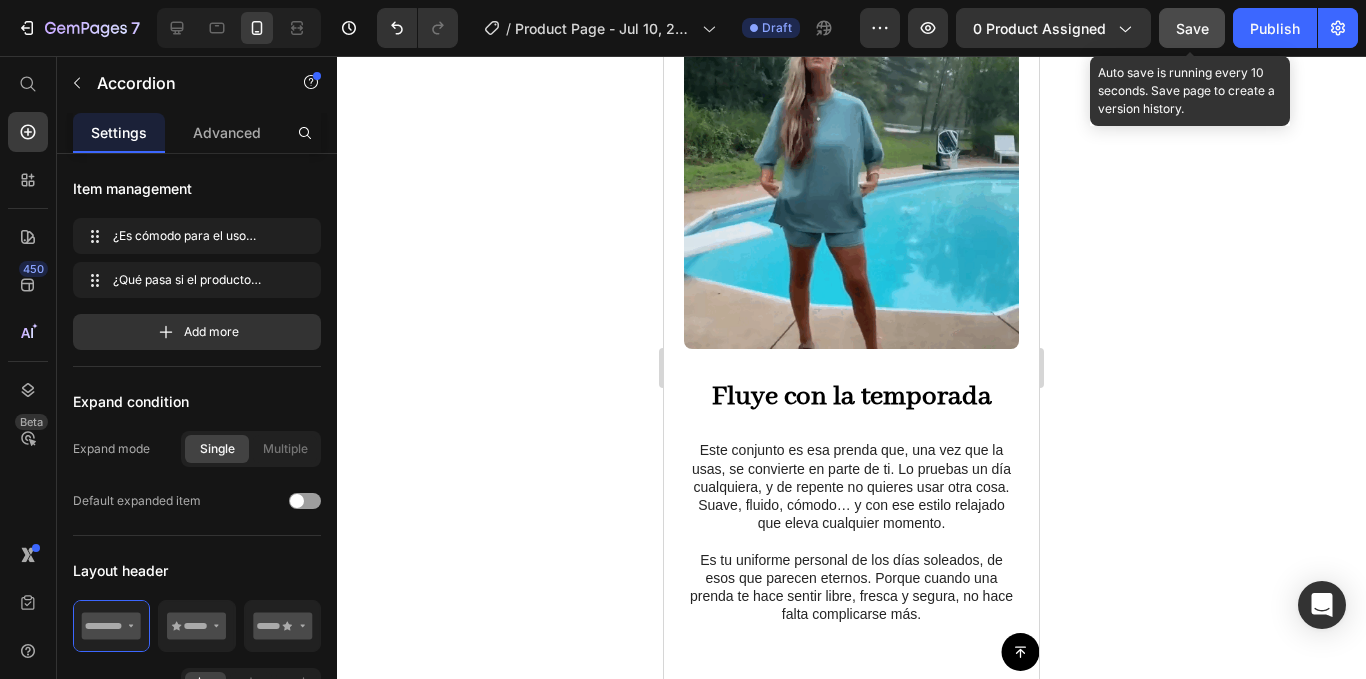 click on "Save" at bounding box center (1192, 28) 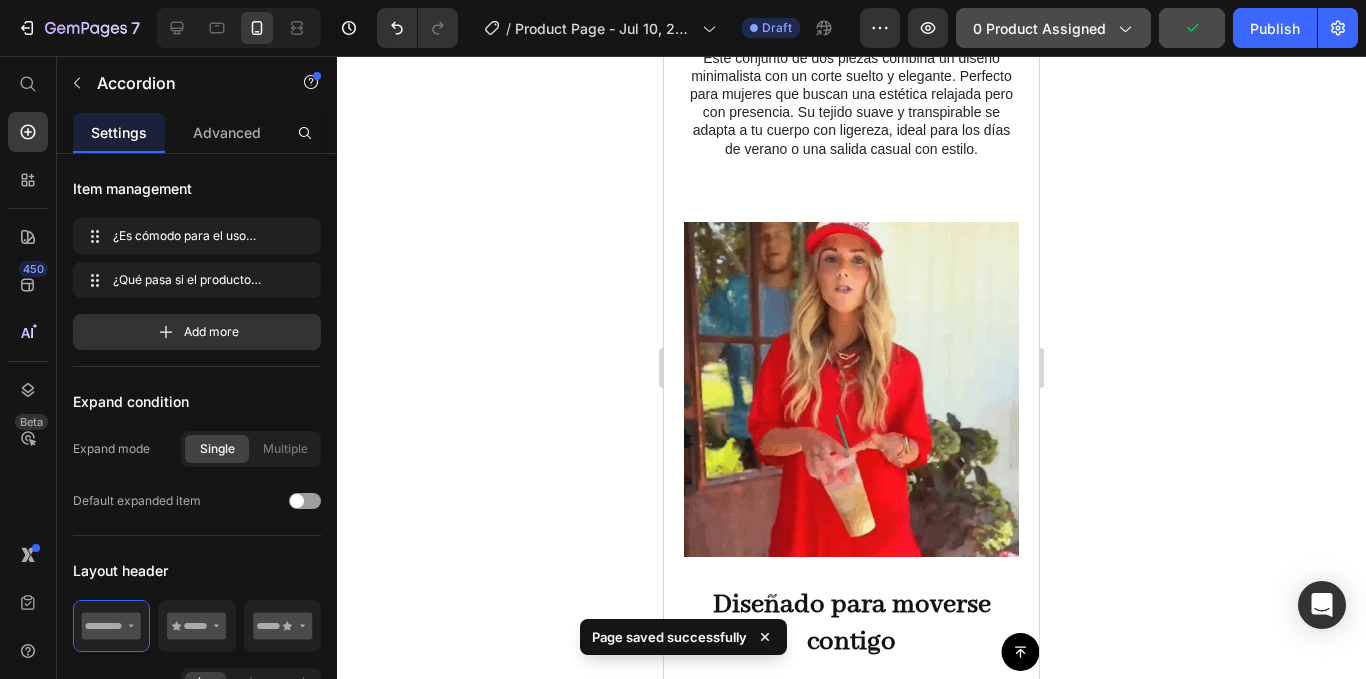 scroll, scrollTop: 1751, scrollLeft: 0, axis: vertical 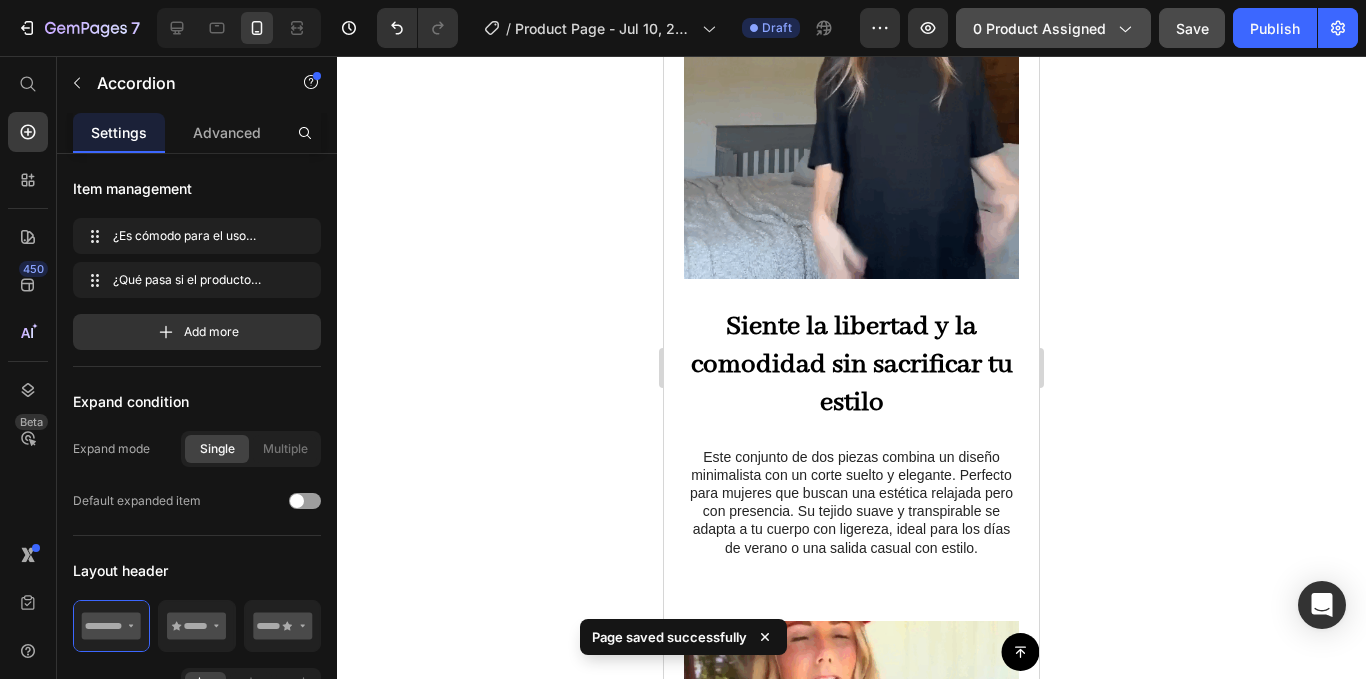 click on "0 product assigned" 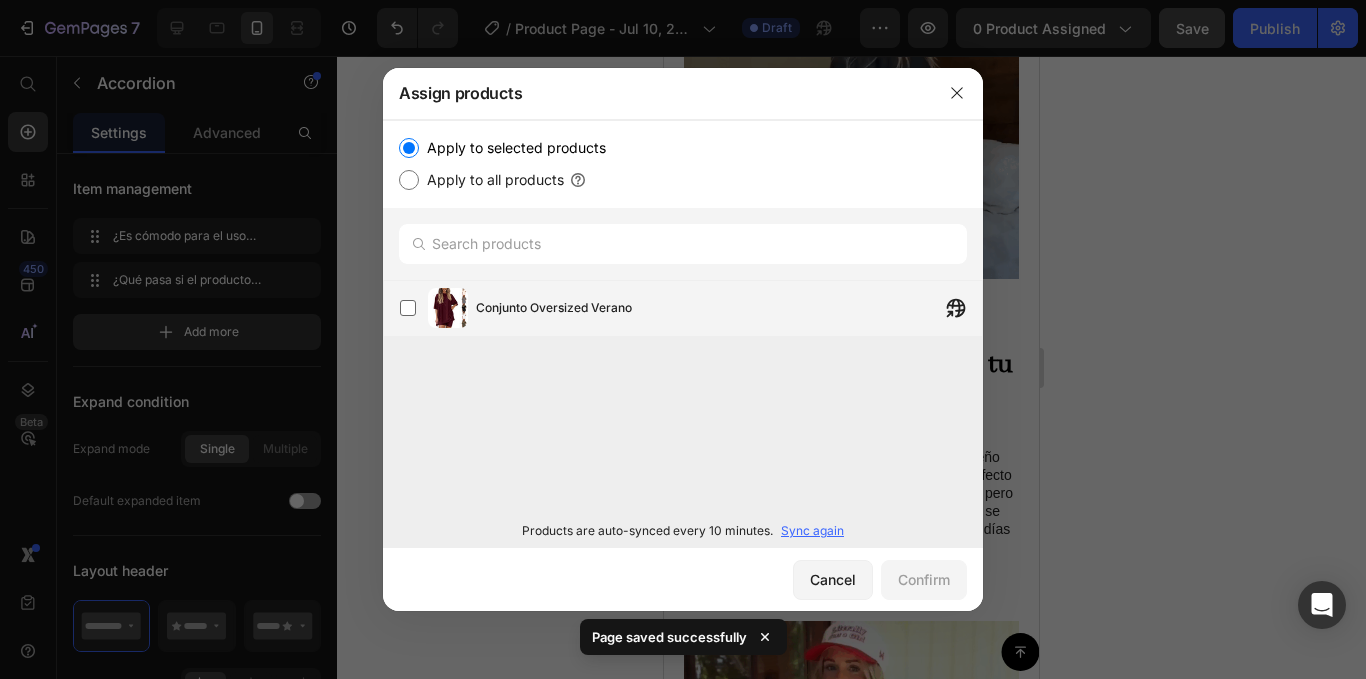 click on "Conjunto Oversized Verano" at bounding box center [554, 308] 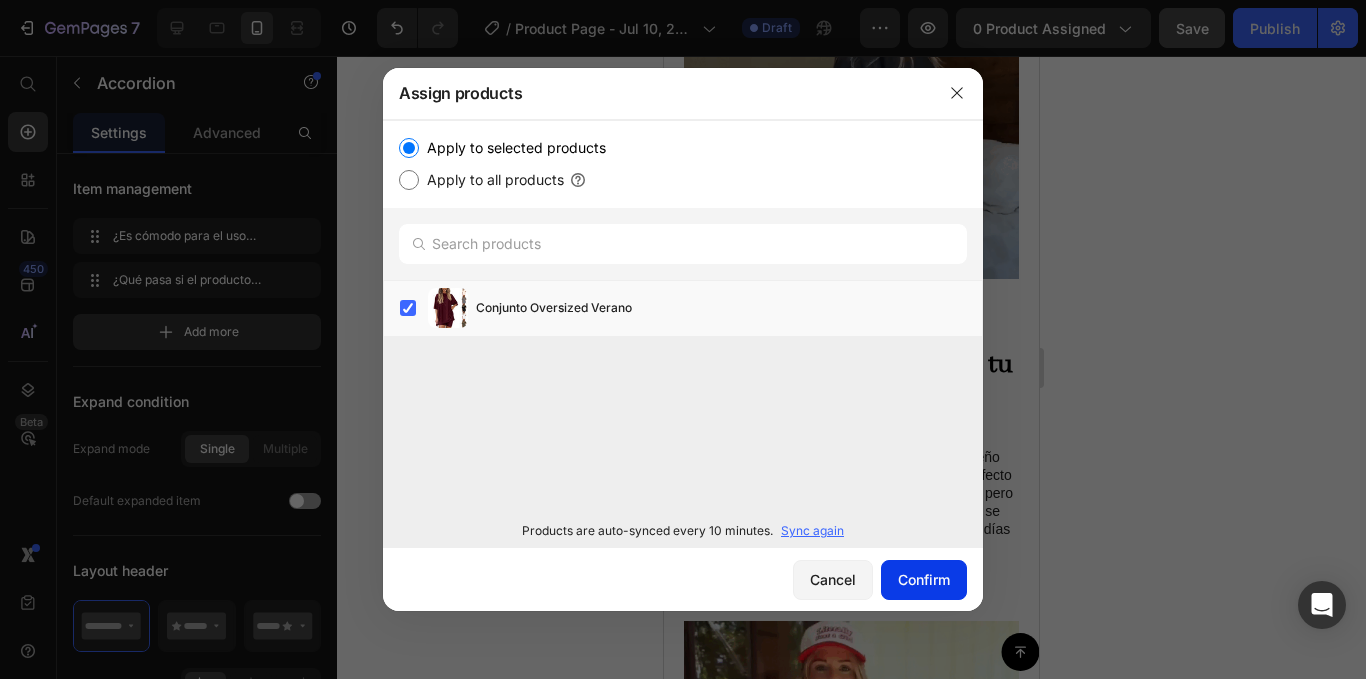 click on "Confirm" at bounding box center [924, 579] 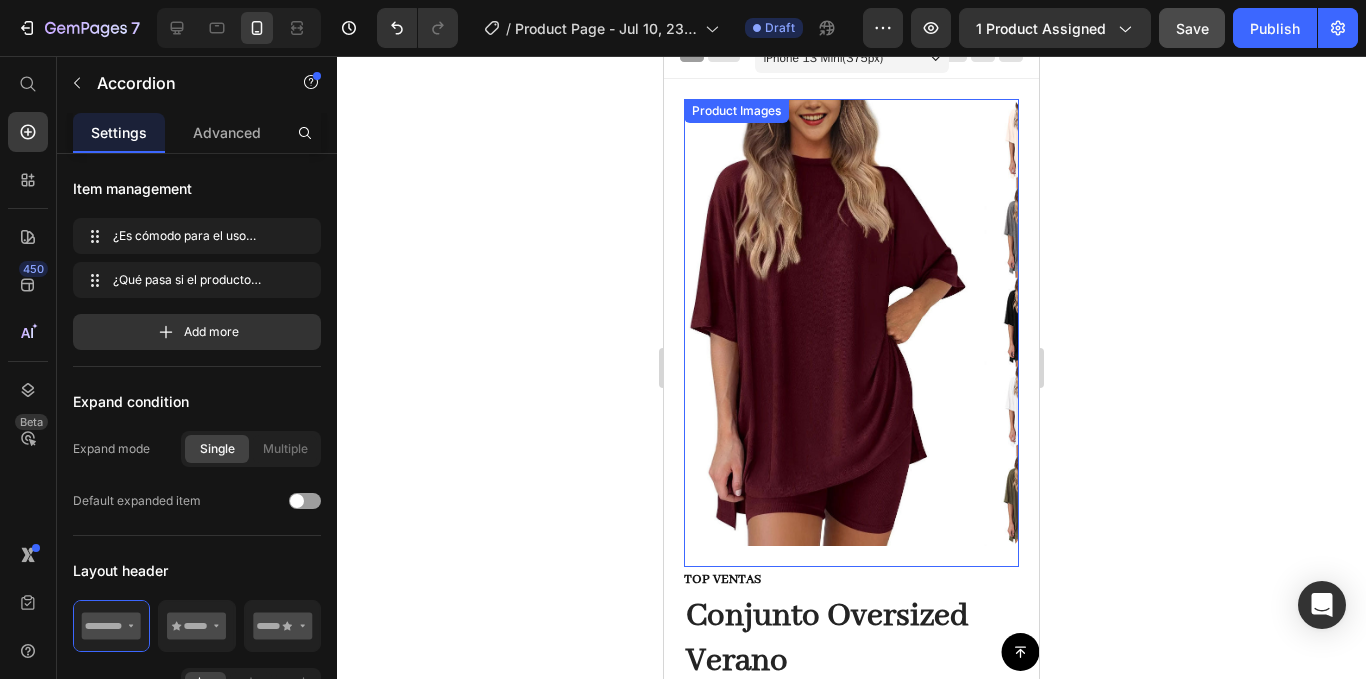 scroll, scrollTop: 0, scrollLeft: 0, axis: both 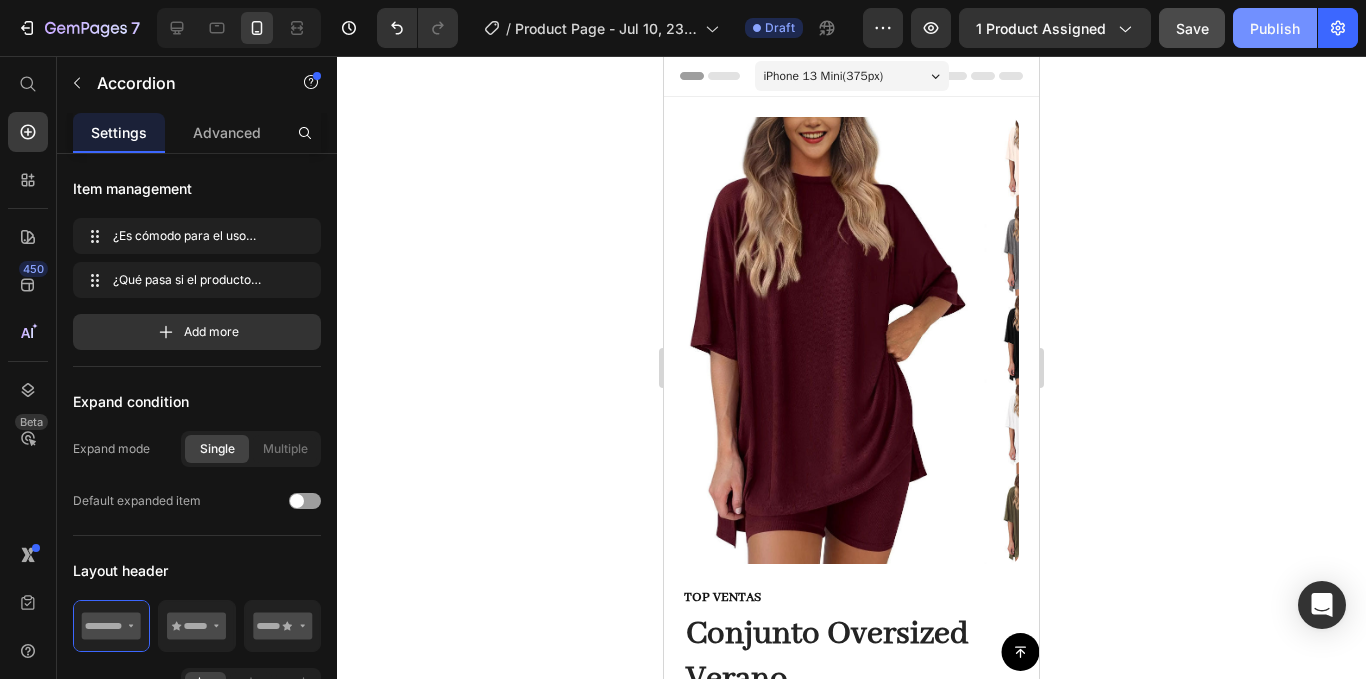 click on "Publish" at bounding box center [1275, 28] 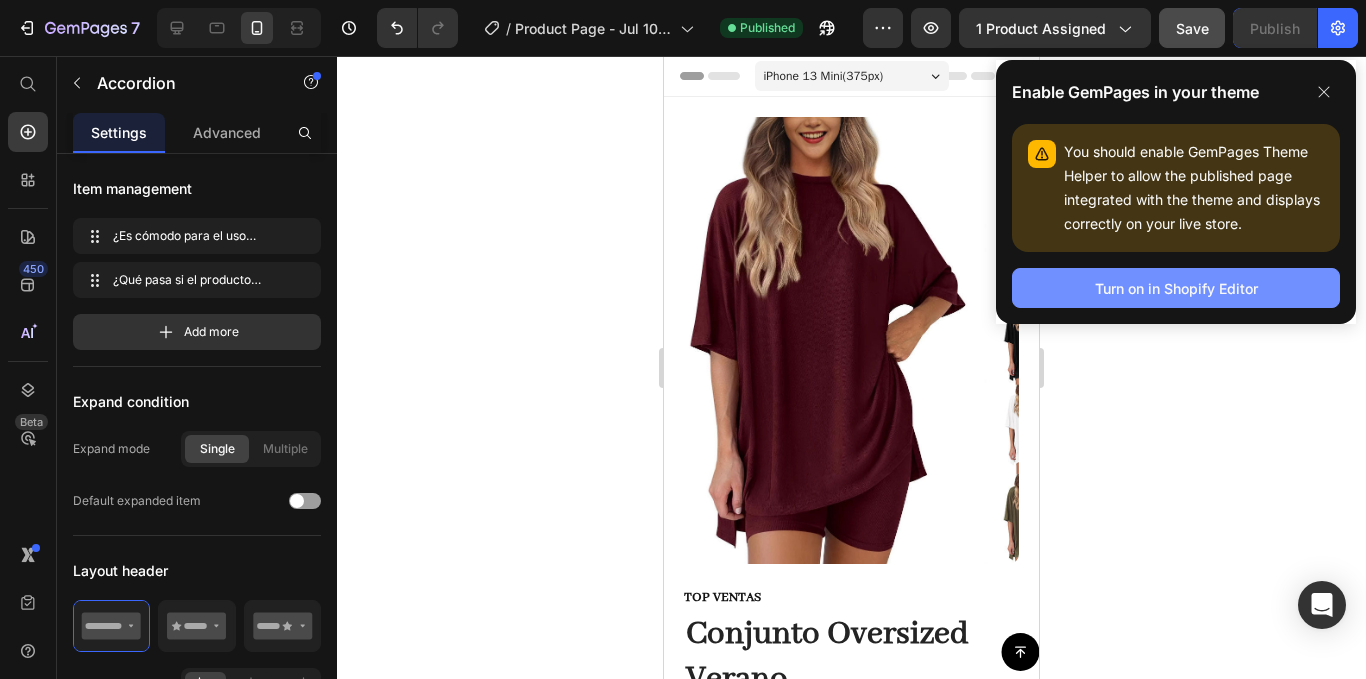 click on "Turn on in Shopify Editor" at bounding box center (1176, 288) 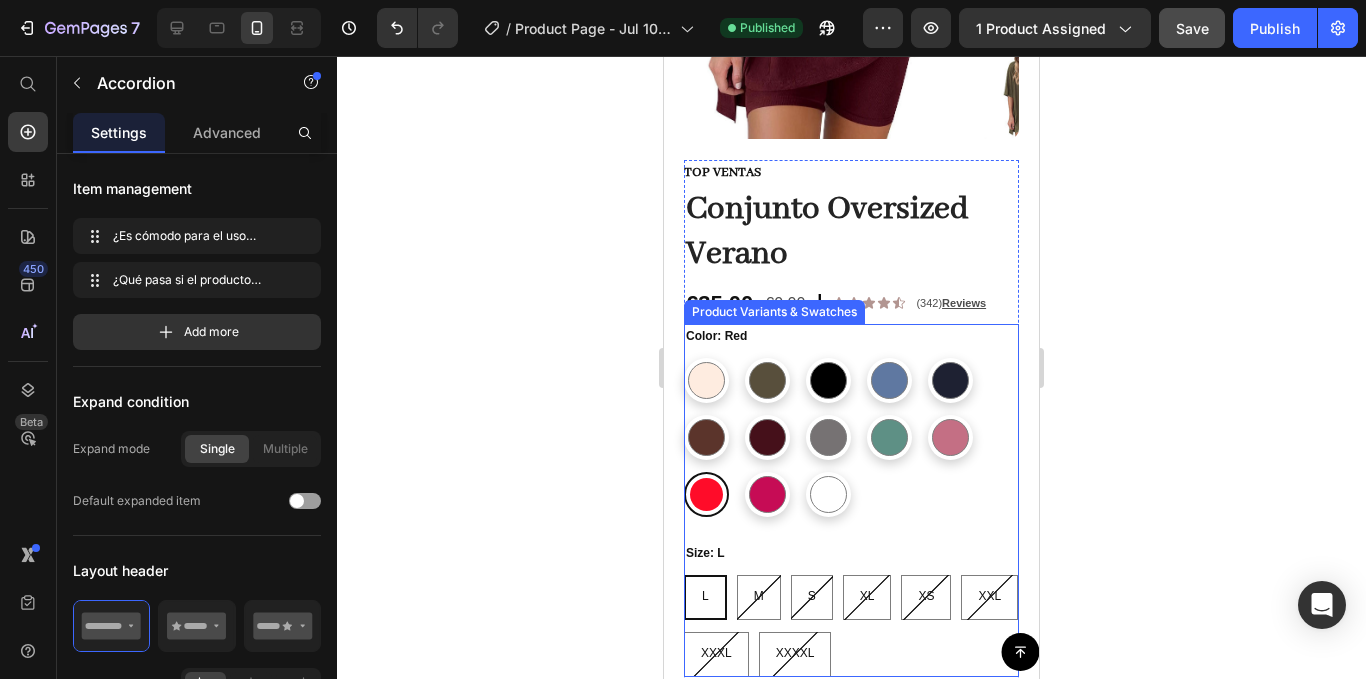 scroll, scrollTop: 500, scrollLeft: 0, axis: vertical 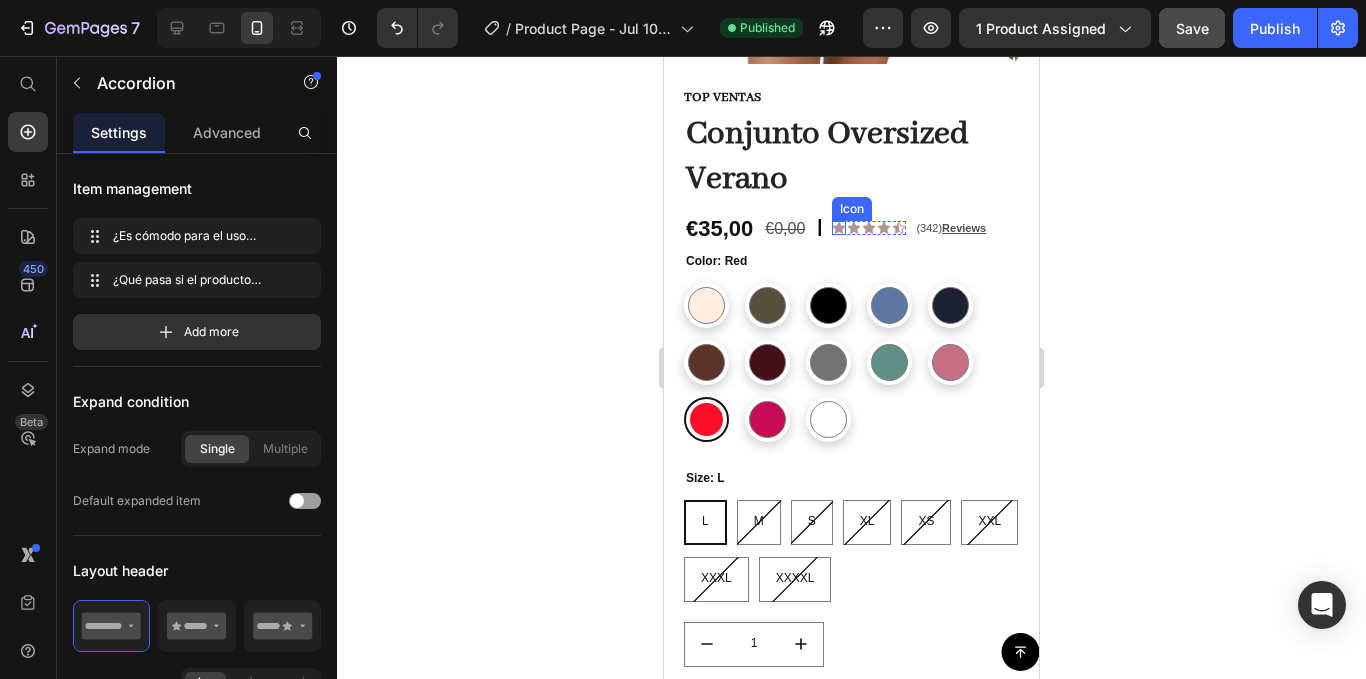 click 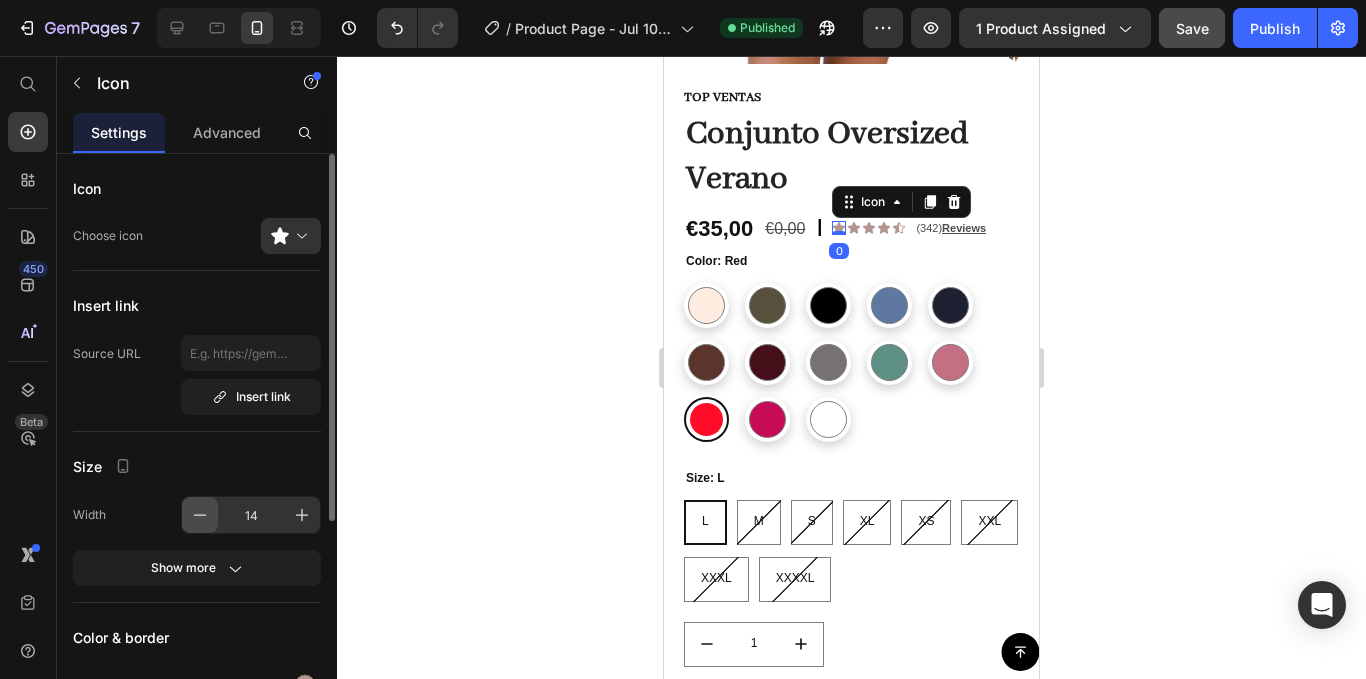 click 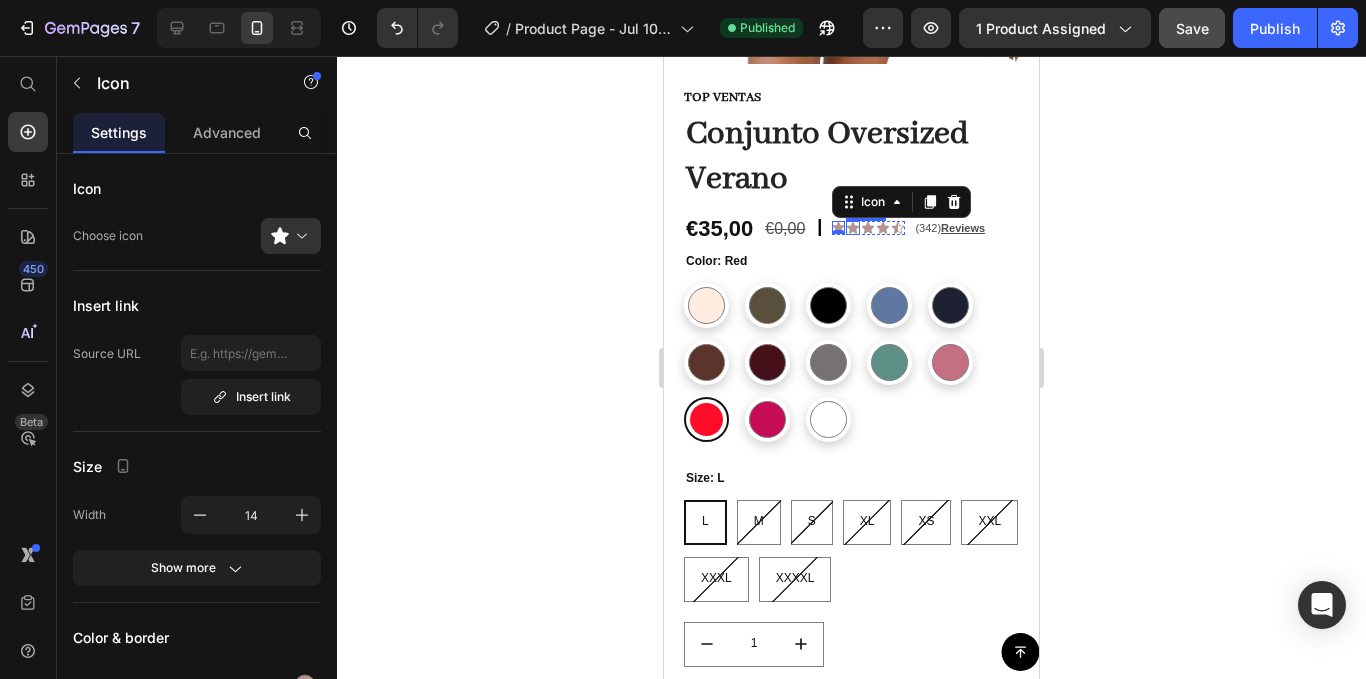 click 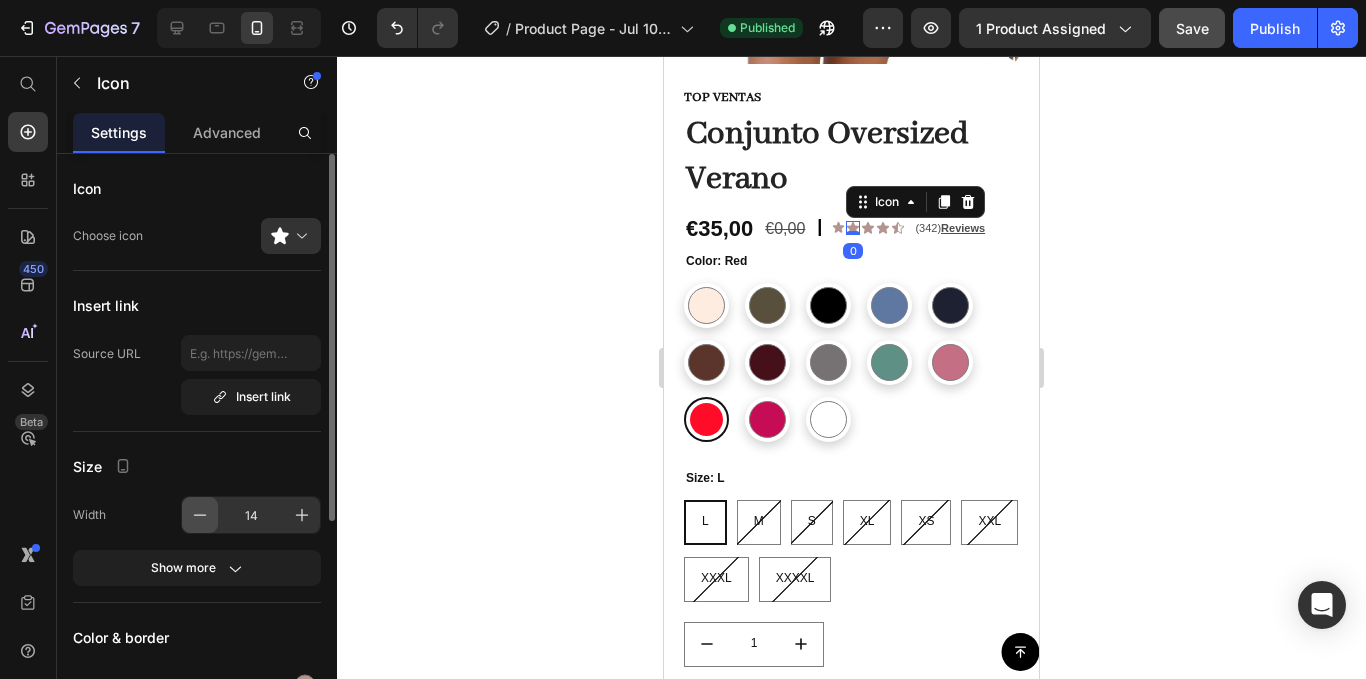 click 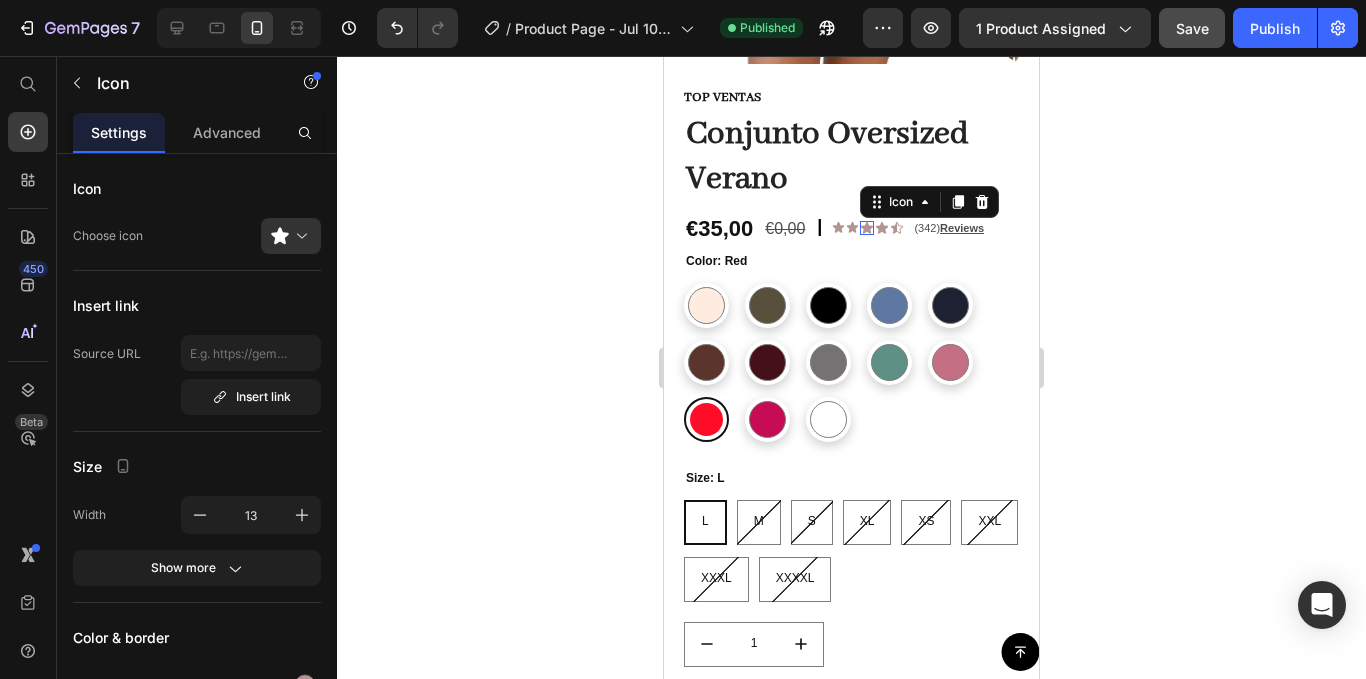 click on "Icon   0" at bounding box center [867, 228] 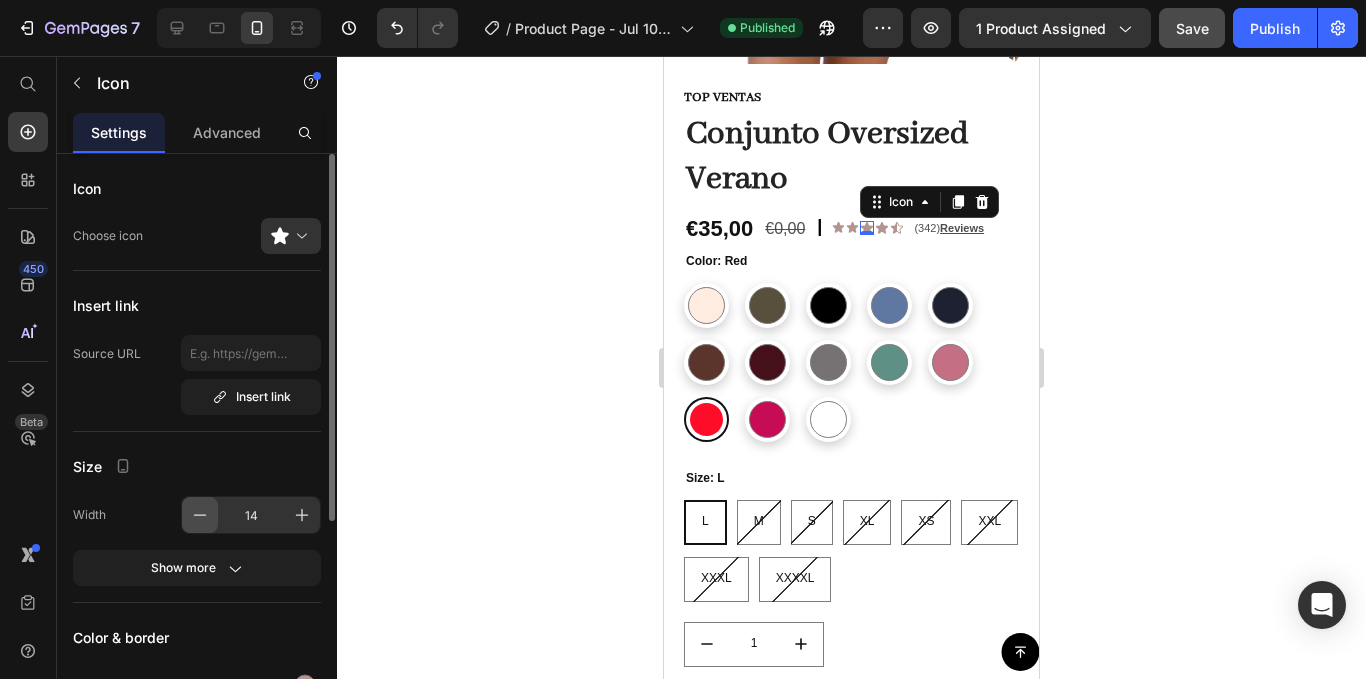 click 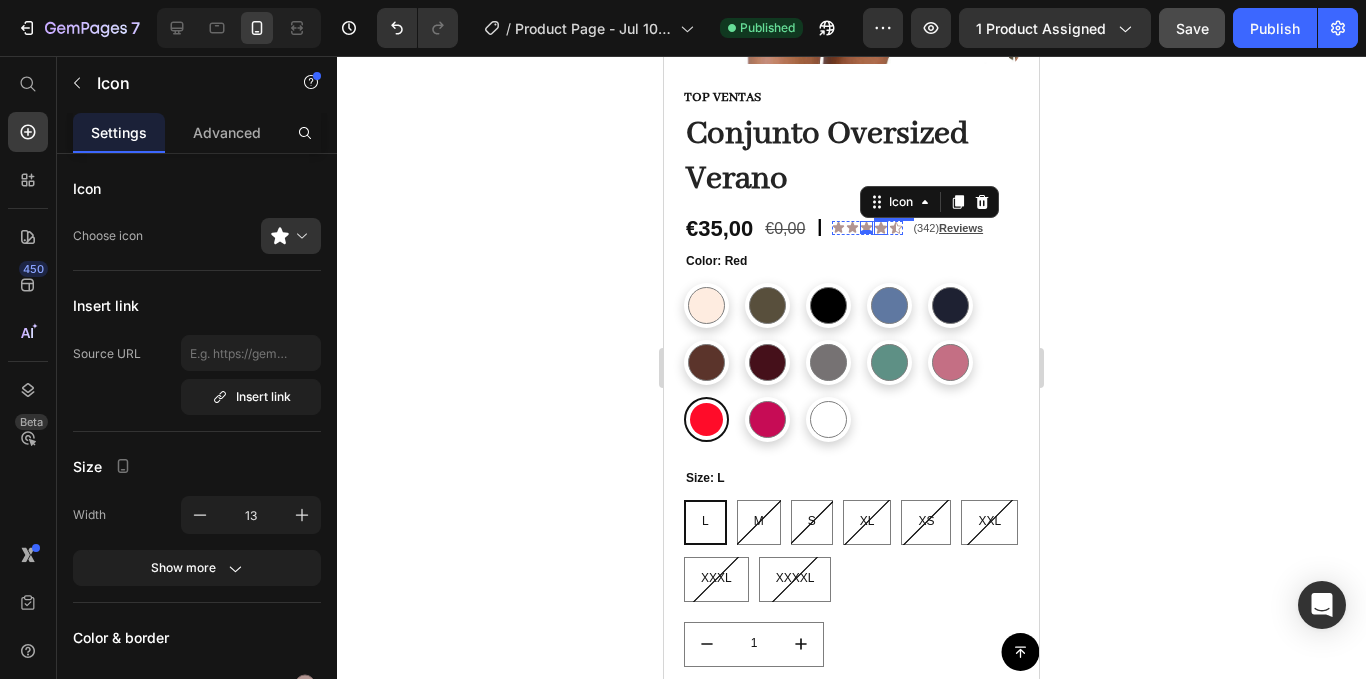 click 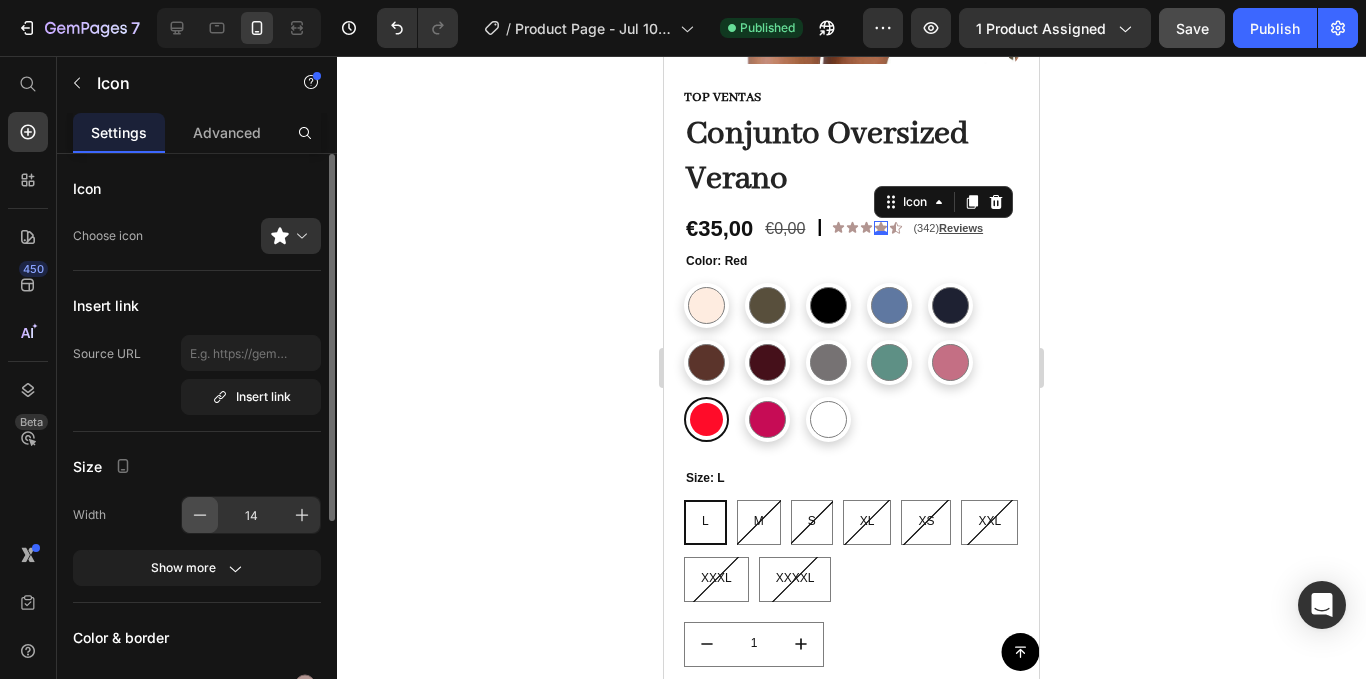 click 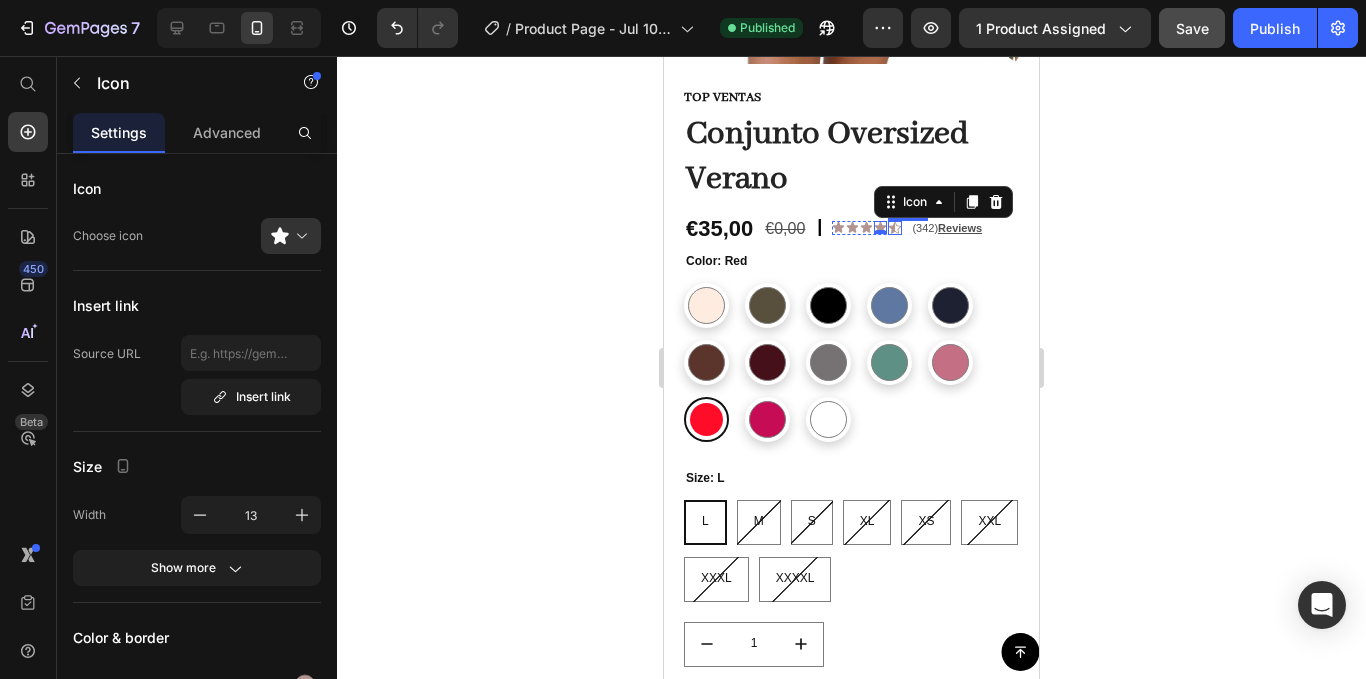 click 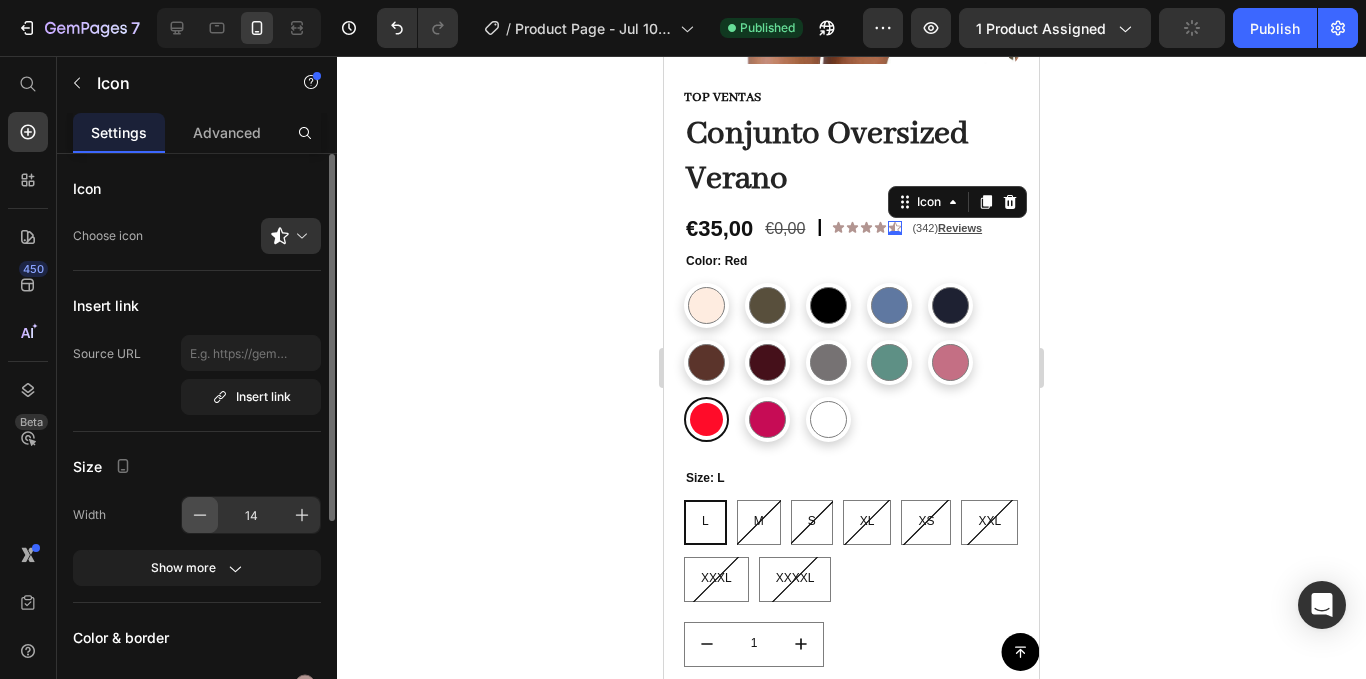 click 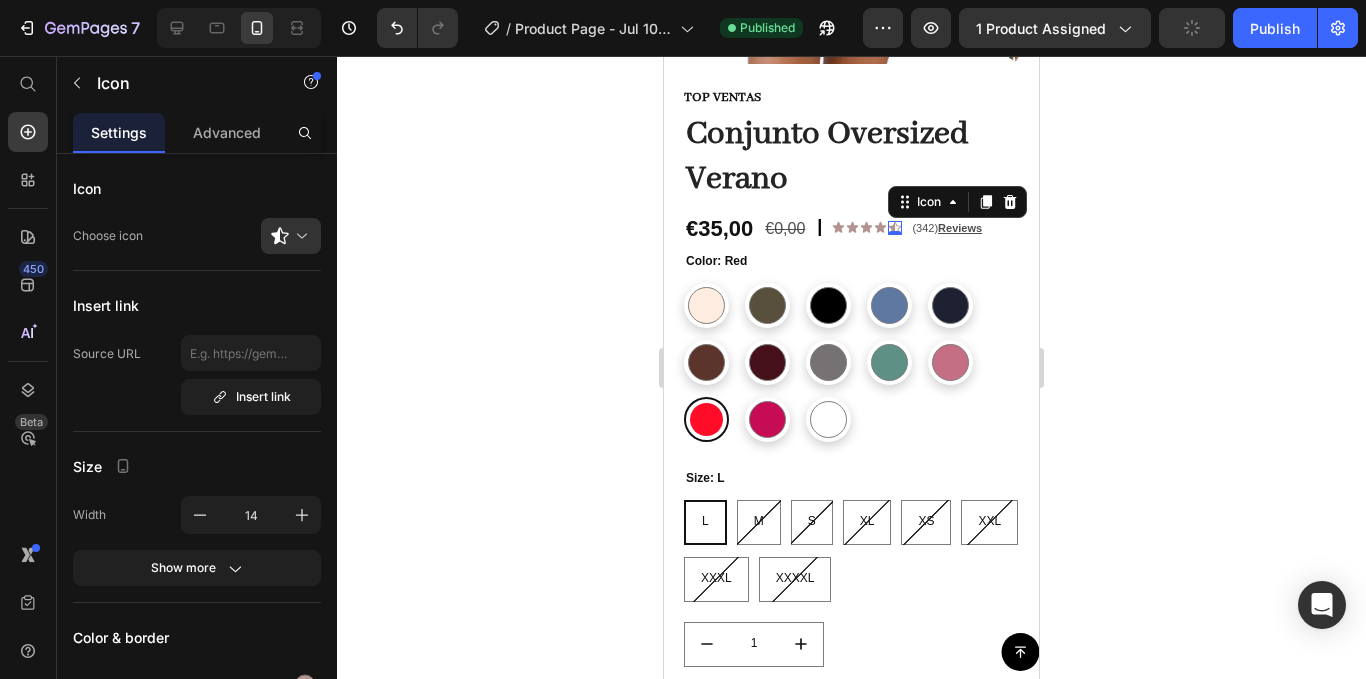 type on "13" 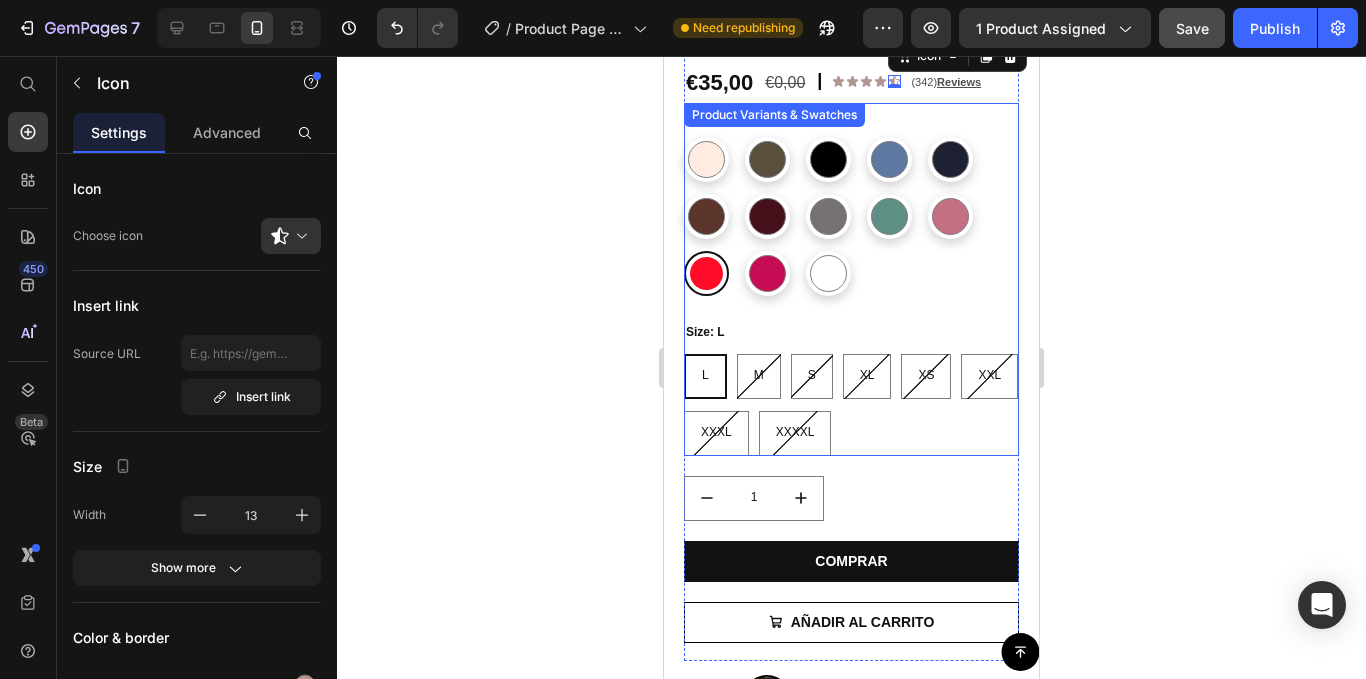 scroll, scrollTop: 600, scrollLeft: 0, axis: vertical 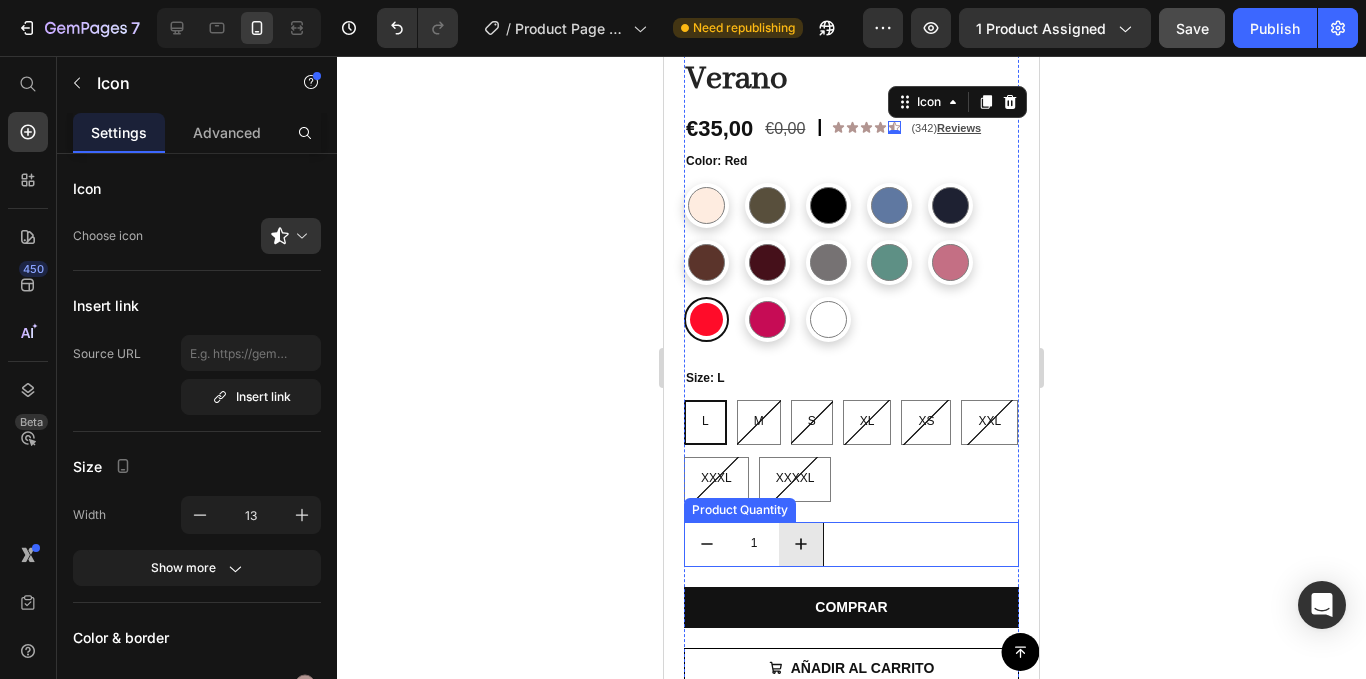 click 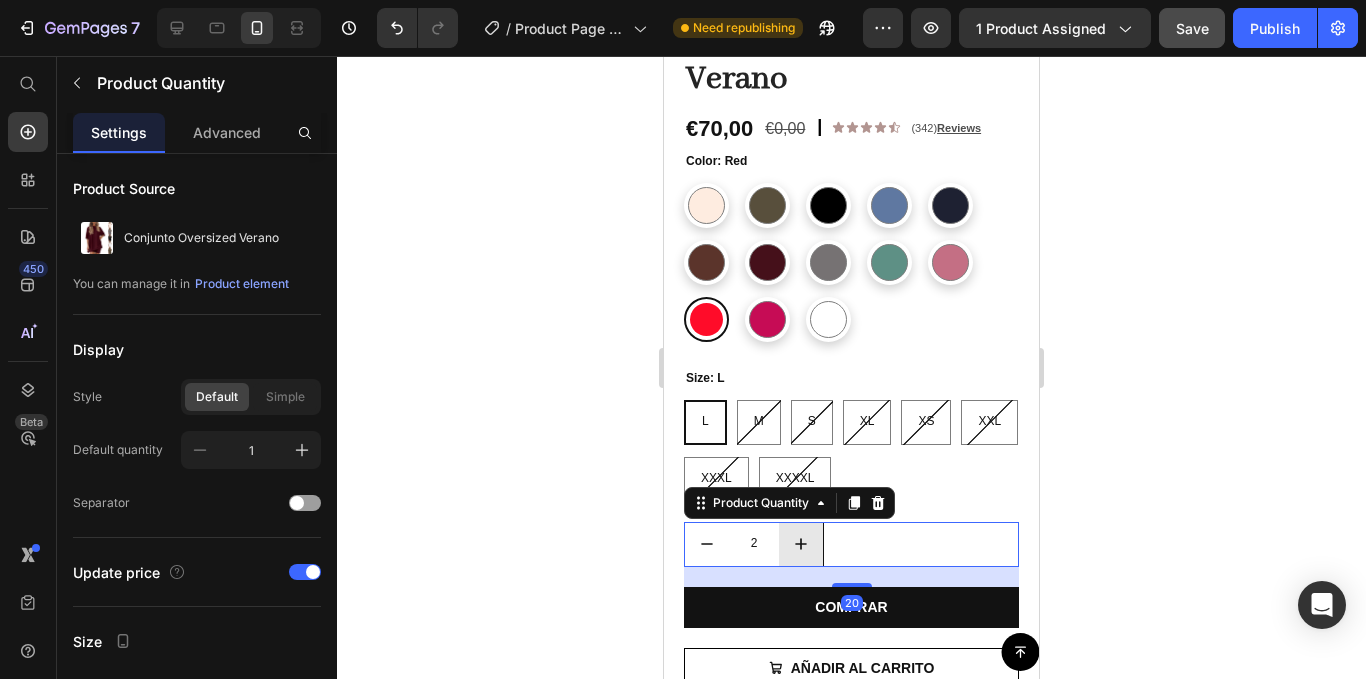 click 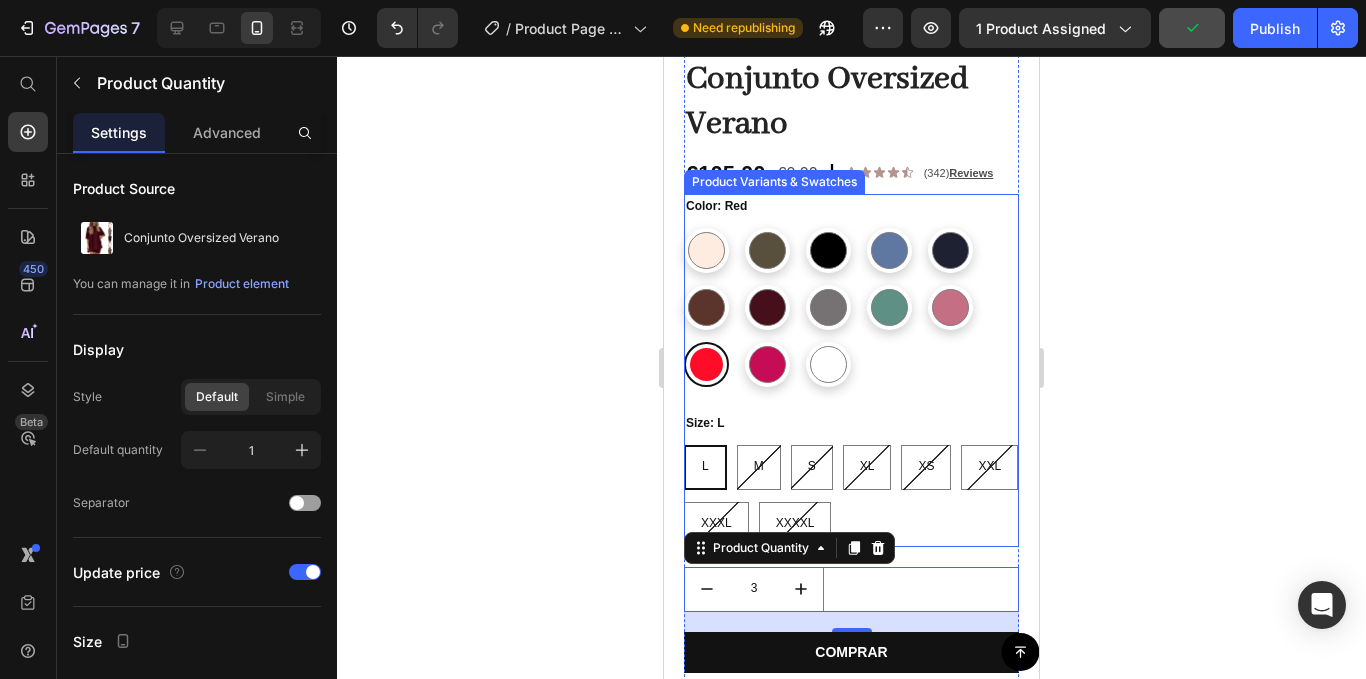 scroll, scrollTop: 600, scrollLeft: 0, axis: vertical 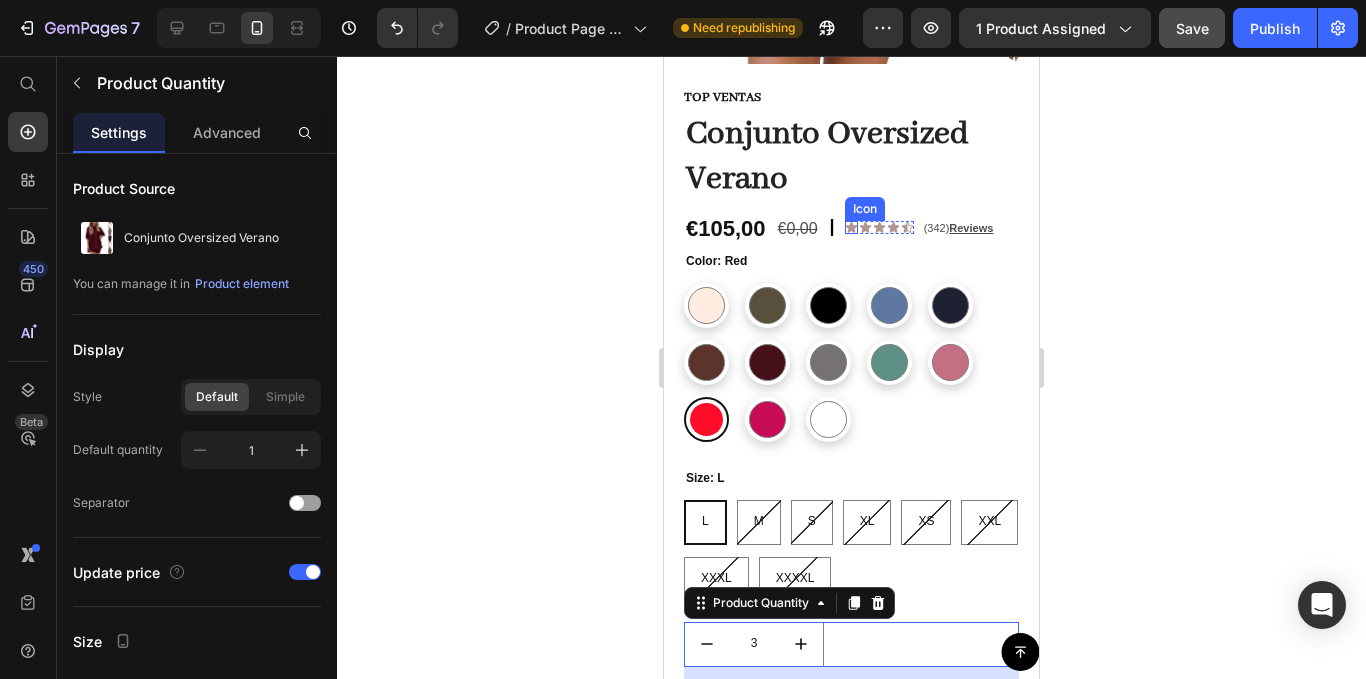 click 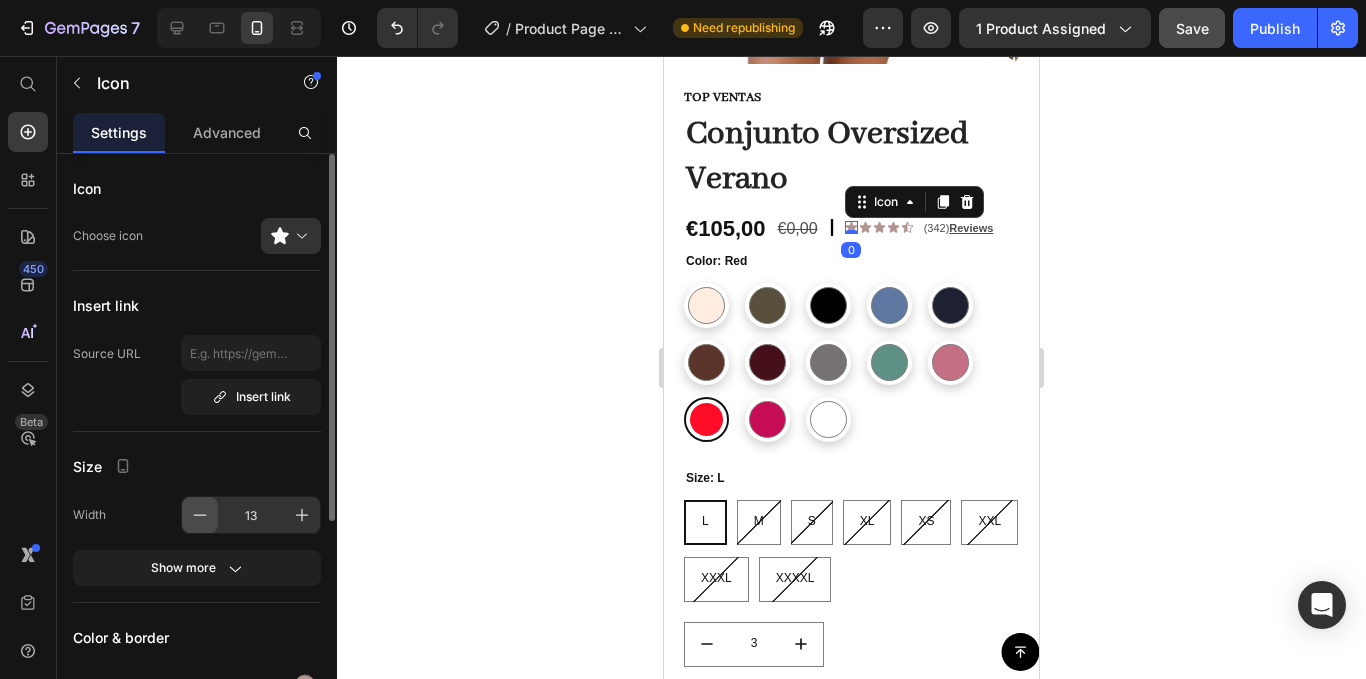 click 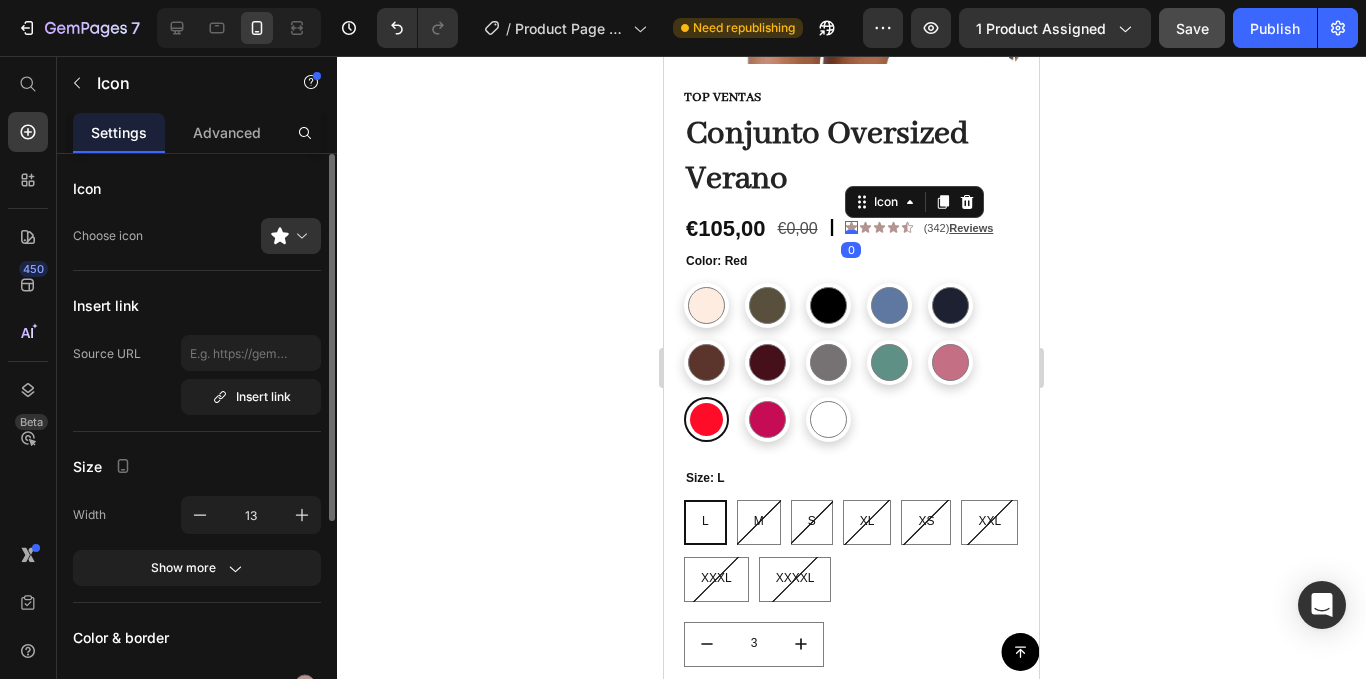 type on "12" 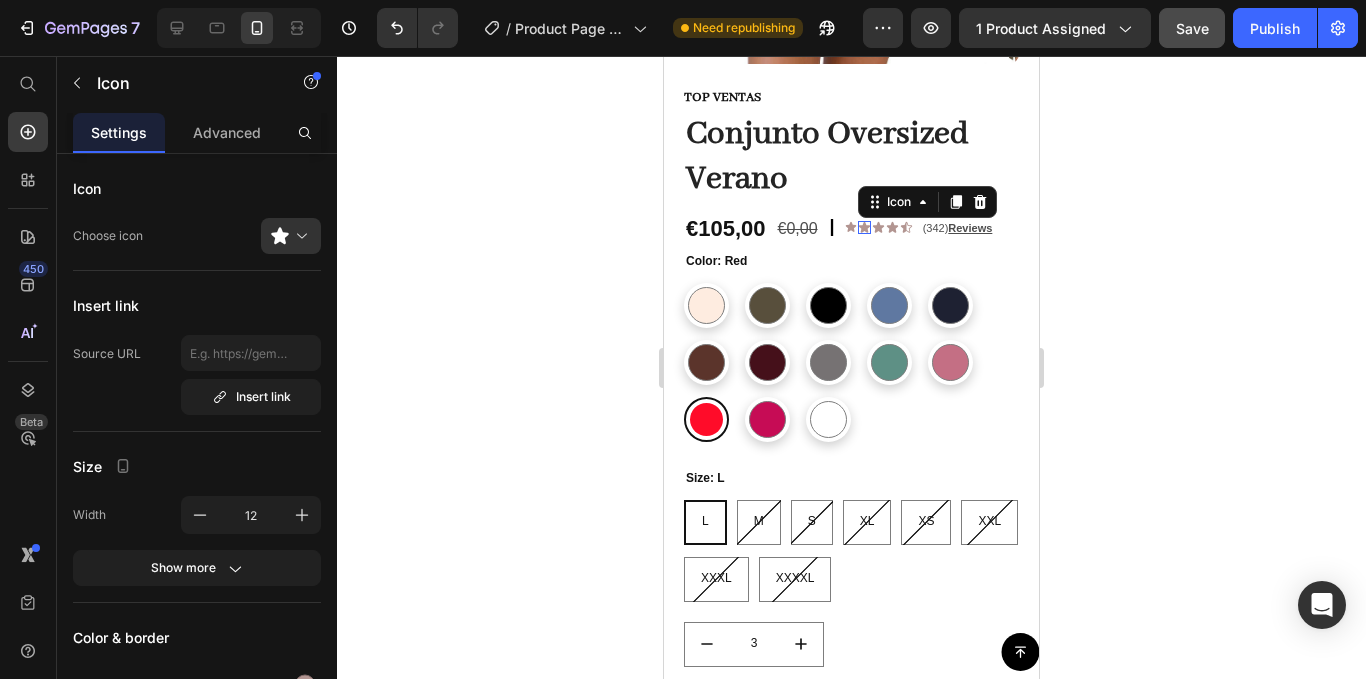 click 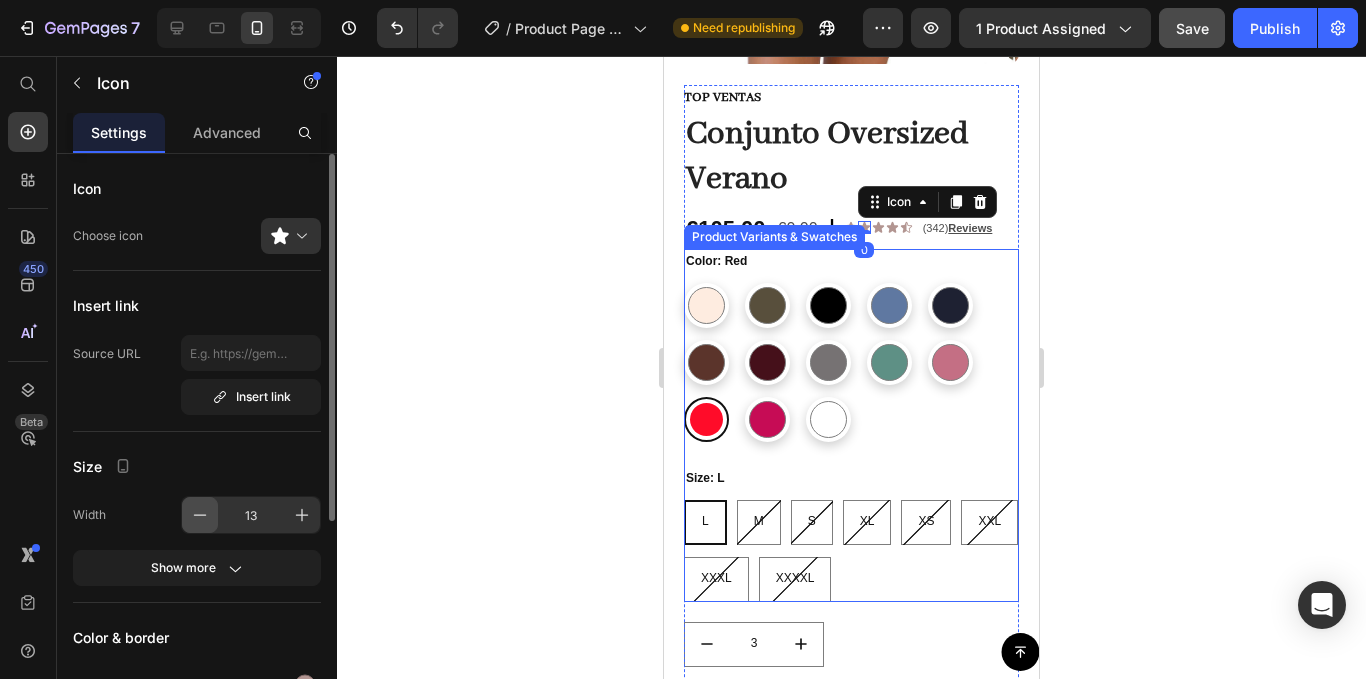 click at bounding box center (200, 515) 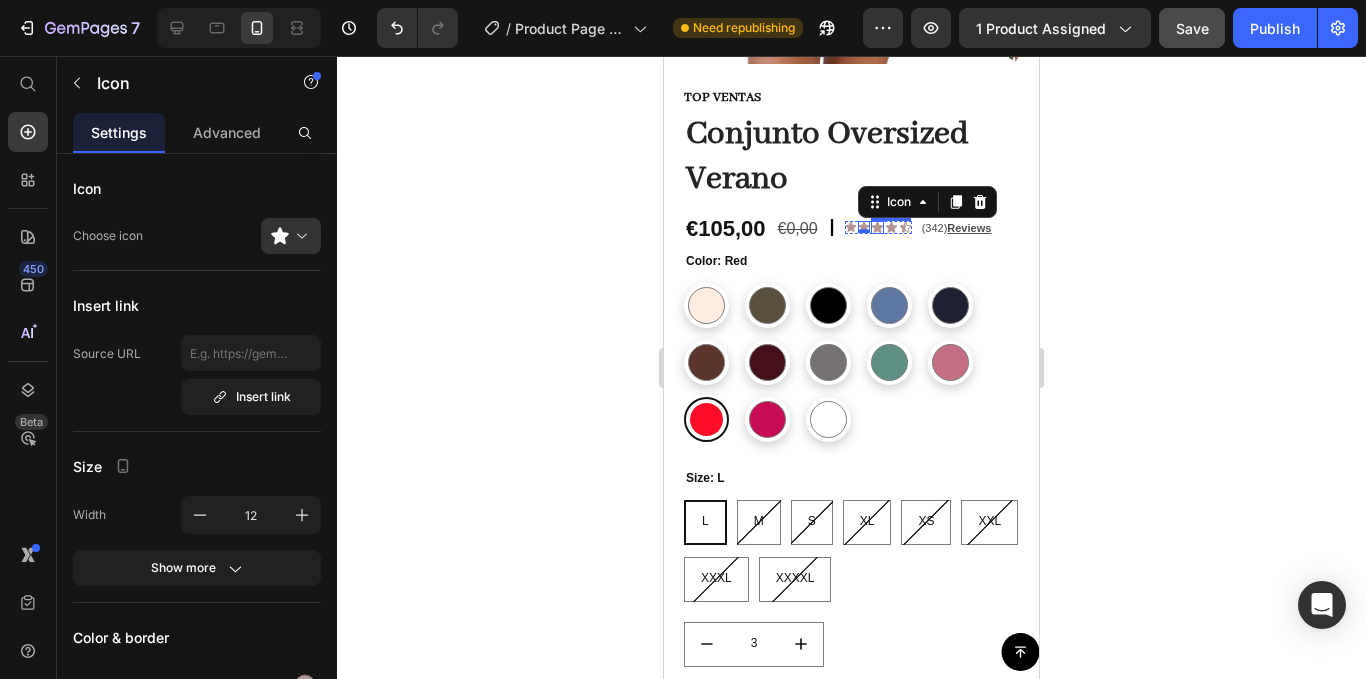 click 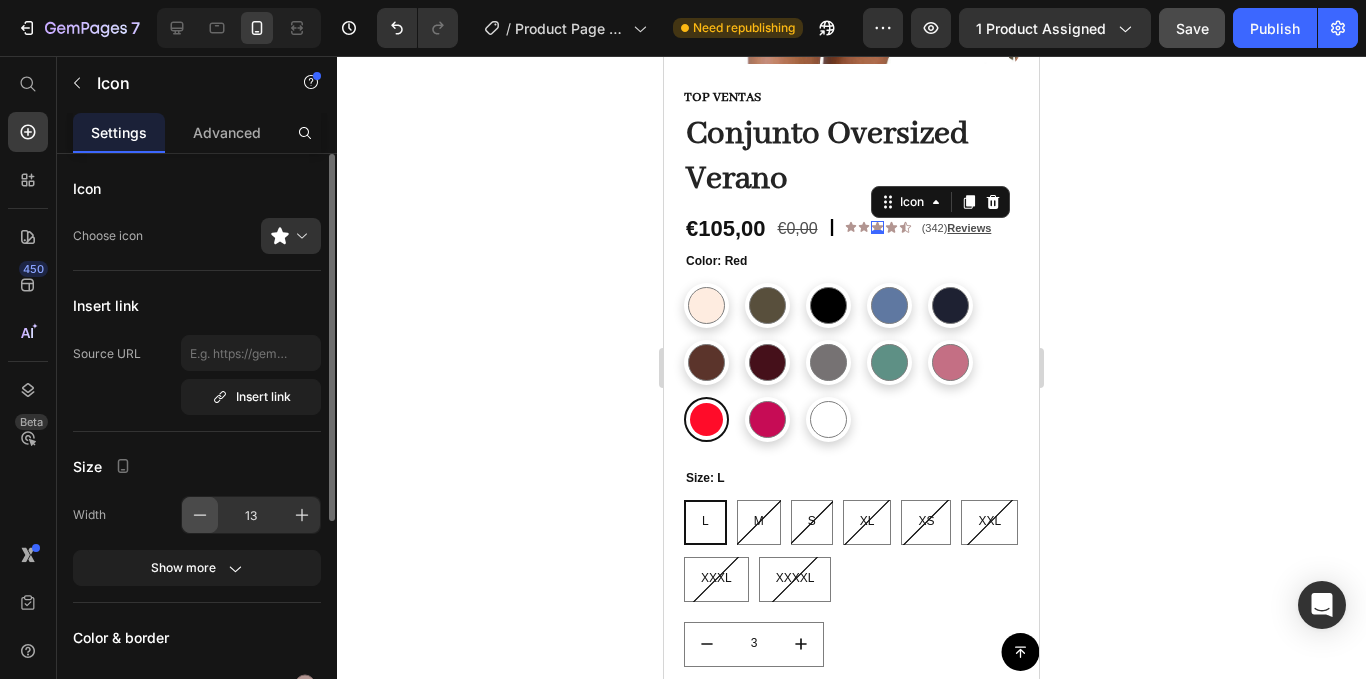 click 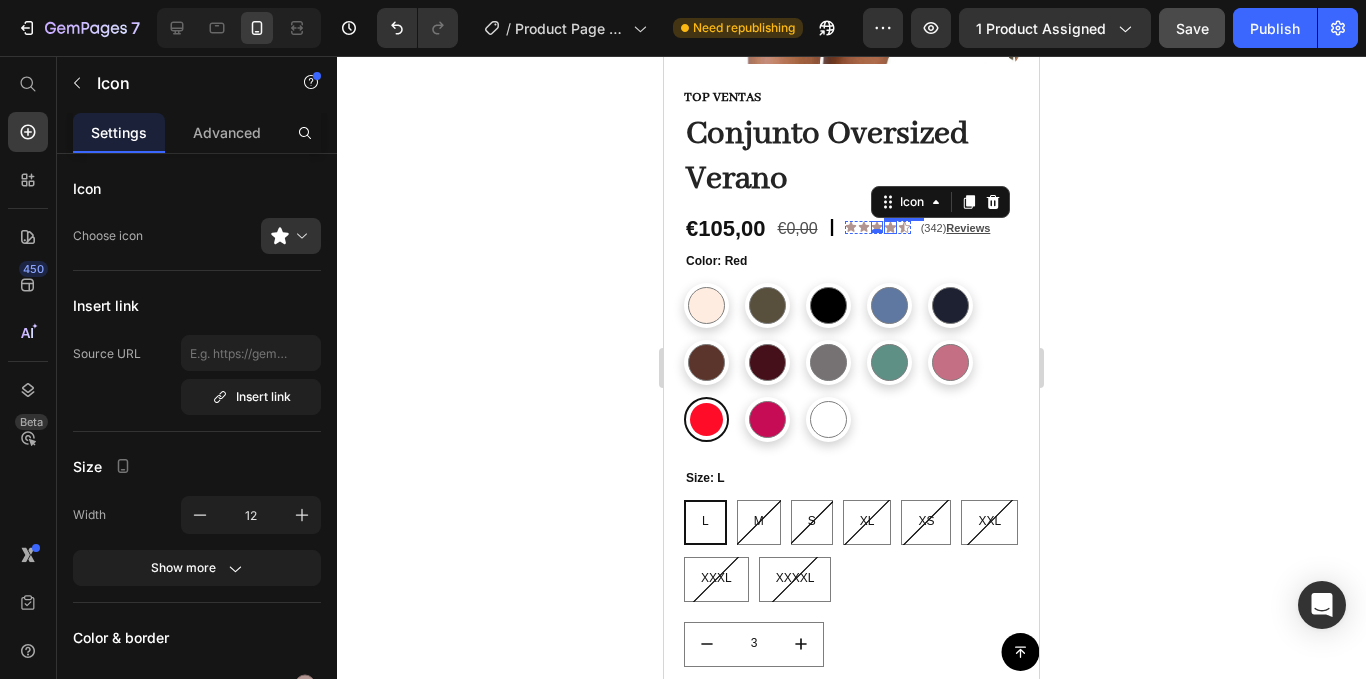 click 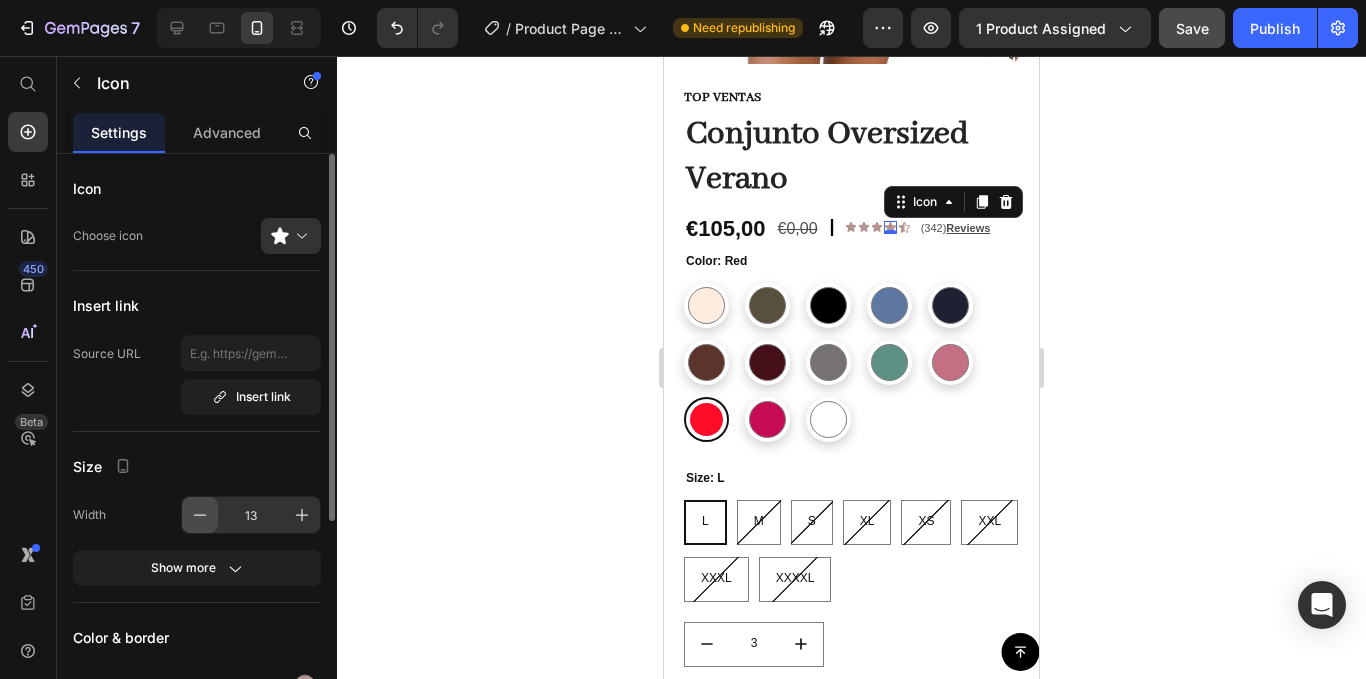 click at bounding box center (200, 515) 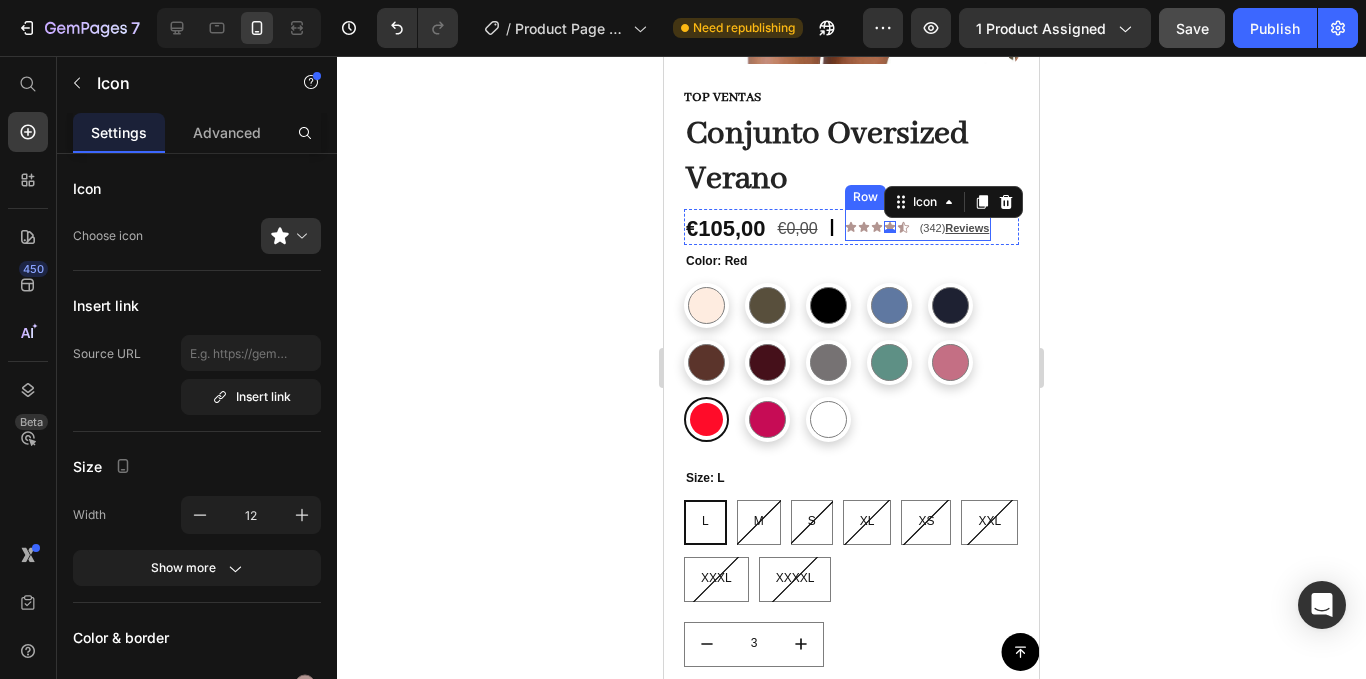 click 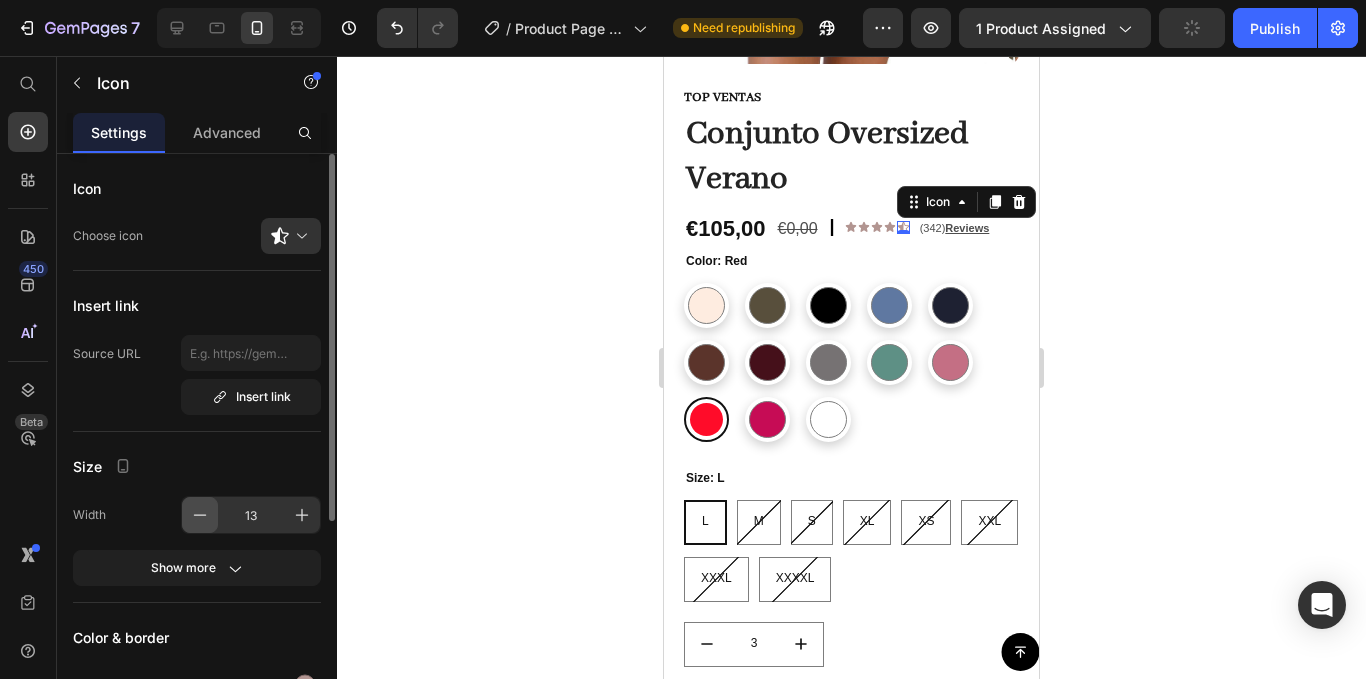 click 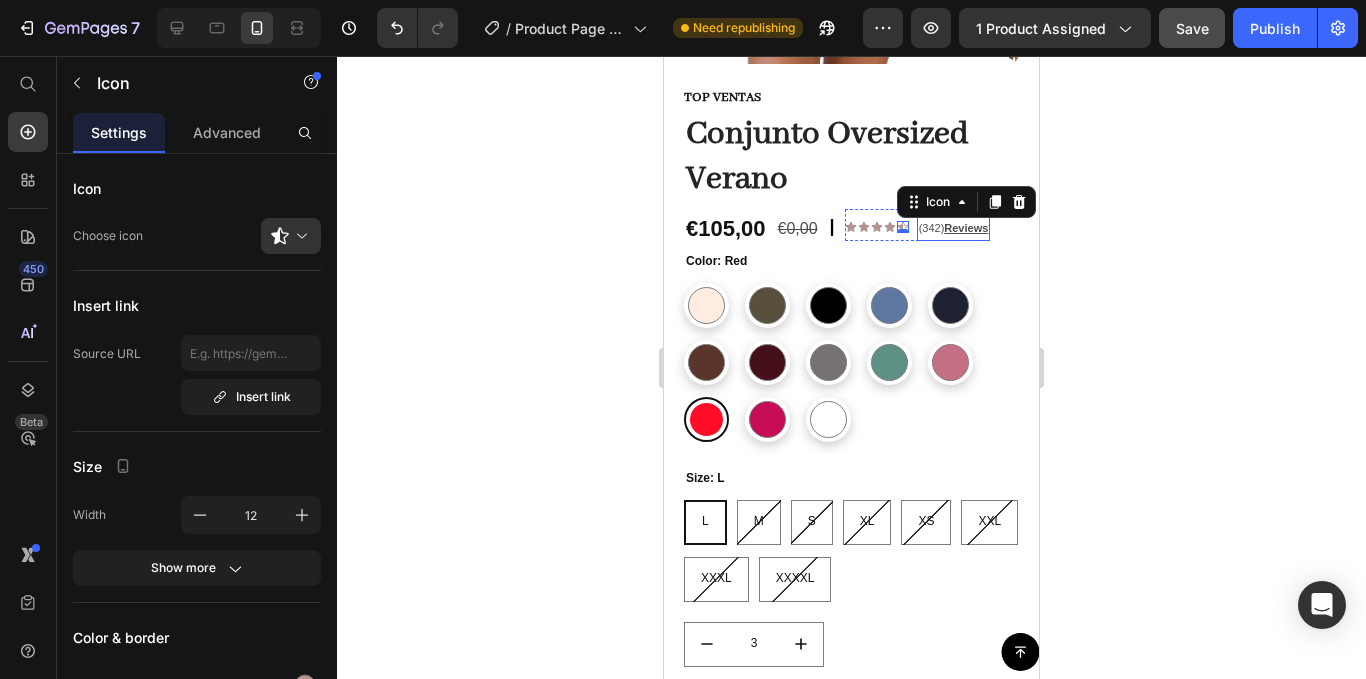 click on "Reviews" at bounding box center (966, 228) 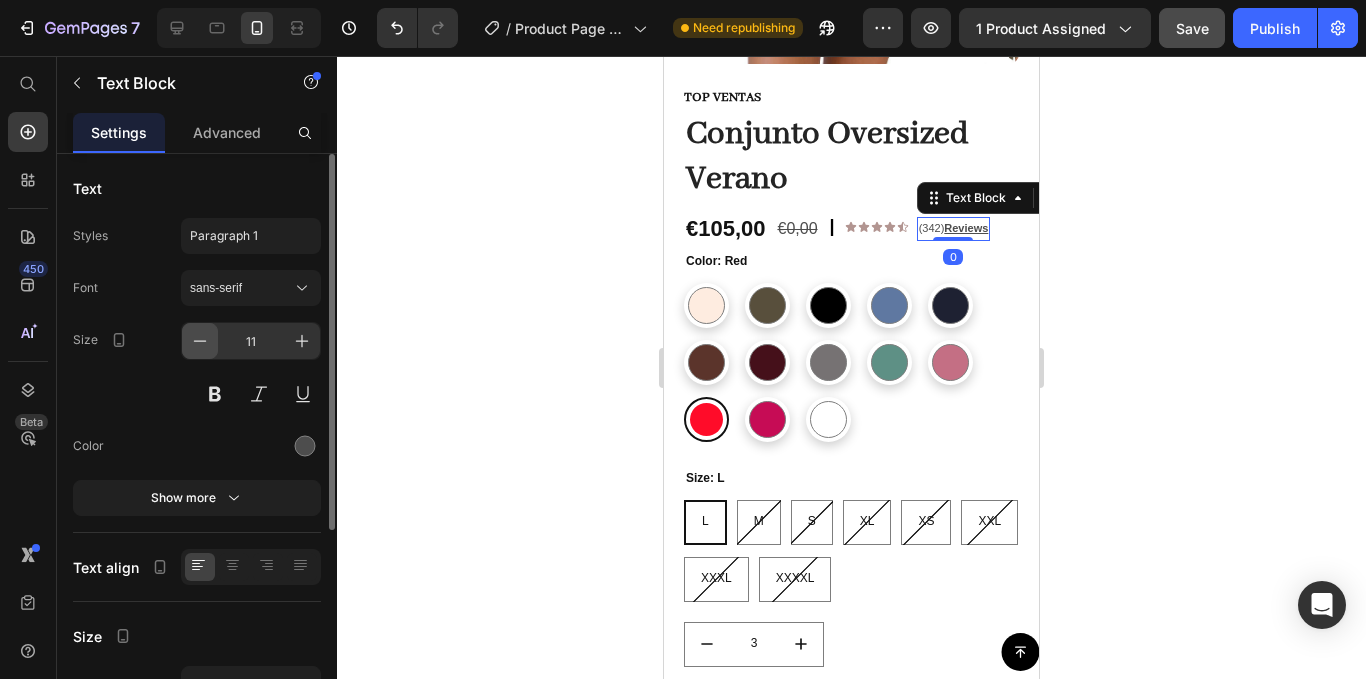 click 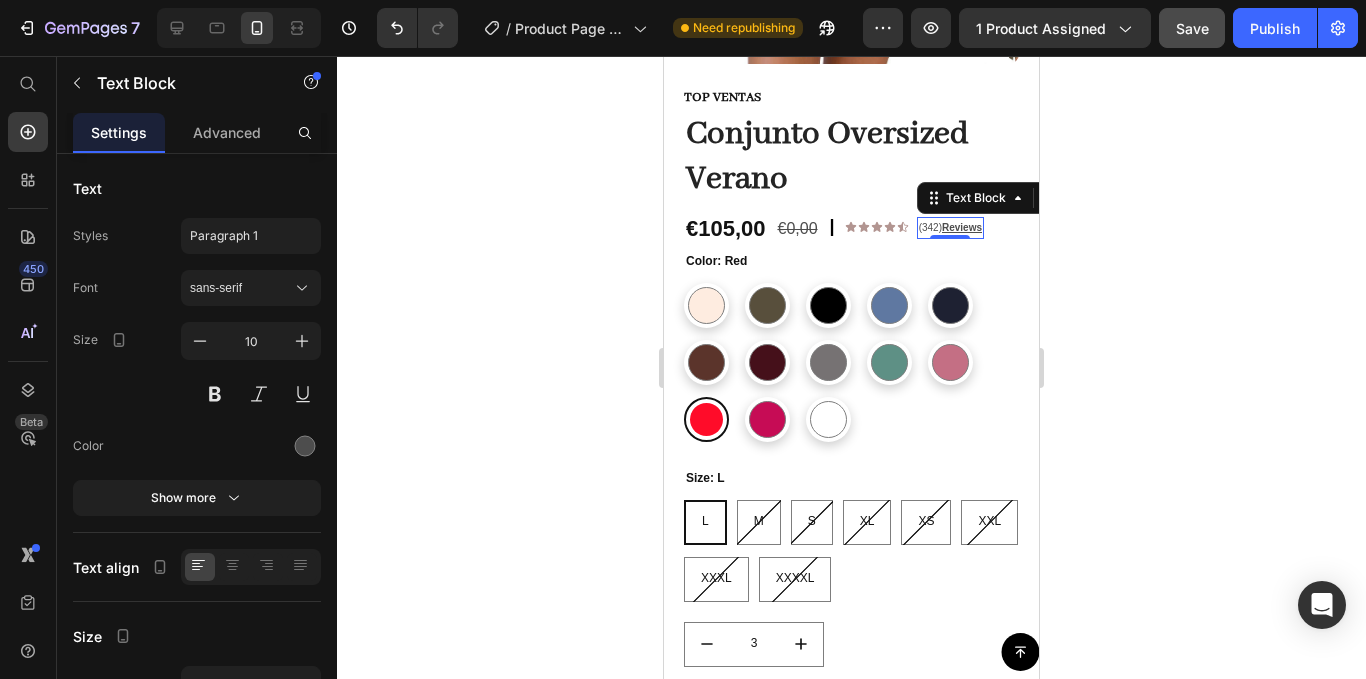 click 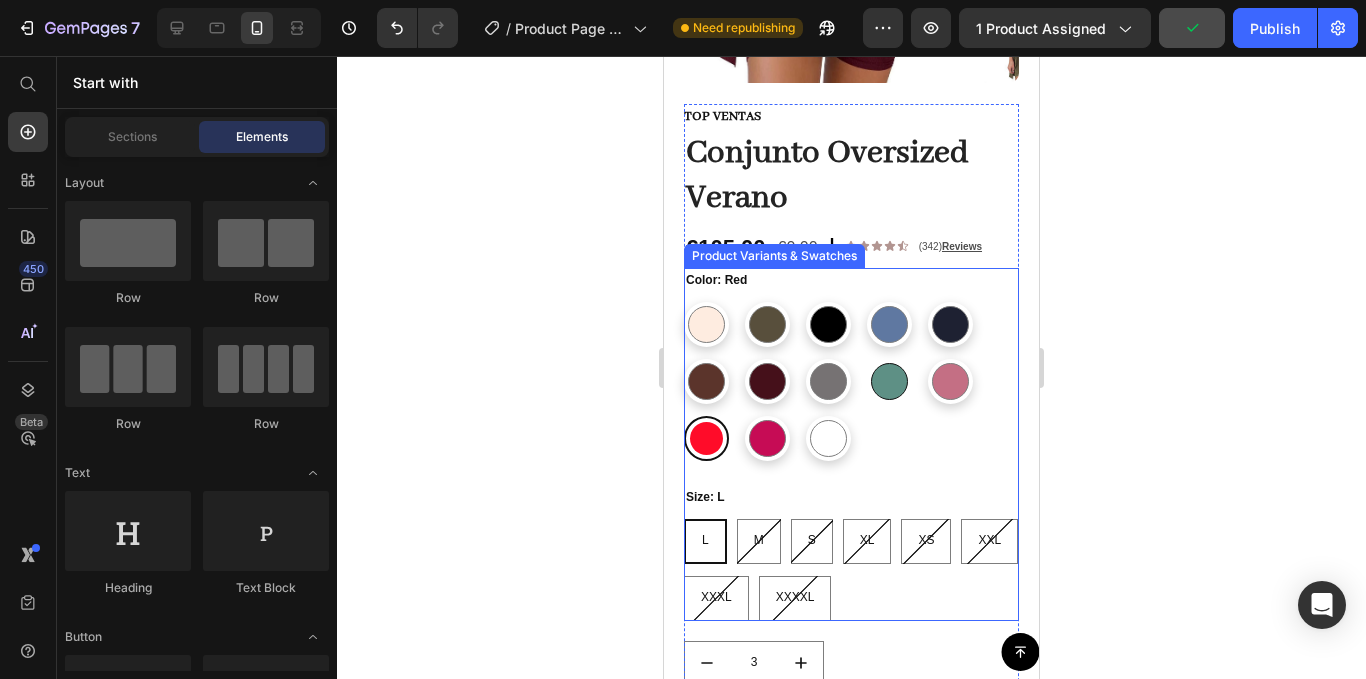 scroll, scrollTop: 500, scrollLeft: 0, axis: vertical 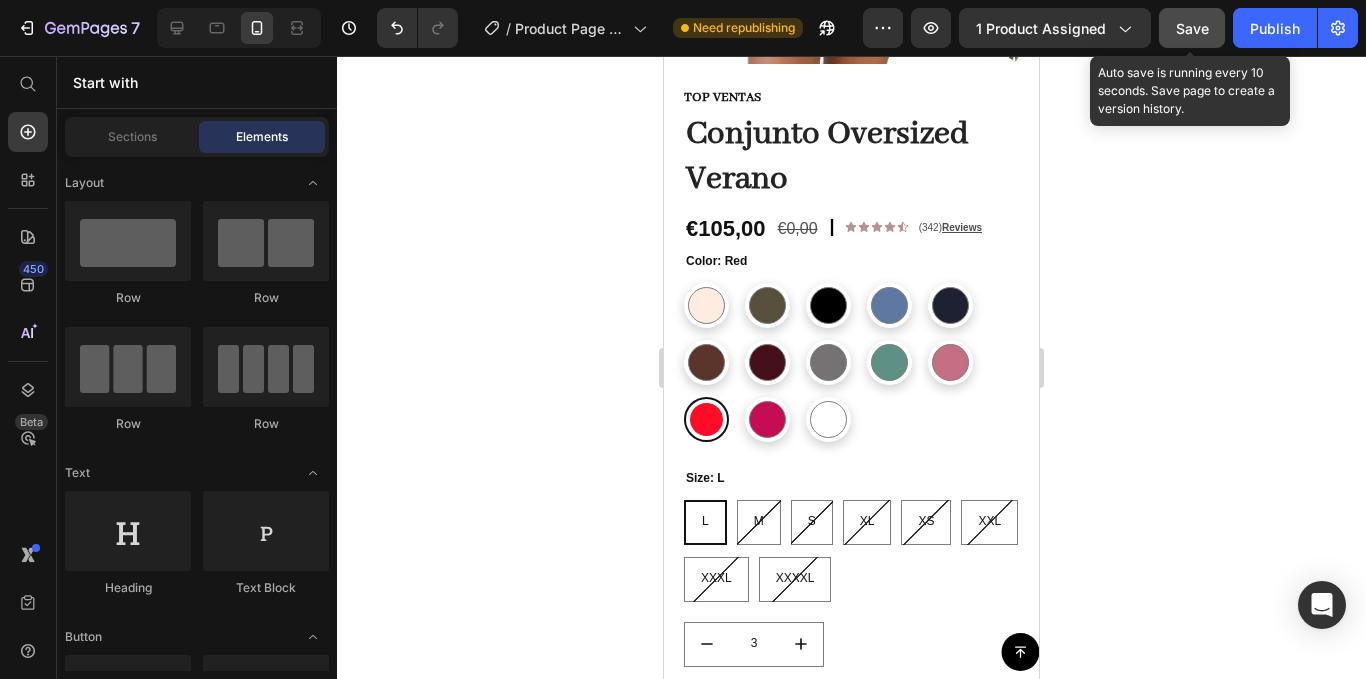 click on "Save" 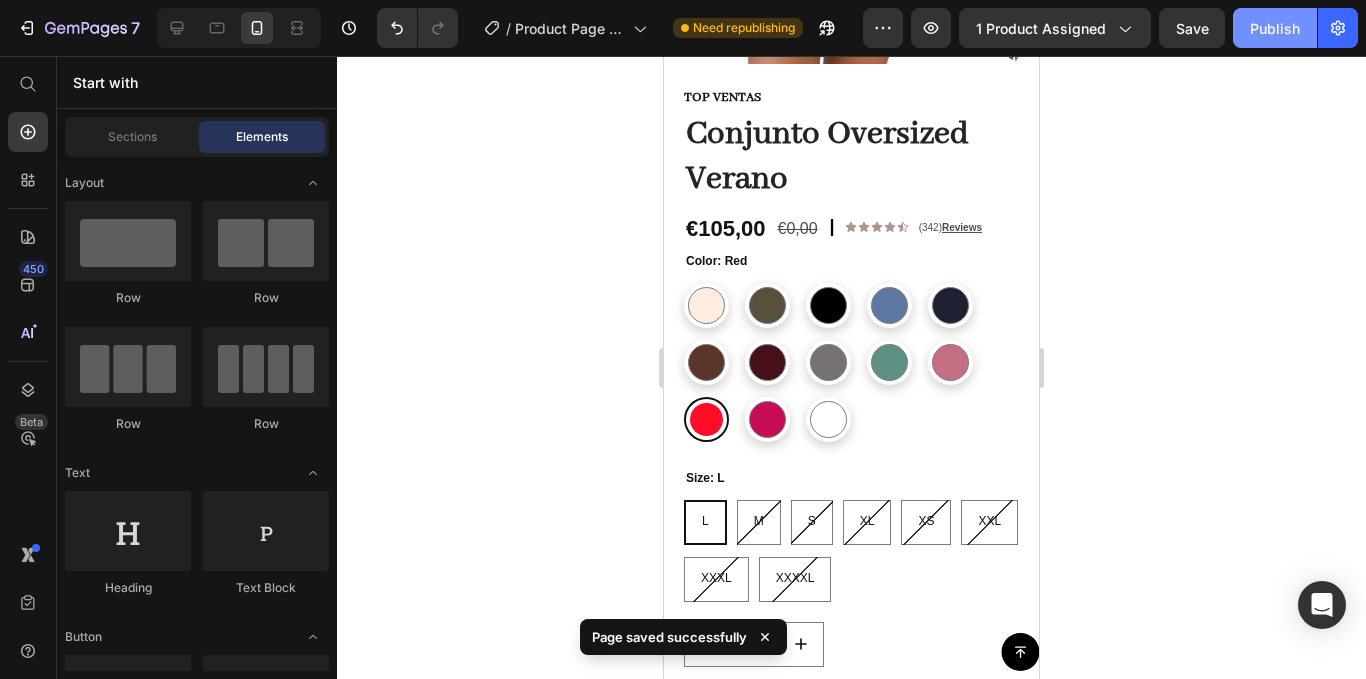 click on "Publish" at bounding box center [1275, 28] 